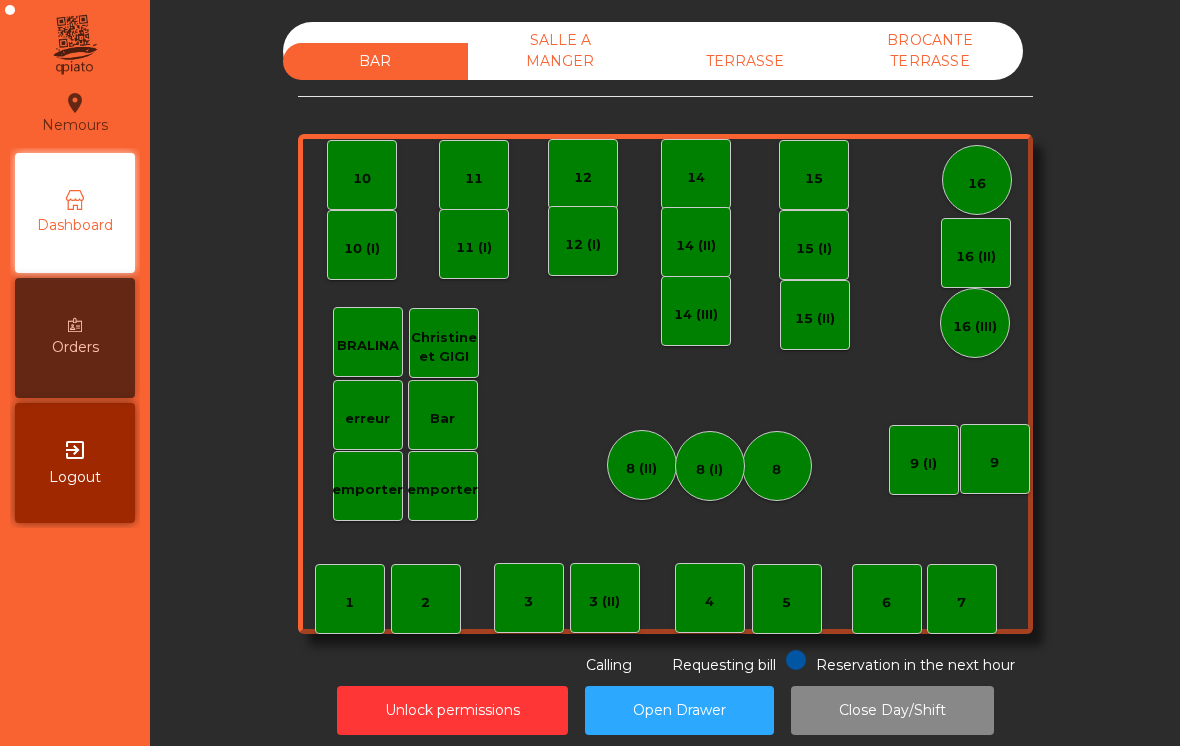 scroll, scrollTop: 0, scrollLeft: 0, axis: both 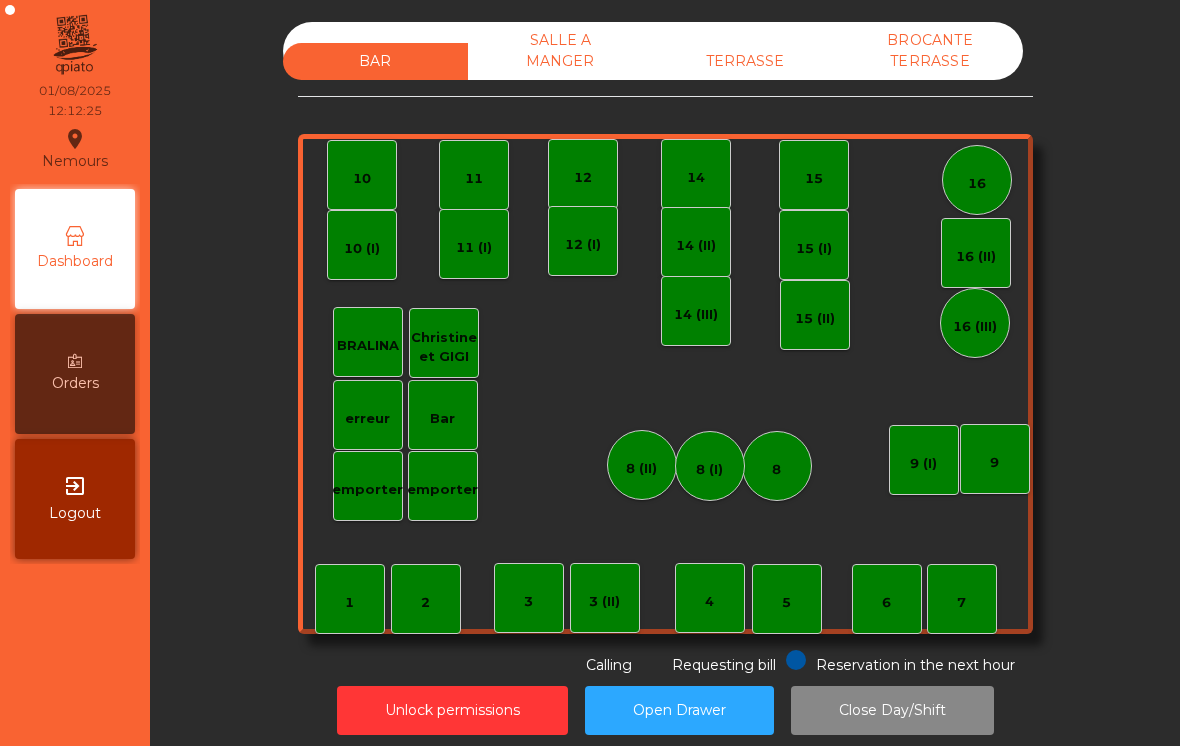 click on "TERRASSE" 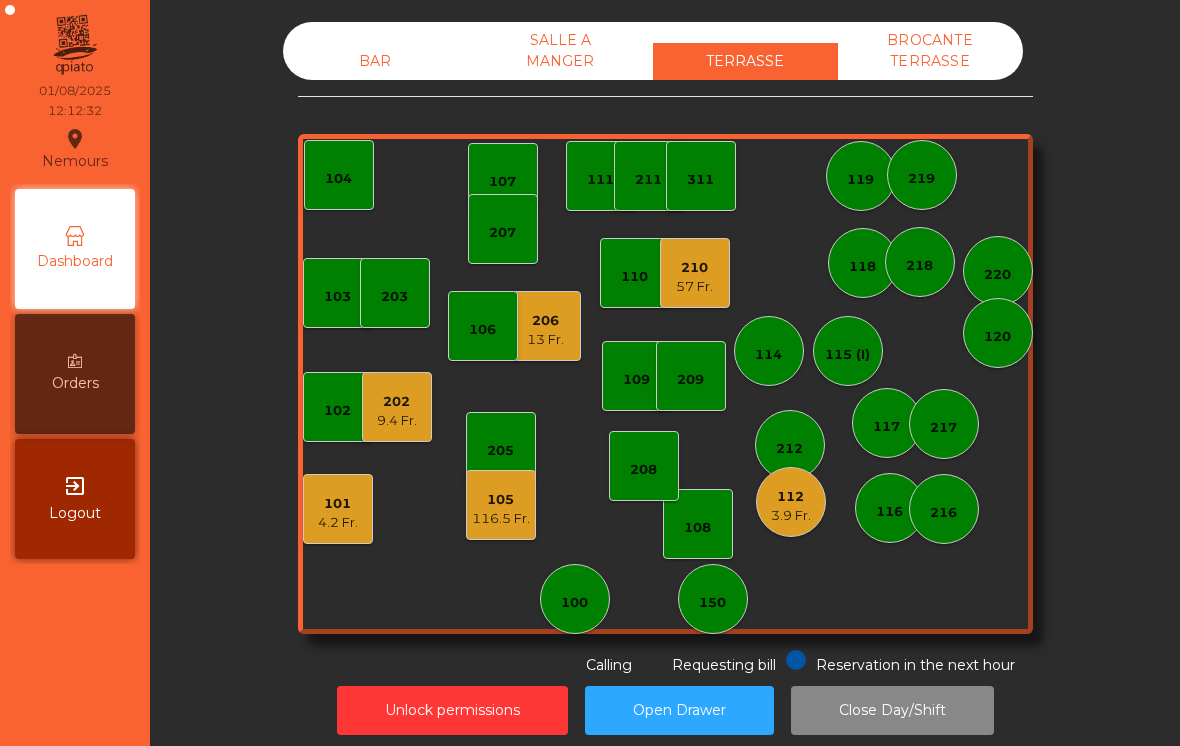 click on "[NUMBER] [NUMBER] [NUMBER] 4.2 Fr. [NUMBER] 9.4 Fr. [NUMBER] 13 Fr. [NUMBER] [NUMBER] [NUMBER] [NUMBER] 116.5 Fr. [NUMBER] [NUMBER] [NUMBER] [NUMBER] [NUMBER] [NUMBER] [NUMBER] [NUMBER] [NUMBER] [NUMBER] [NUMBER] [NUMBER] [NUMBER] [NUMBER] [NUMBER] [NUMBER] [NUMBER] [NUMBER] [NUMBER] [NUMBER] [NUMBER] [NUMBER] [NUMBER] 3.9 Fr. [NUMBER] 57 Fr. [NUMBER] [NUMBER] [NUMBER] [NUMBER] [NUMBER]" 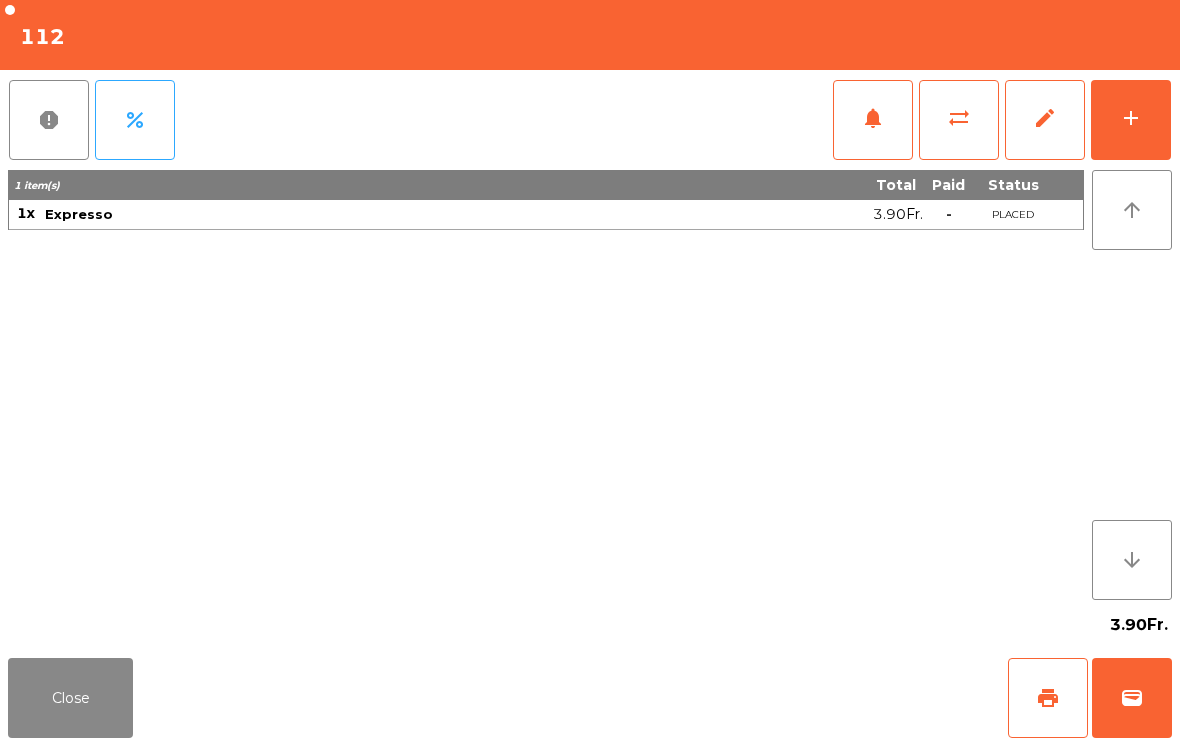 click on "wallet" 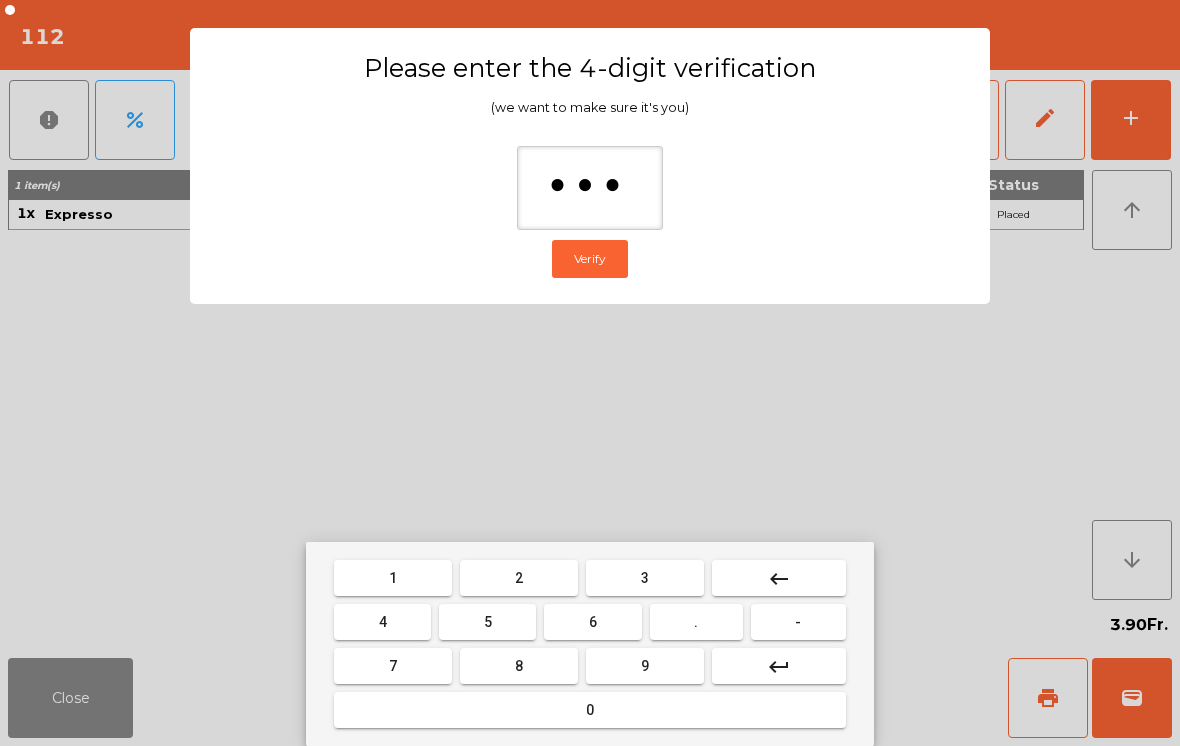 type on "****" 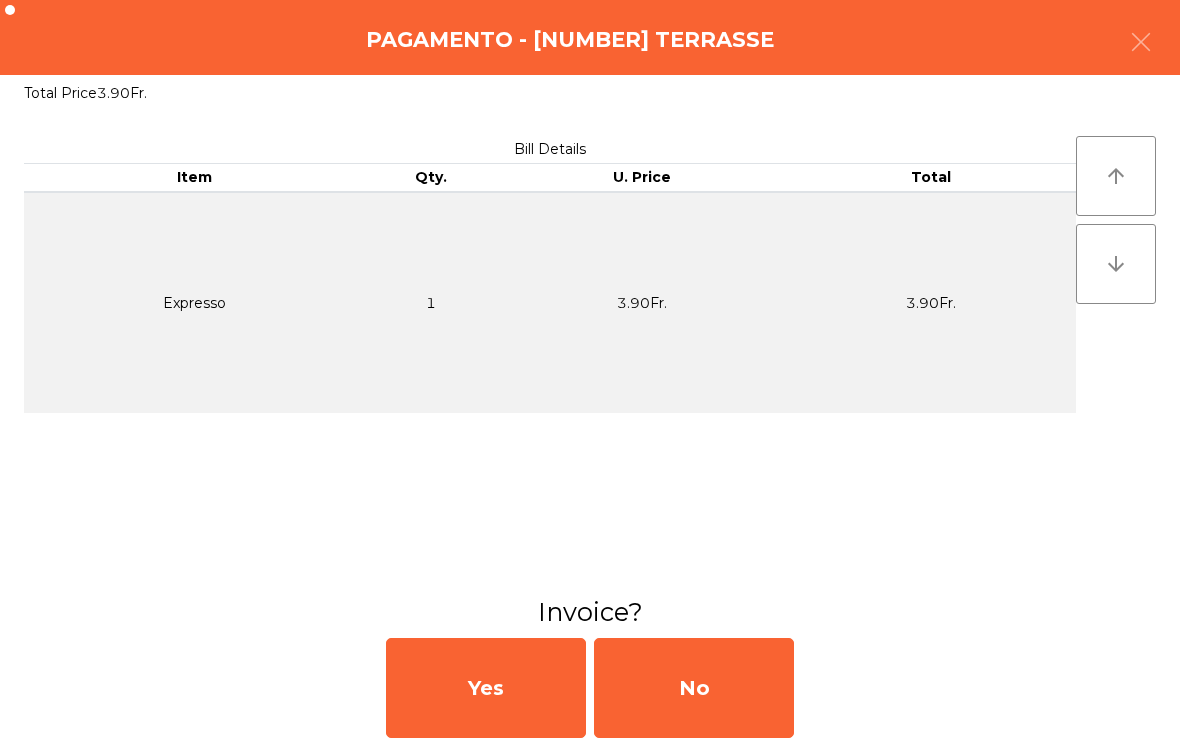 click on "No" 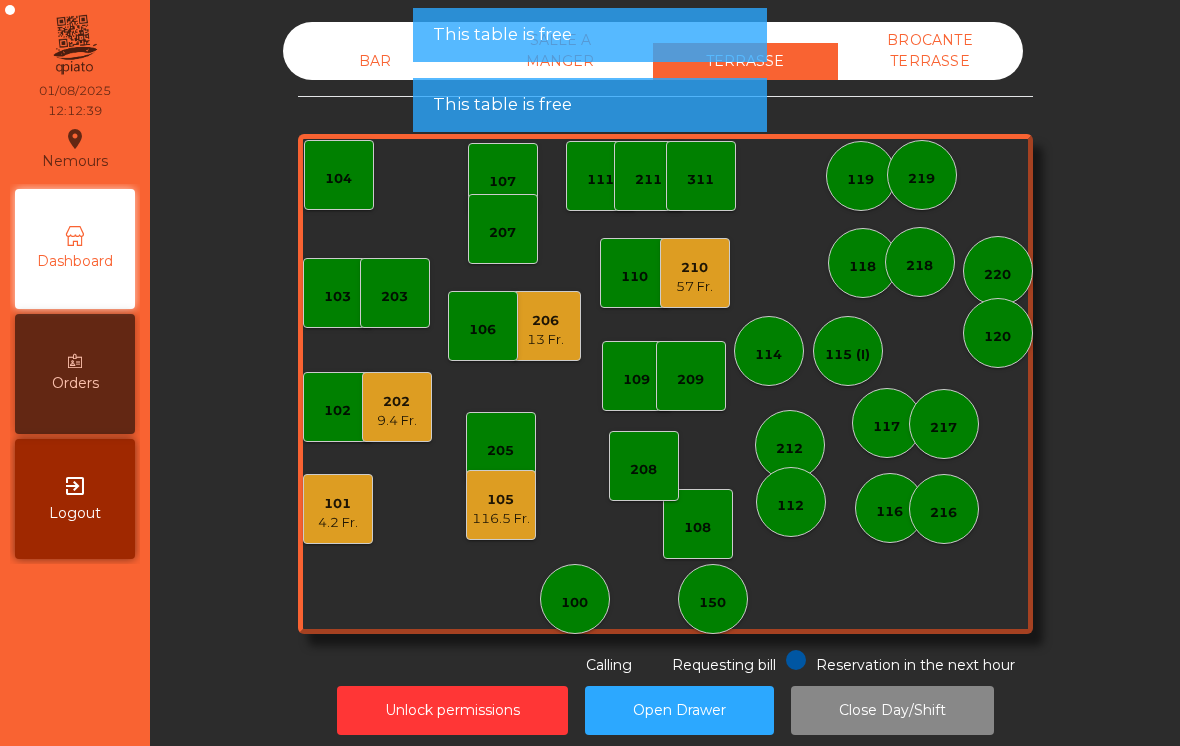 click on "112" 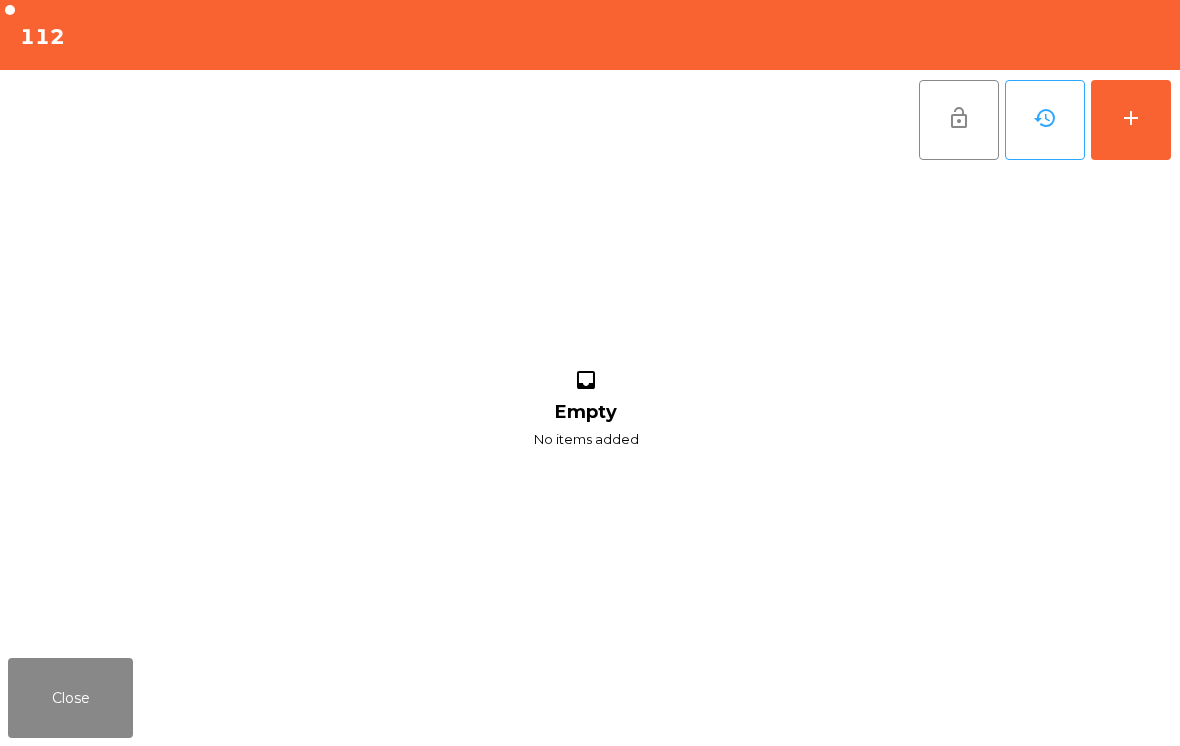 click on "add" 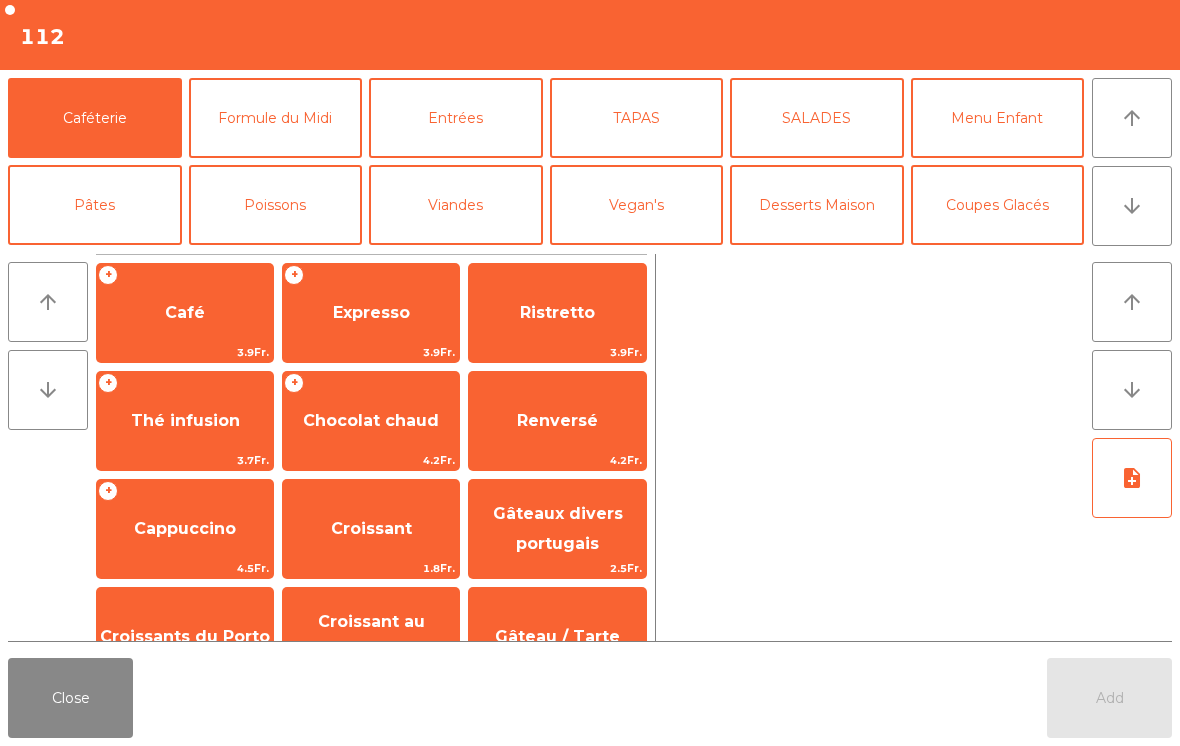 click on "arrow_downward" 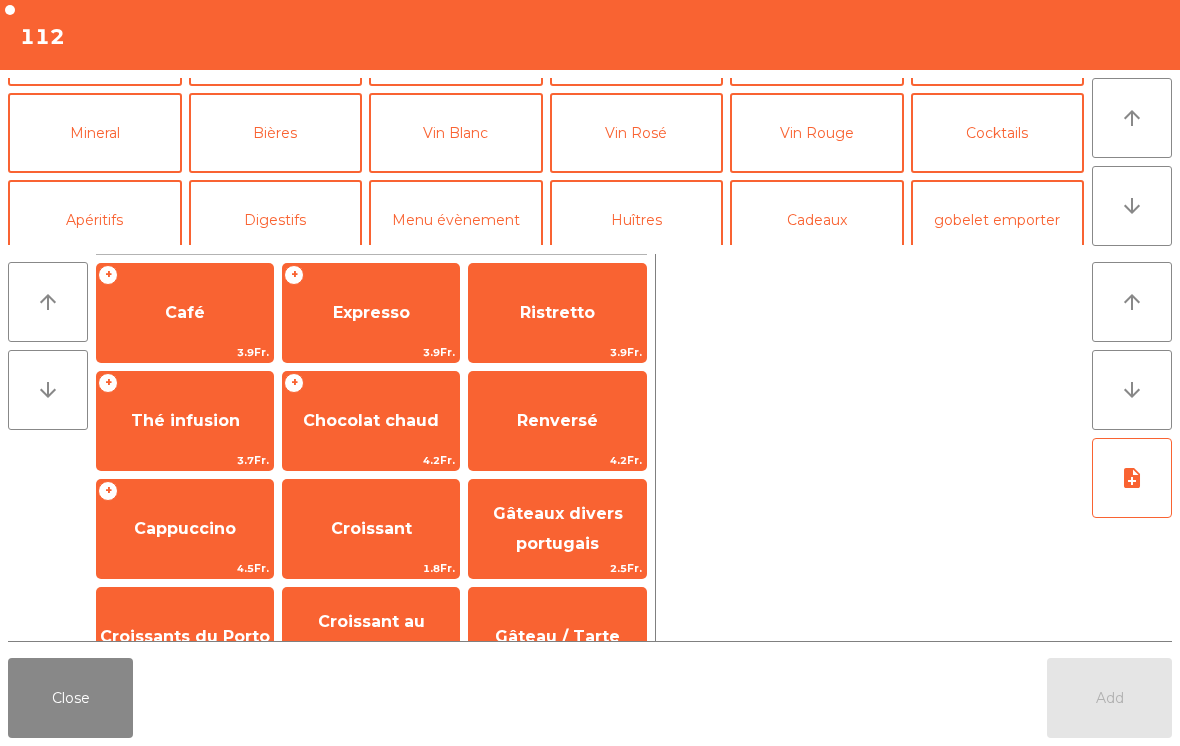 scroll, scrollTop: 174, scrollLeft: 0, axis: vertical 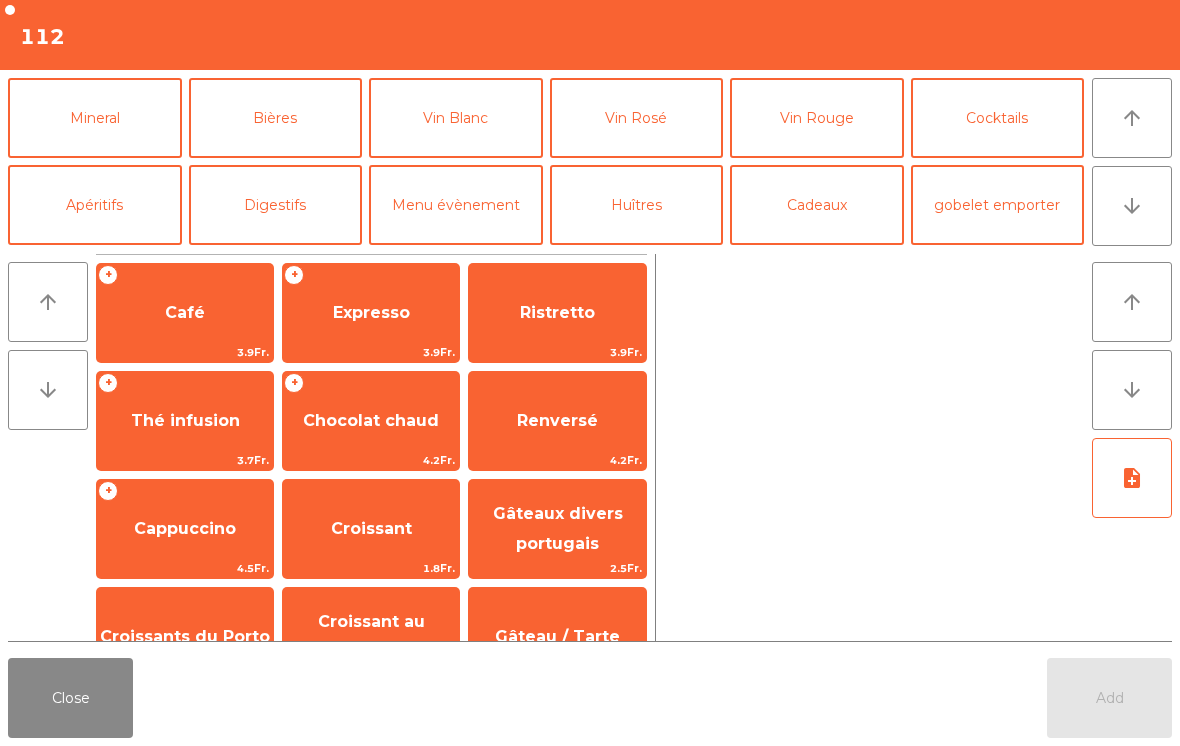 click on "Bières" 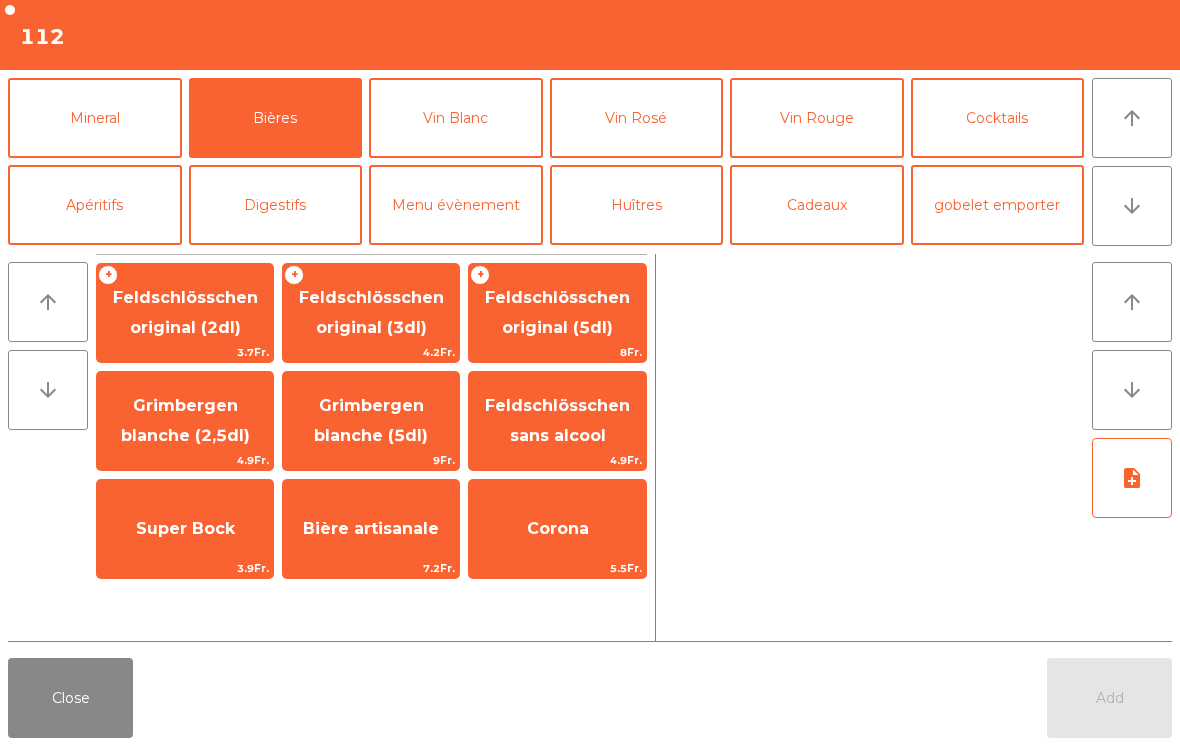 click on "Feldschlösschen original (3dl)" 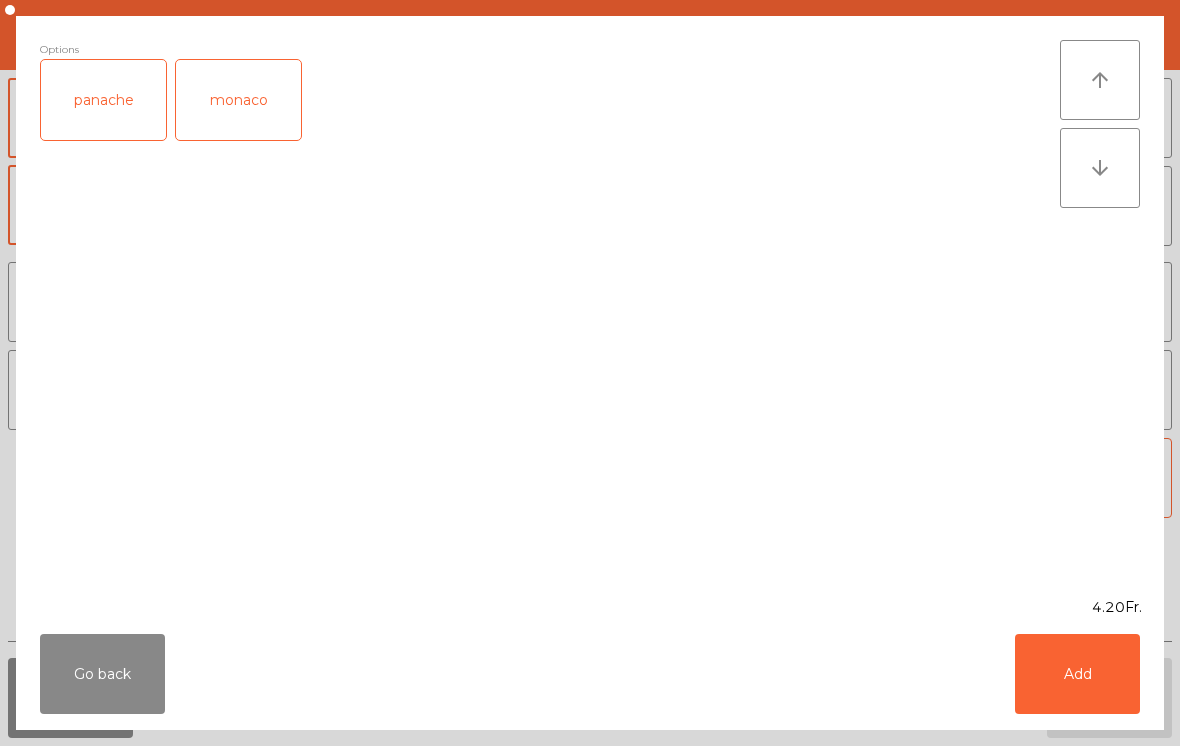 click on "panache" 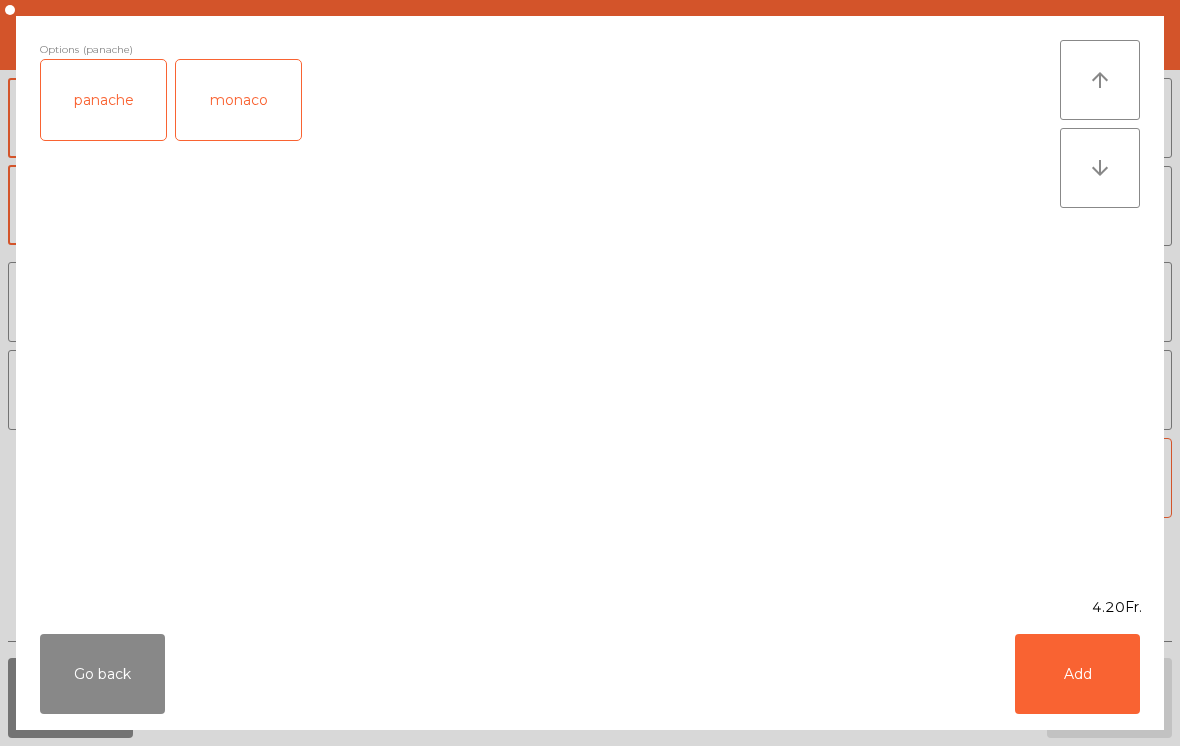 click on "Add" 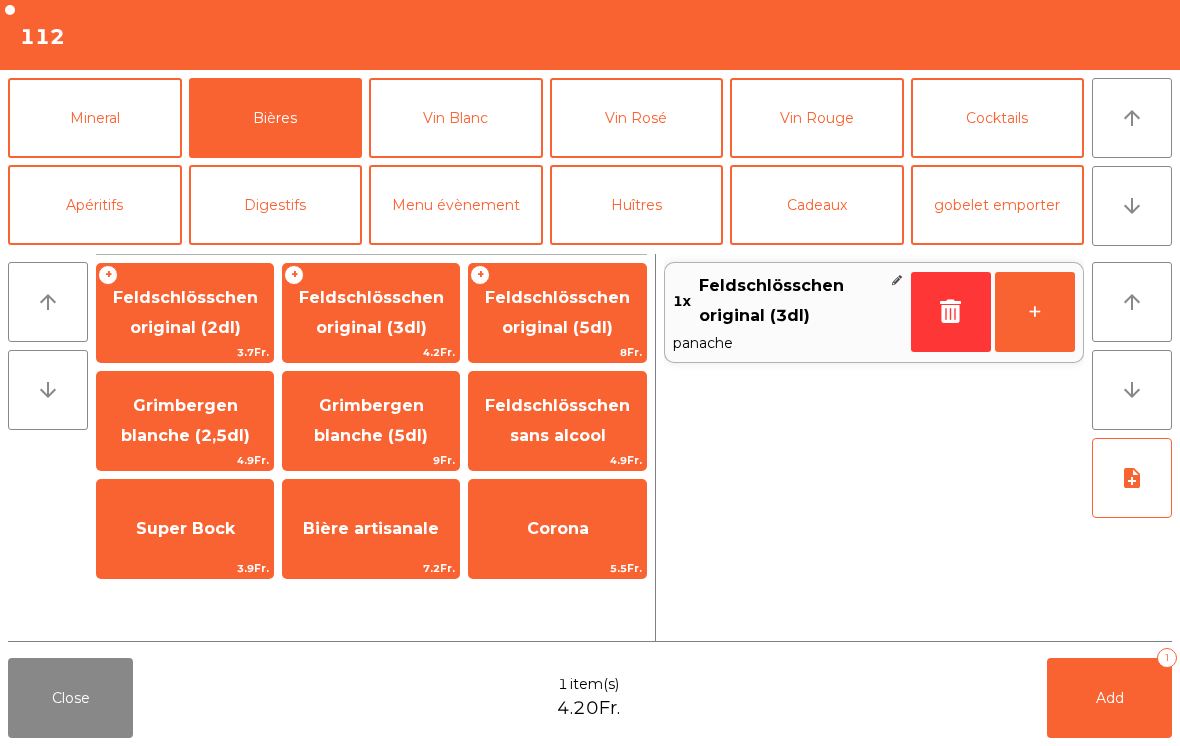 click on "Add   1" 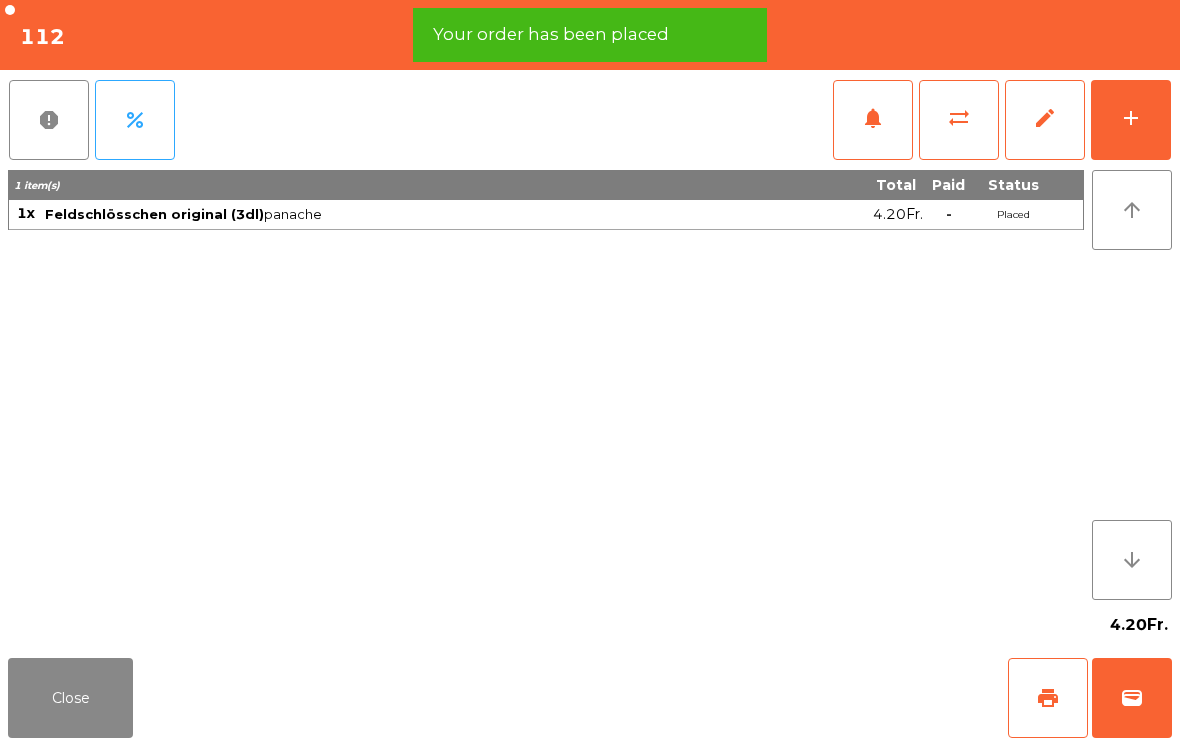 click on "Close" 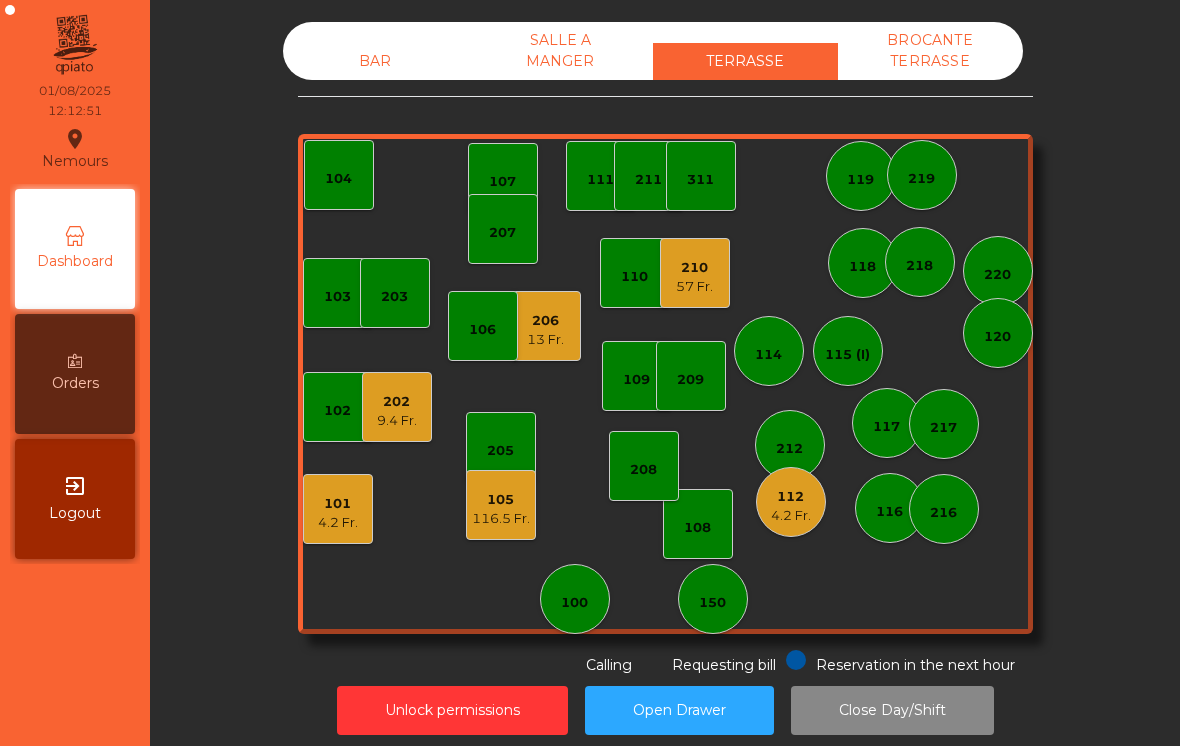 click on "112   4.2 Fr." 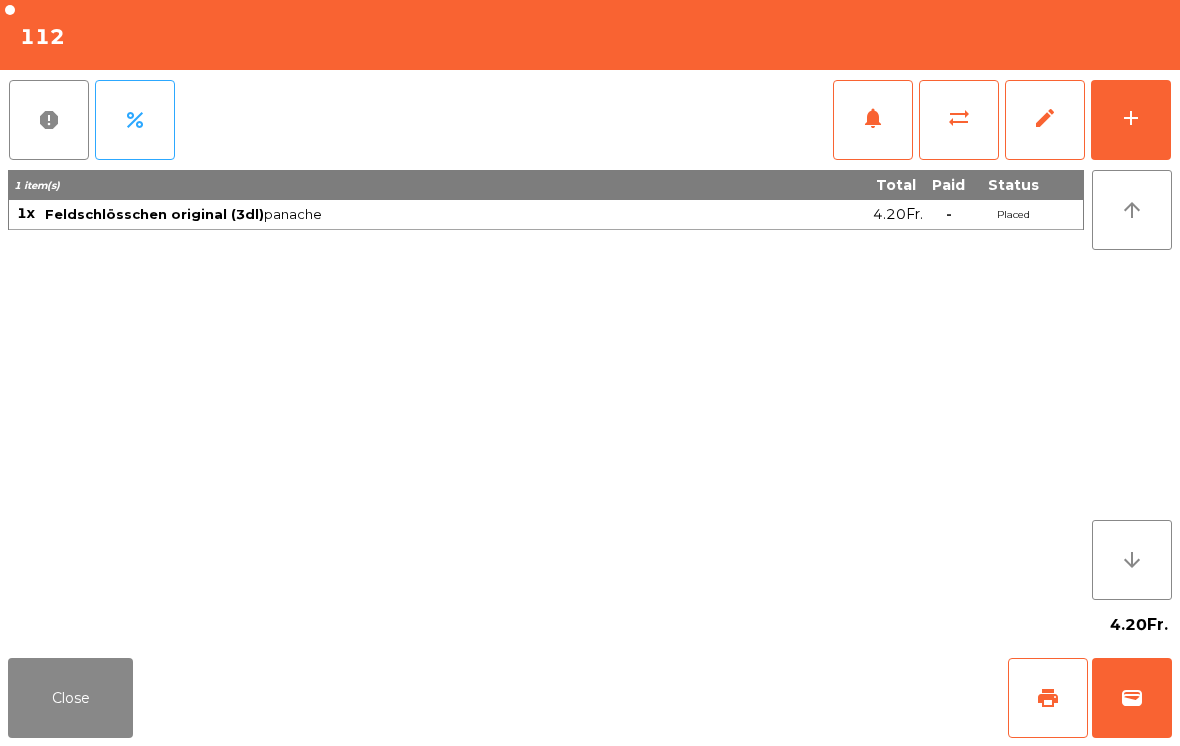 click on "add" 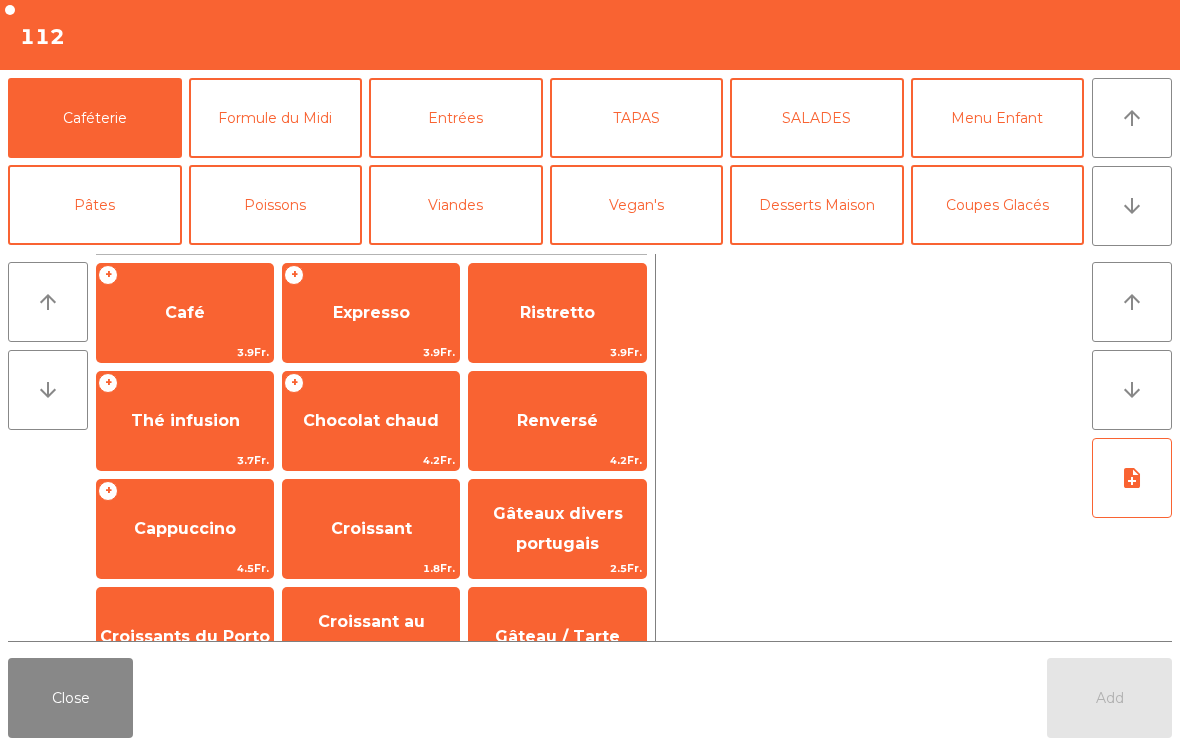 click on "arrow_downward" 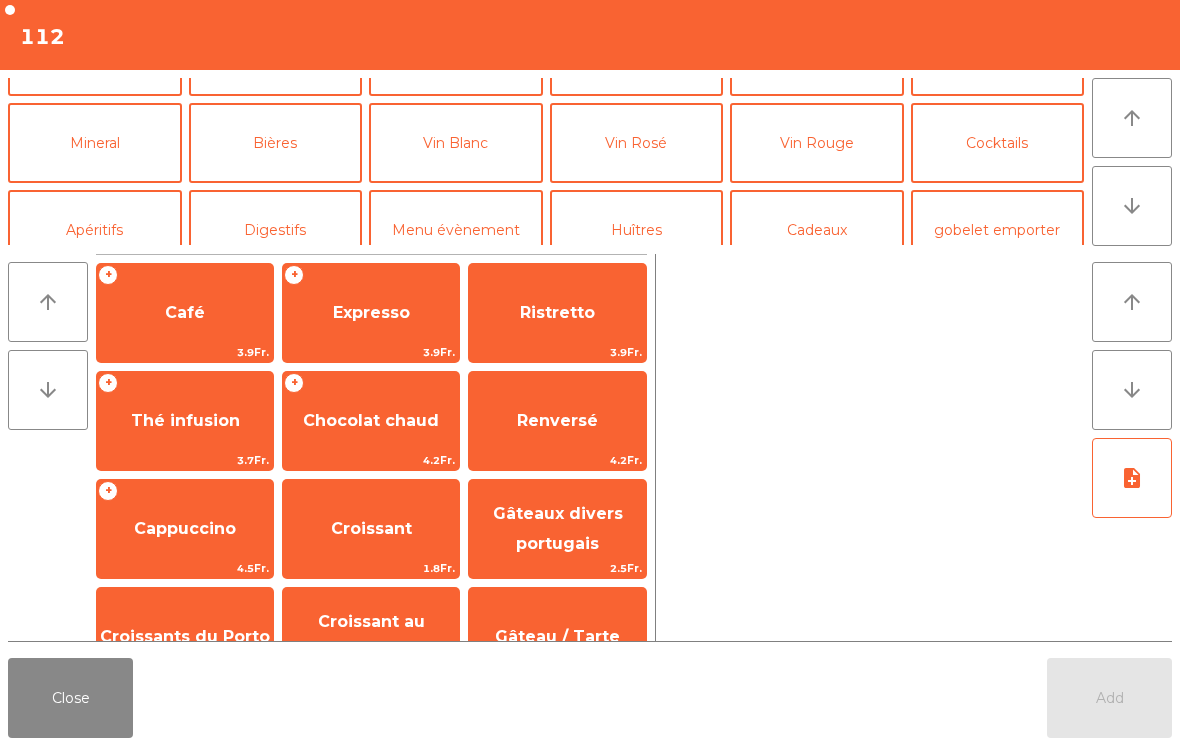scroll, scrollTop: 142, scrollLeft: 0, axis: vertical 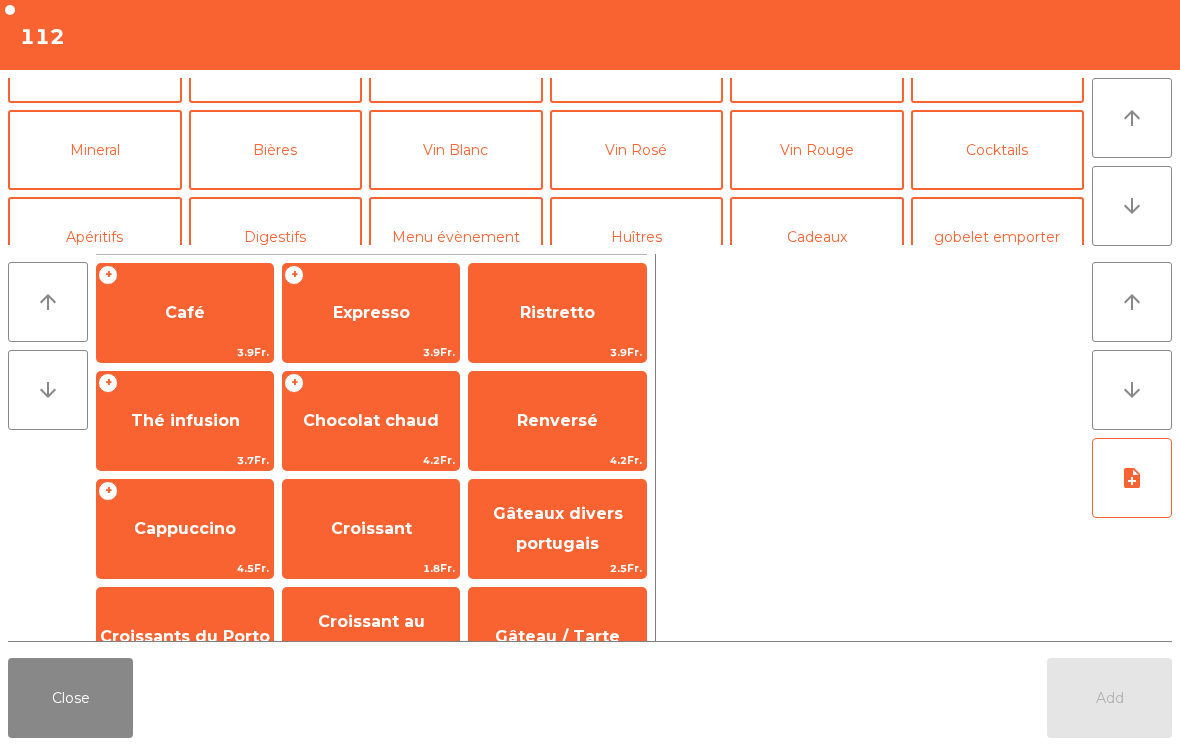 click on "Bières" 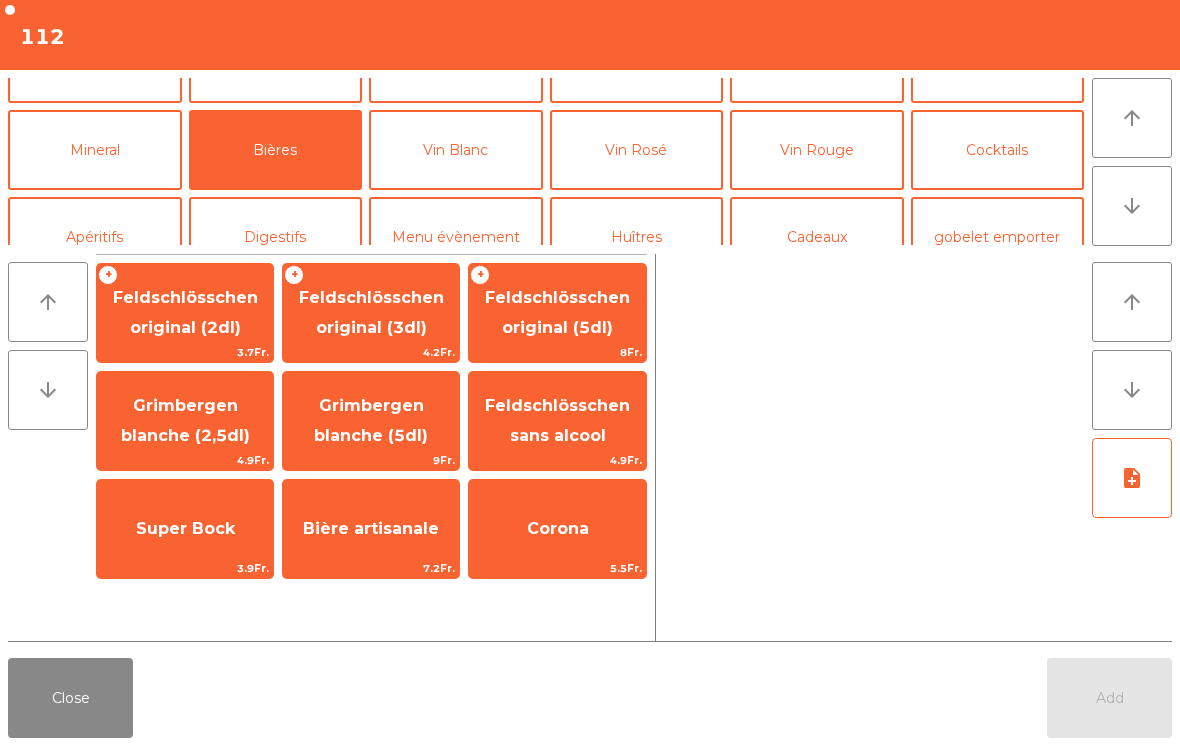 click on "Feldschlösschen original (3dl)" 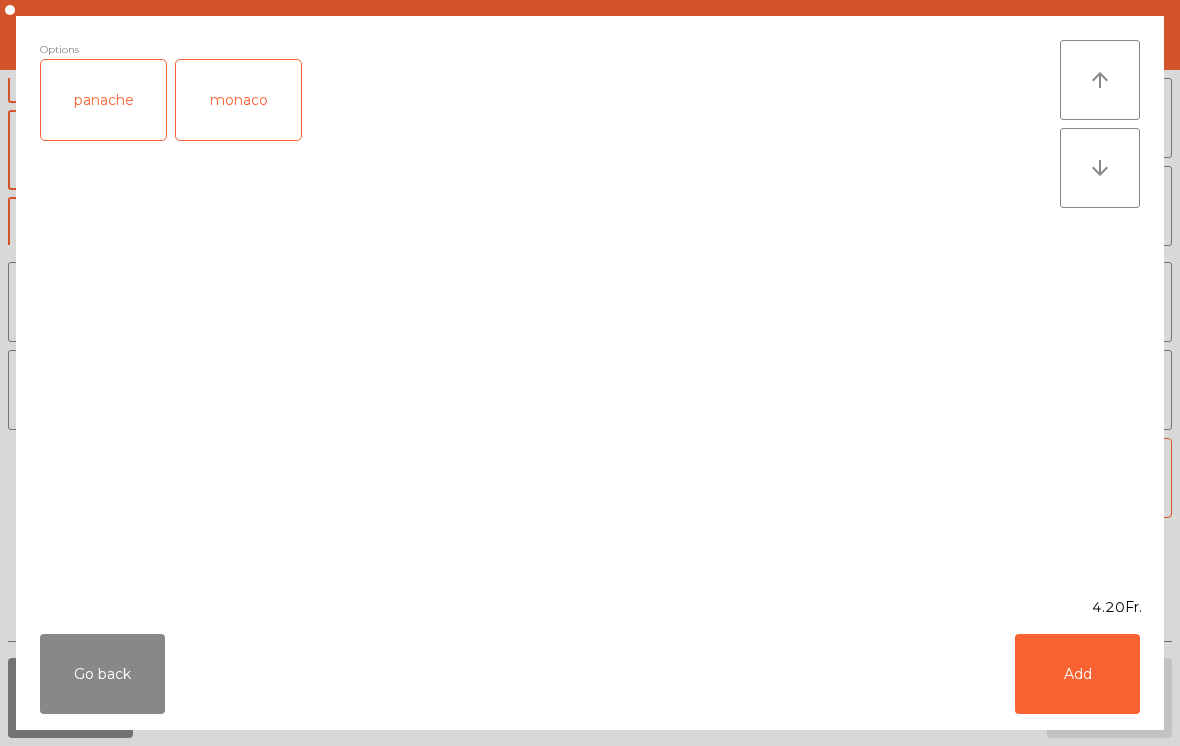 click on "panache" 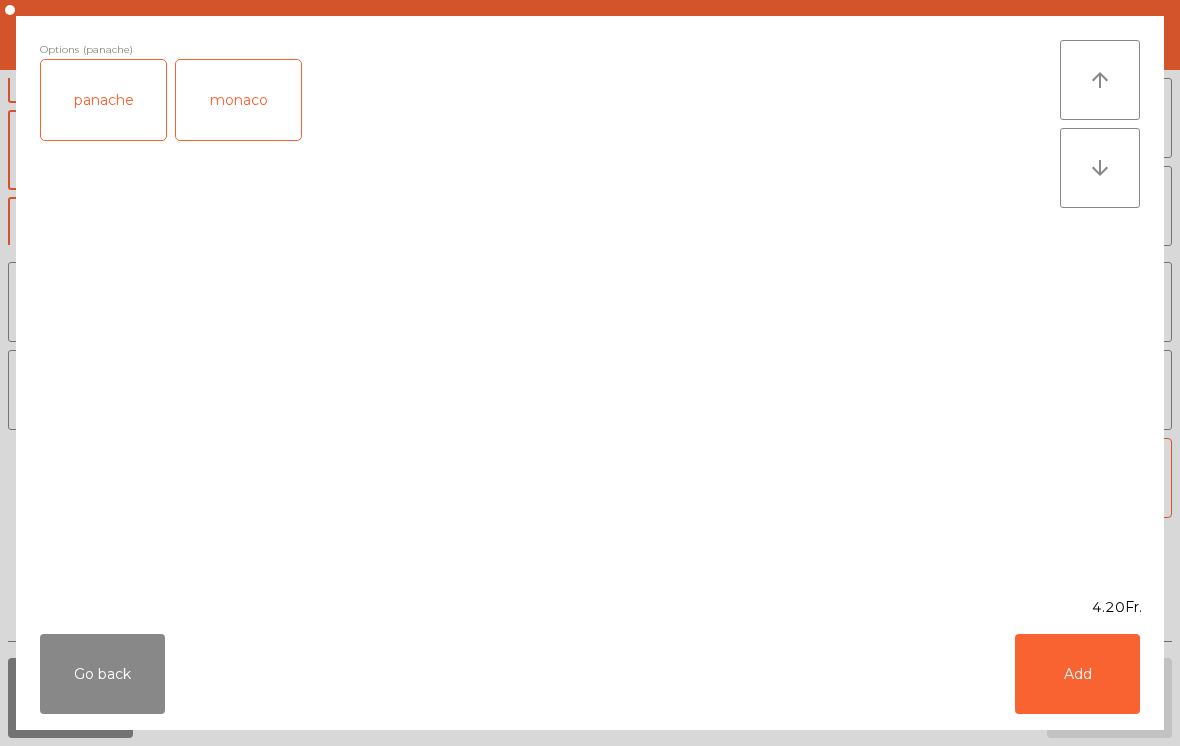 click on "Add" 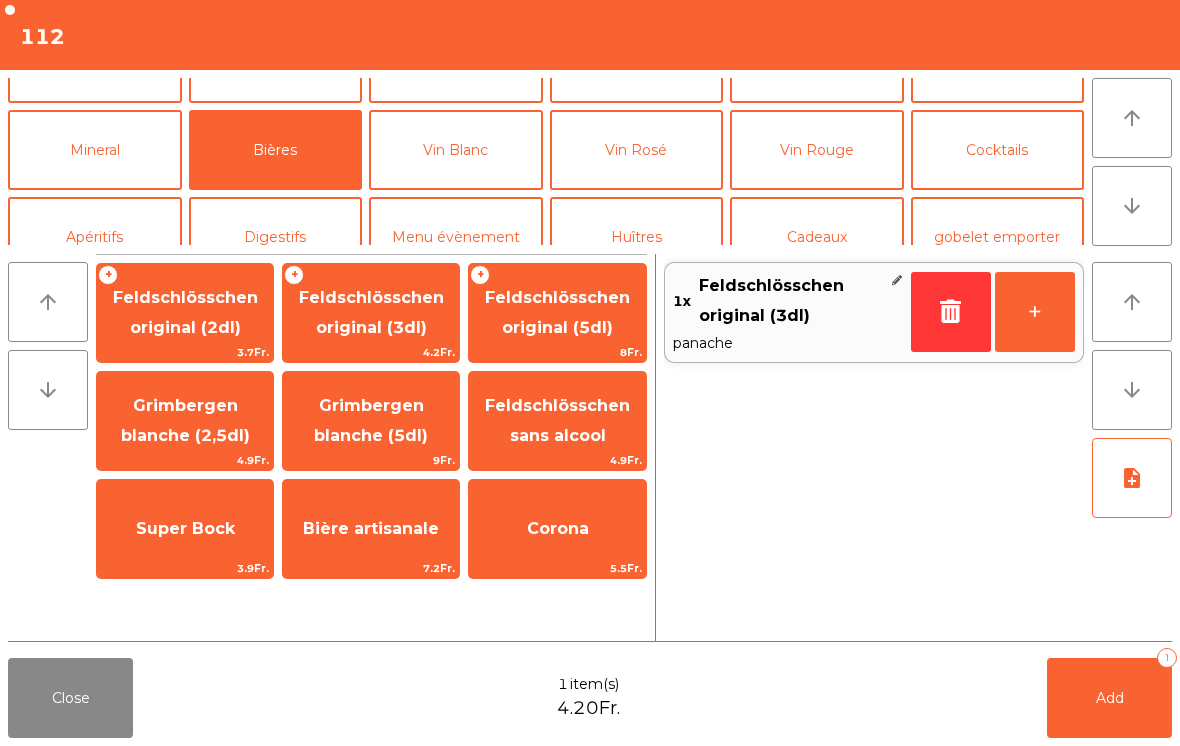 click on "Add   1" 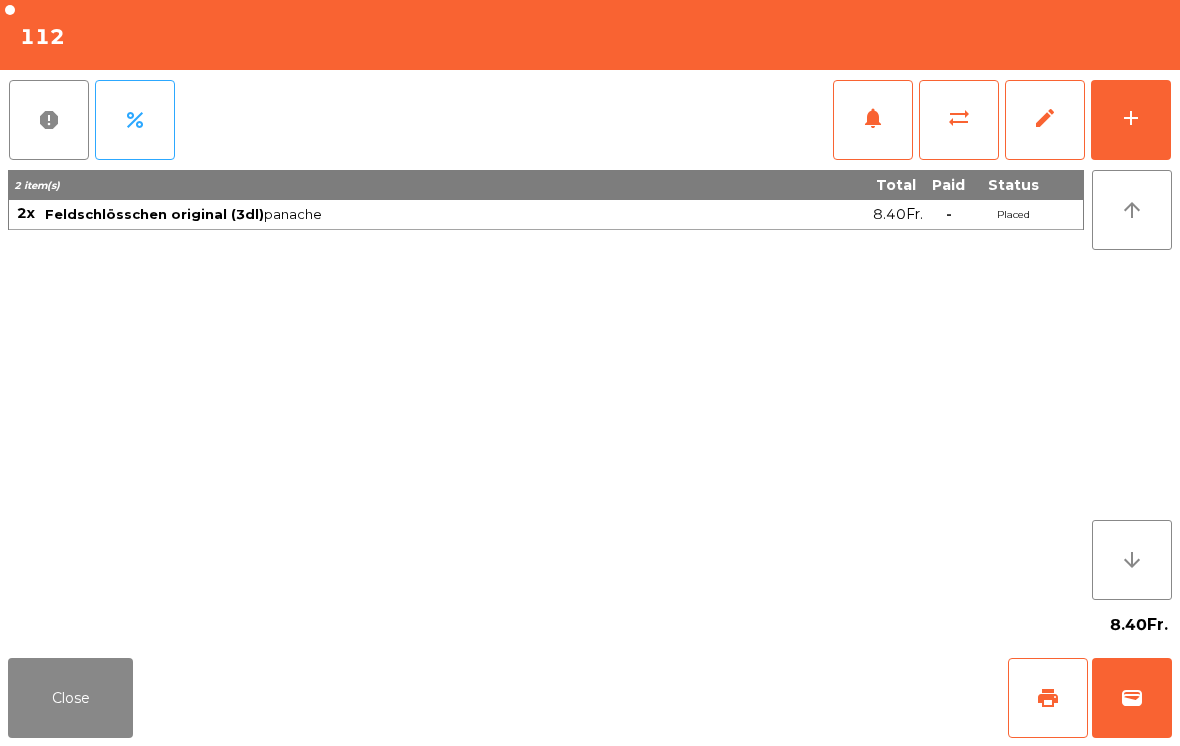 click on "print" 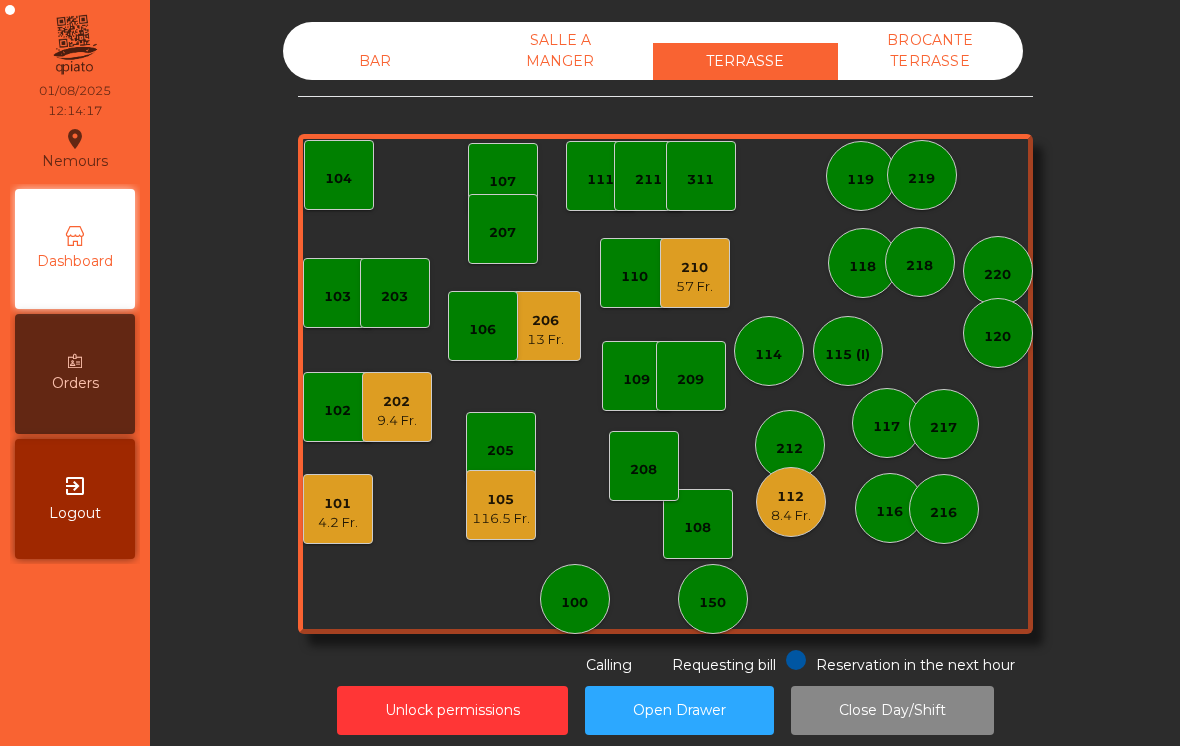 click on "13 Fr." 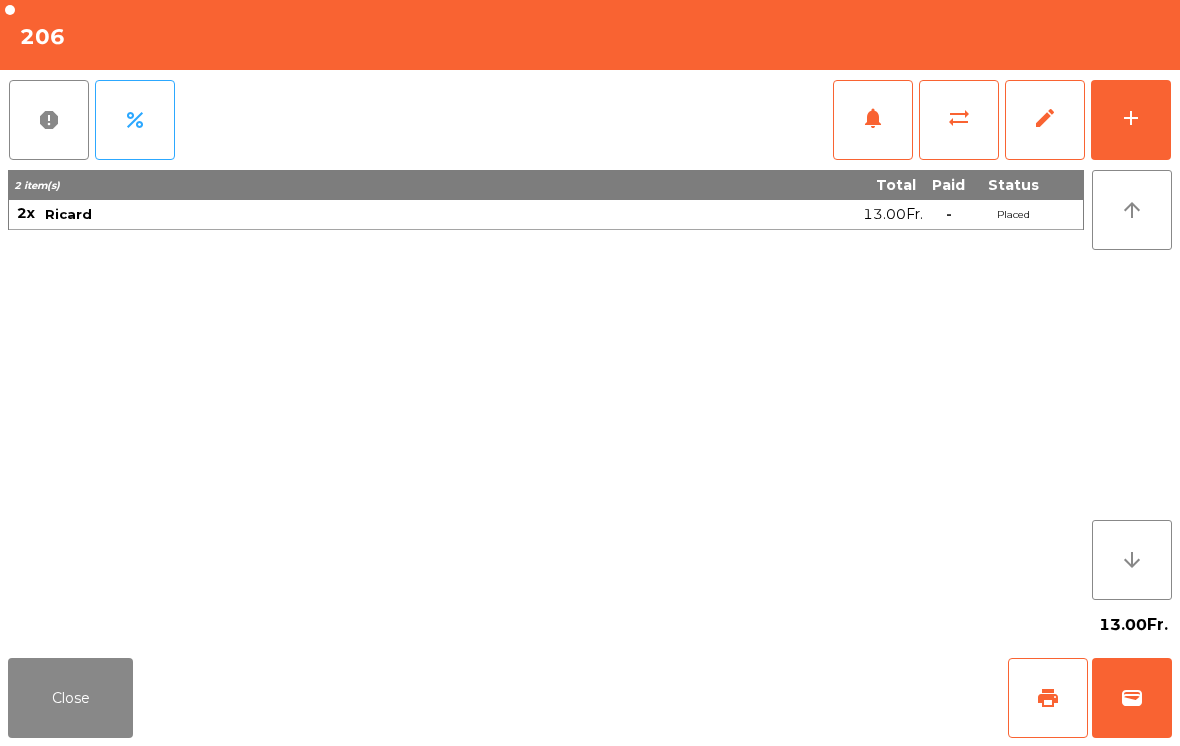 click on "Close" 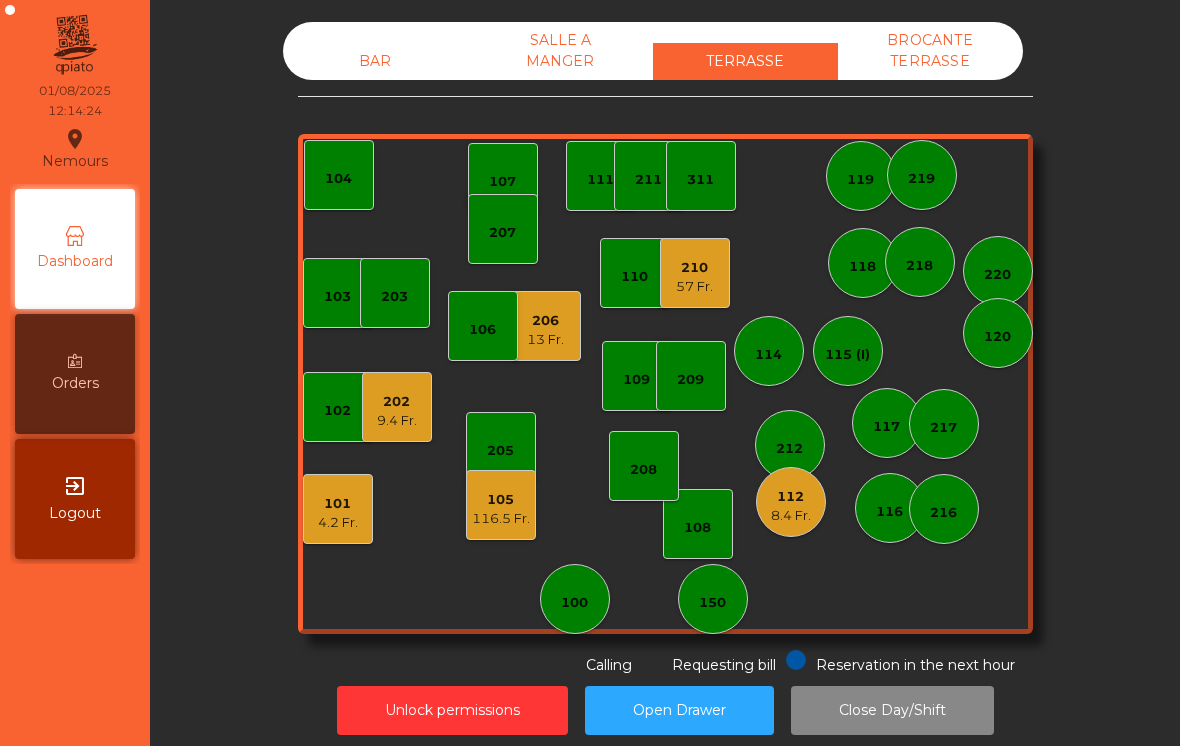 click on "105" 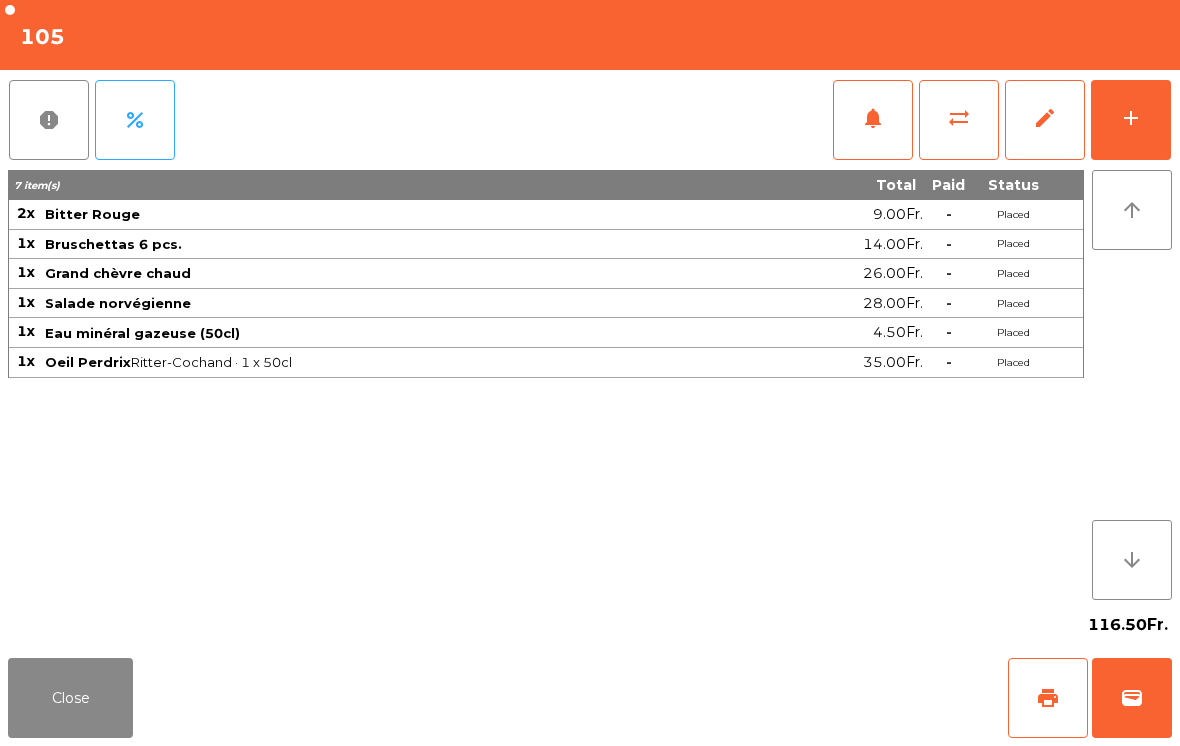 click on "Close" 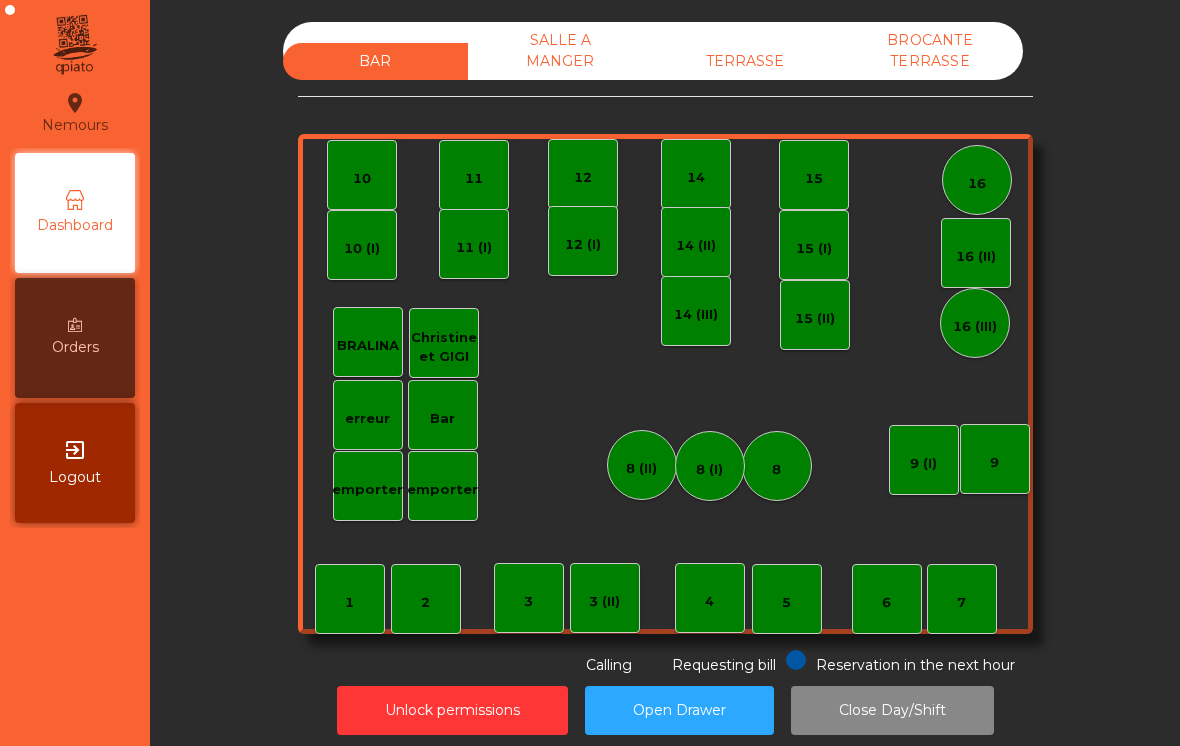 scroll, scrollTop: 0, scrollLeft: 0, axis: both 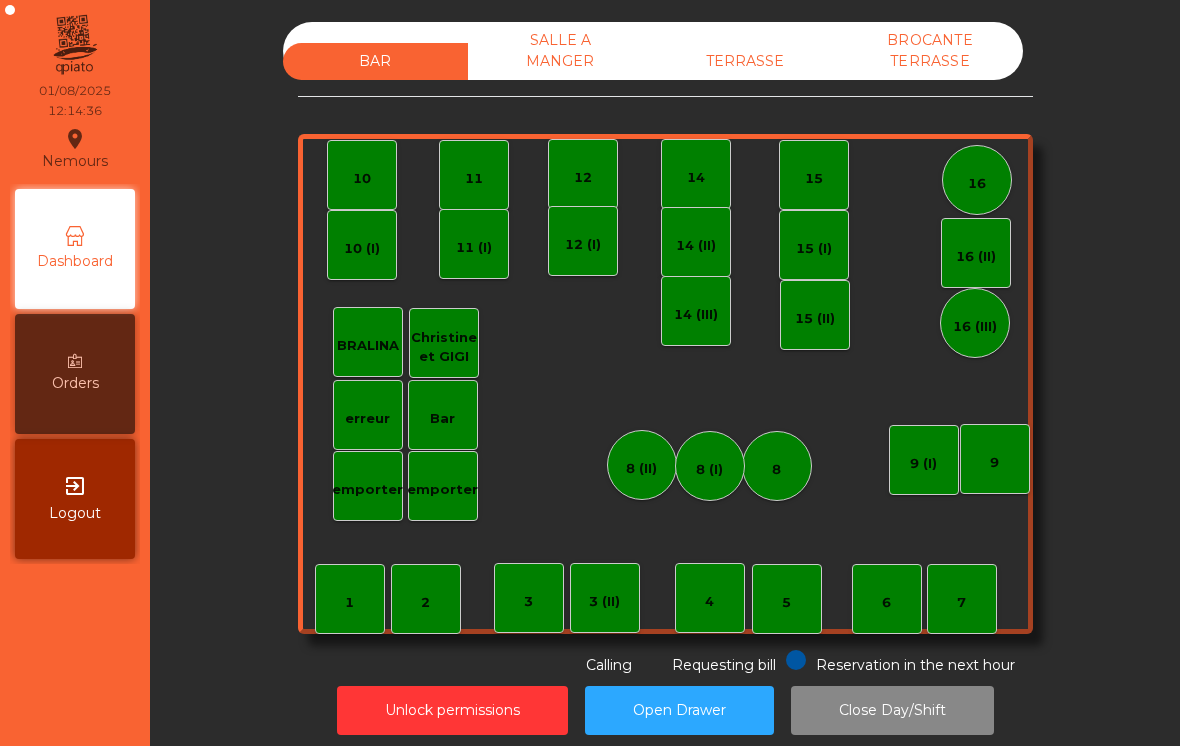 click on "TERRASSE" 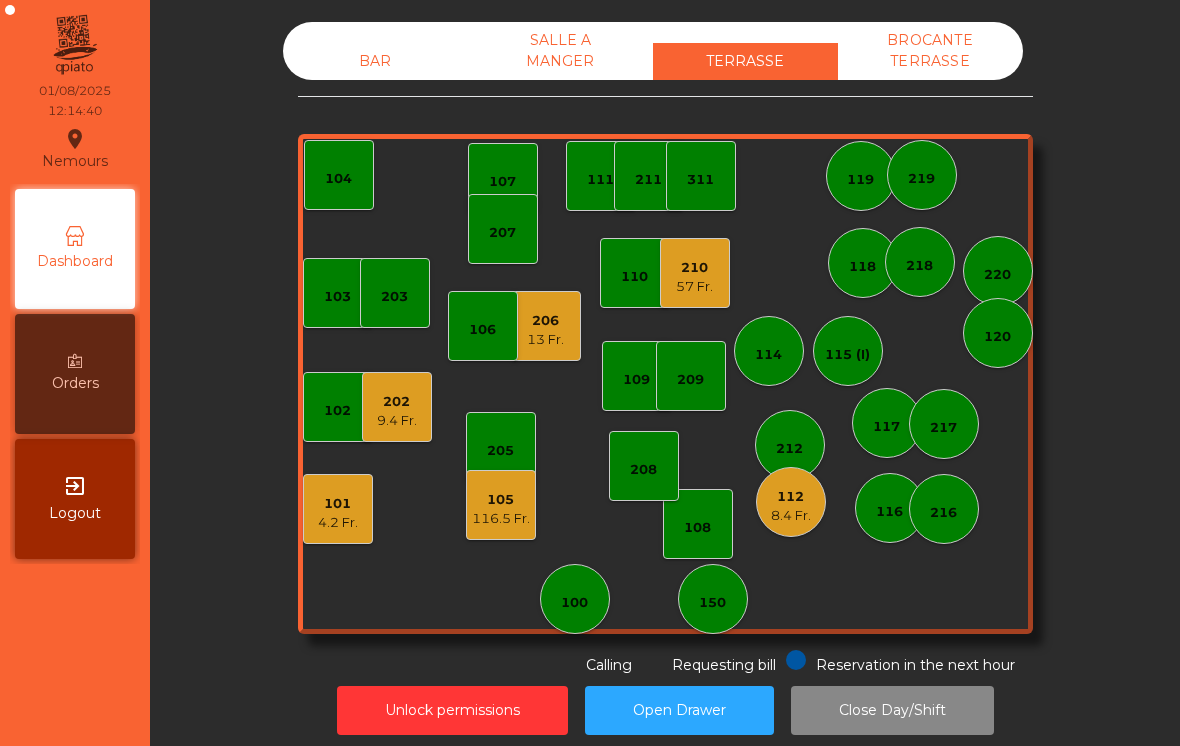 click on "57 Fr." 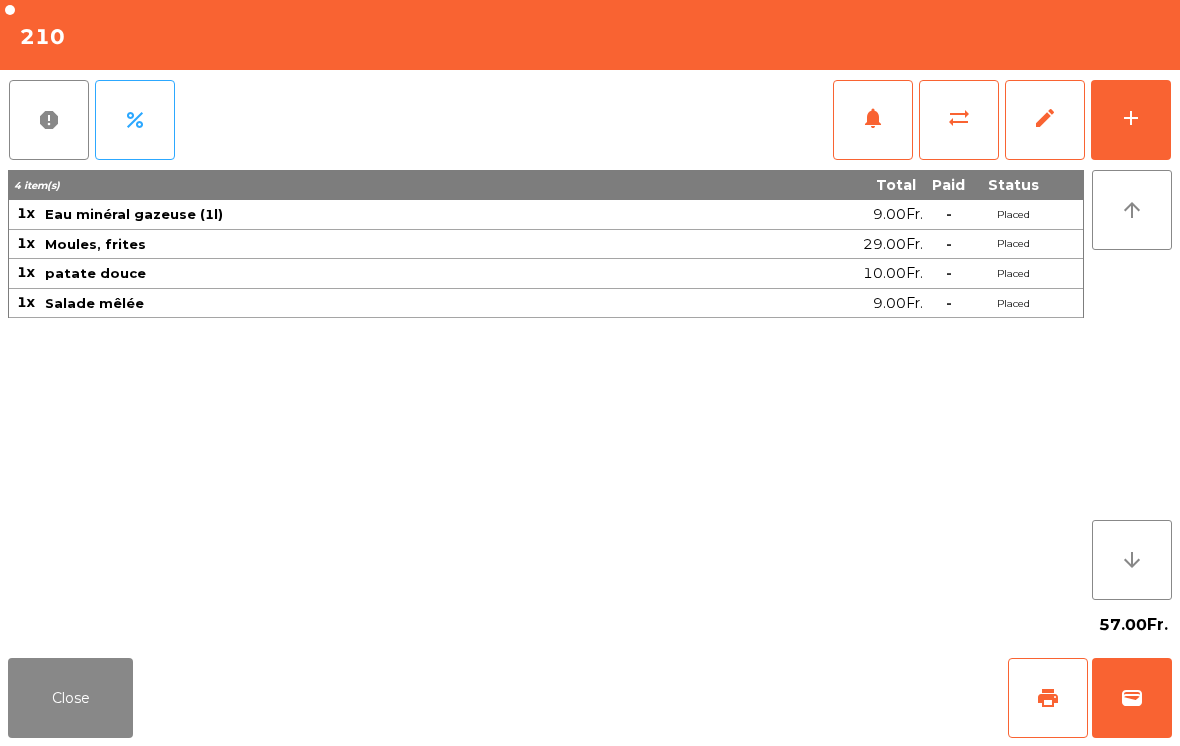 click on "Close" 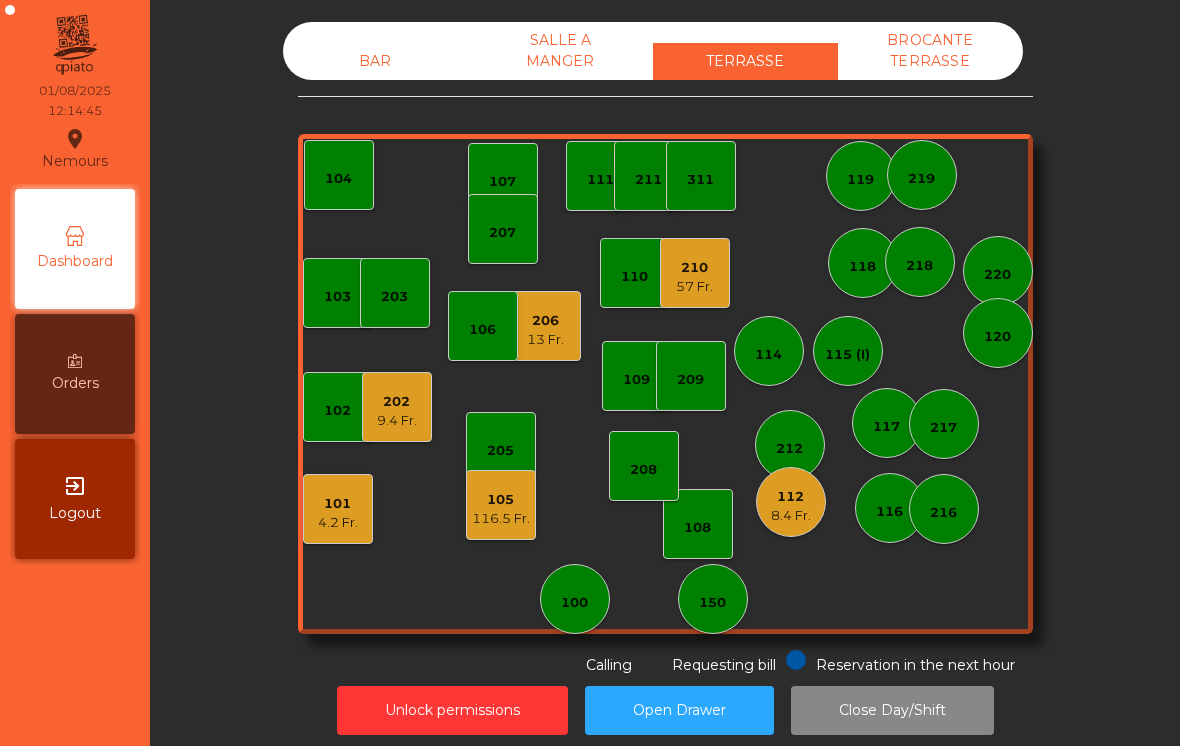 click on "210   57 Fr." 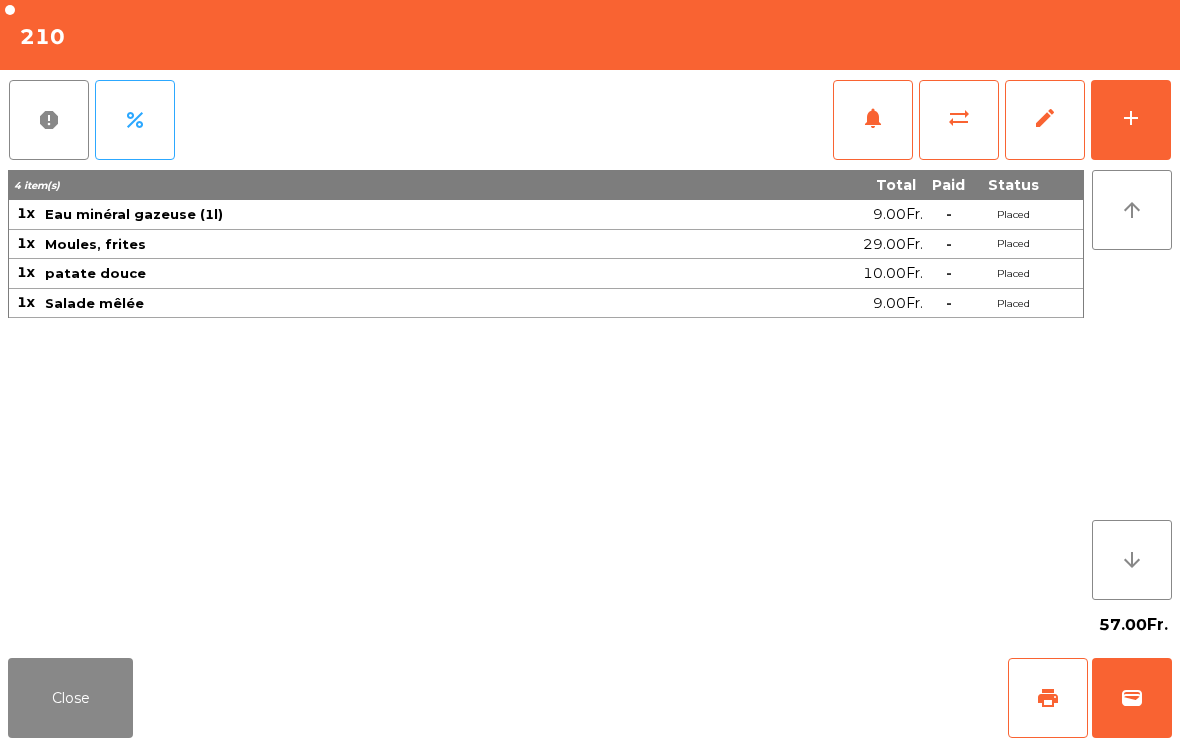click on "Close" 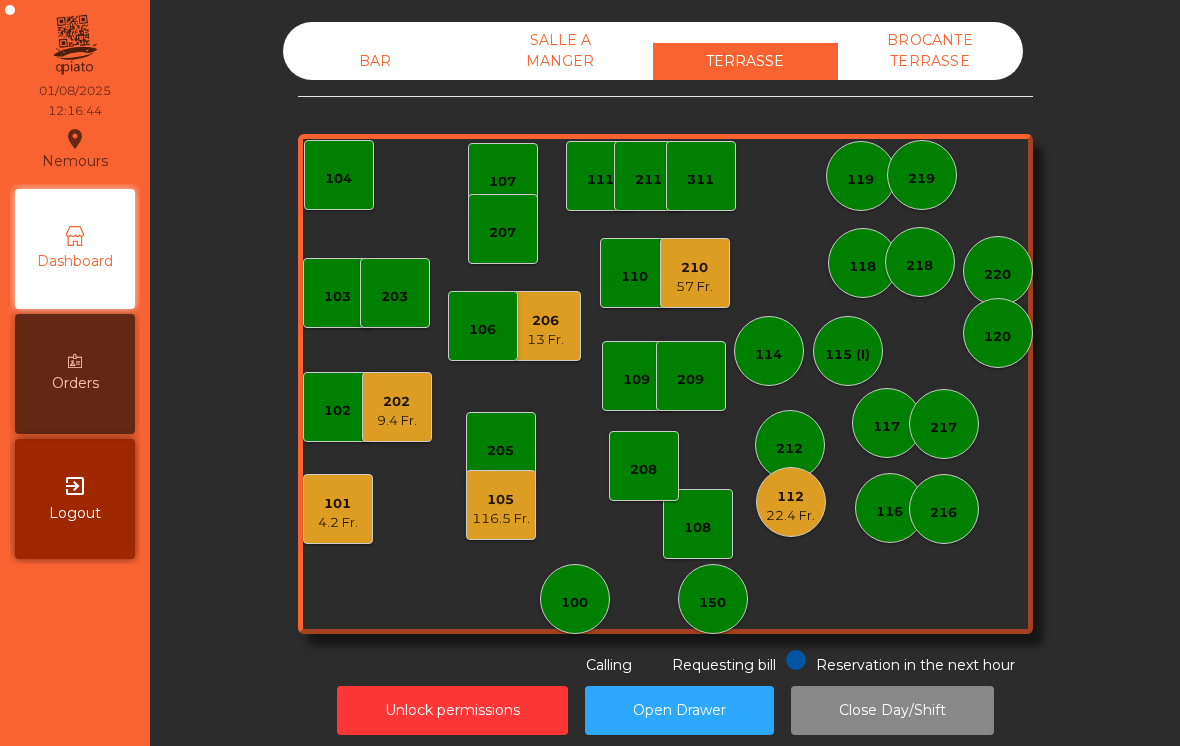 click on "202   9.4 Fr." 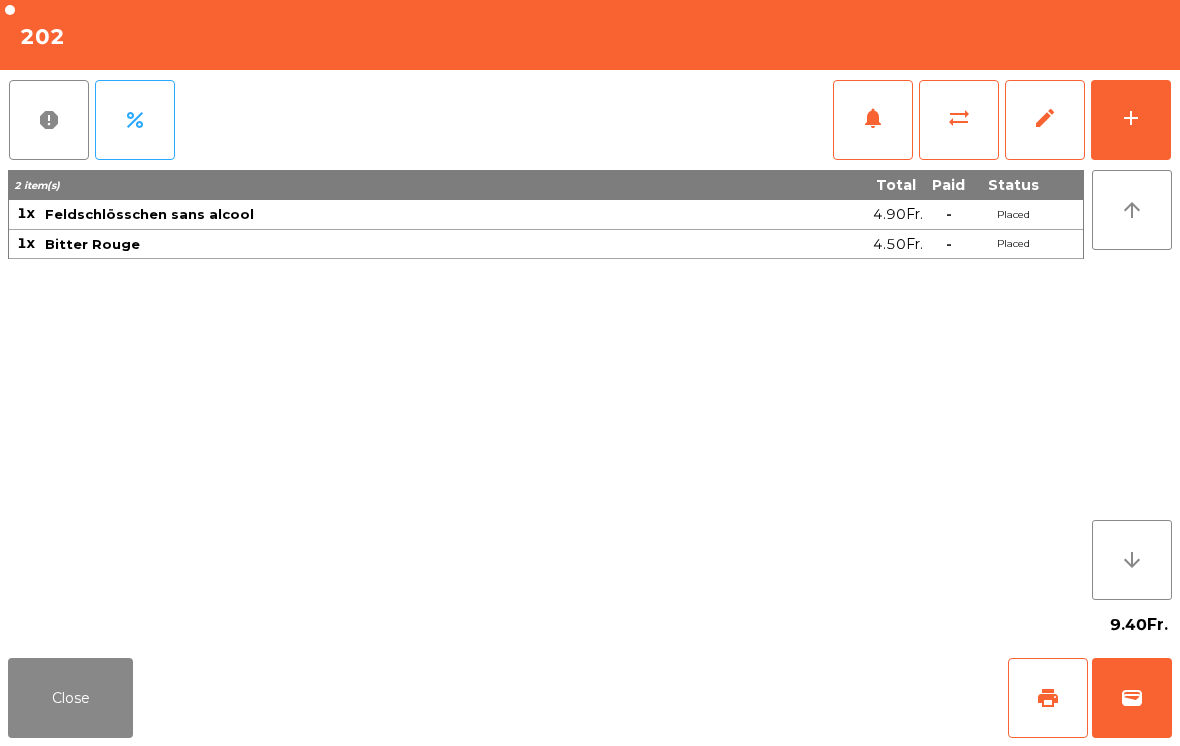 click on "add" 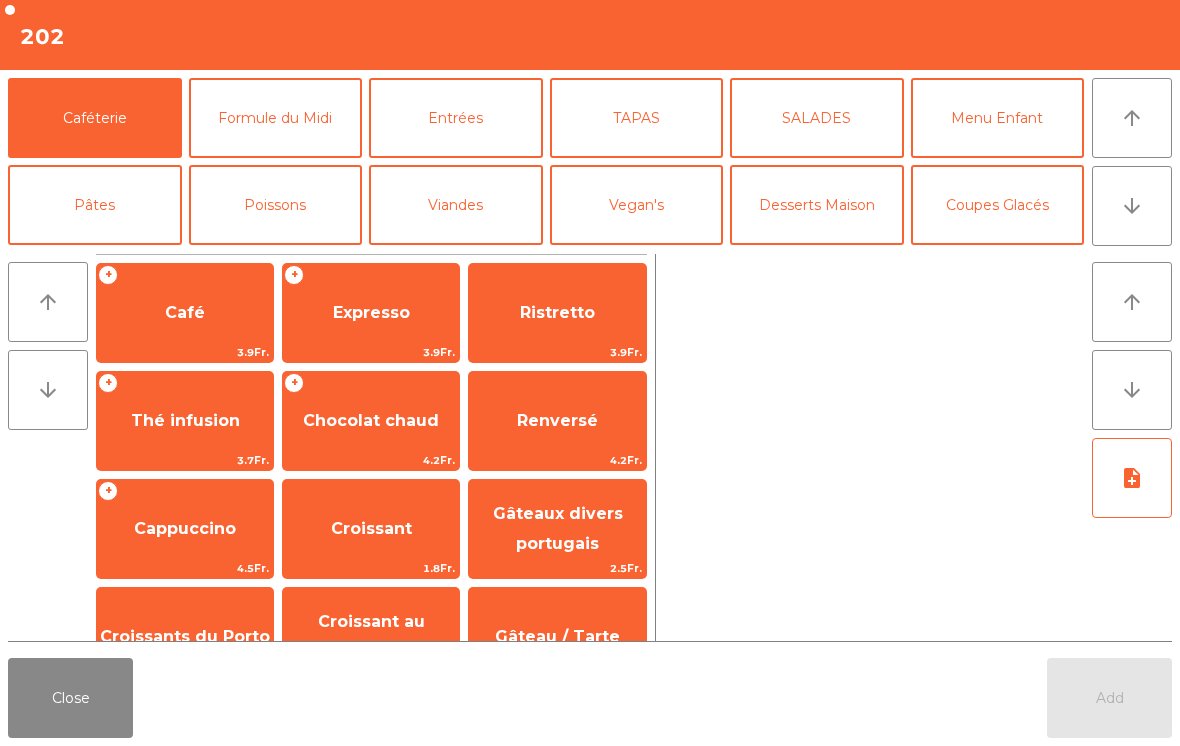 click on "Entrées" 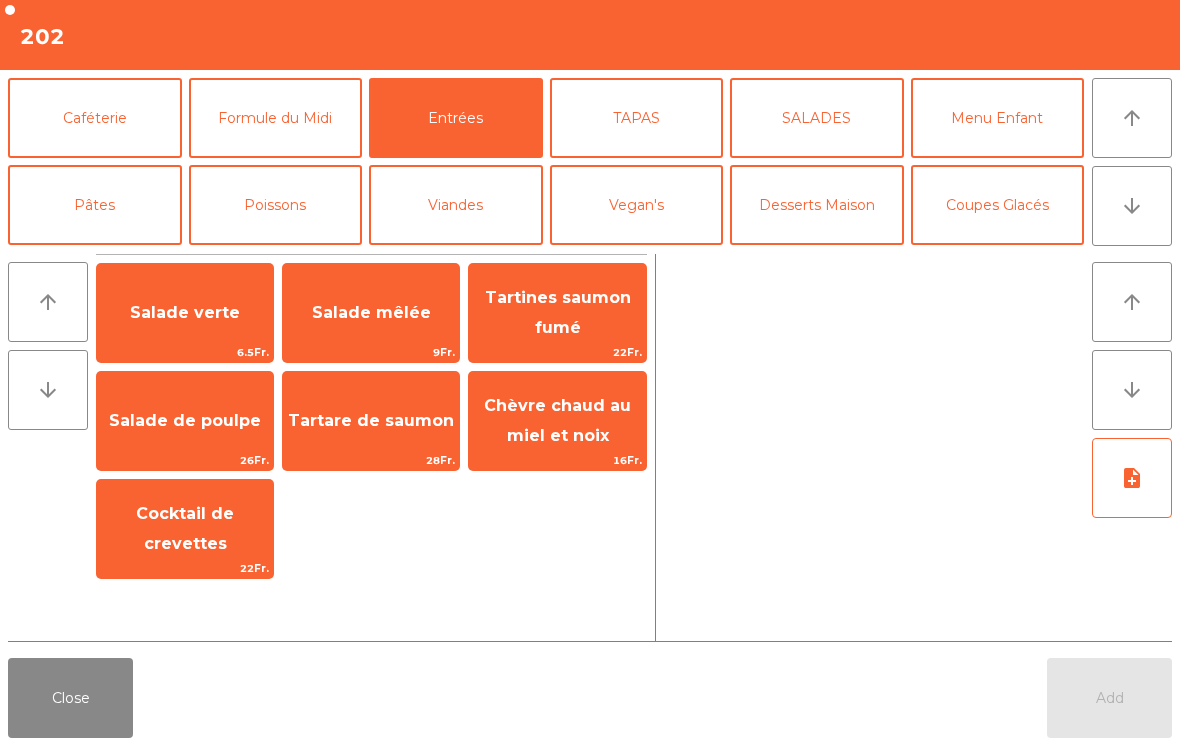 click on "16Fr." 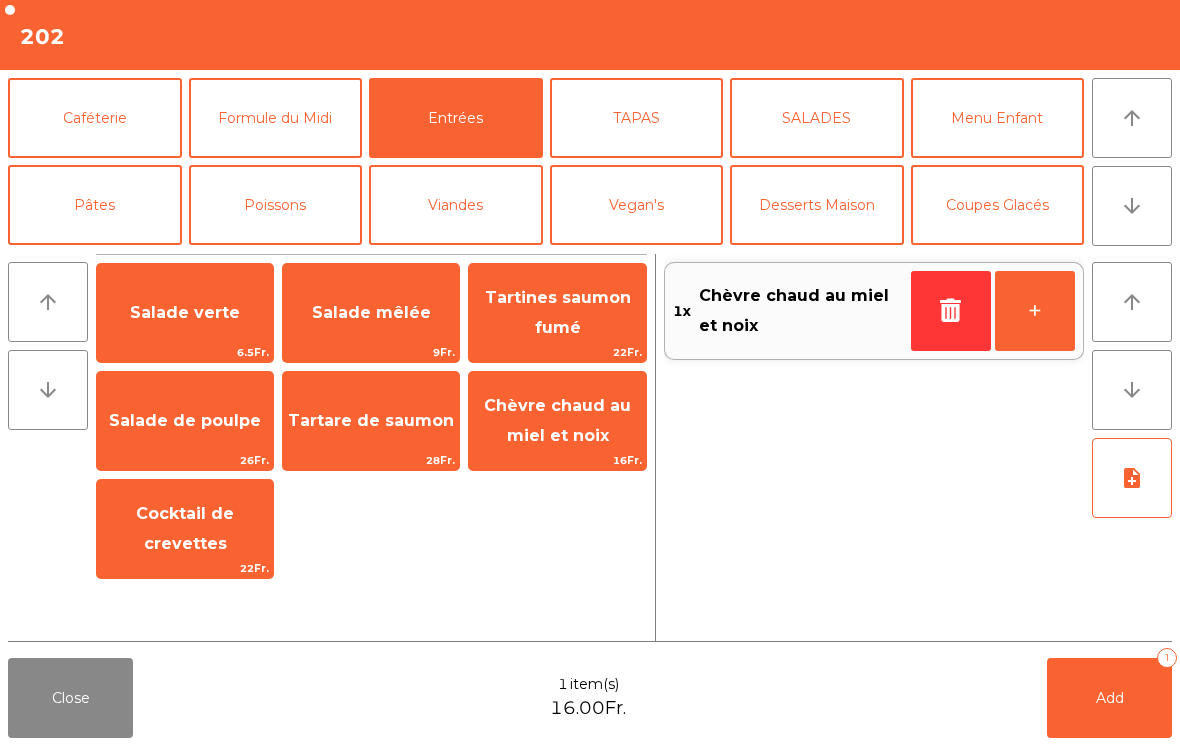 click on "Vegan's" 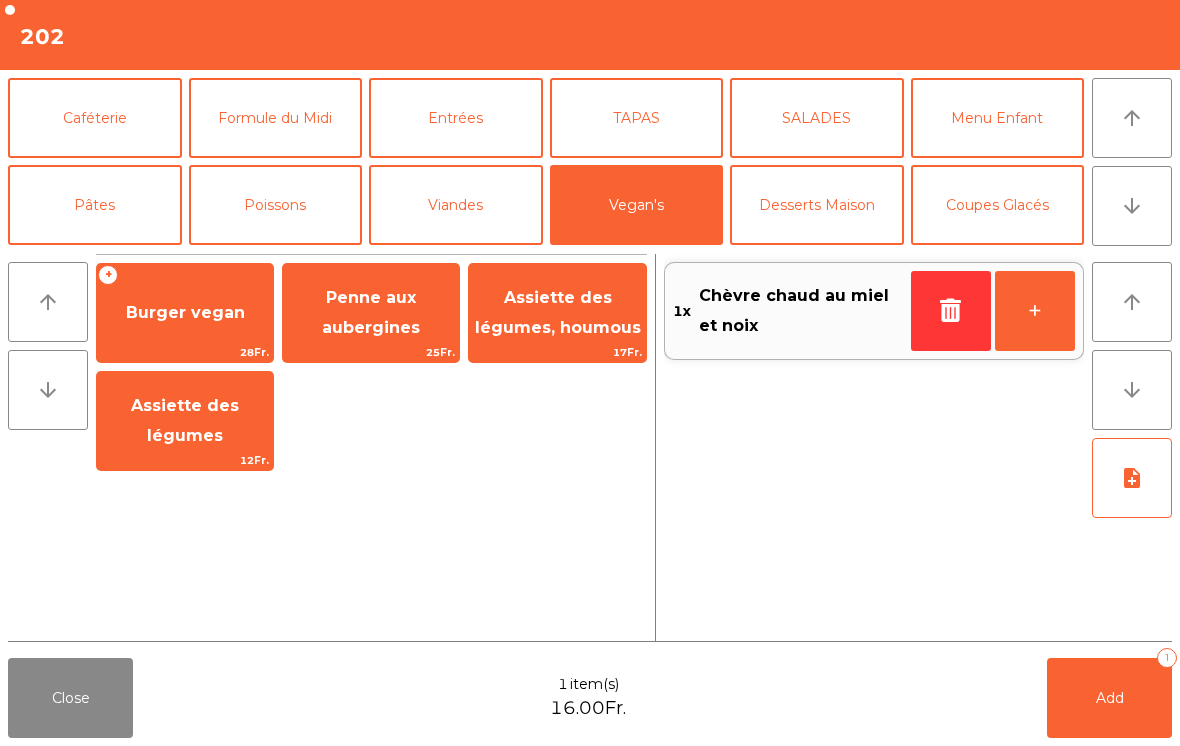 click on "17Fr." 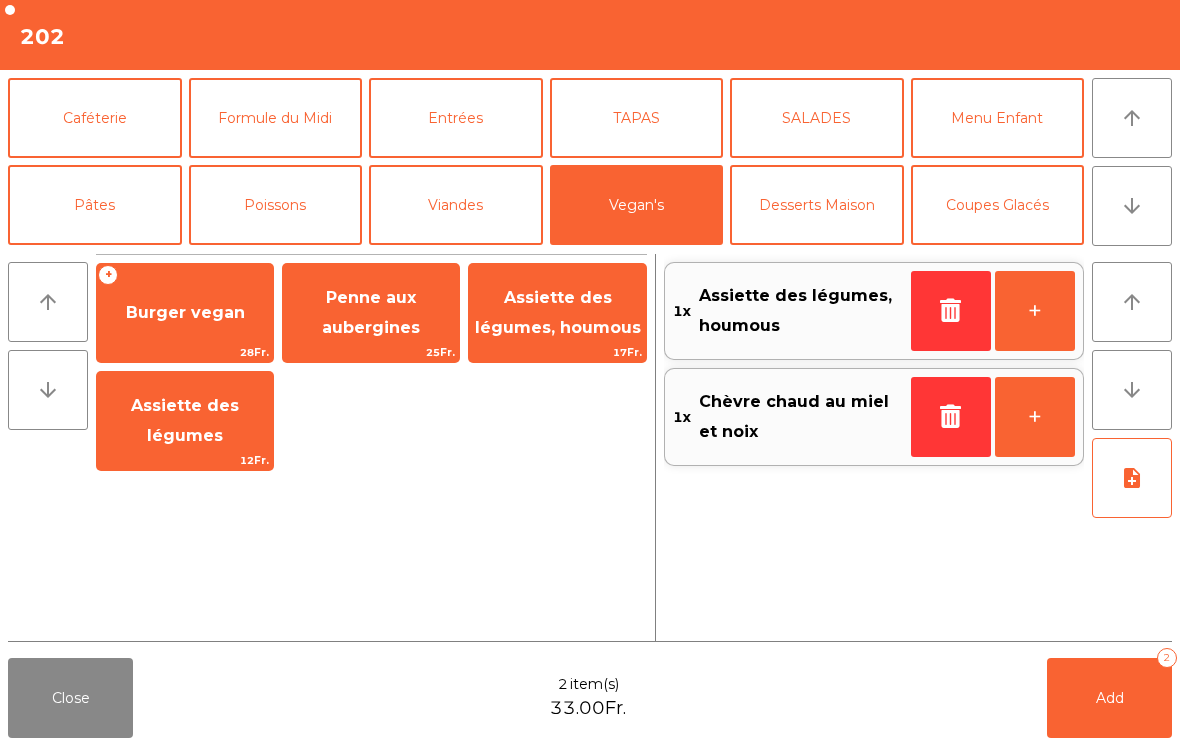 click on "Viandes" 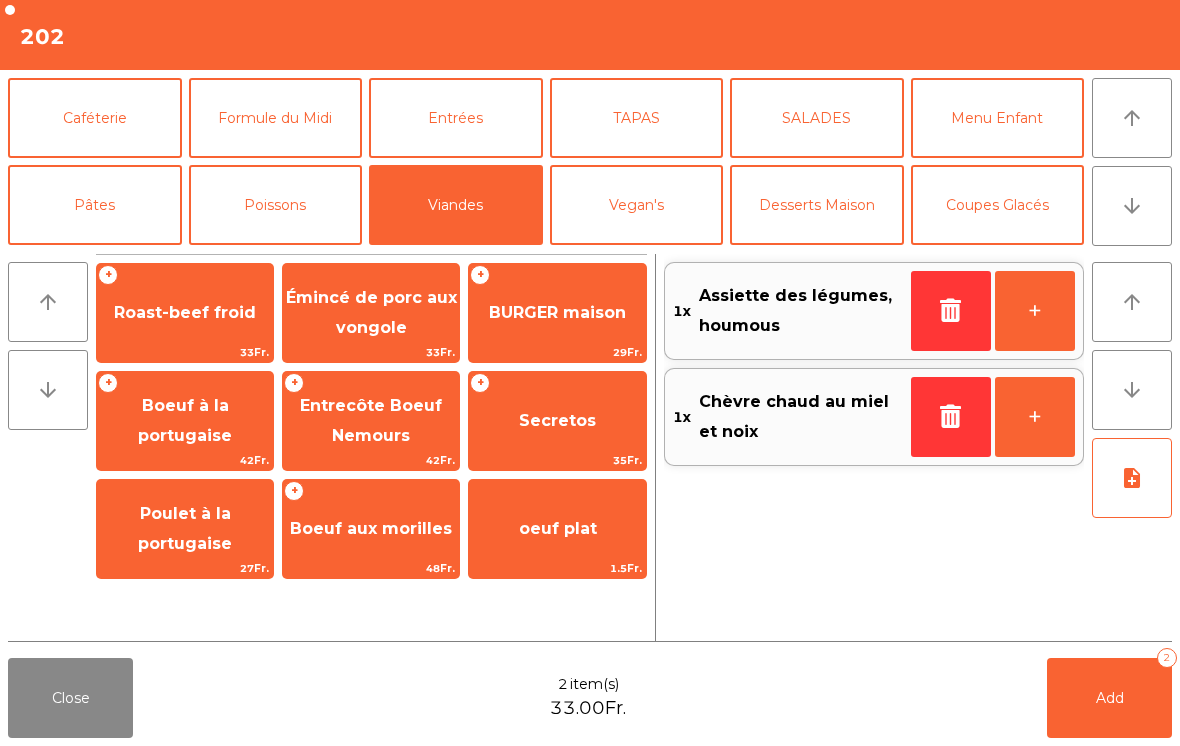click on "BURGER maison" 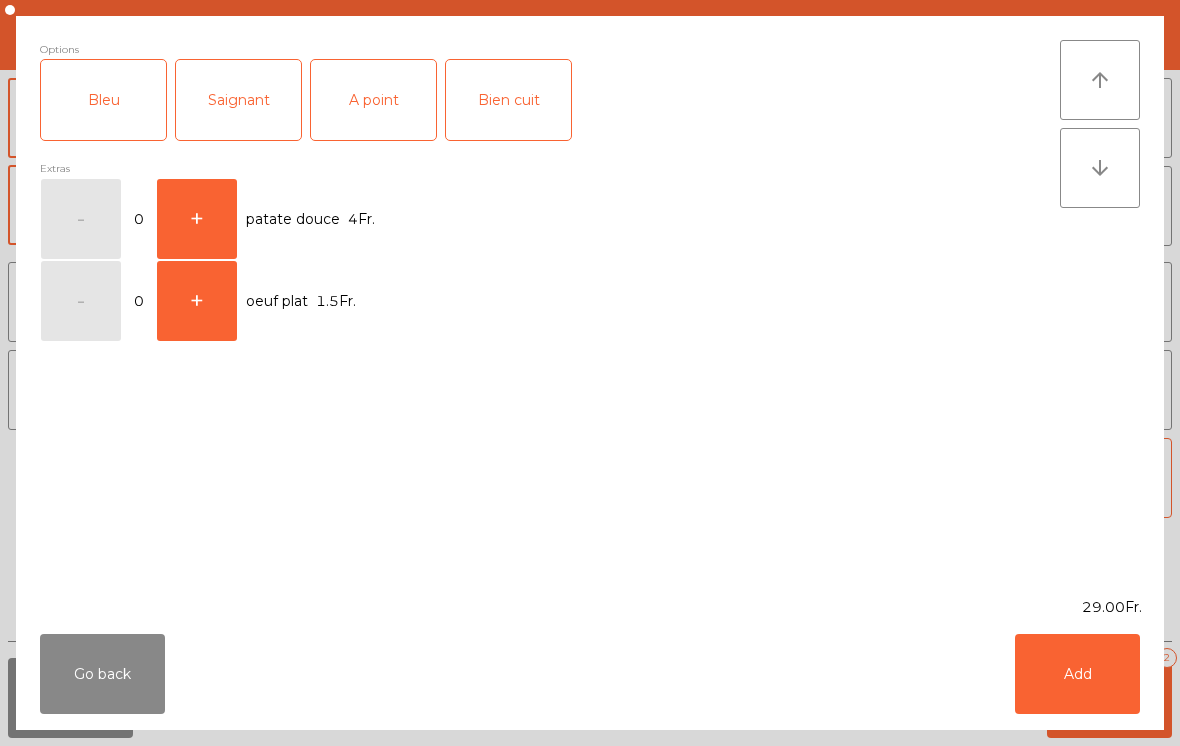 click on "A point" 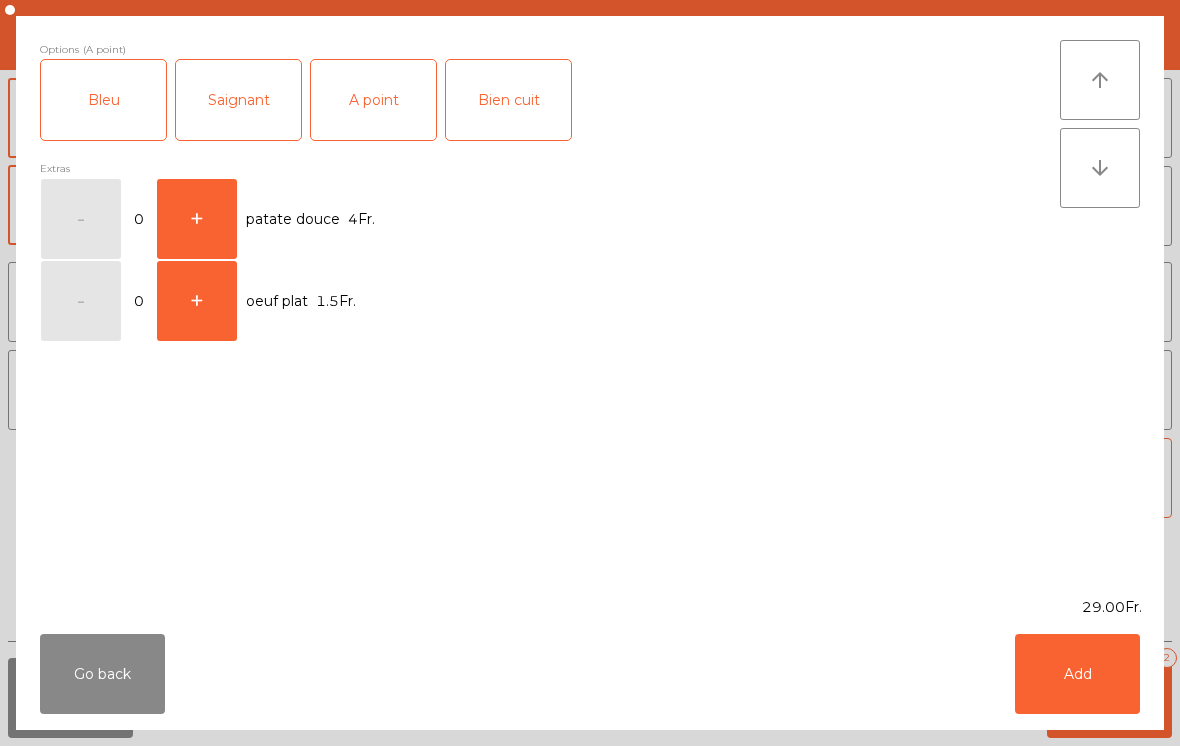 click on "Add" 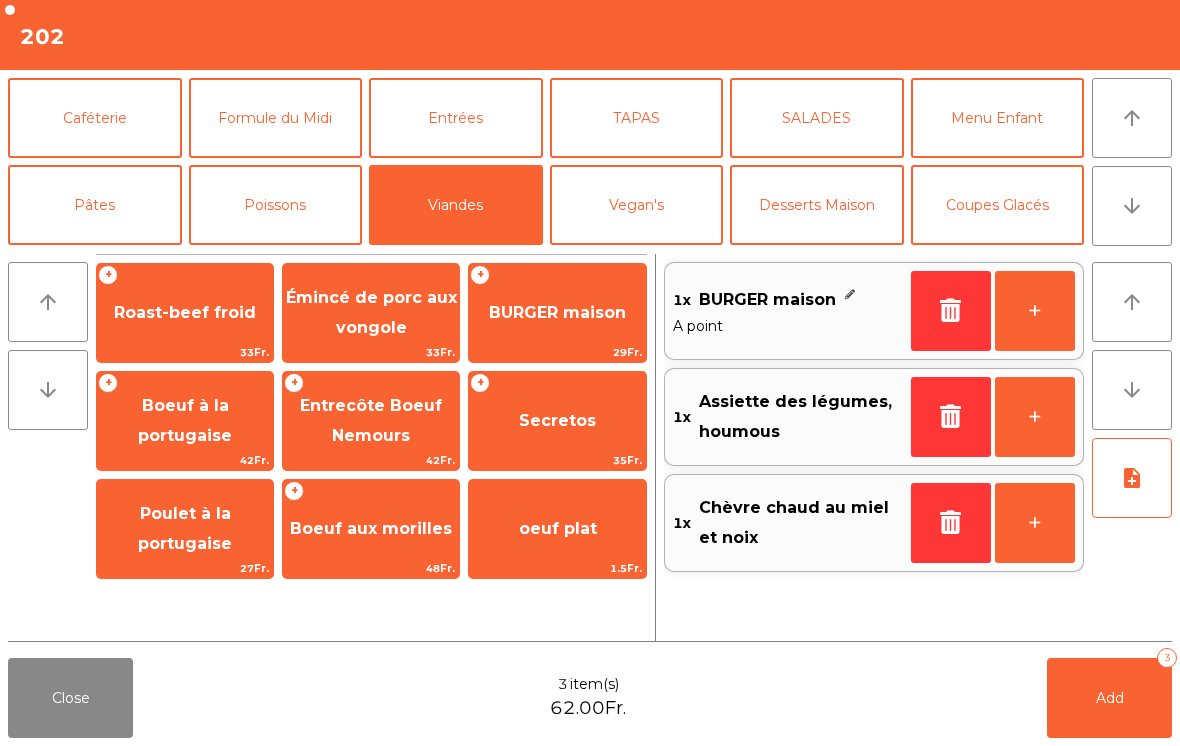 click on "note_add" 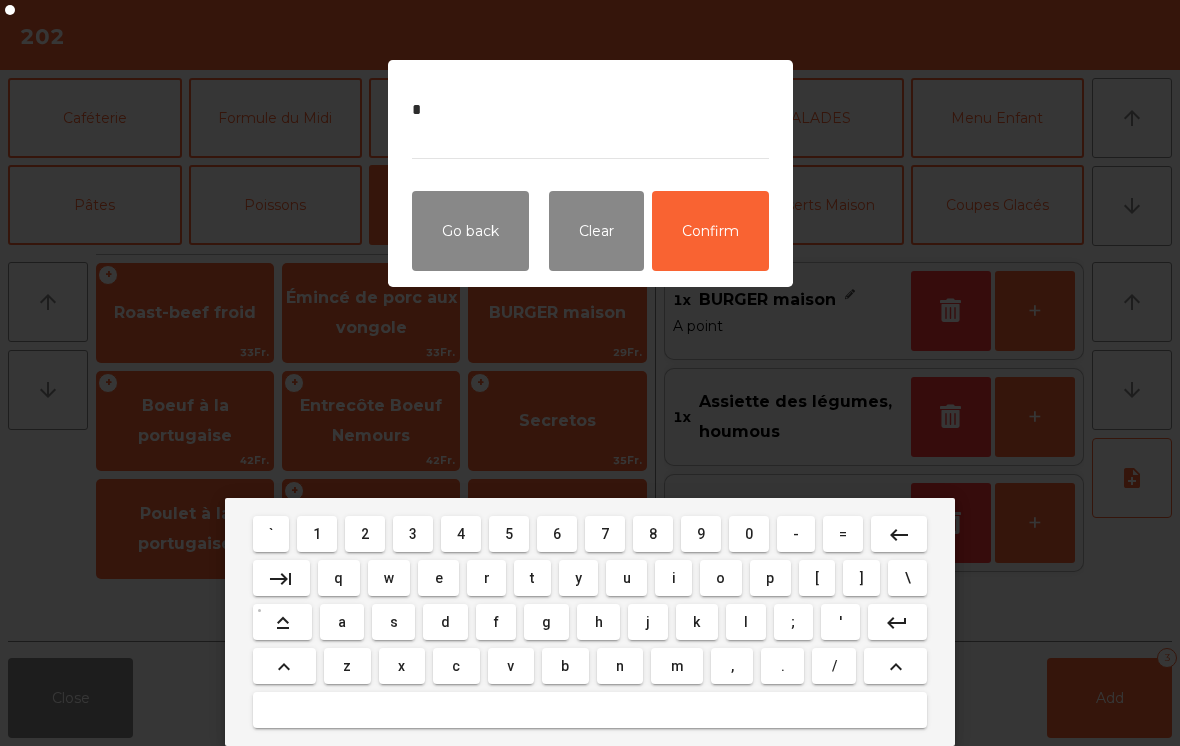type on "**" 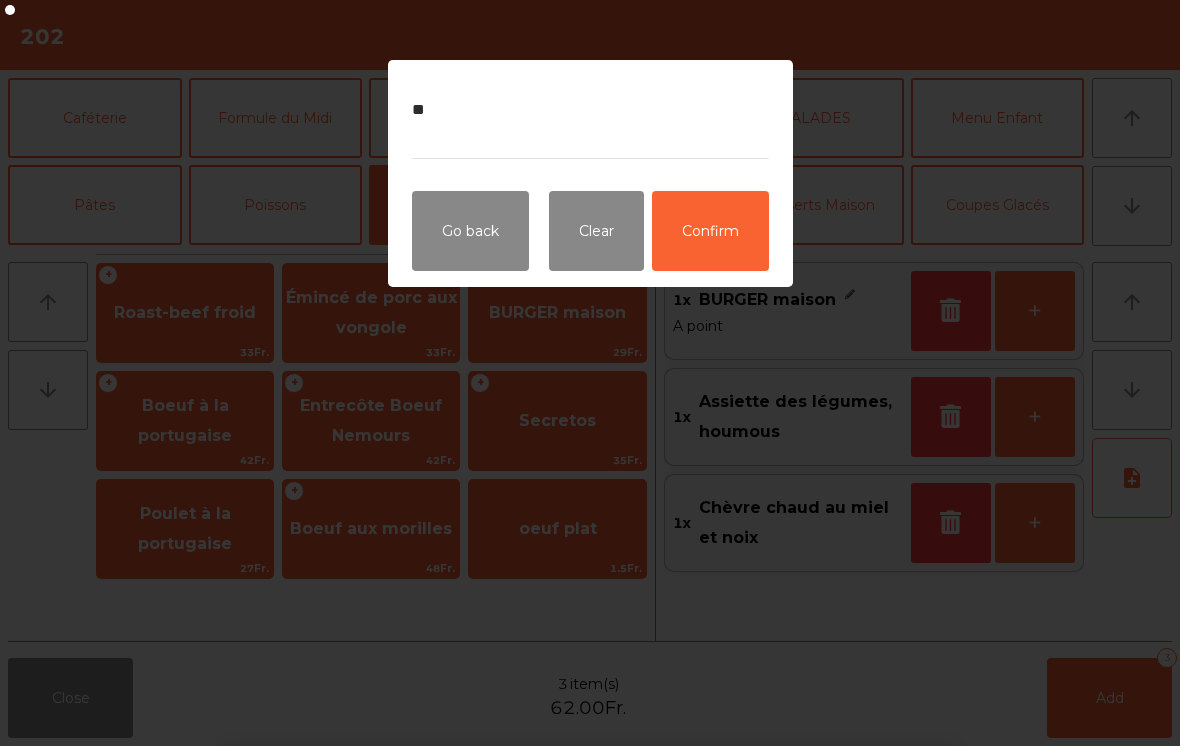 click on "Confirm" 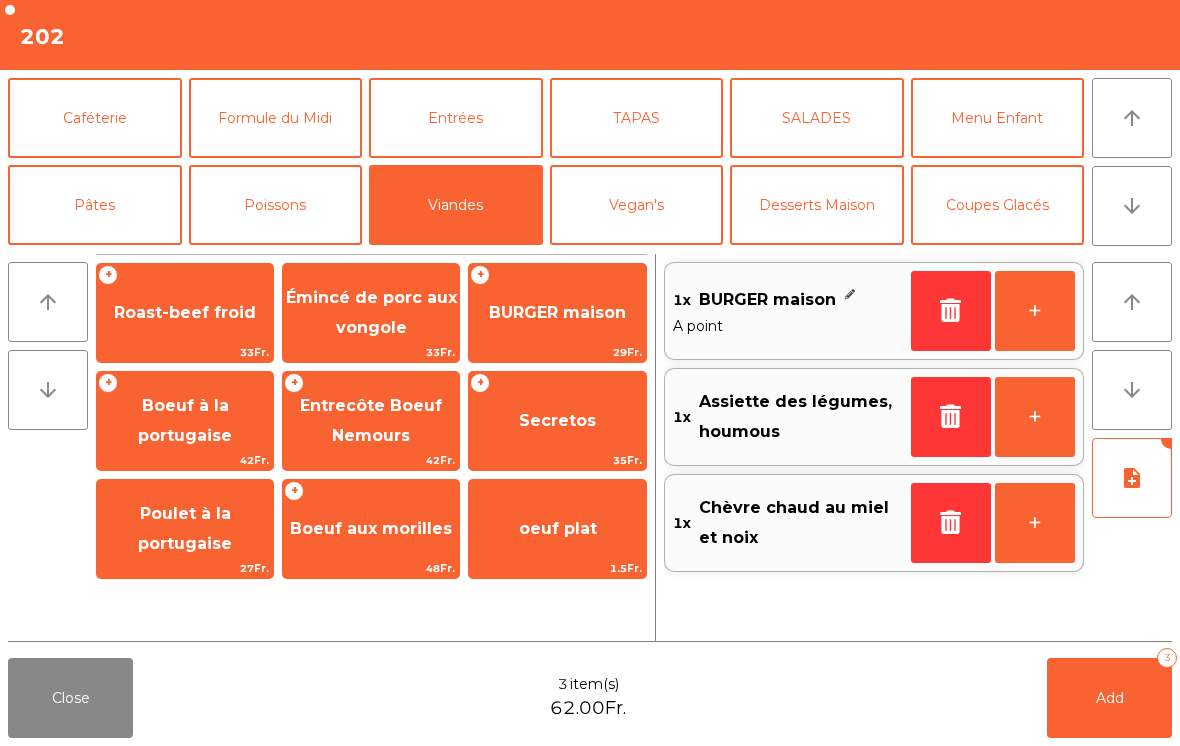 click on "Add   3" 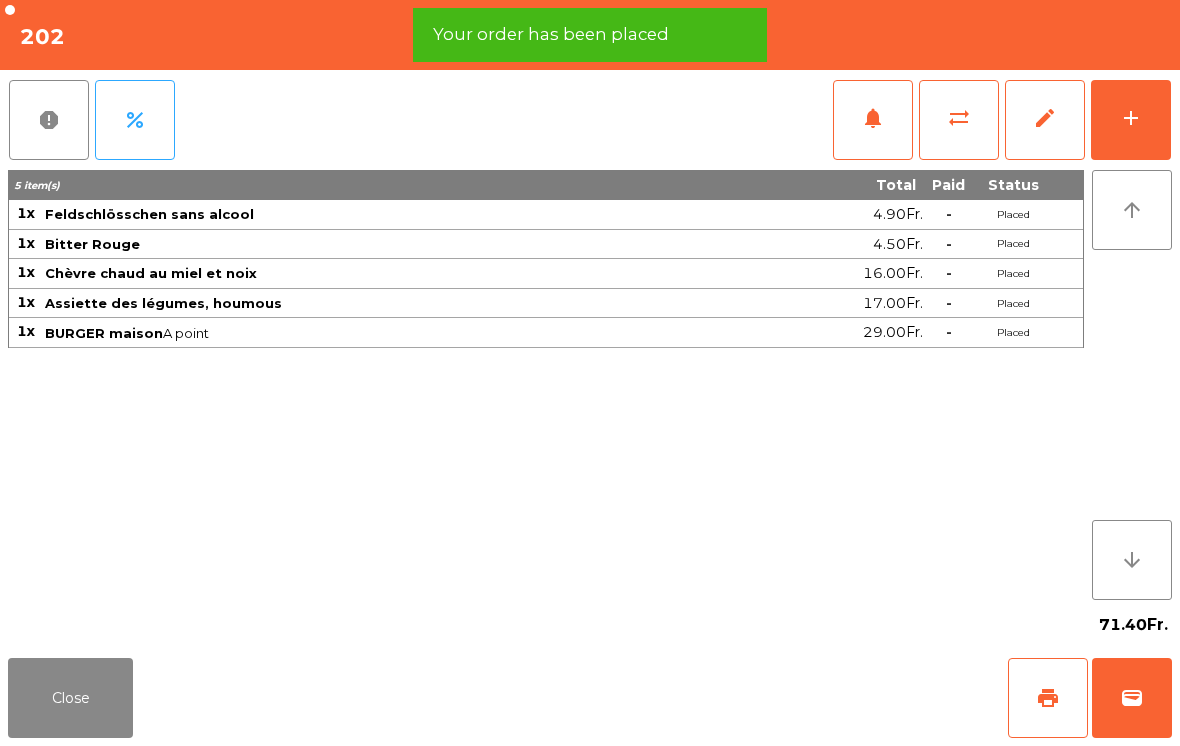click on "add" 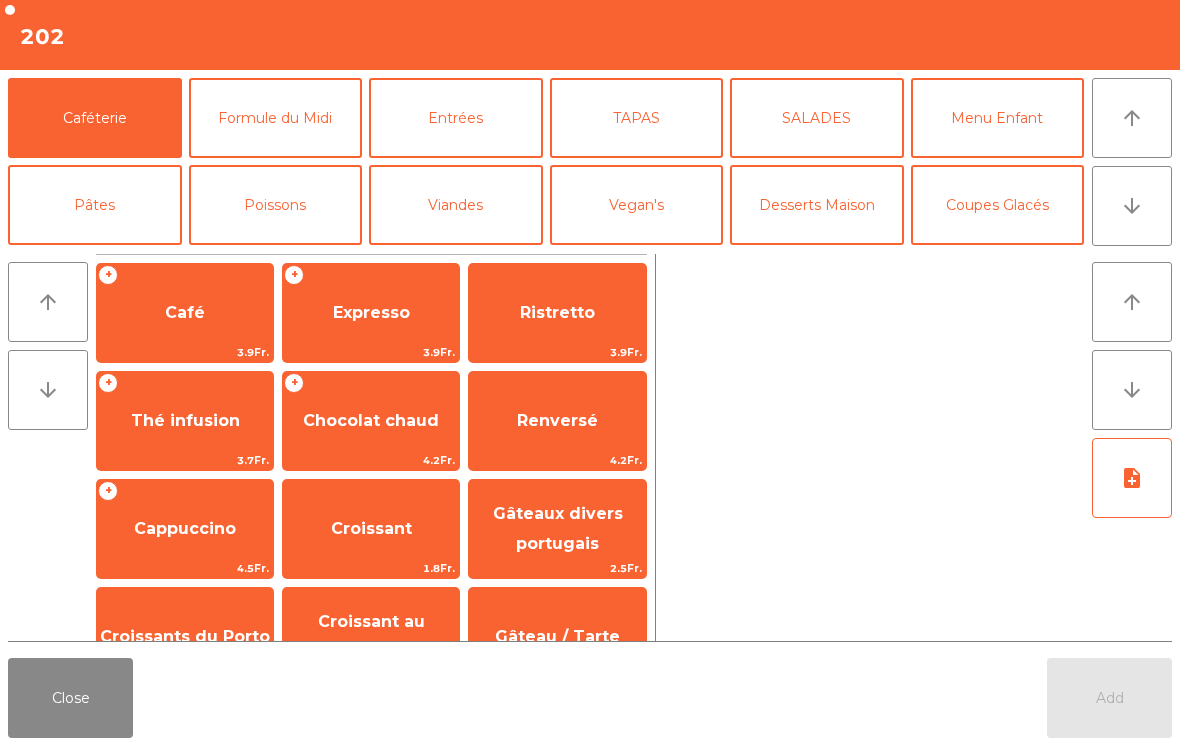 click on "arrow_downward" 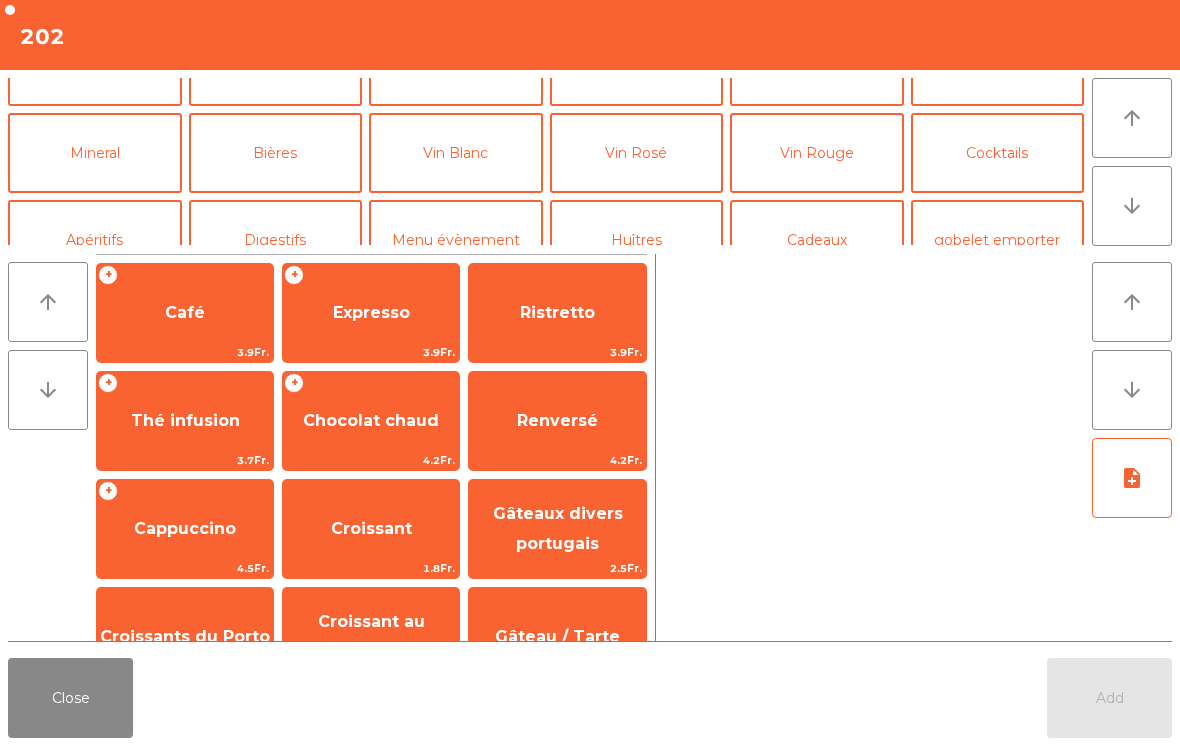 scroll, scrollTop: 174, scrollLeft: 0, axis: vertical 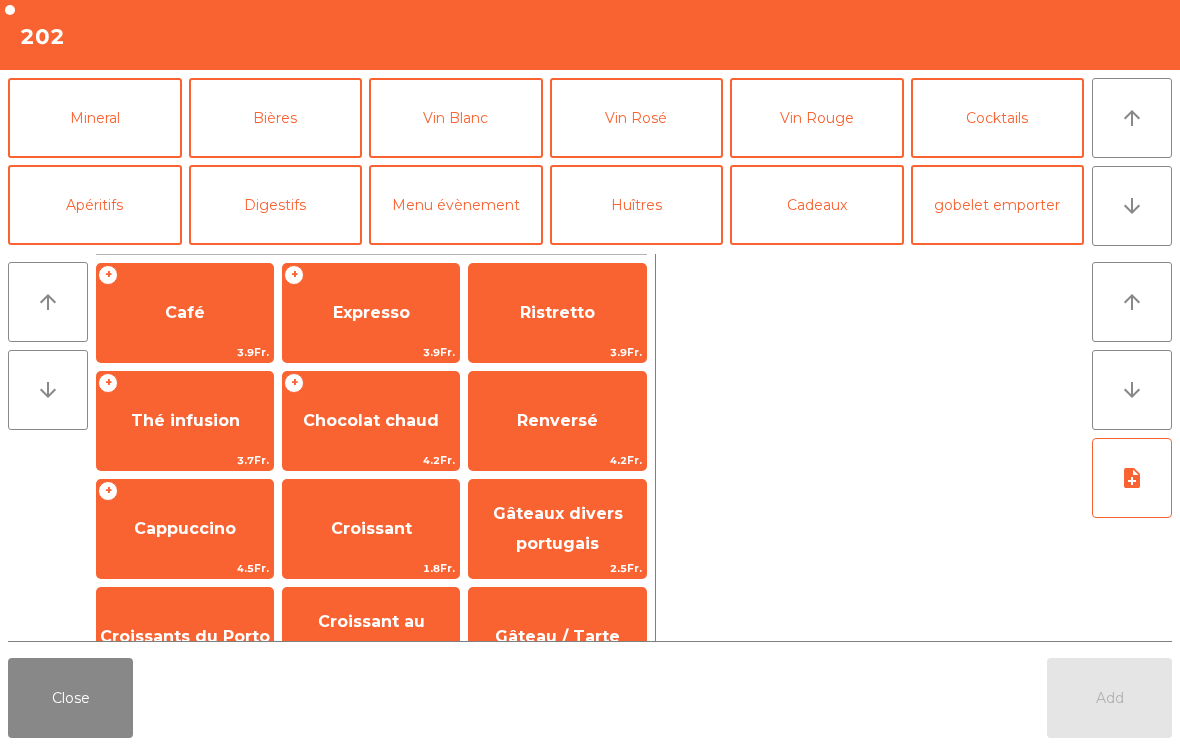 click on "Bières" 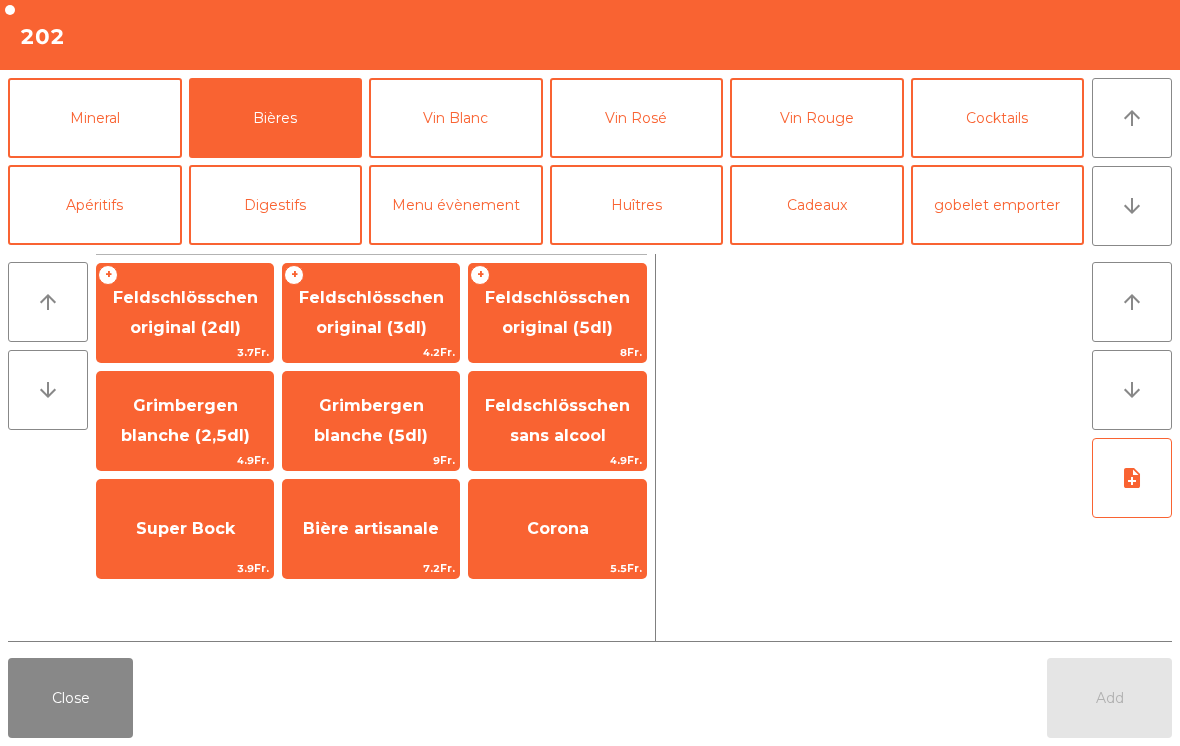 click on "Mineral" 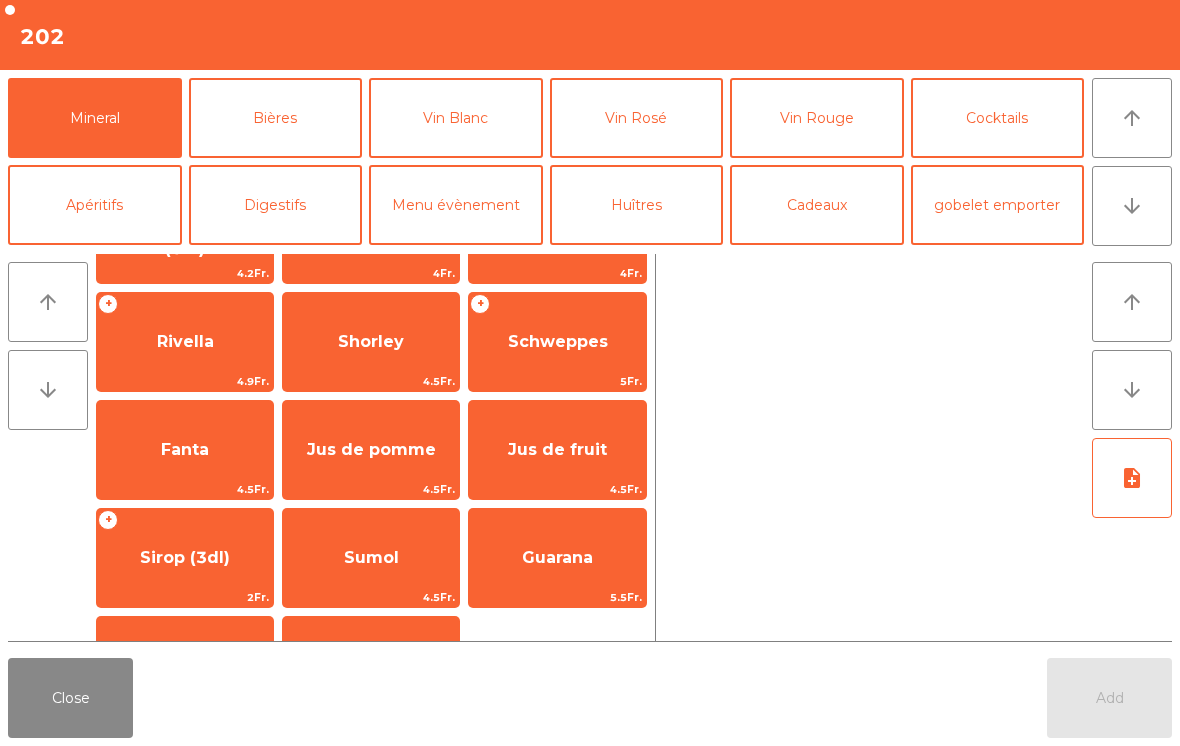 scroll, scrollTop: 401, scrollLeft: 0, axis: vertical 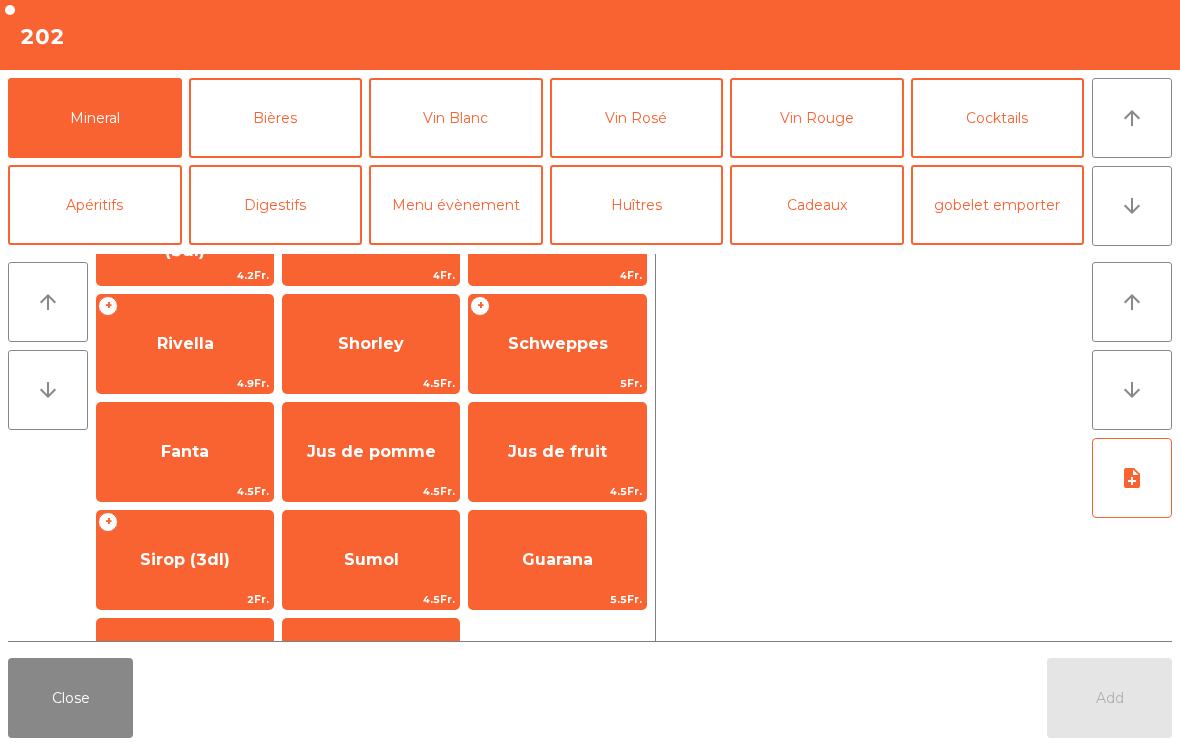 click on "Rivella" 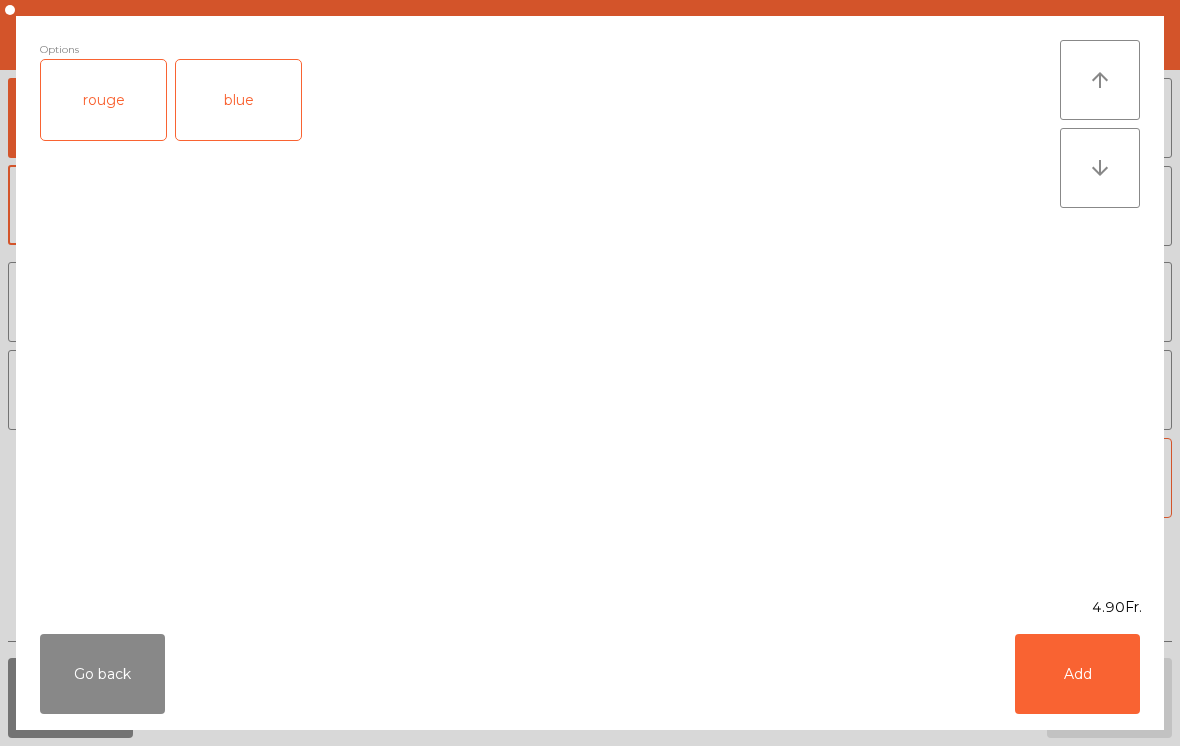click on "Add" 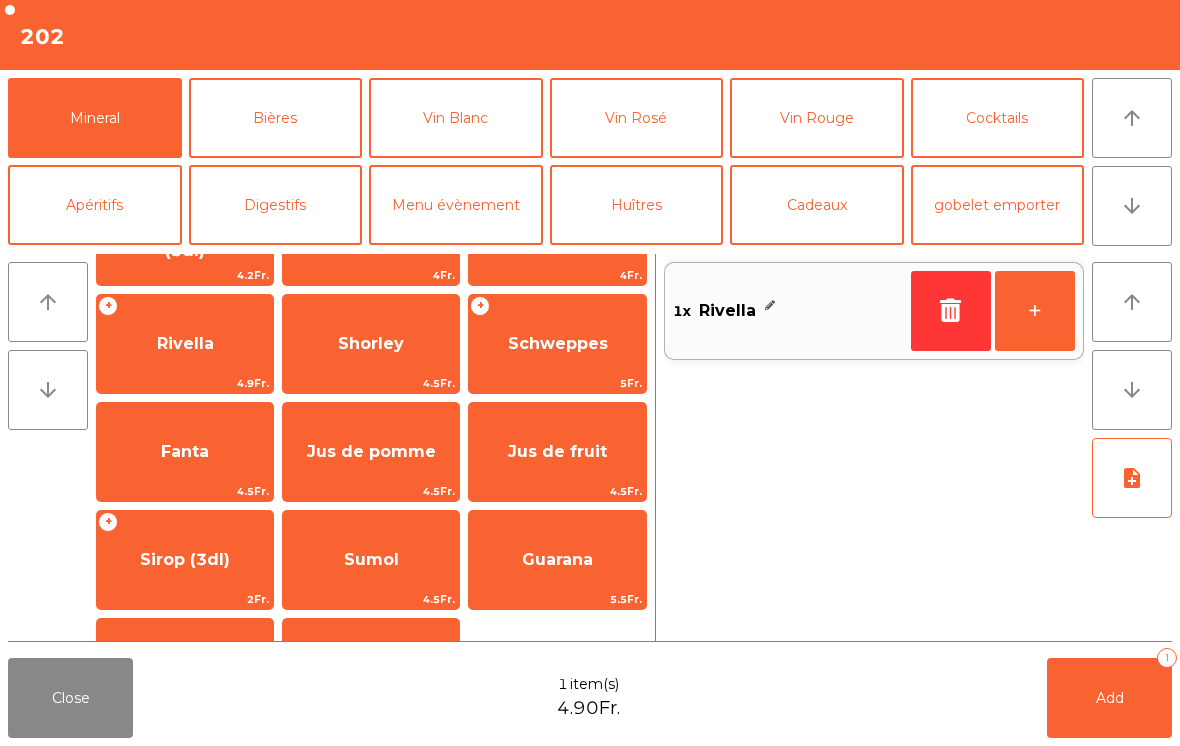 click on "Add   1" 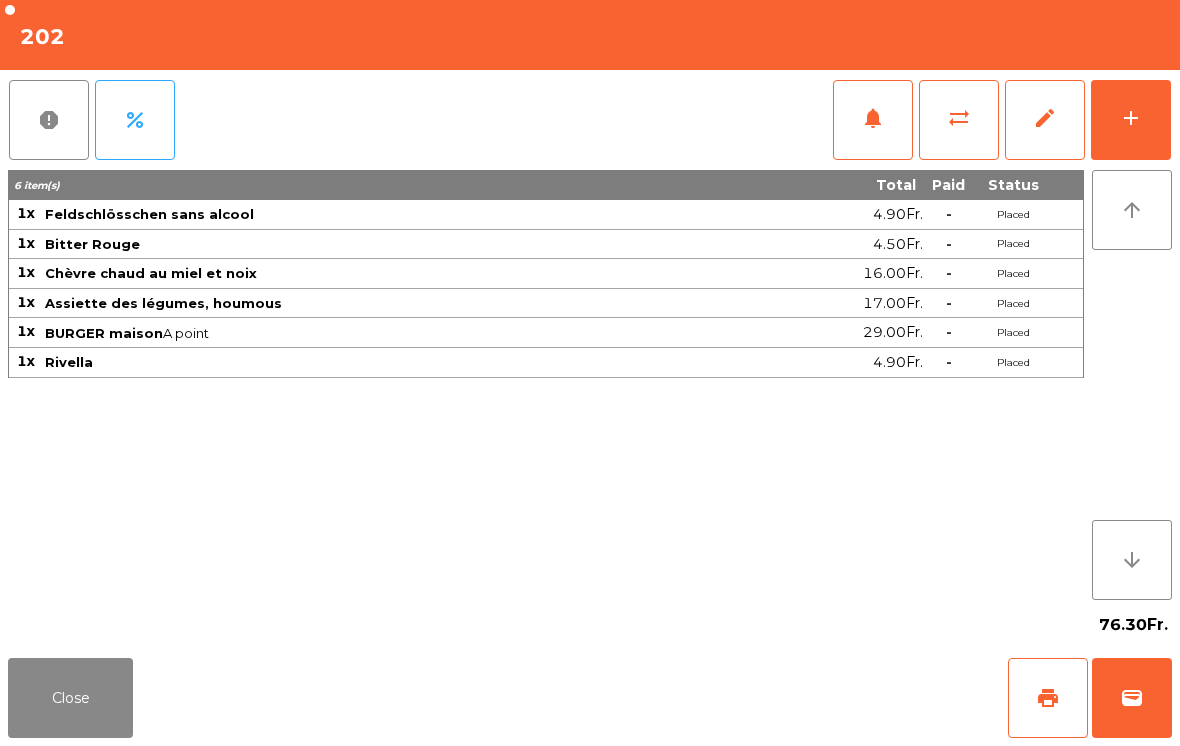 click on "Close" 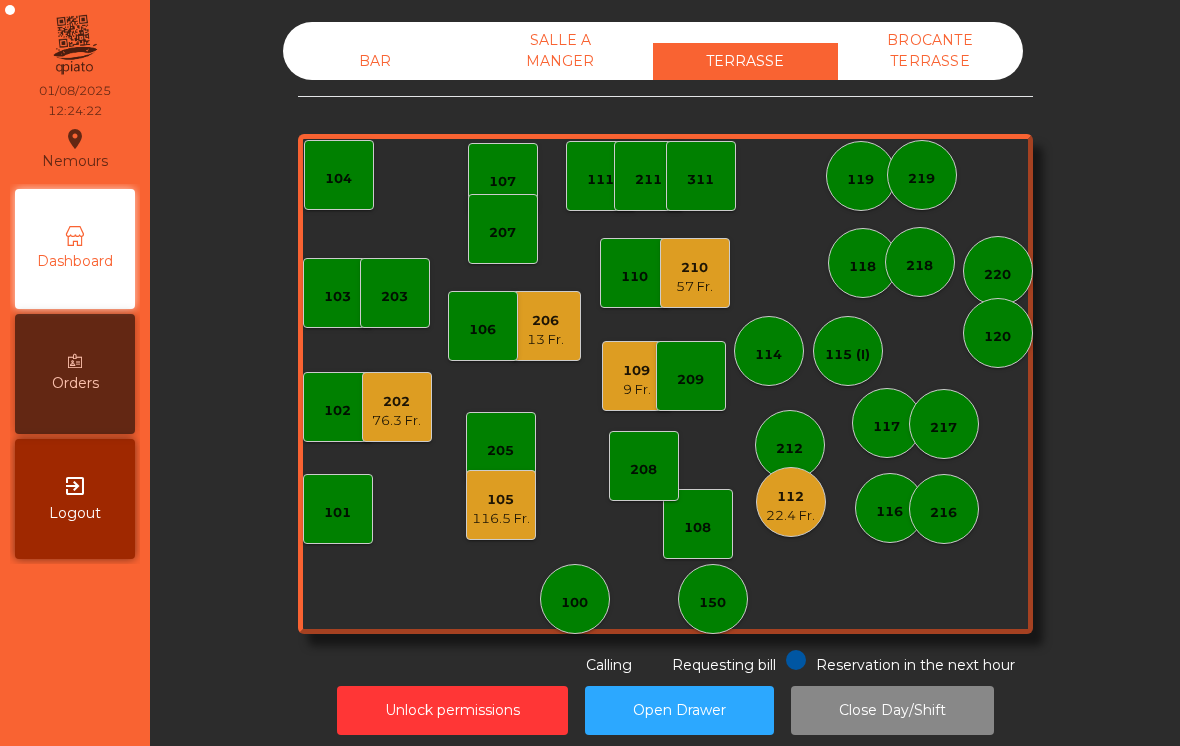 click on "209" 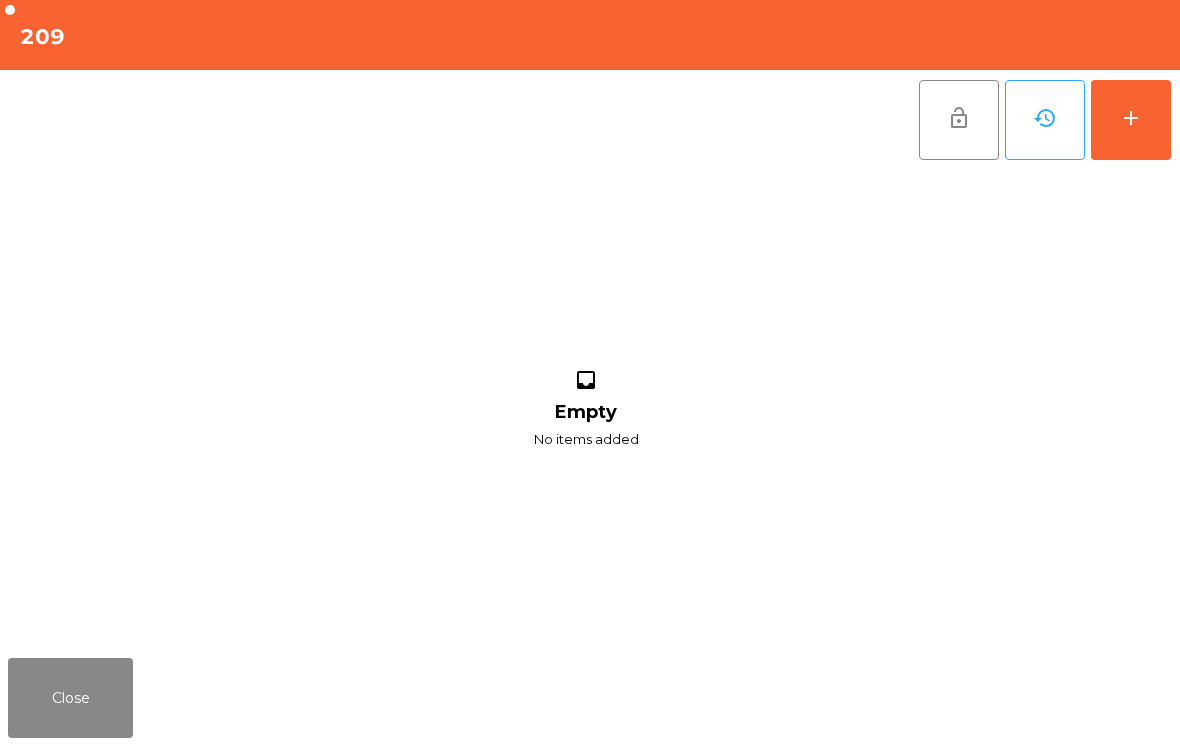 click on "add" 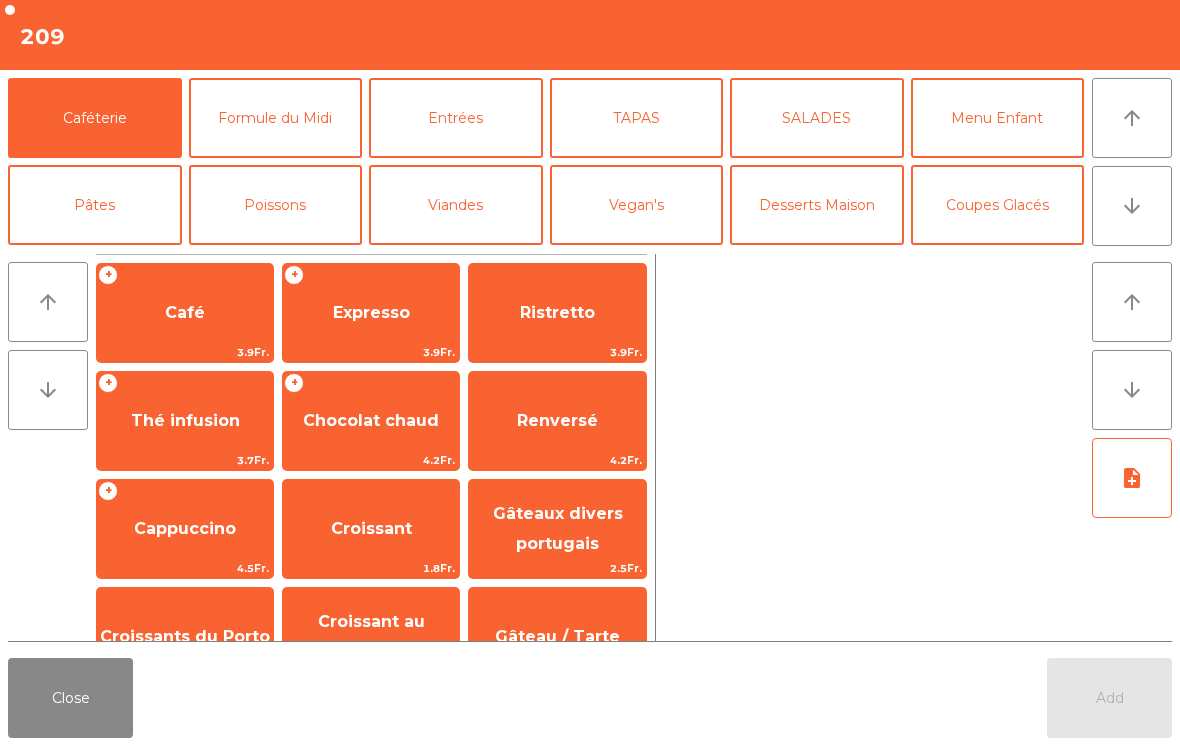 click on "Formule du Midi" 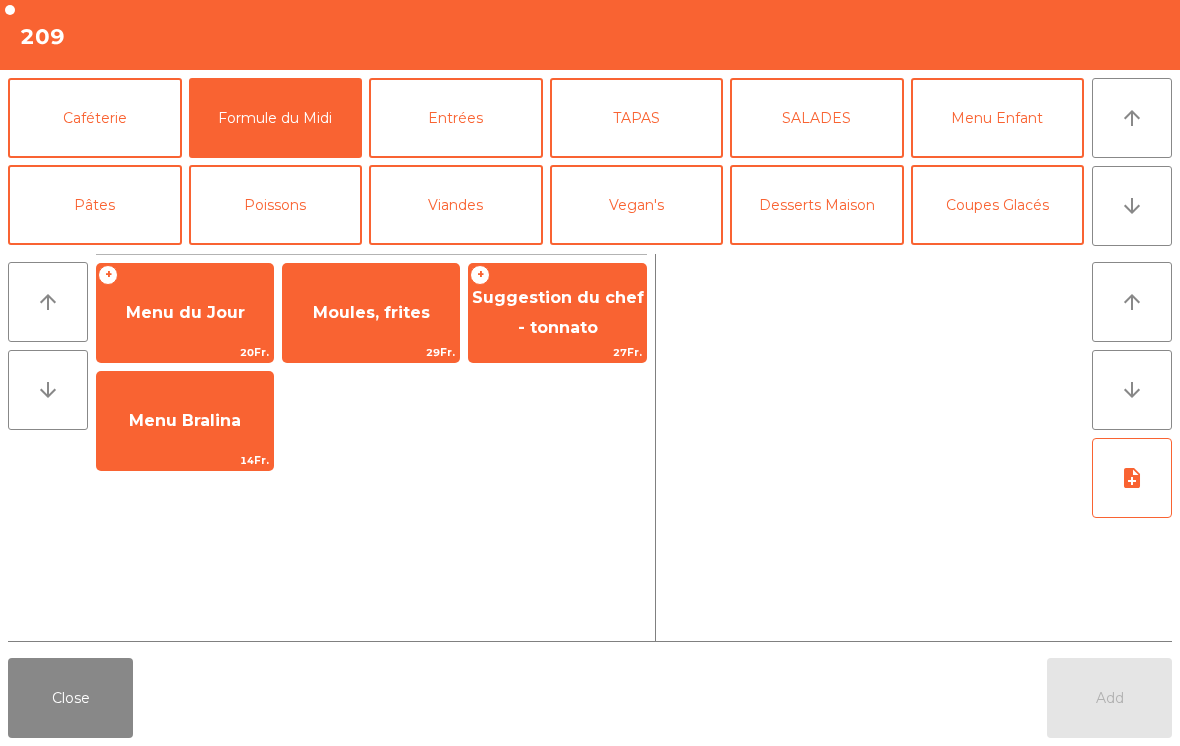 click on "Moules, frites" 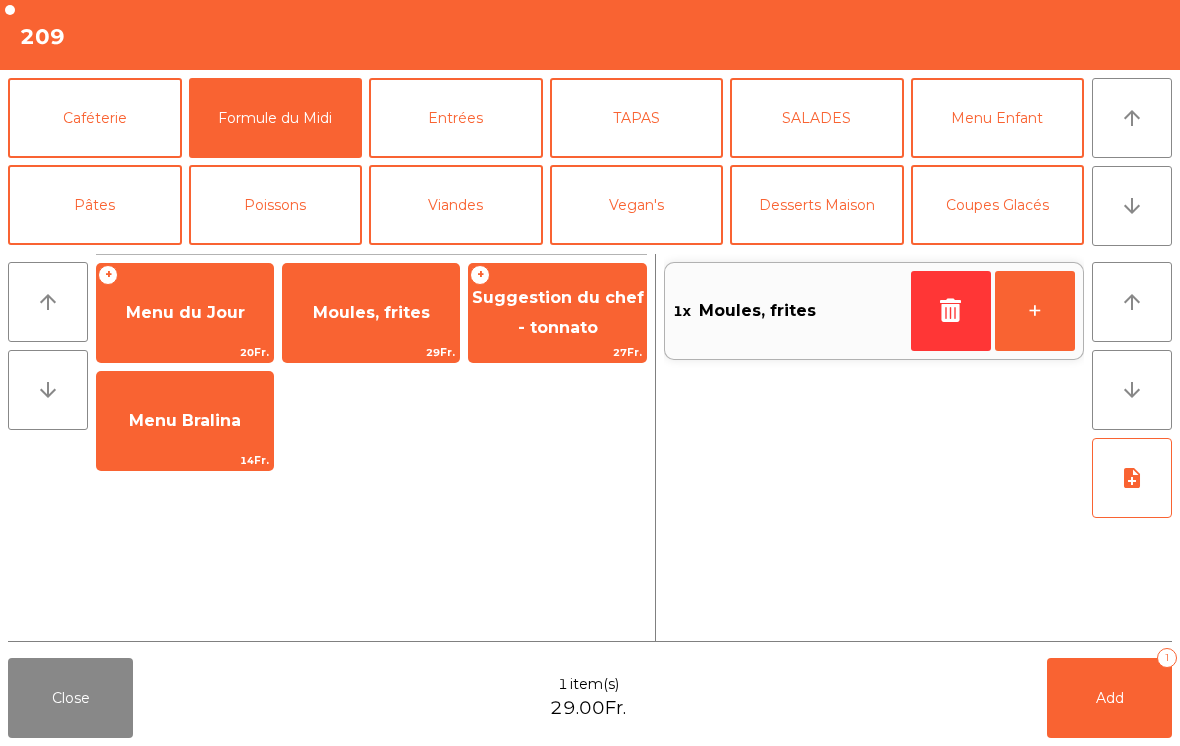 click on "Menu du Jour" 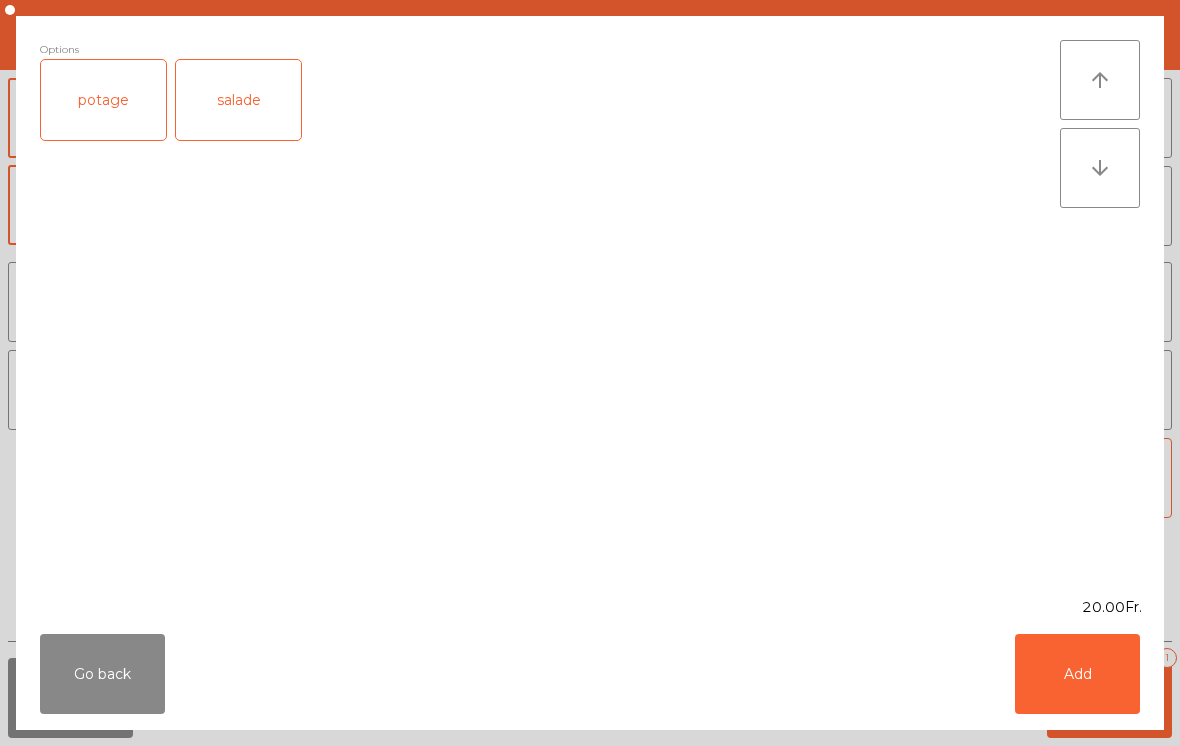 click on "Add" 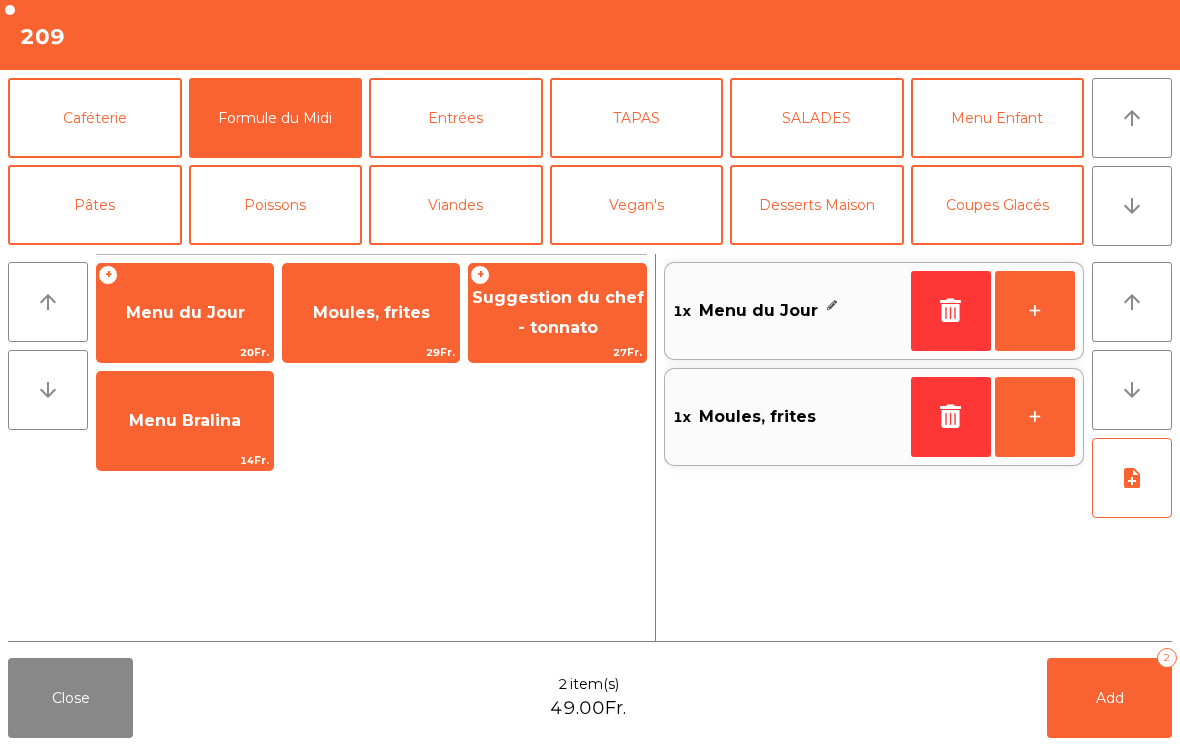 click on "Entrées" 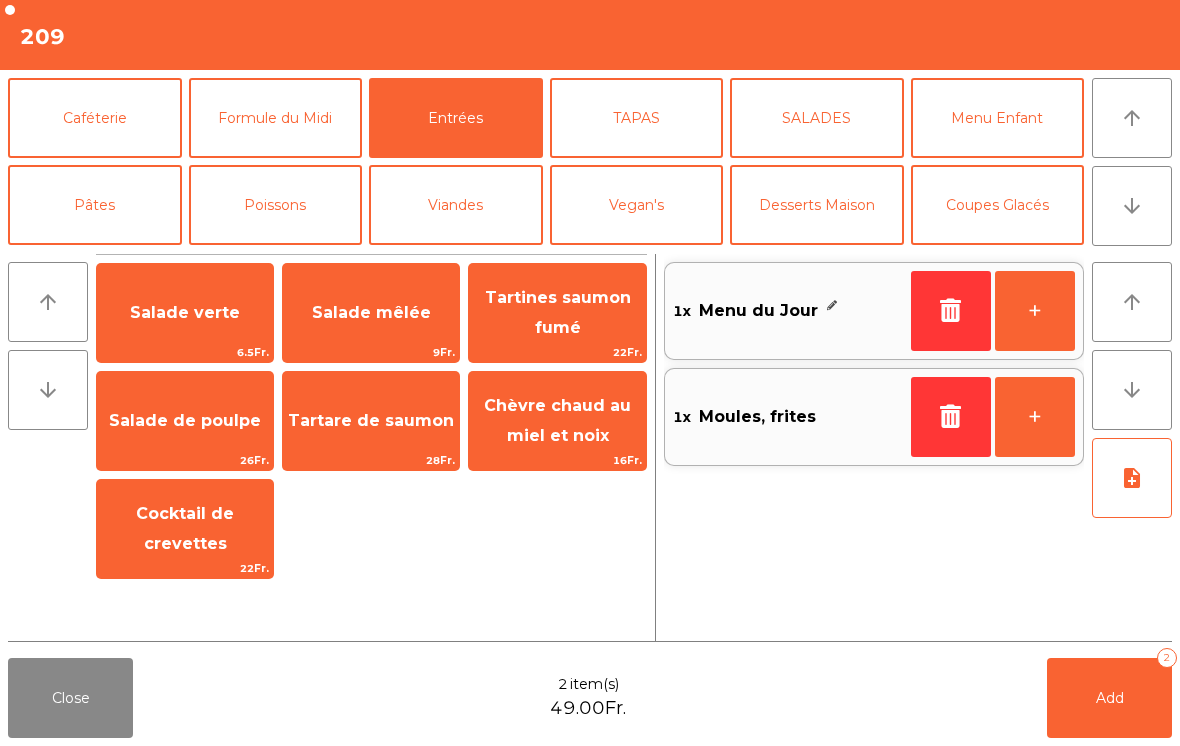 click on "Salade mêlée" 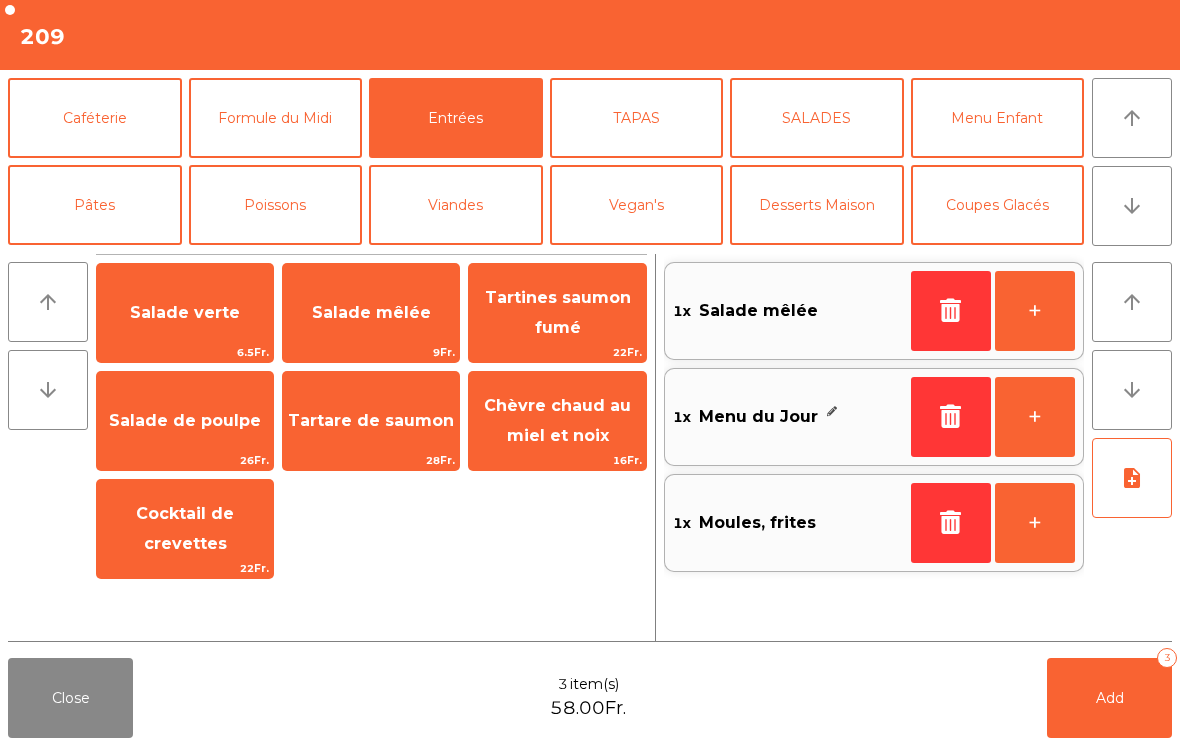 click on "note_add" 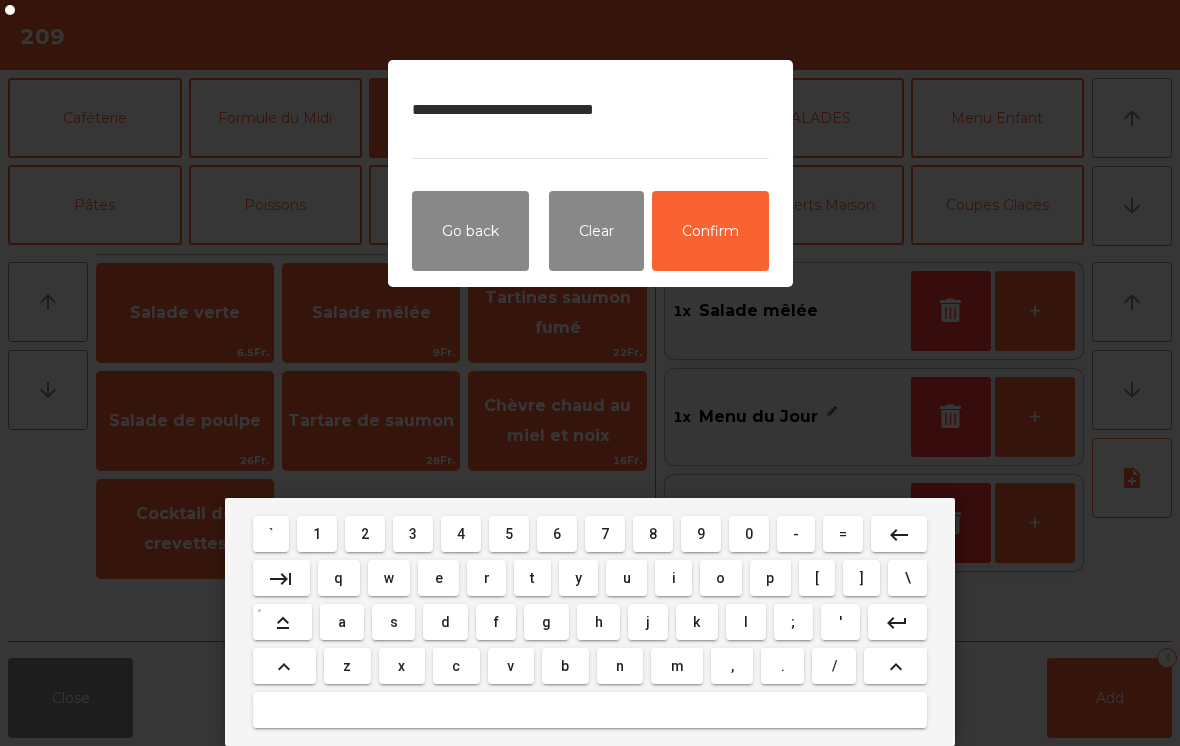 type on "**********" 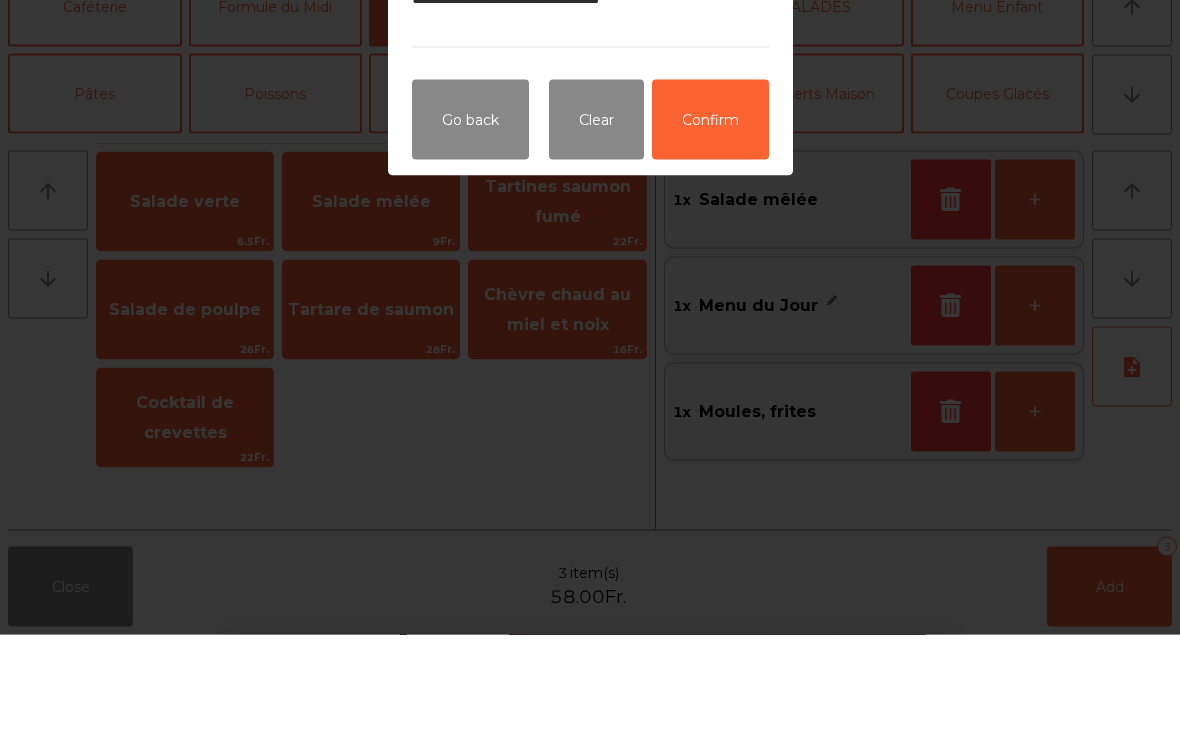 click on "Confirm" 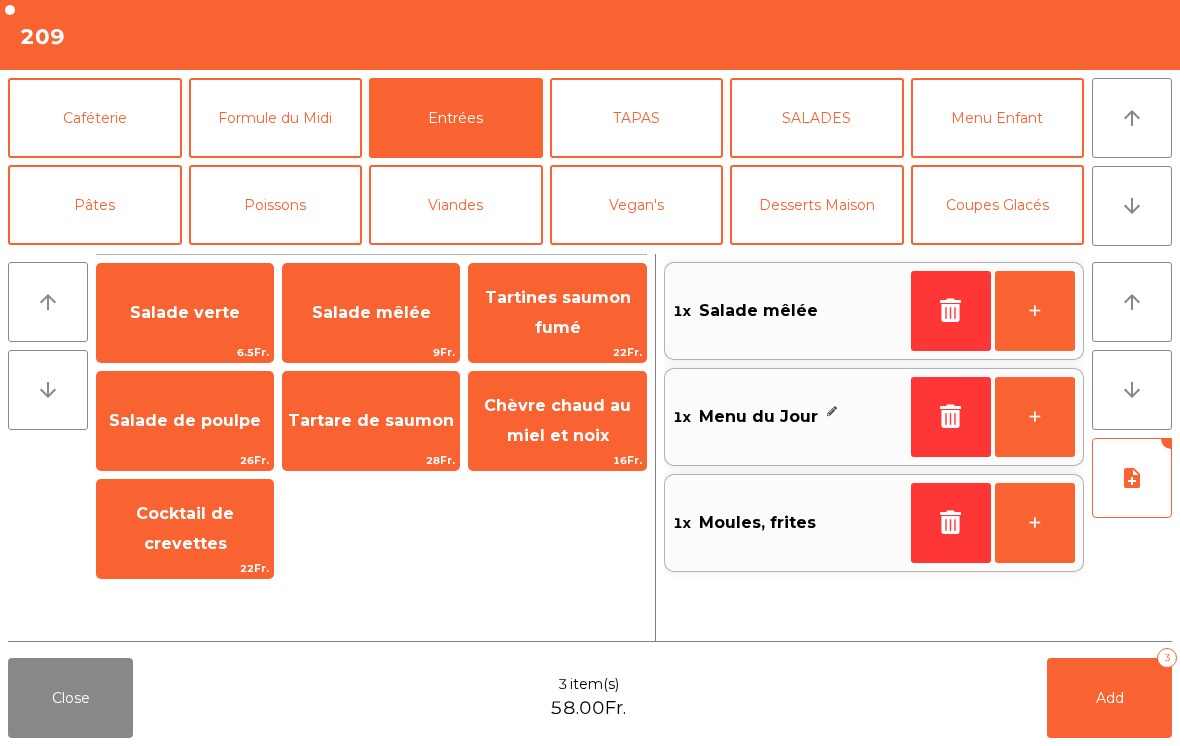 click on "arrow_downward" 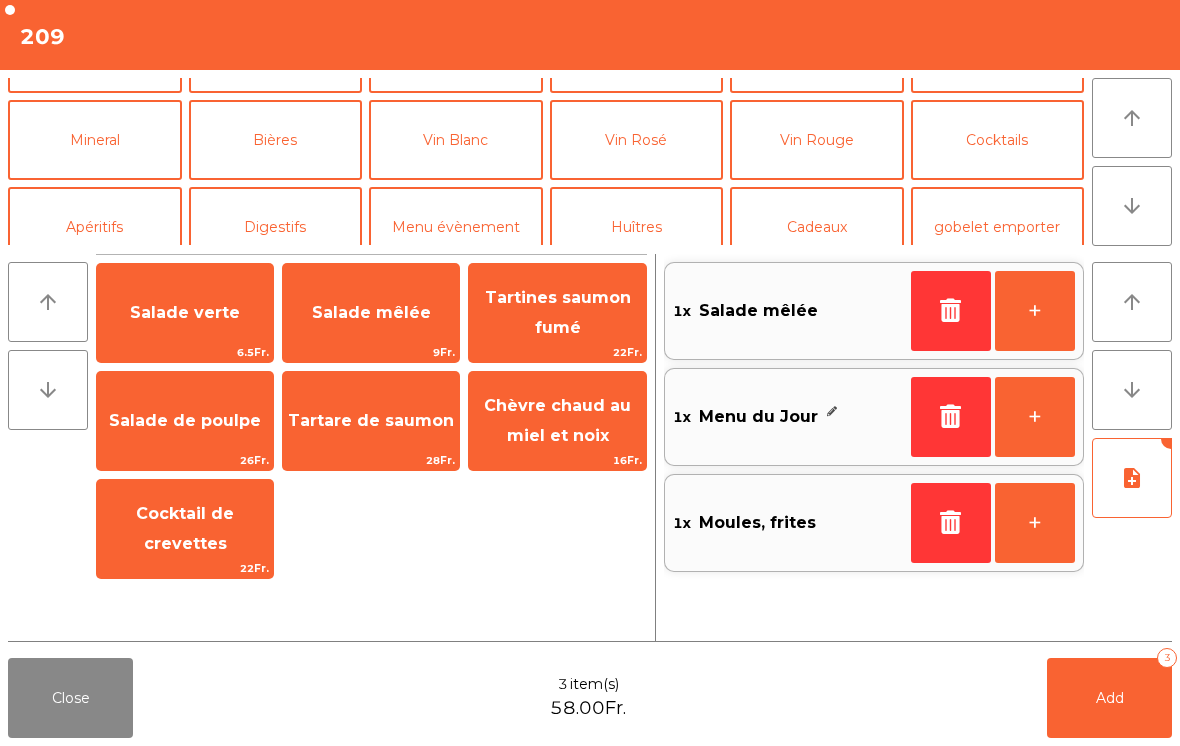scroll, scrollTop: 174, scrollLeft: 0, axis: vertical 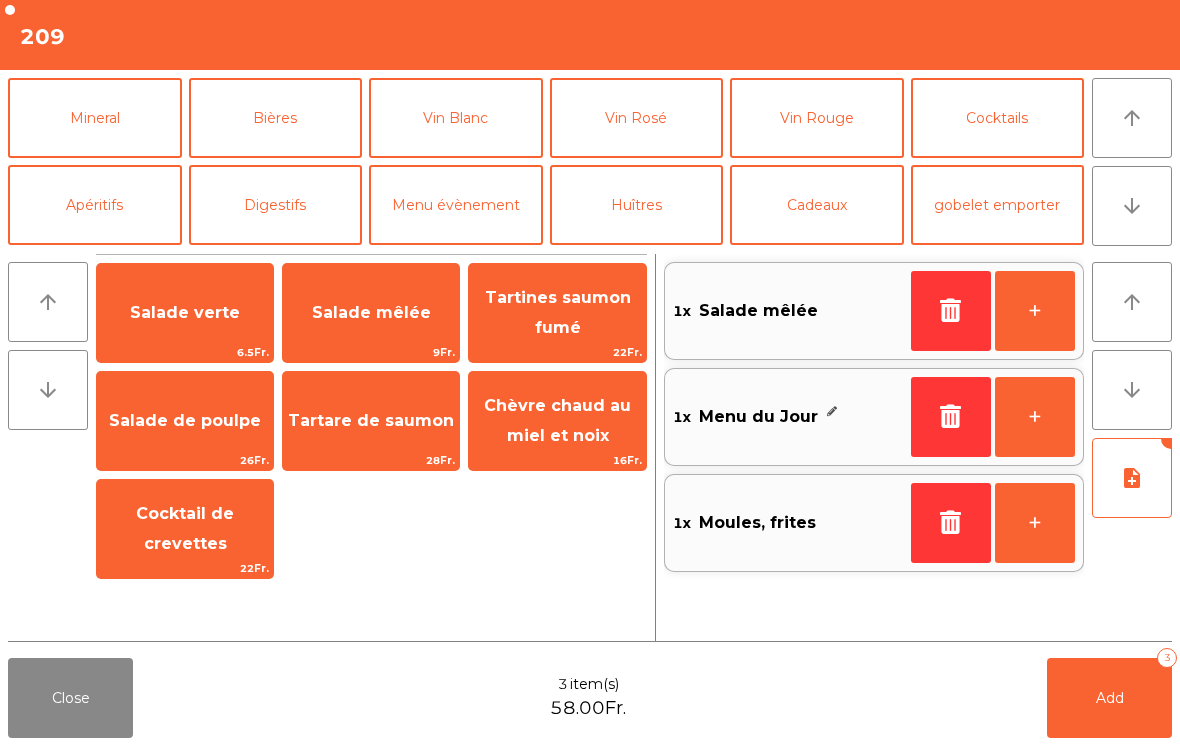 click on "Vin Blanc" 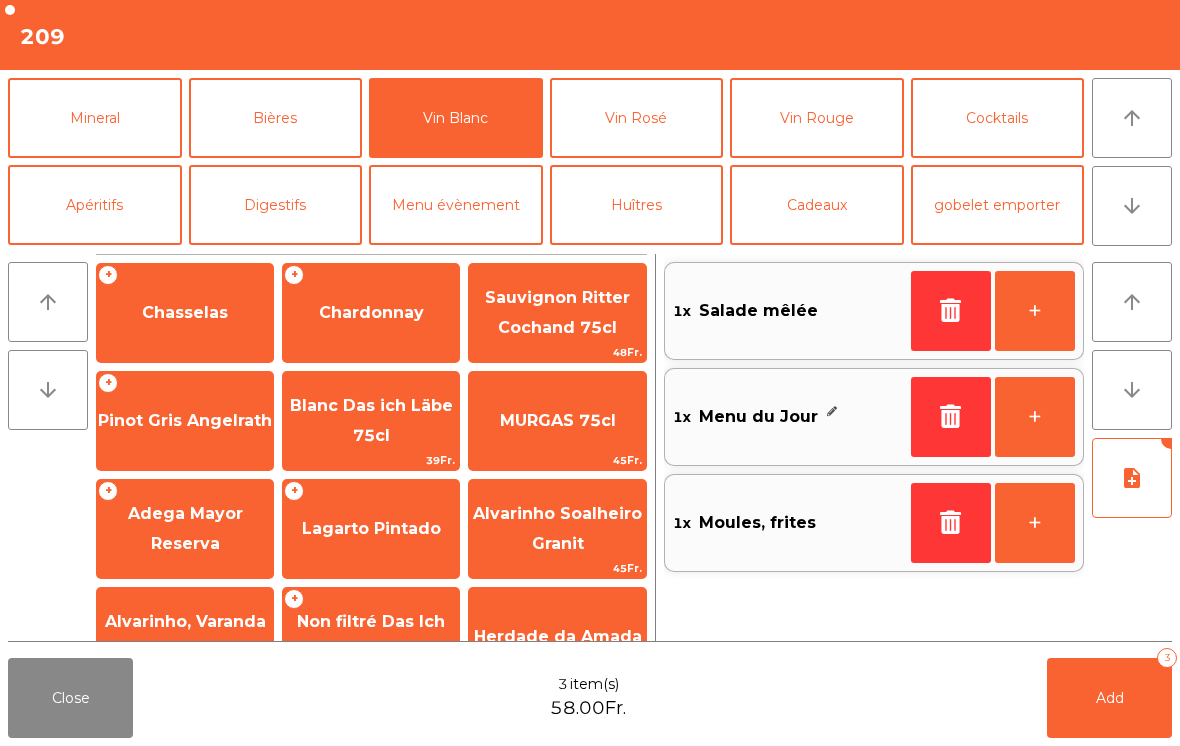 click on "Chasselas" 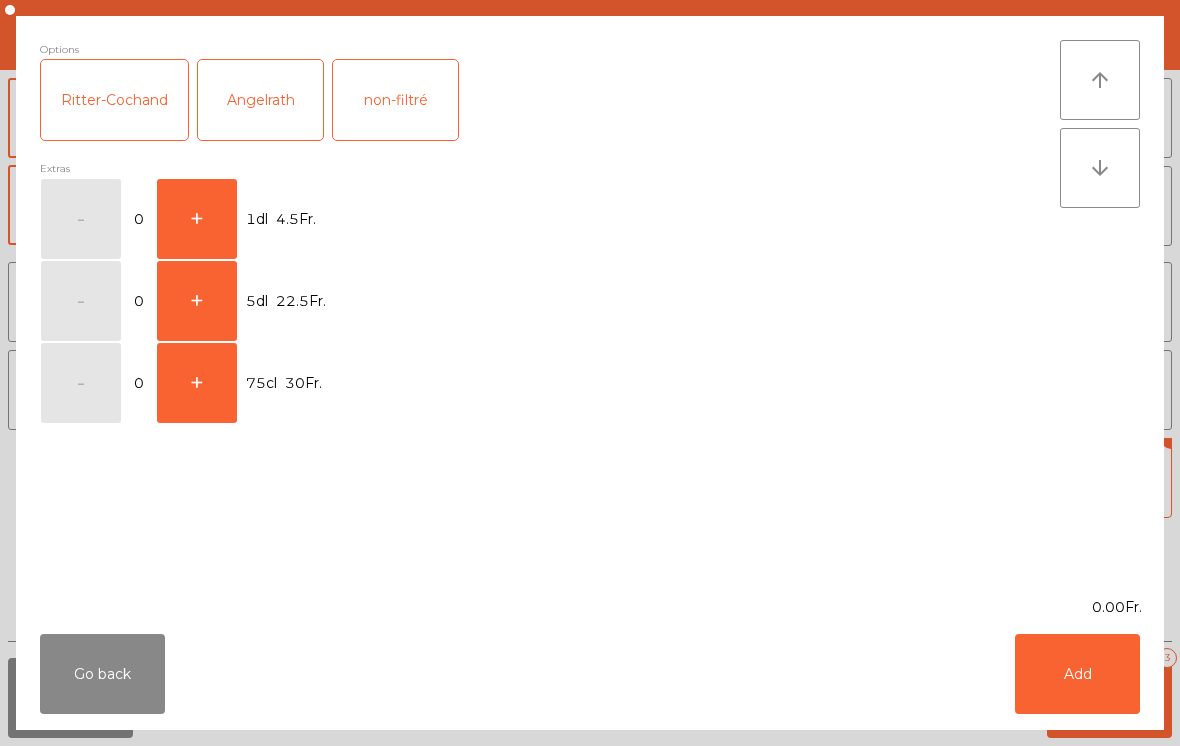 click on "+" 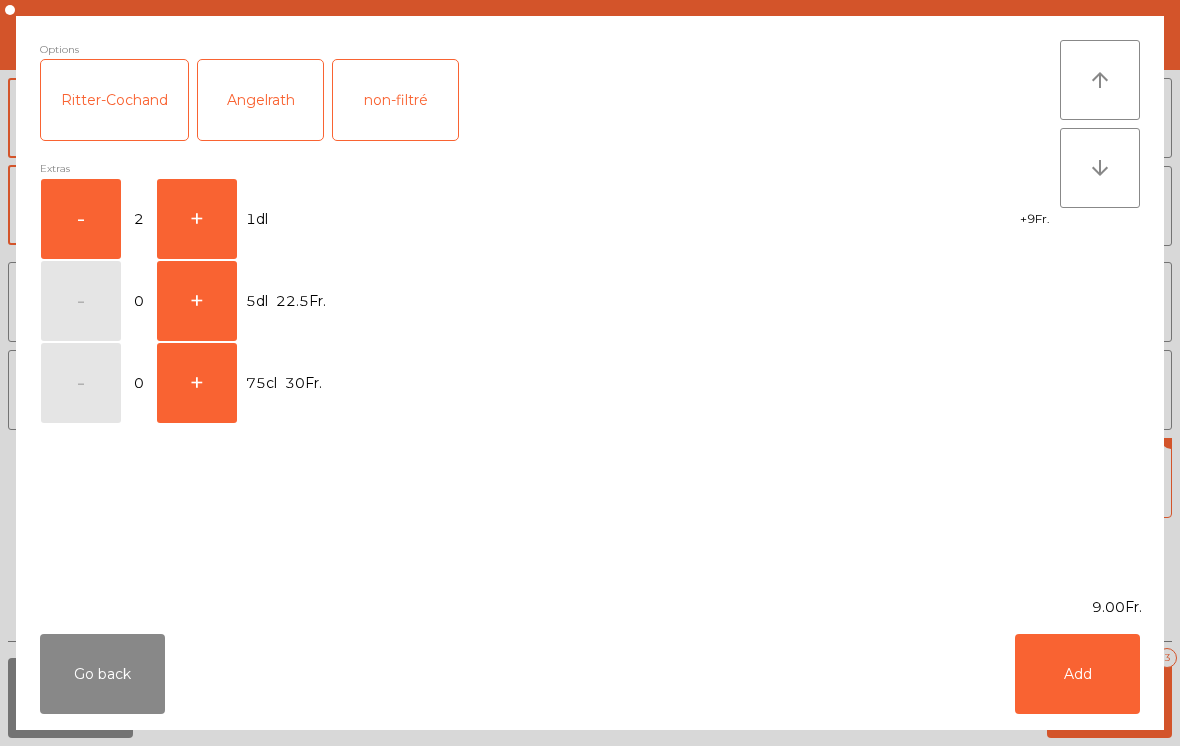 click on "+" 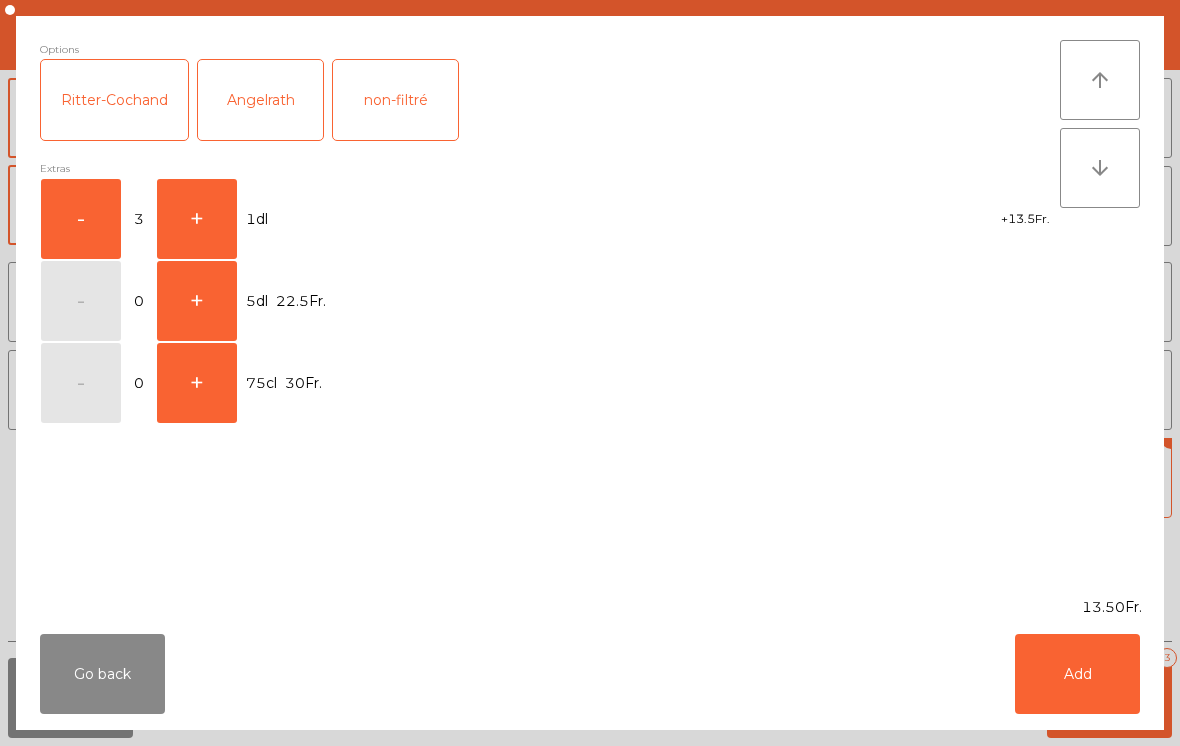 click on "Add" 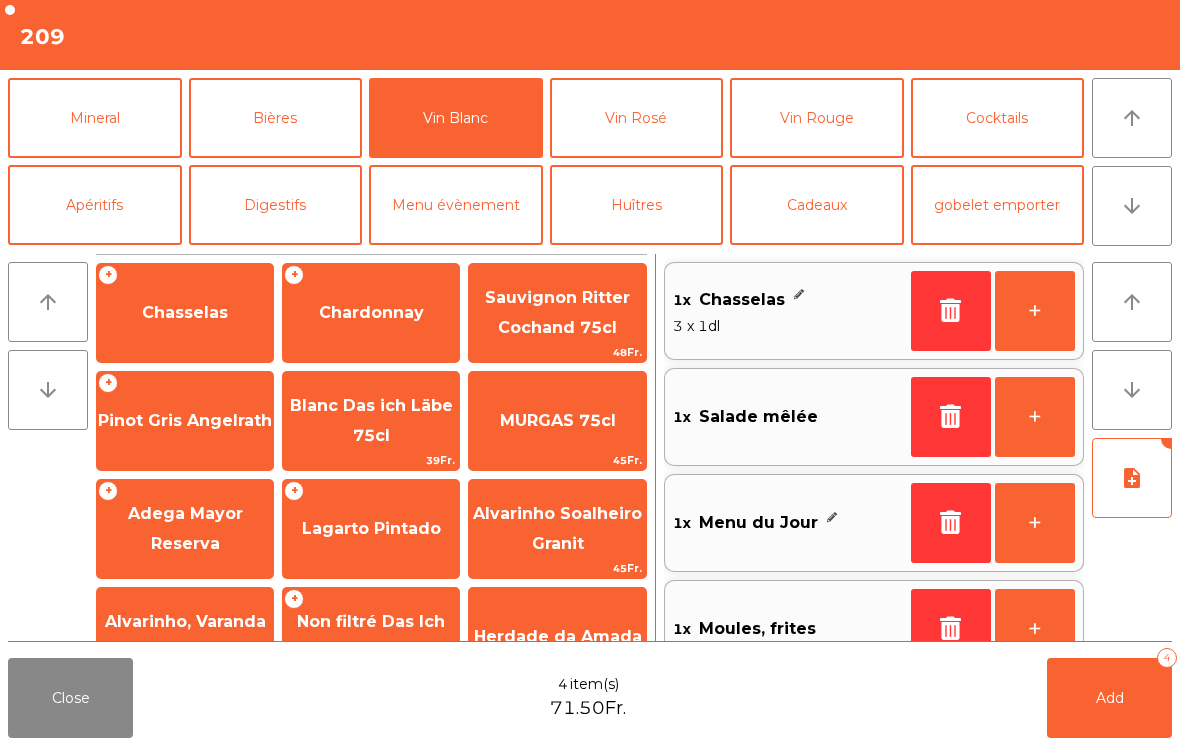 click on "Add   4" 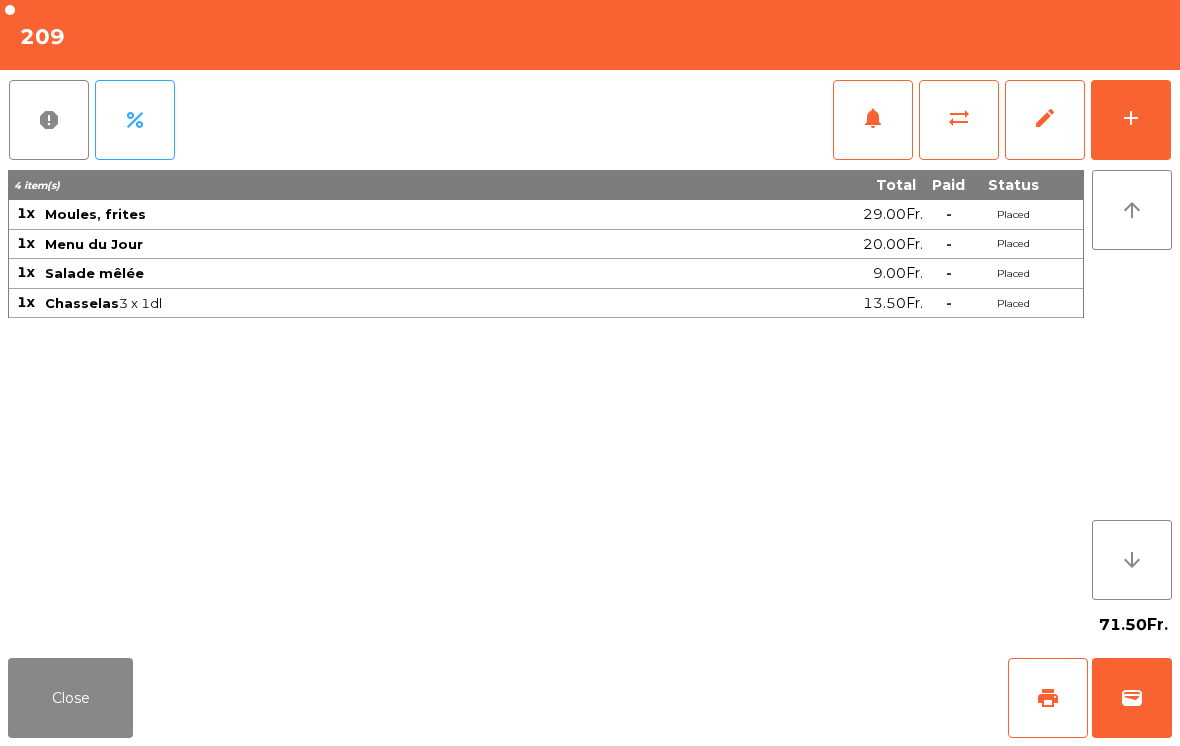 click on "Close" 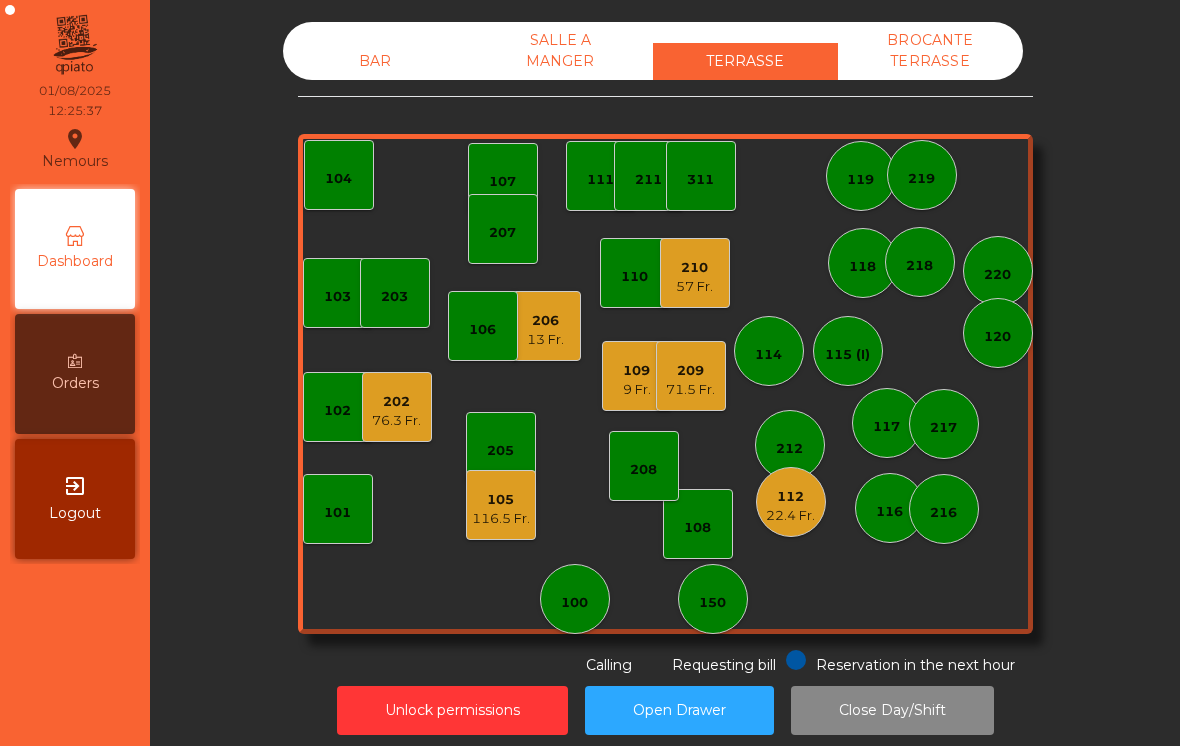 click on "209   71.5 Fr." 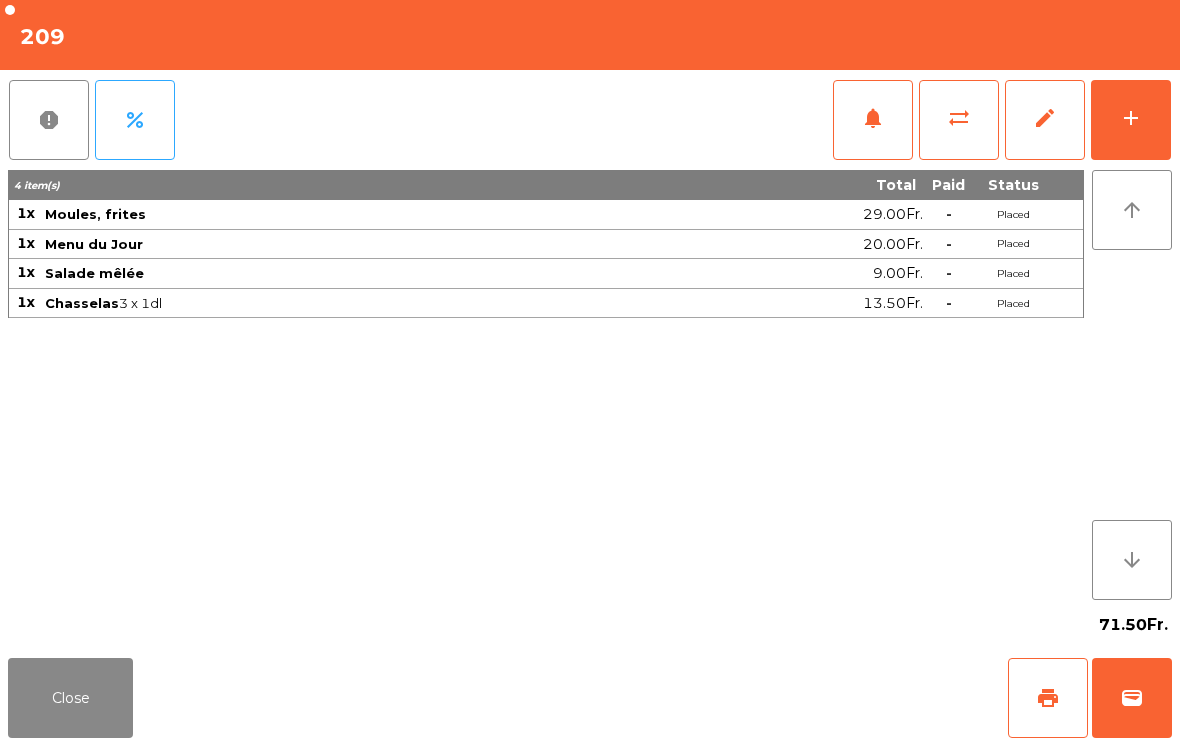 click on "sync_alt" 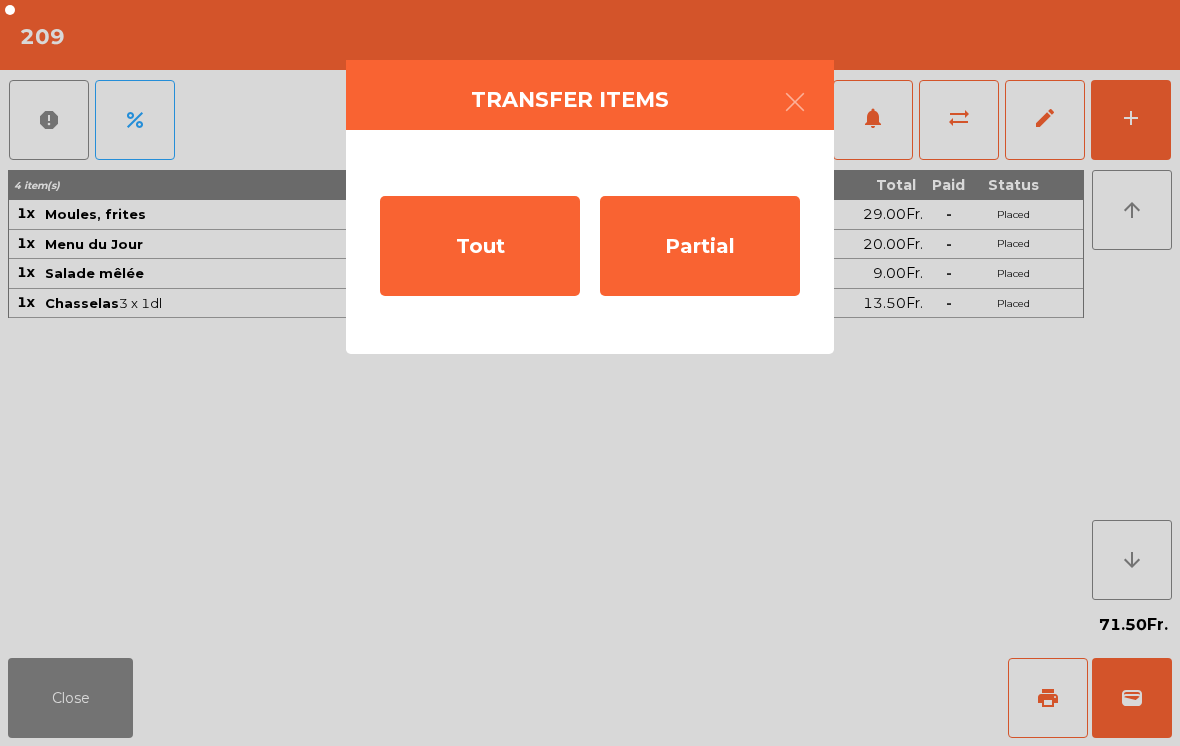 click on "Partial" 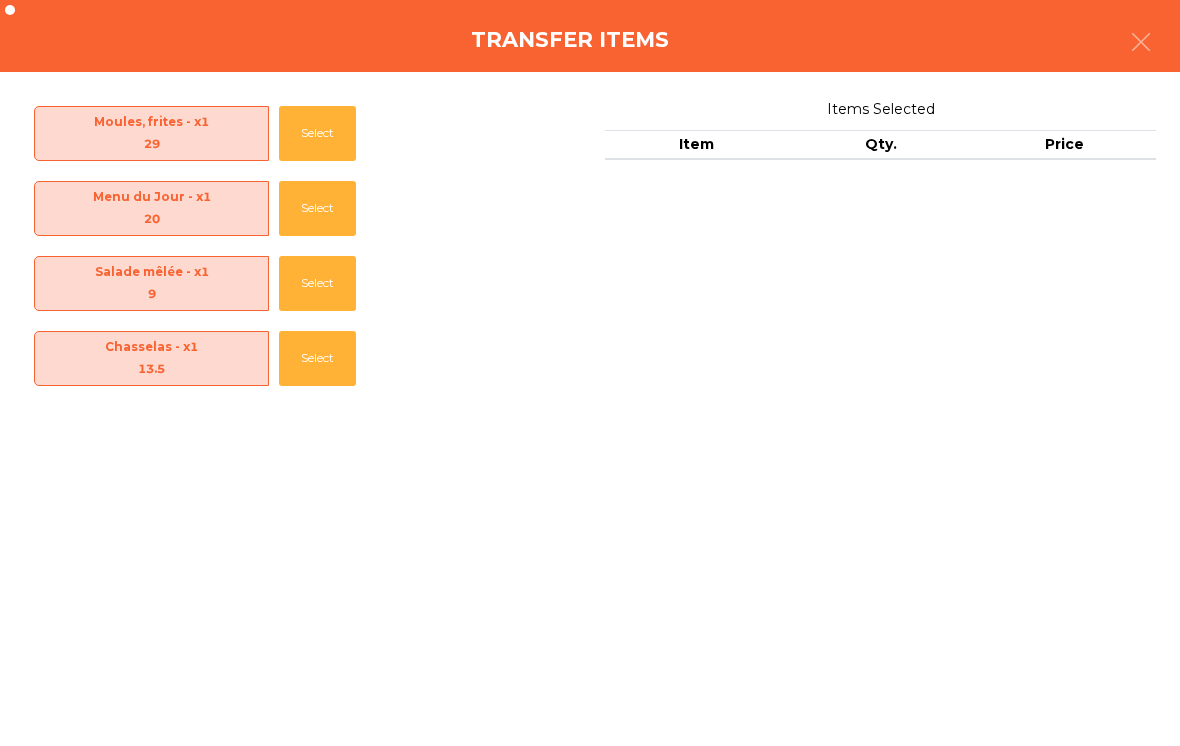 click on "Select" 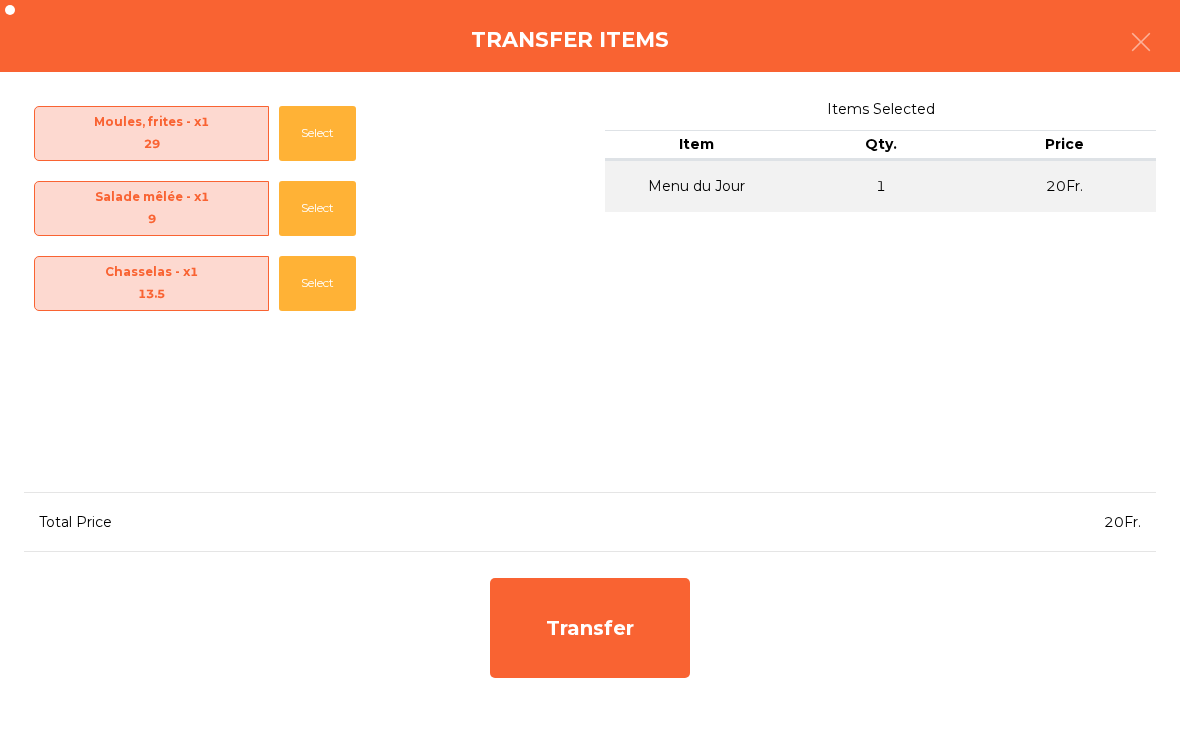 click on "Transfer" 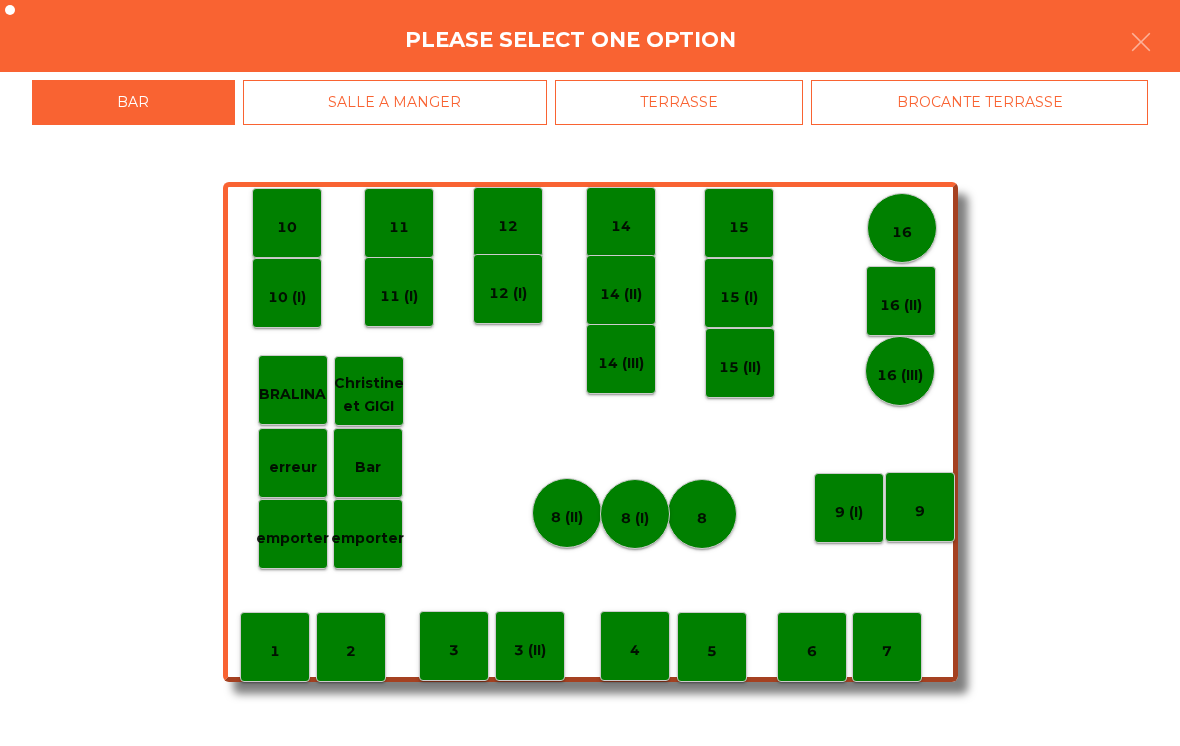 click on "erreur" 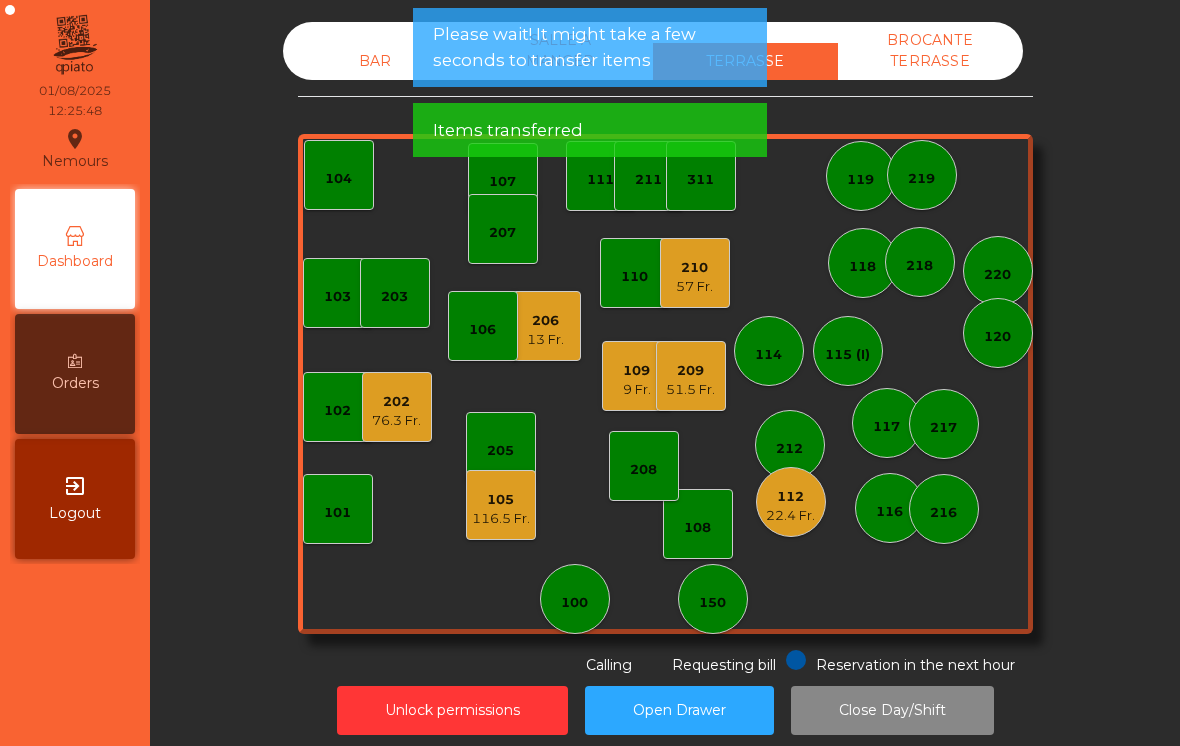 click on "51.5 Fr." 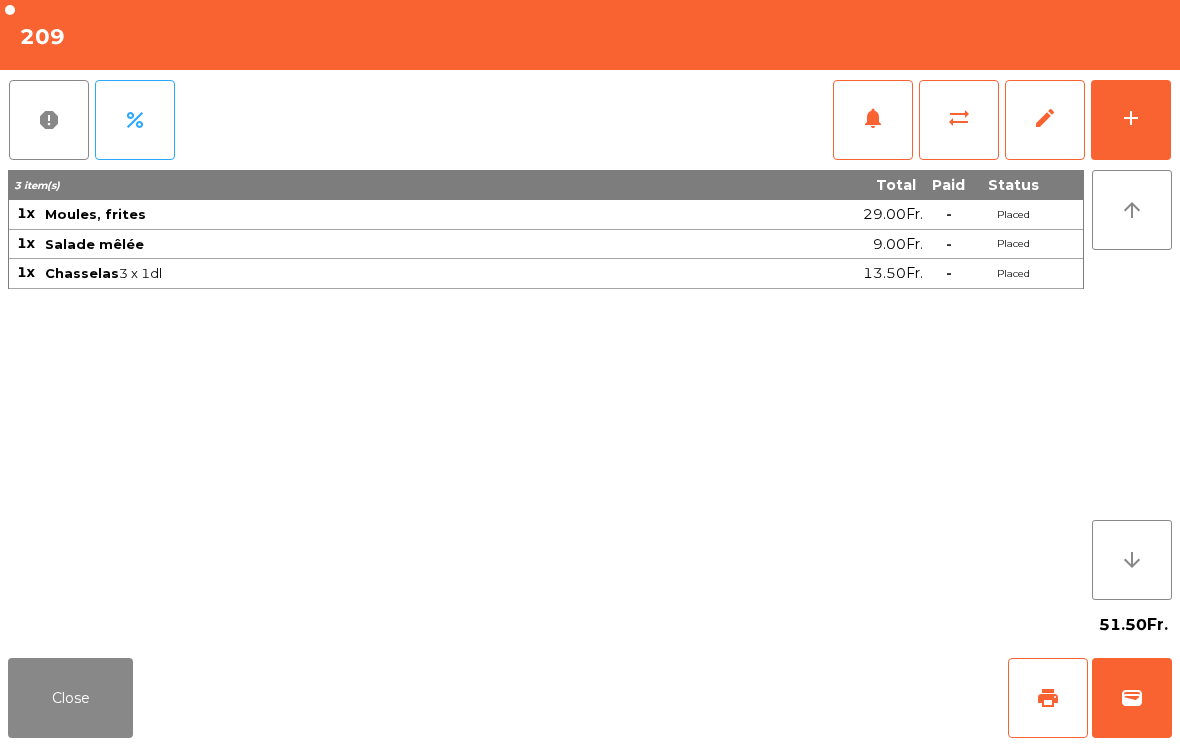 click on "add" 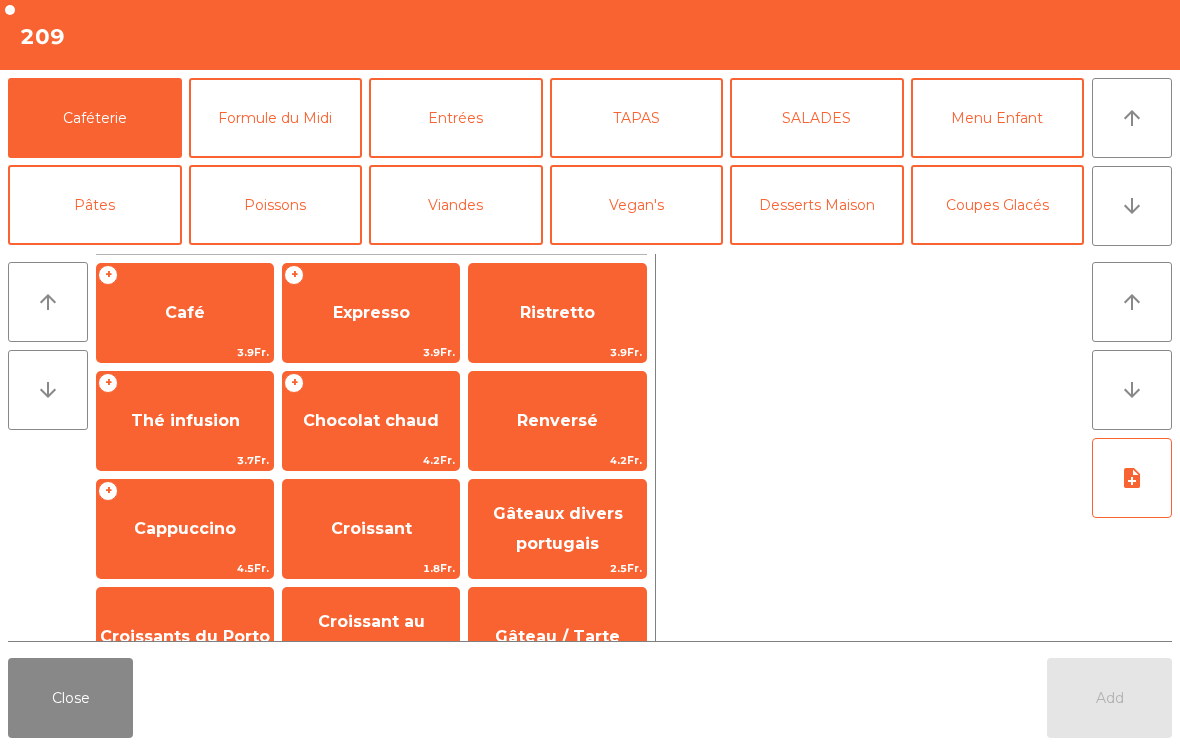 click on "Formule du Midi" 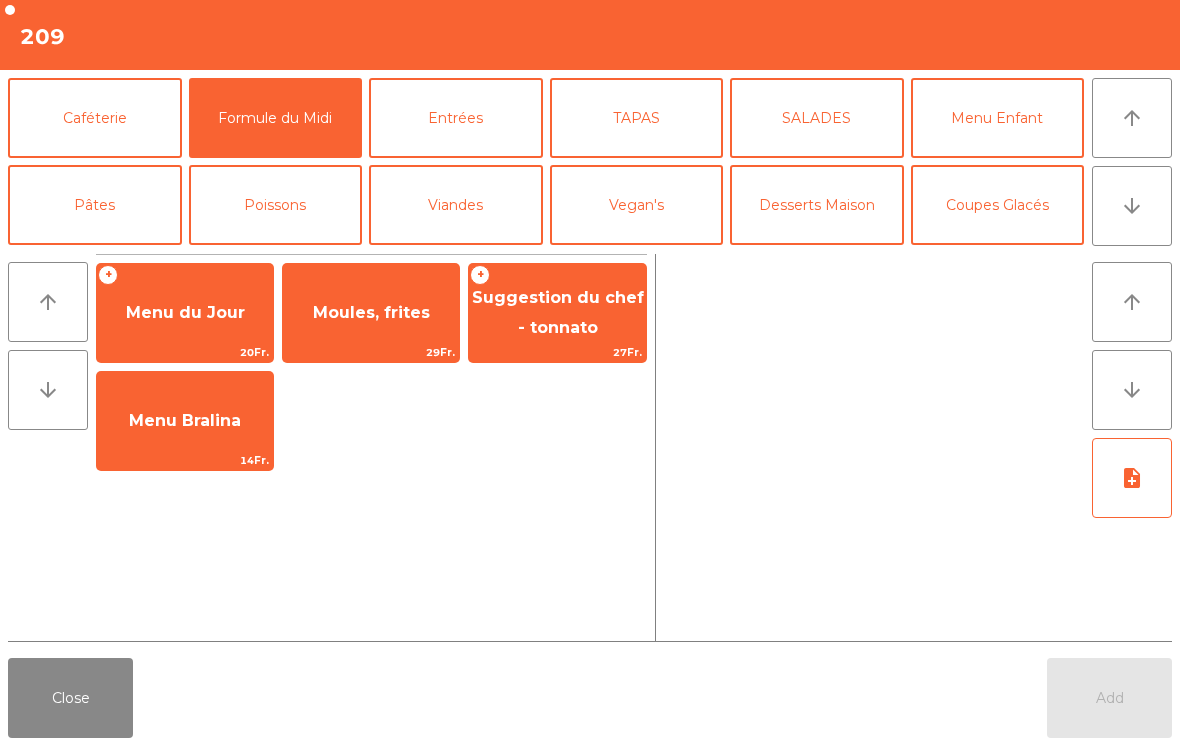 click on "Suggestion du chef - tonnato" 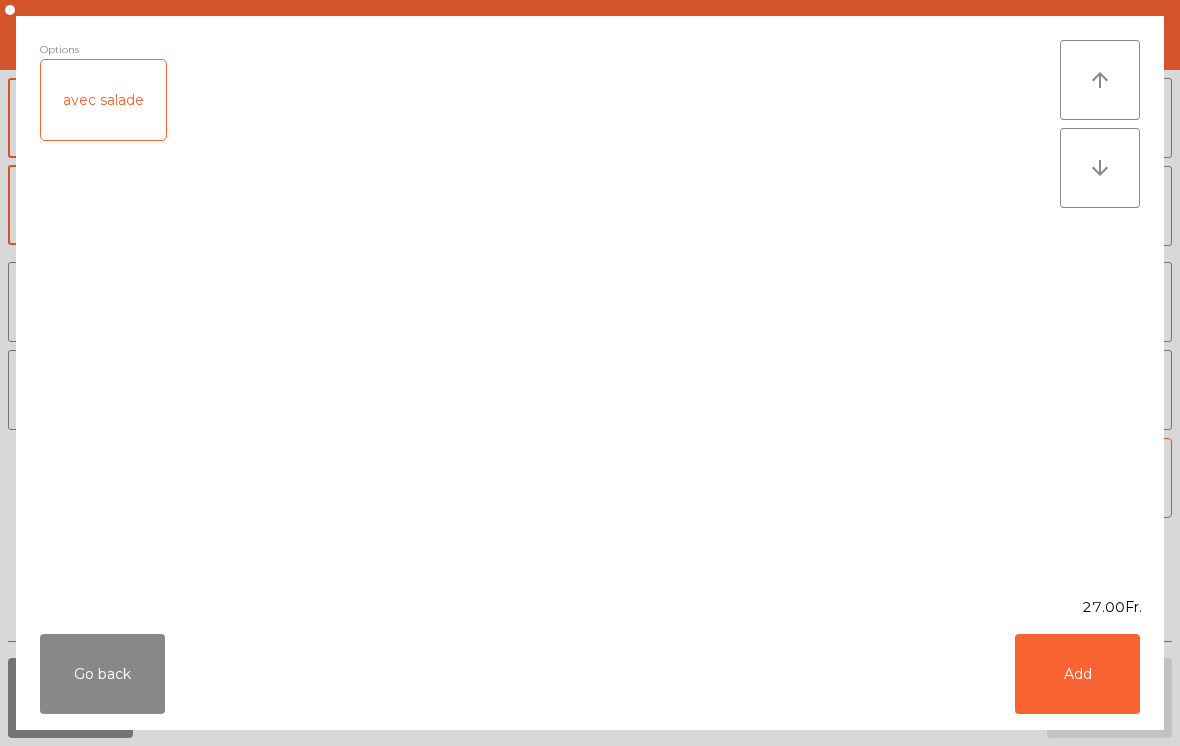 click on "Add" 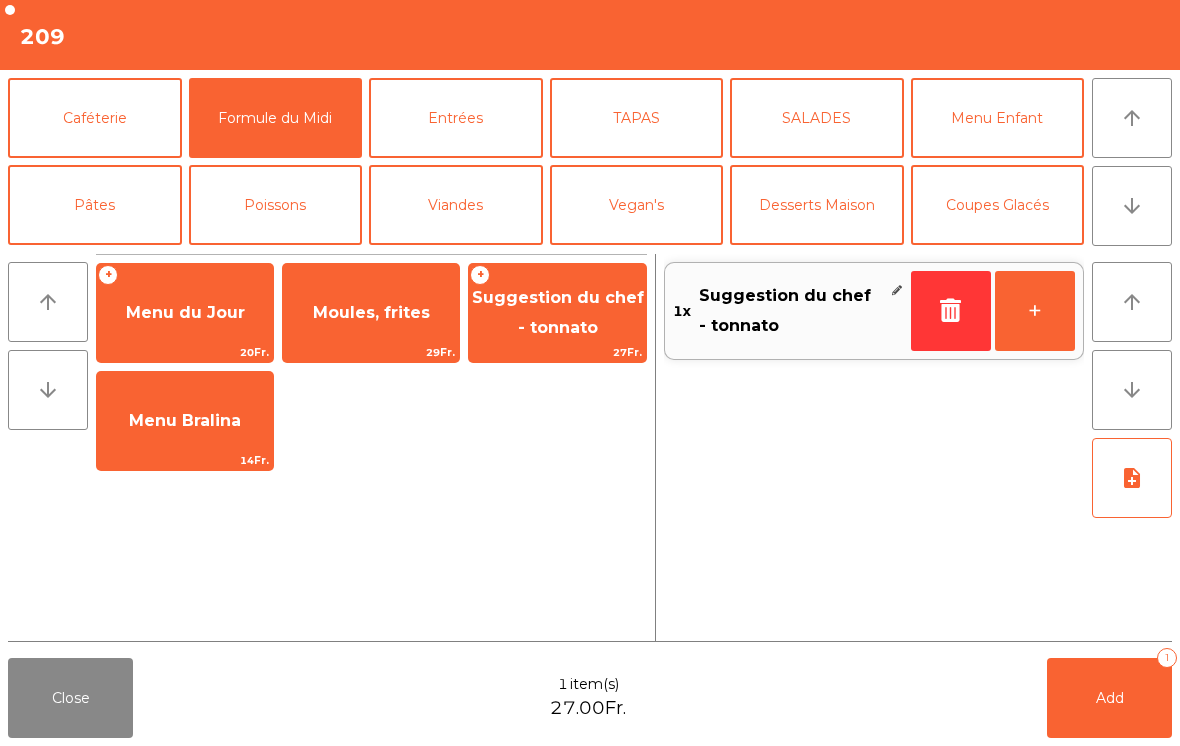 click 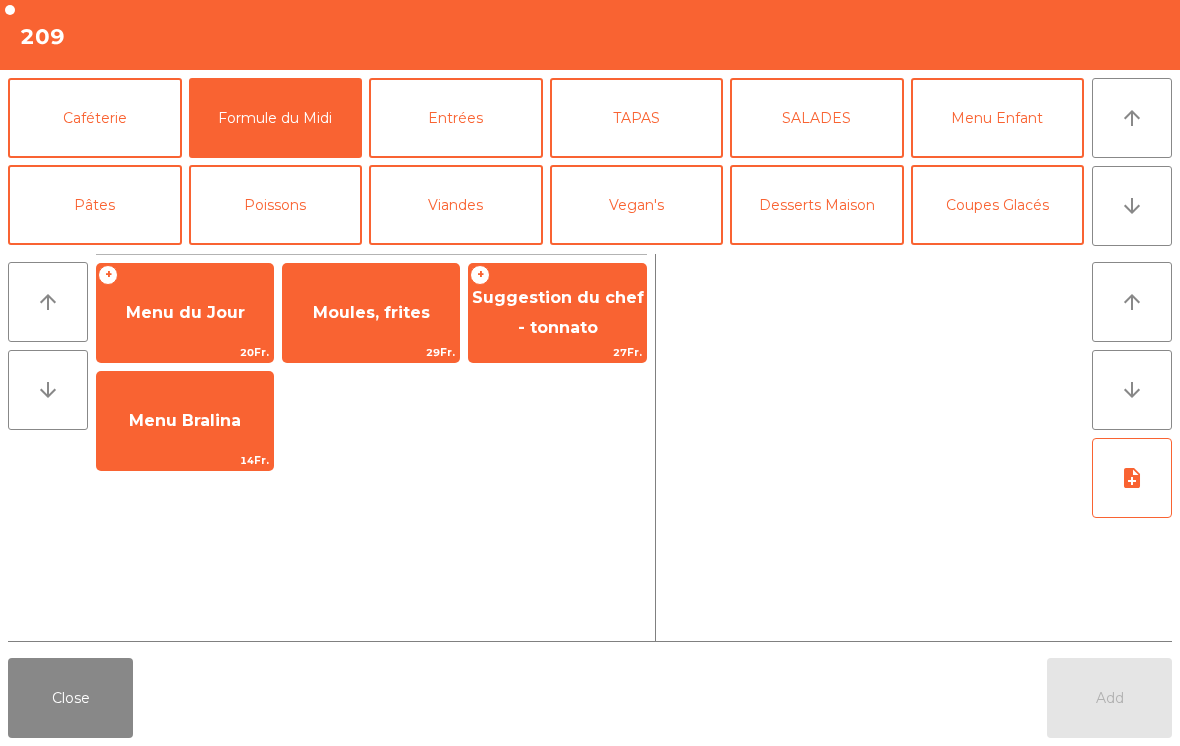 click on "27Fr." 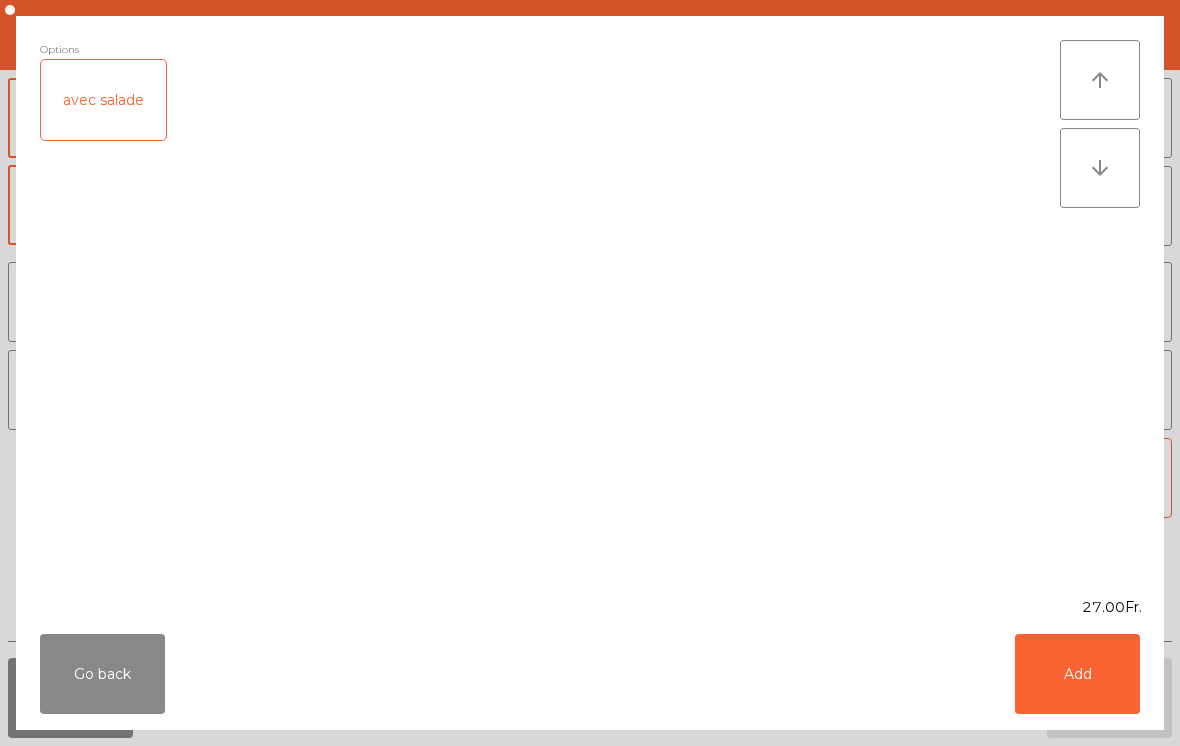 click on "avec salade" 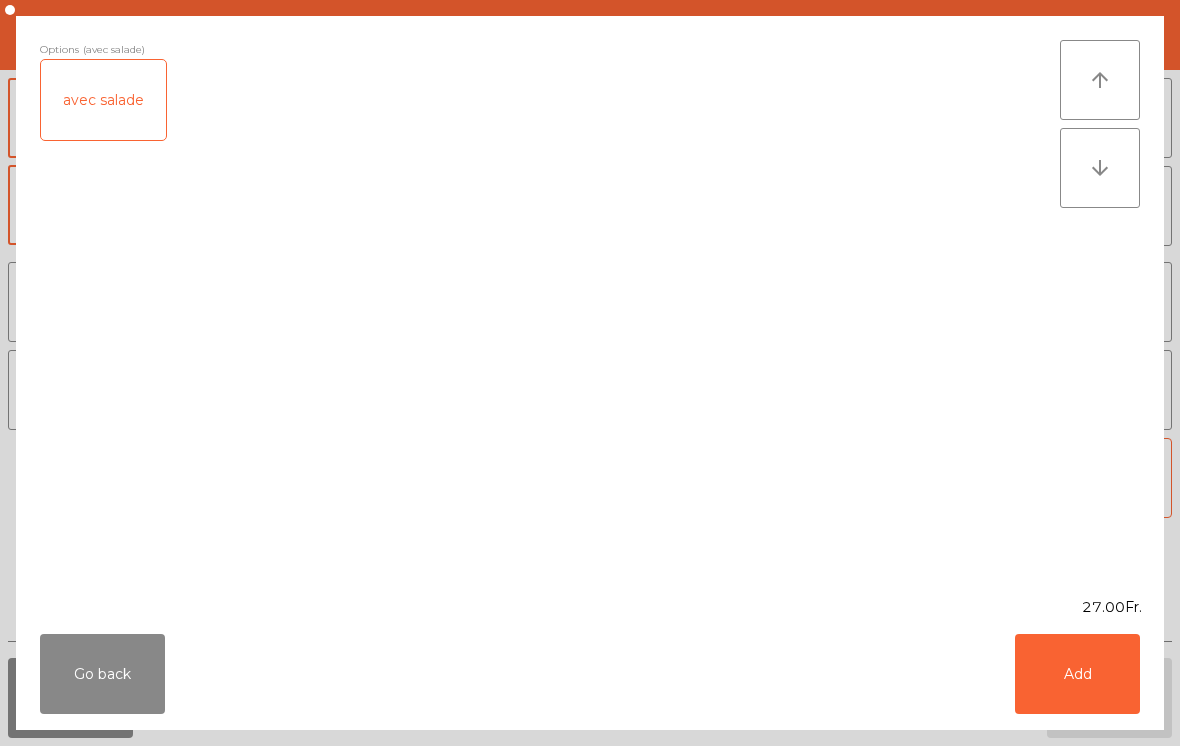 click on "Add" 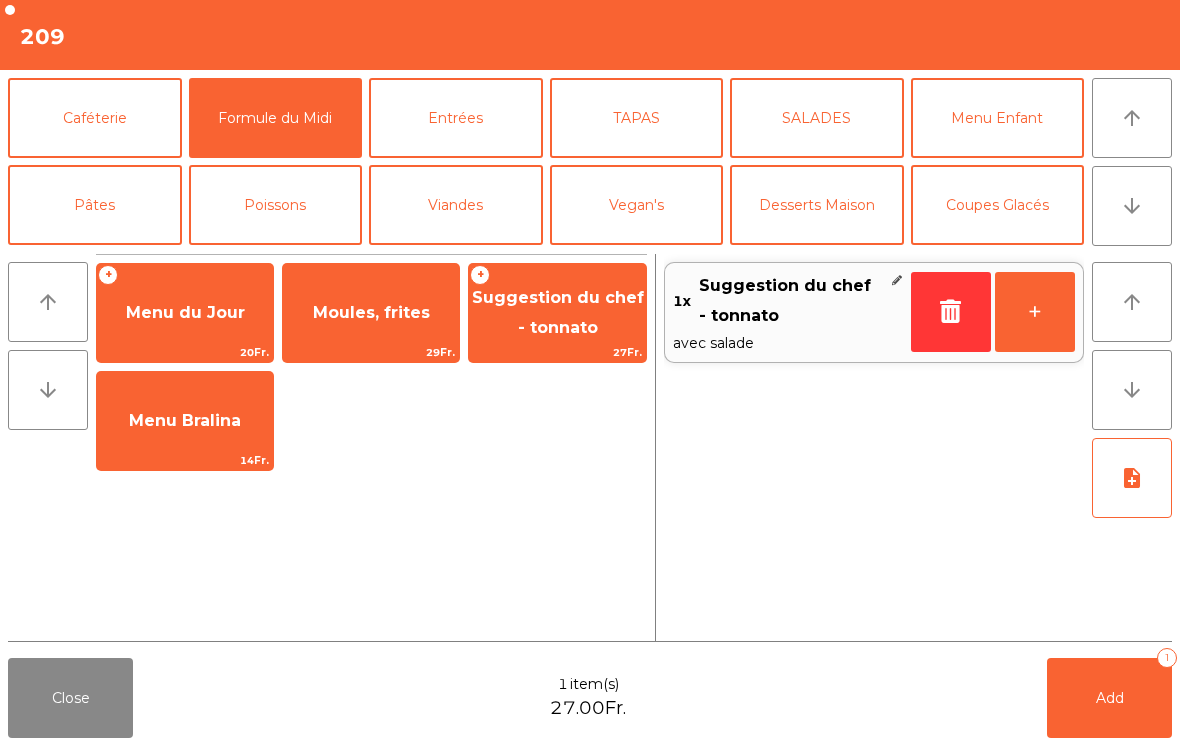 click on "Add   1" 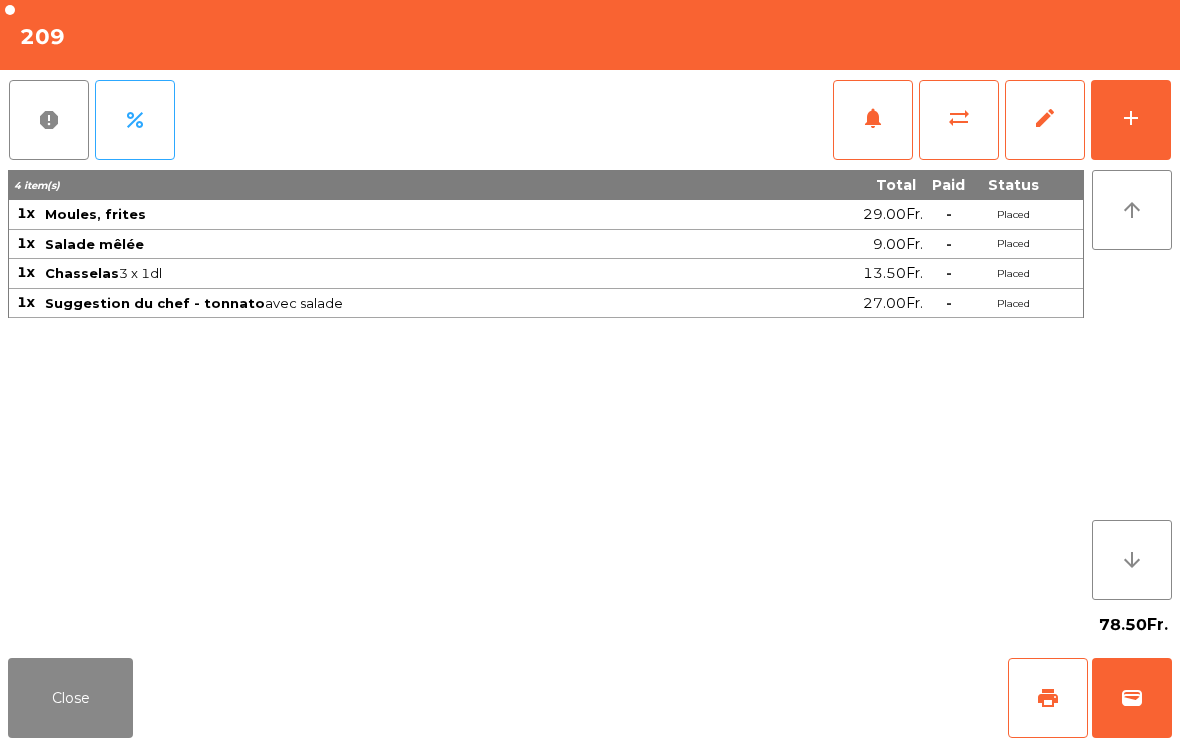click on "Close" 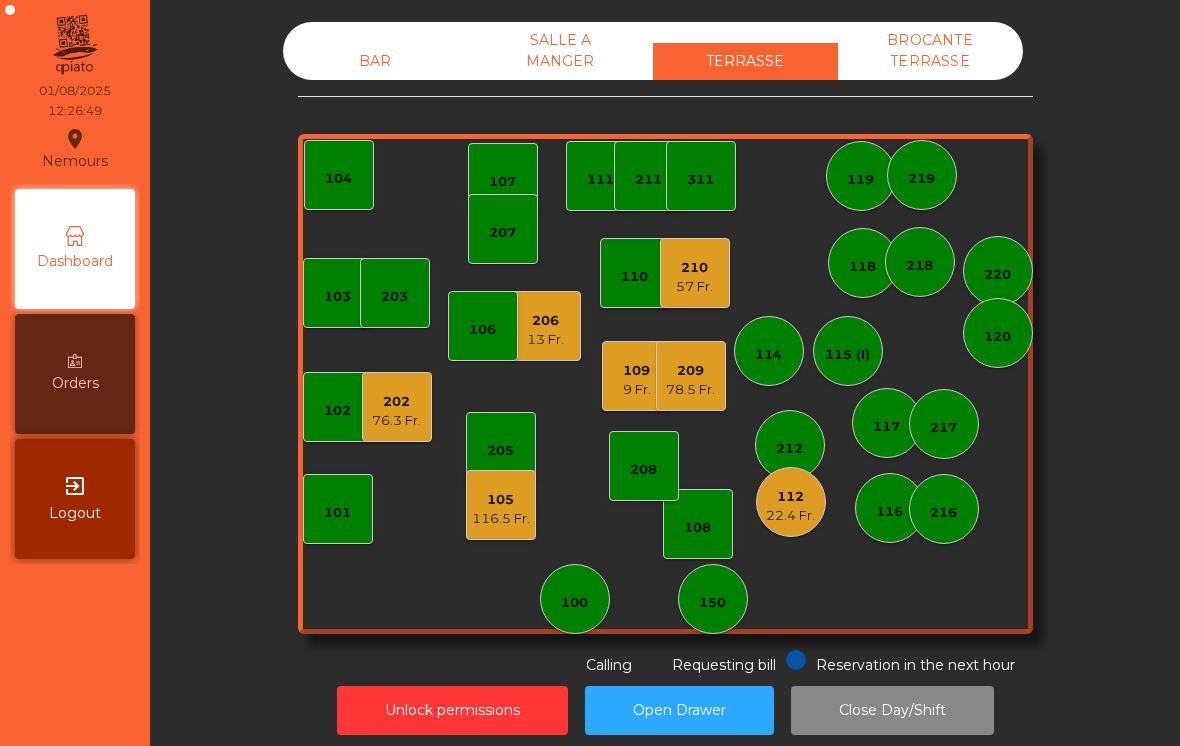 click on "116.5 Fr." 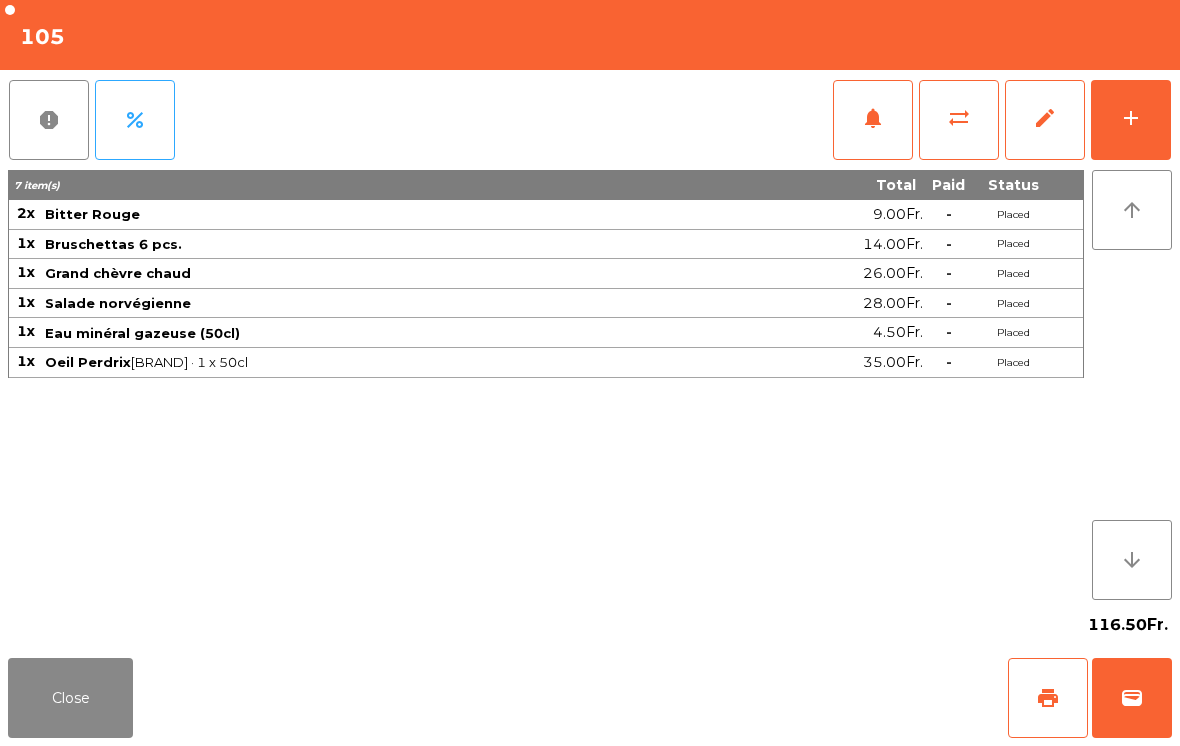 click on "notifications" 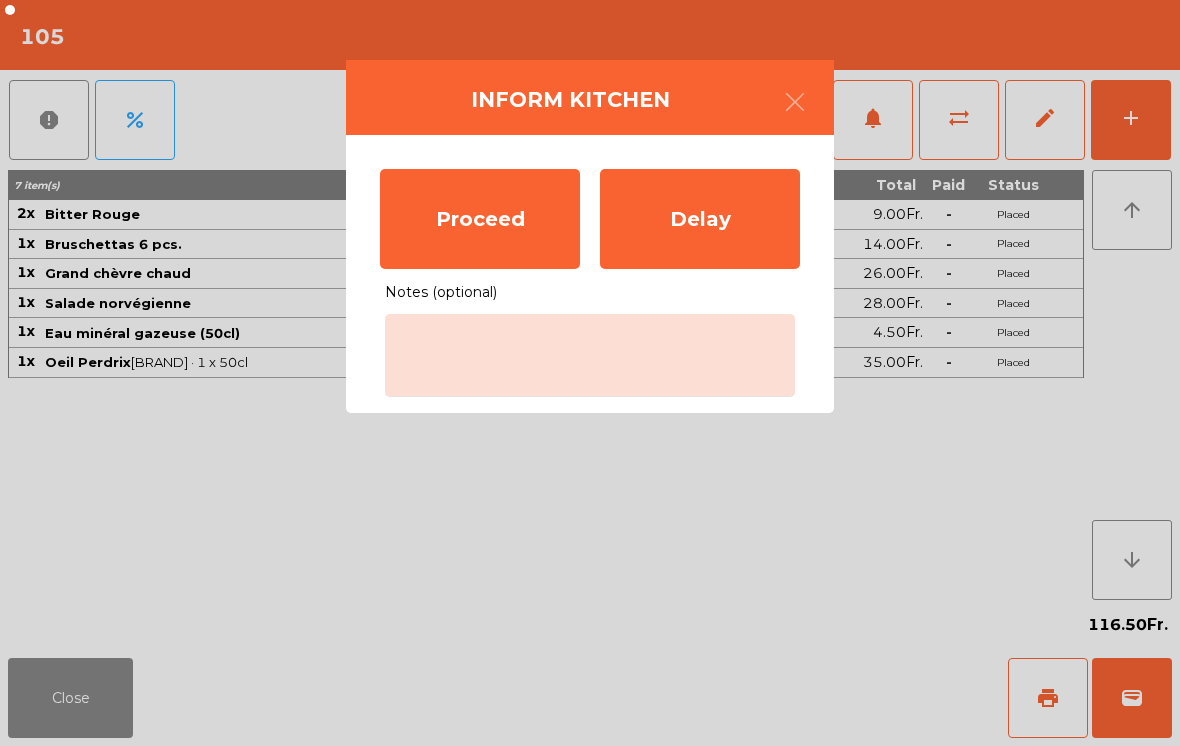 click on "Proceed" 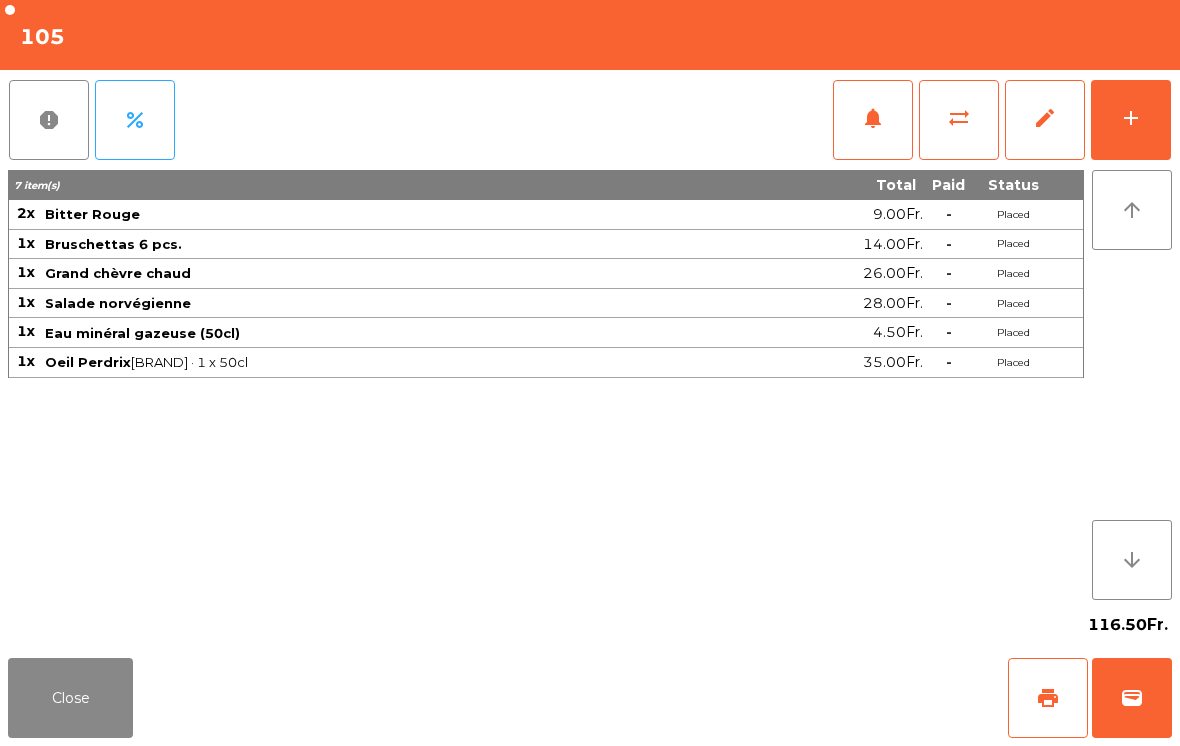 click on "Close" 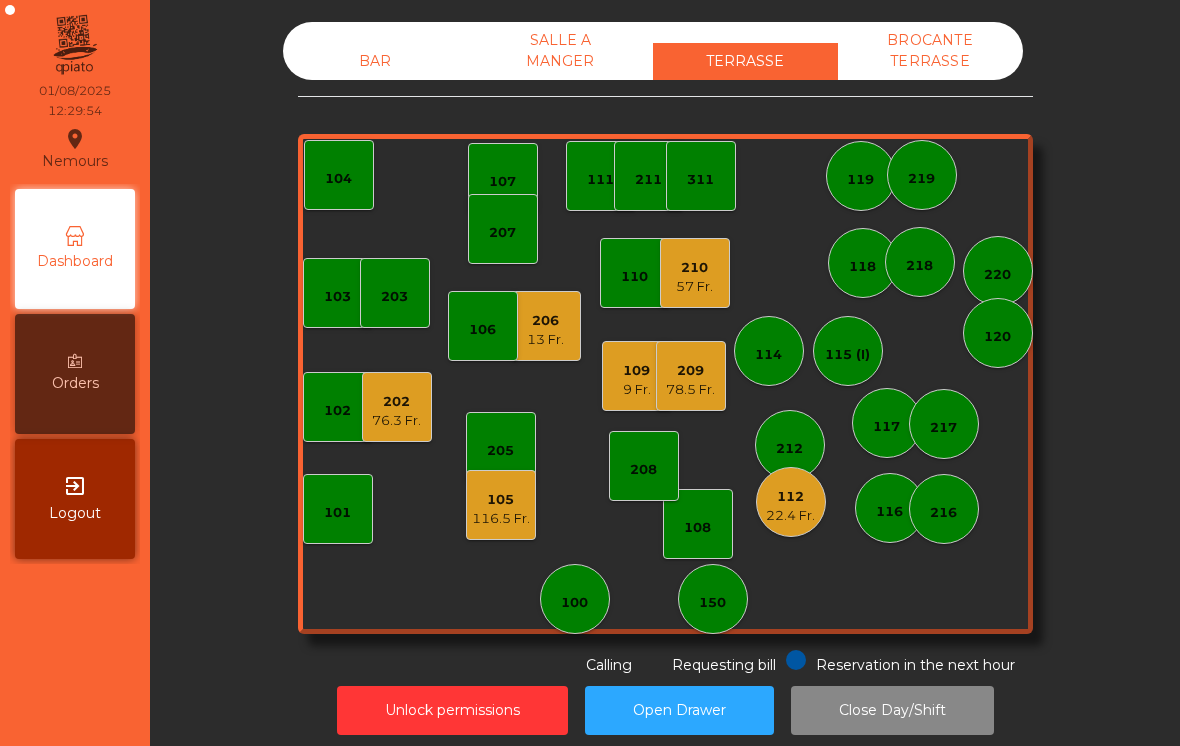 click on "109   9 Fr." 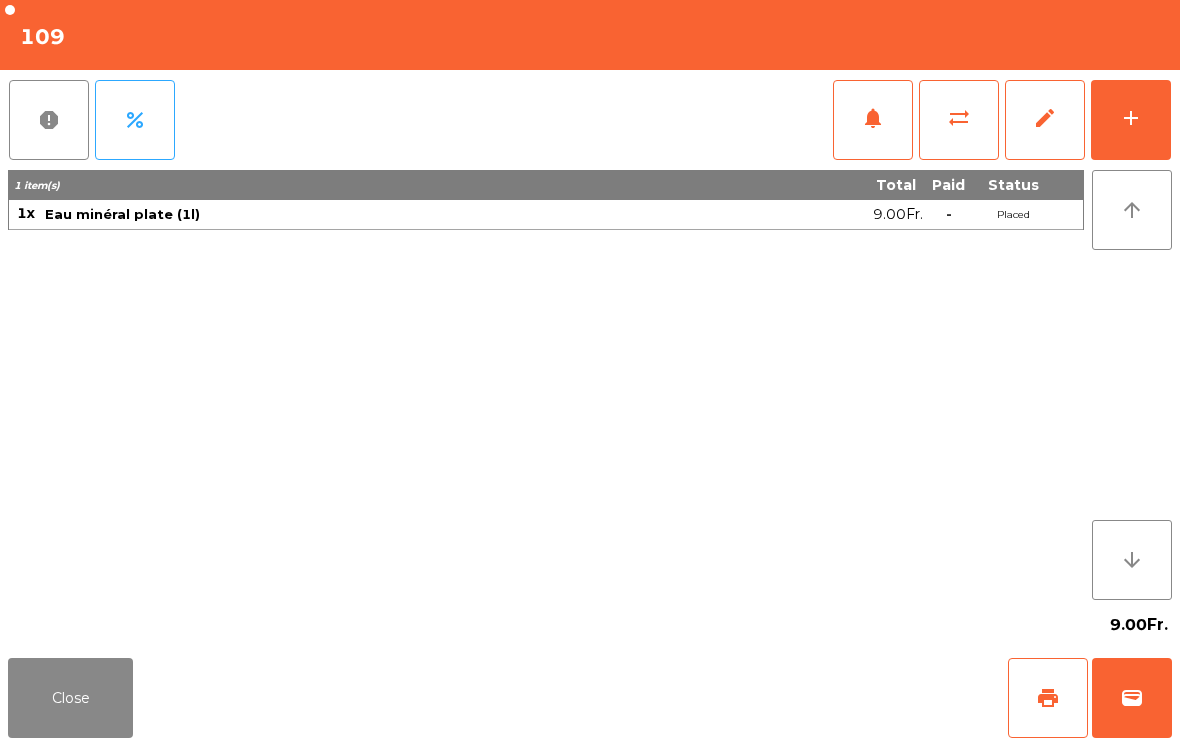 click on "sync_alt" 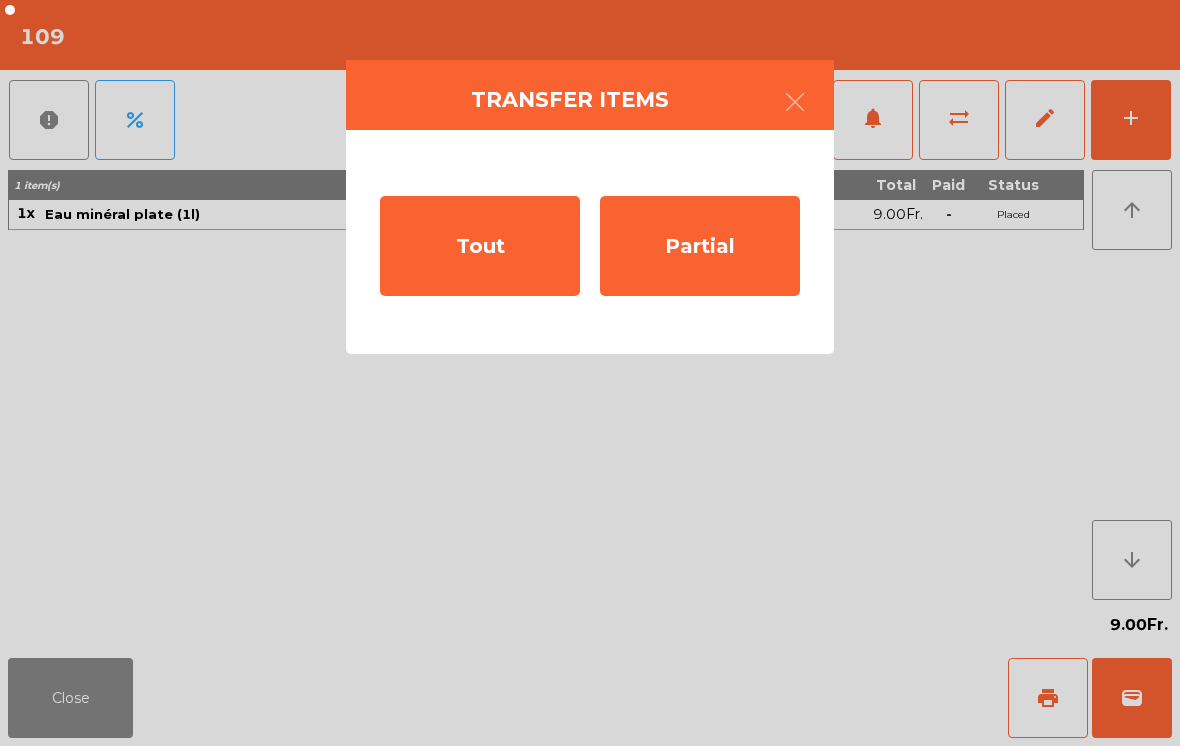 click on "Tout" 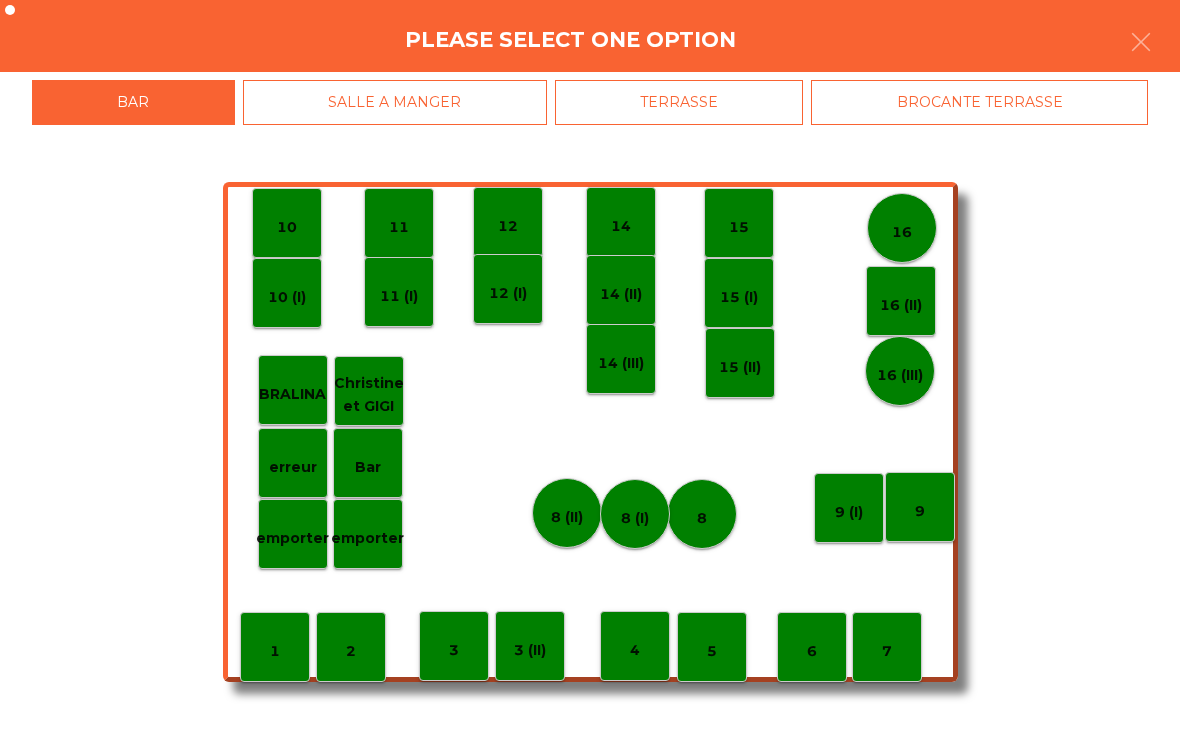 click on "TERRASSE" 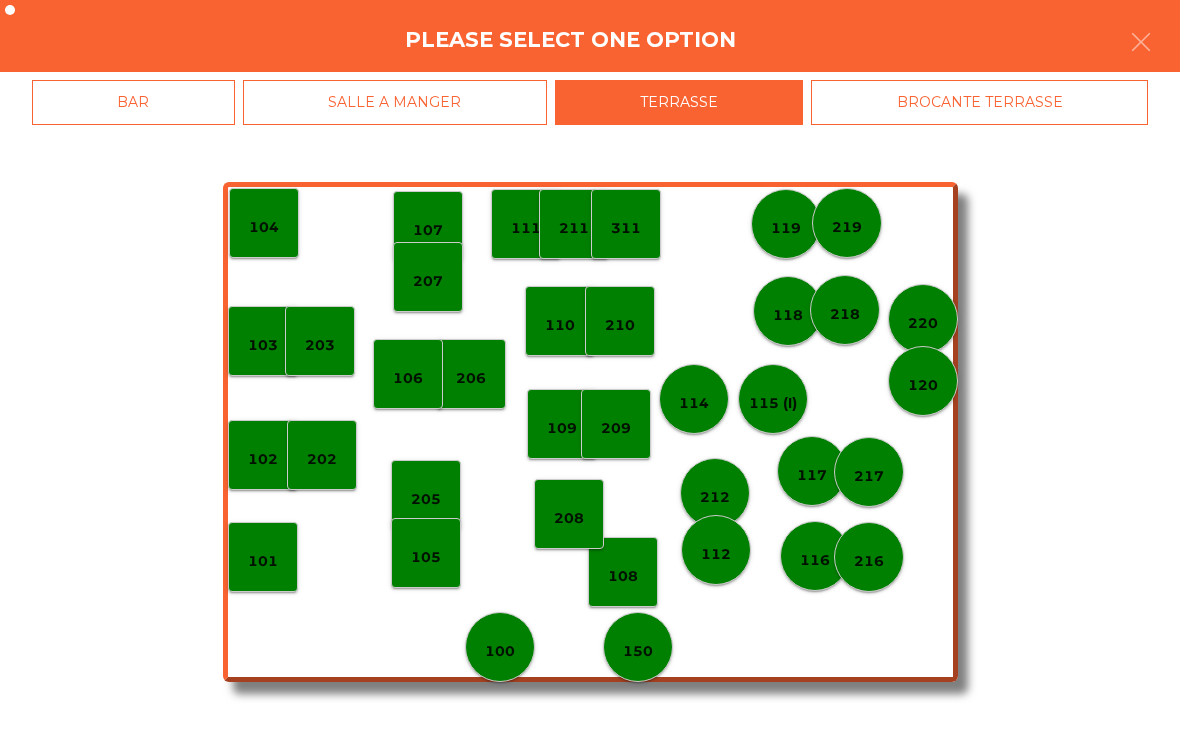 click on "209" 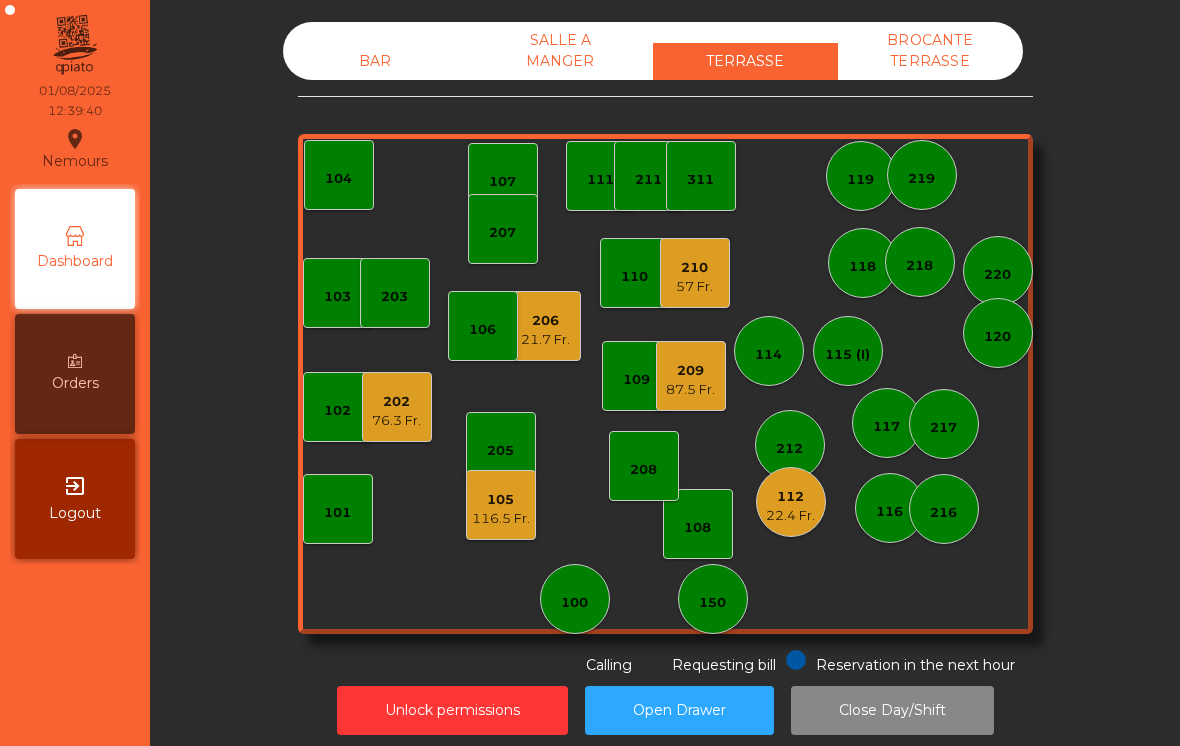 click on "103" 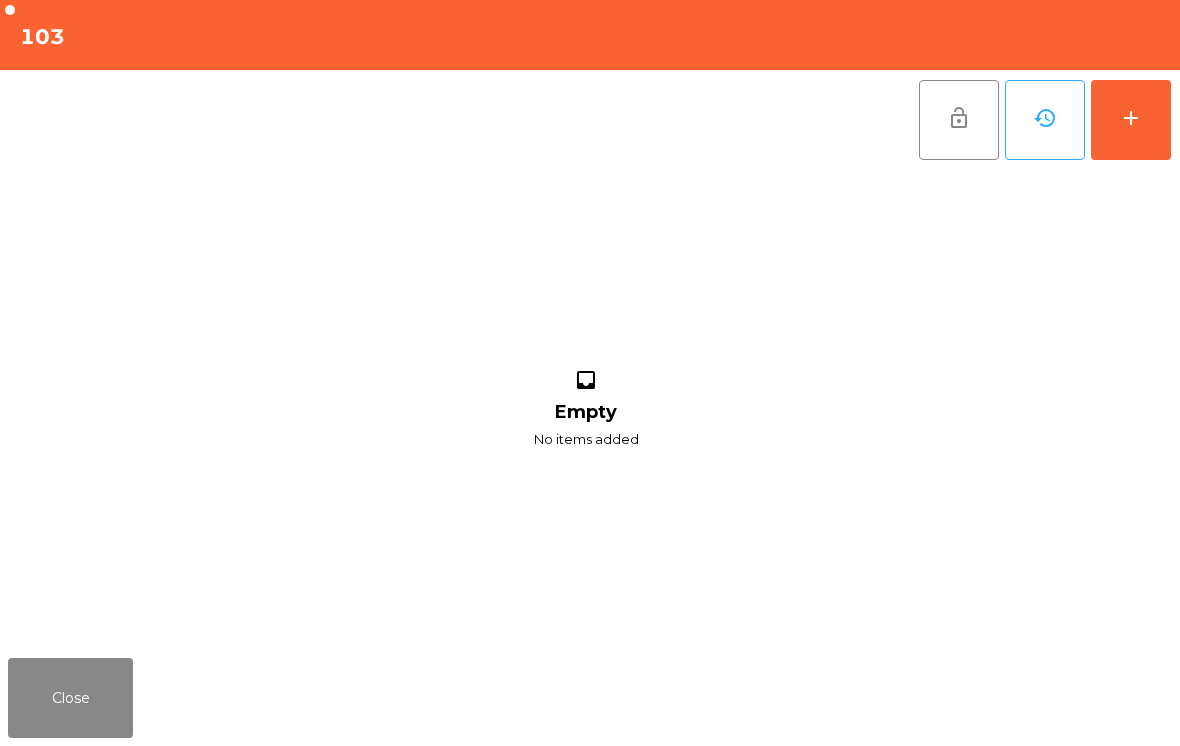 click on "add" 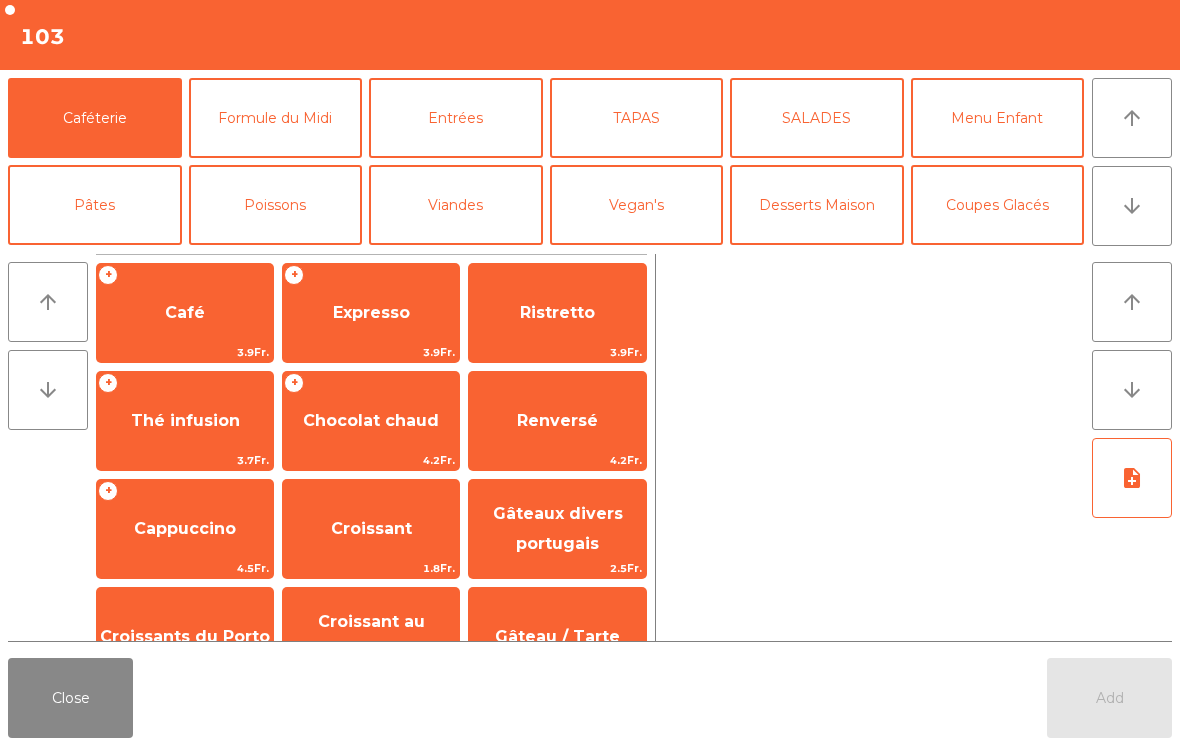 click on "arrow_downward" 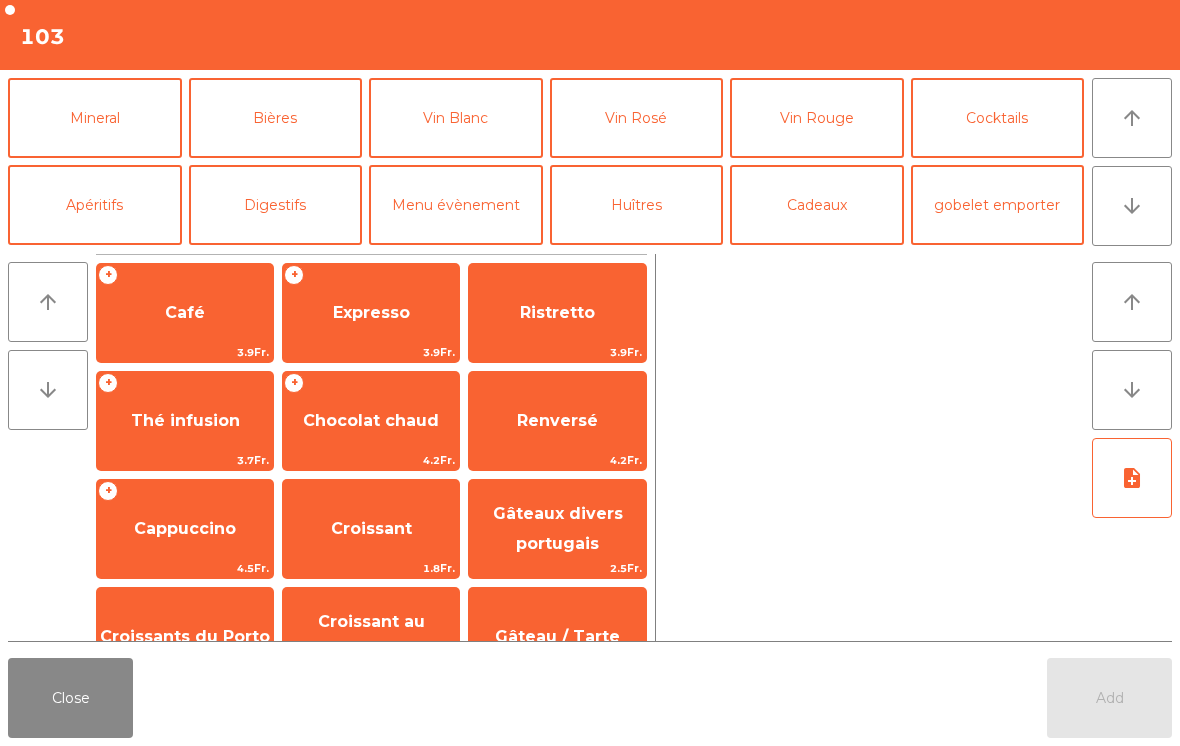 click on "Cocktails" 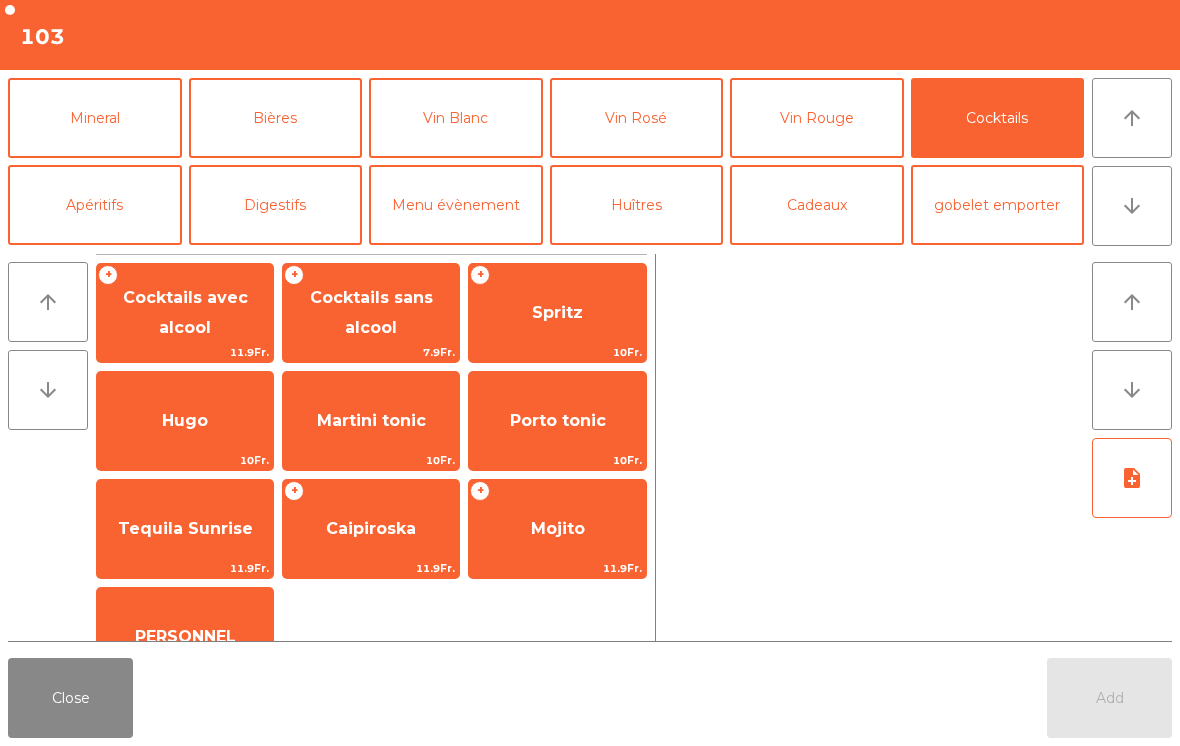 click on "10Fr." 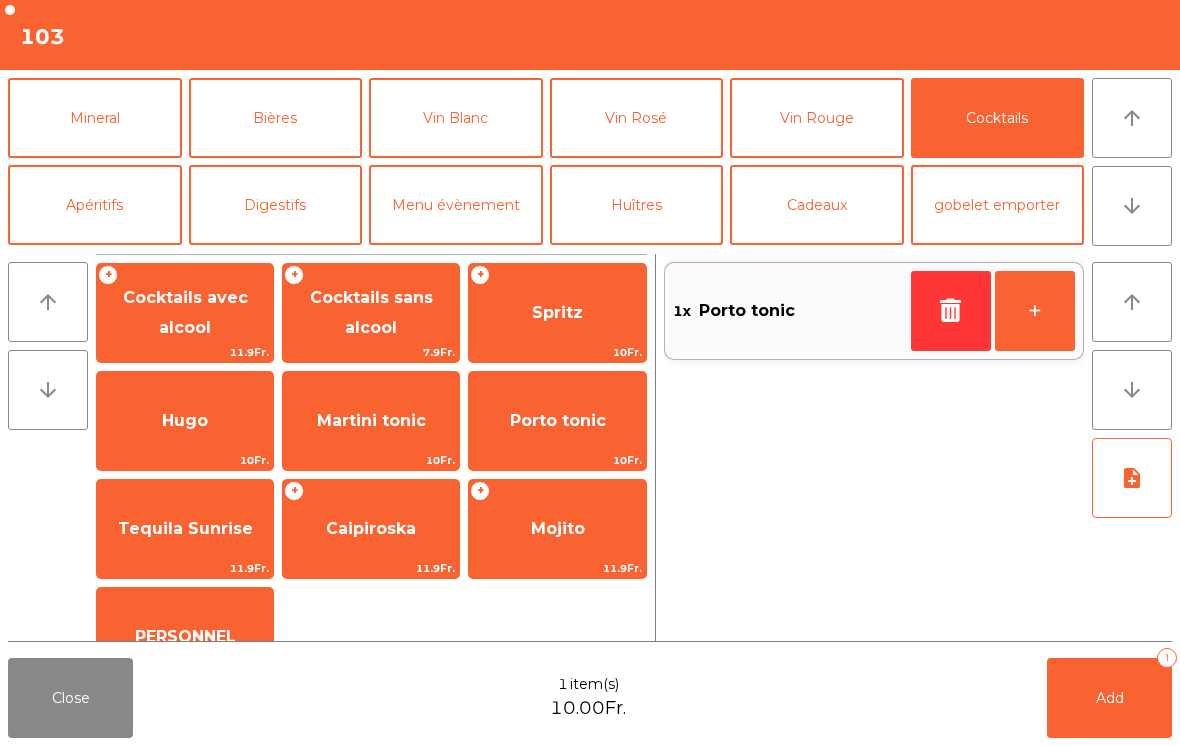 click on "+" 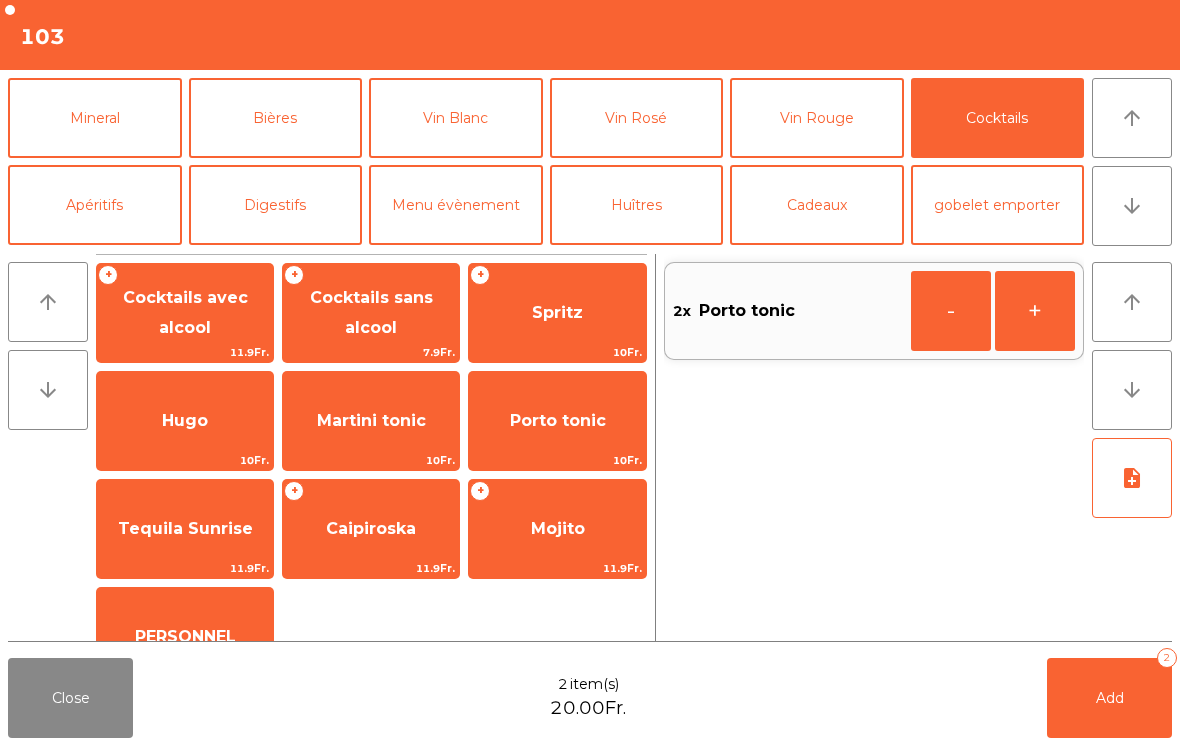 click on "Add   2" 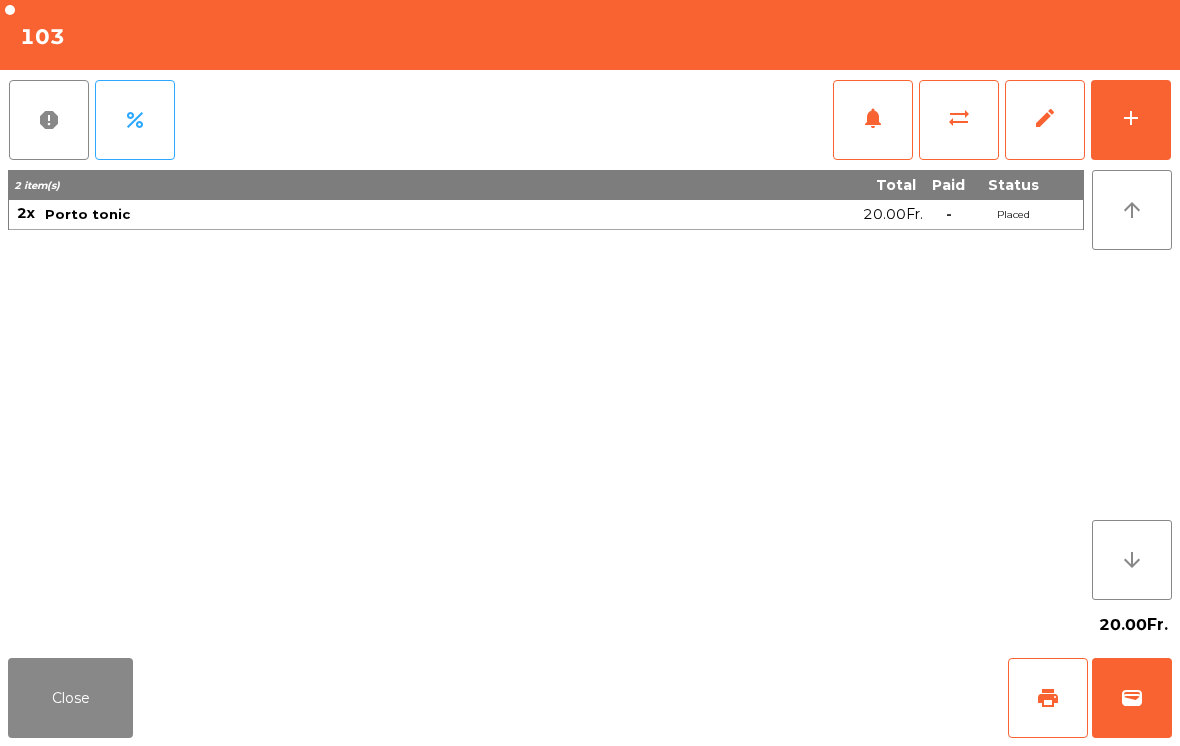 click on "Close" 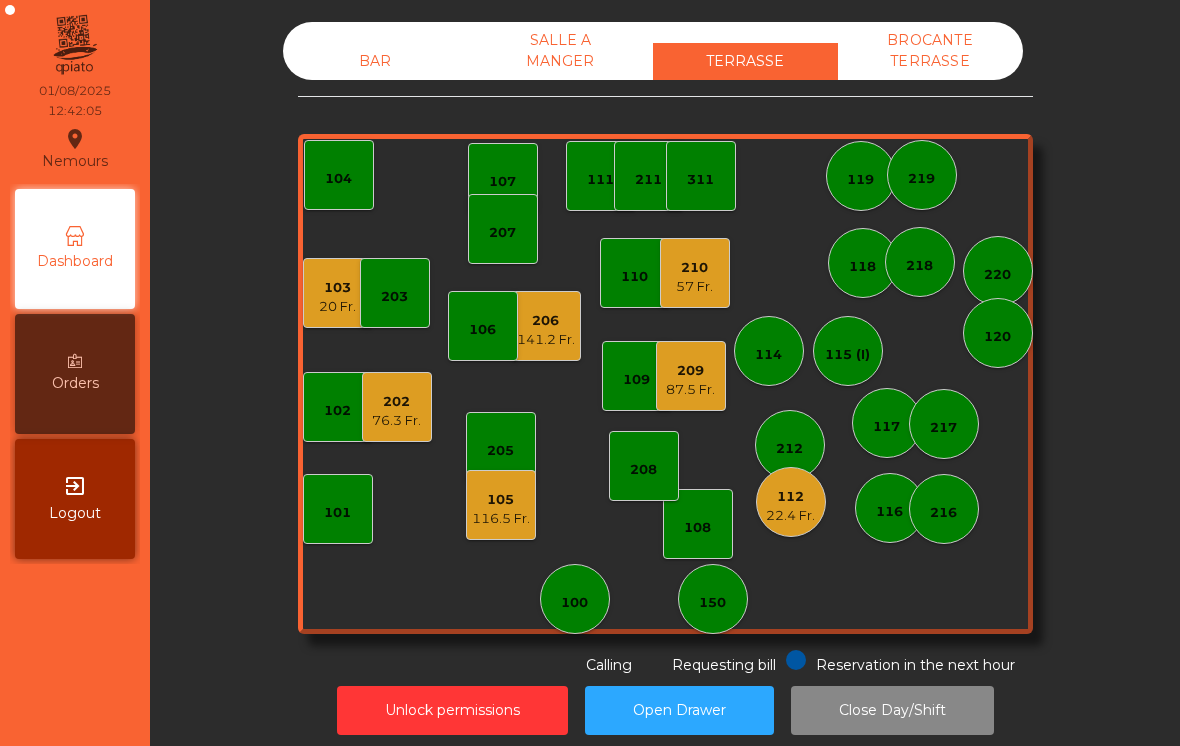 click on "87.5 Fr." 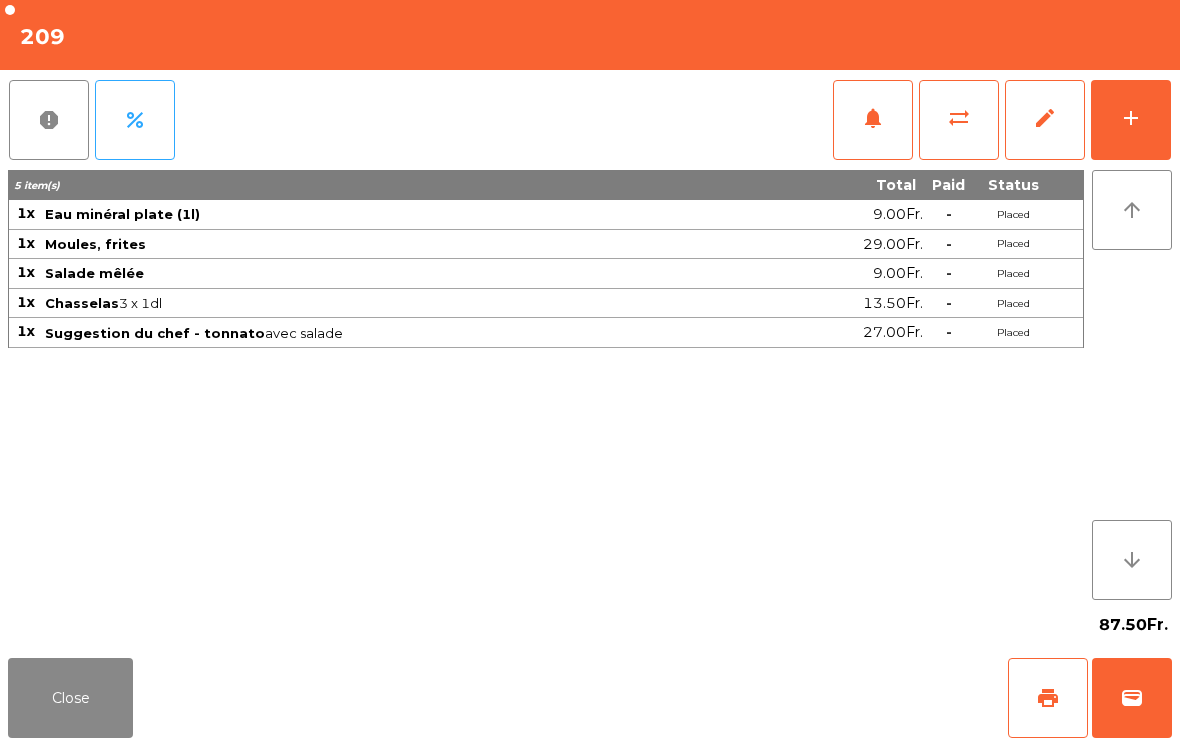 click on "notifications" 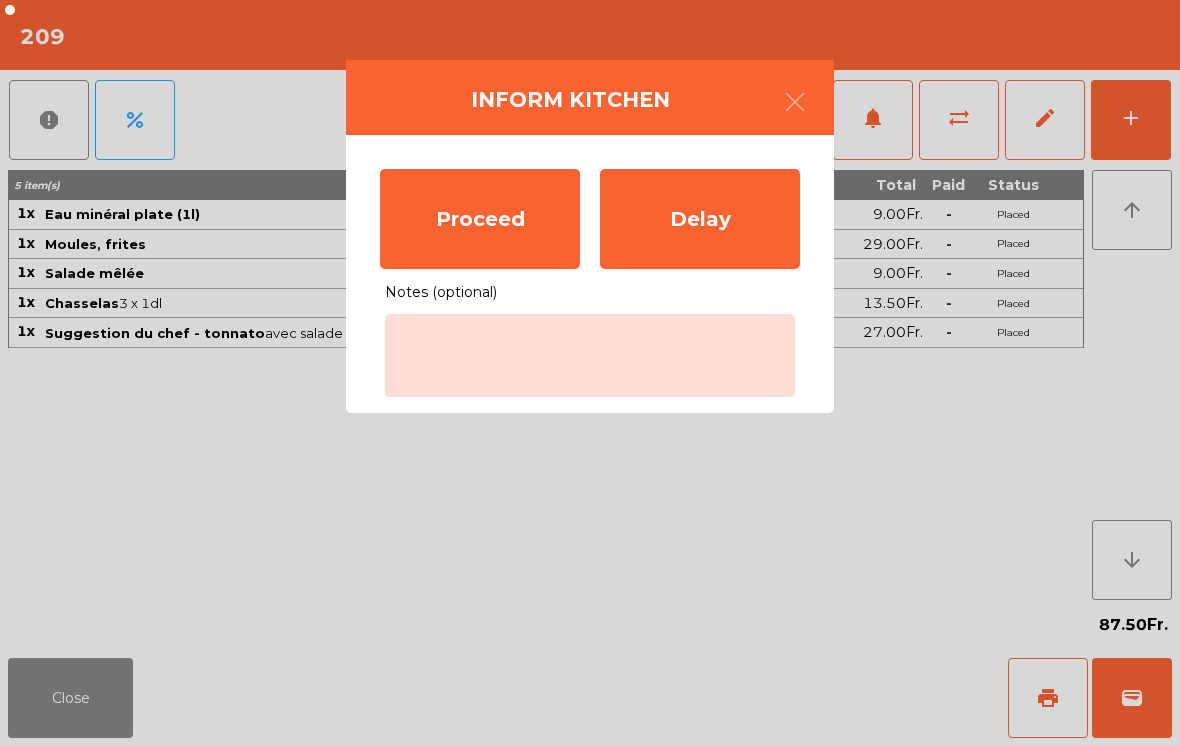 click on "Proceed" 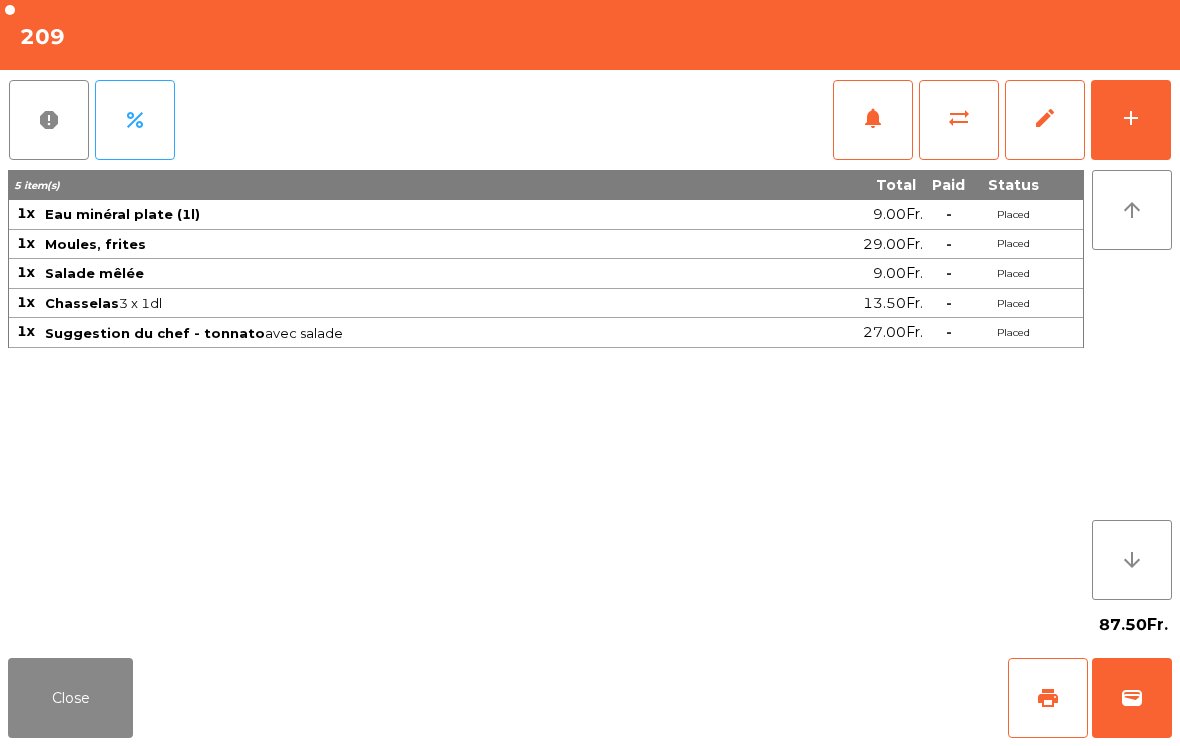 click on "Close" 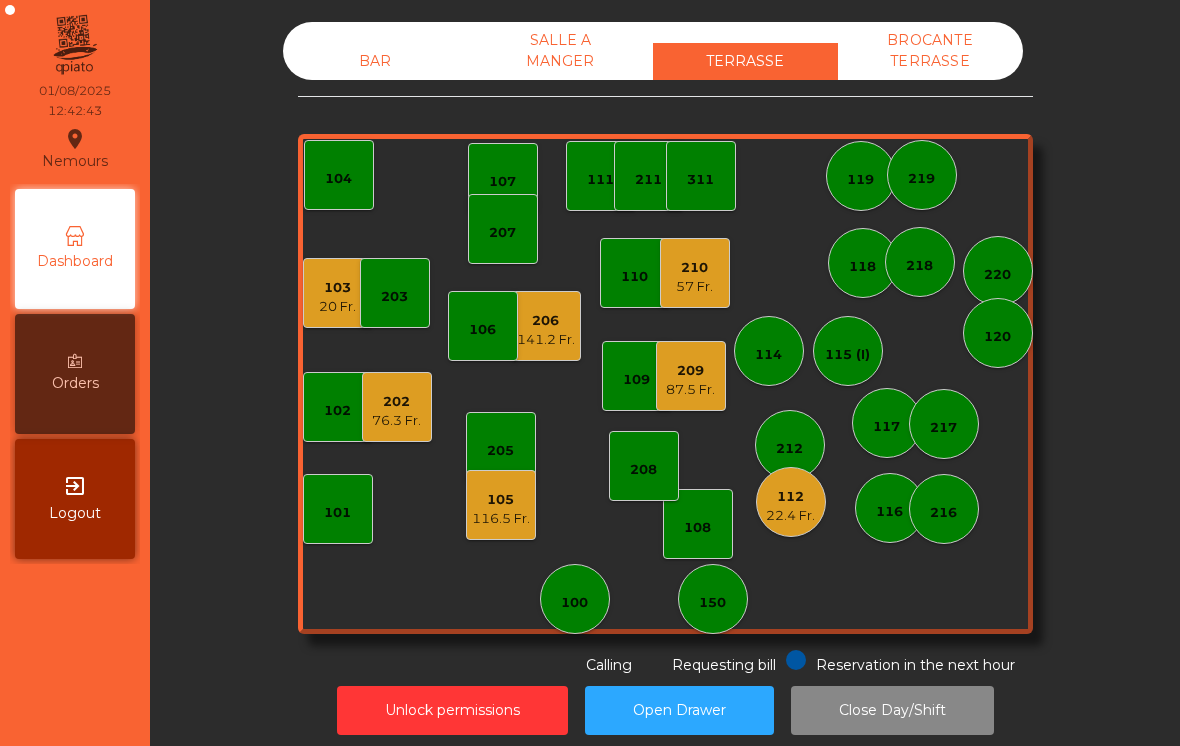 click on "202   76.3 Fr." 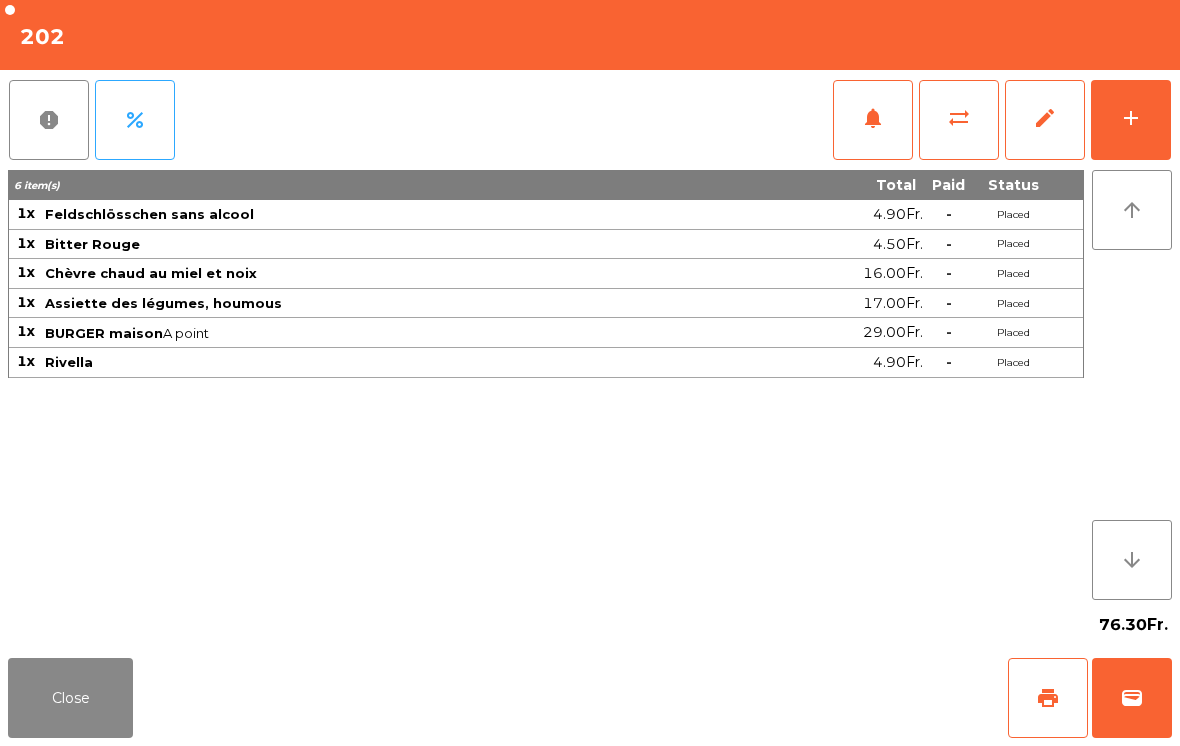 click on "Close" 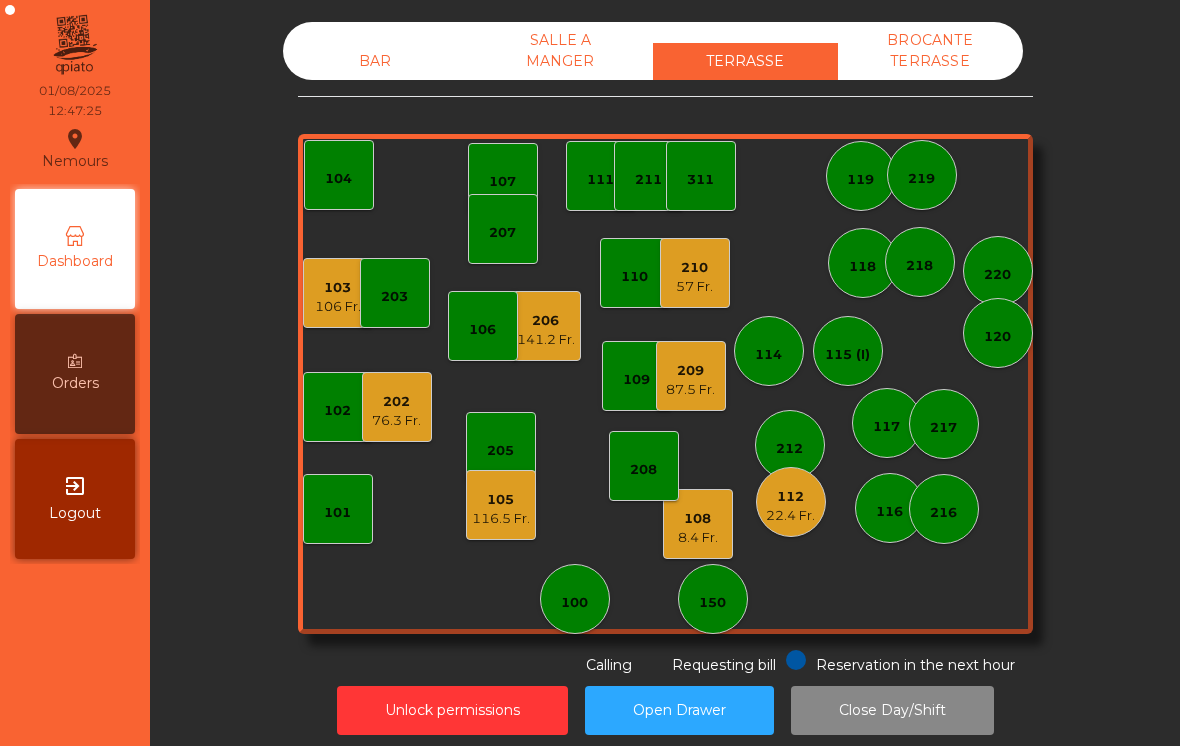 click on "206   141.2 Fr." 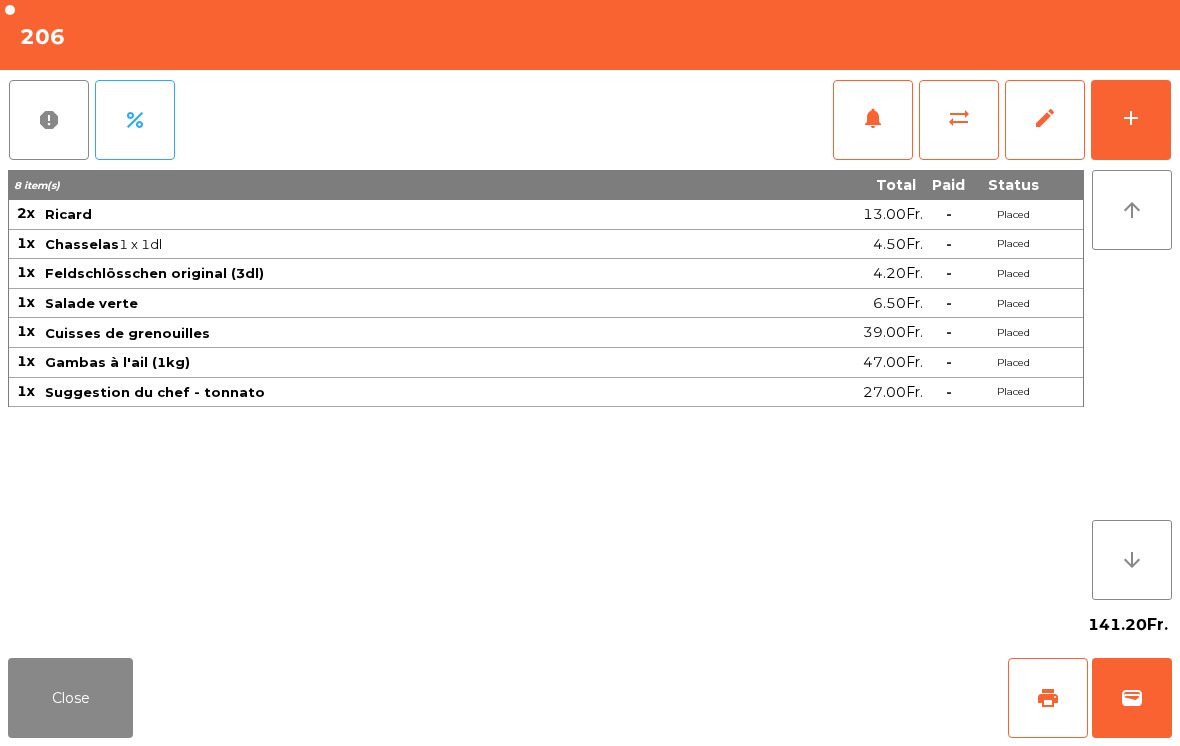 click on "Close" 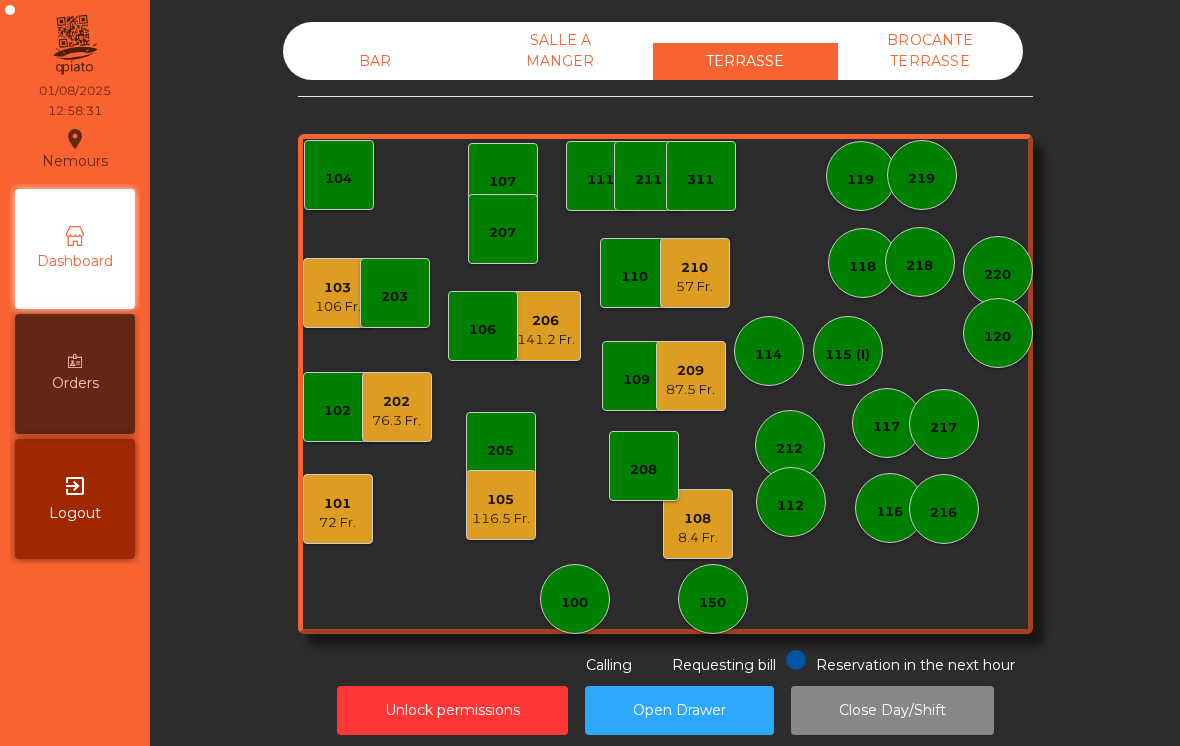click on "141.2 Fr." 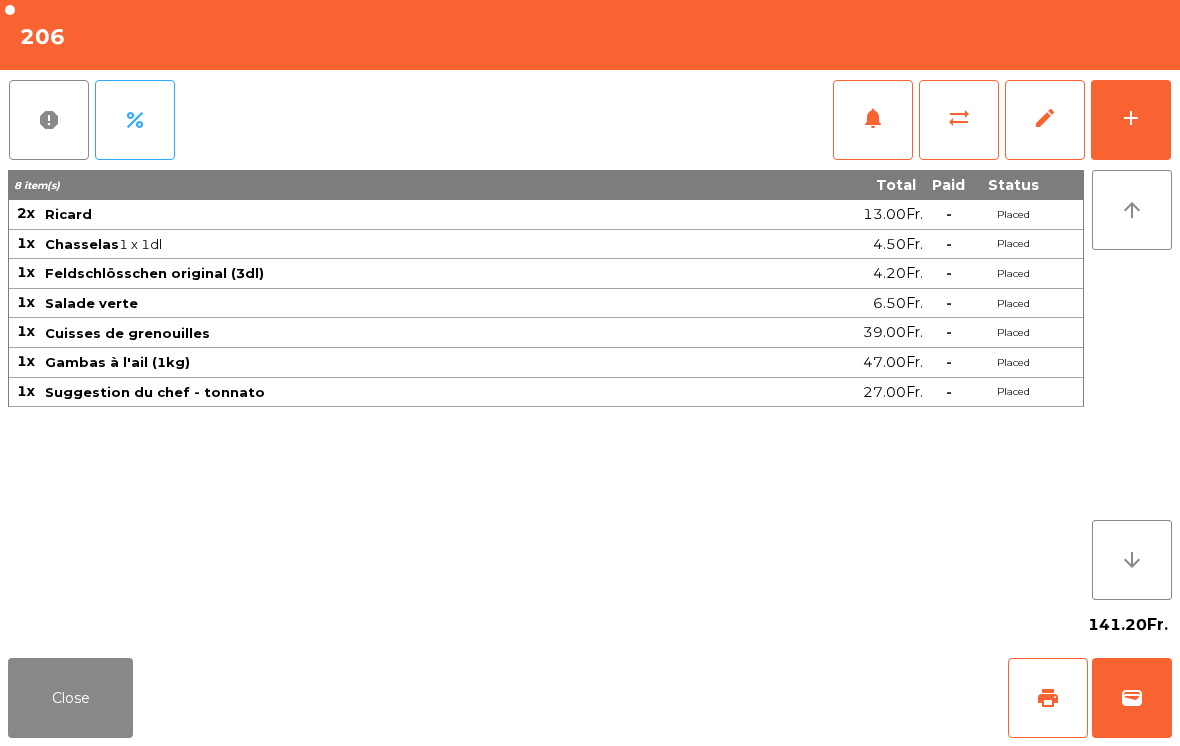 click on "Close" 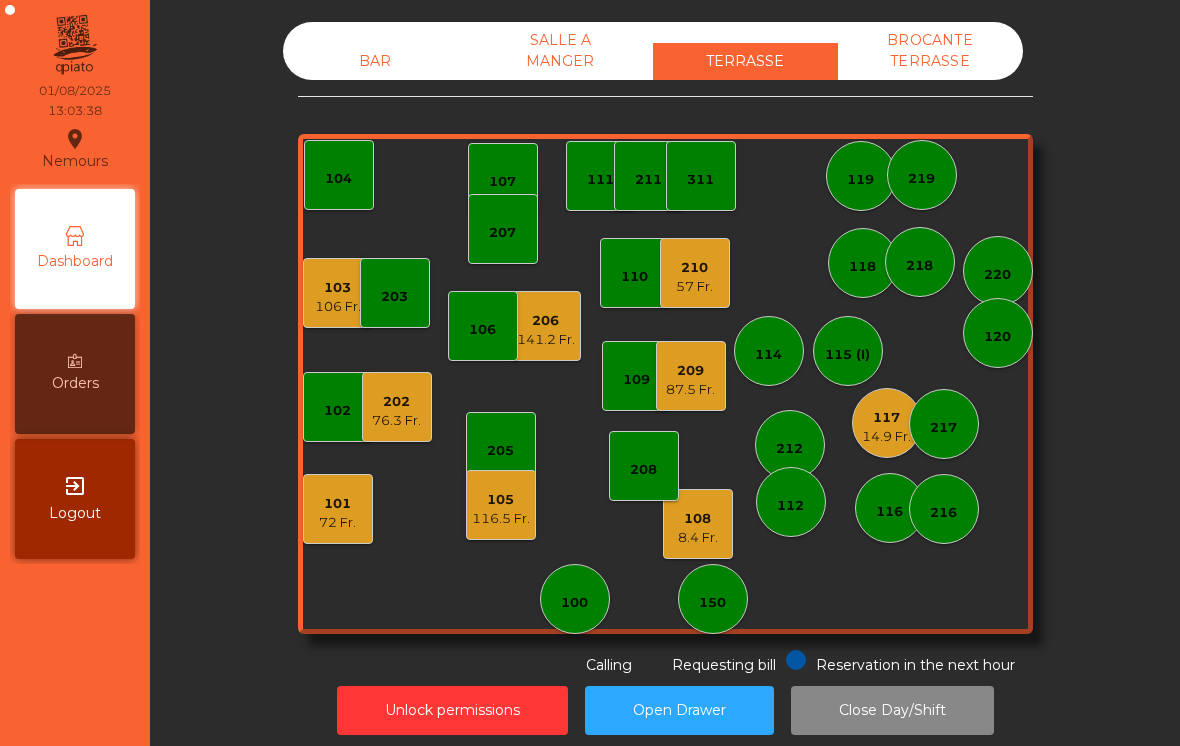click on "BAR   SALLE A MANGER   TERRASSE   BROCANTE TERRASSE" 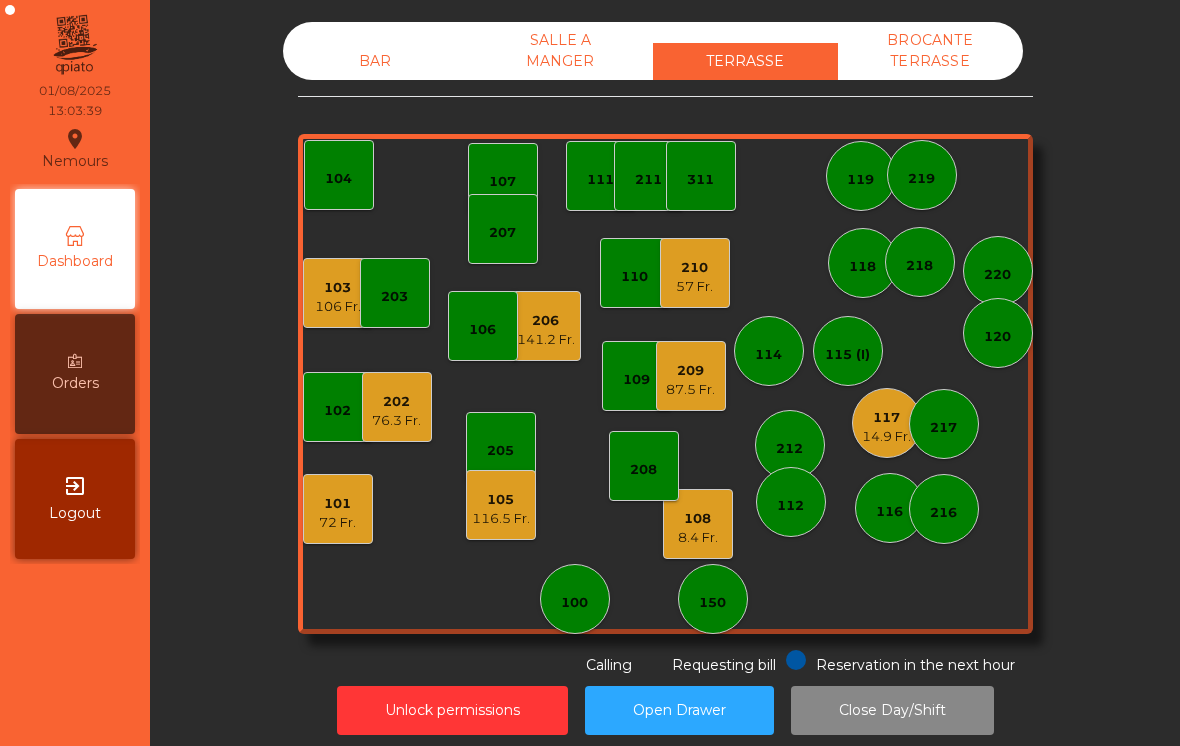 click on "BAR" 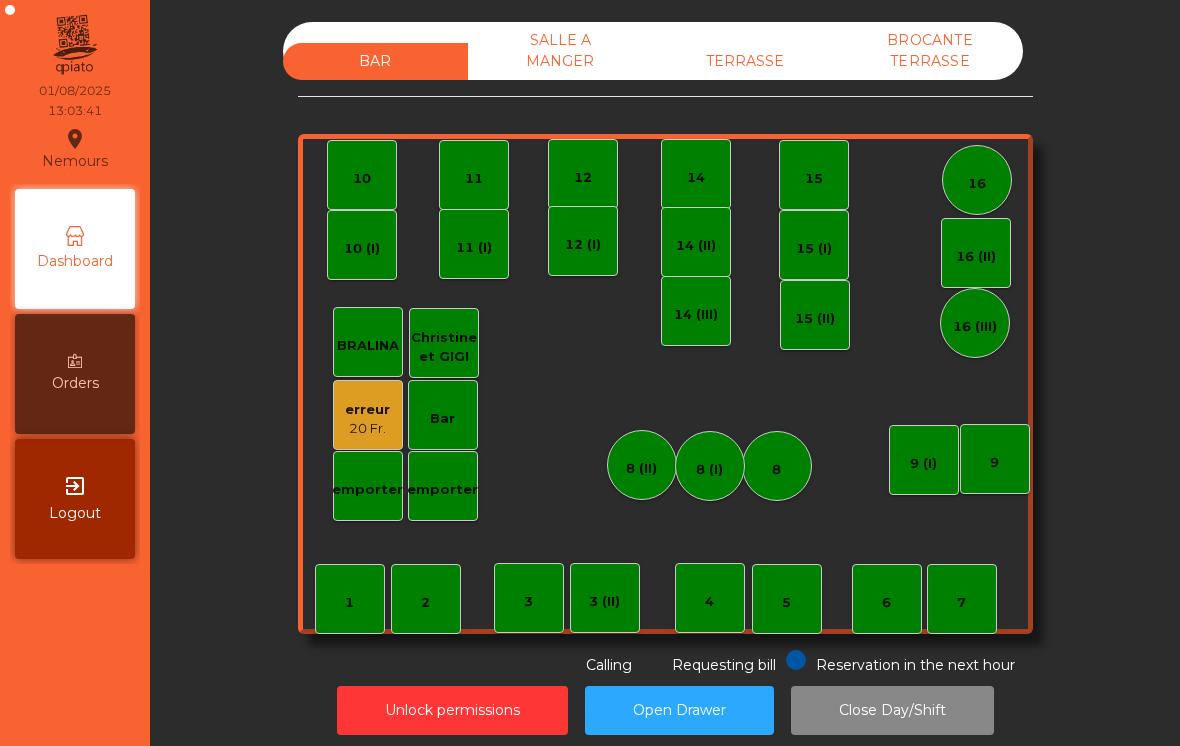 click on "5" 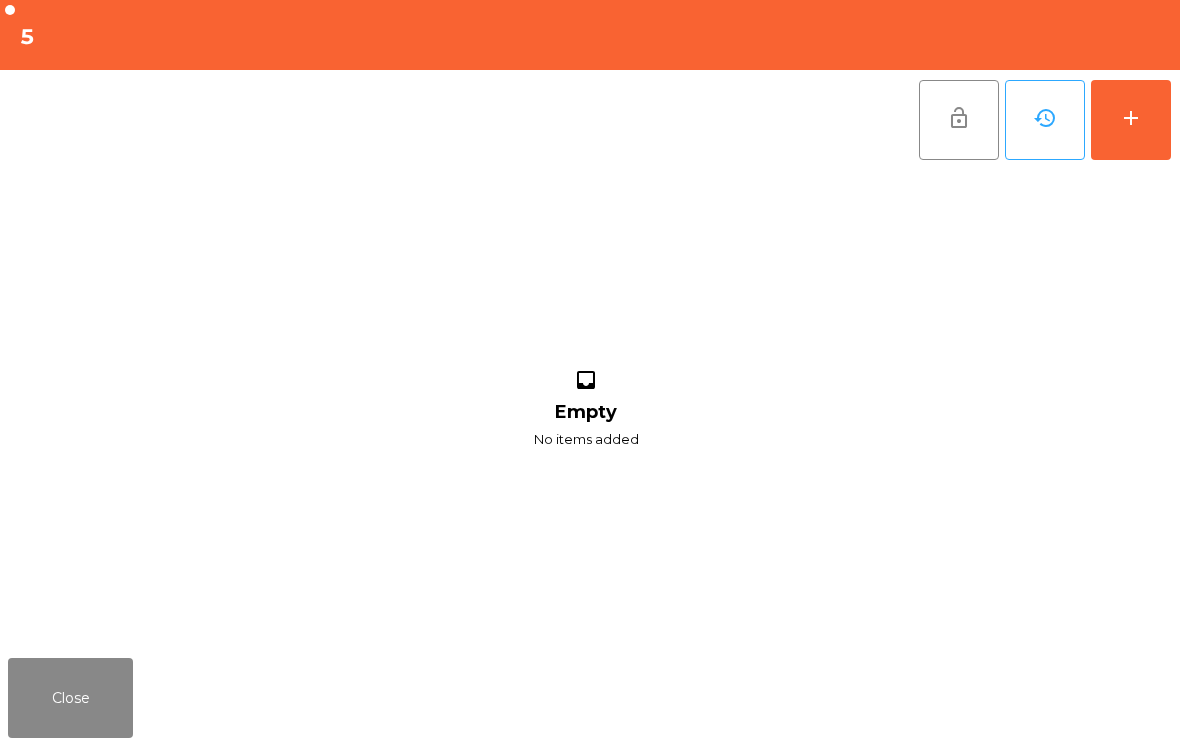 click on "add" 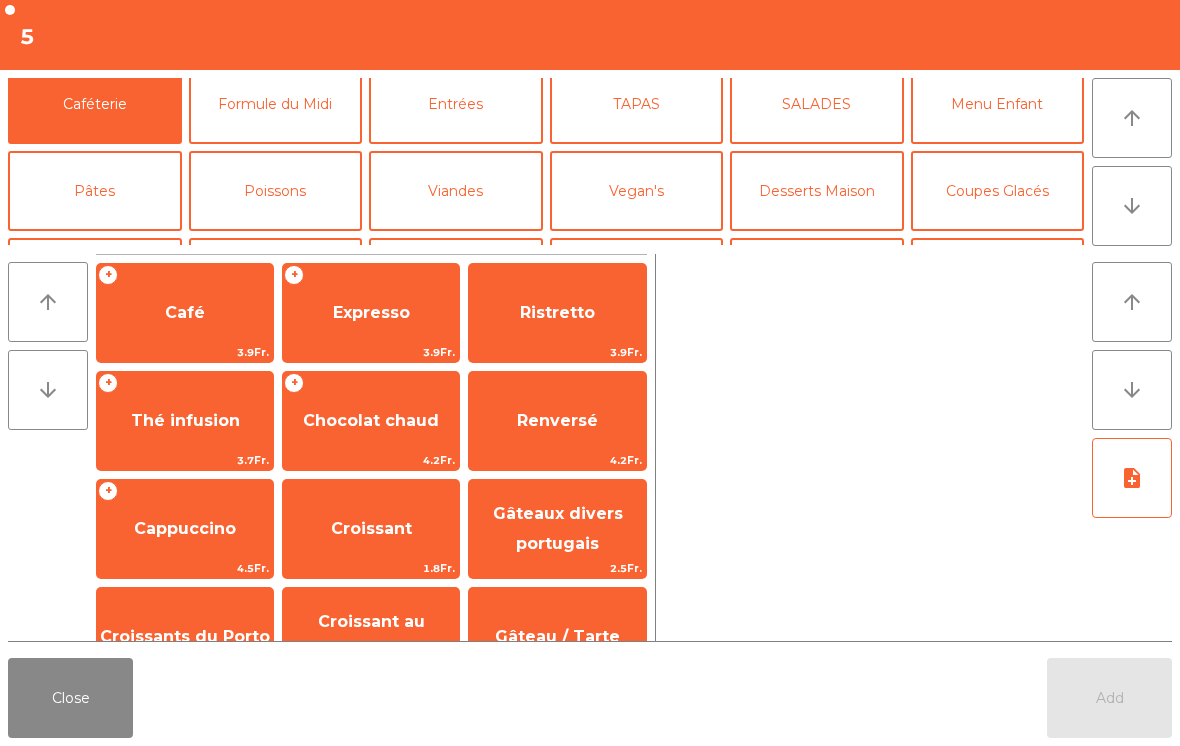scroll, scrollTop: 90, scrollLeft: 0, axis: vertical 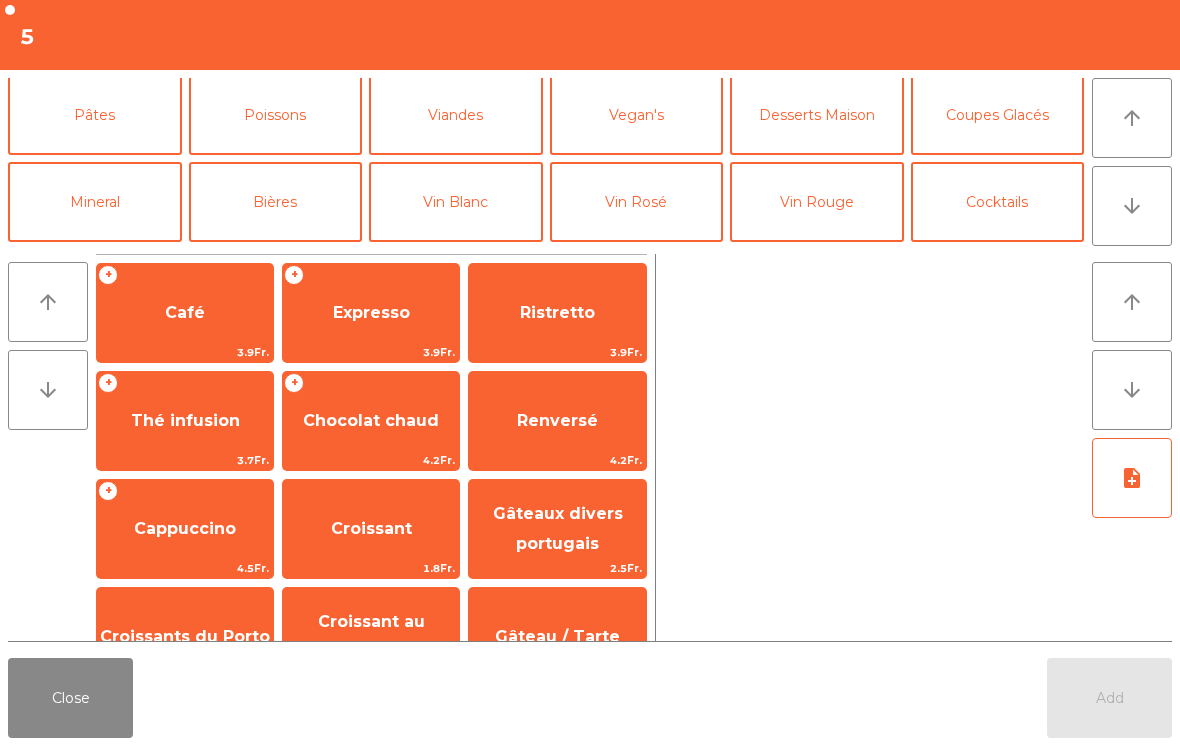 click on "Poissons" 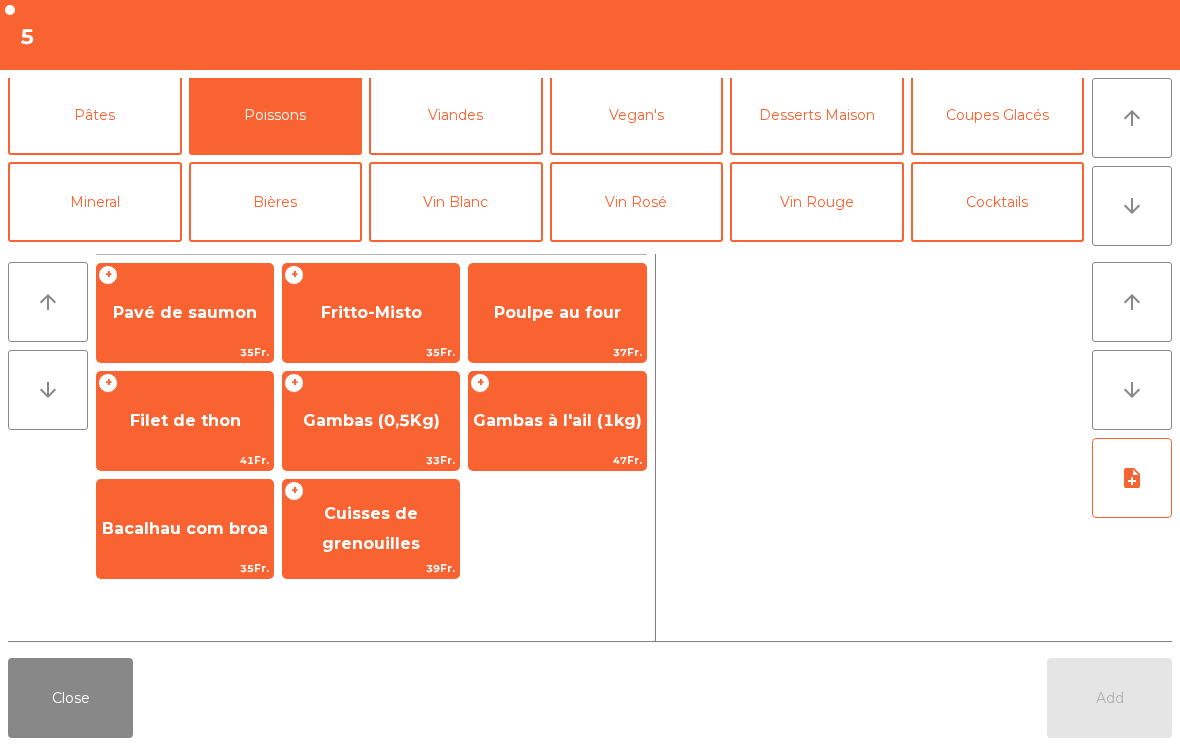 click on "+   Gambas à l'ail (1kg)   47Fr." 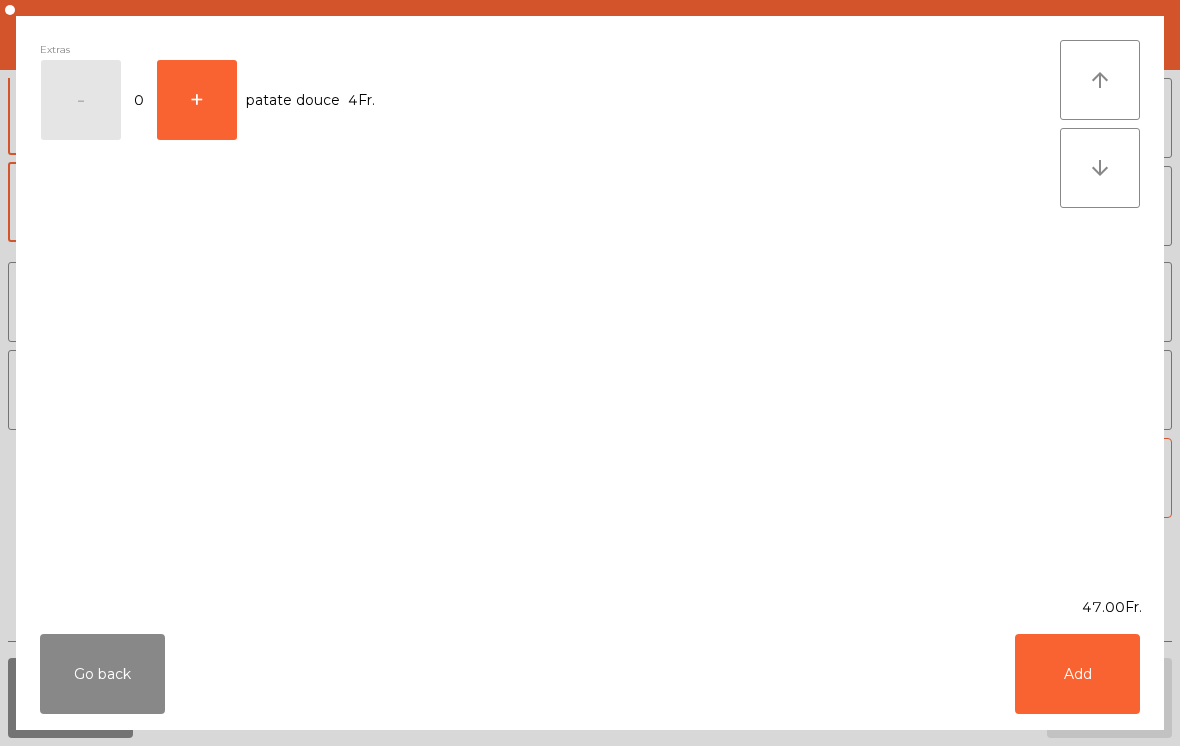 click on "Add" 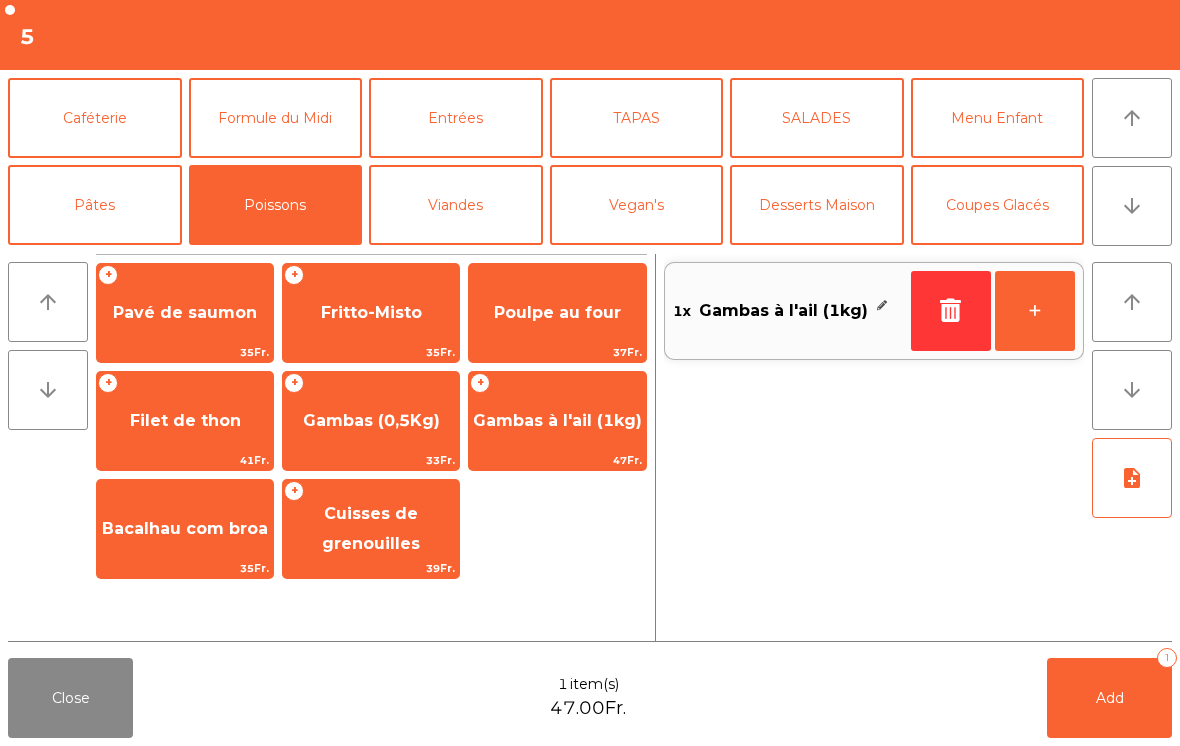 scroll, scrollTop: 0, scrollLeft: 0, axis: both 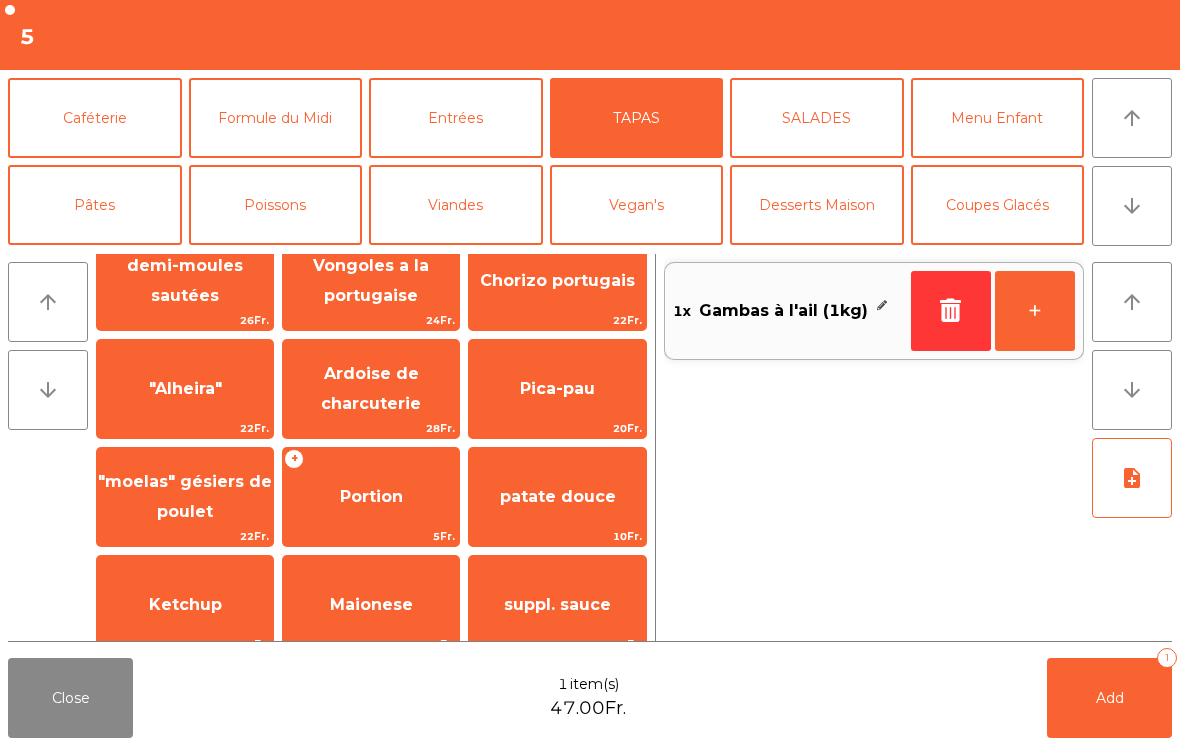 click on "Portion" 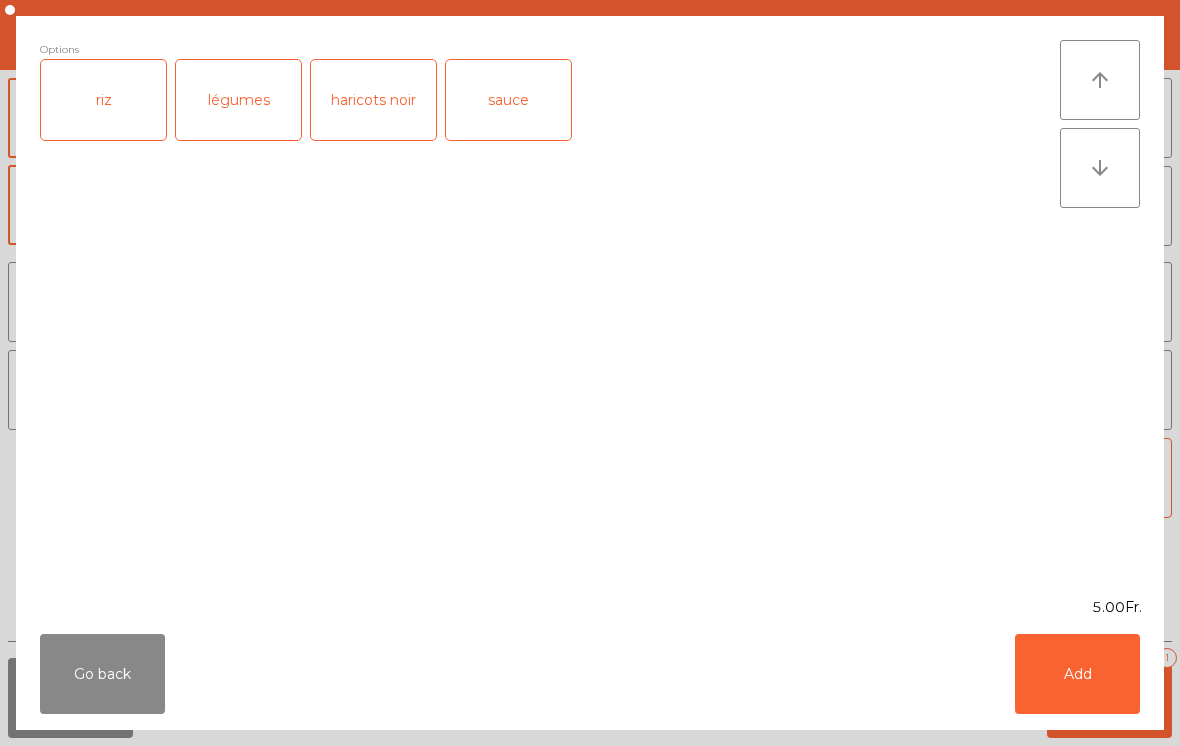 click on "riz" 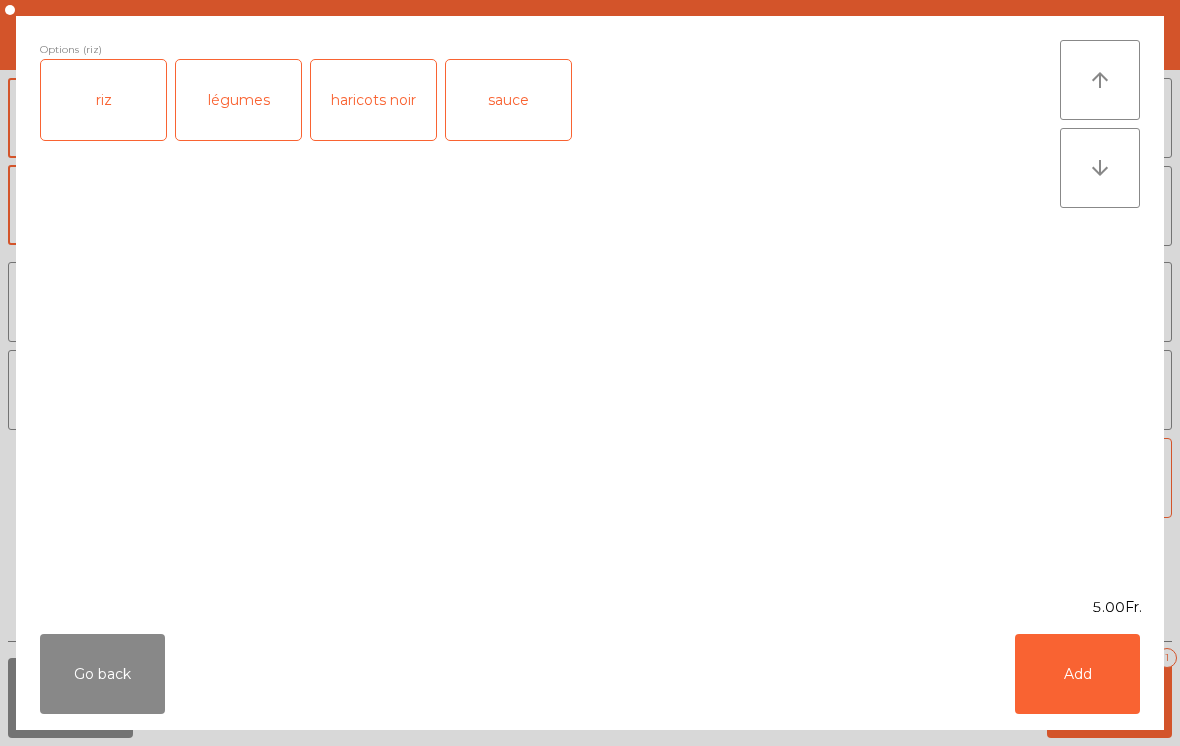click on "Add" 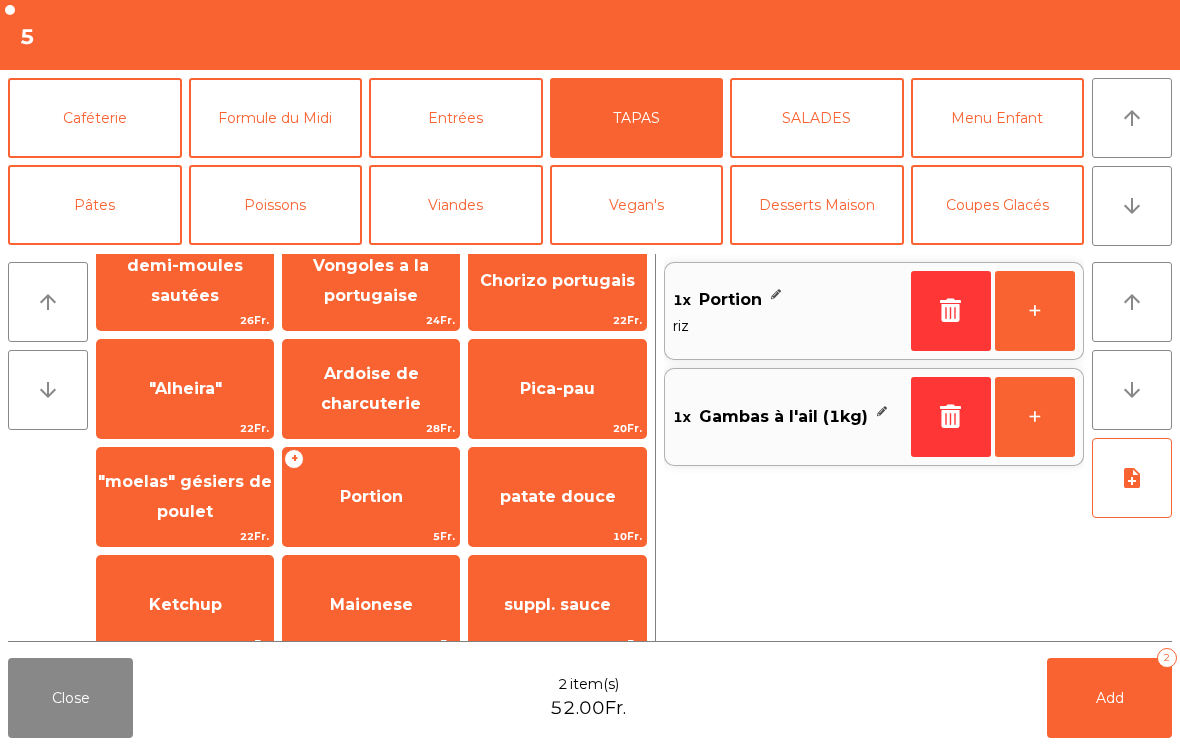 click on "note_add" 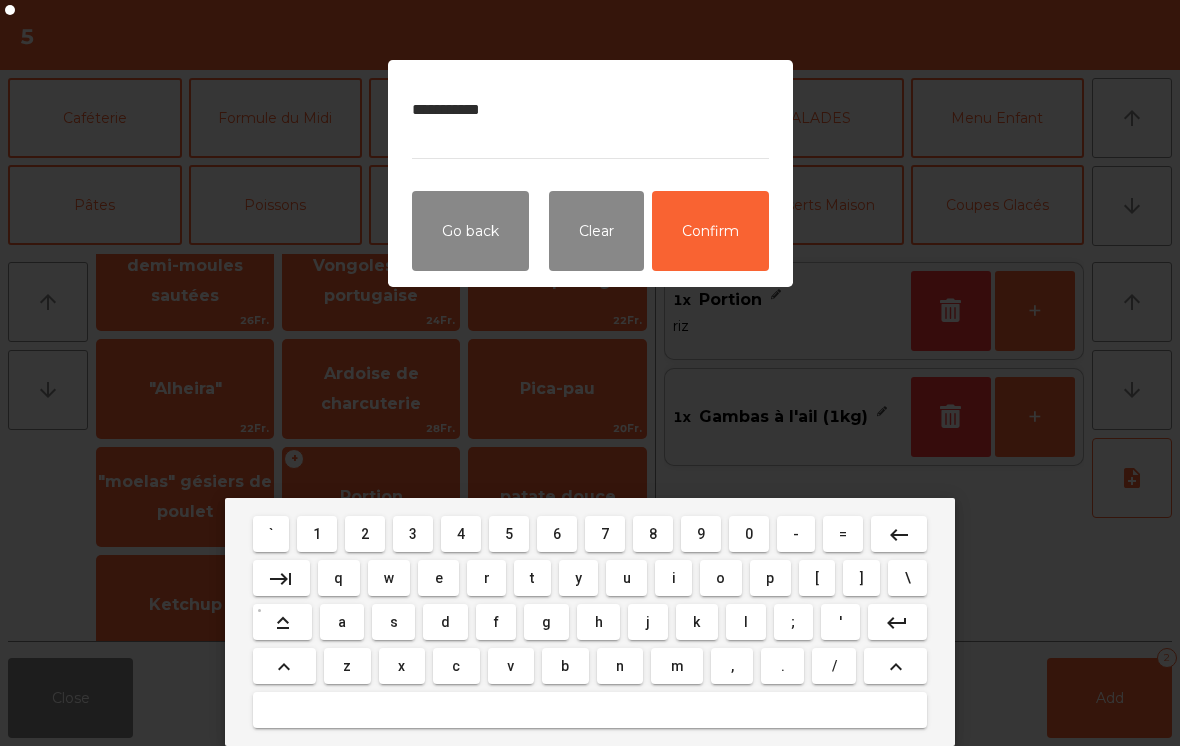 type on "**********" 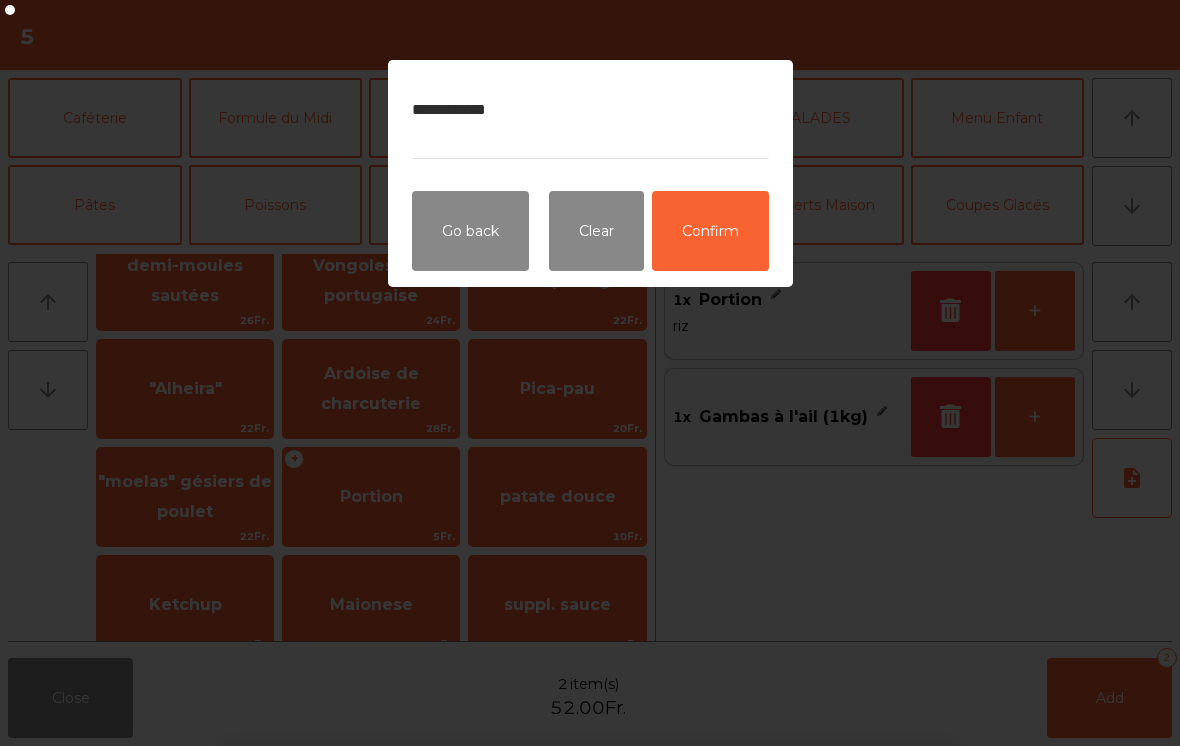 click on "Confirm" 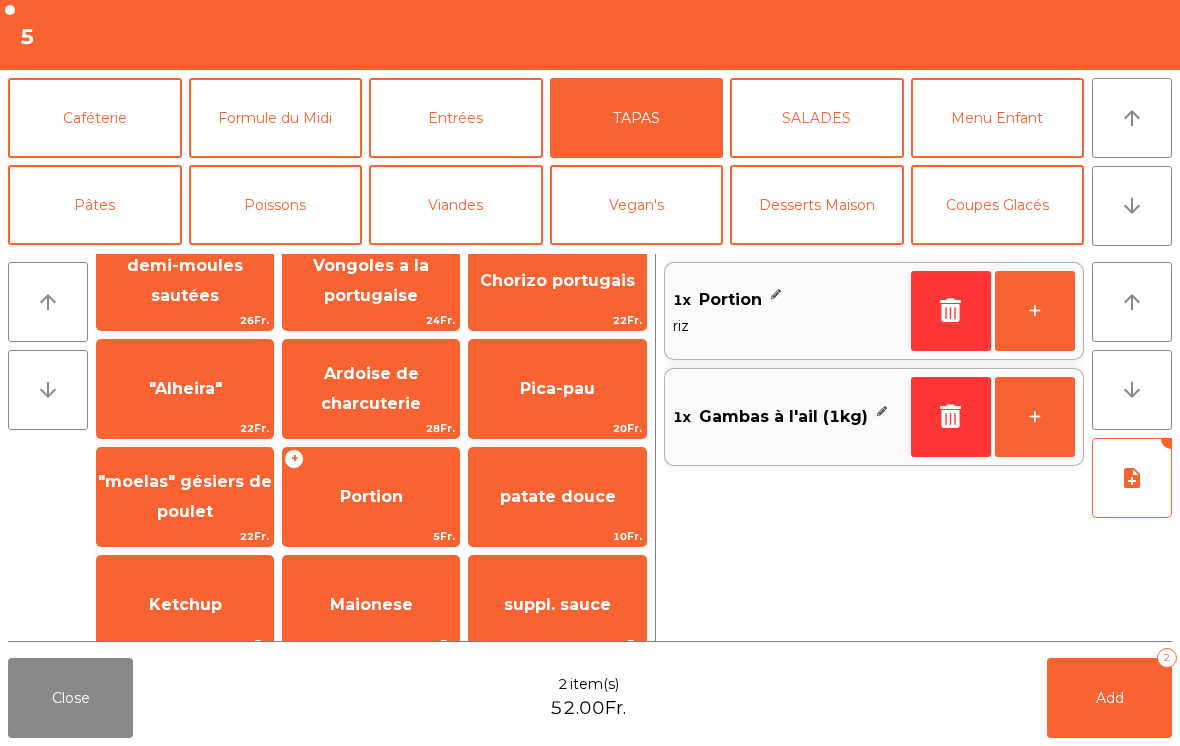 click on "Add" 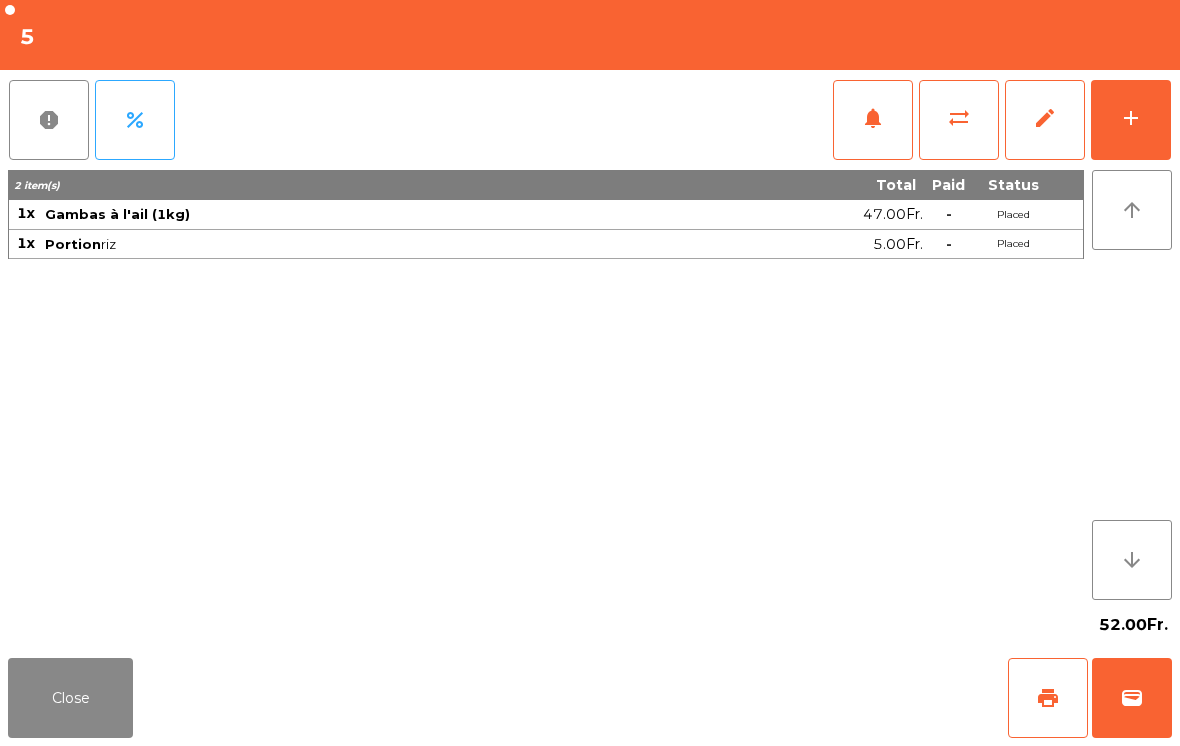 click on "Close" 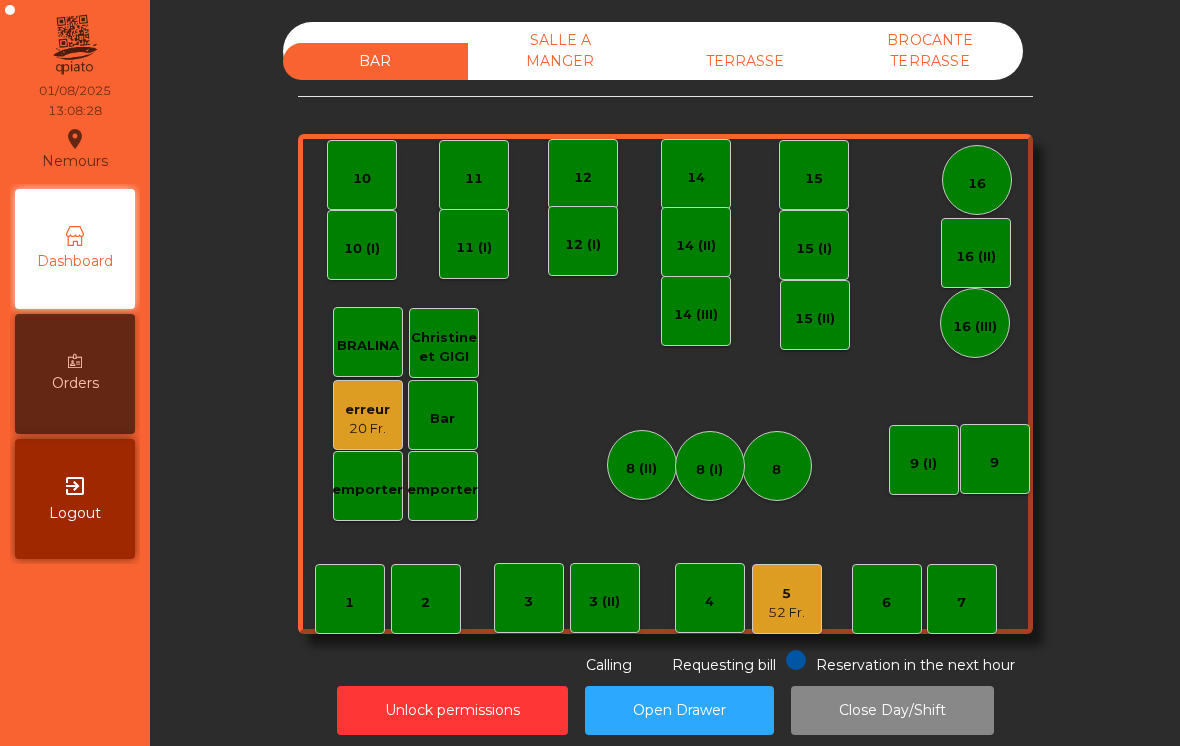 click on "TERRASSE" 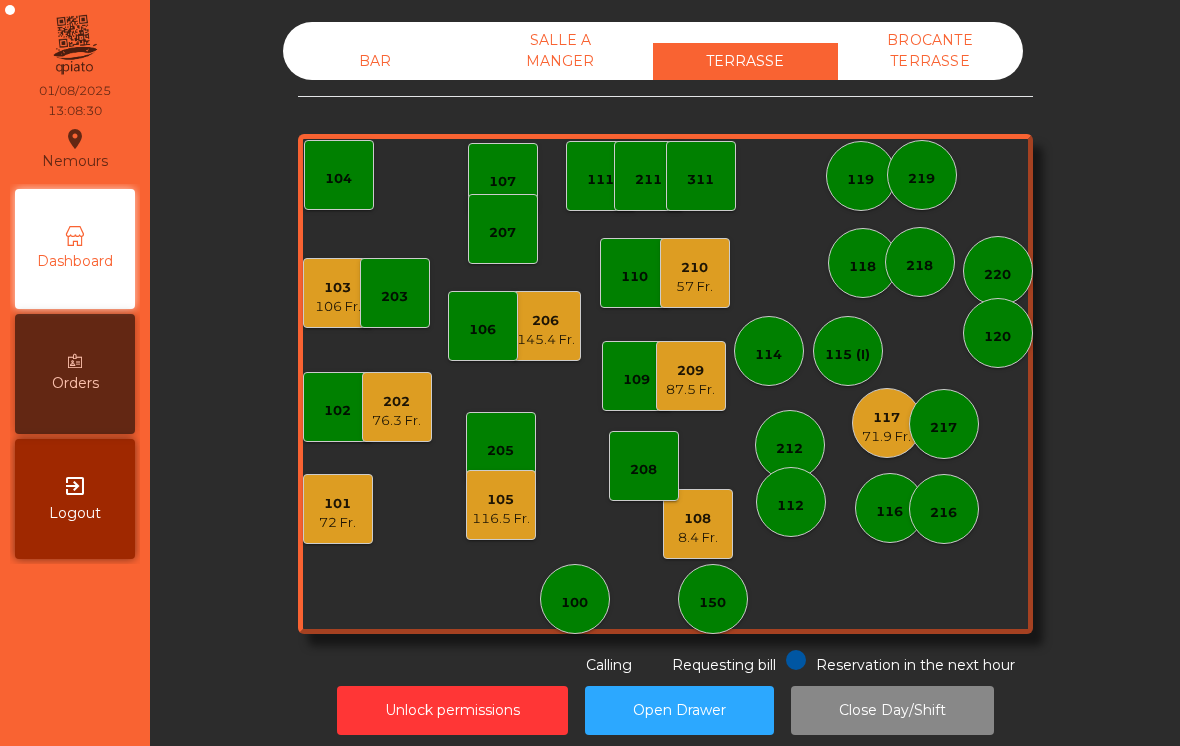 click on "BAR" 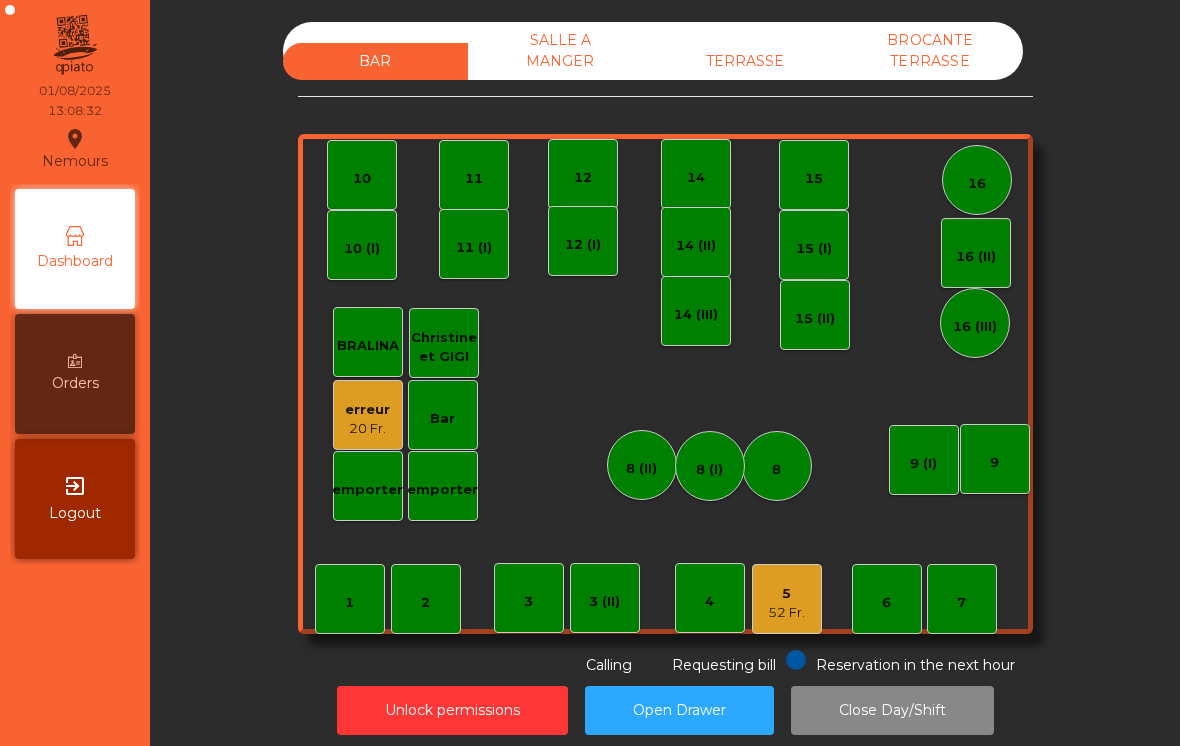 click on "TERRASSE" 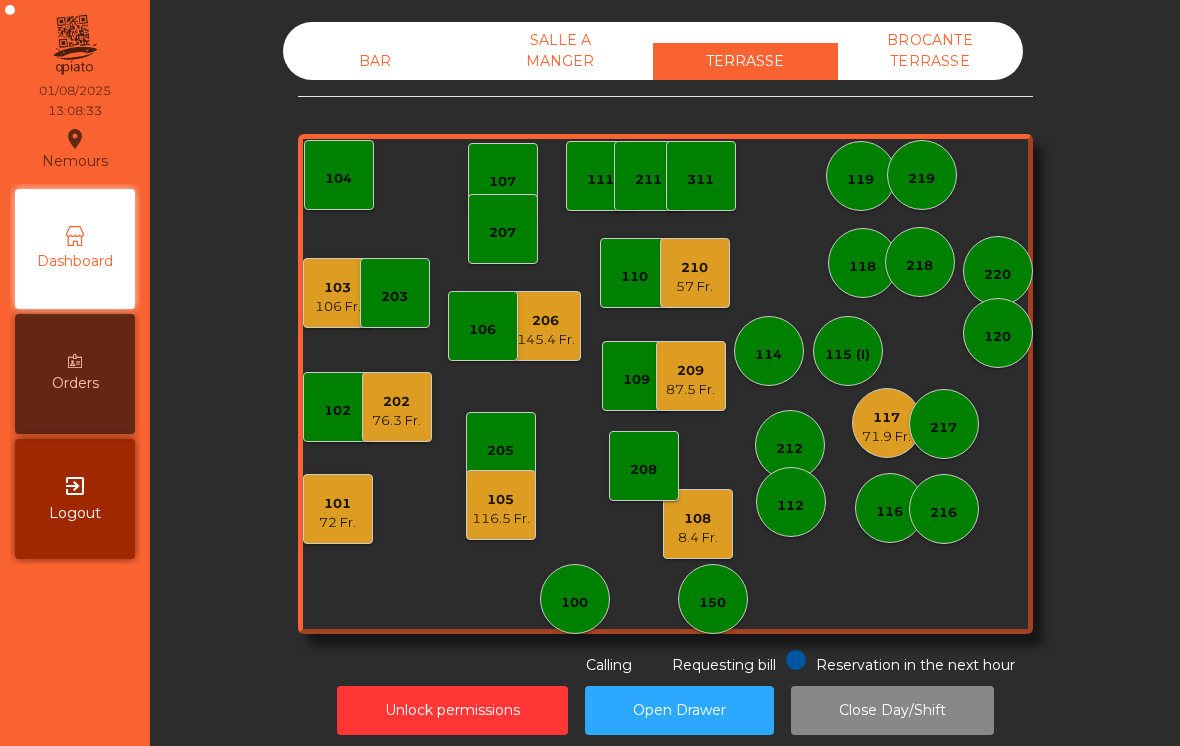 click on "210" 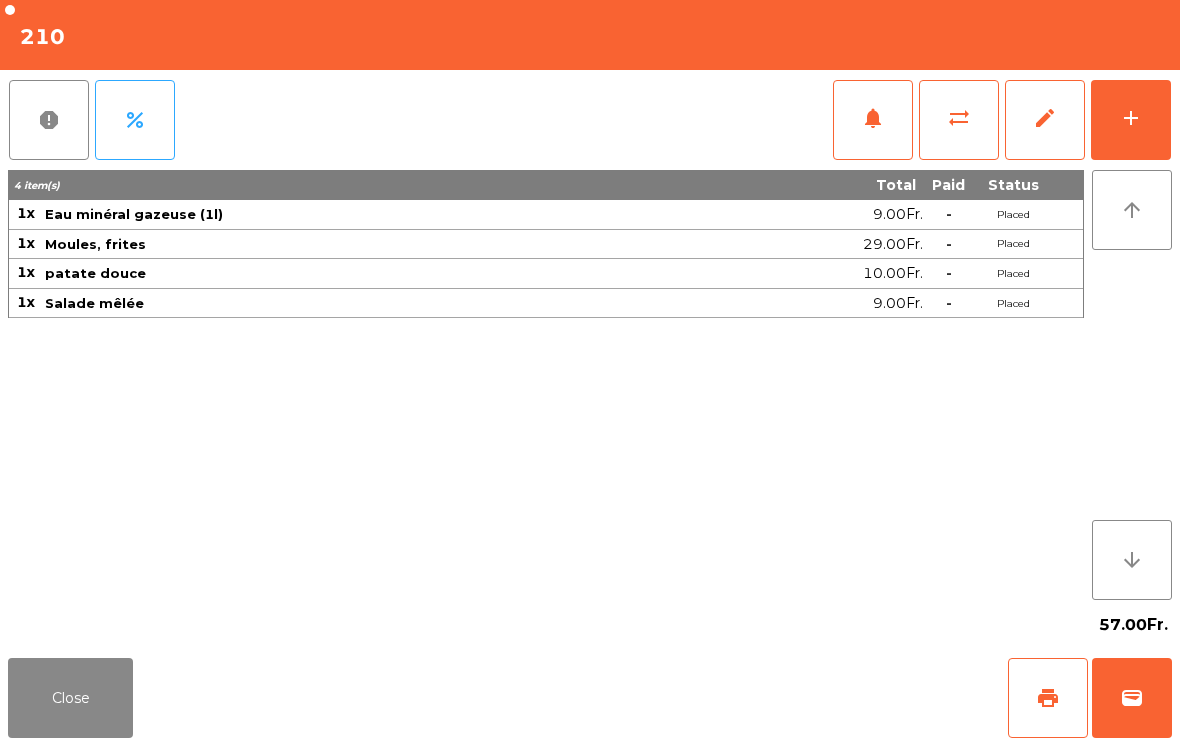 click on "add" 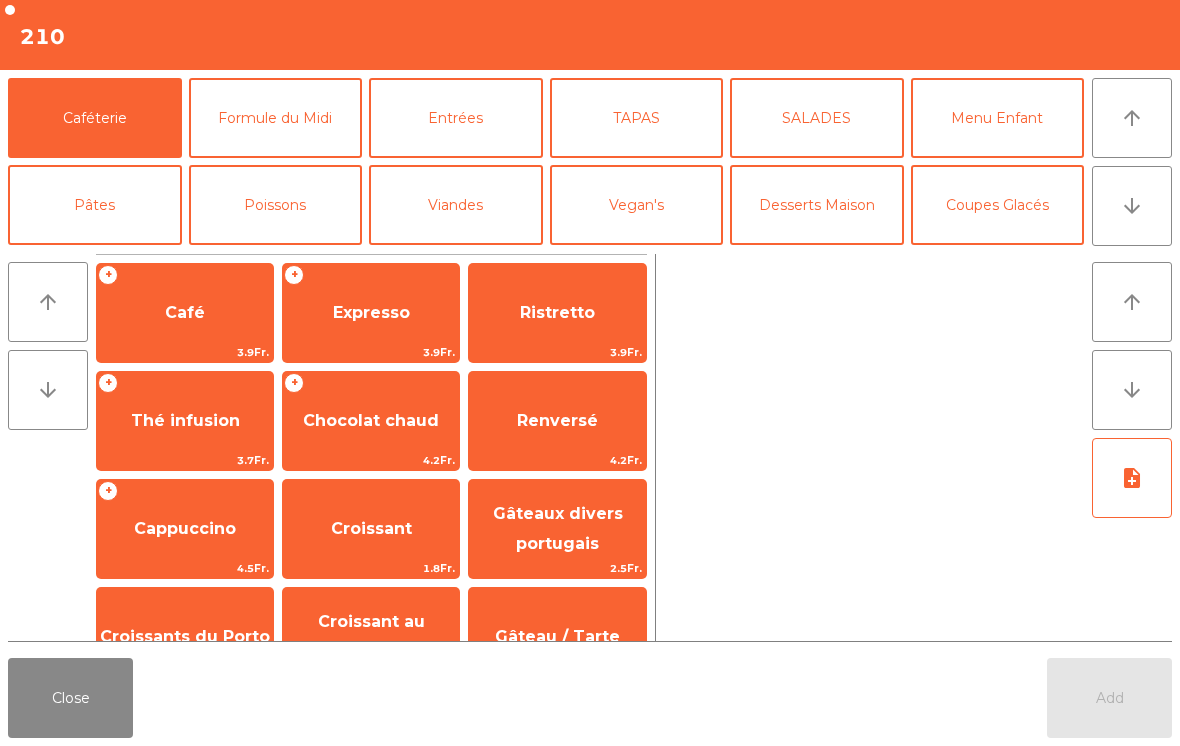 scroll, scrollTop: 15, scrollLeft: 0, axis: vertical 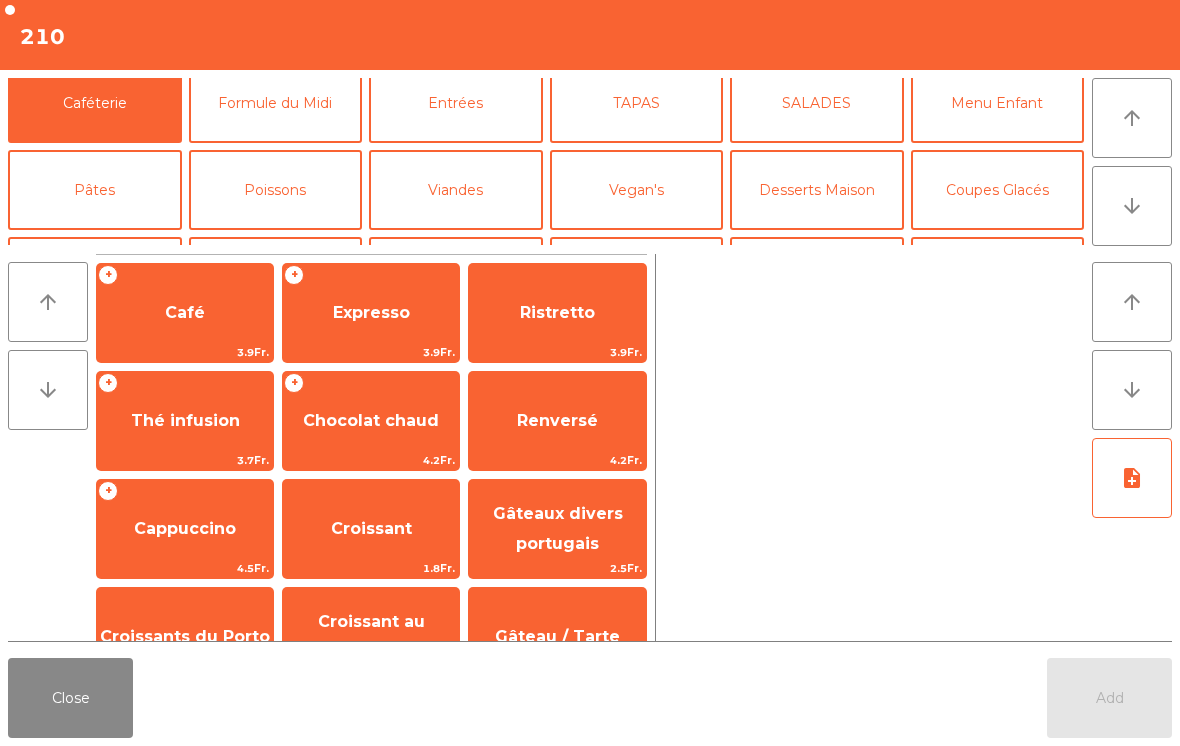 click on "TAPAS" 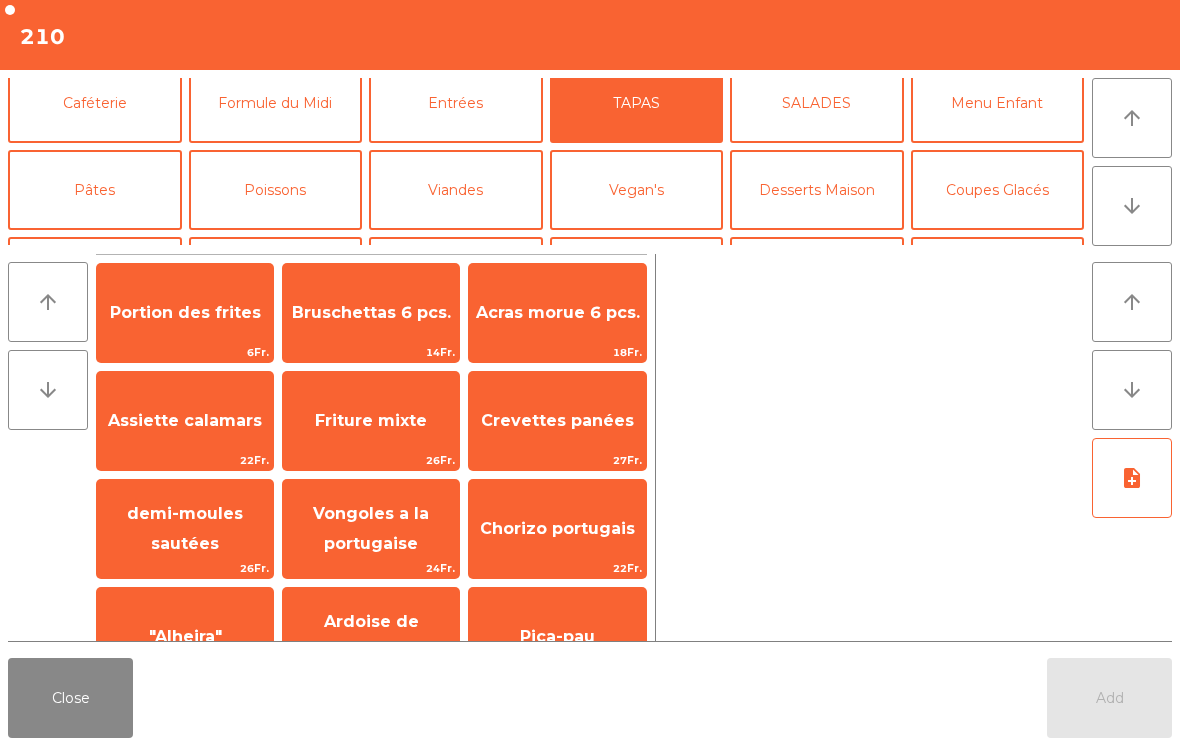 scroll, scrollTop: 378, scrollLeft: 0, axis: vertical 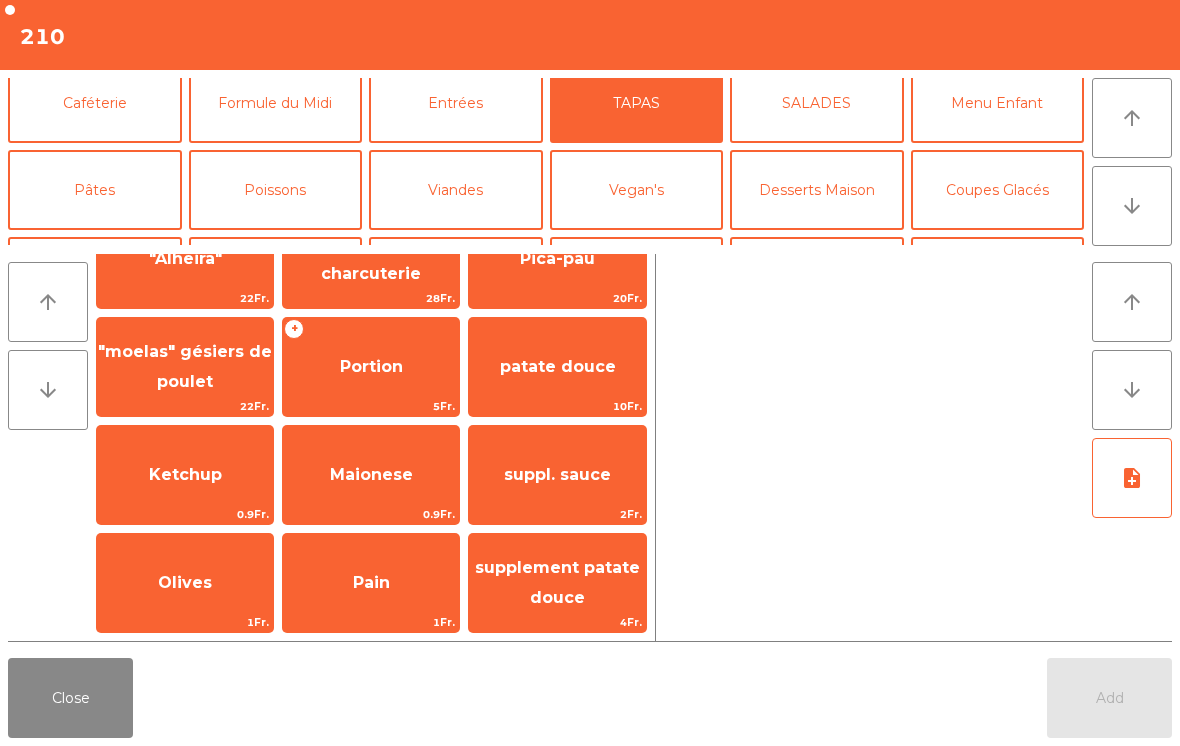 click on "Portion" 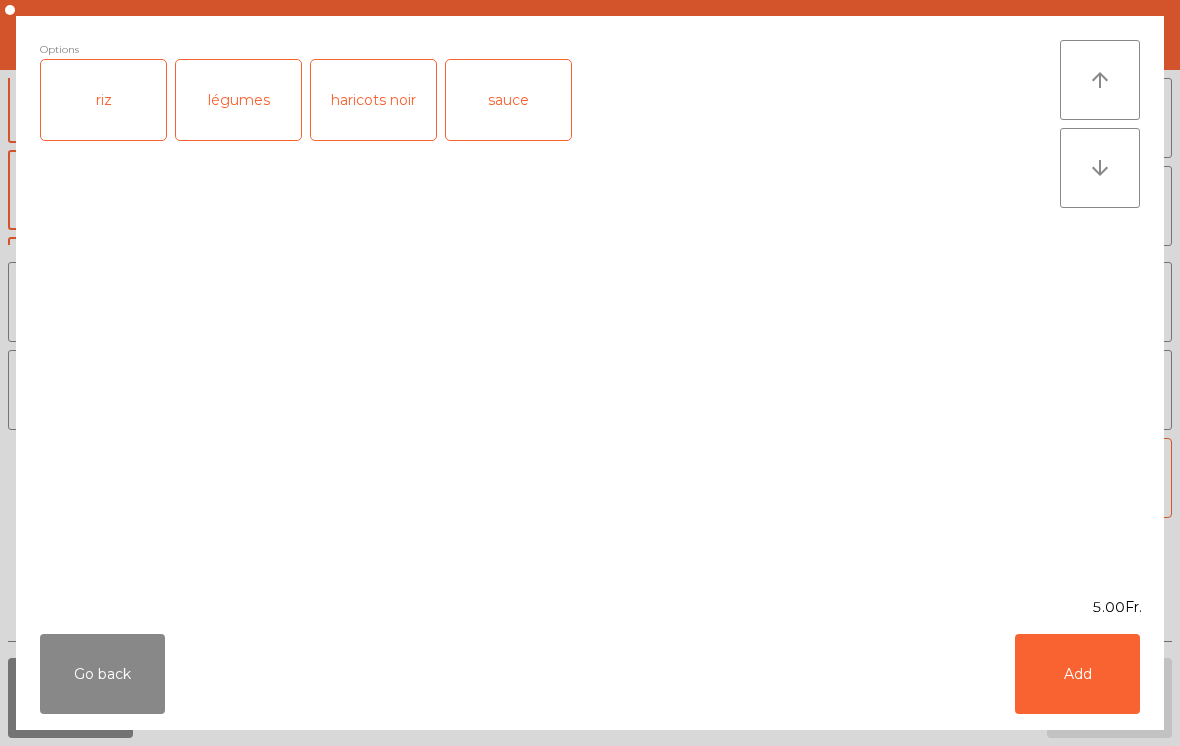 click on "riz" 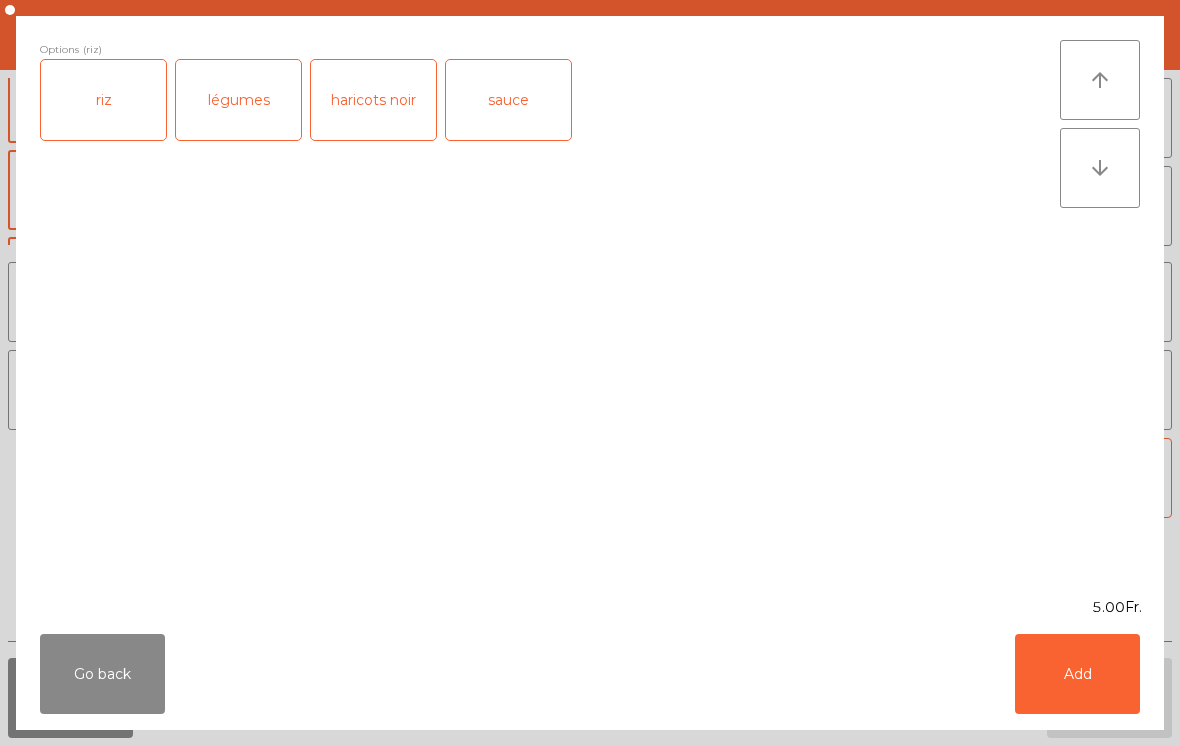 click on "Add" 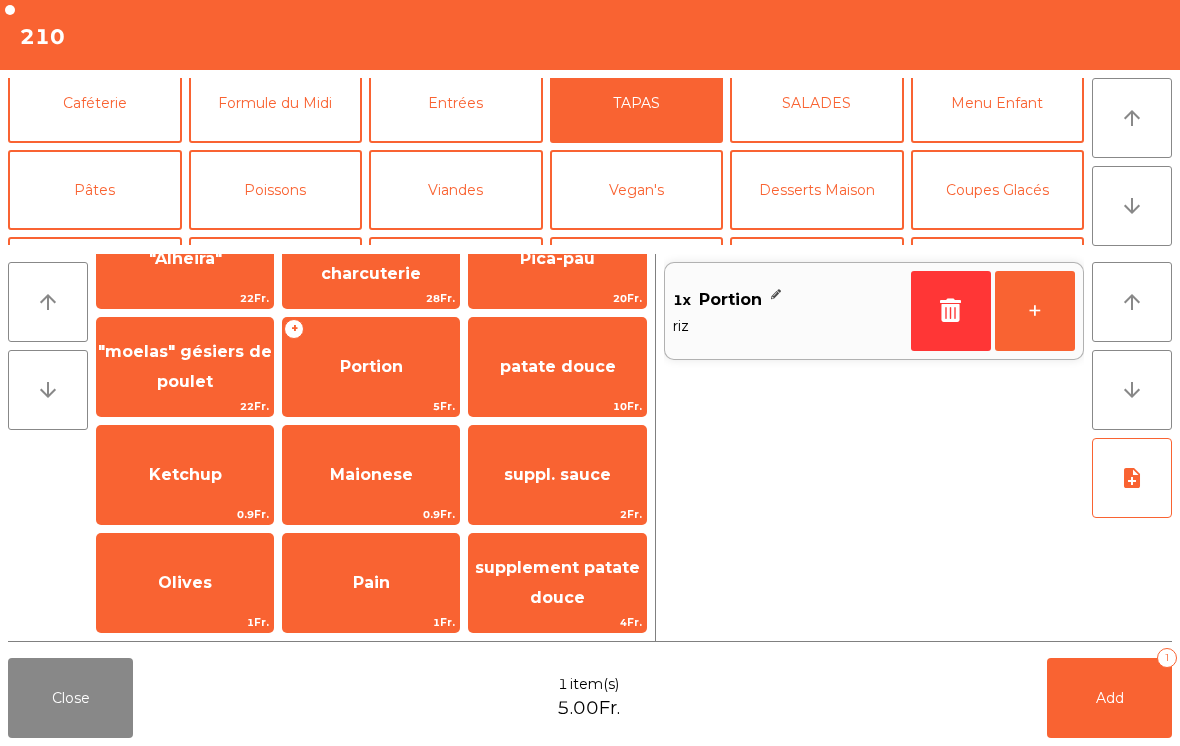 click on "Add   1" 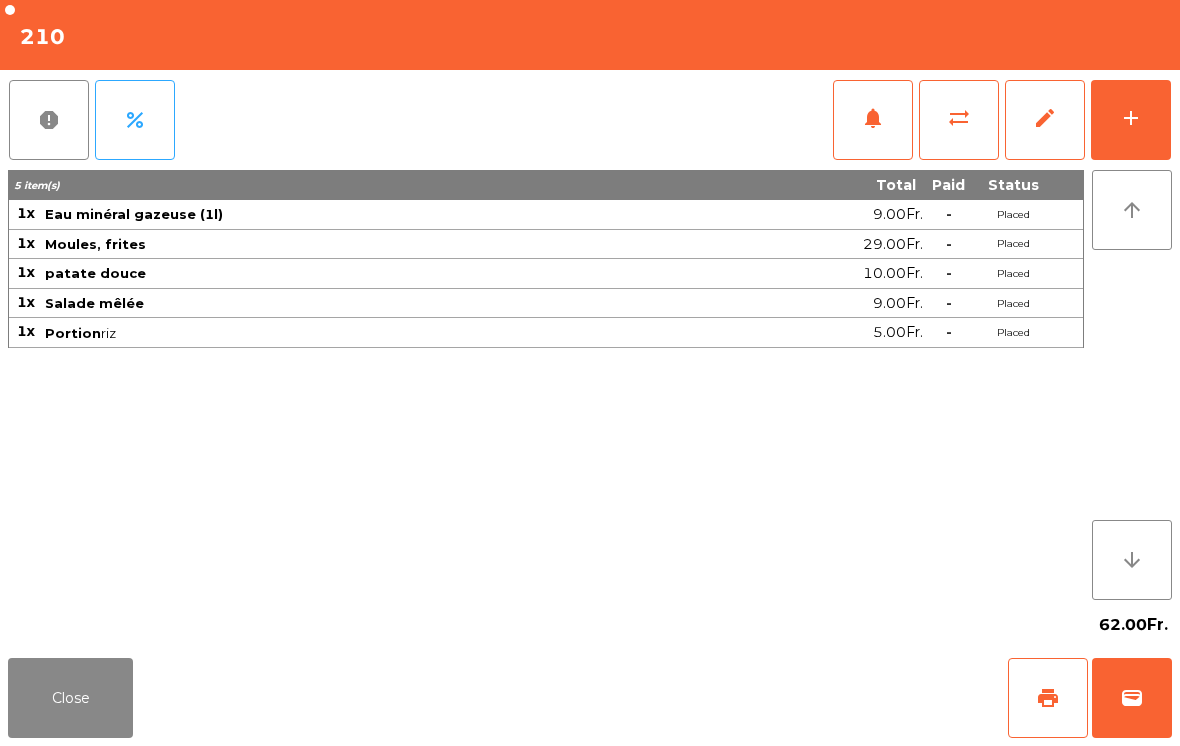 click on "Close   print   wallet" 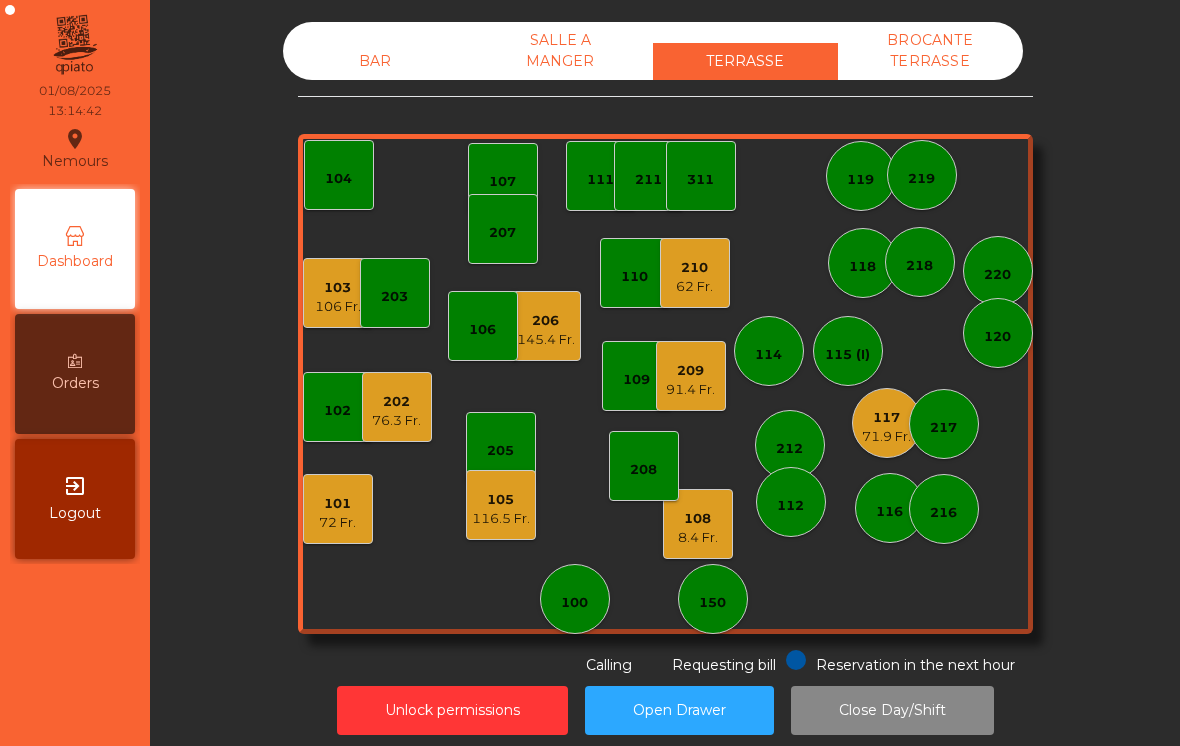 click on "105    116.5 Fr." 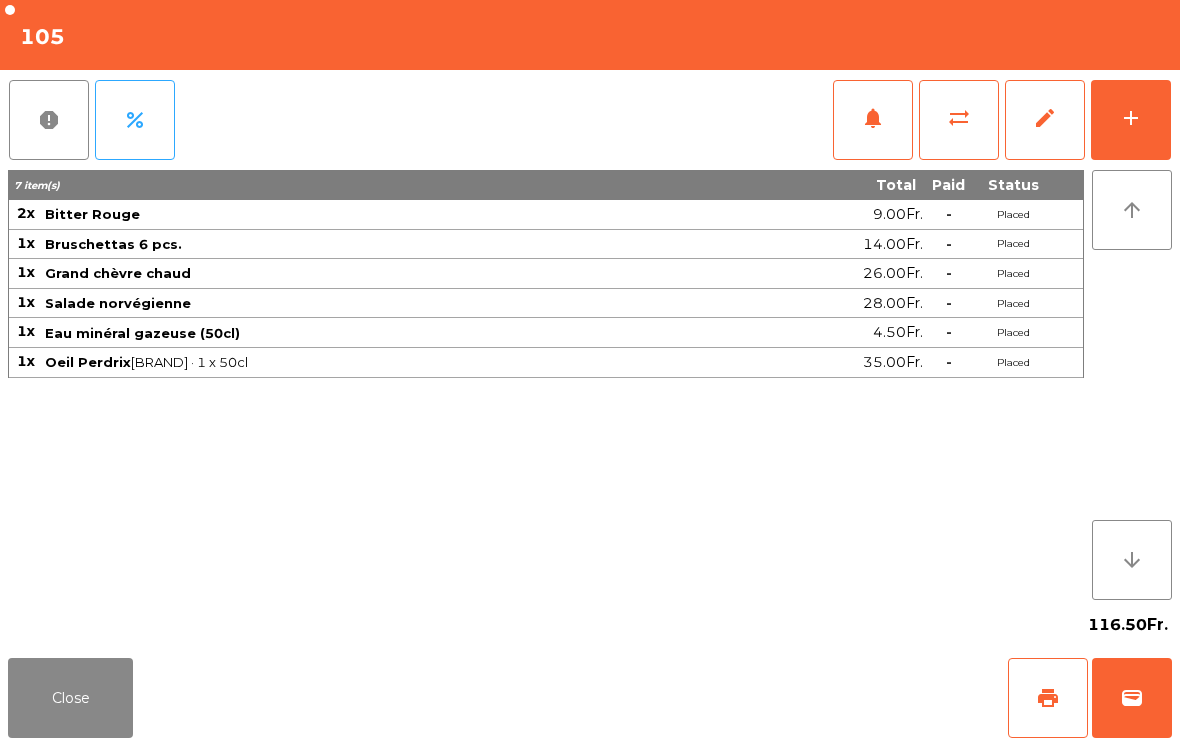 click on "Close" 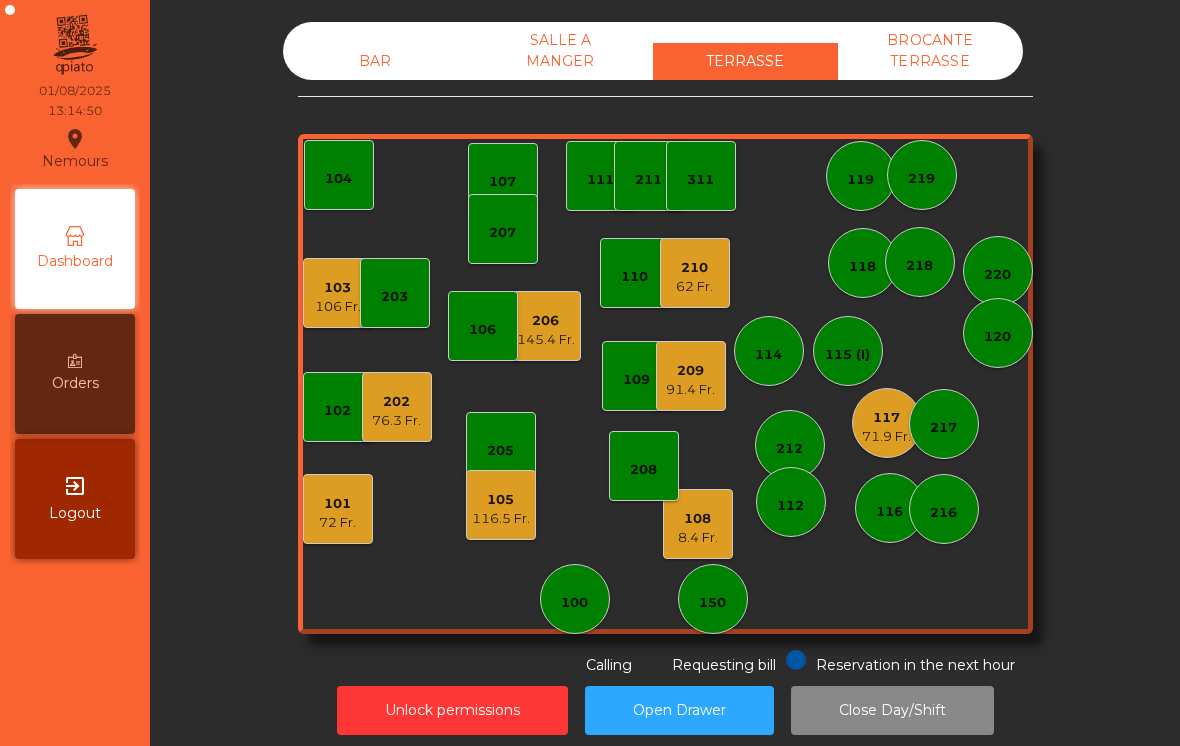click on "105    116.5 Fr." 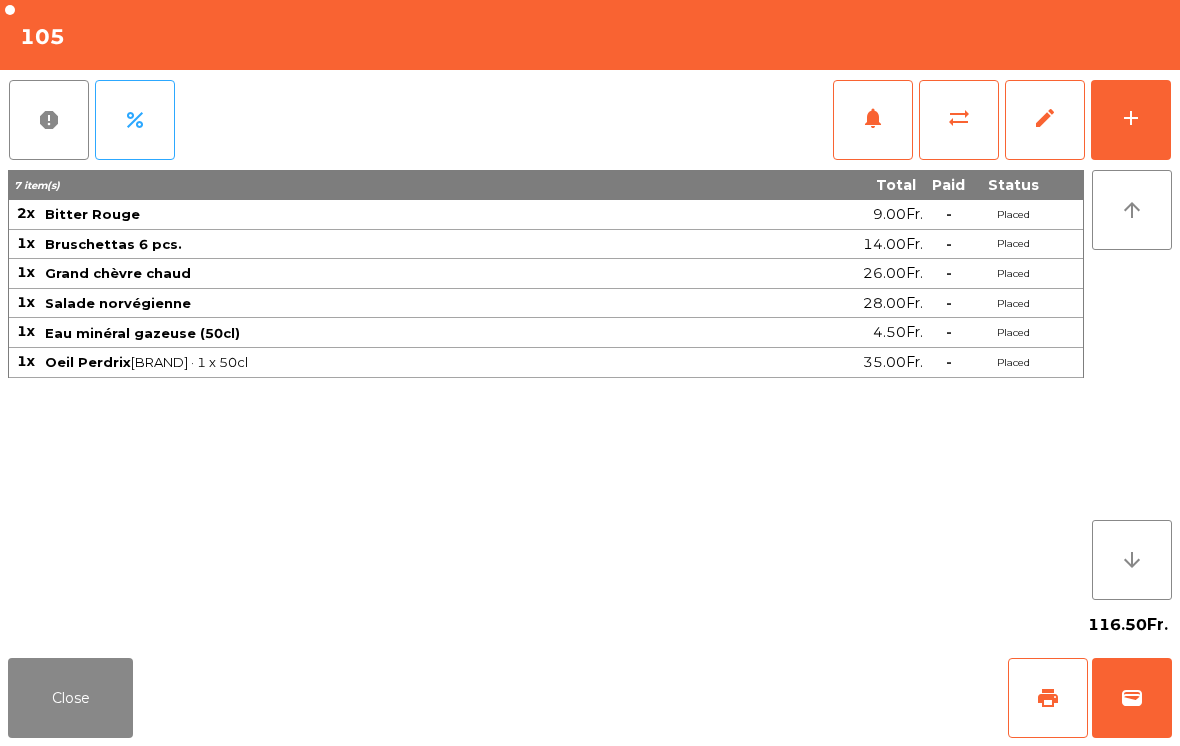 click on "add" 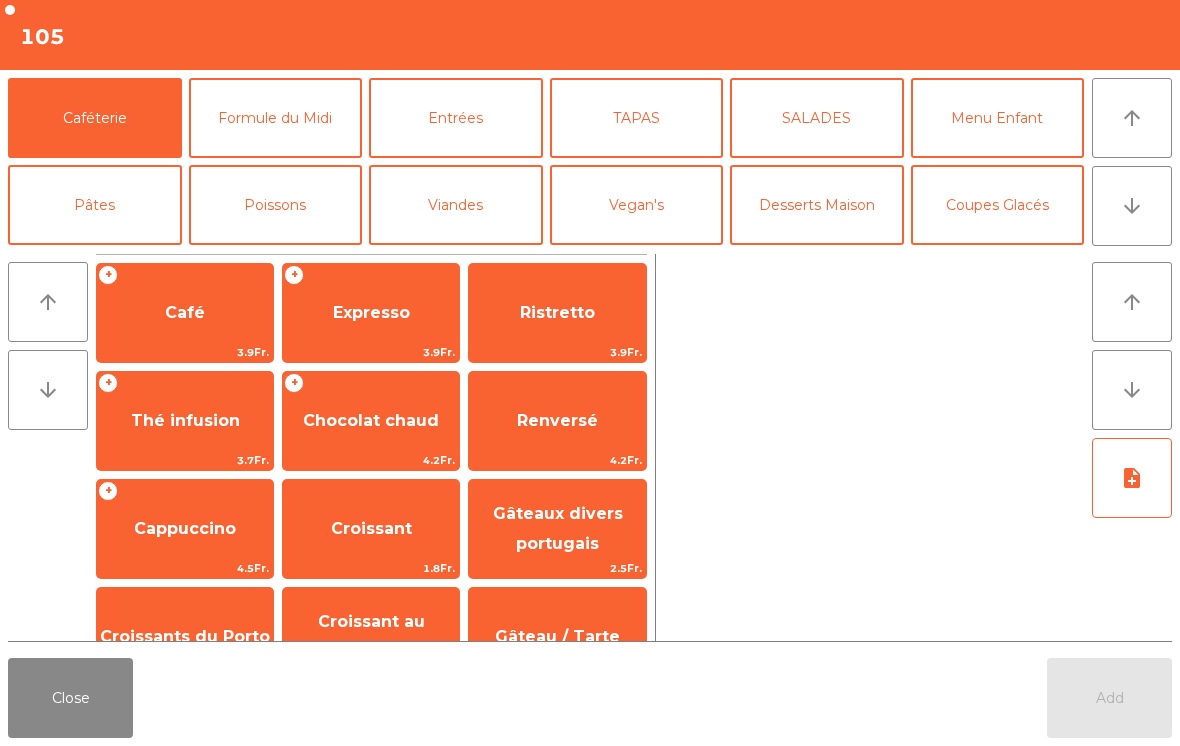 click on "Expresso" 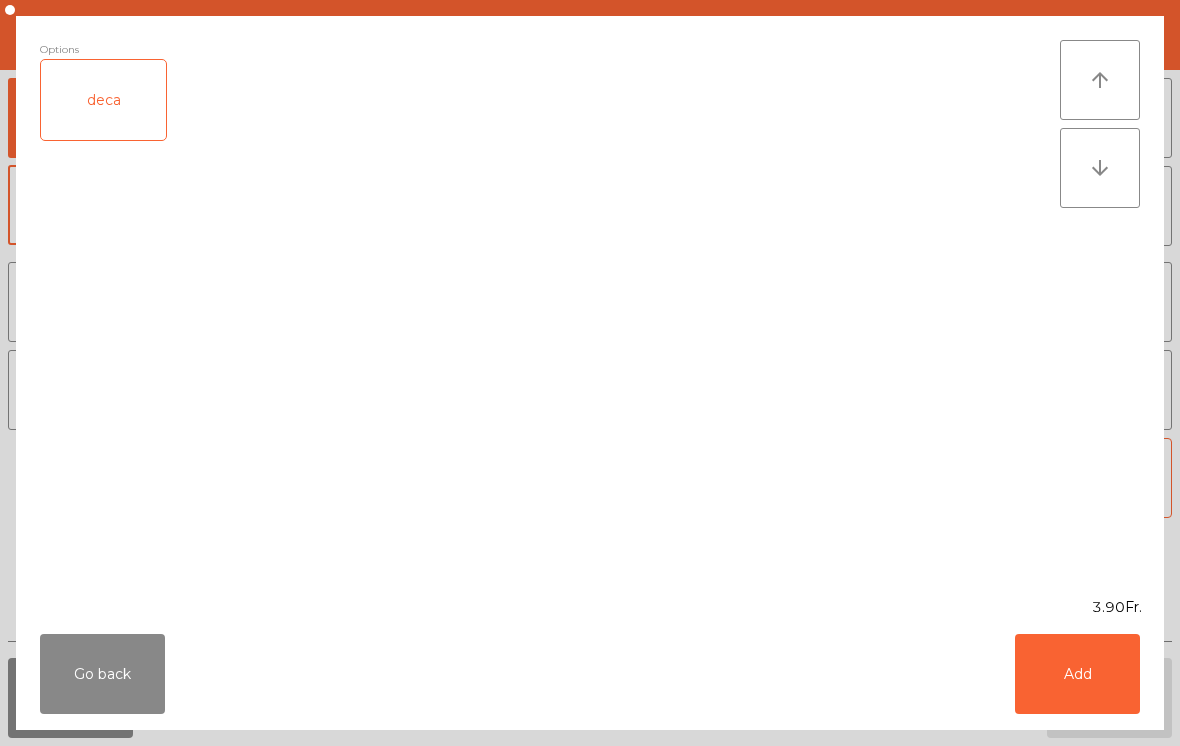 click on "Add" 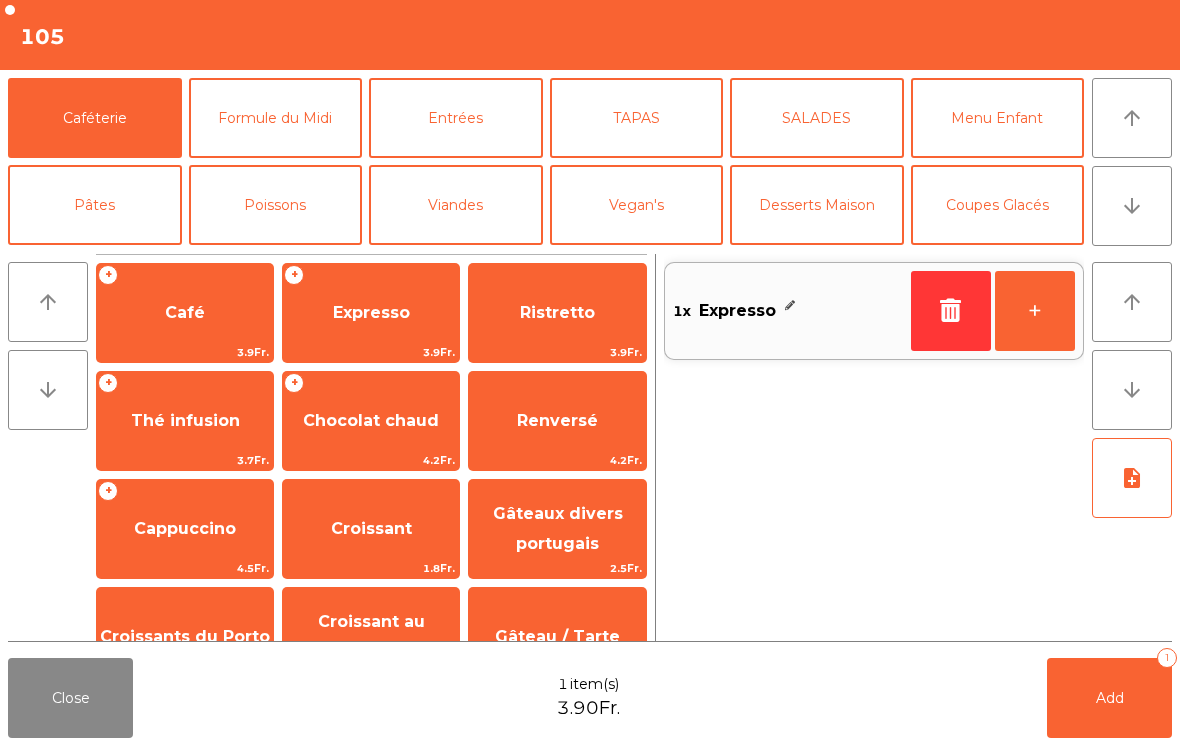 click on "Add" 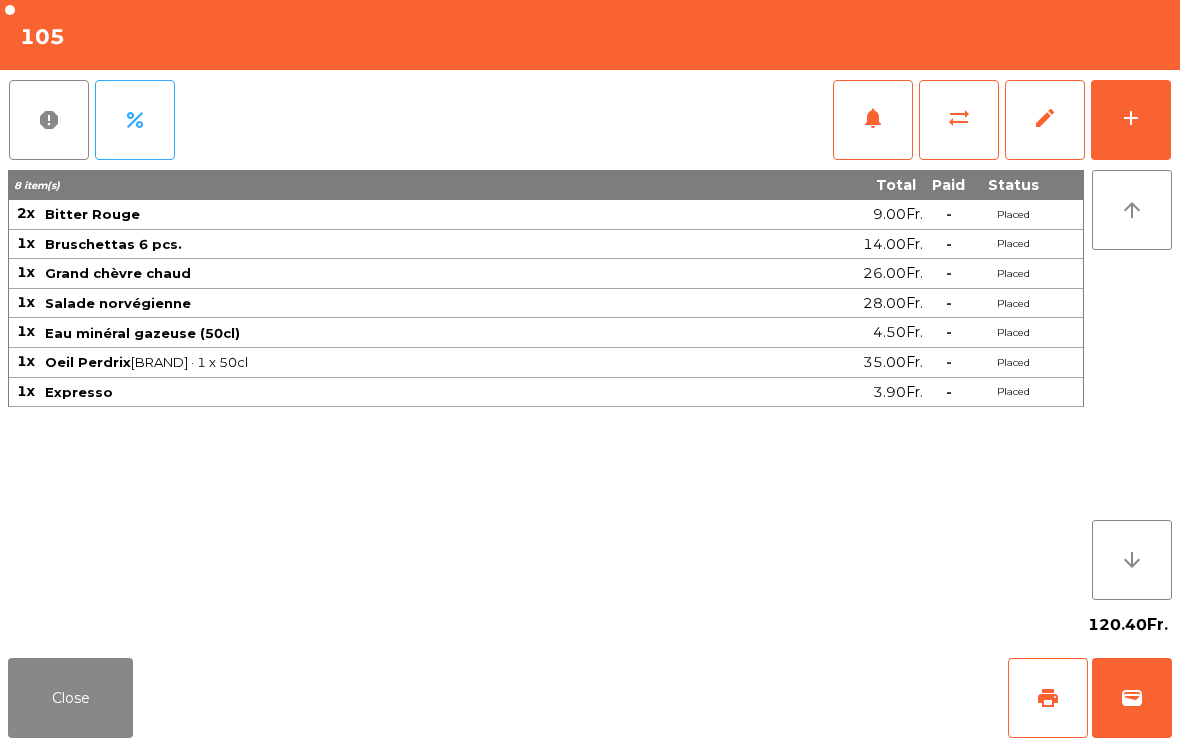 click on "Close" 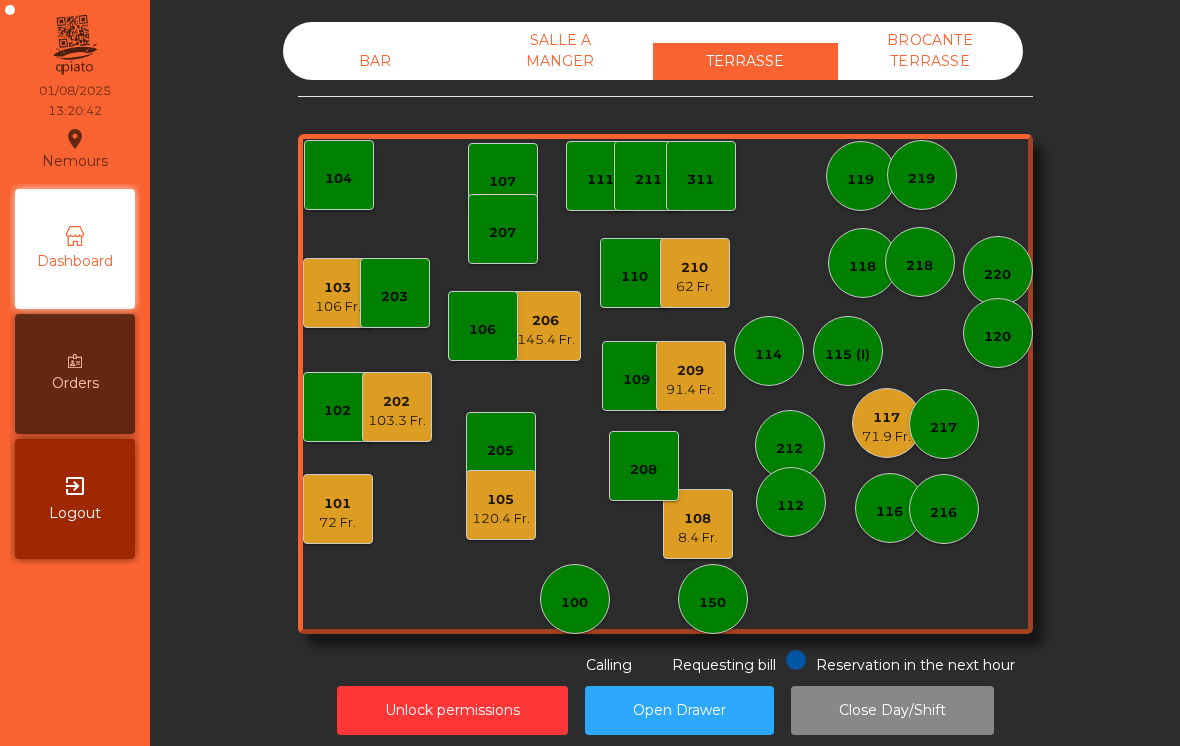 click on "150" 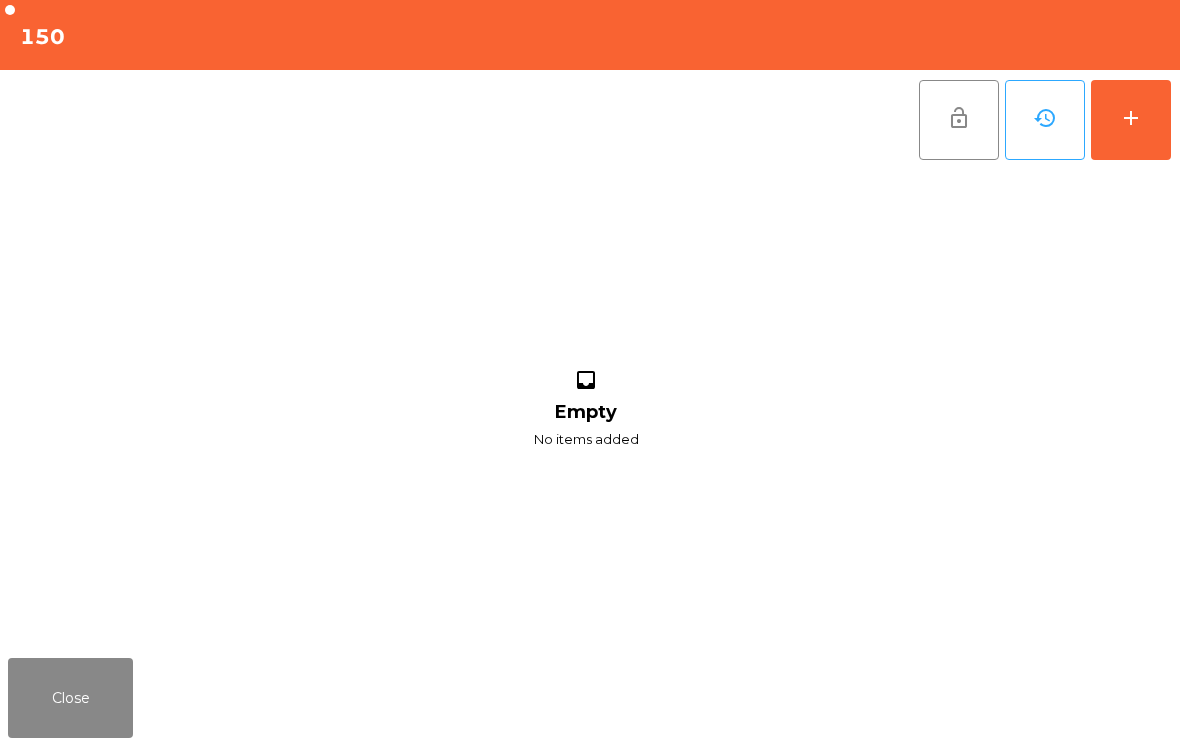 click on "add" 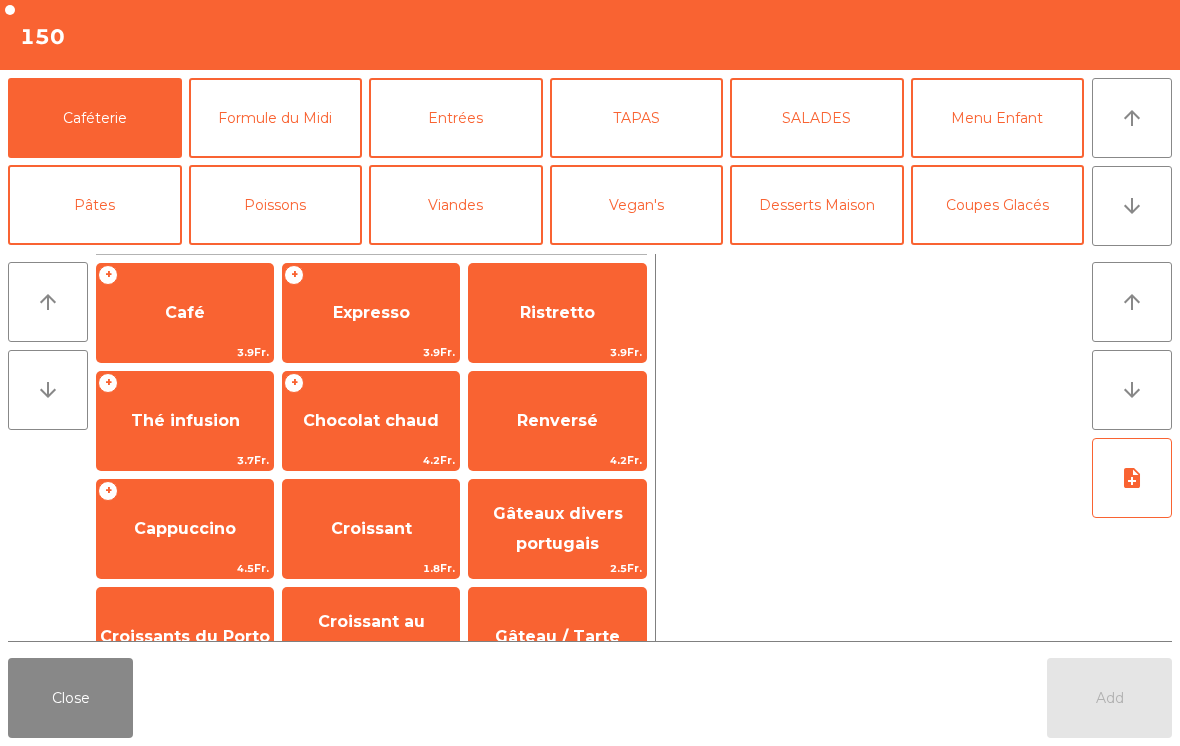click on "arrow_downward" 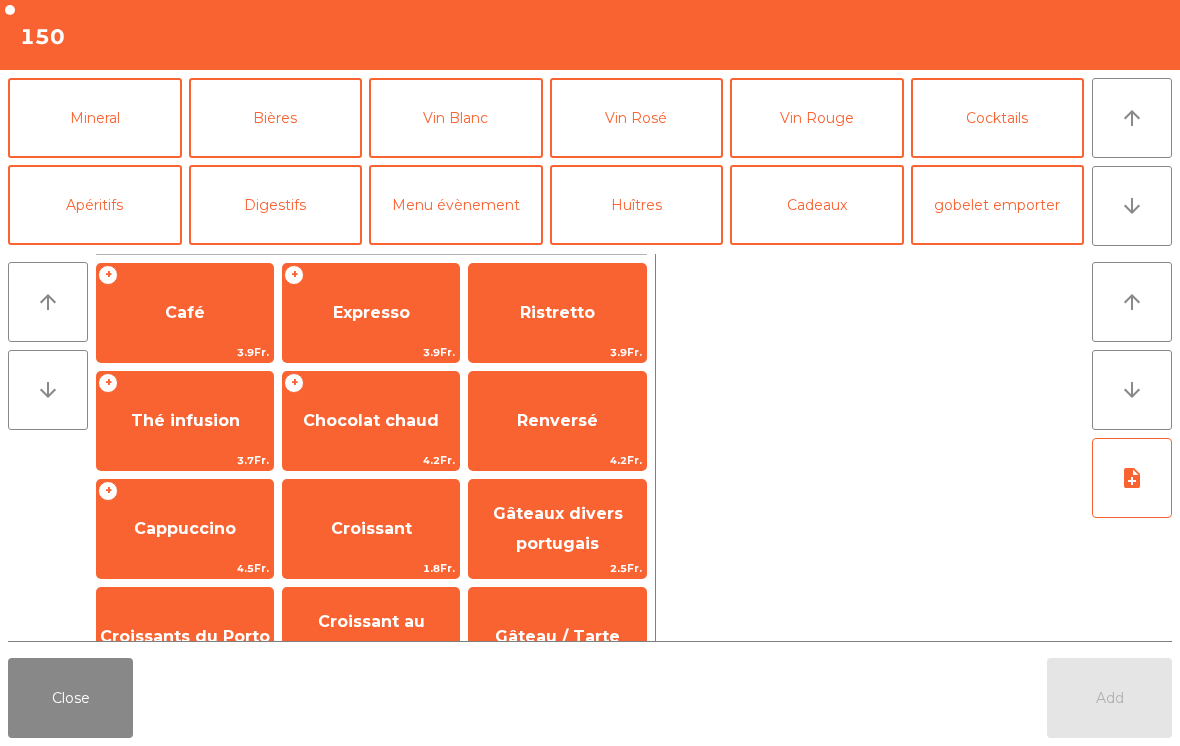 click on "3.9Fr." 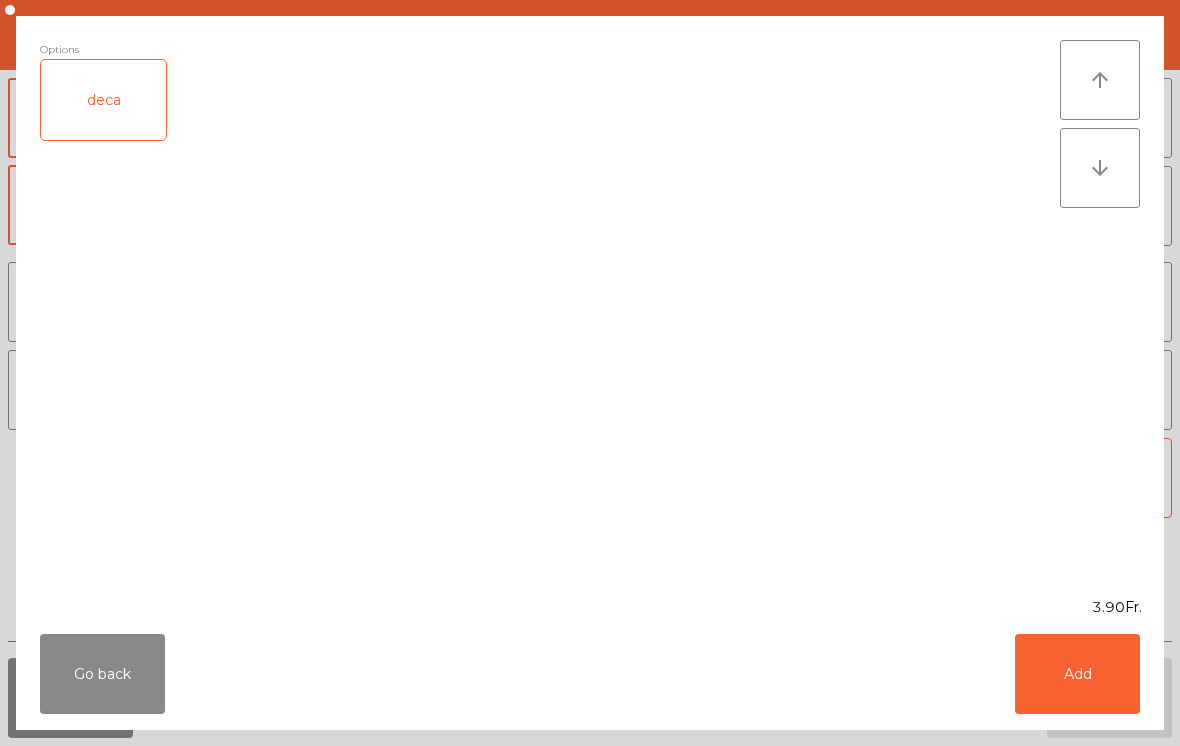 click on "Go back   Add" 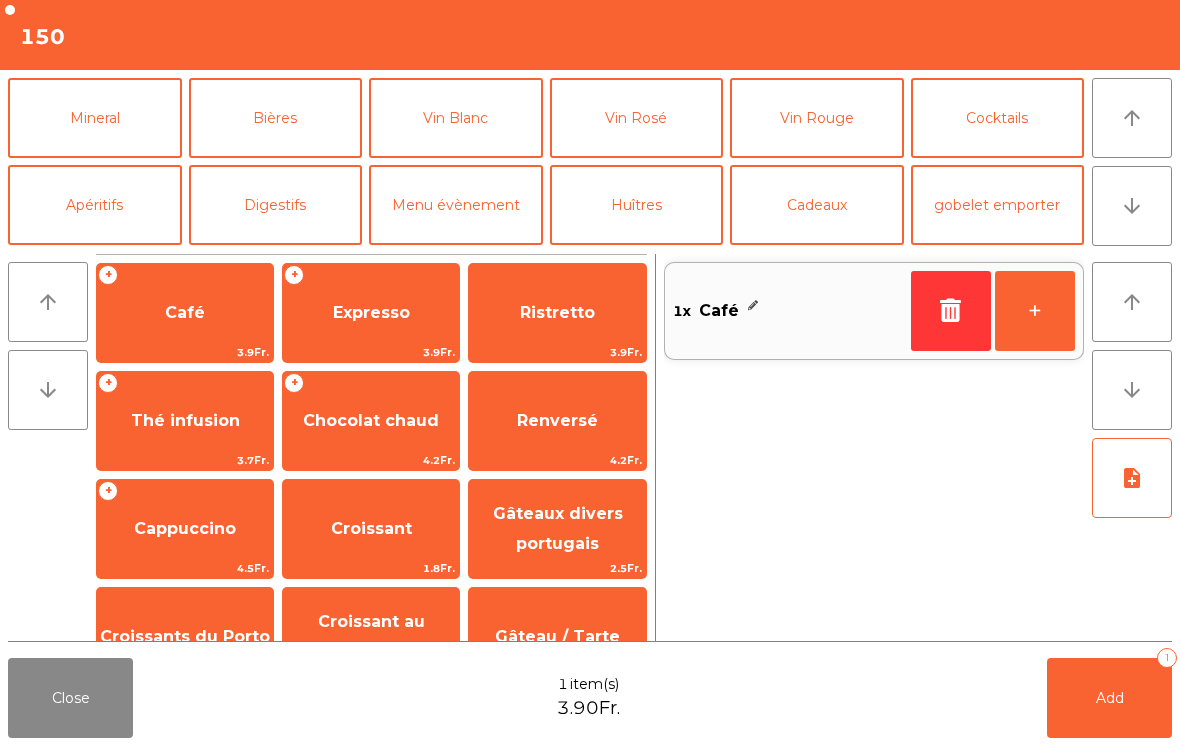 click on "+" 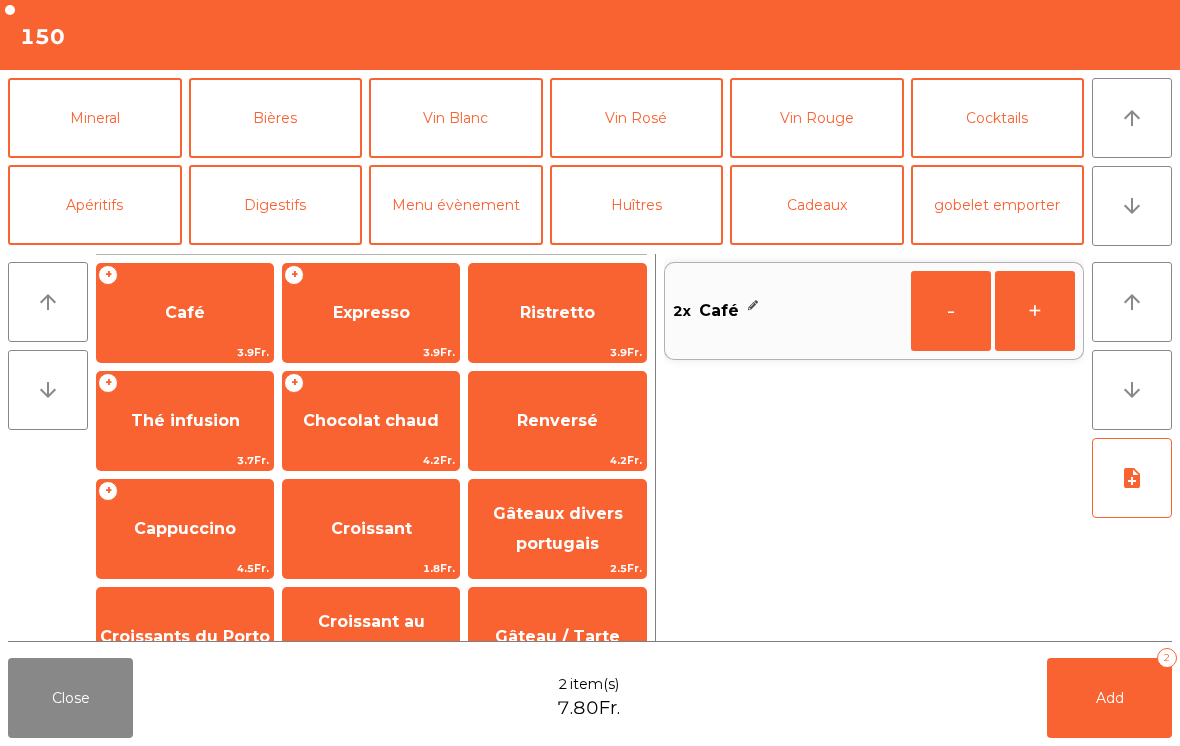 click on "Add   2" 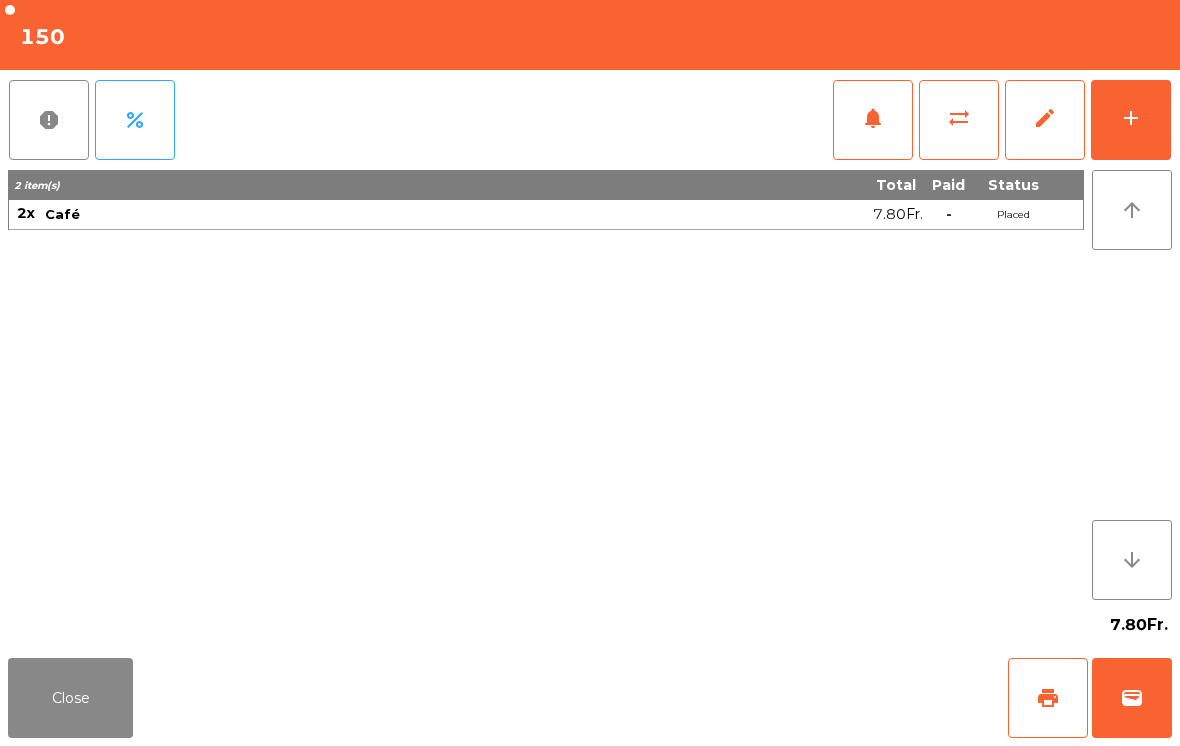 click on "Close" 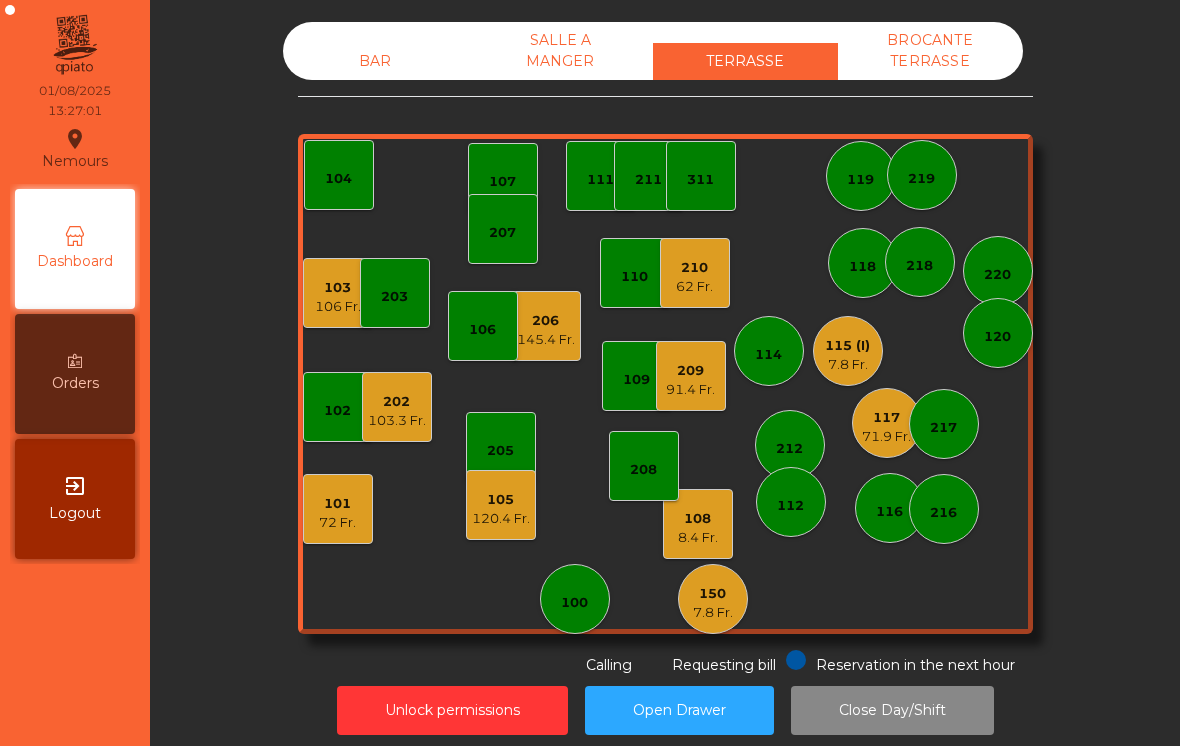 click on "117" 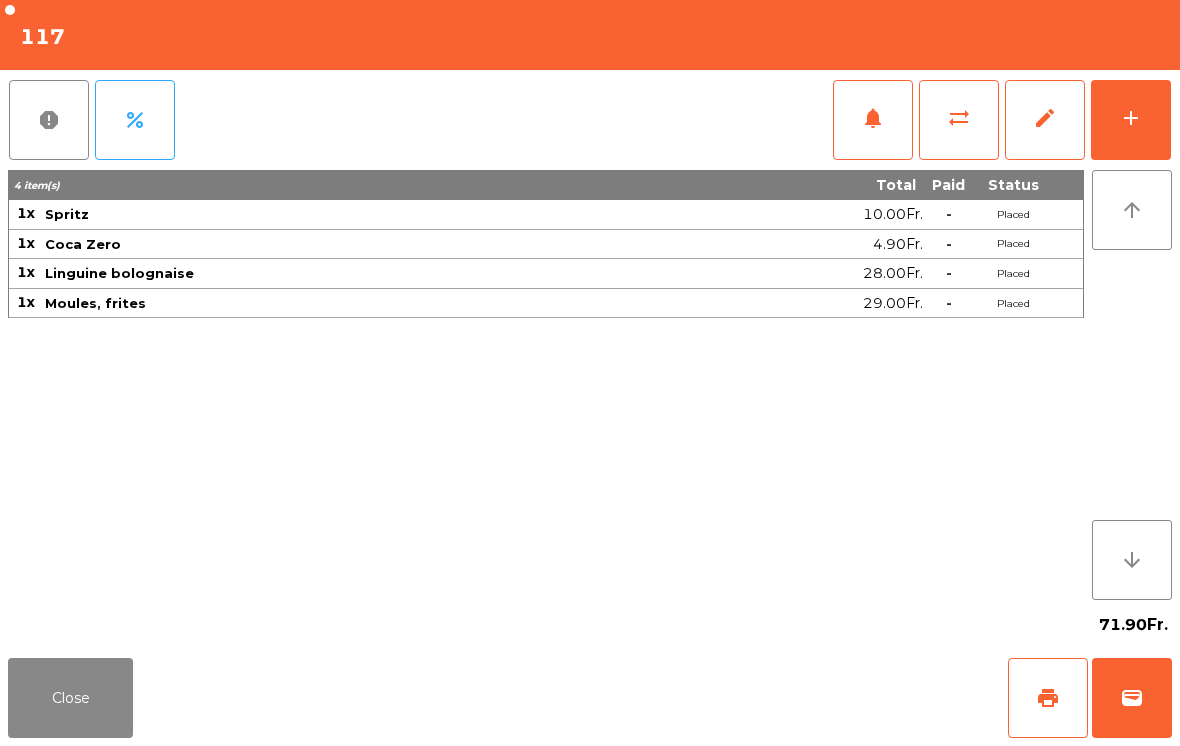 click on "add" 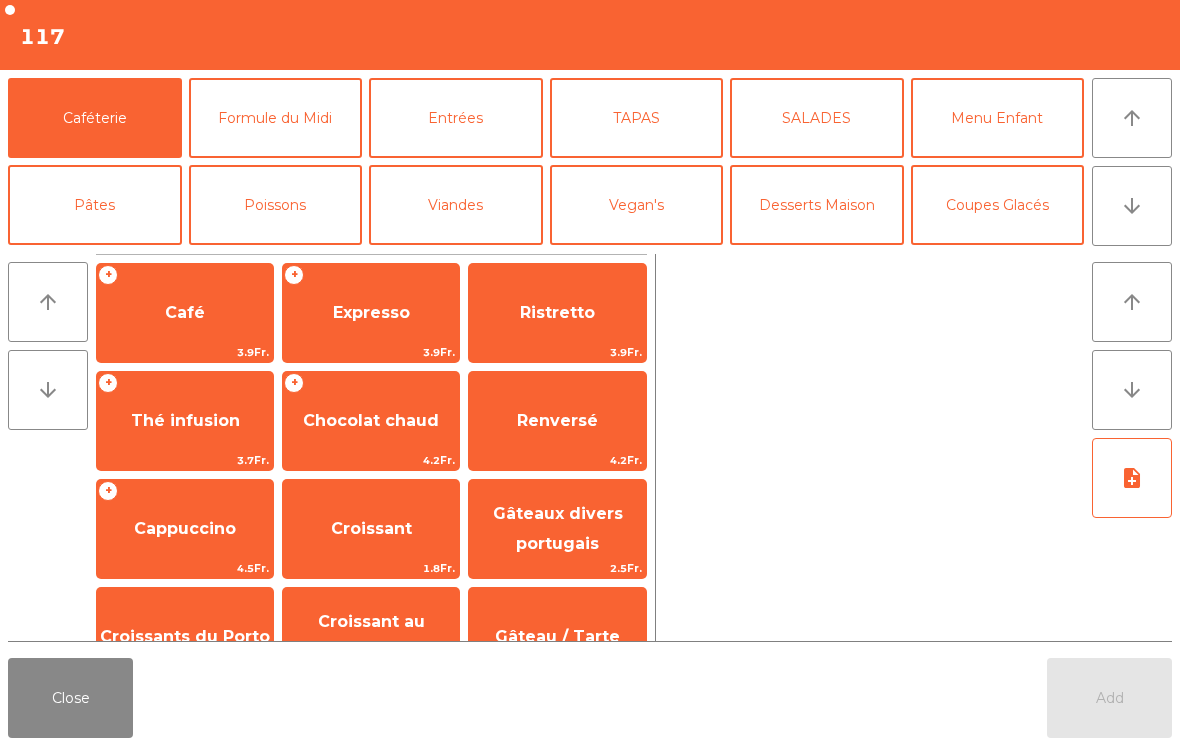 scroll, scrollTop: 14, scrollLeft: 0, axis: vertical 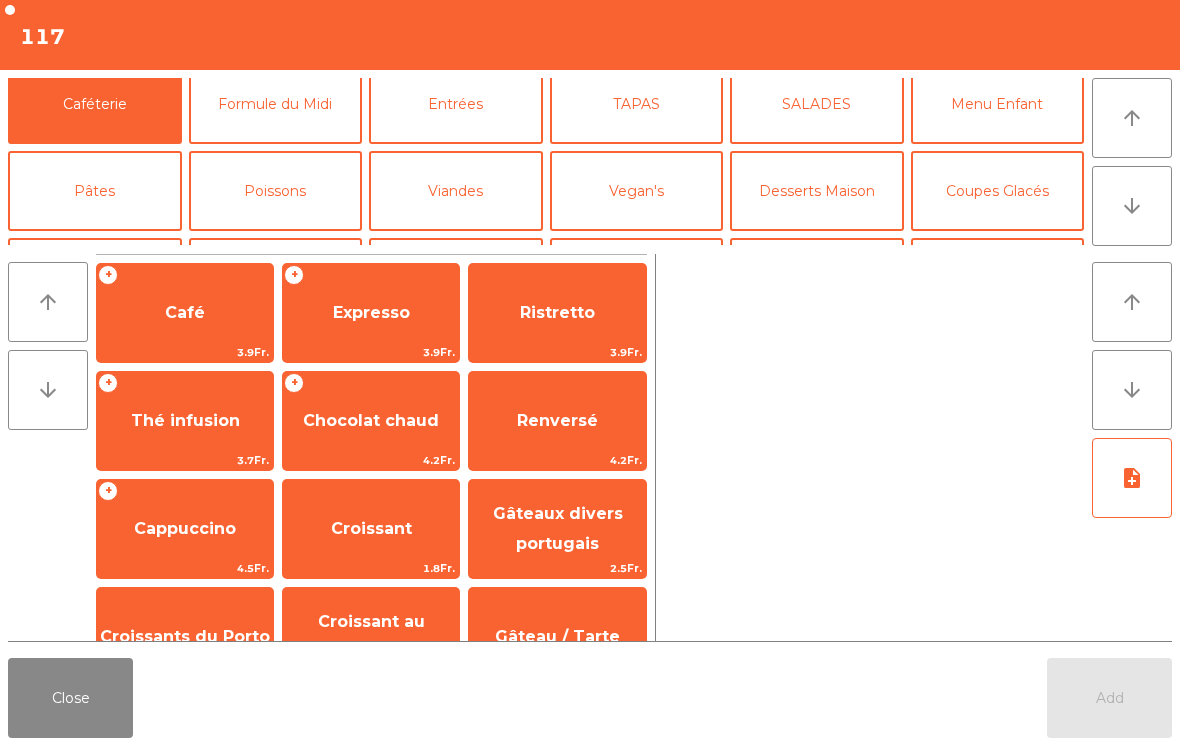 click on "Vin Blanc" 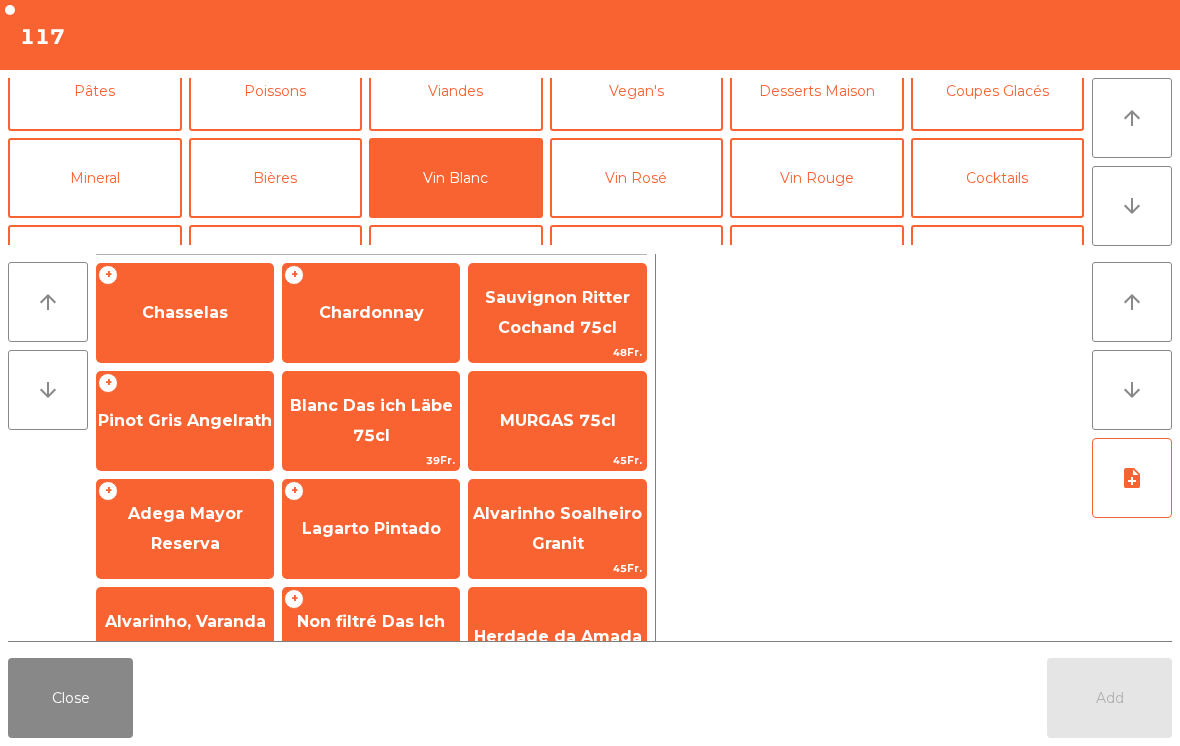 click on "Chardonnay" 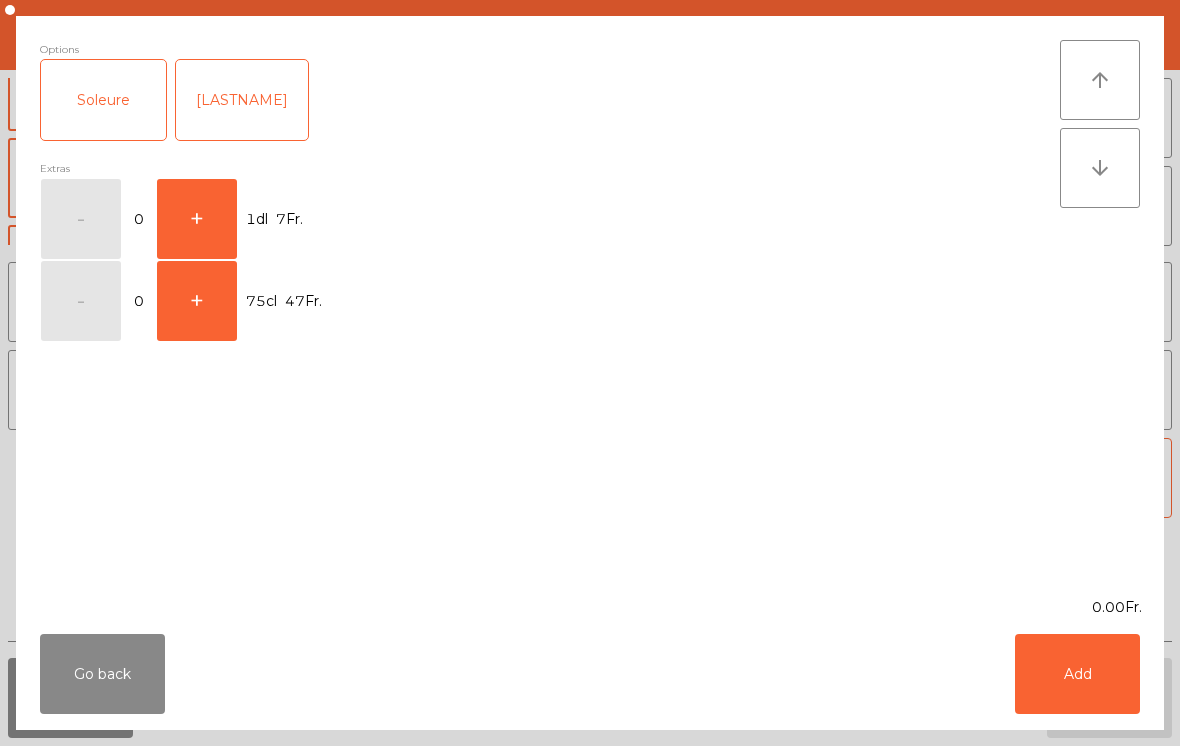 click on "+" 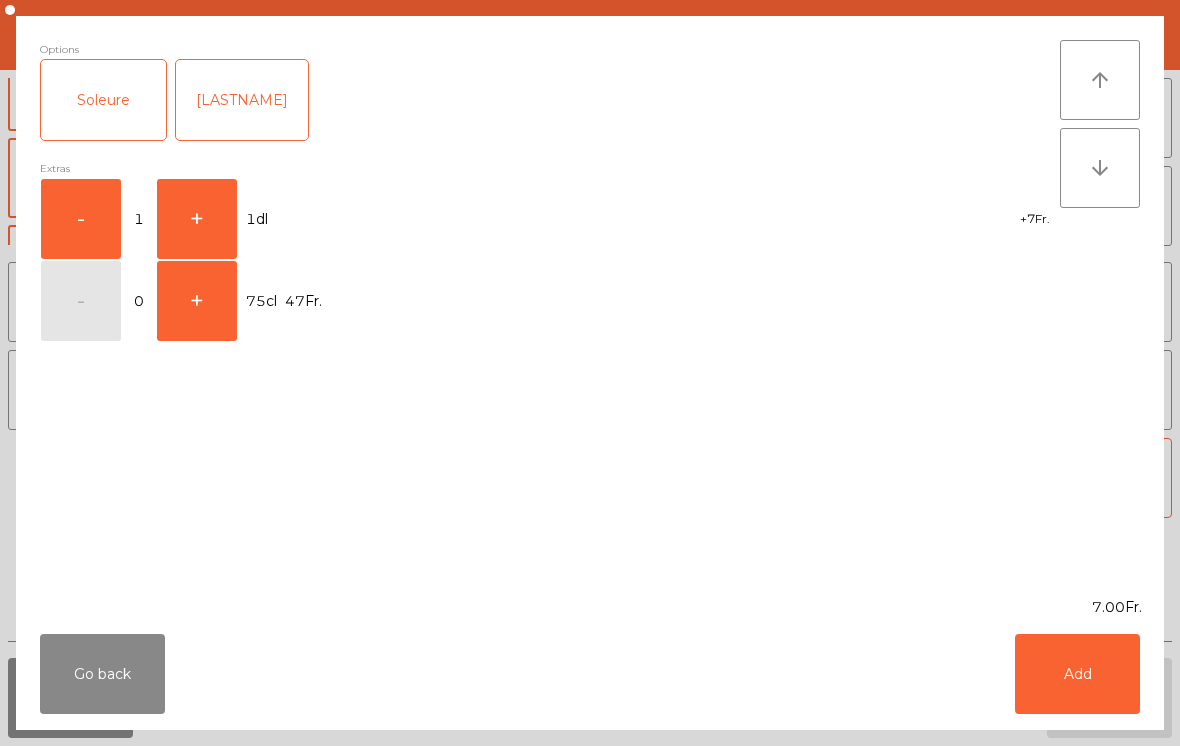 click on "Add" 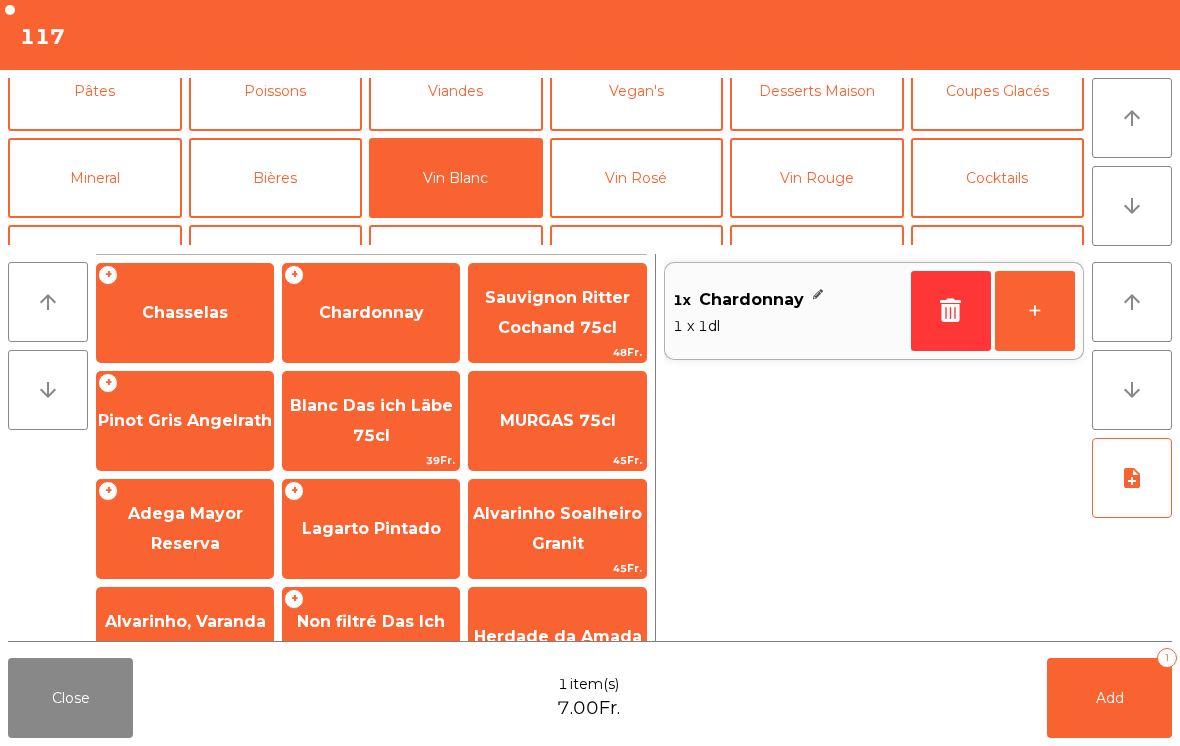 click on "Add   1" 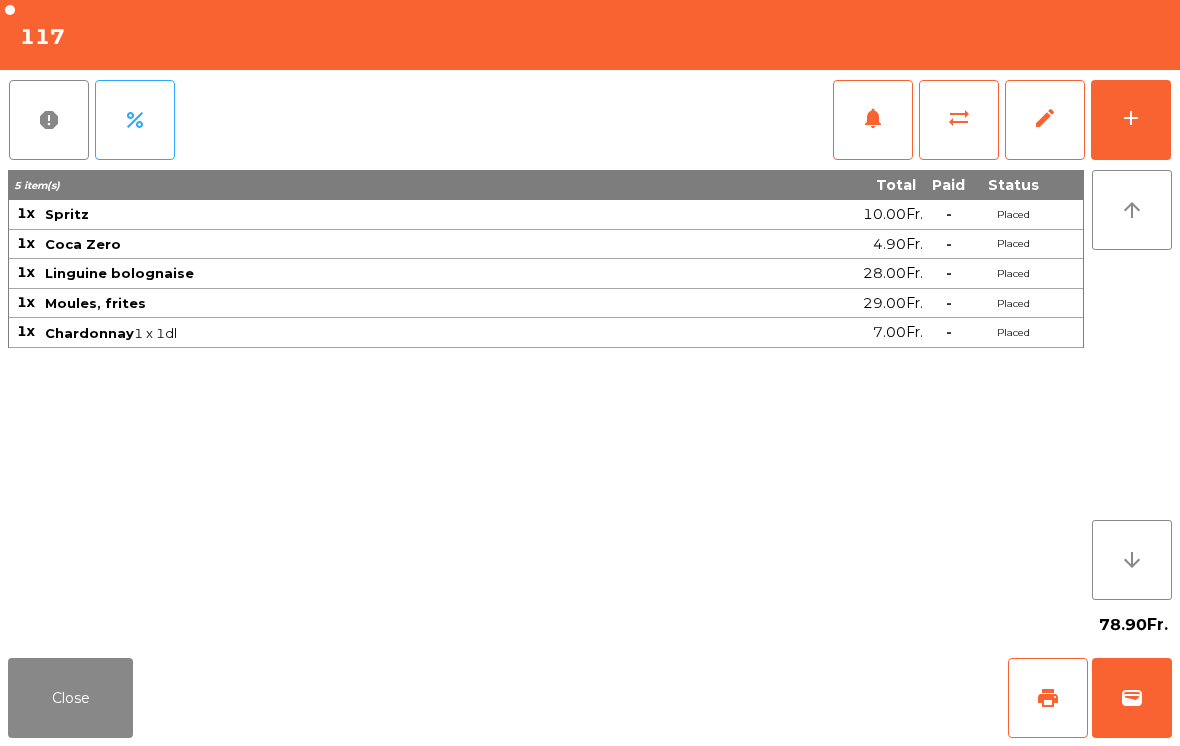 click on "Close" 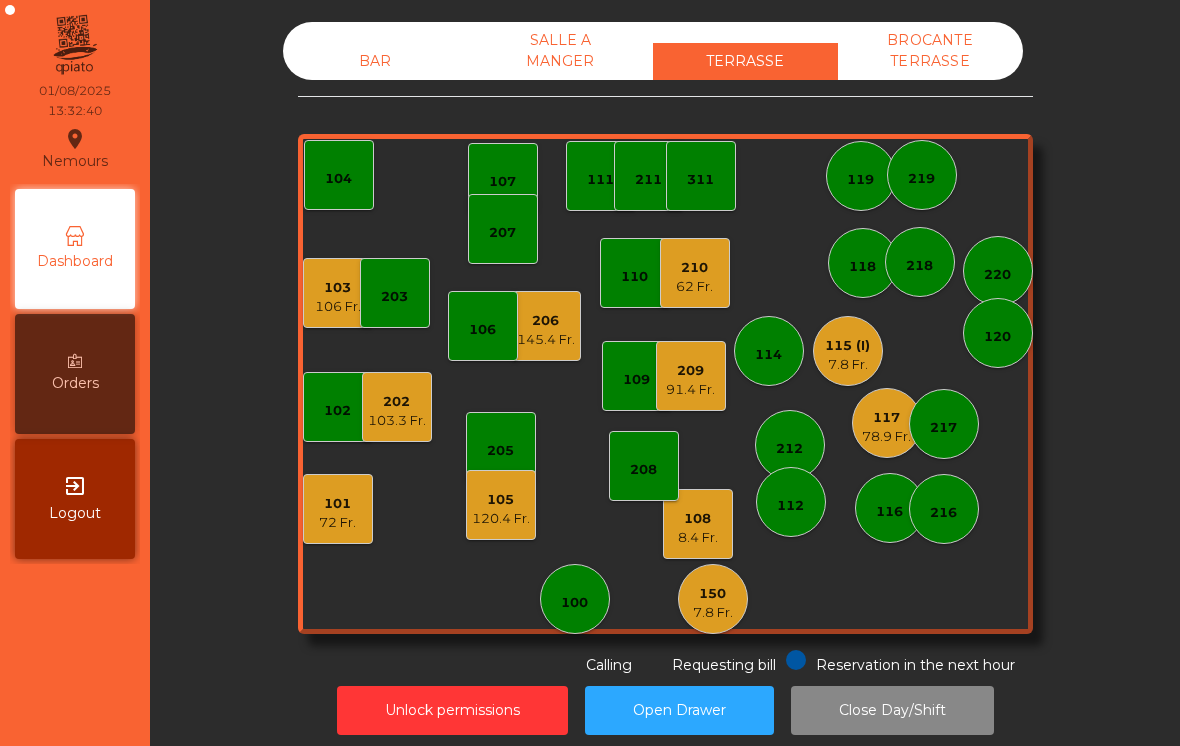 click on "BAR" 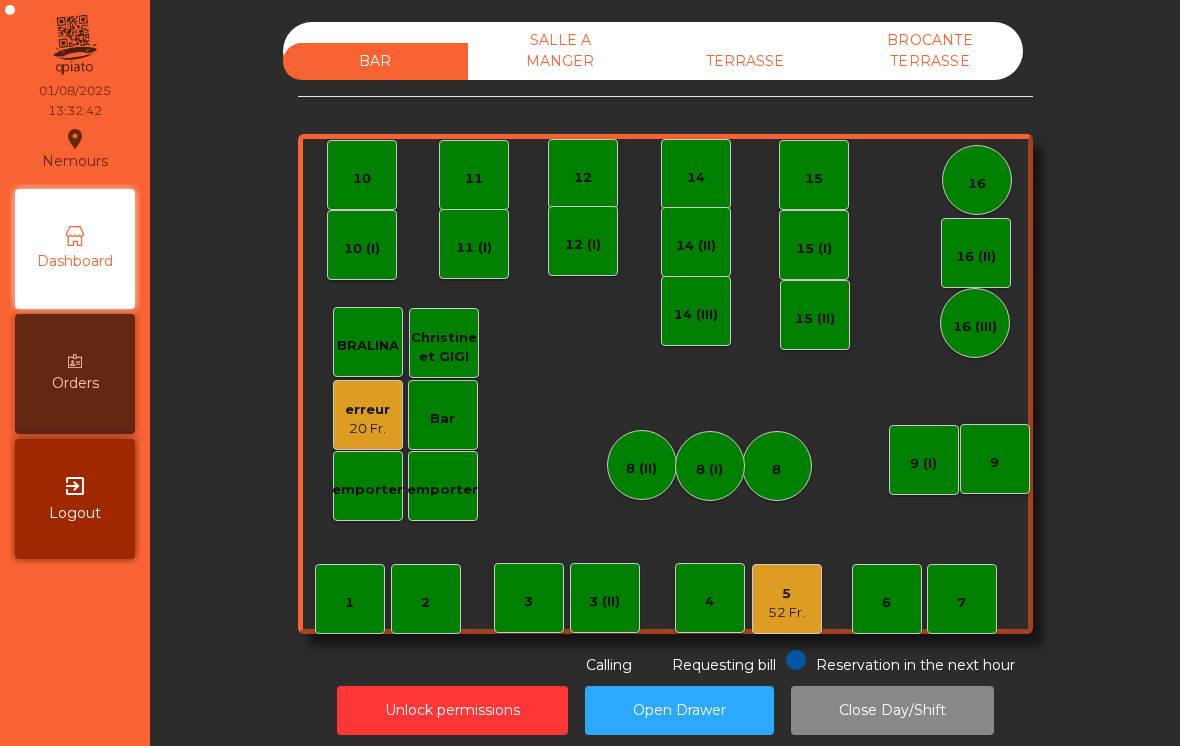 click on "erreur    20 Fr." 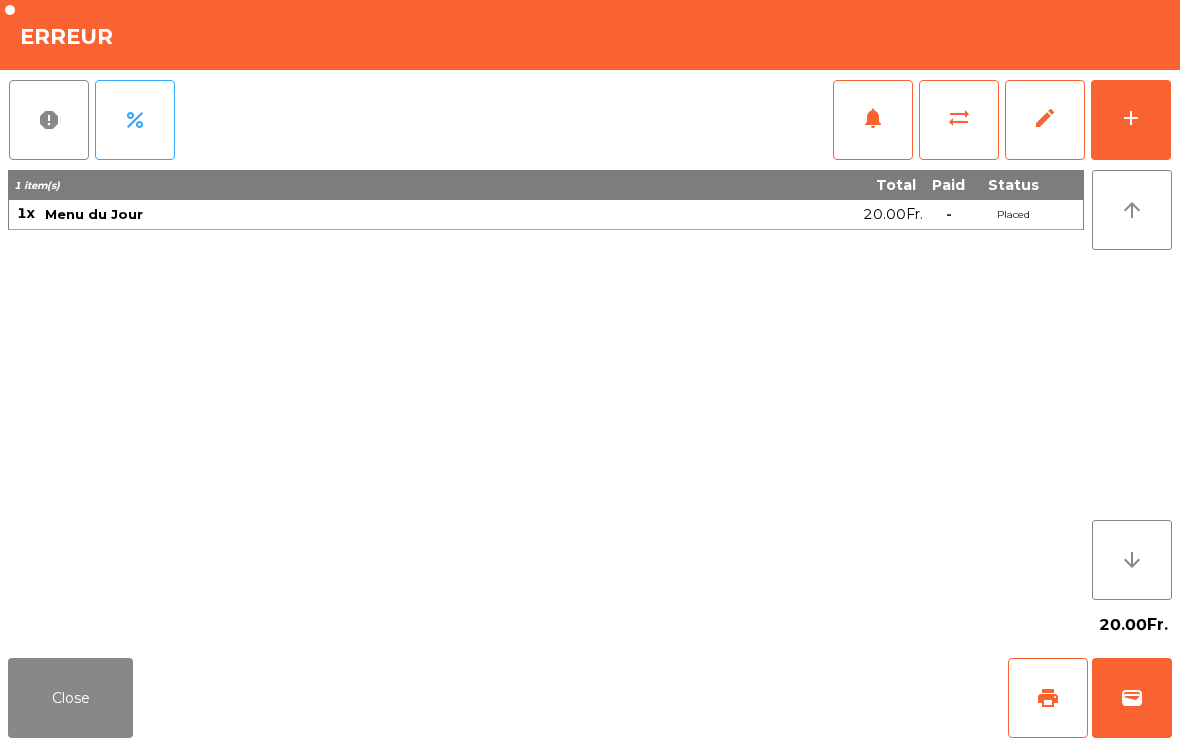 click on "Close" 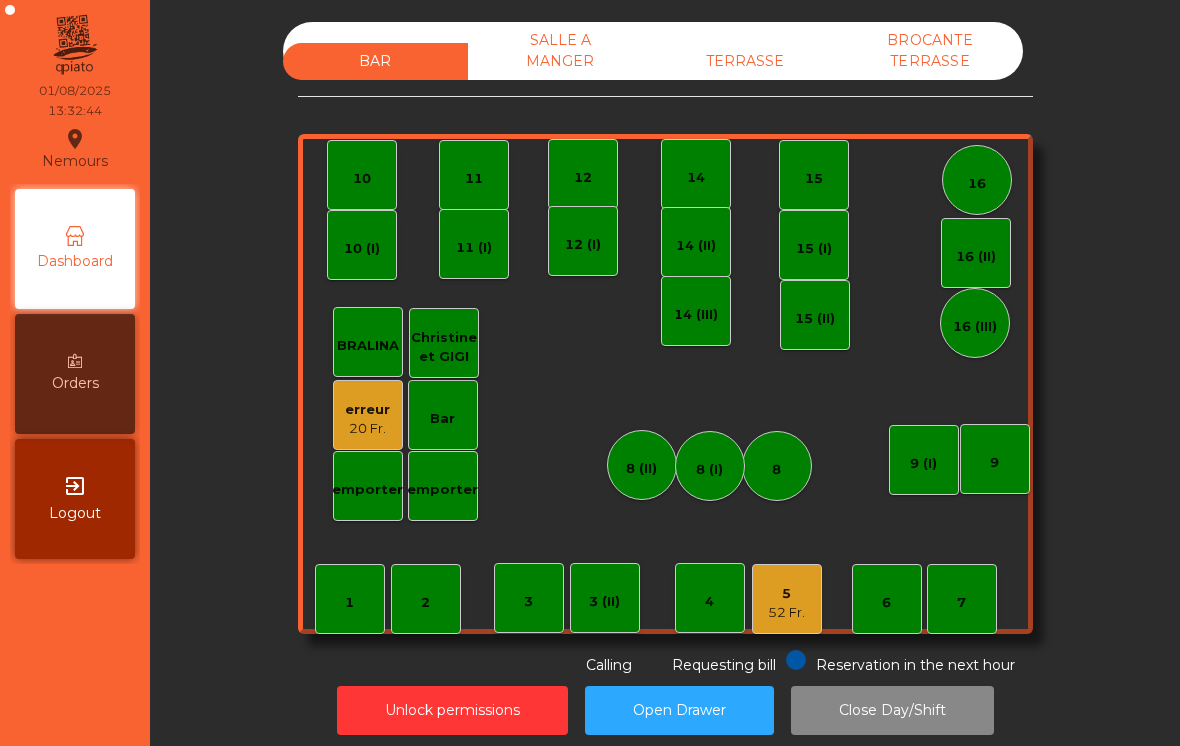 click on "Unlock permissions" 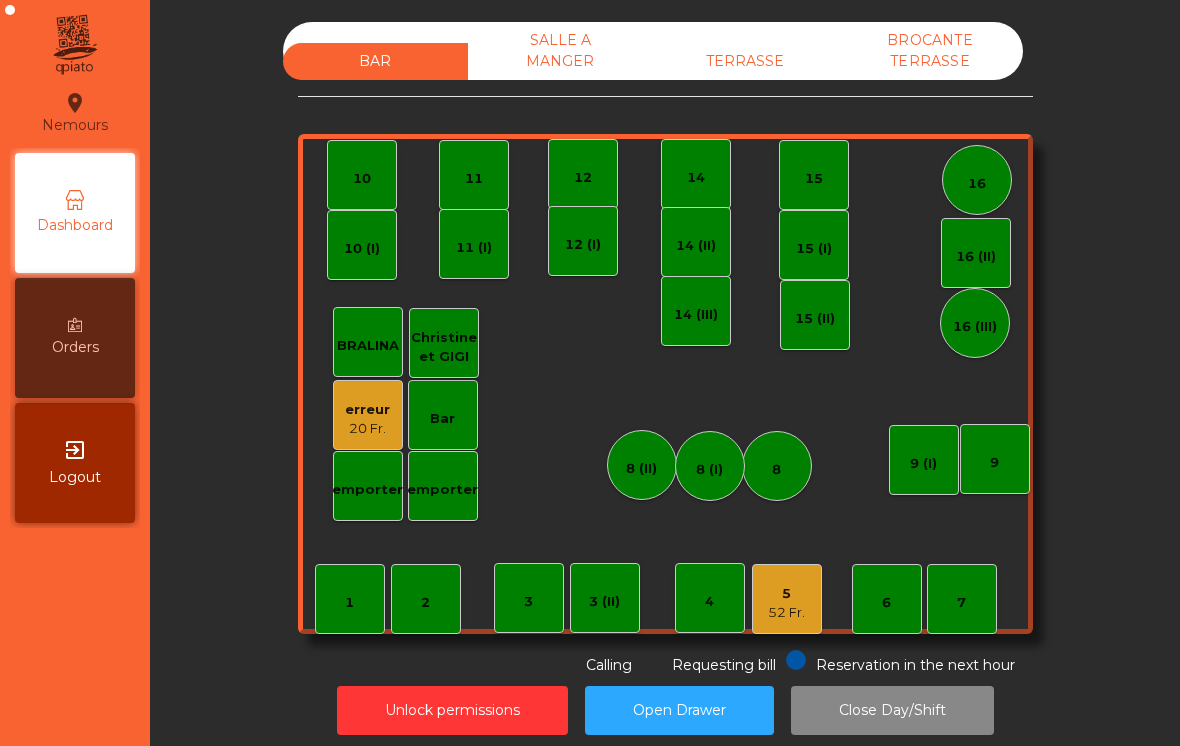 scroll, scrollTop: 0, scrollLeft: 0, axis: both 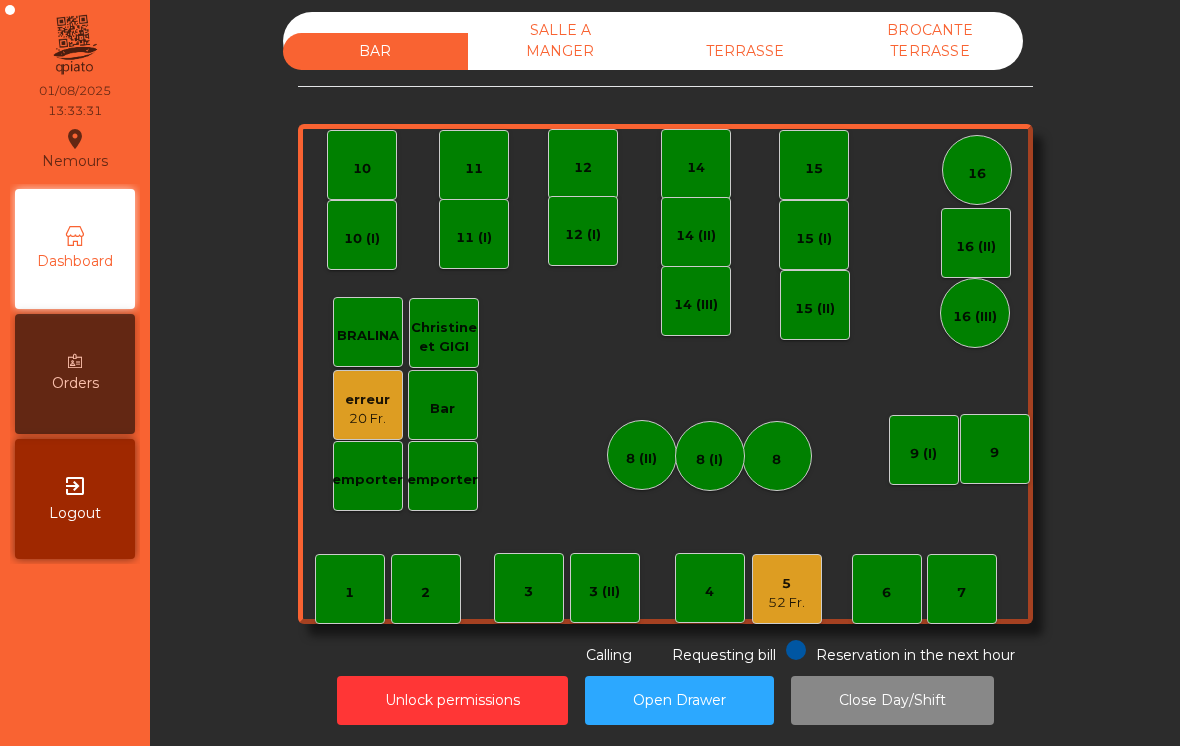 click on "TERRASSE" 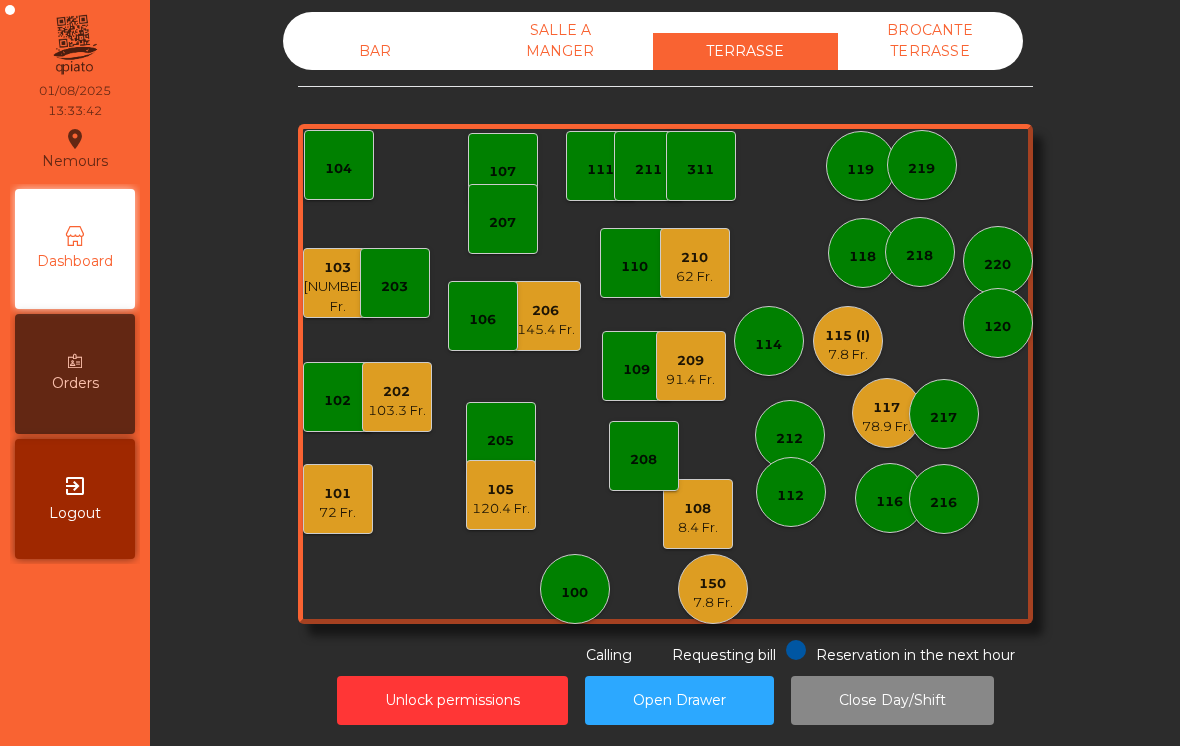 click on "62 Fr." 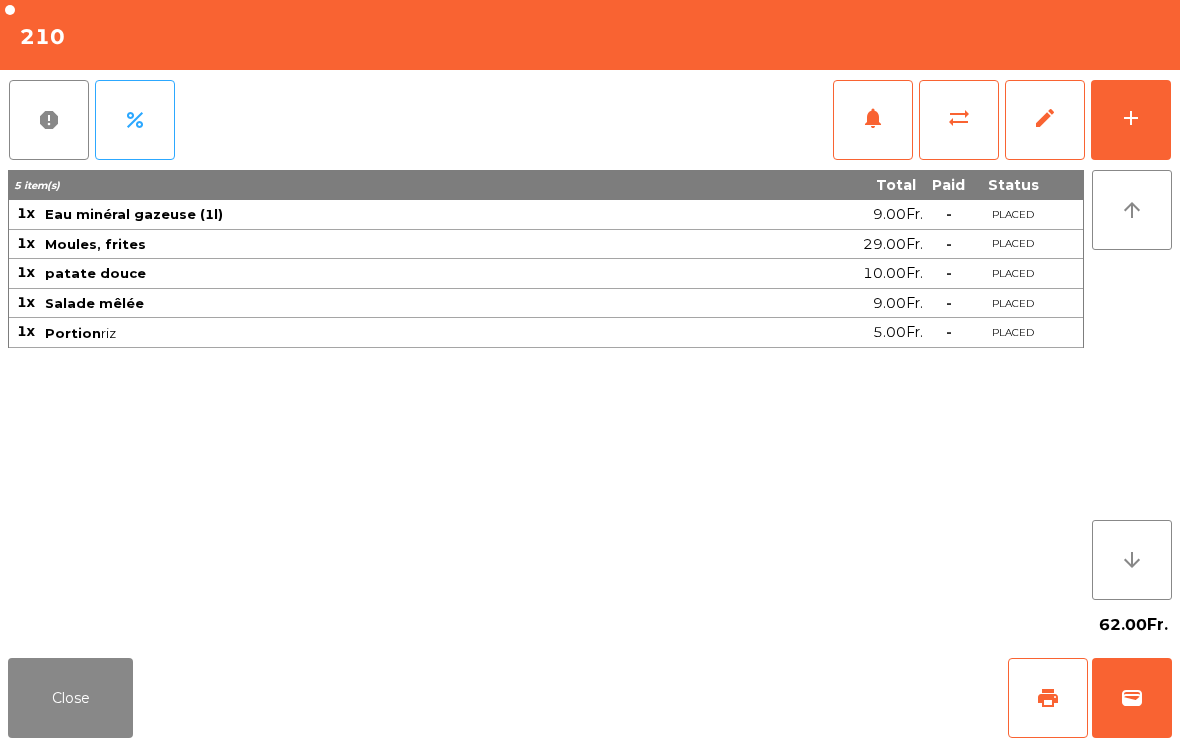 click on "add" 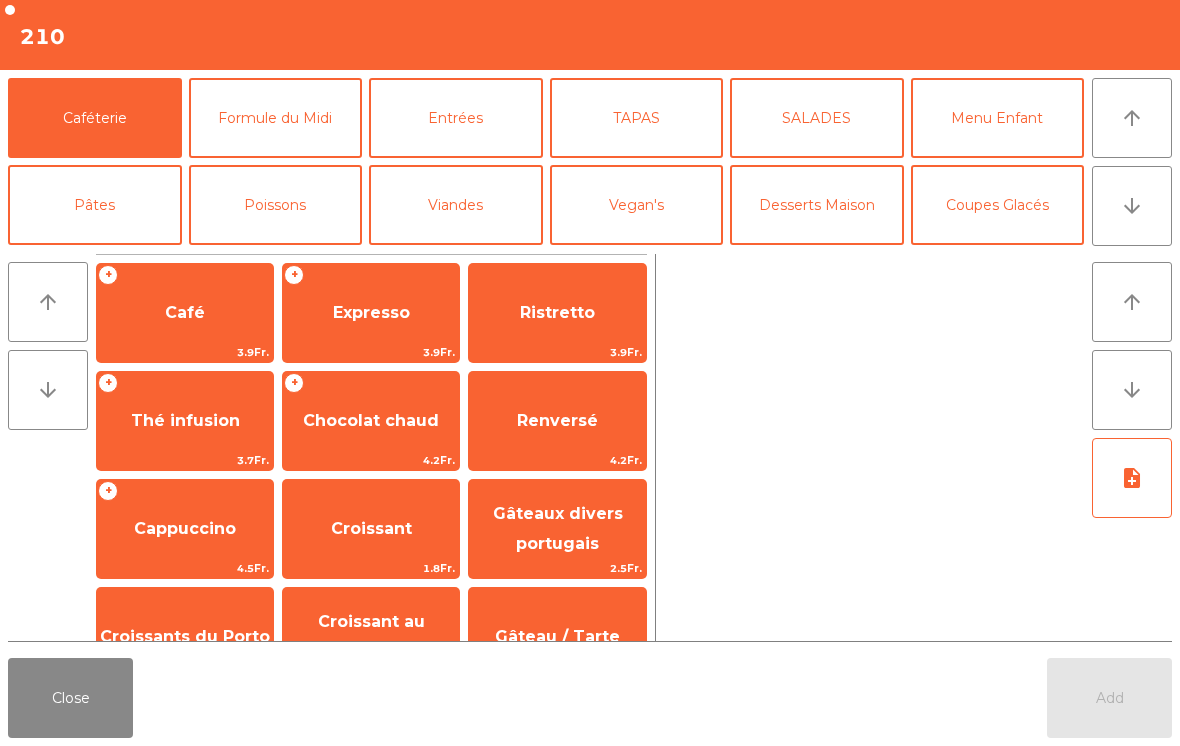 click on "Coupes Glacés" 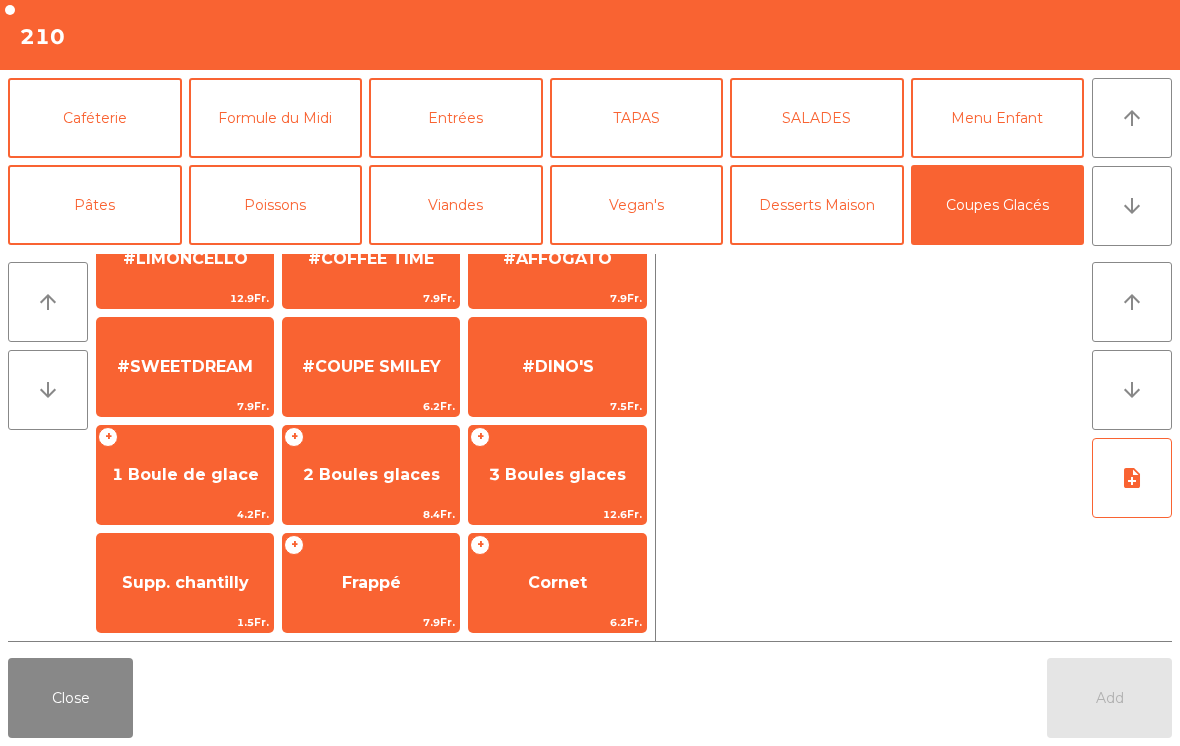 scroll, scrollTop: 378, scrollLeft: 0, axis: vertical 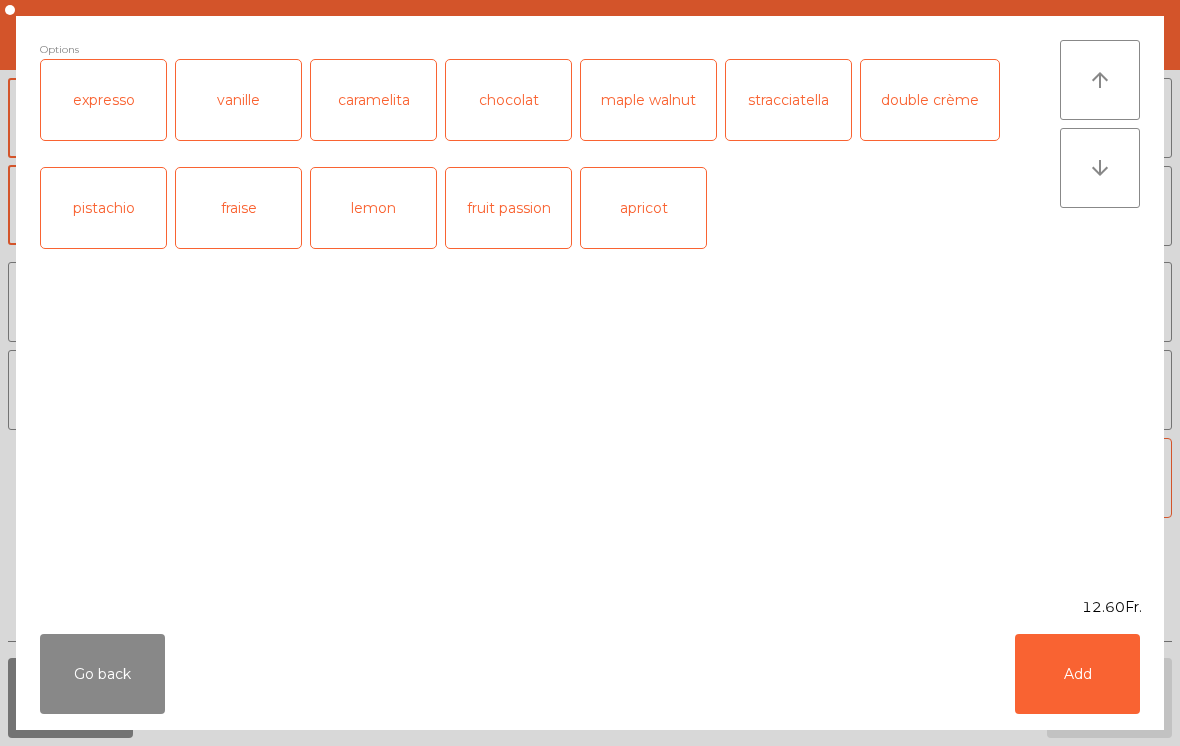 click on "Add" 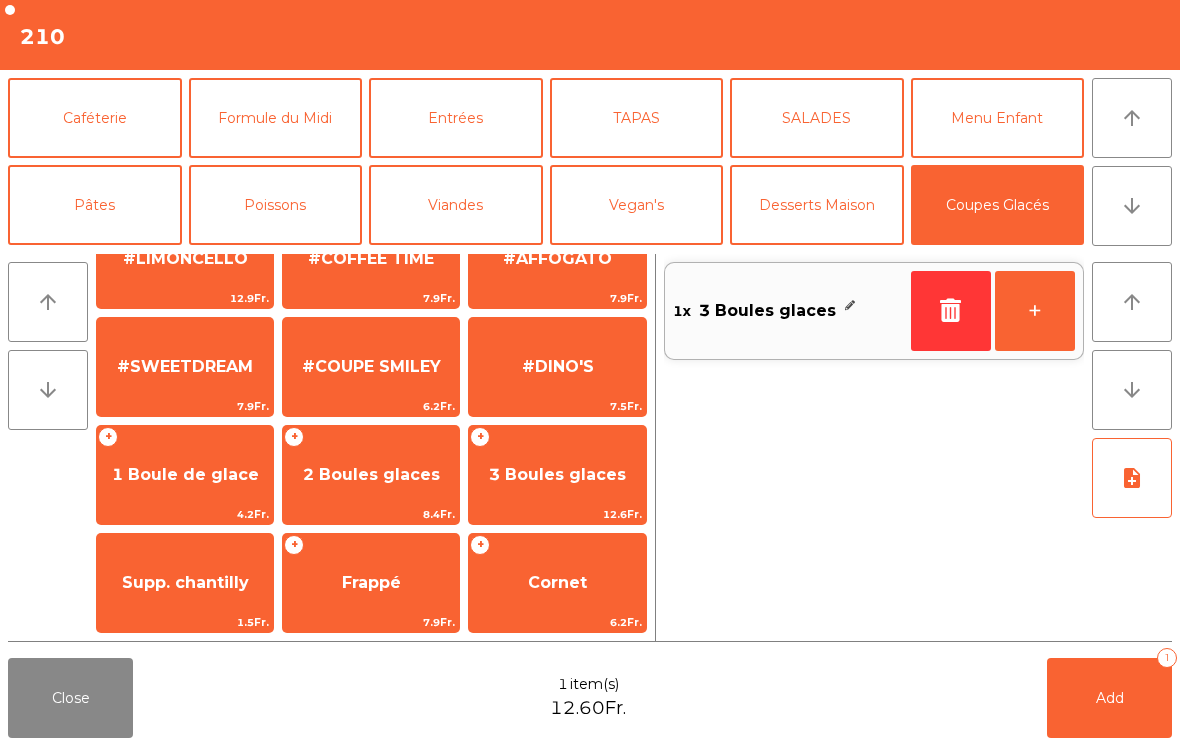 click on "2 Boules glaces" 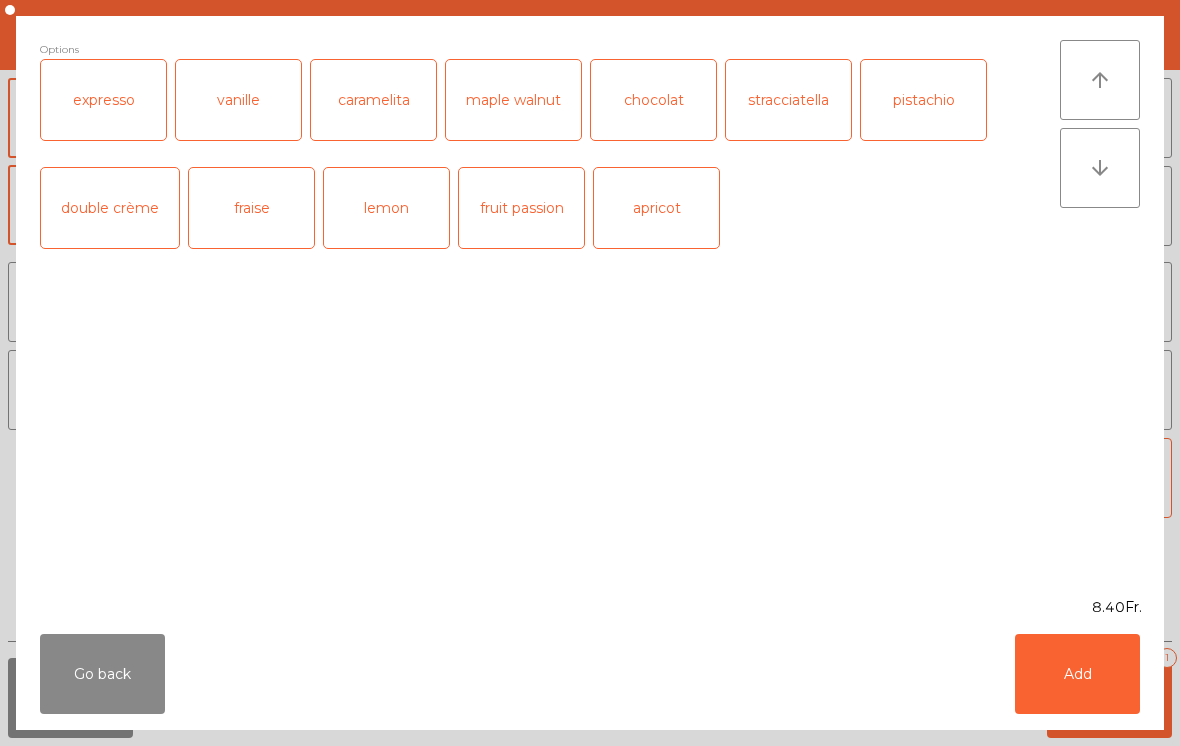 click on "Add" 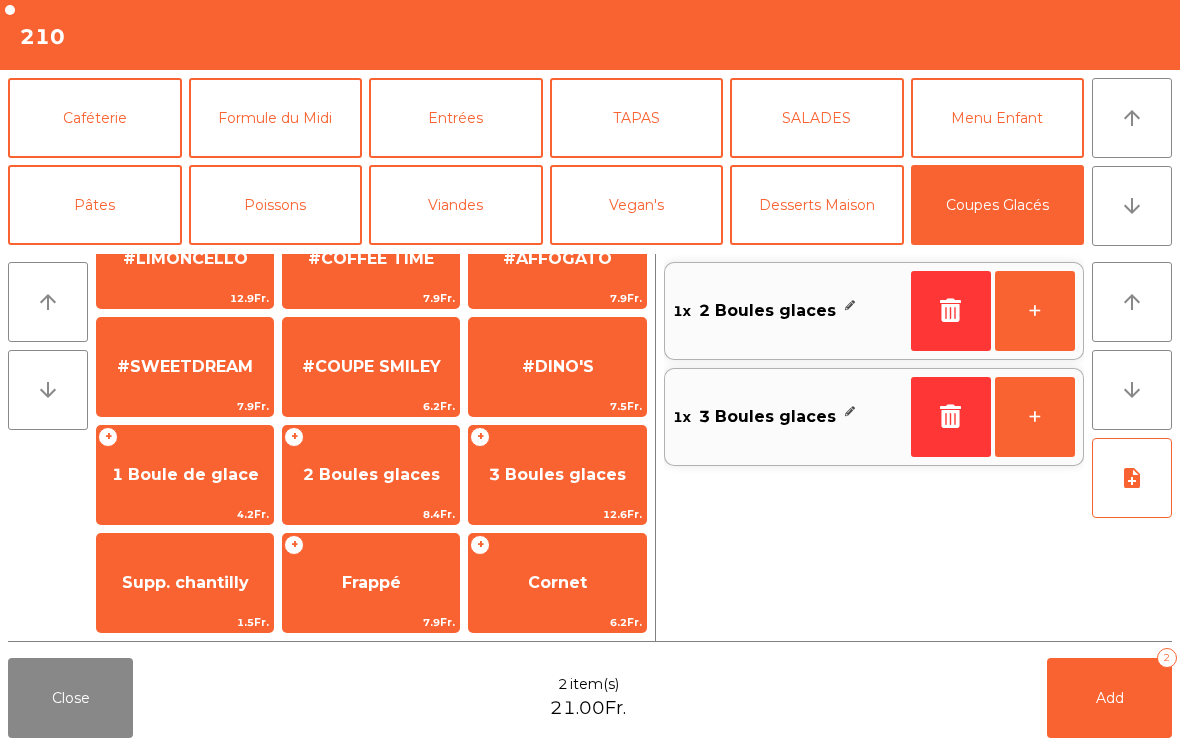 click on "Add   2" 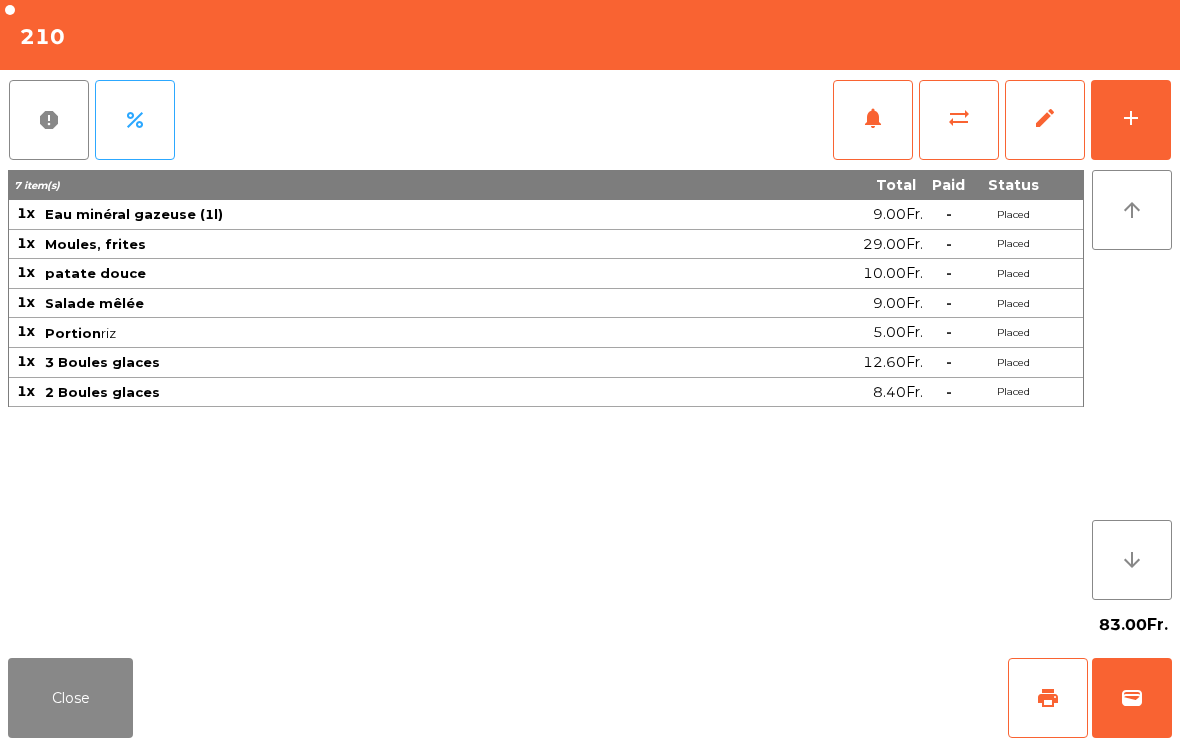click on "Close" 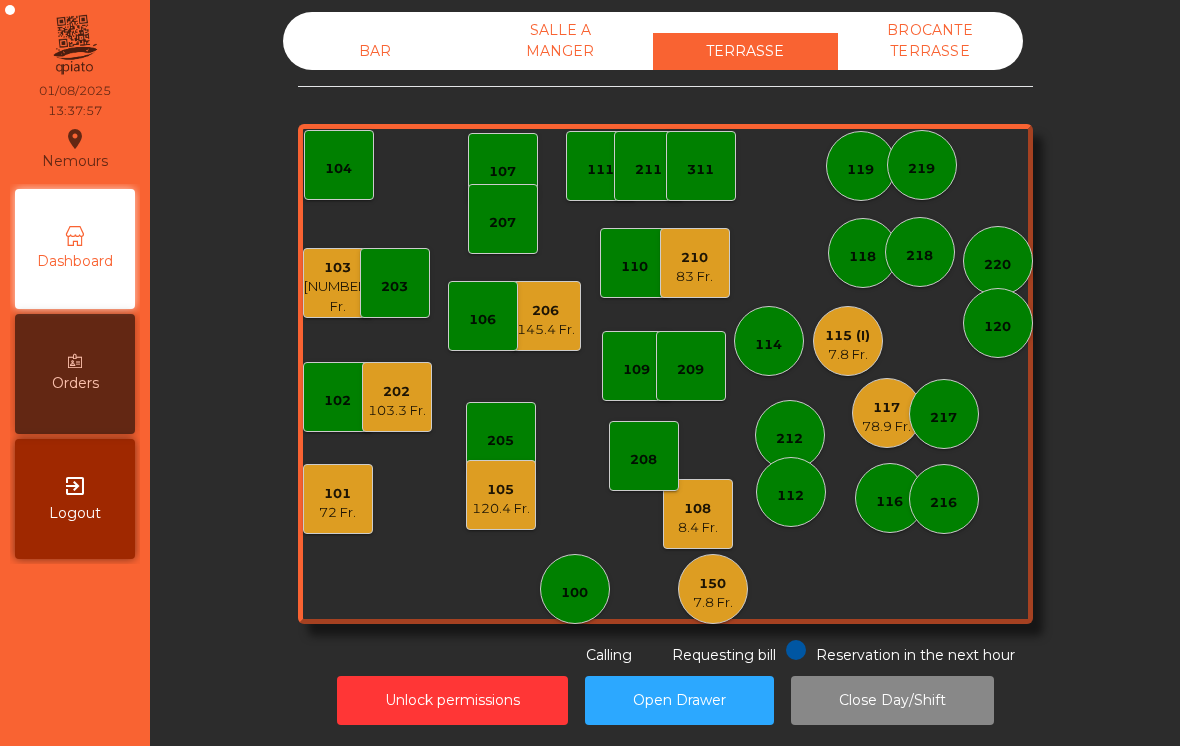 click on "210   83 Fr." 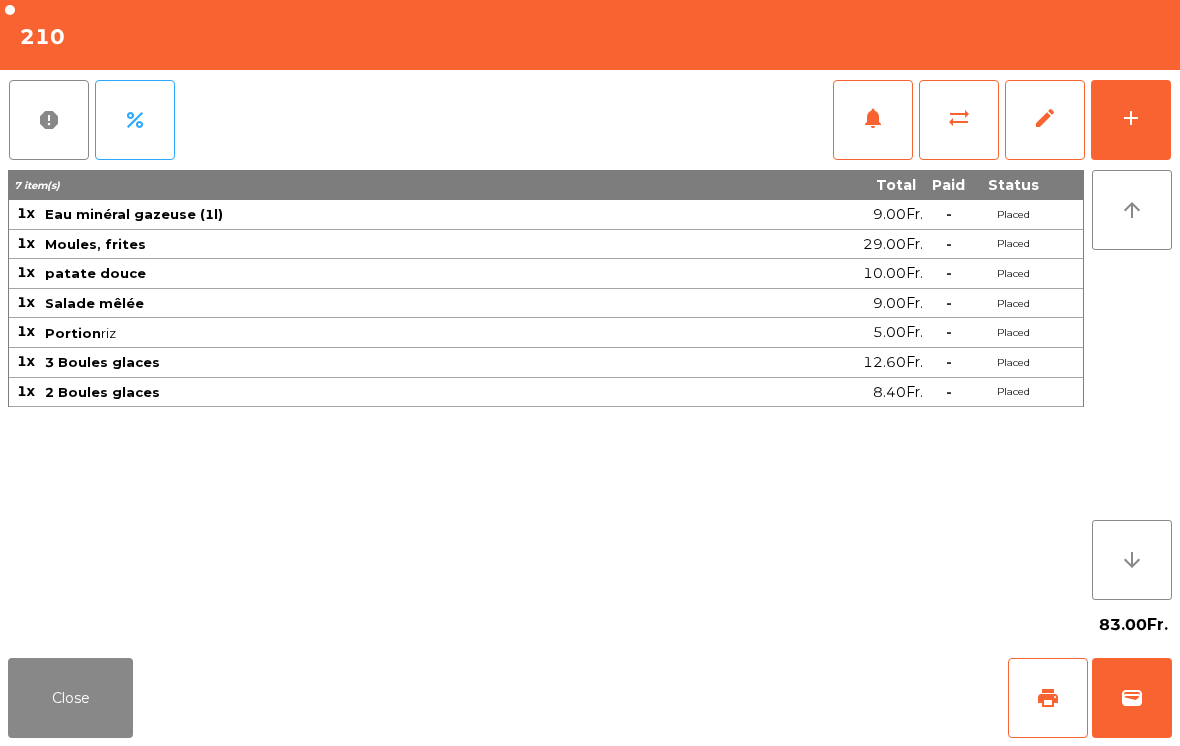 click on "add" 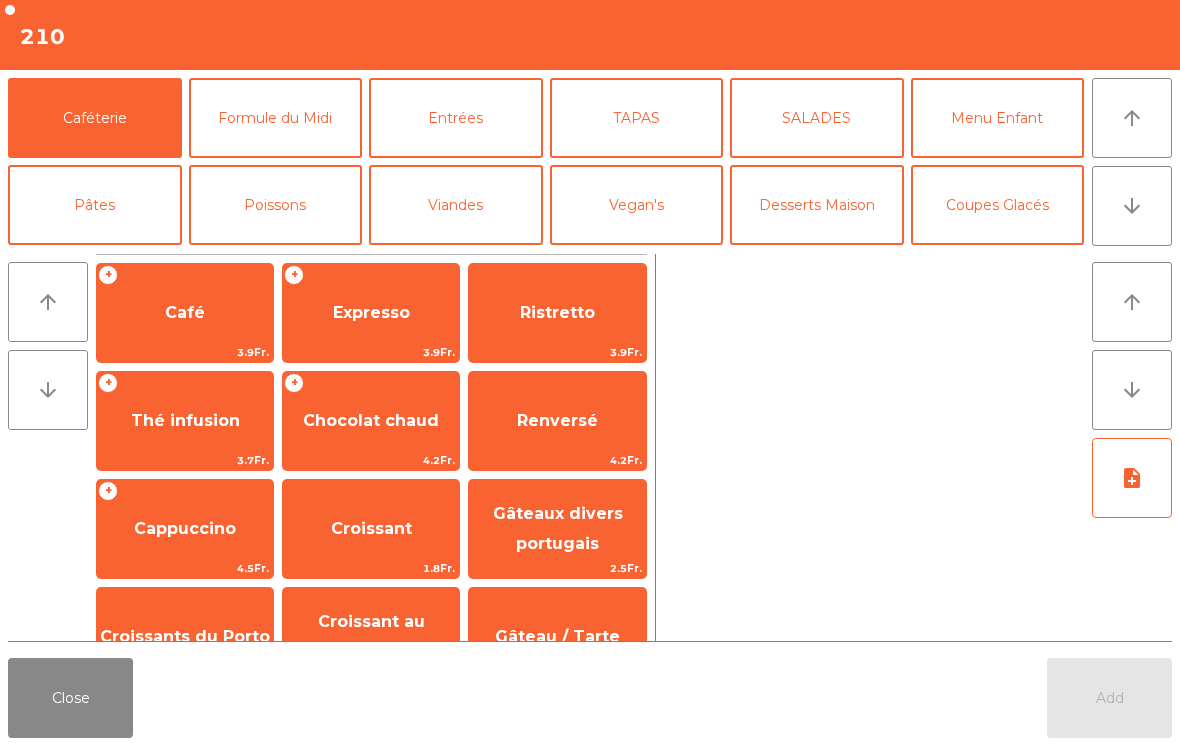 click on "arrow_downward" 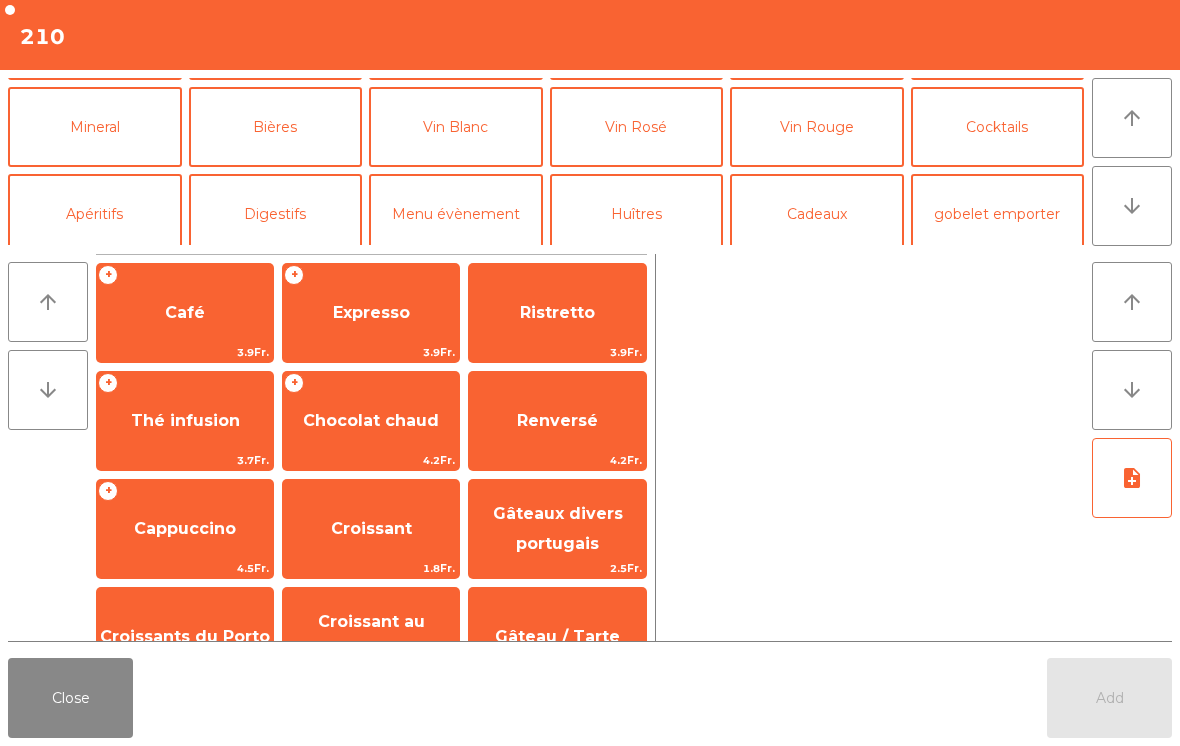 scroll, scrollTop: 174, scrollLeft: 0, axis: vertical 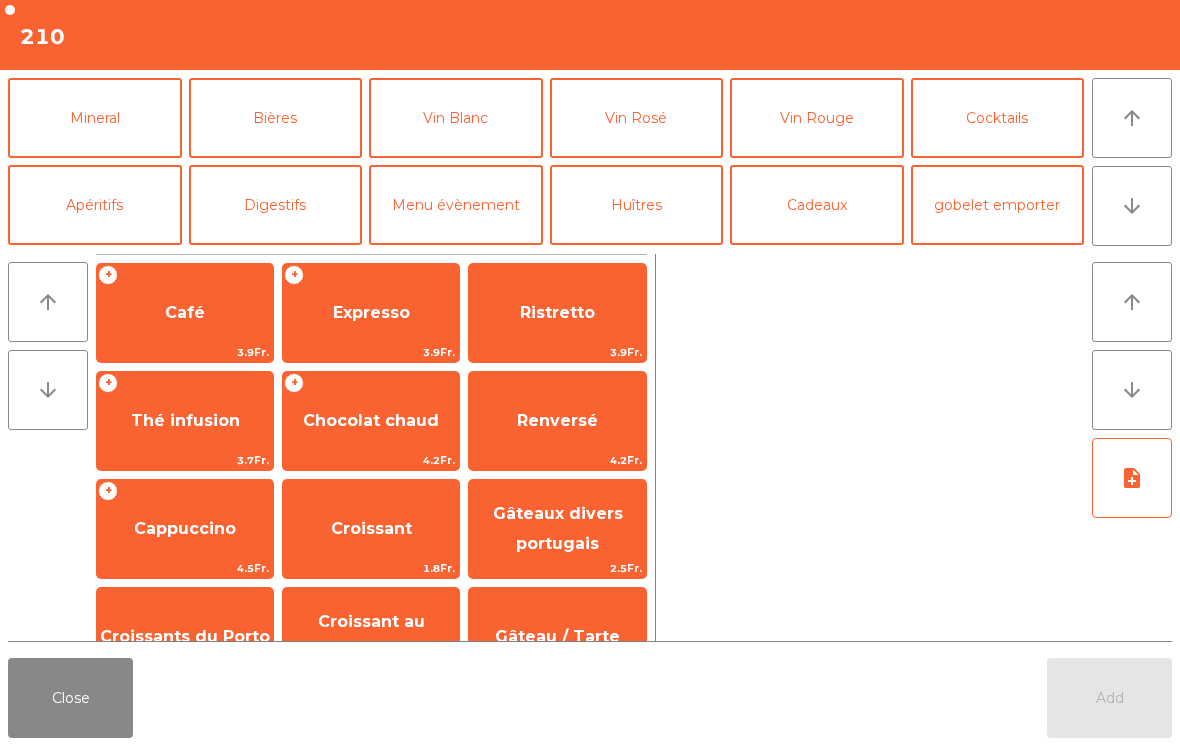 click on "Mineral" 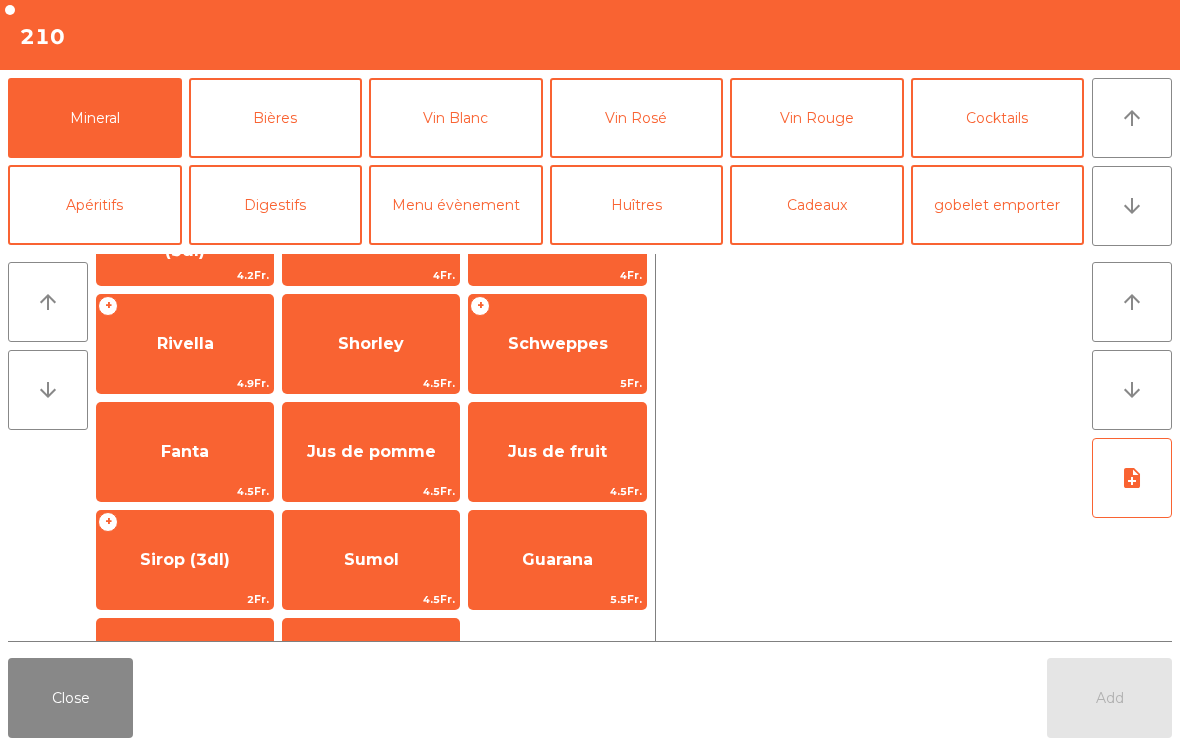 scroll, scrollTop: 386, scrollLeft: 0, axis: vertical 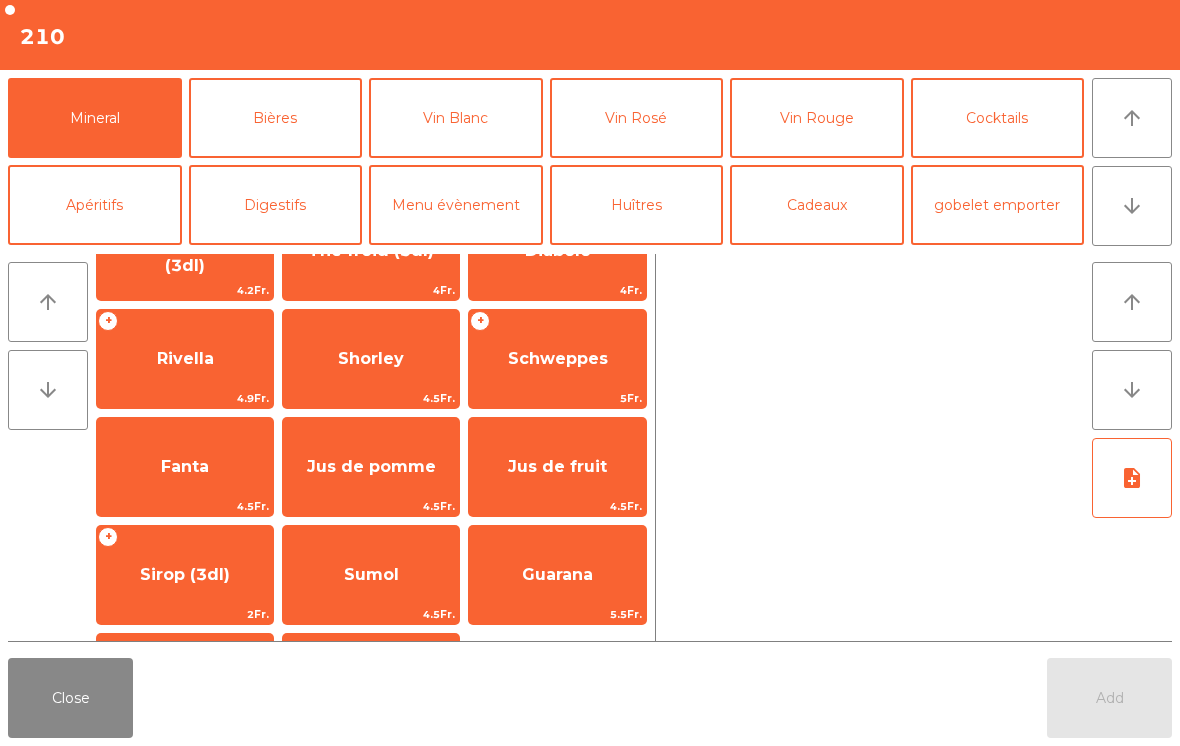 click on "Schweppes" 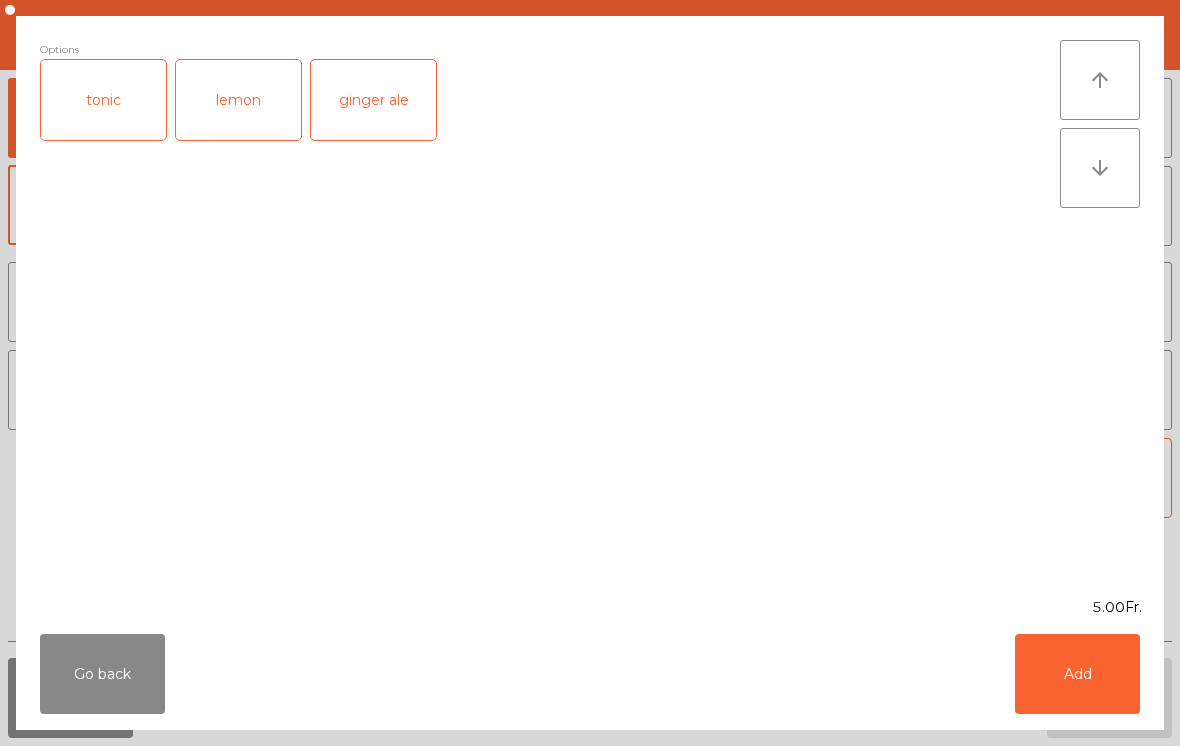 click on "Add" 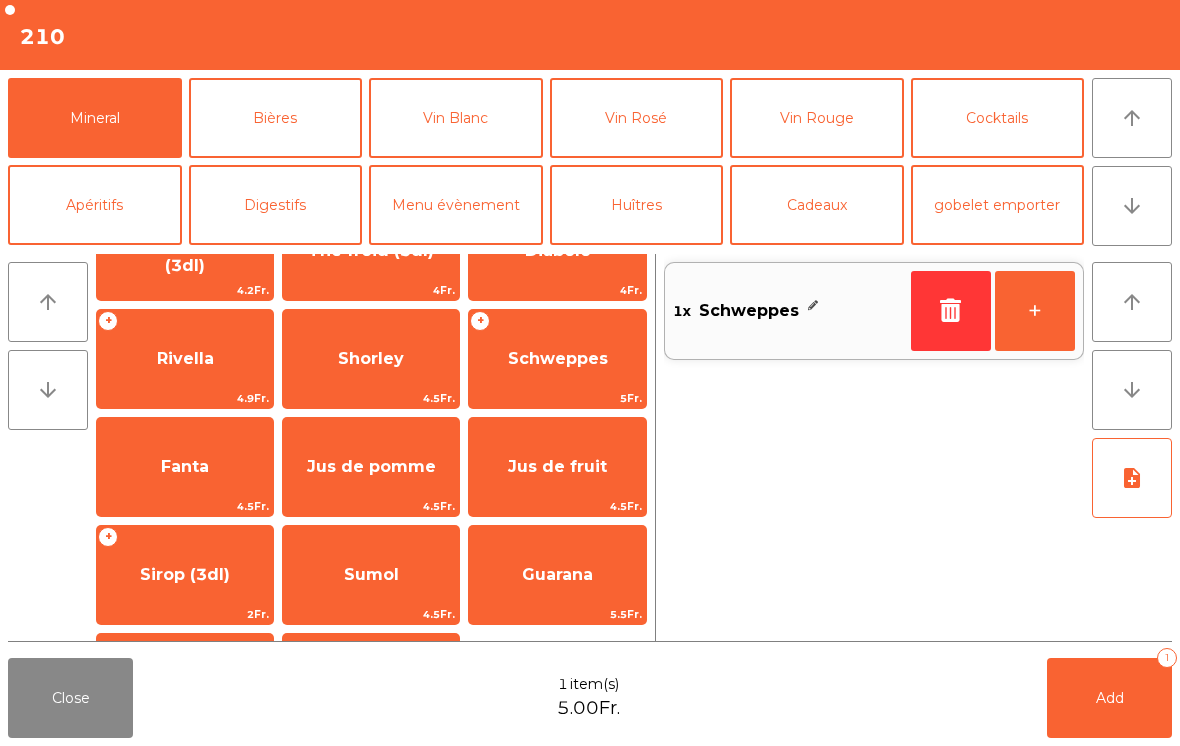 click on "Add   1" 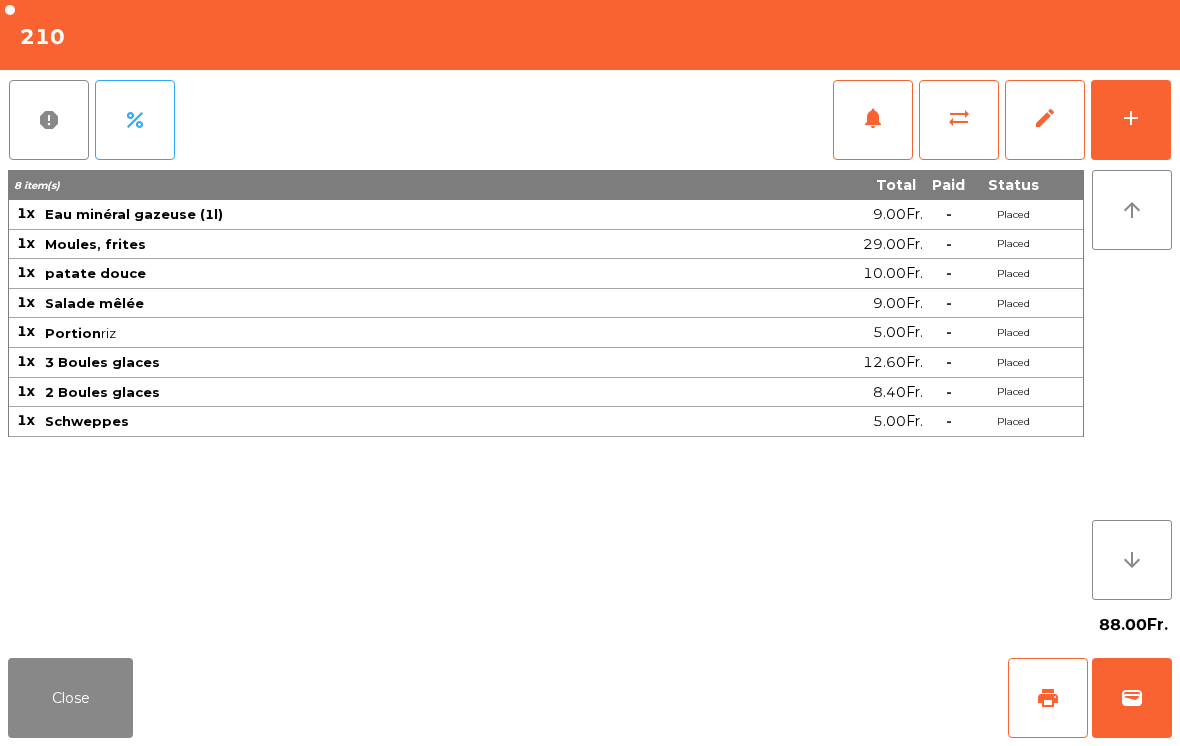 click on "Close" 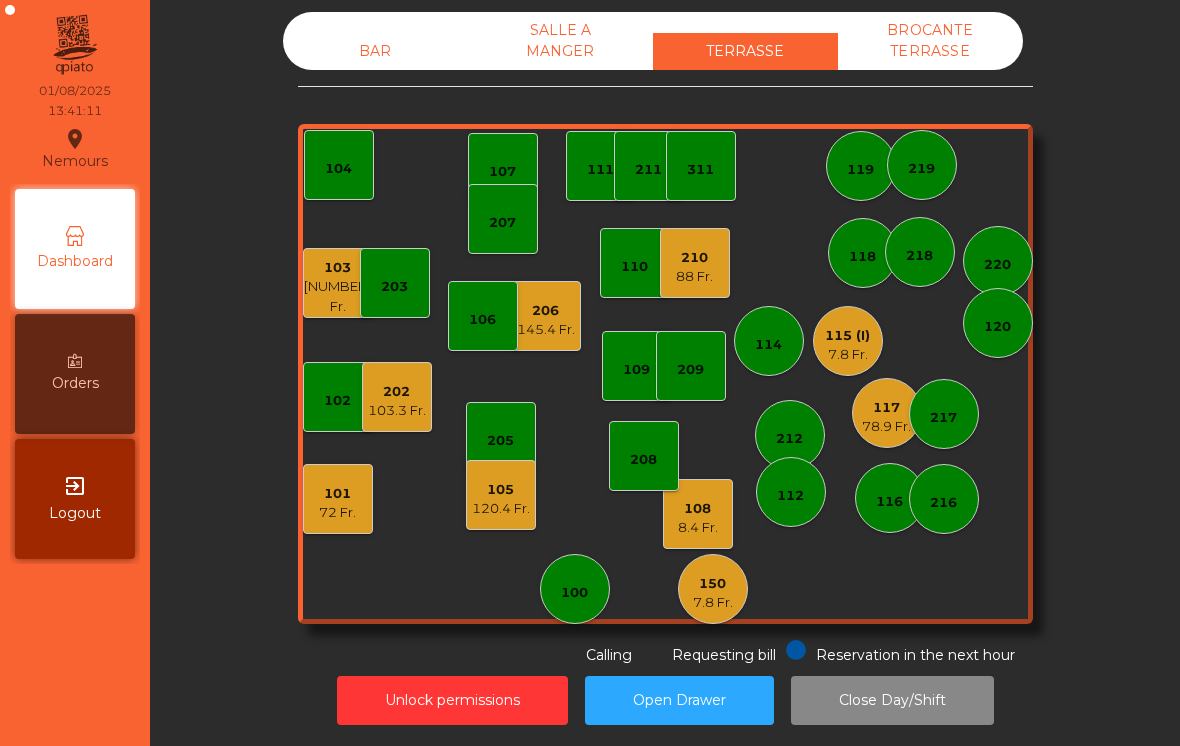 click on "BAR" 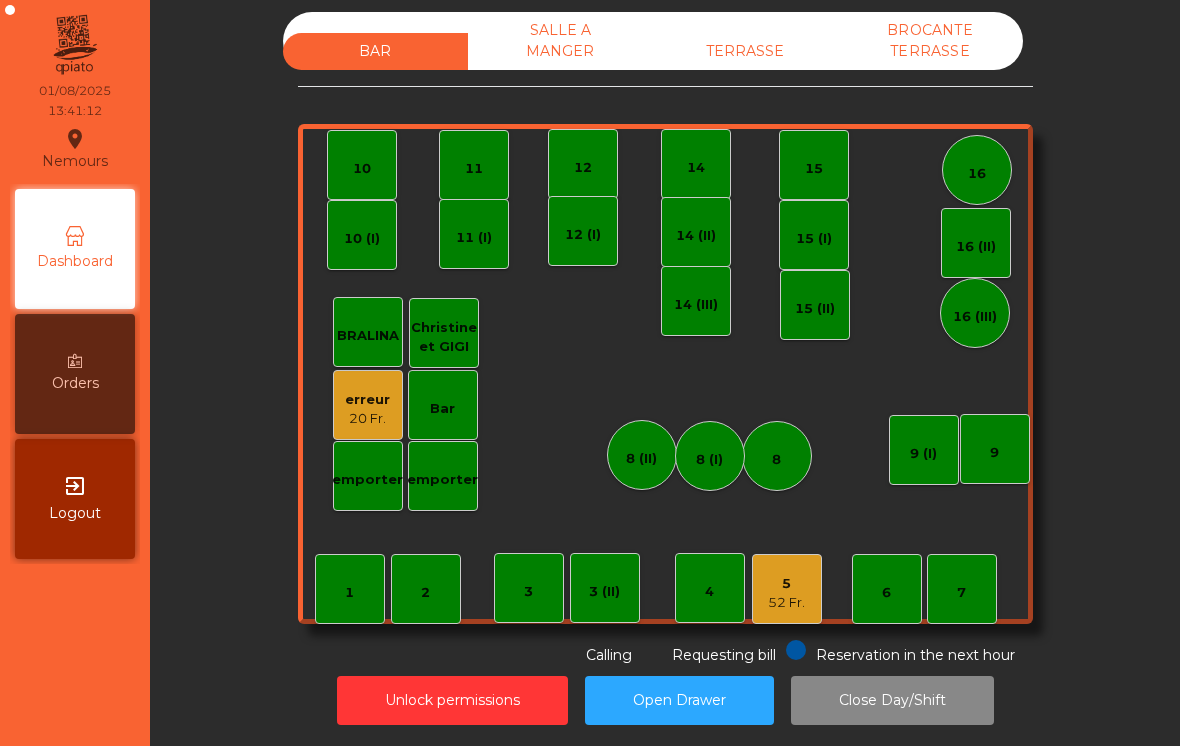 click on "52 Fr." 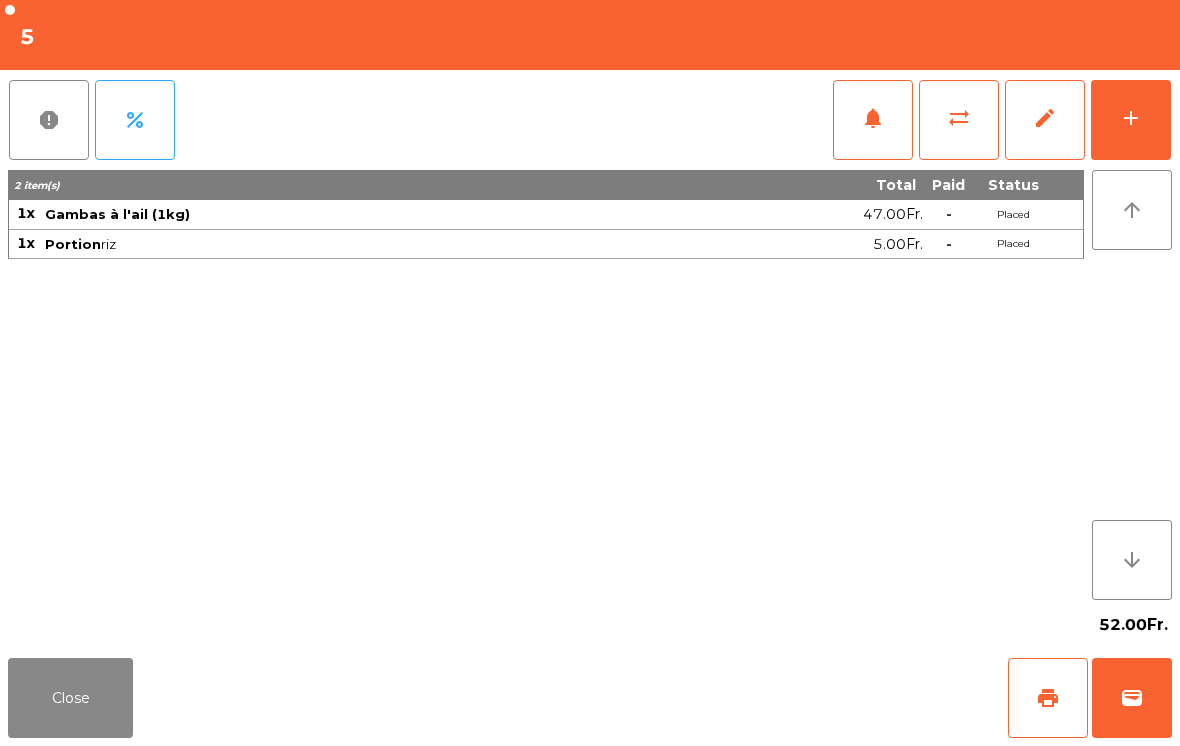 click on "add" 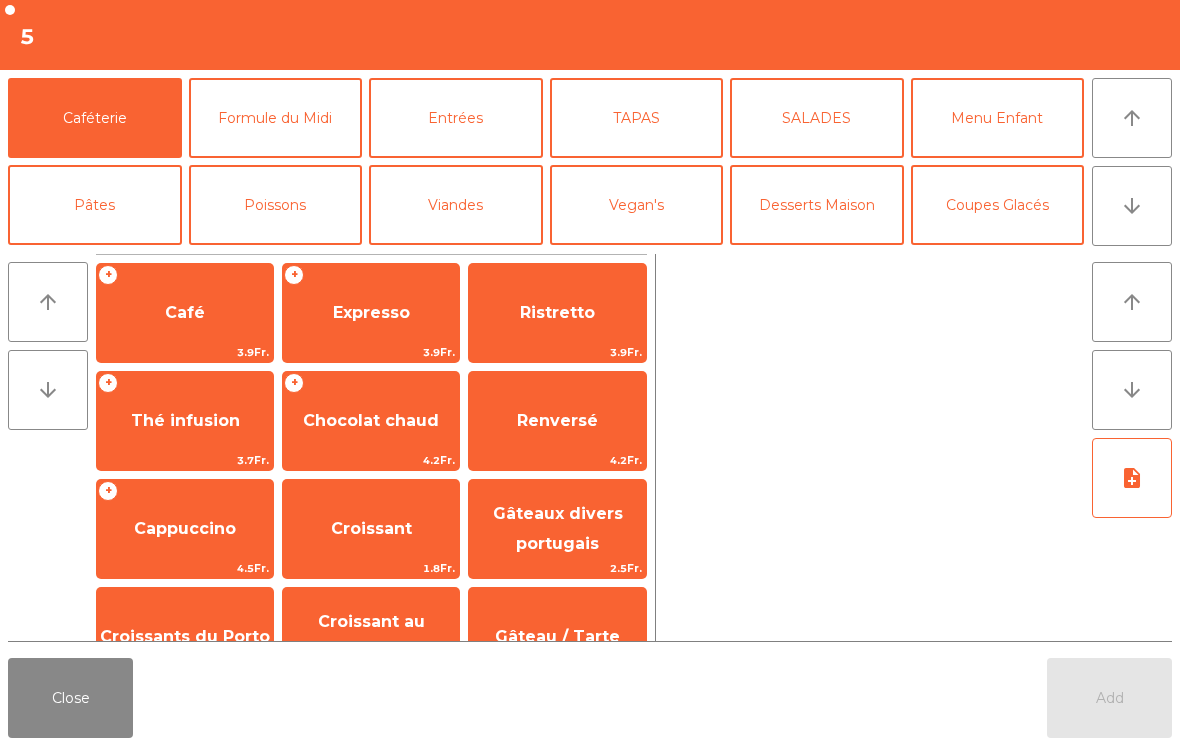 click on "arrow_downward" 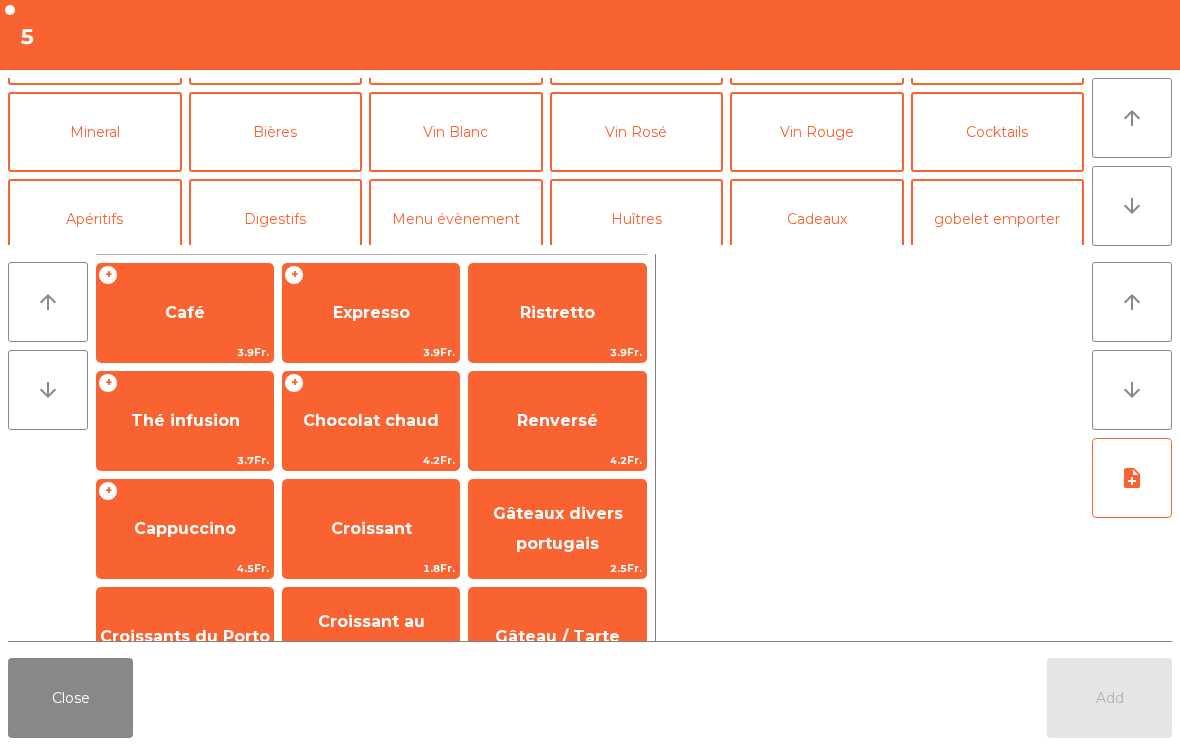 scroll, scrollTop: 174, scrollLeft: 0, axis: vertical 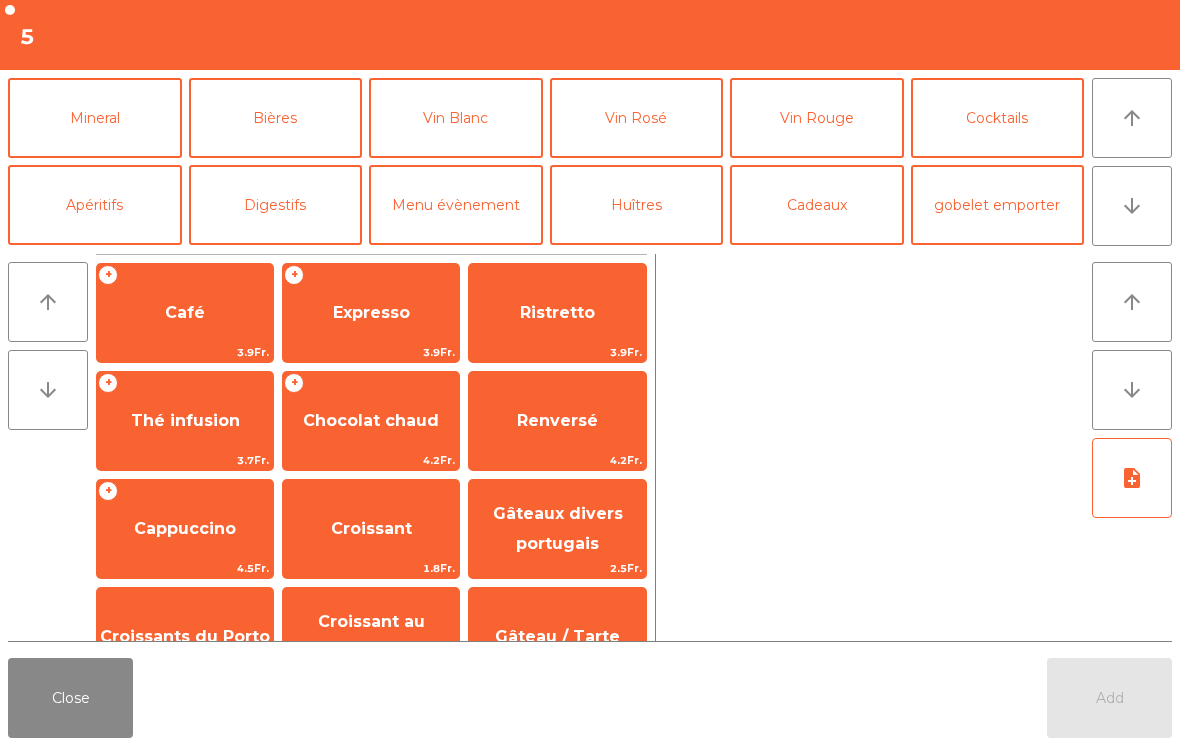 click on "Mineral" 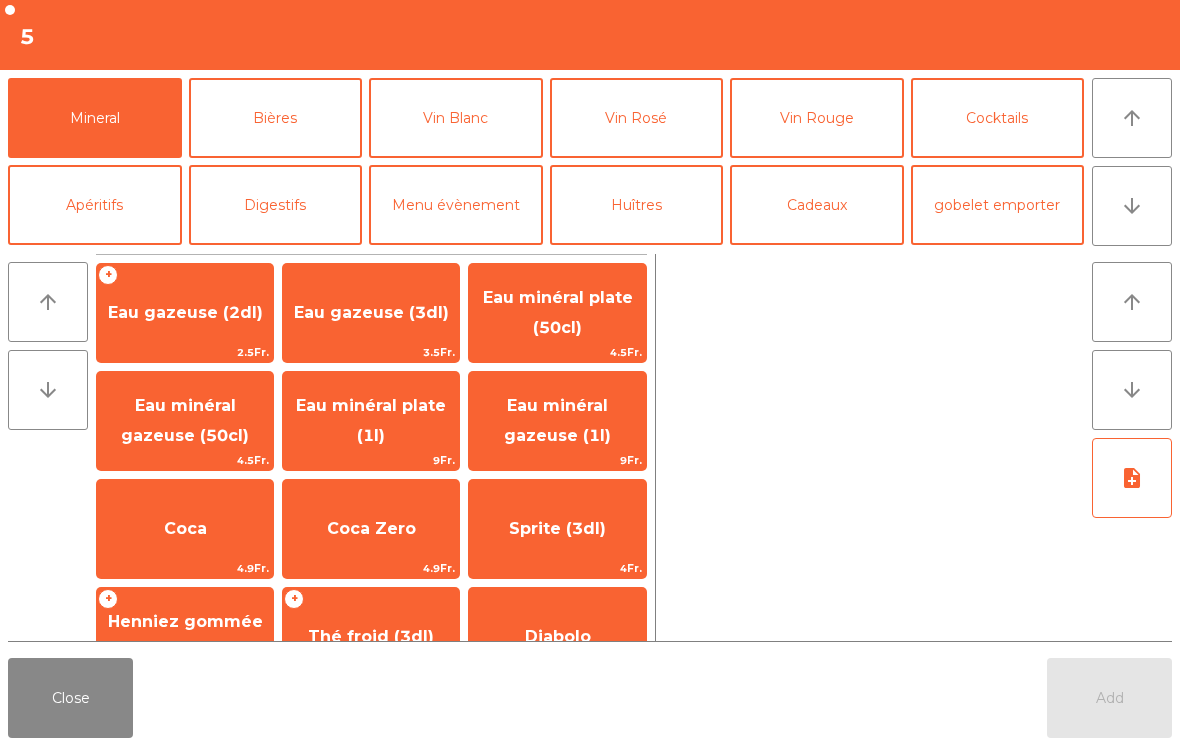 click on "Eau minéral plate (1l)" 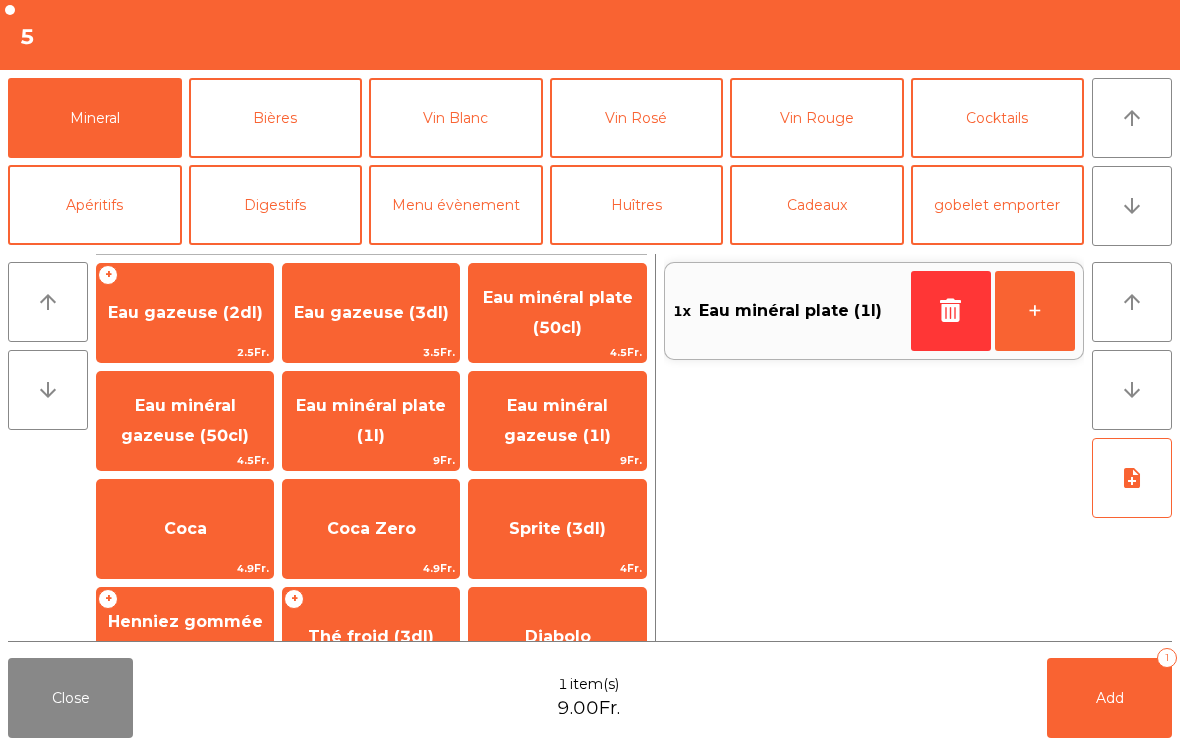 click on "Add   1" 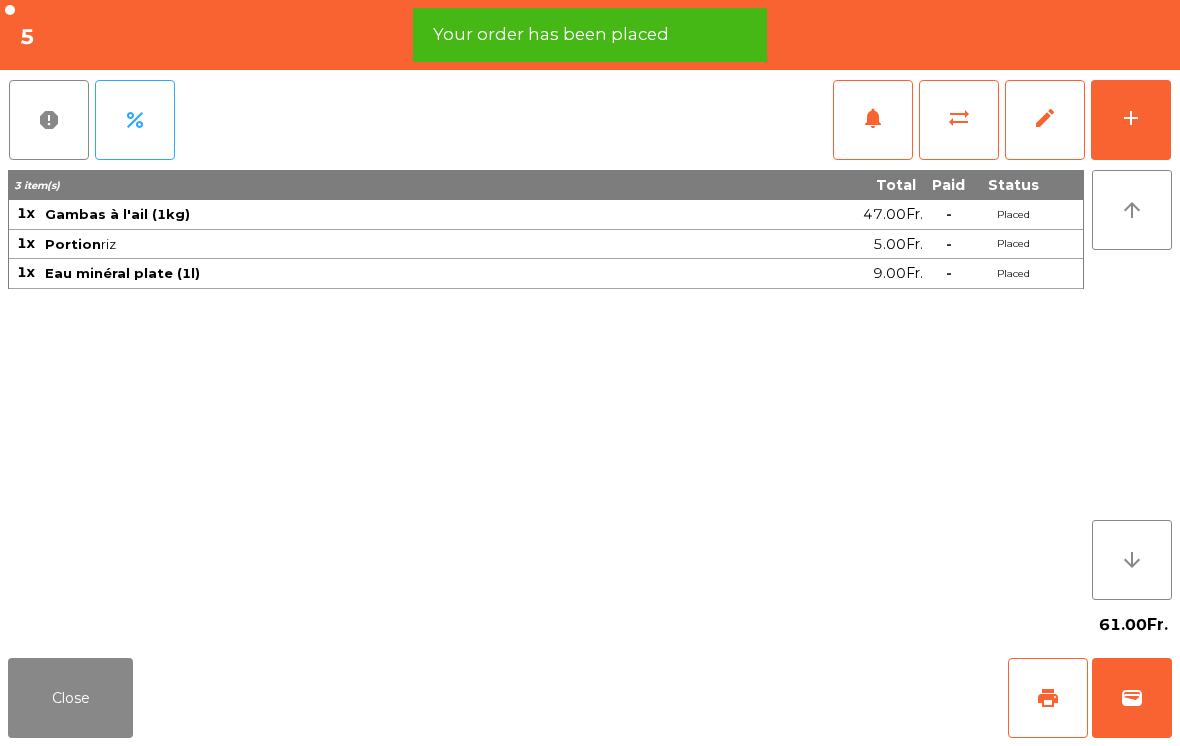 click on "print" 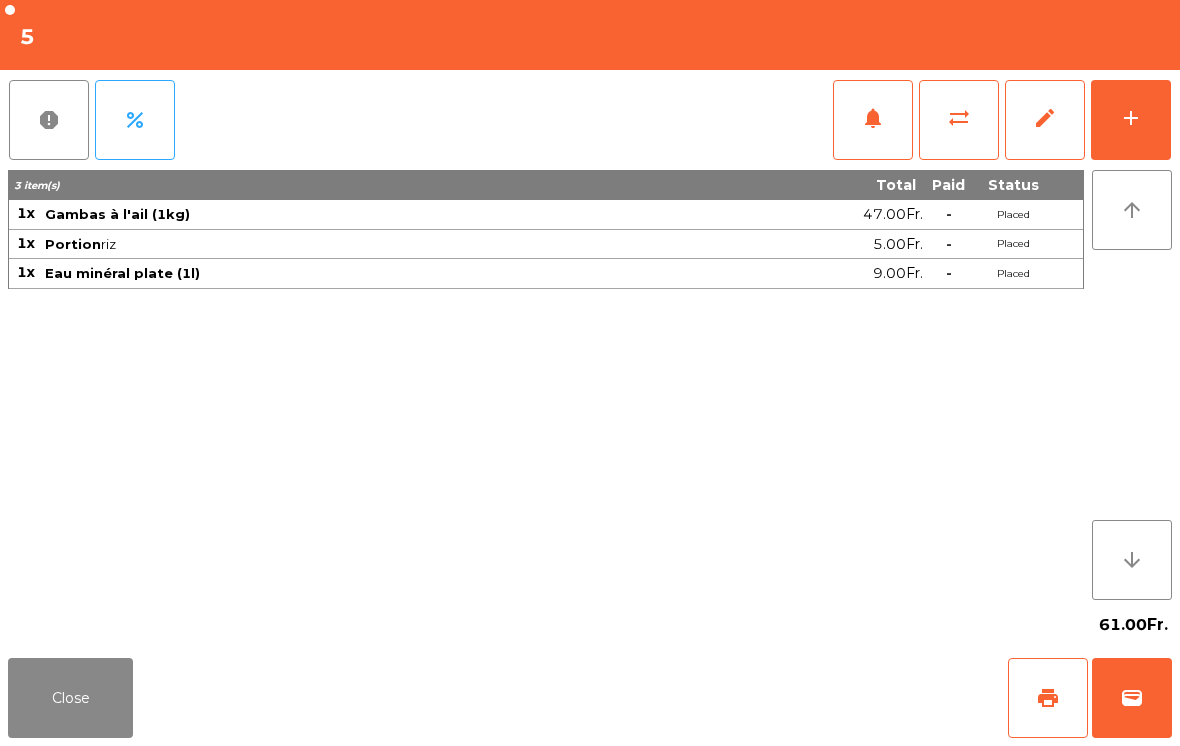 click on "Close" 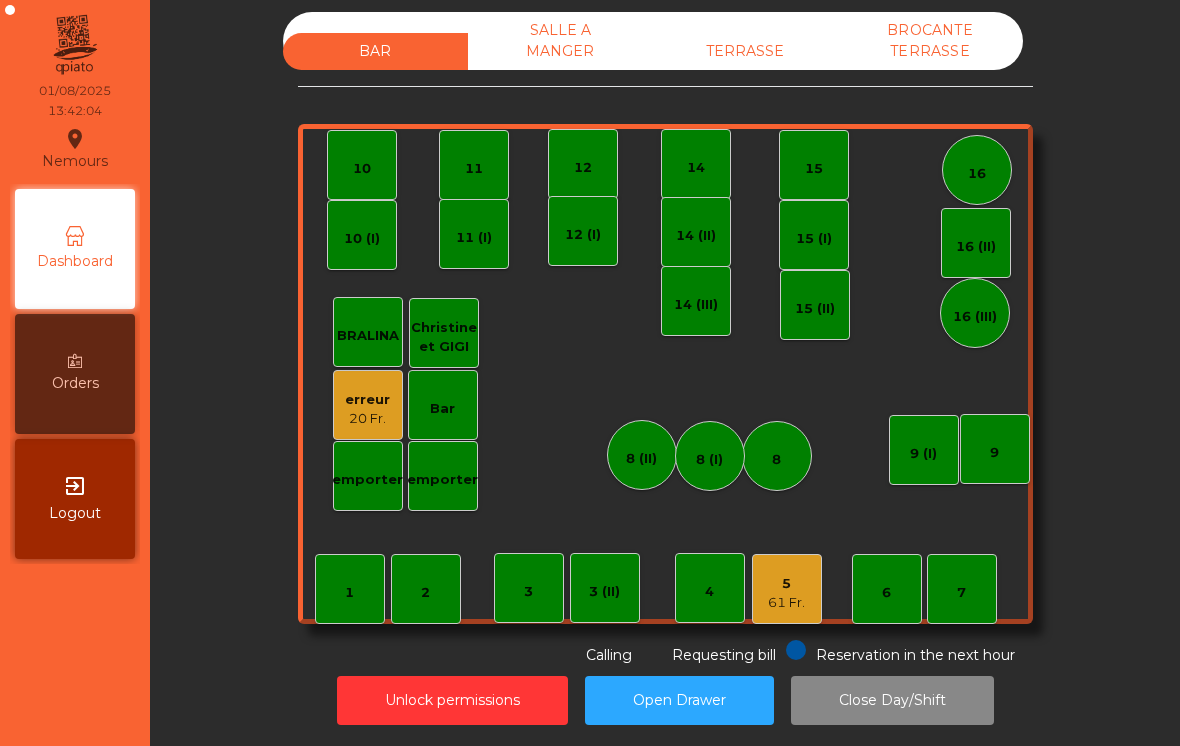 click on "SALLE A MANGER" 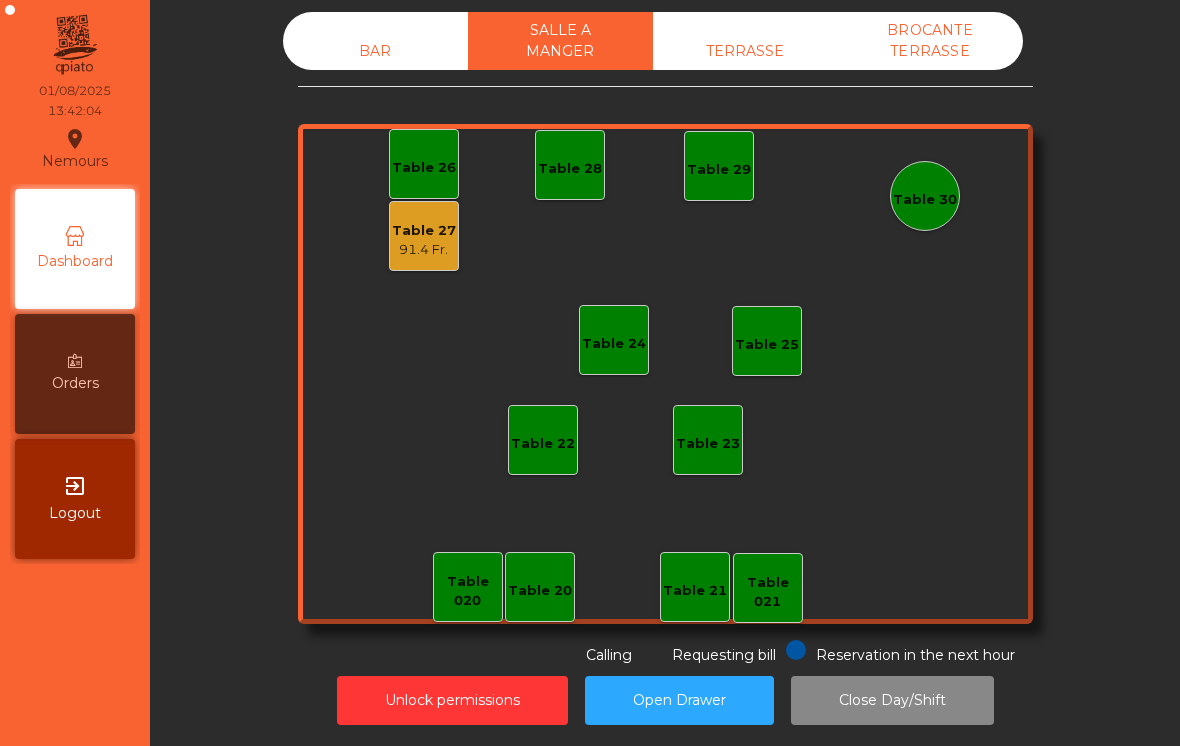 click on "TERRASSE" 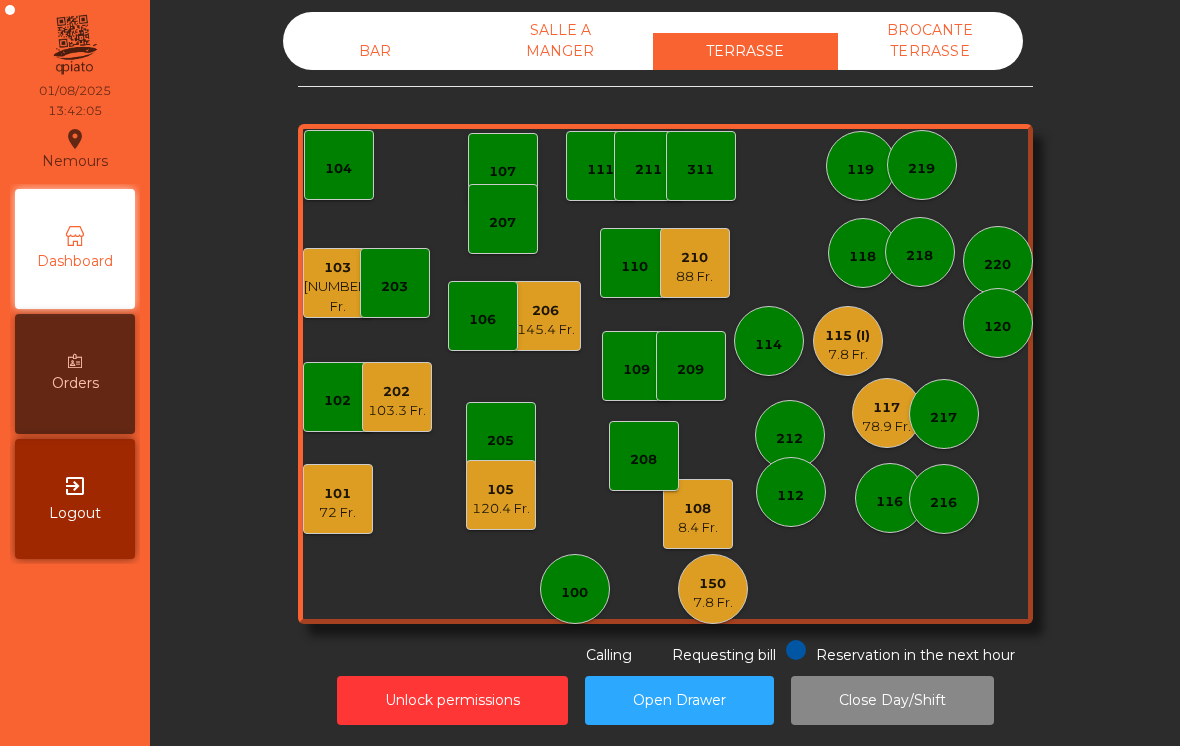 click on "BROCANTE TERRASSE" 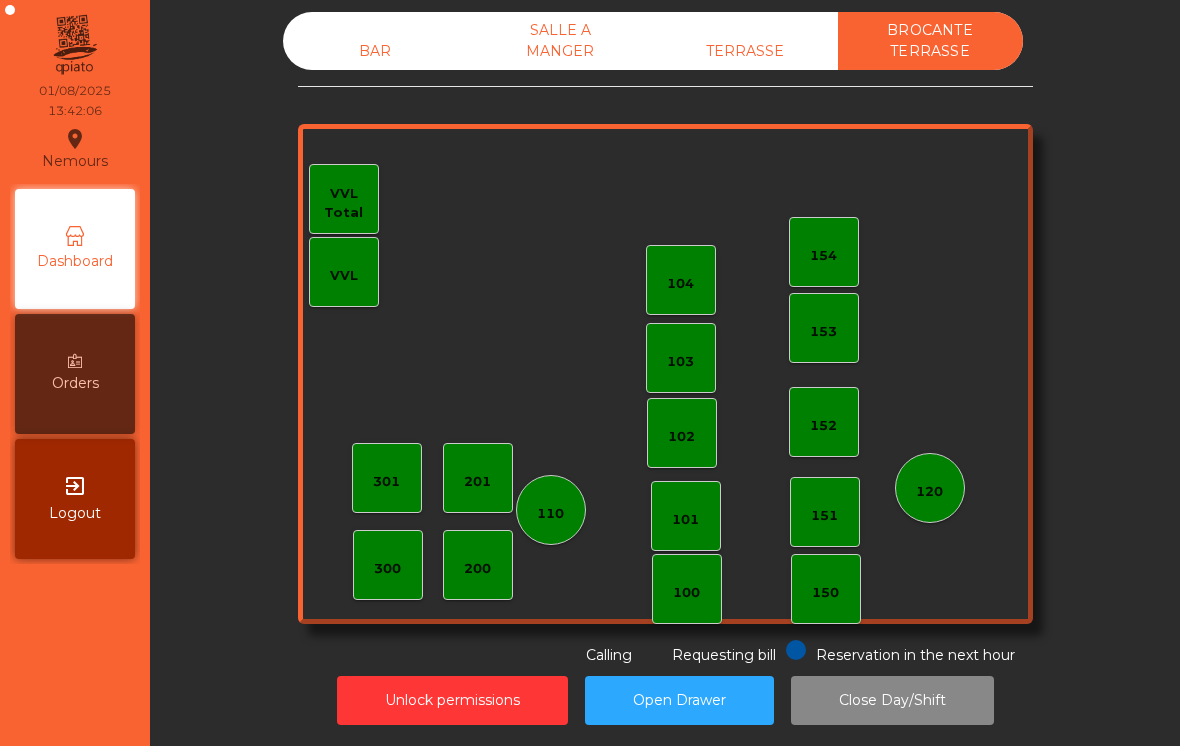 click on "BAR" 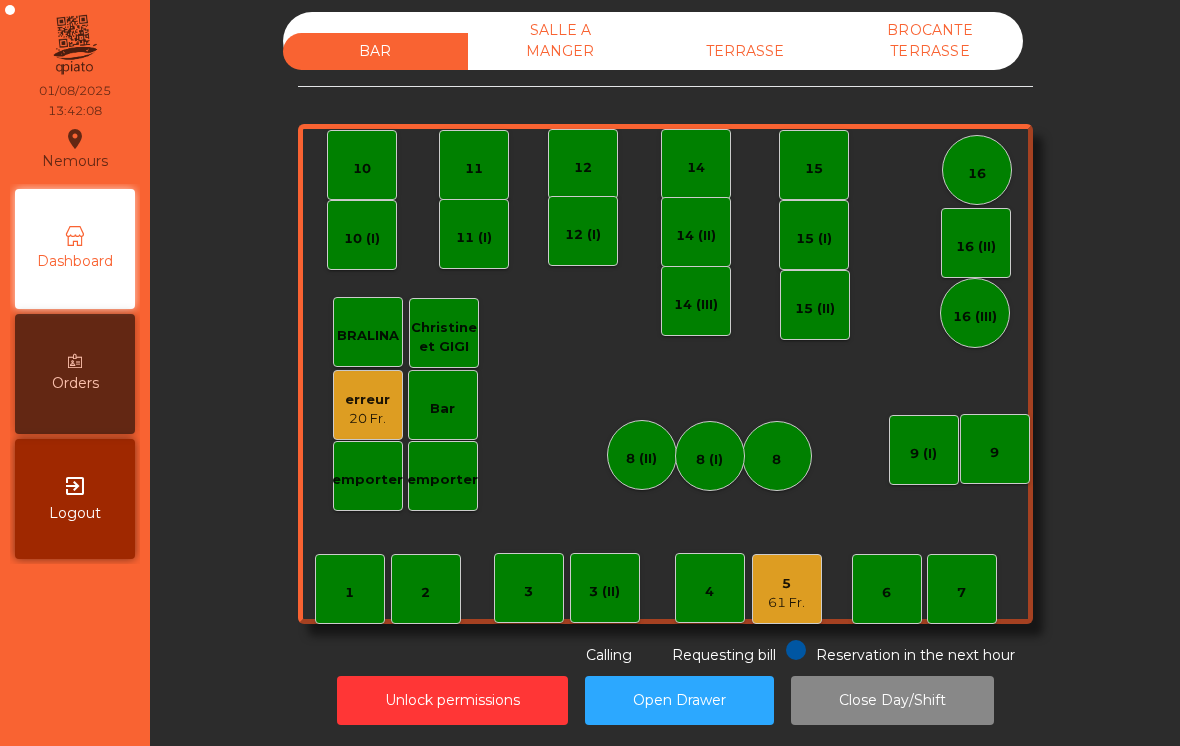 click on "TERRASSE" 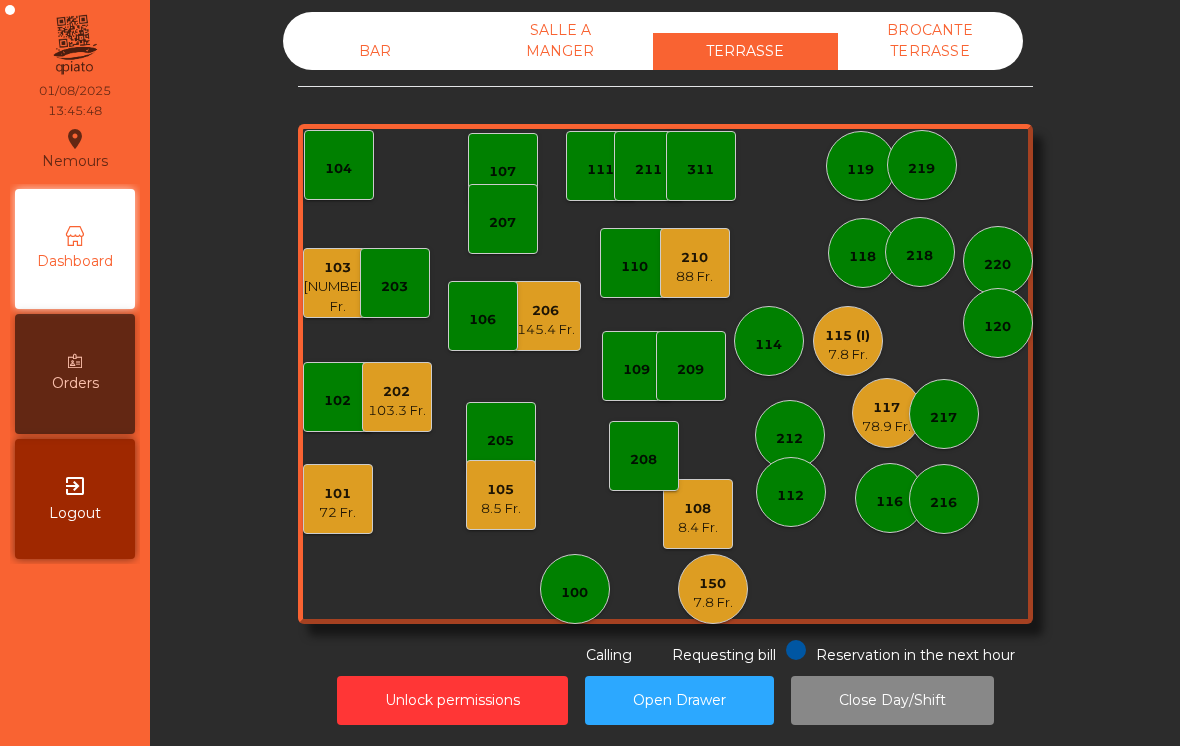 click on "BAR" 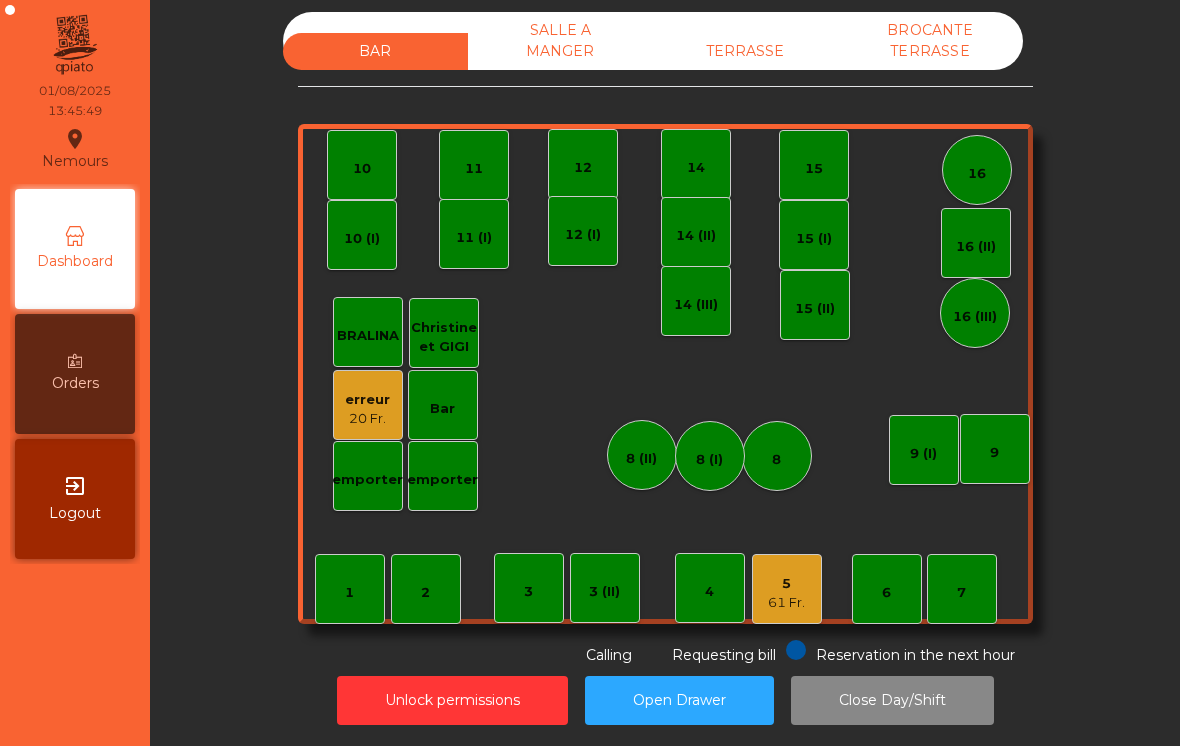 click on "4" 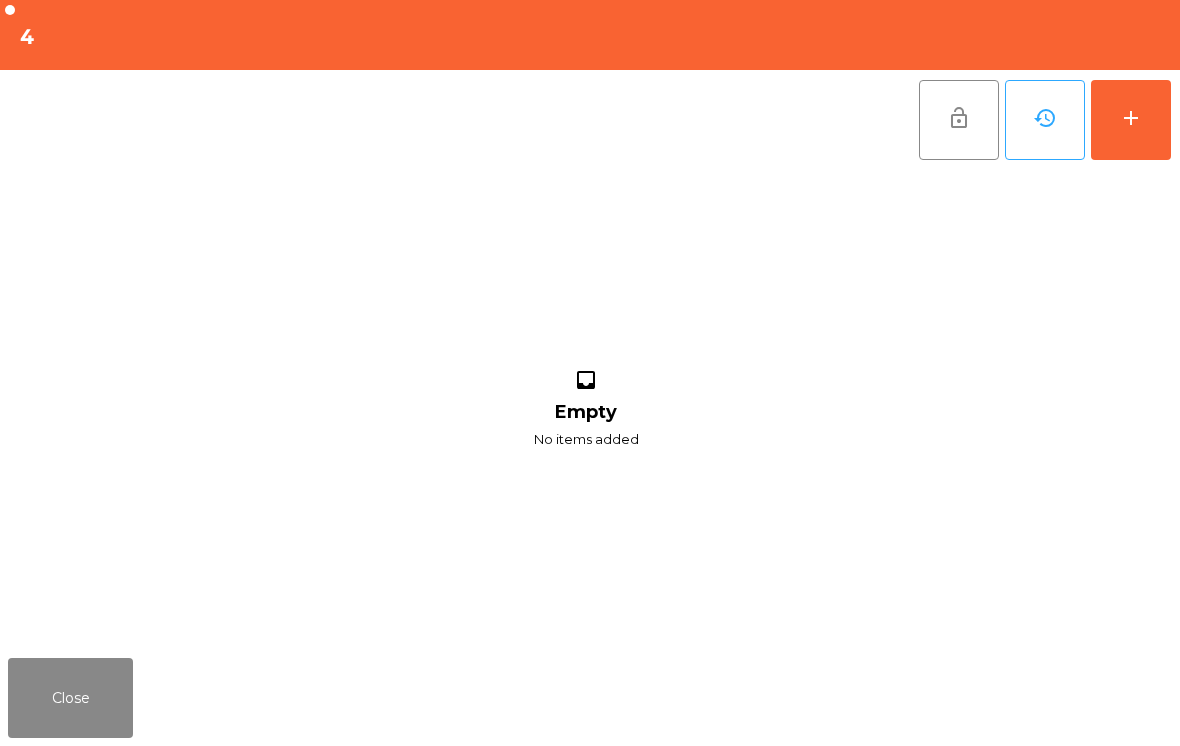 click on "add" 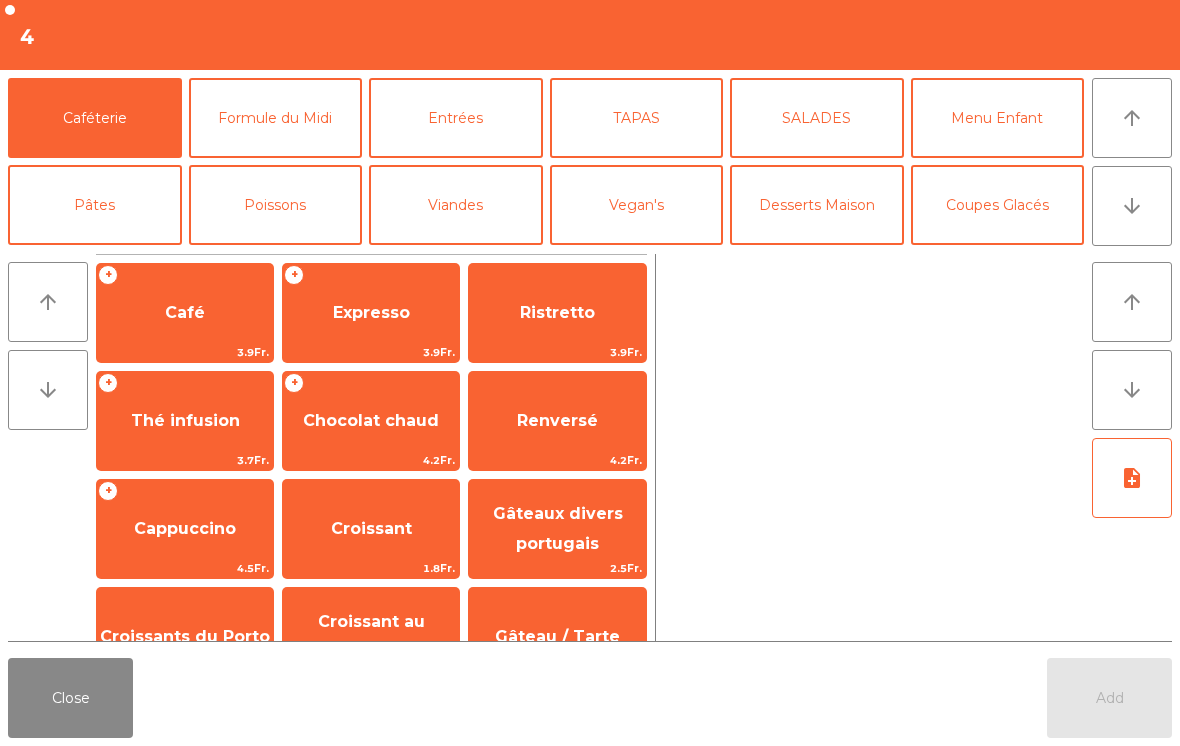 click on "Desserts Maison" 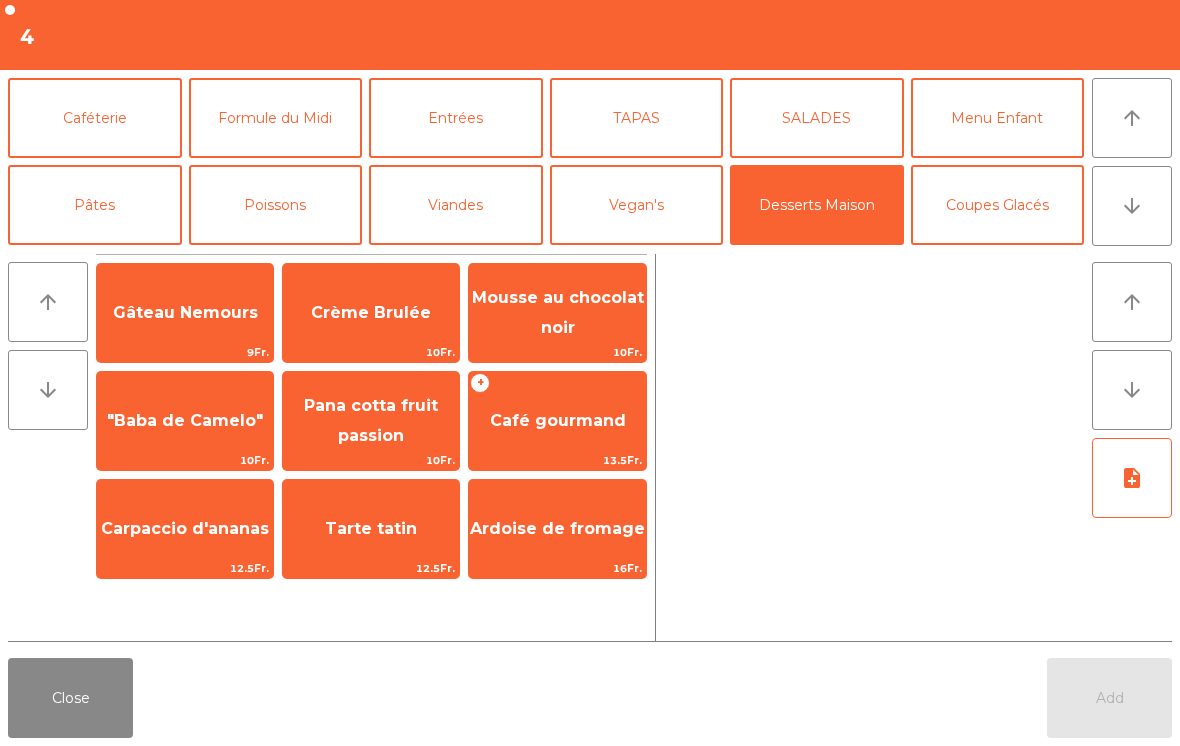 click on "Café gourmand" 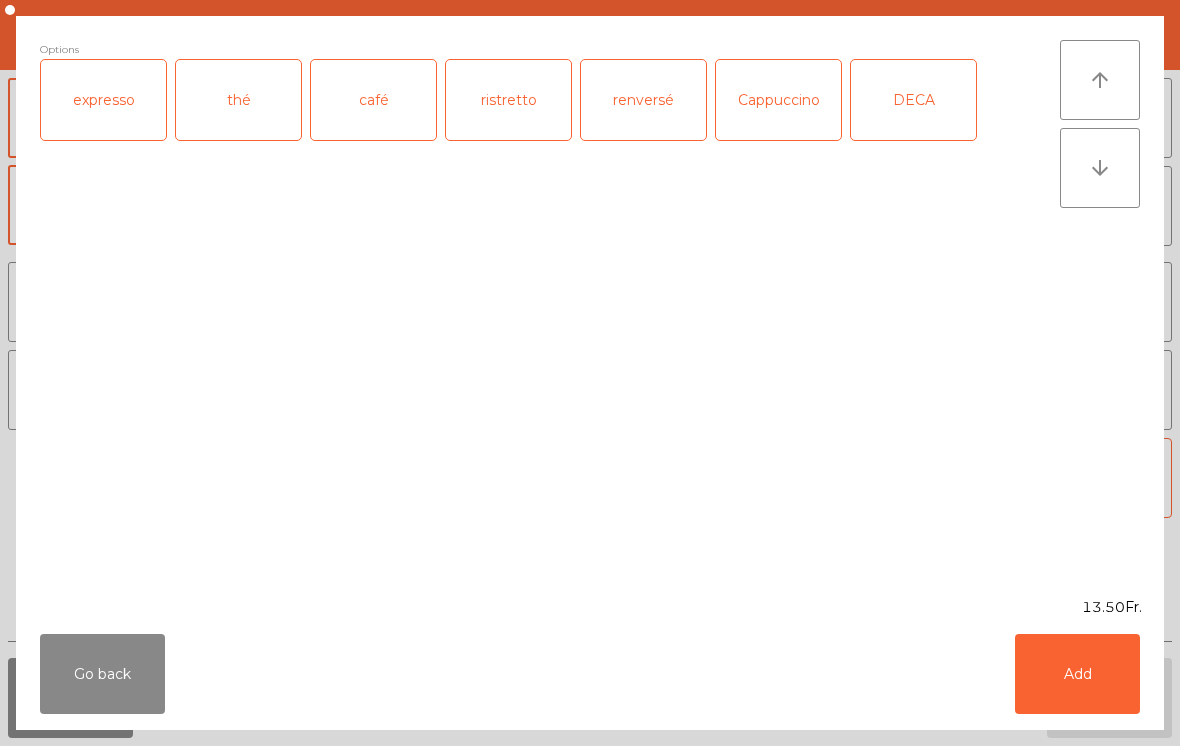 click on "thé" 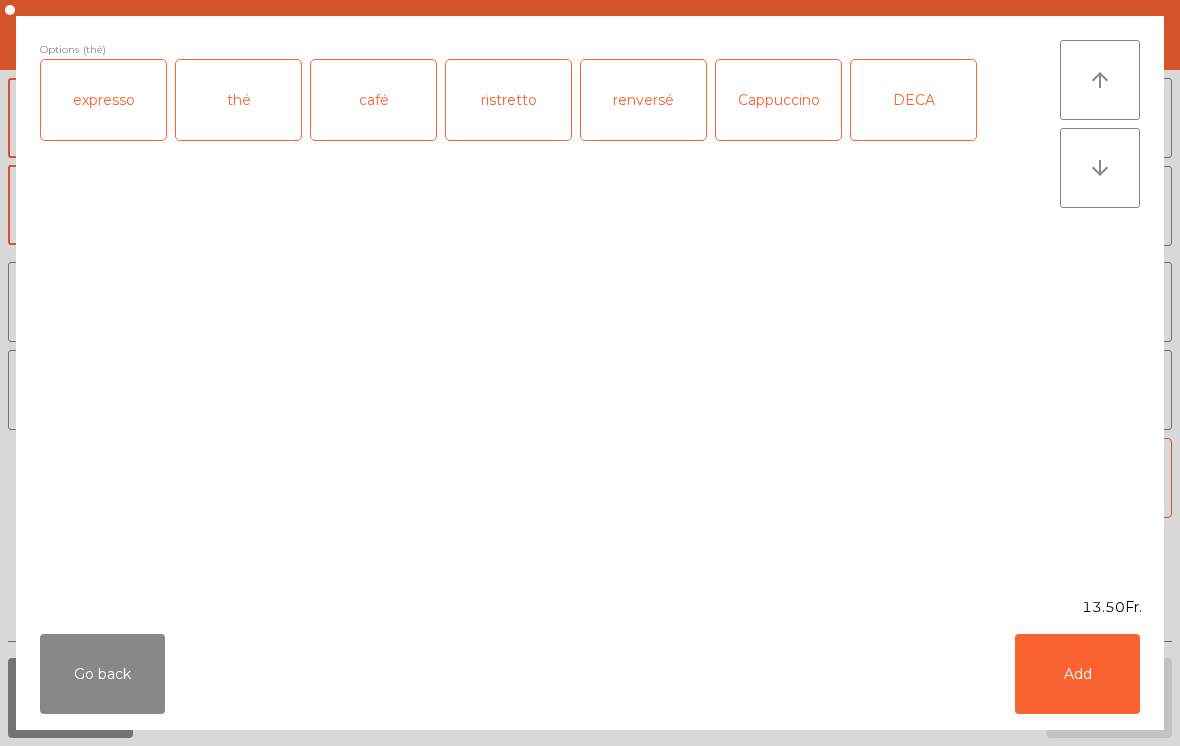 click on "Add" 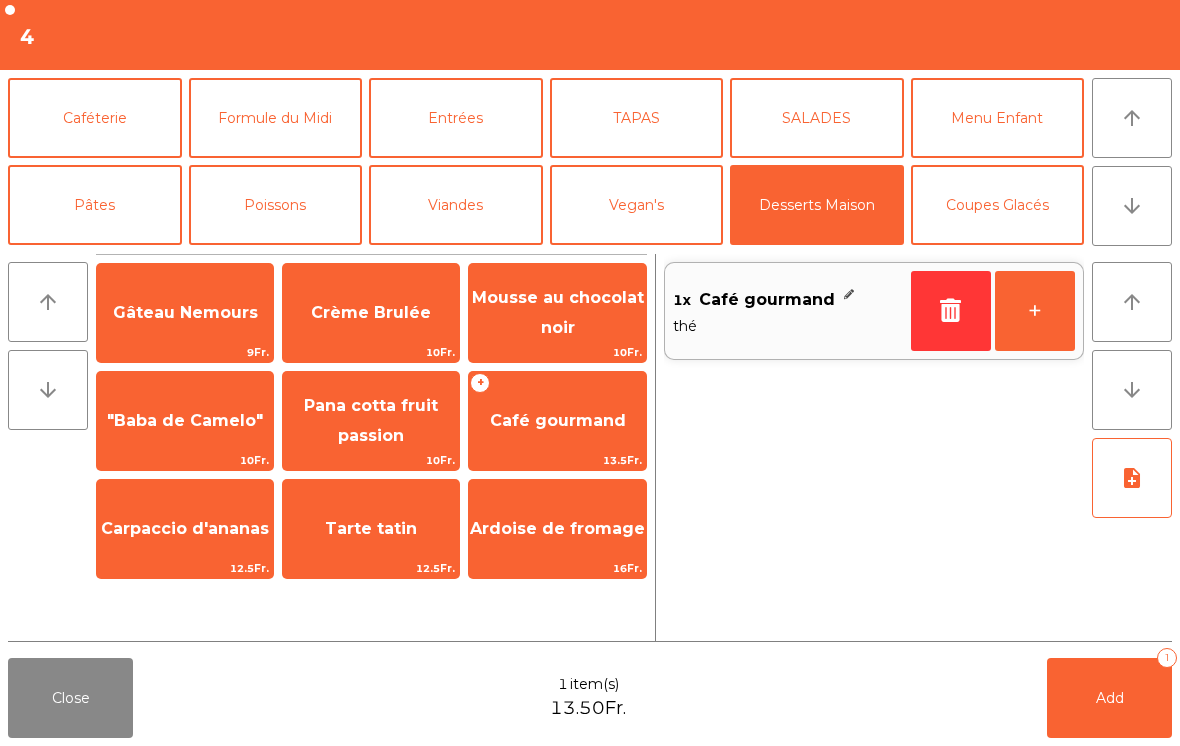 click on "Caféterie" 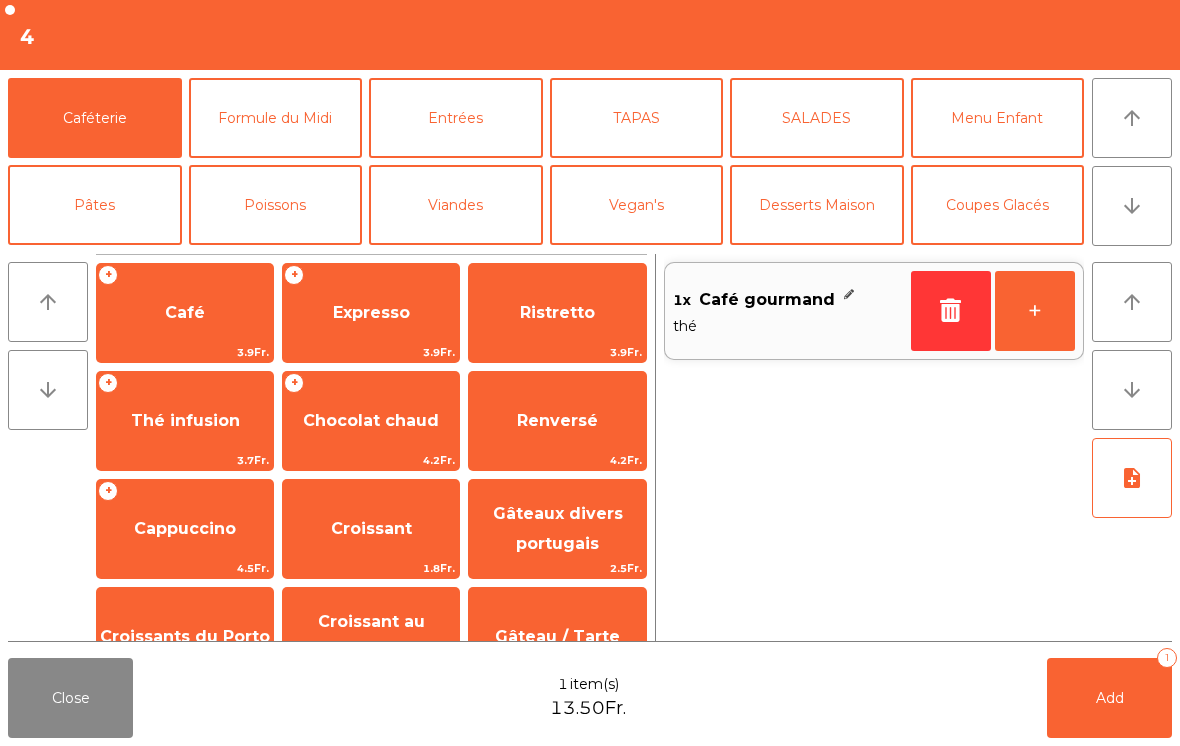 click on "Thé infusion" 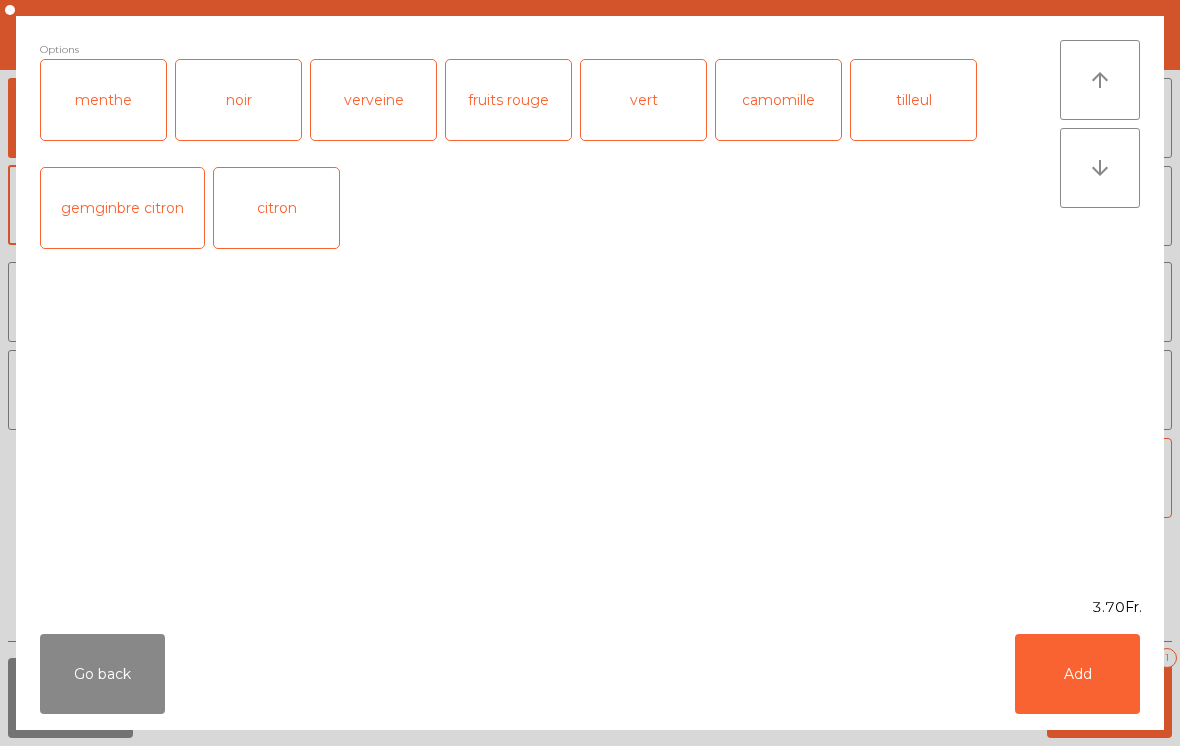 click on "Add" 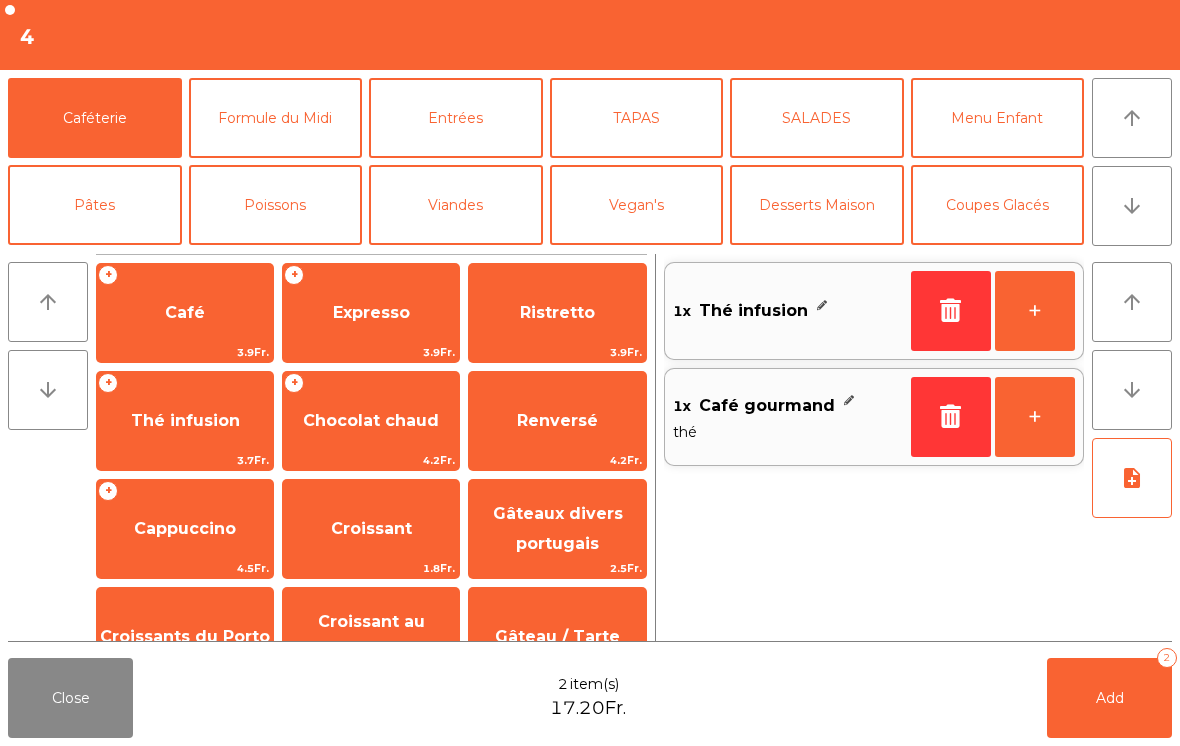 click on "note_add" 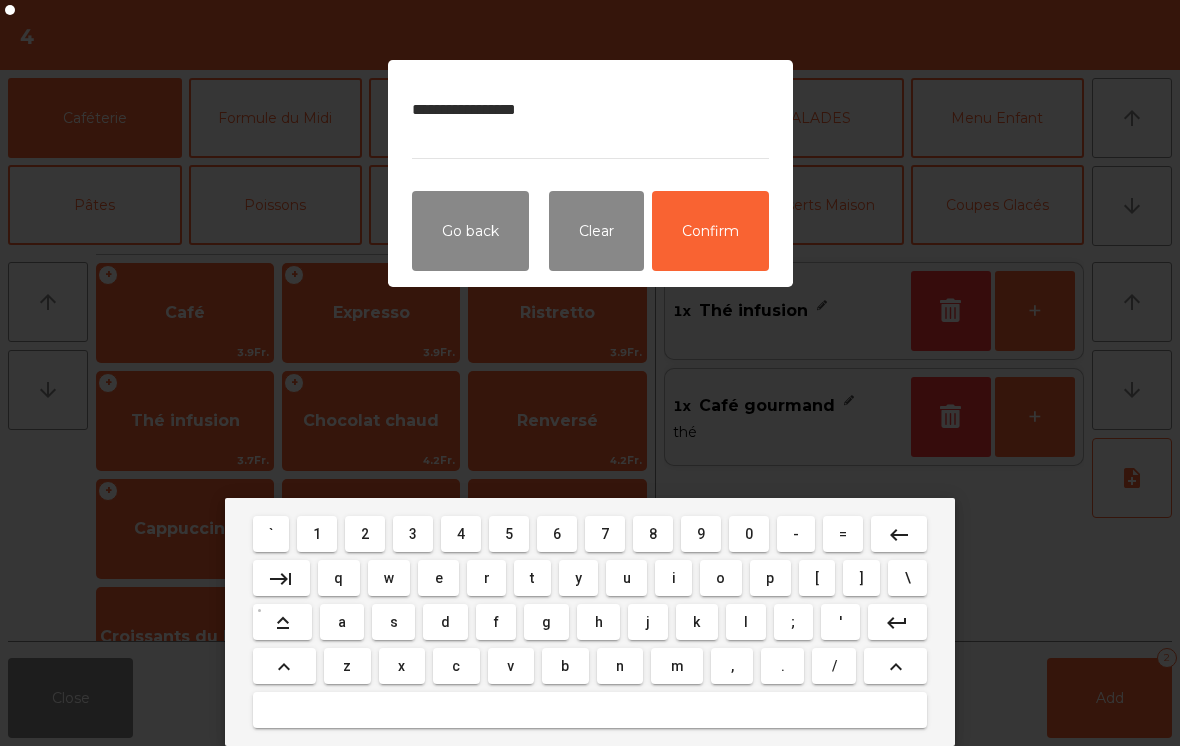 type on "**********" 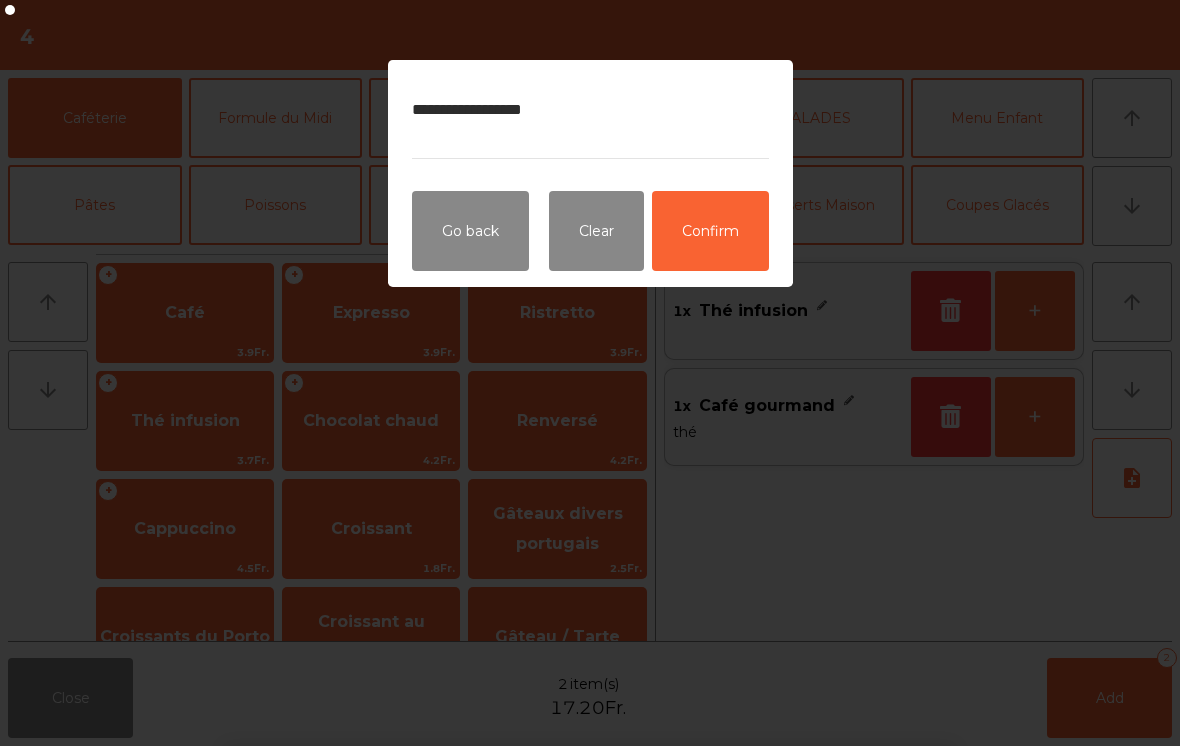 click on "Confirm" 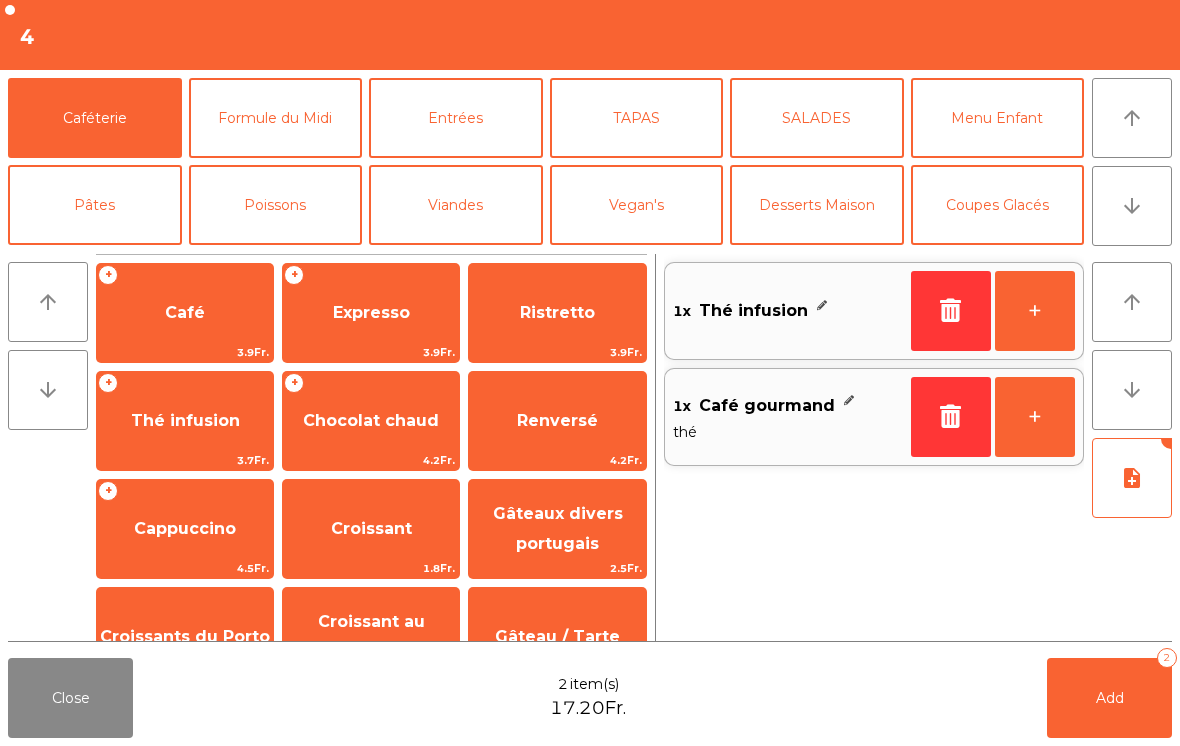 click on "Add   2" 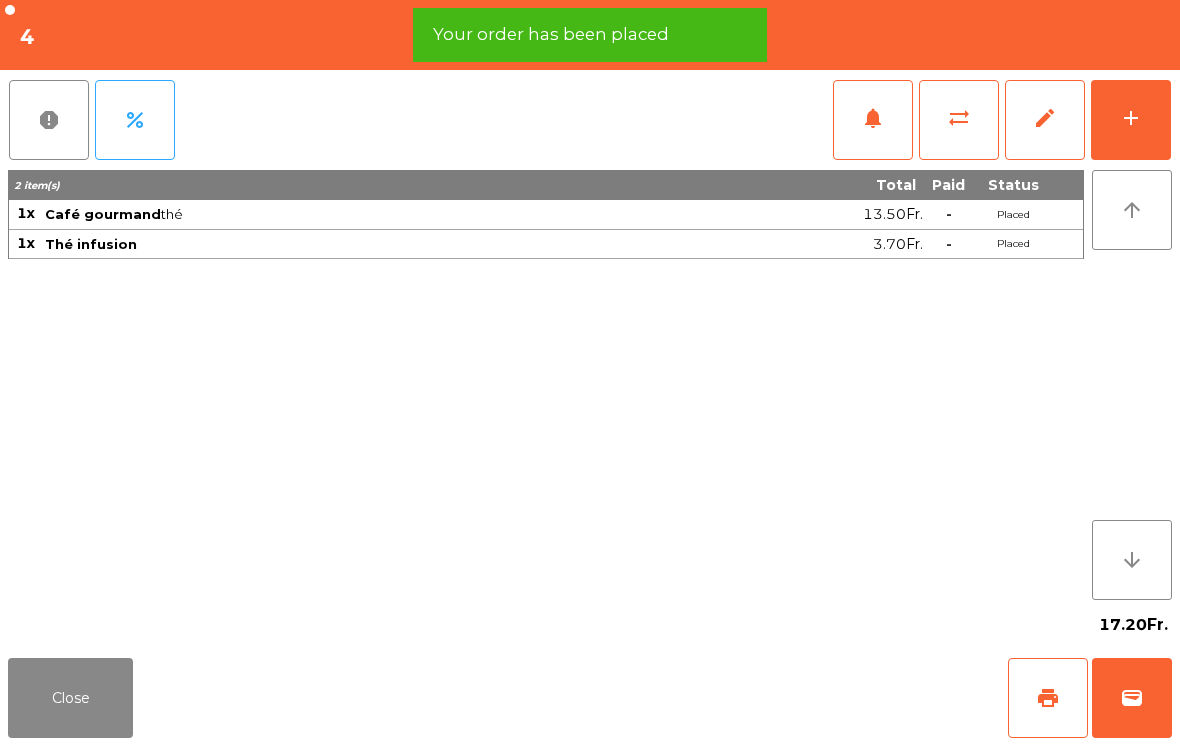 click on "Close" 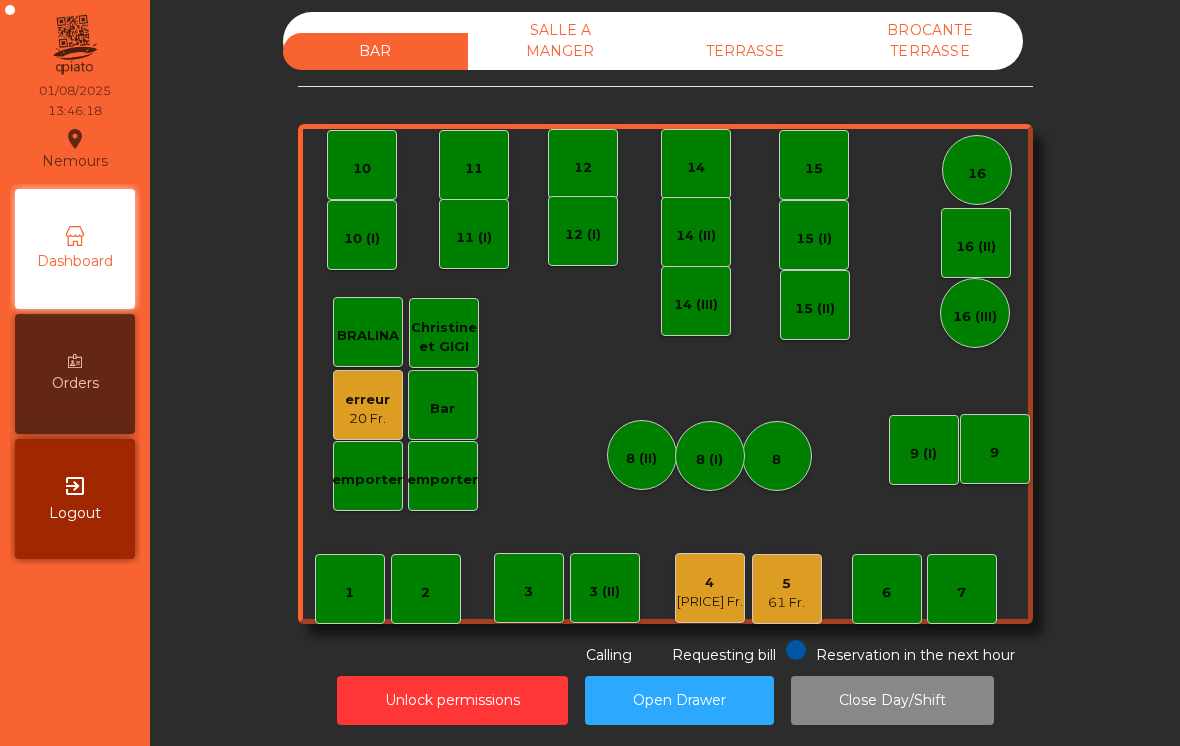 click on "[NUMBER]   [PRICE] Fr." 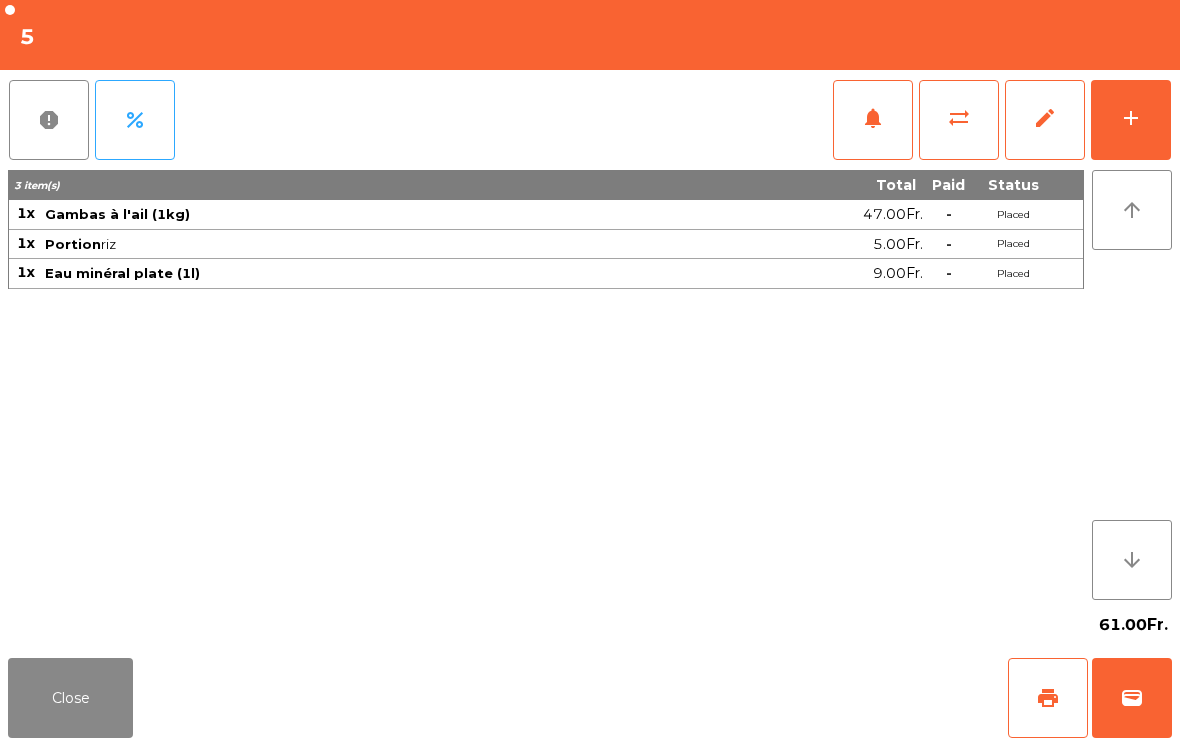 click on "wallet" 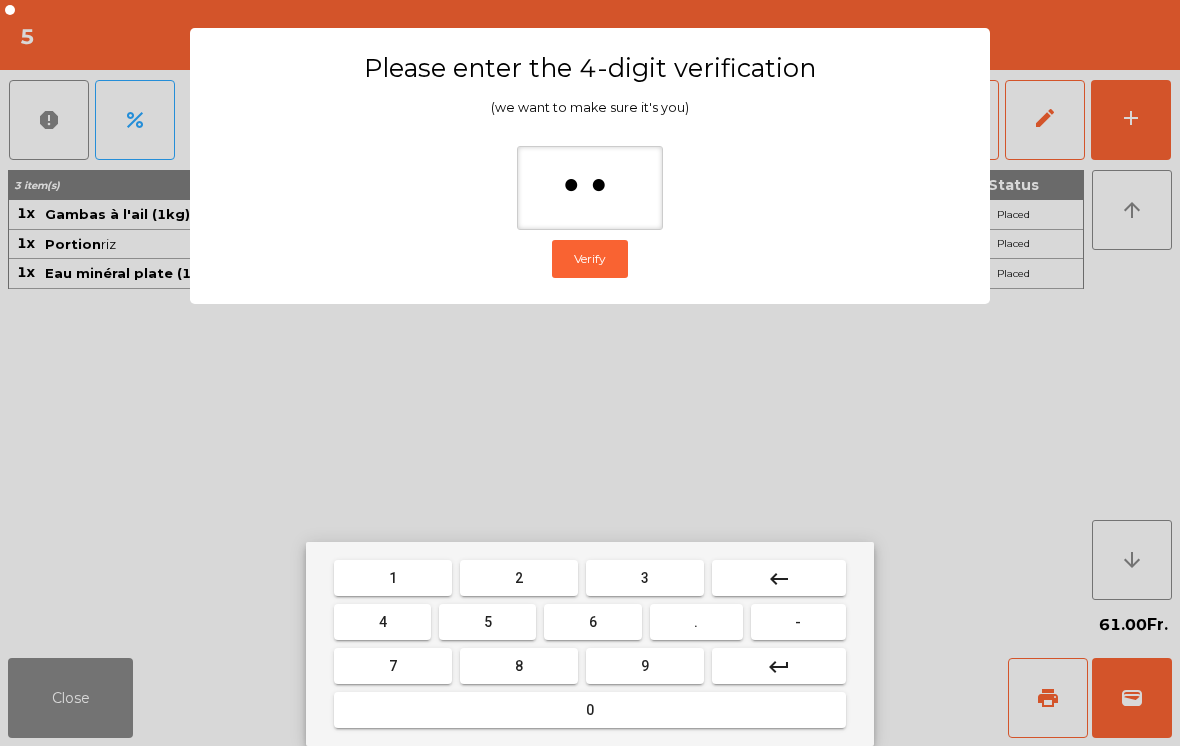 type on "***" 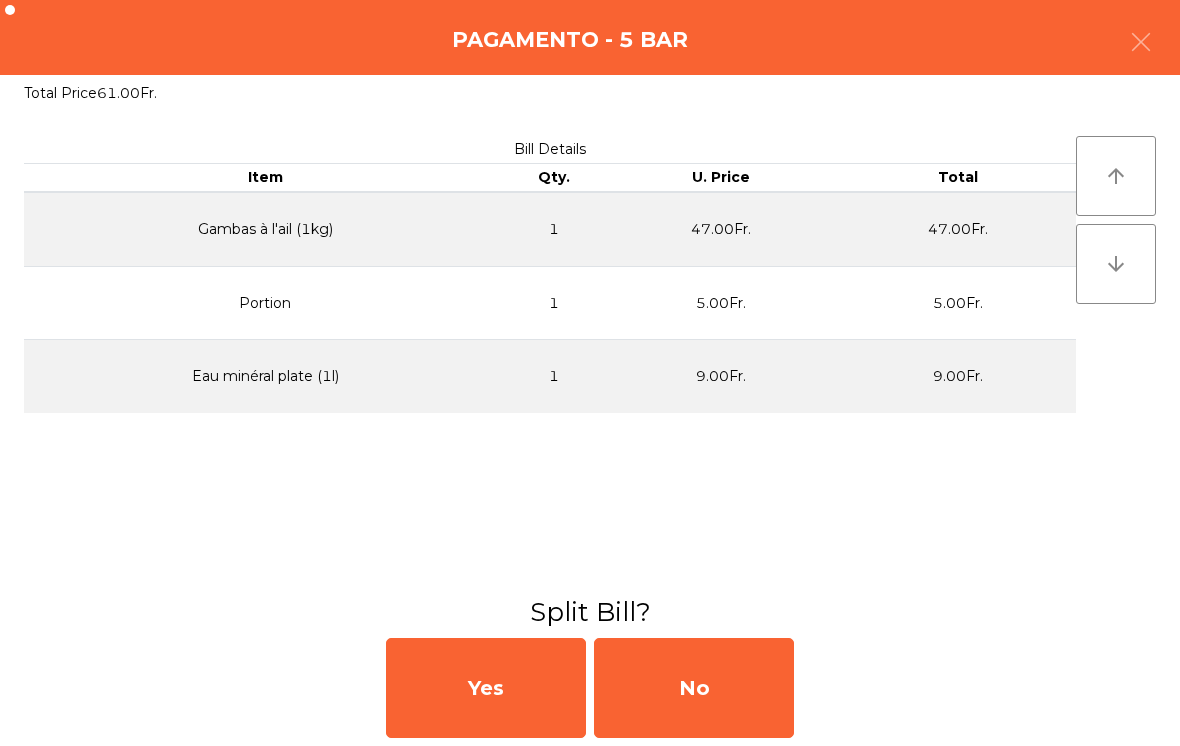 click on "No" 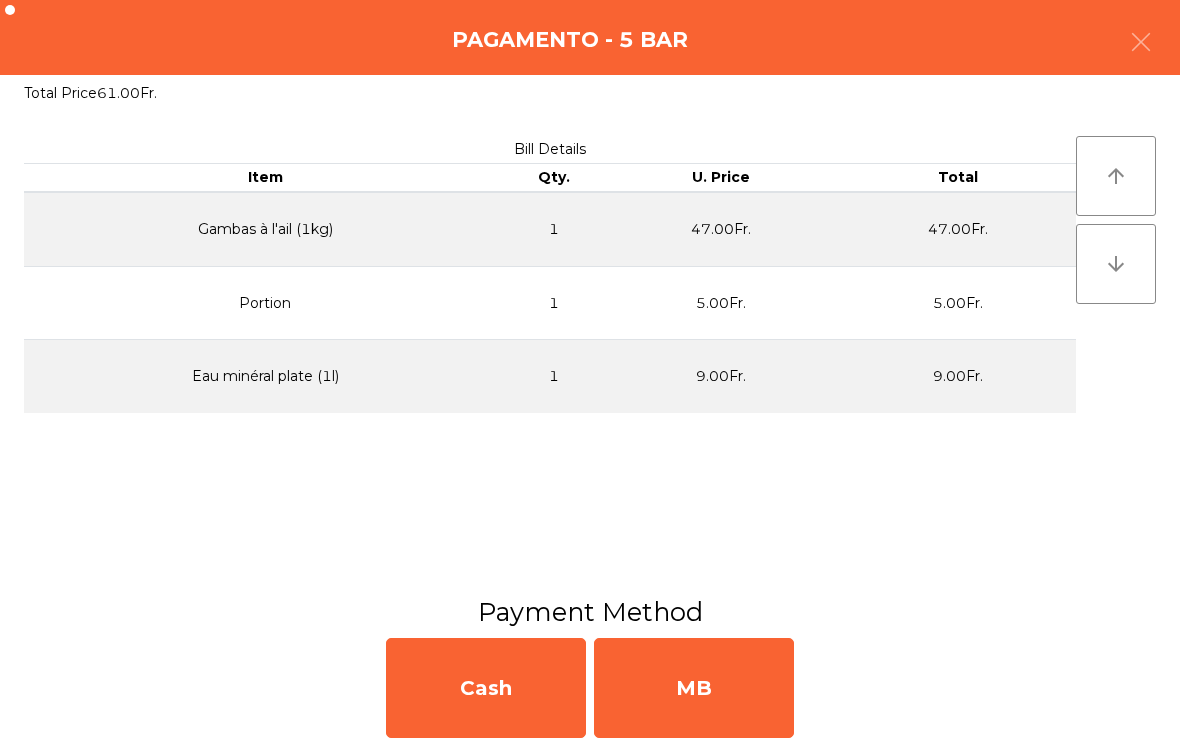 click on "MB" 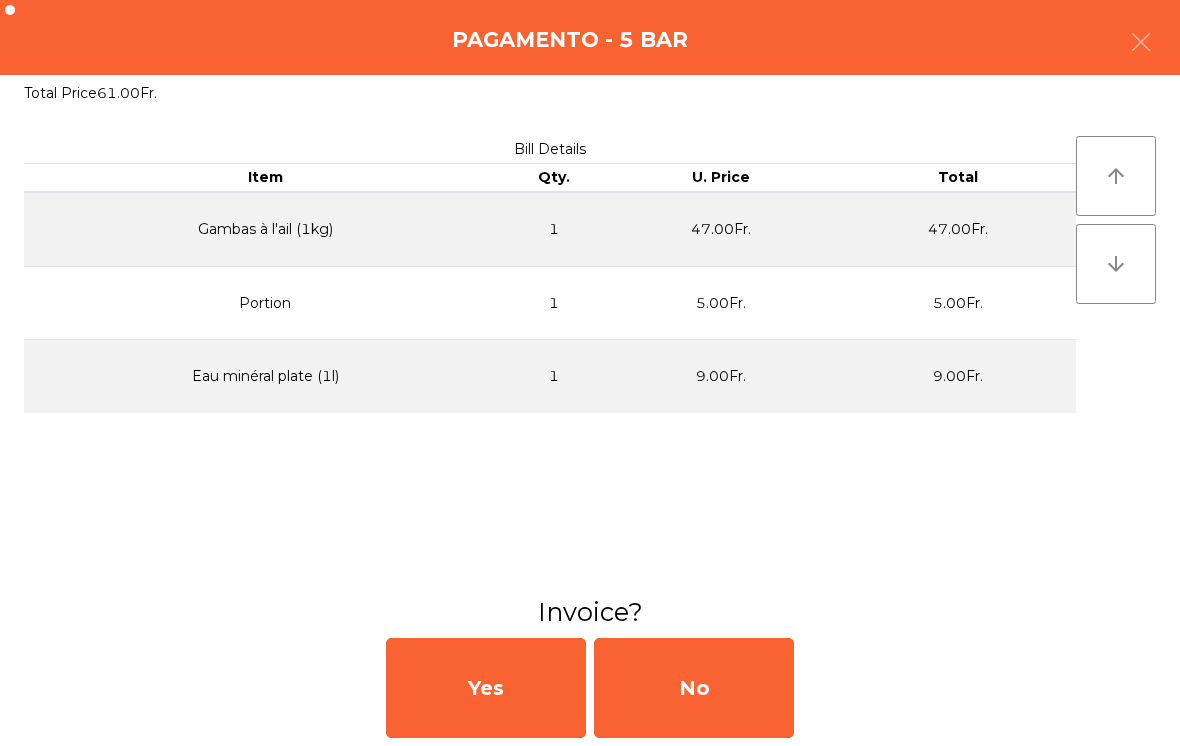 click on "No" 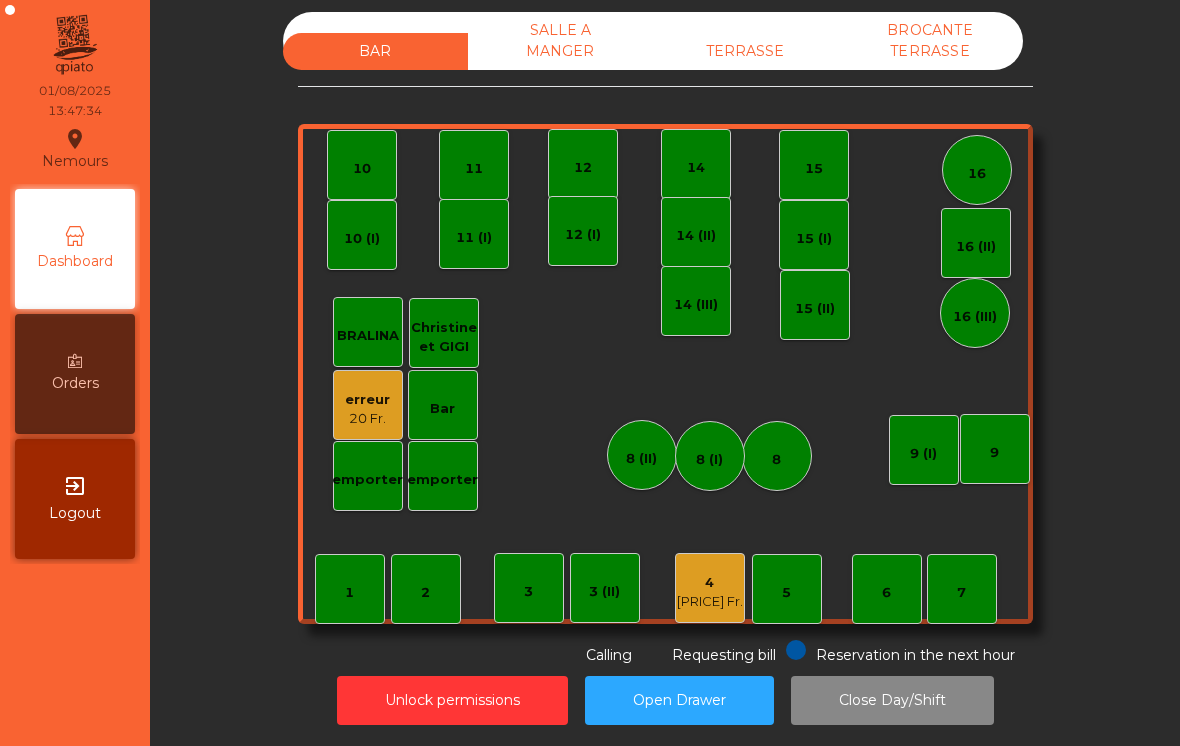 click on "TERRASSE" 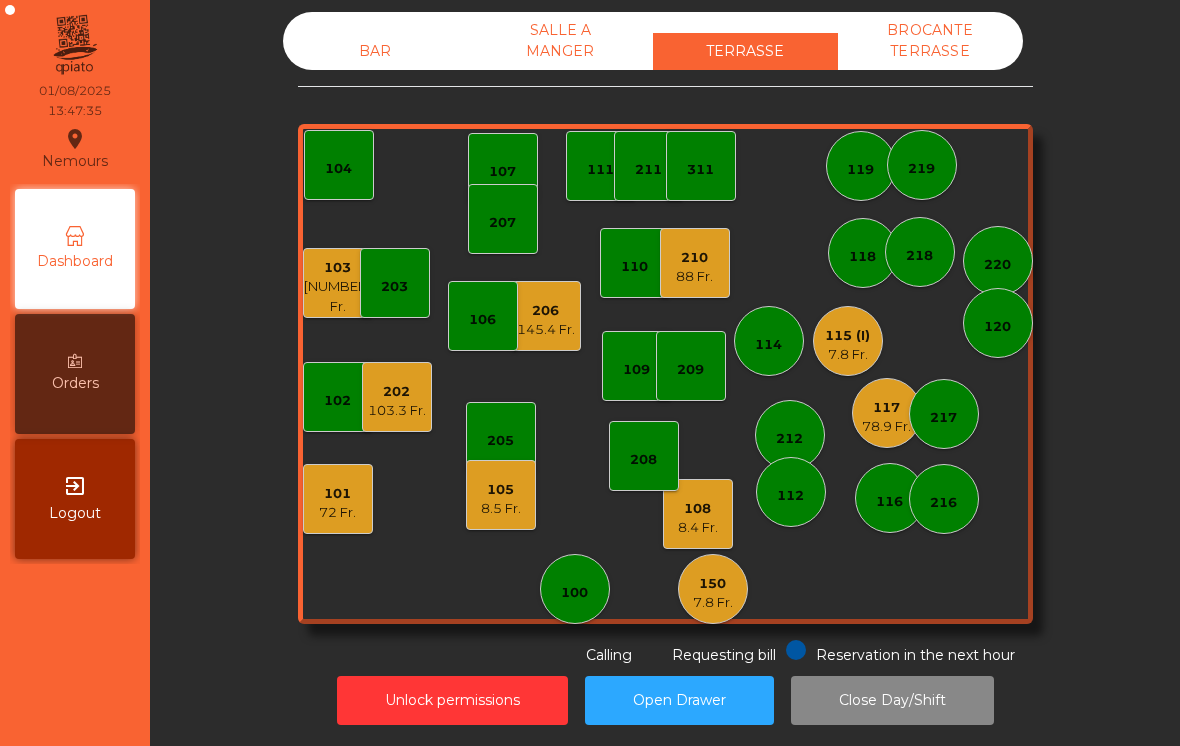 click on "[NUMBER] Fr." 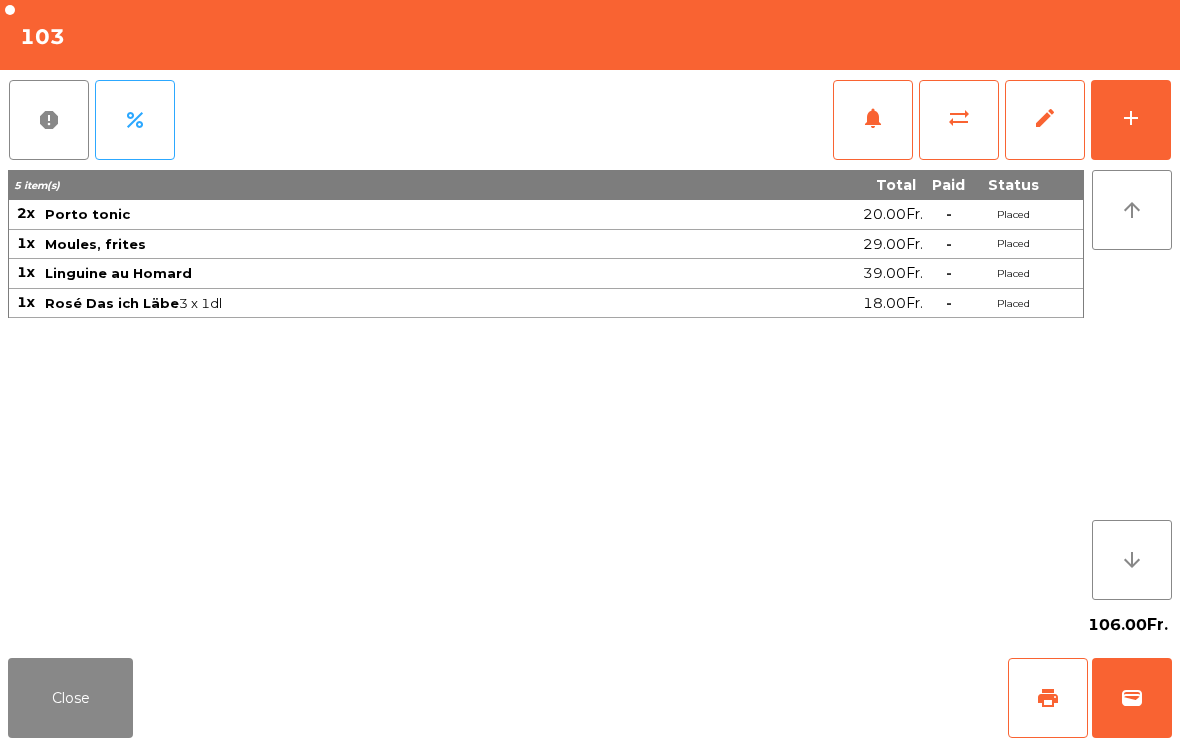 click on "Close" 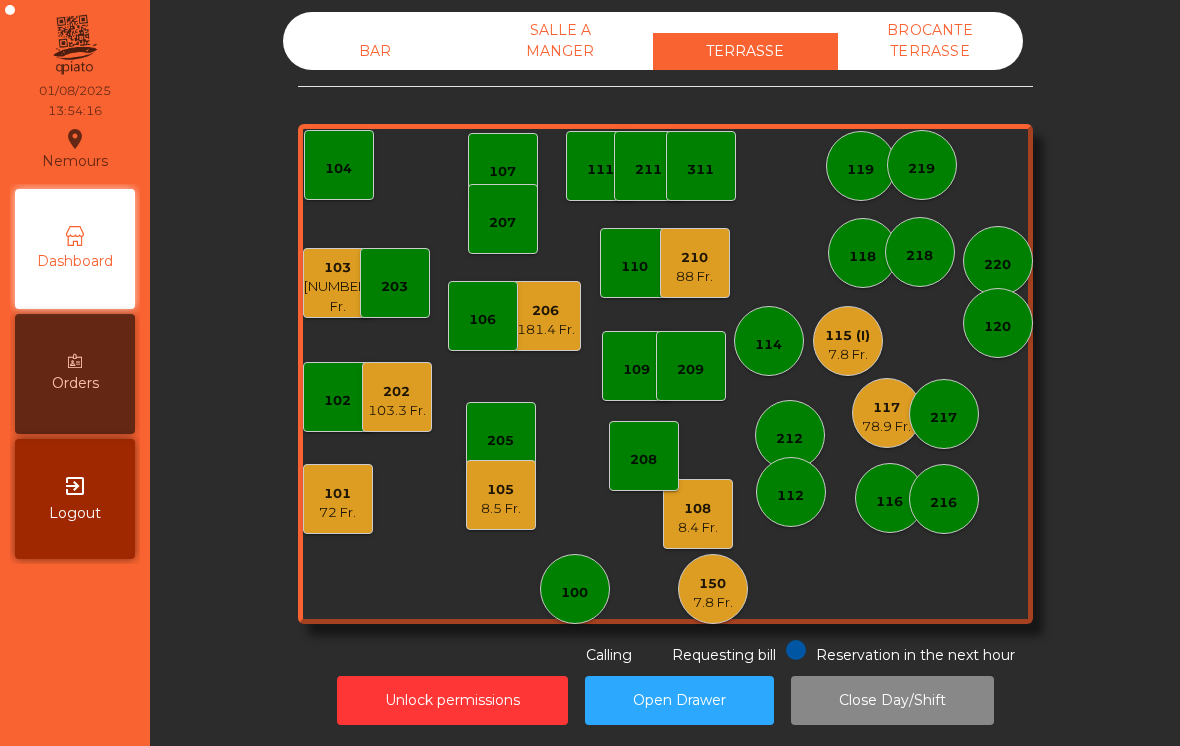 click on "BAR" 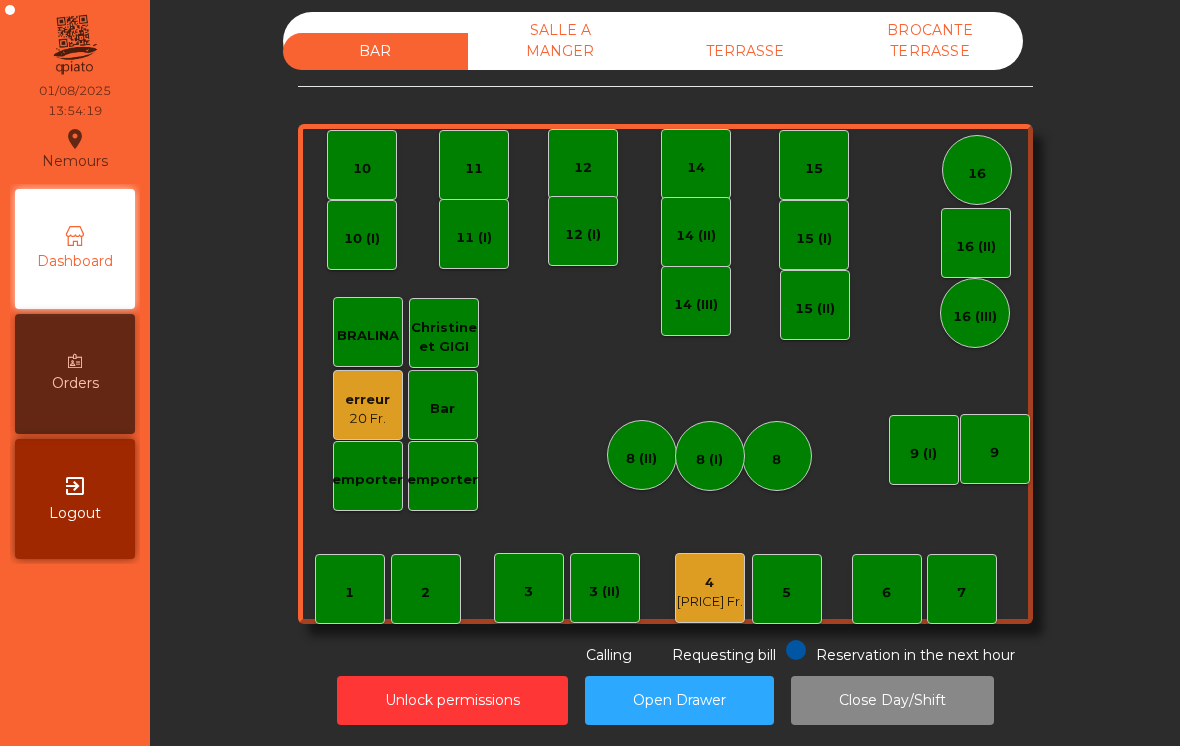 click on "Unlock permissions" 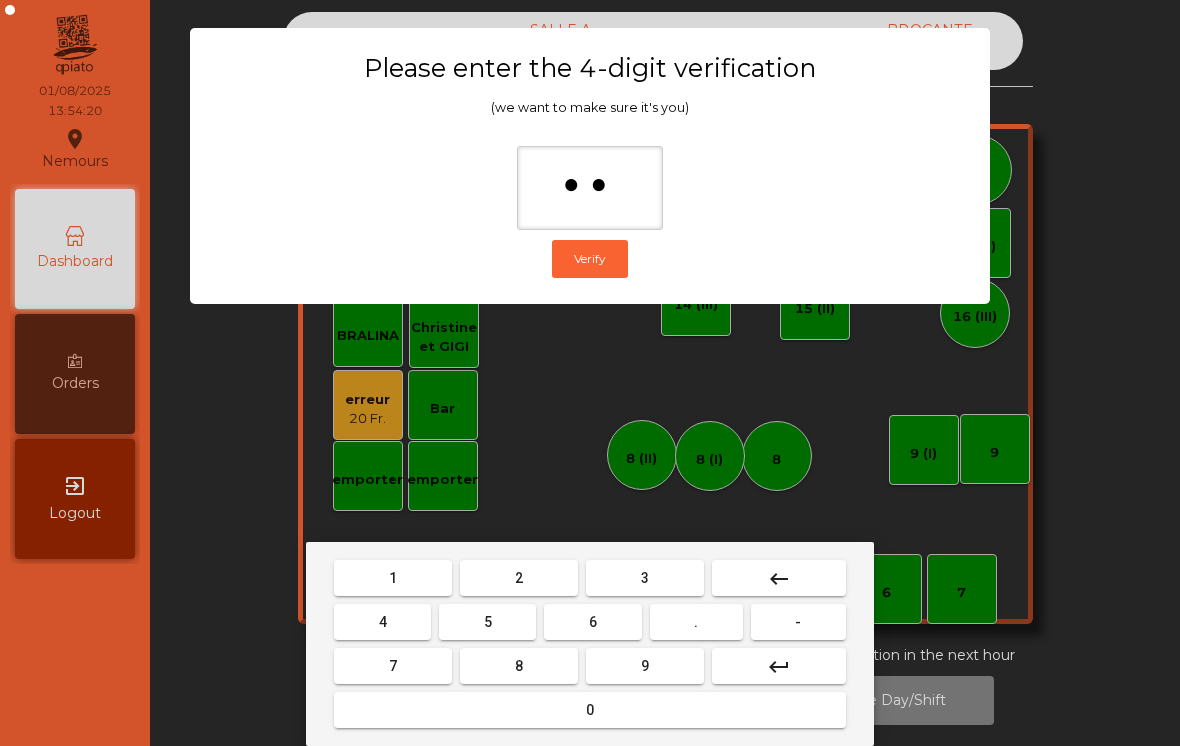 type on "***" 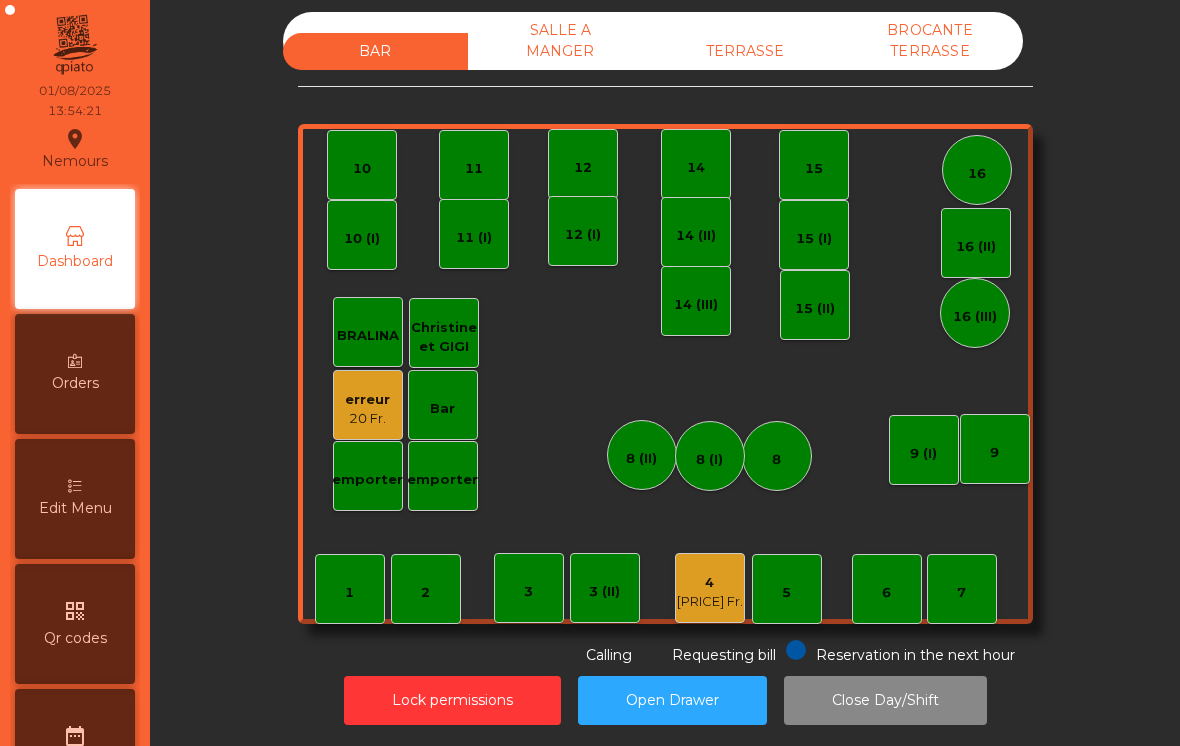 click on "20 Fr." 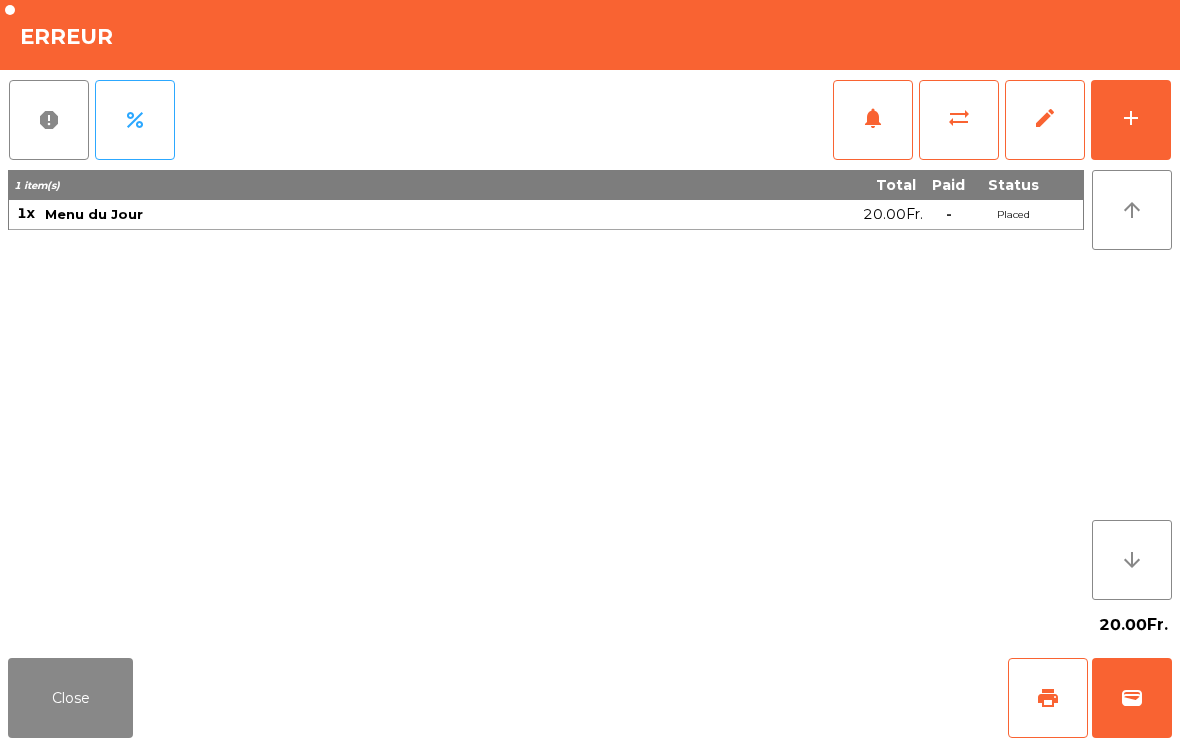 click on "edit" 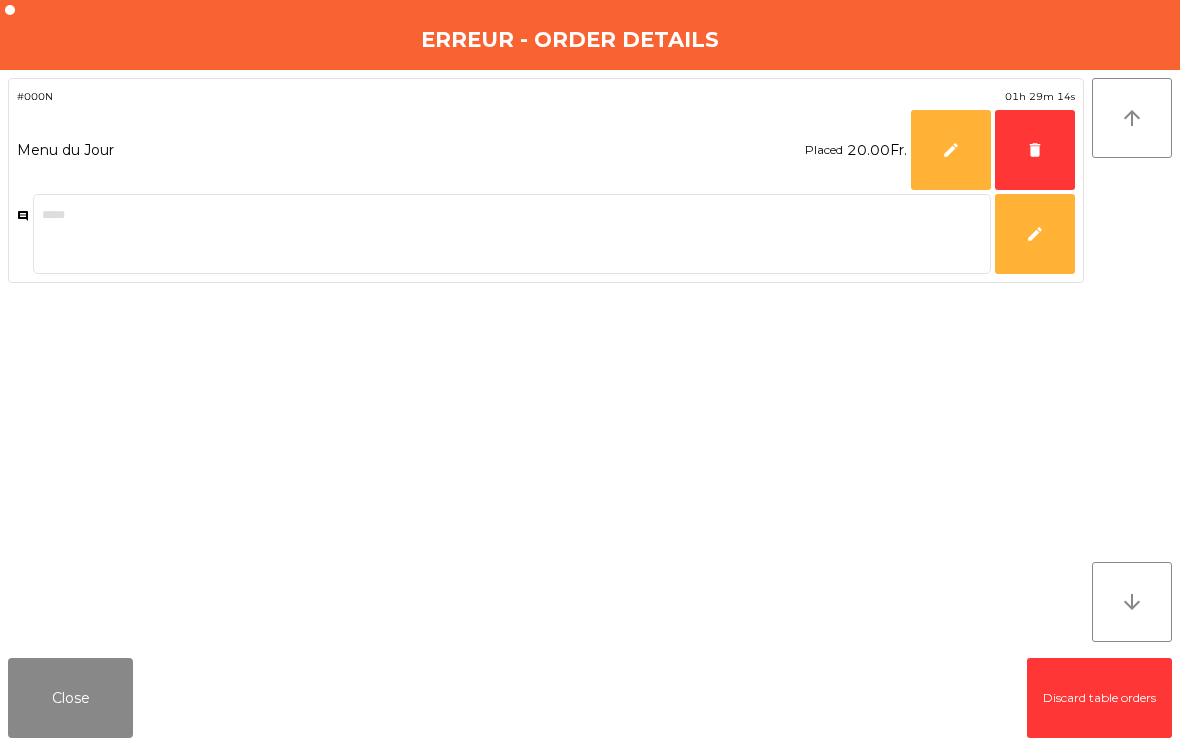 click on "delete" 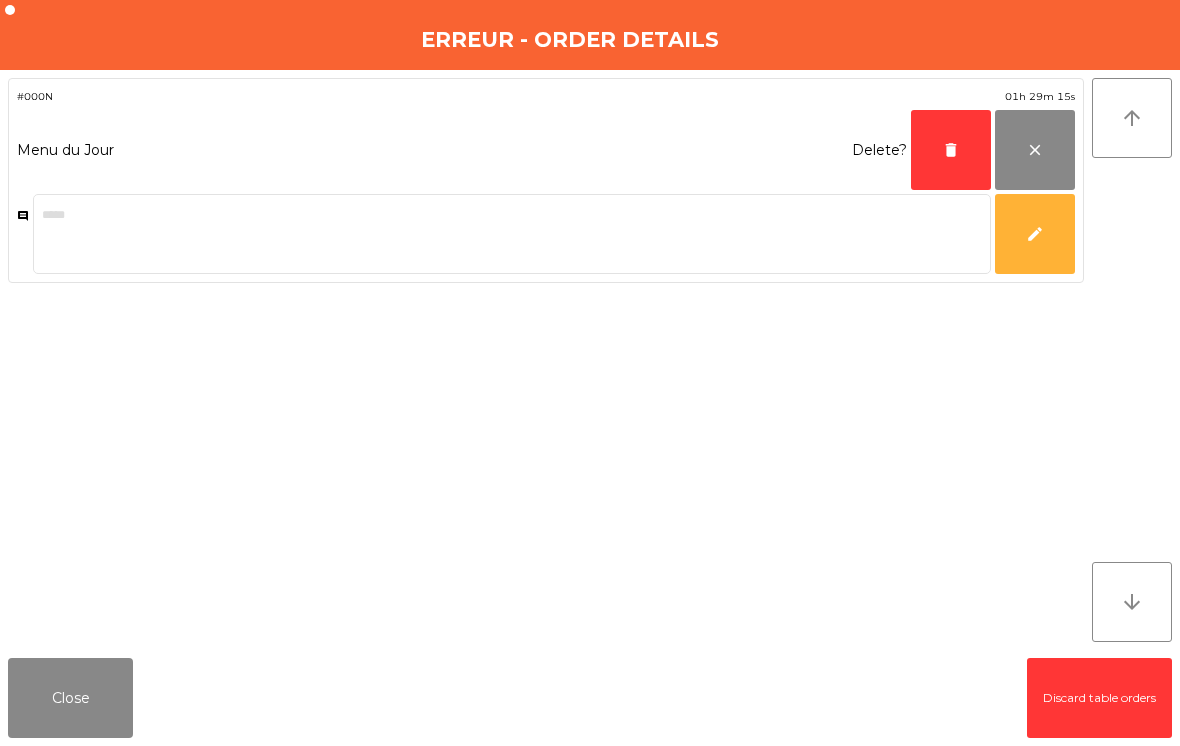 click on "delete" 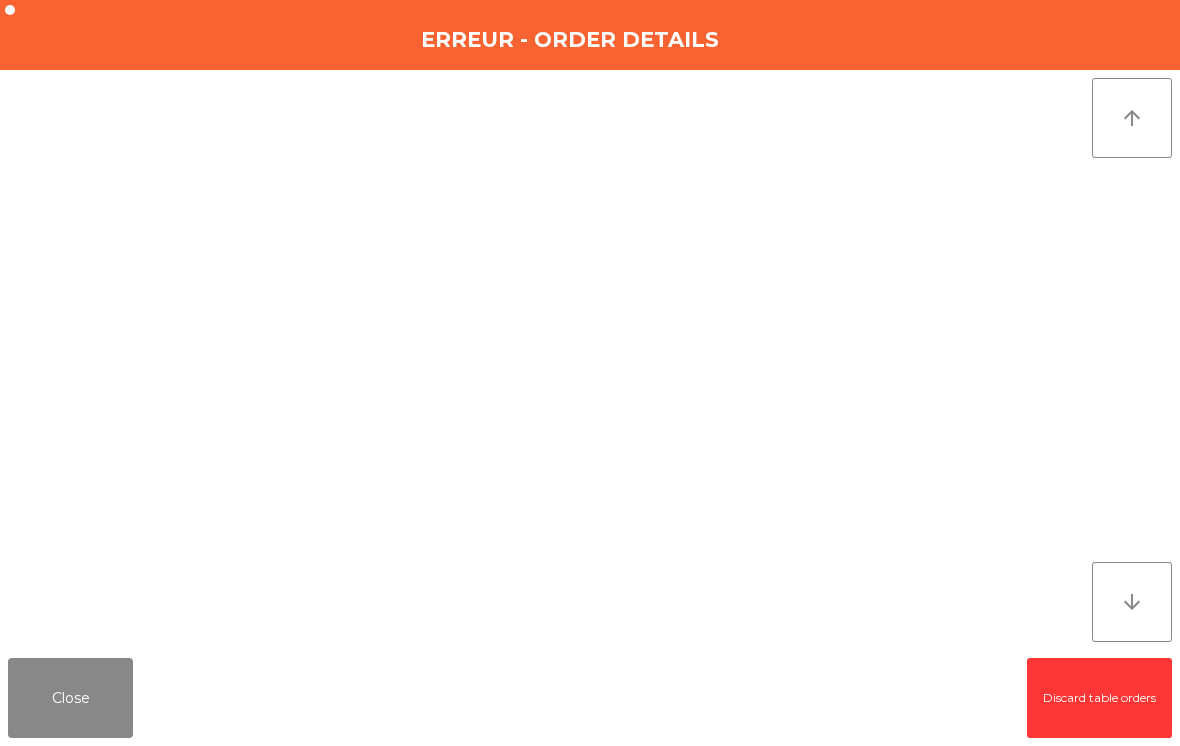 click on "Close" 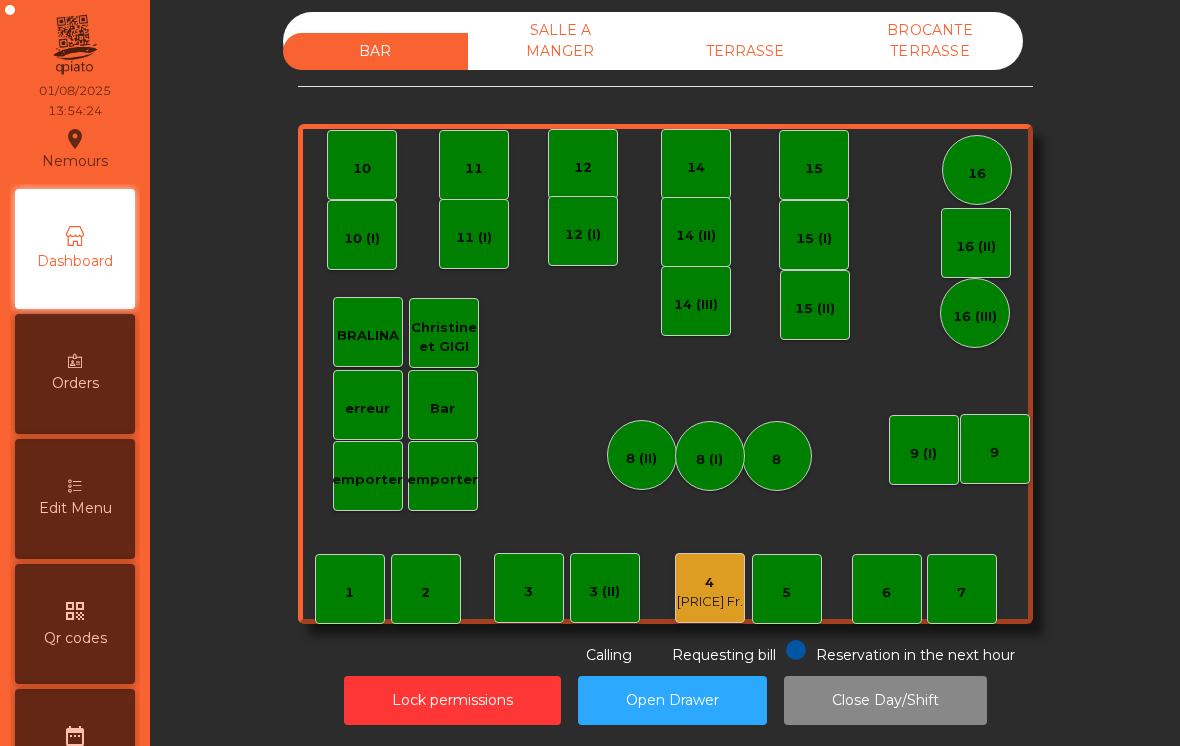 click on "Lock permissions" 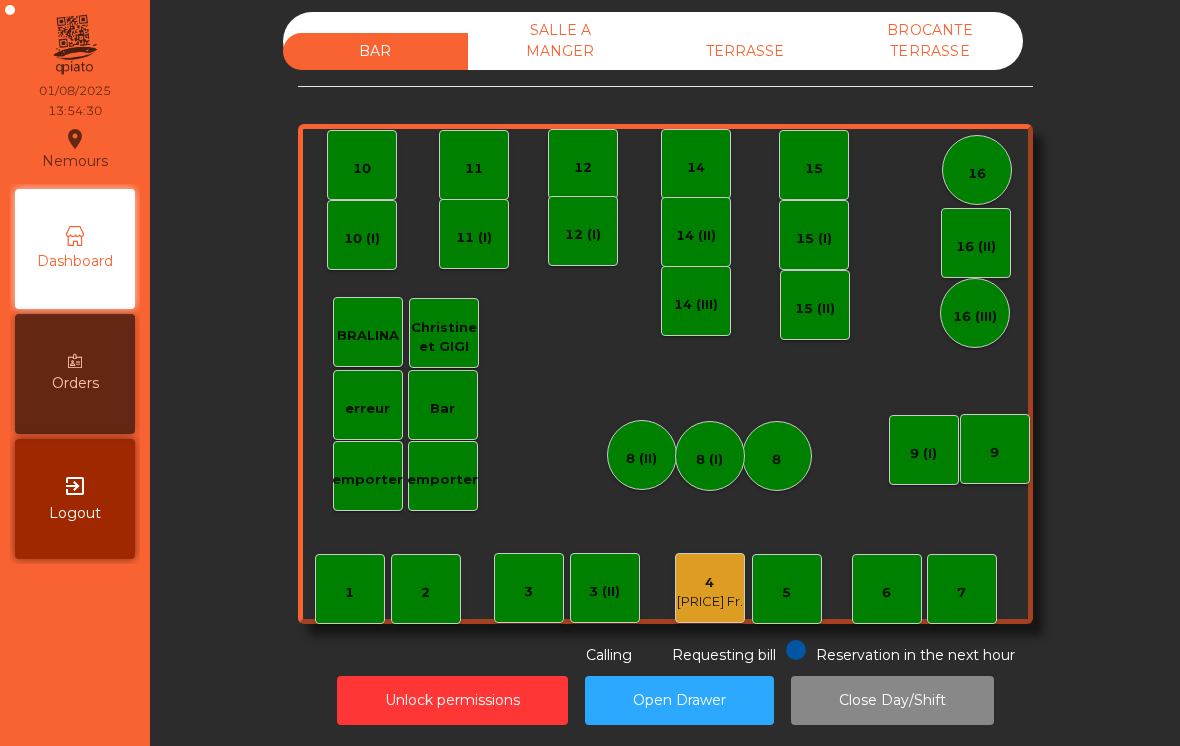 click on "TERRASSE" 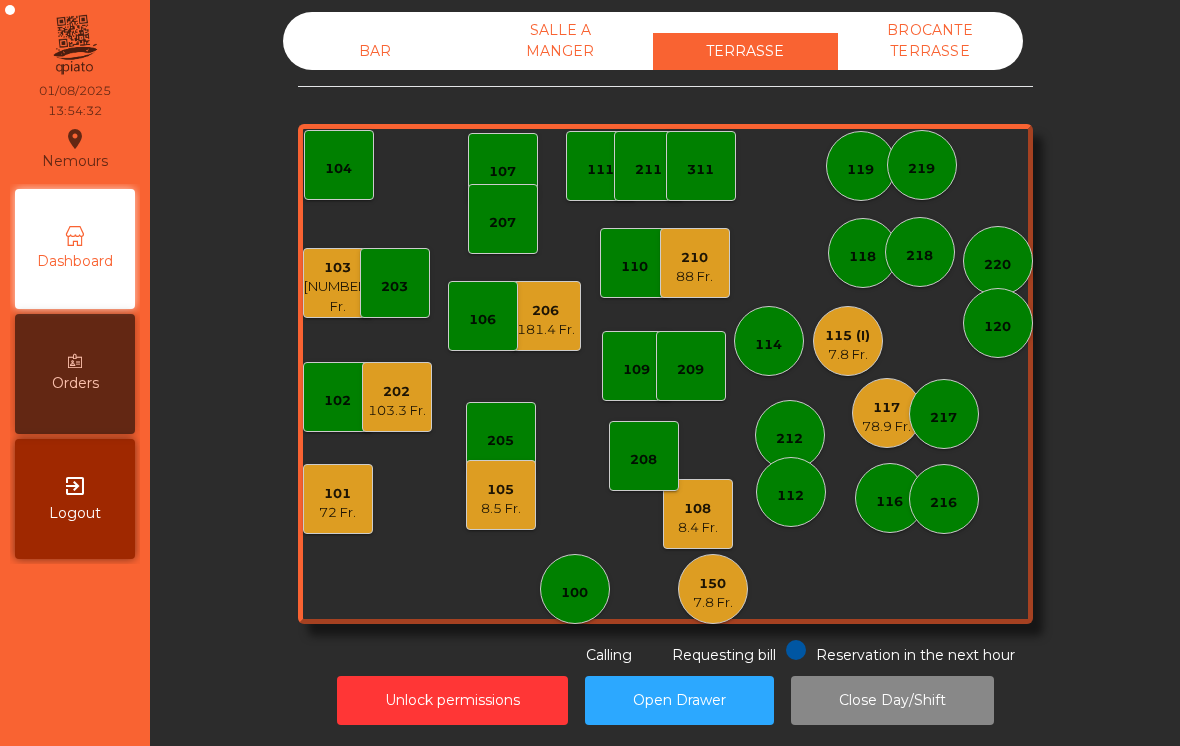 click on "8.5 Fr." 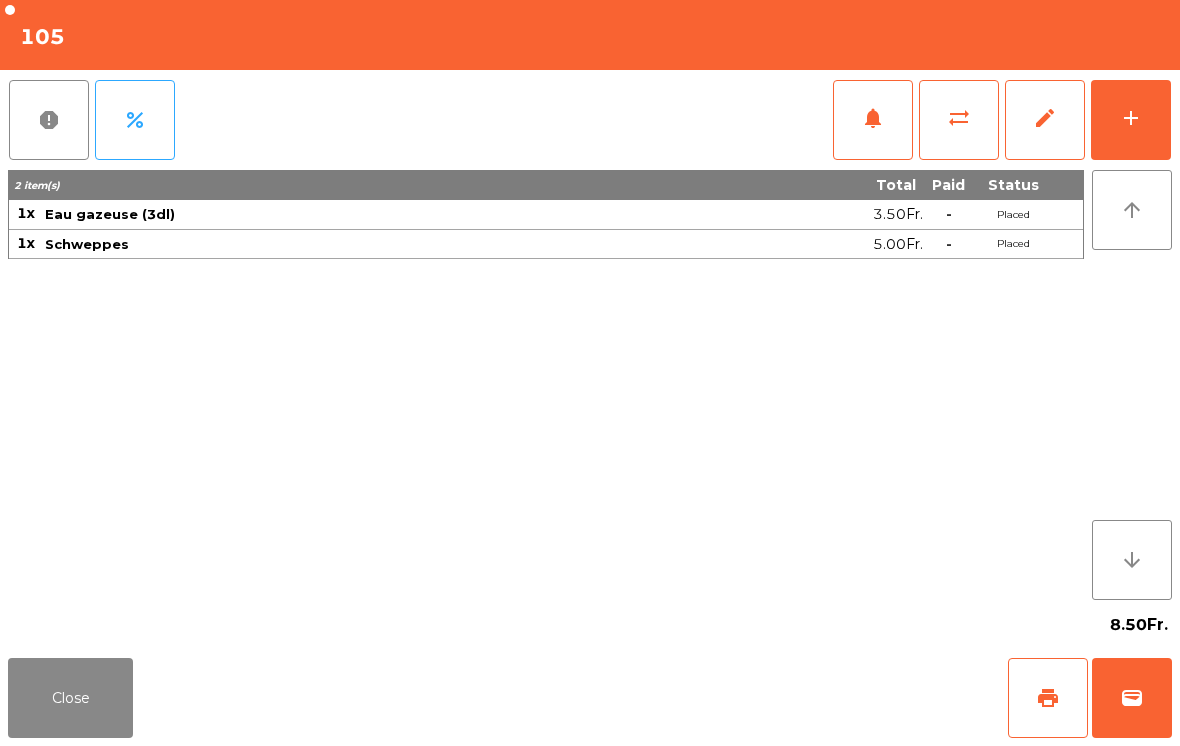 click on "print" 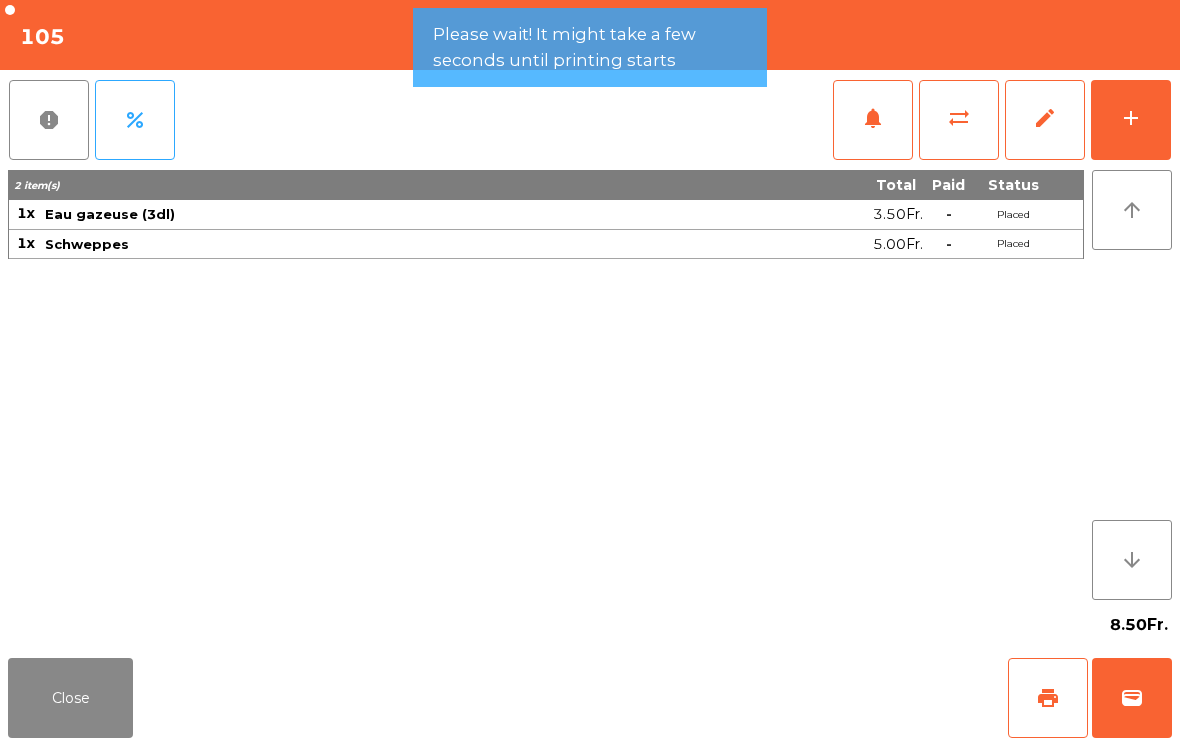 click on "Close   print   wallet" 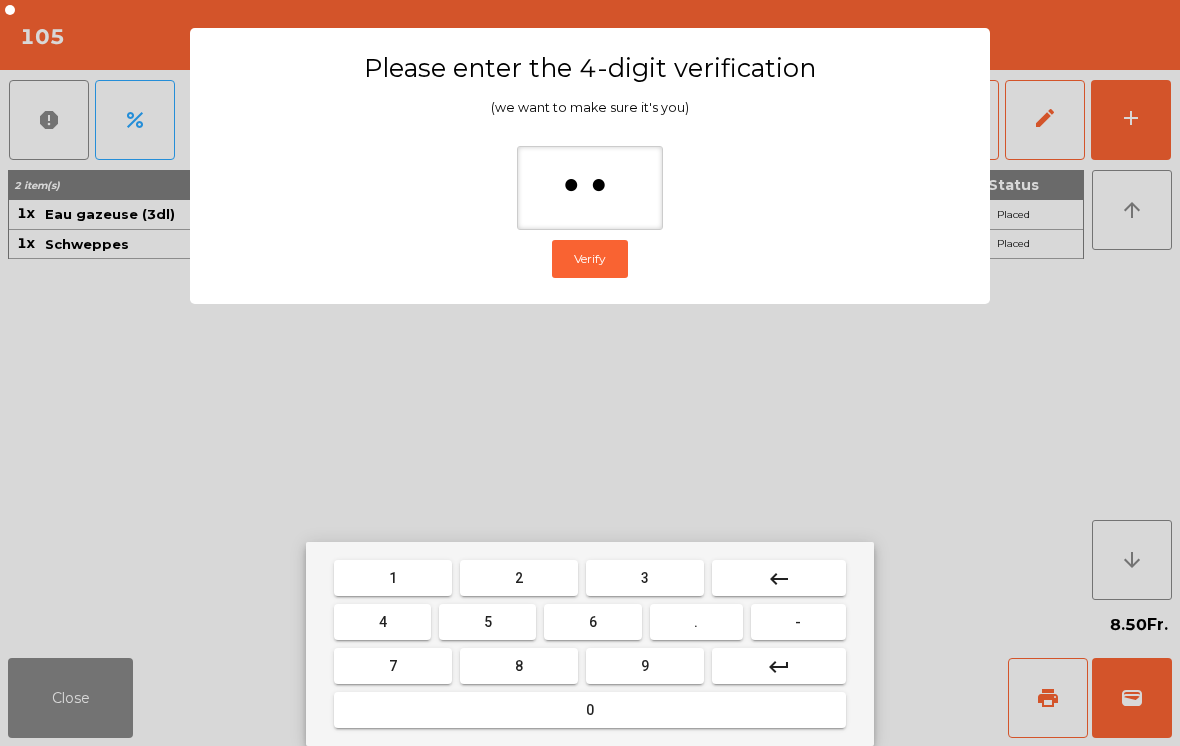 type on "***" 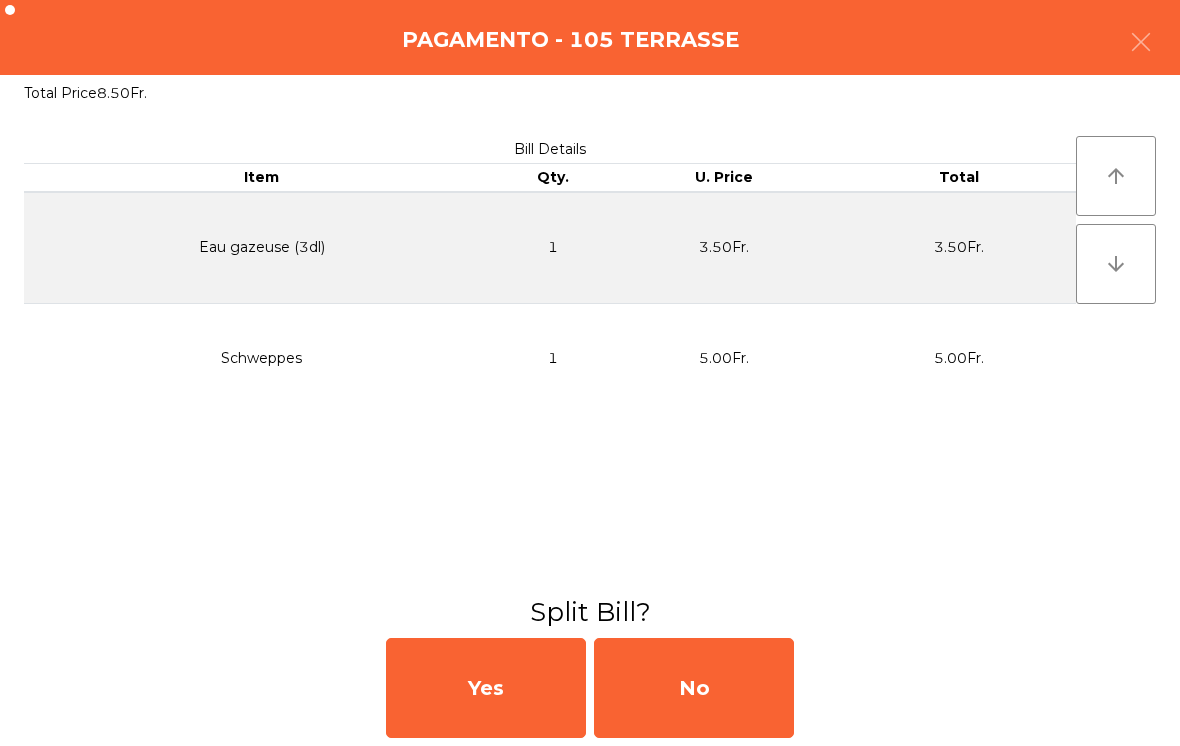 click on "Split Bill?" 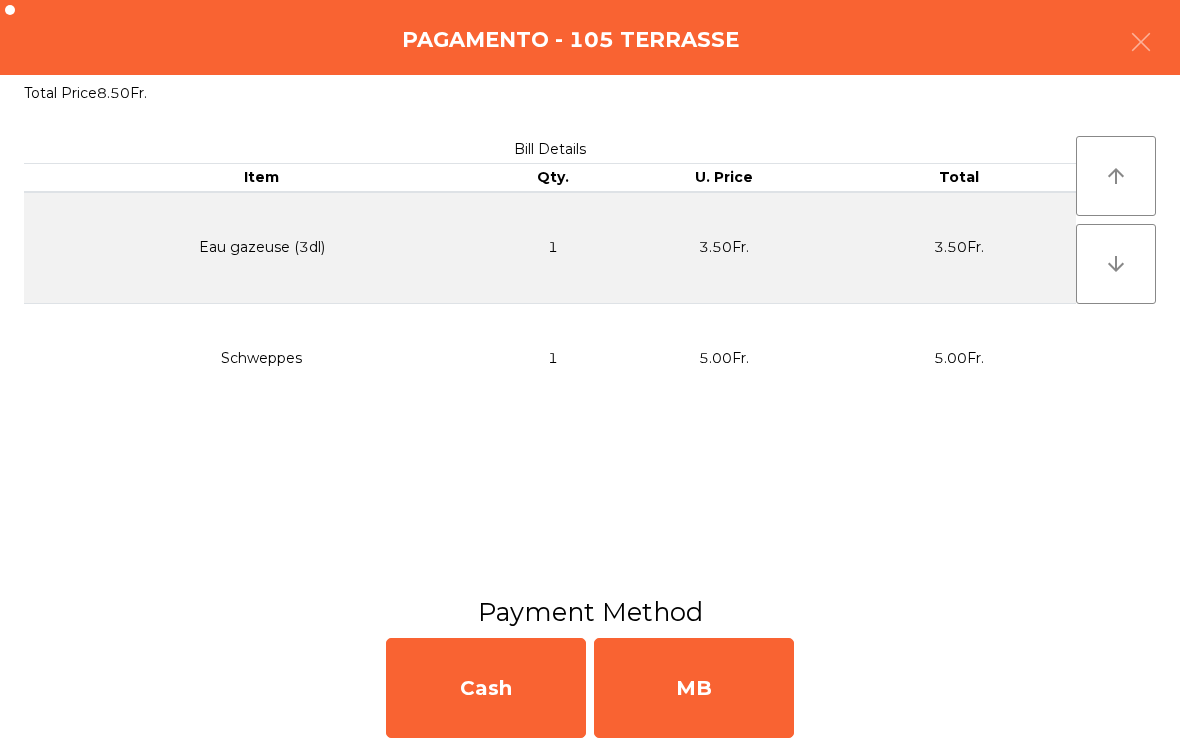 click on "MB" 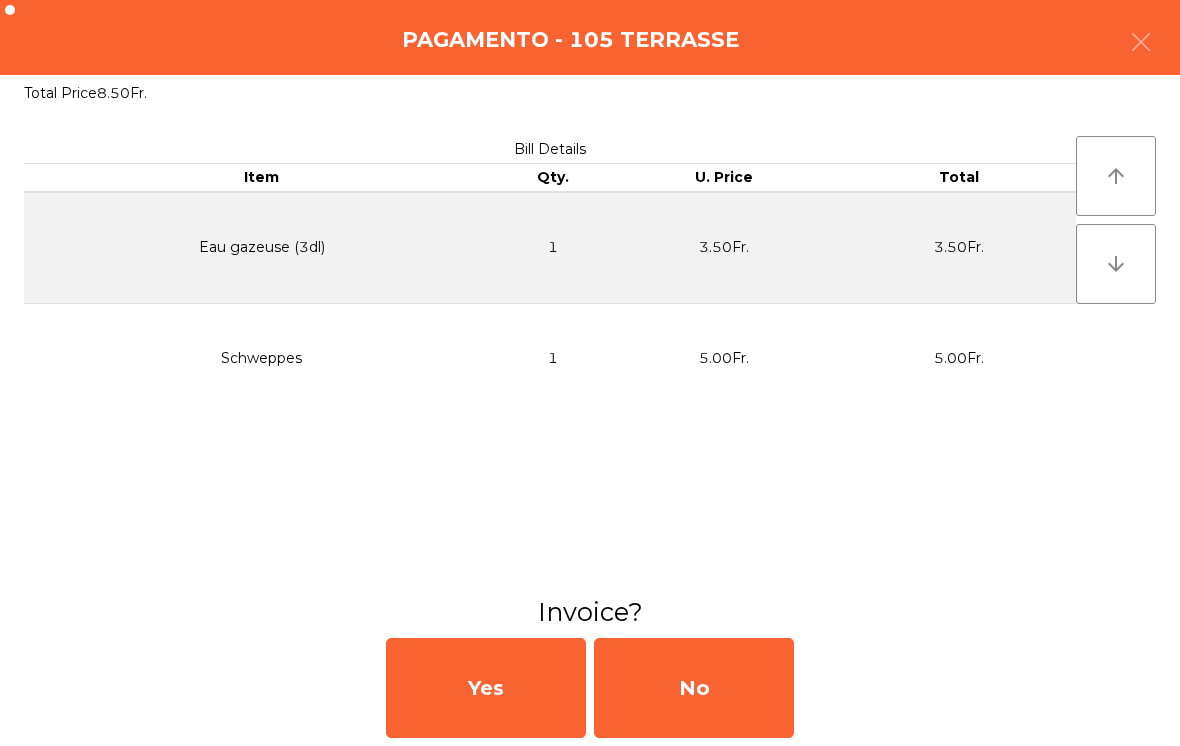 click on "No" 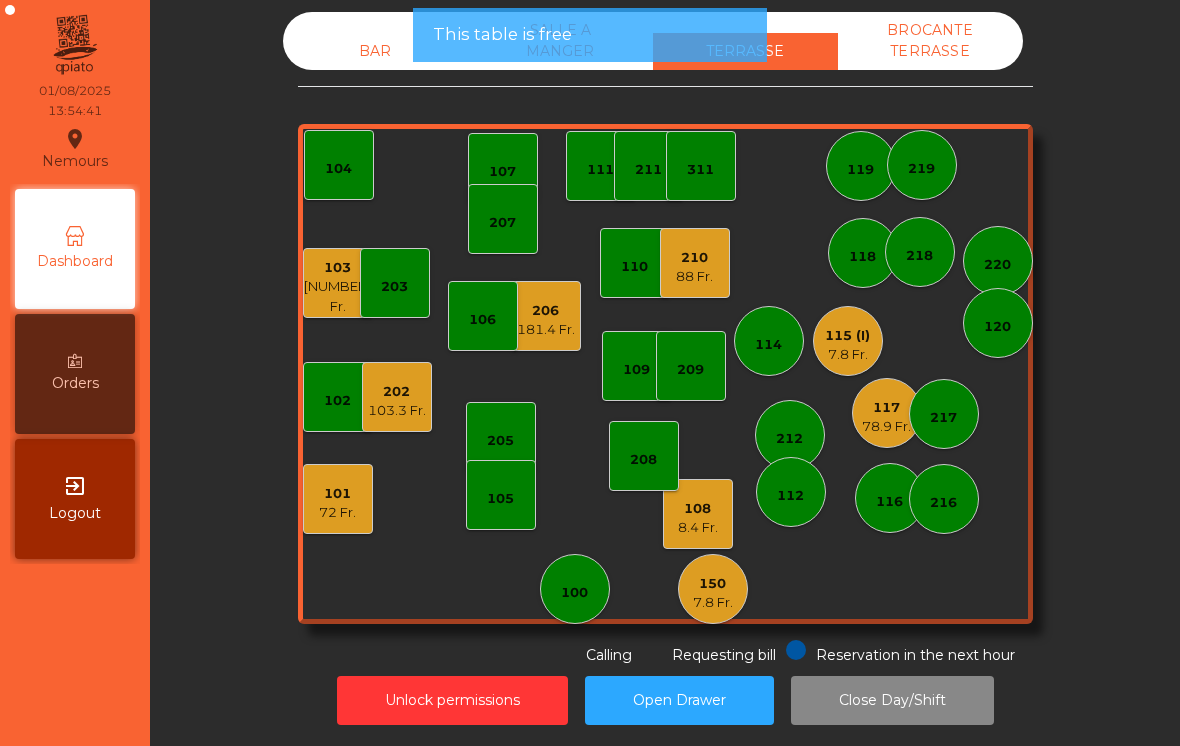 click on "Unlock permissions   Open Drawer   Close Day/Shift" 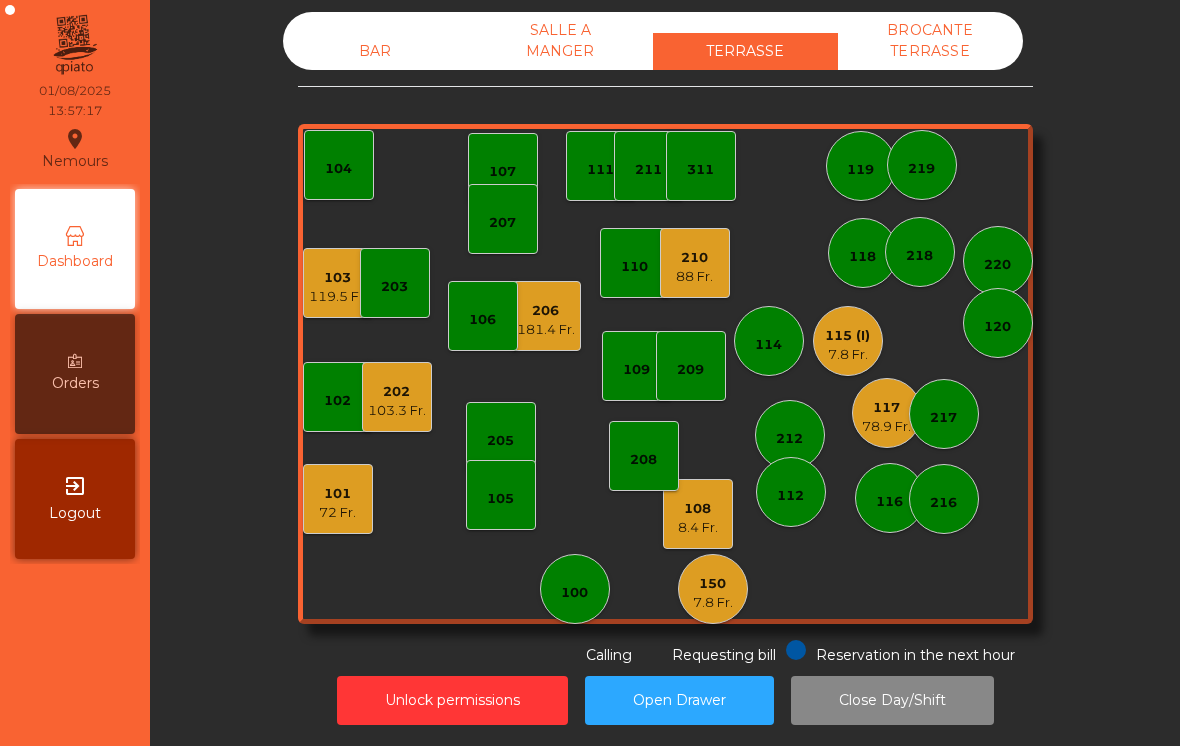 click on "[NUMBER]   [PRICE] Fr." 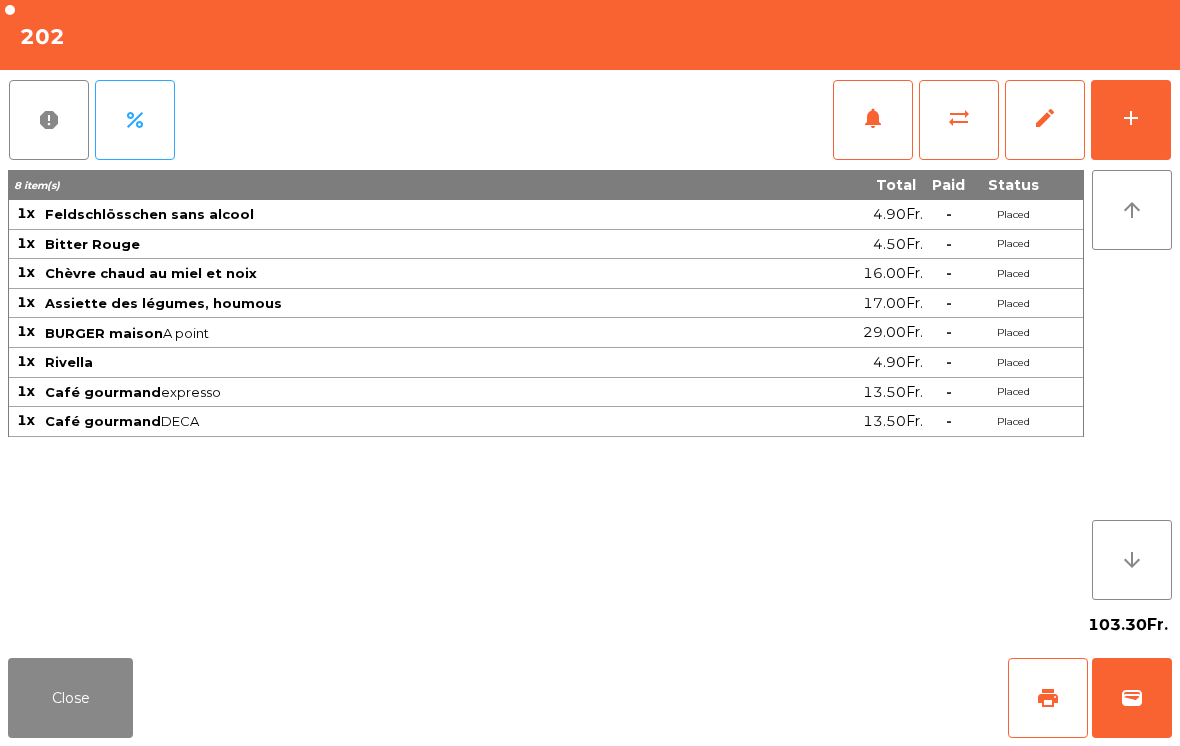 click on "Close" 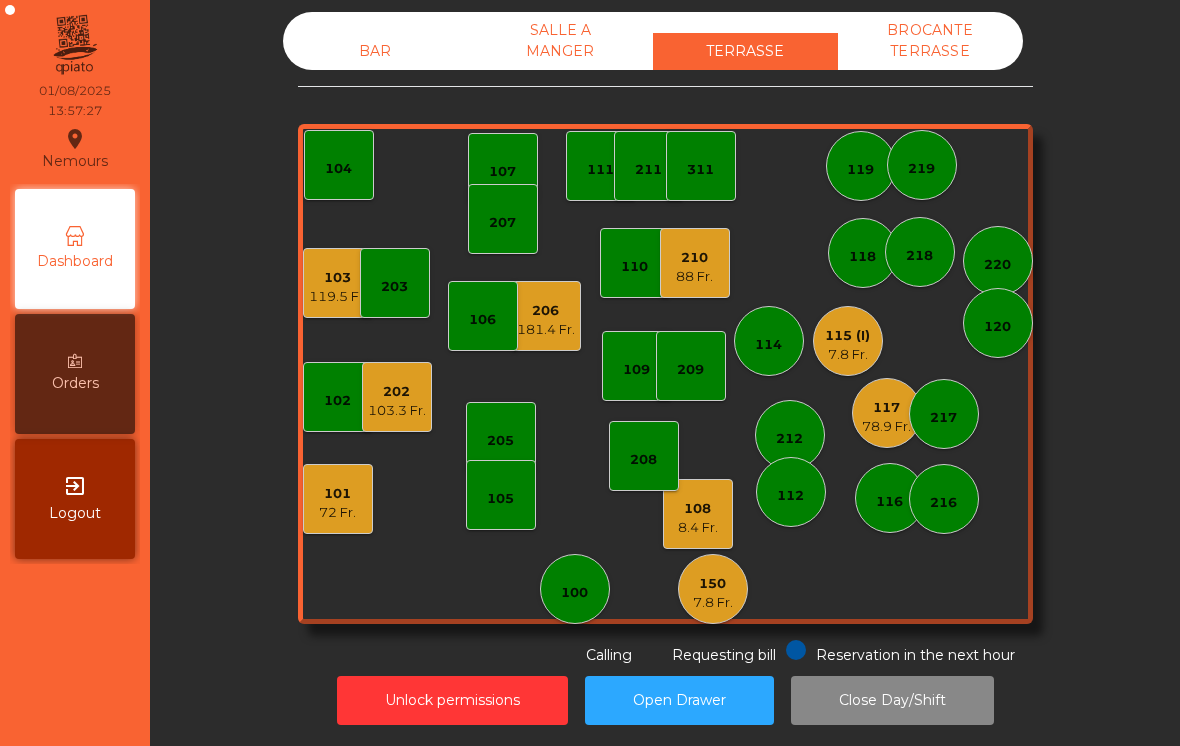 click on "119.5 Fr." 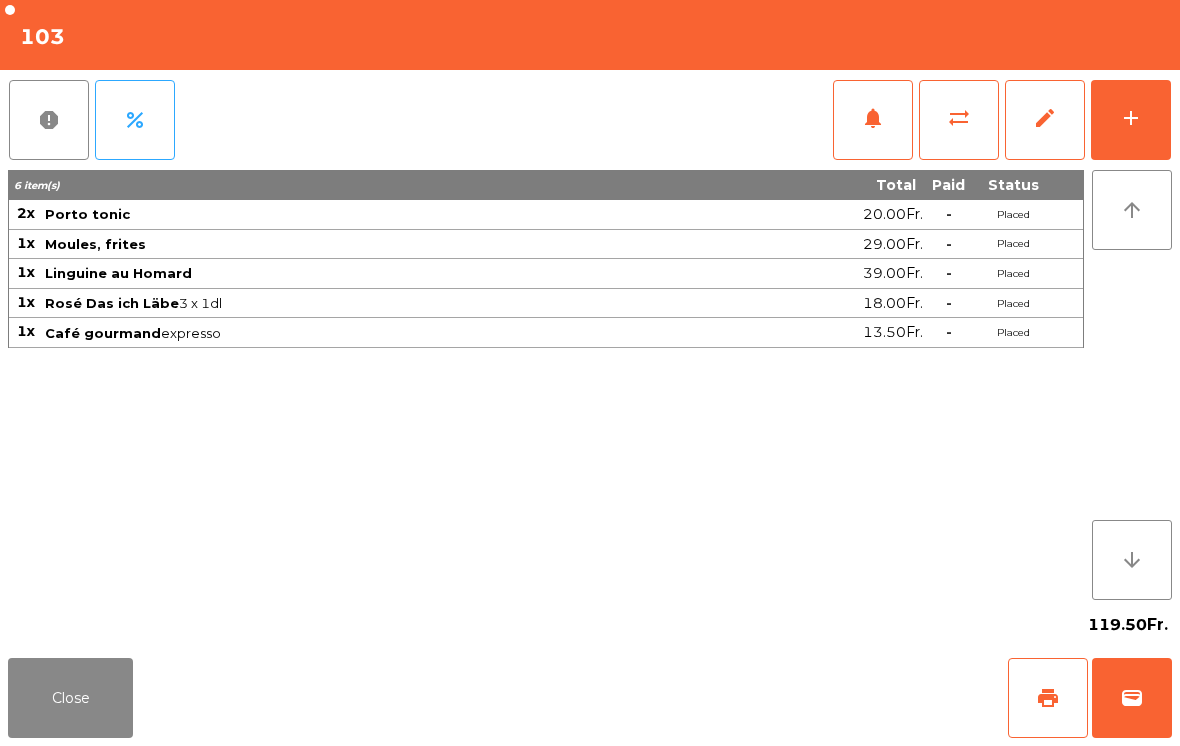 click on "Close" 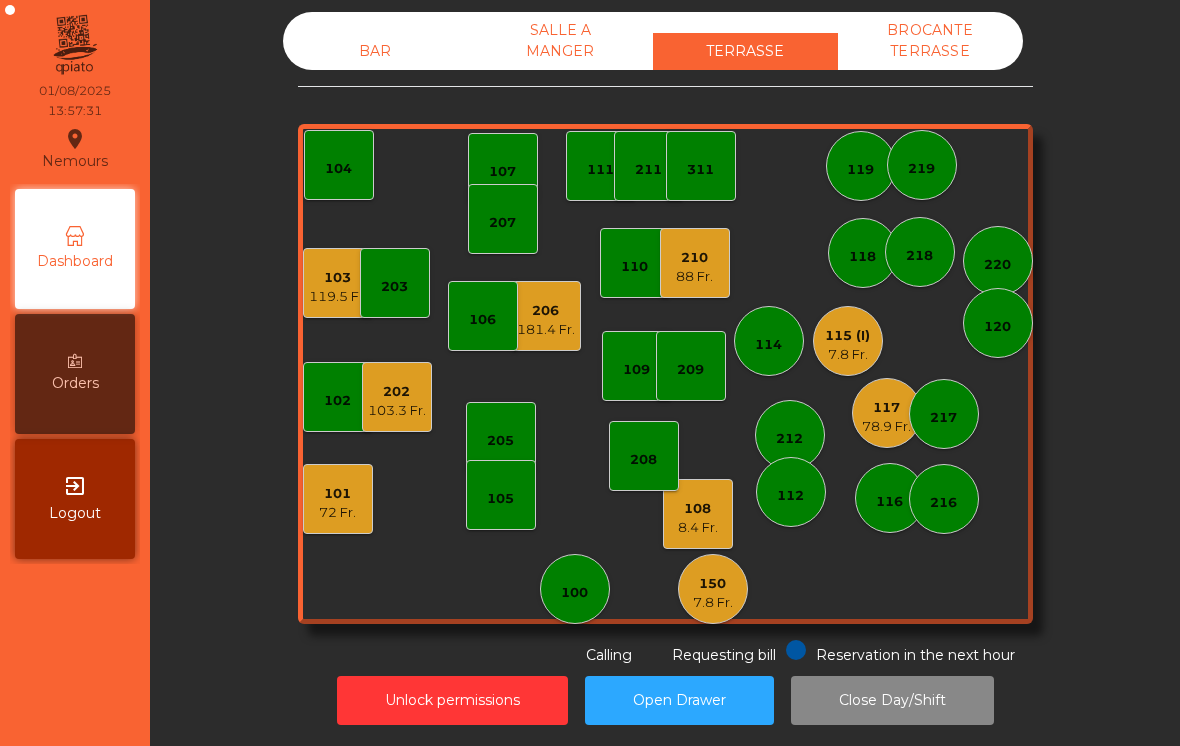 click on "103.3 Fr." 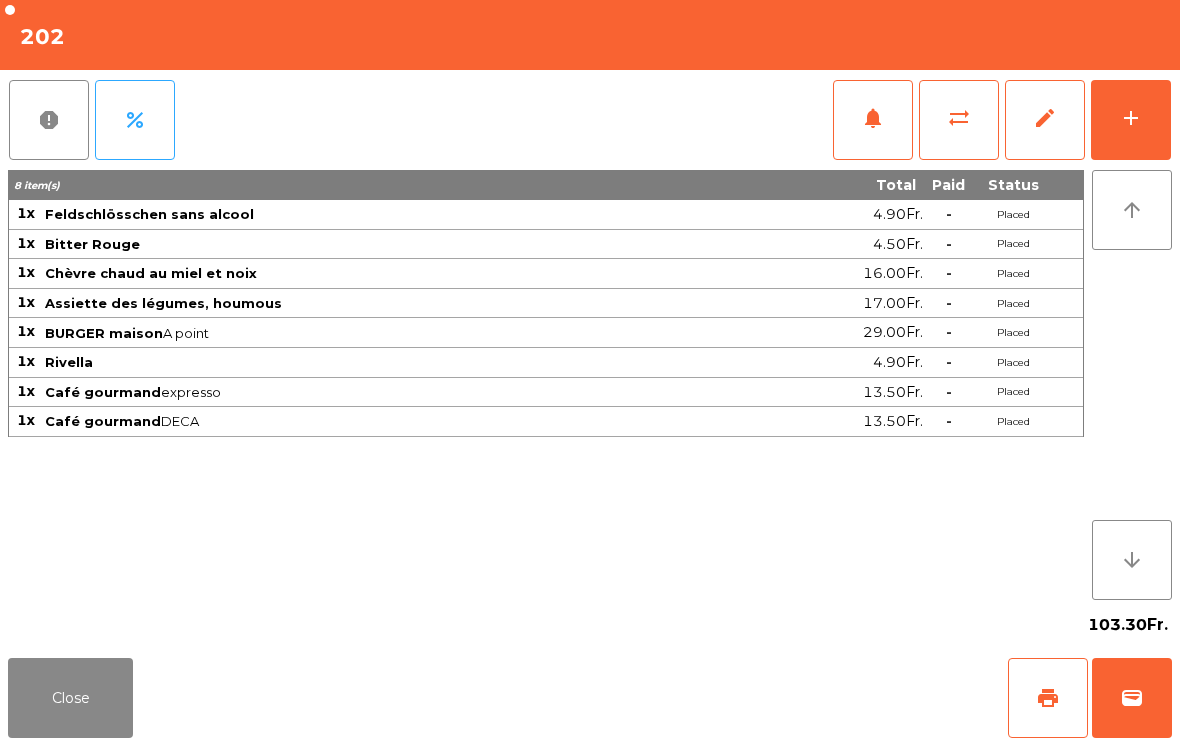 click on "Close" 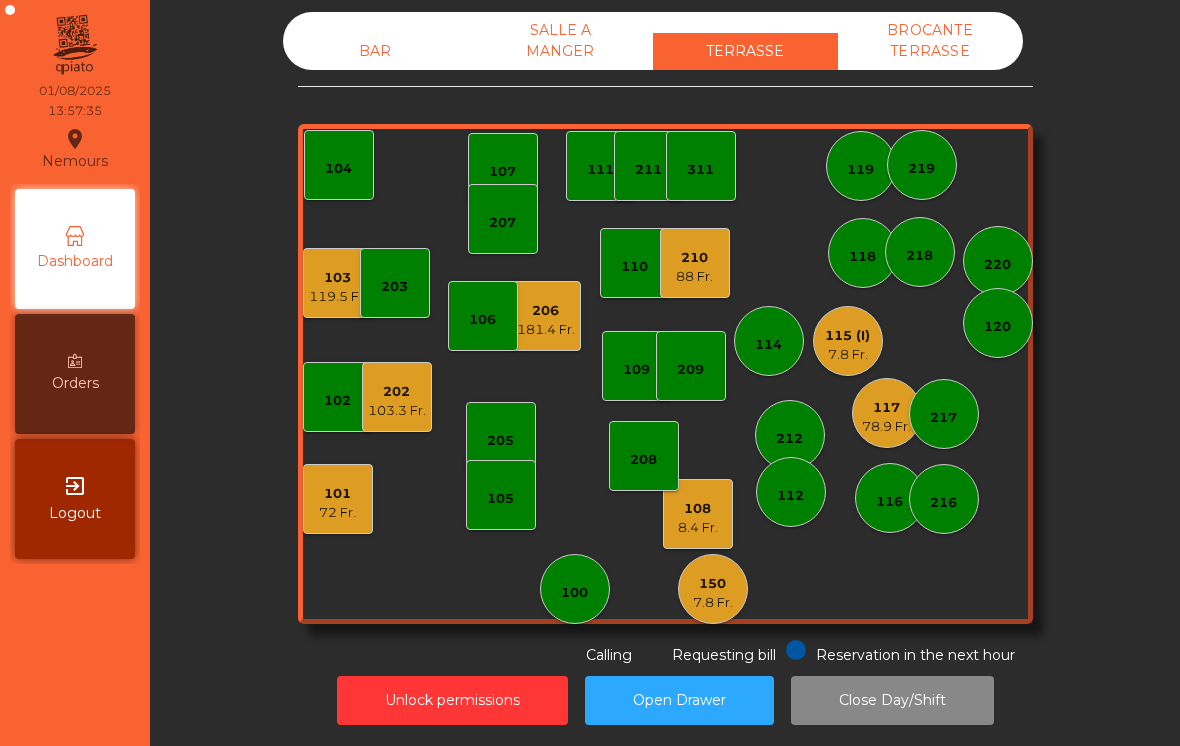 click on "8.4 Fr." 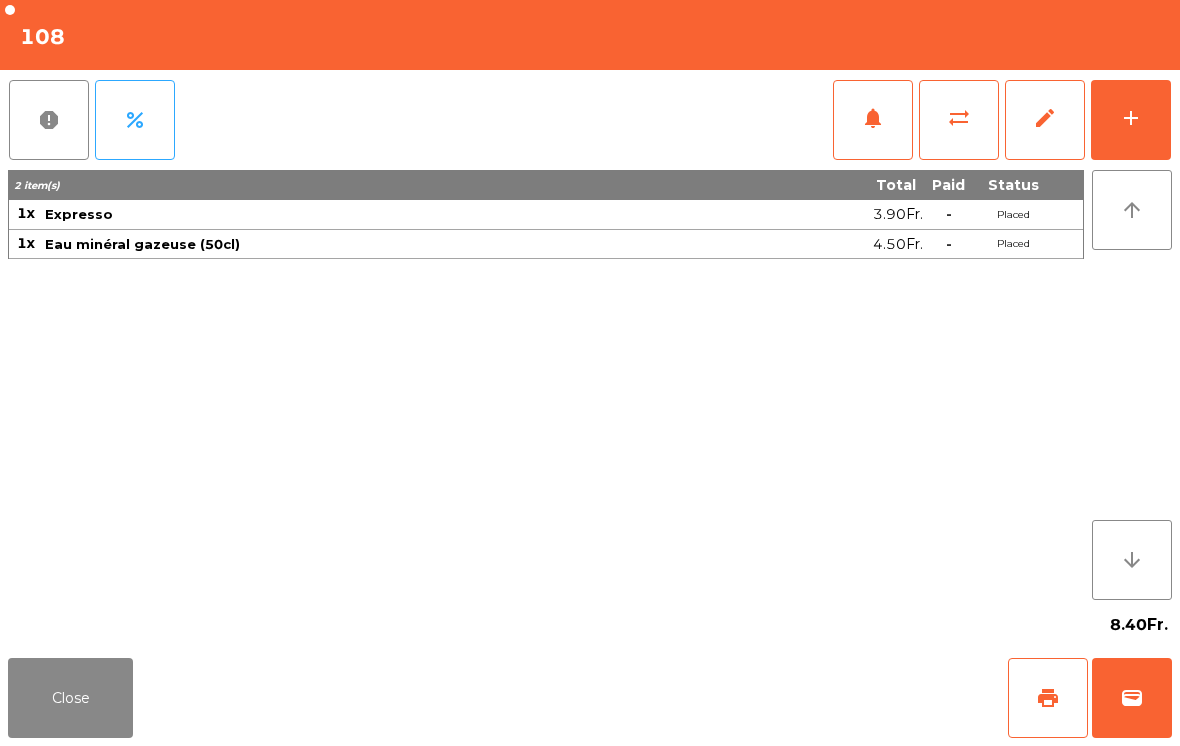 click on "Close" 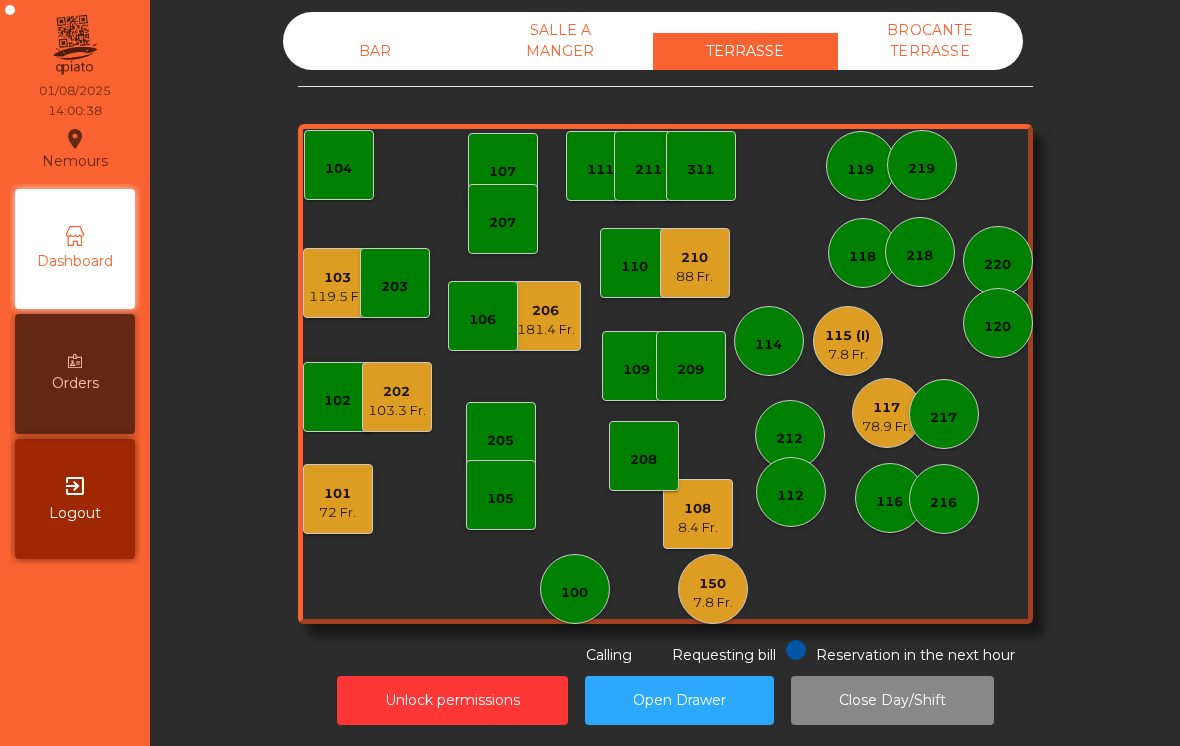 click on "BAR" 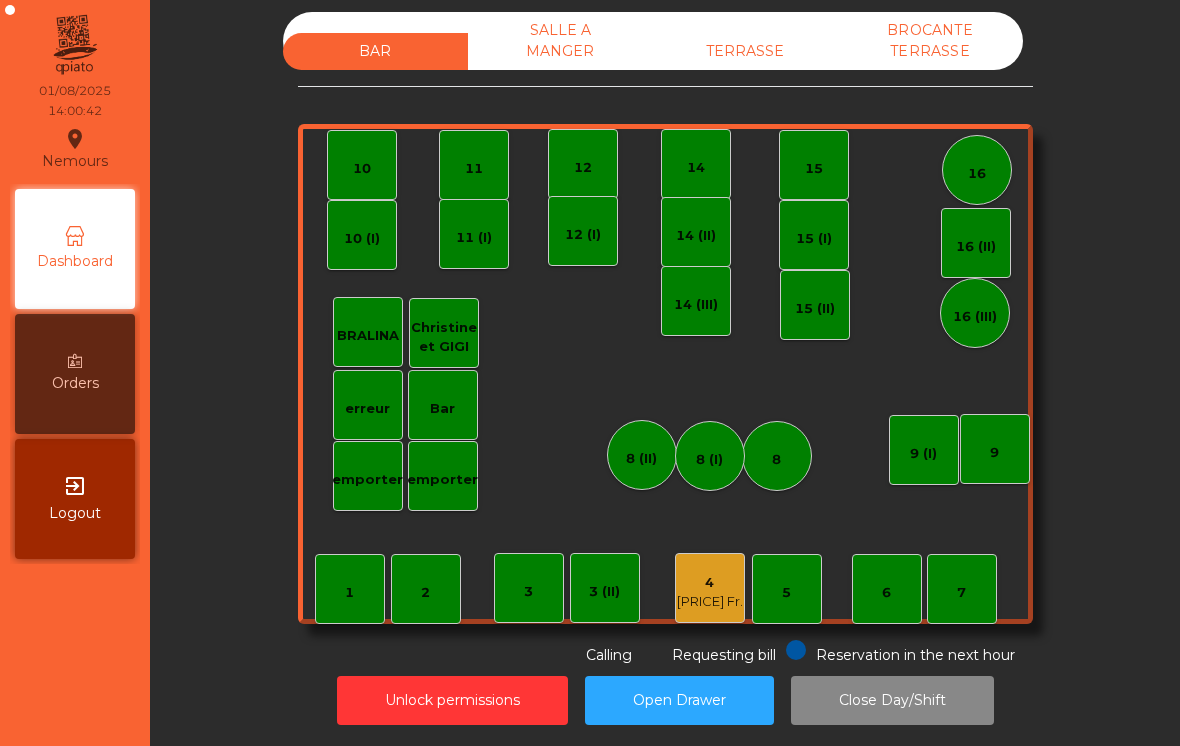 click on "4" 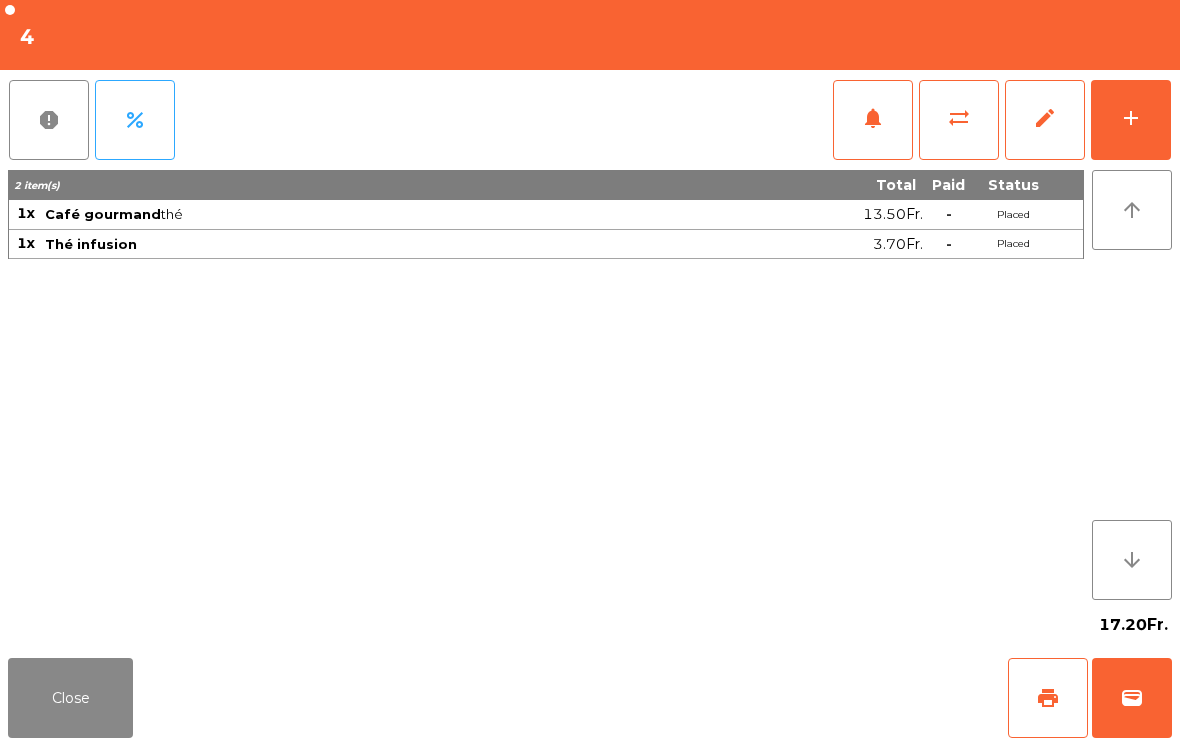 click on "Close" 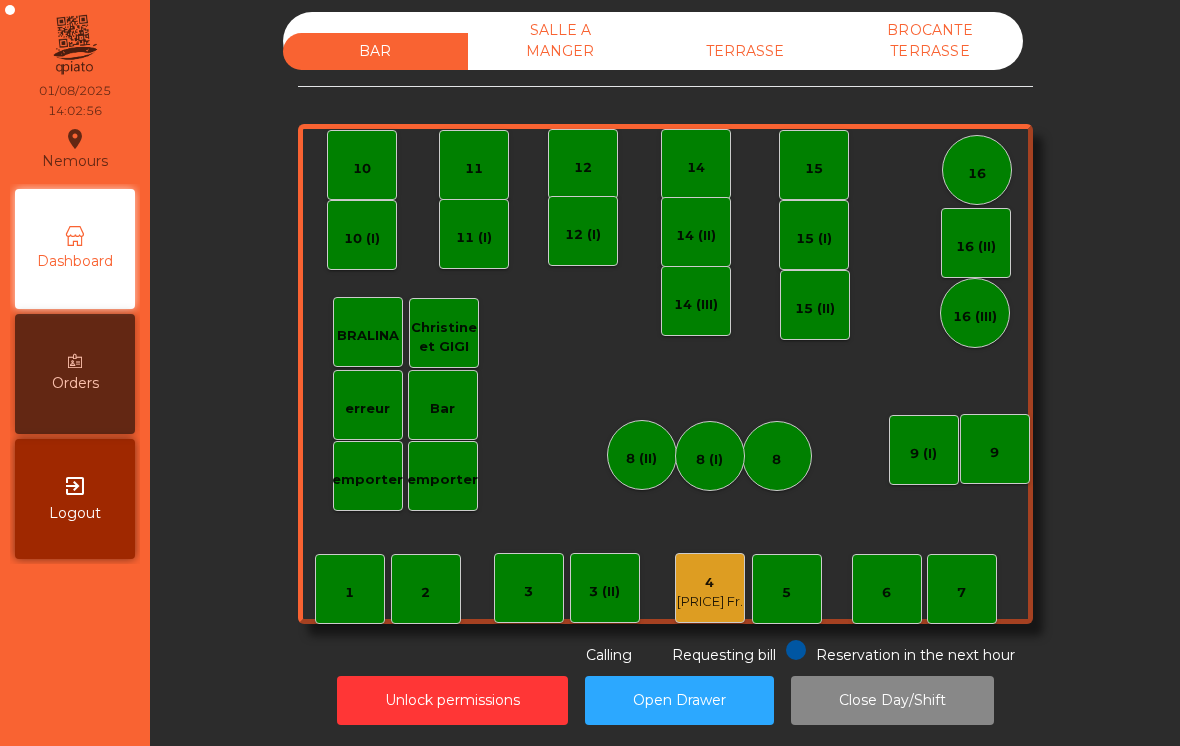click on "1" 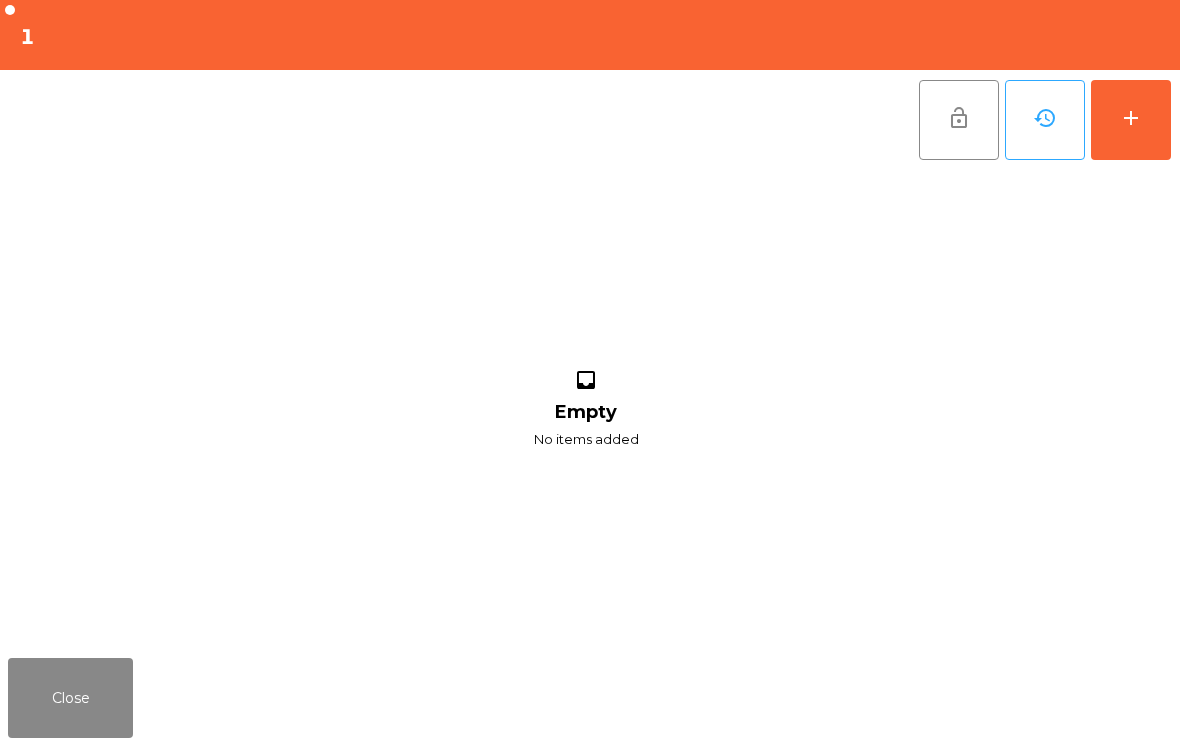 click on "add" 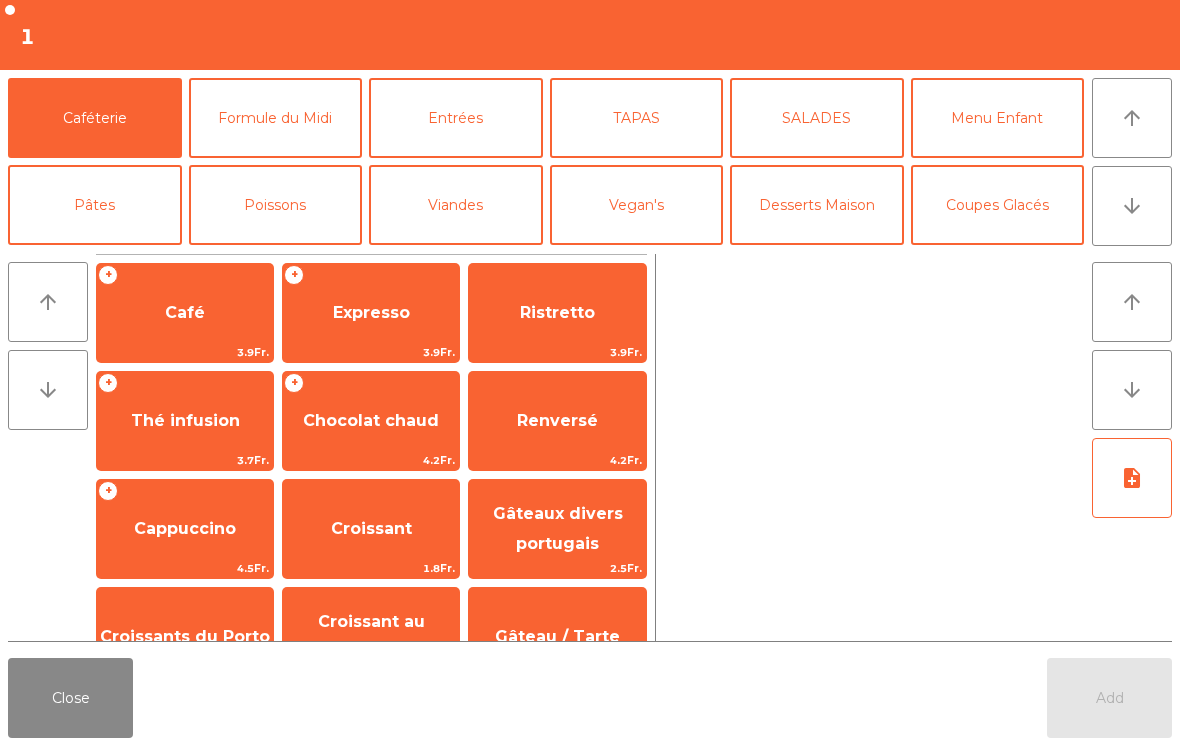 click on "Formule du Midi" 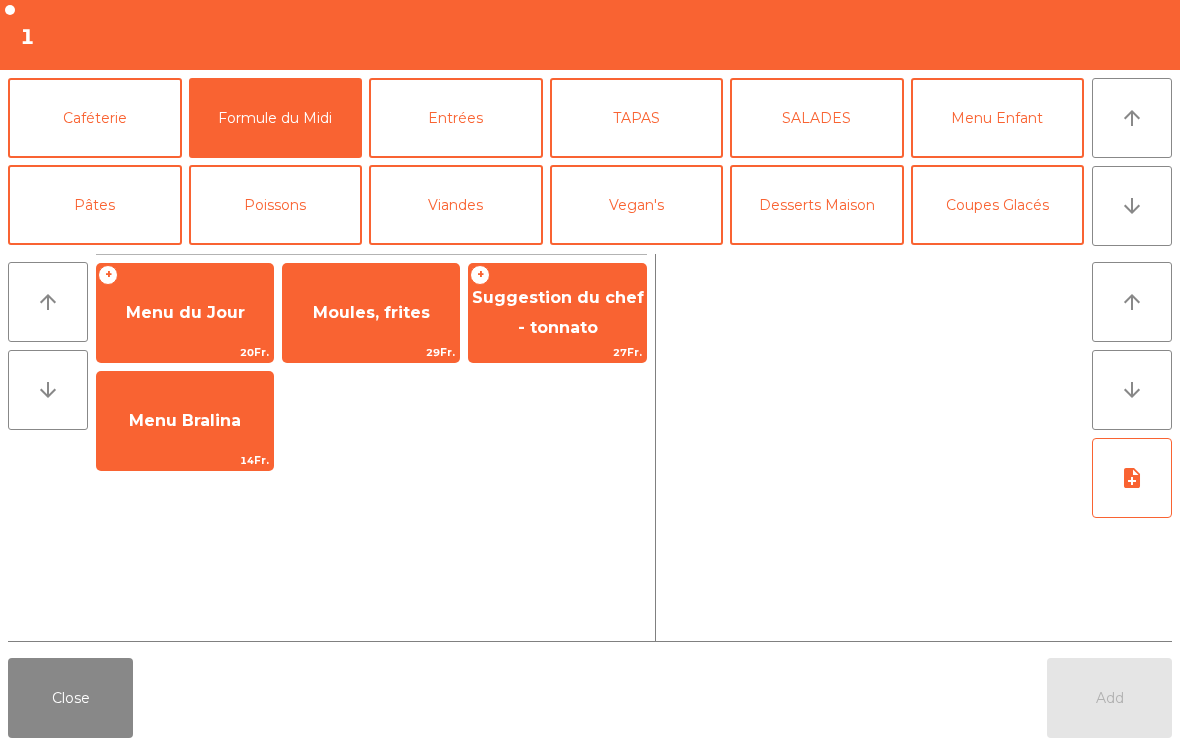 click on "29Fr." 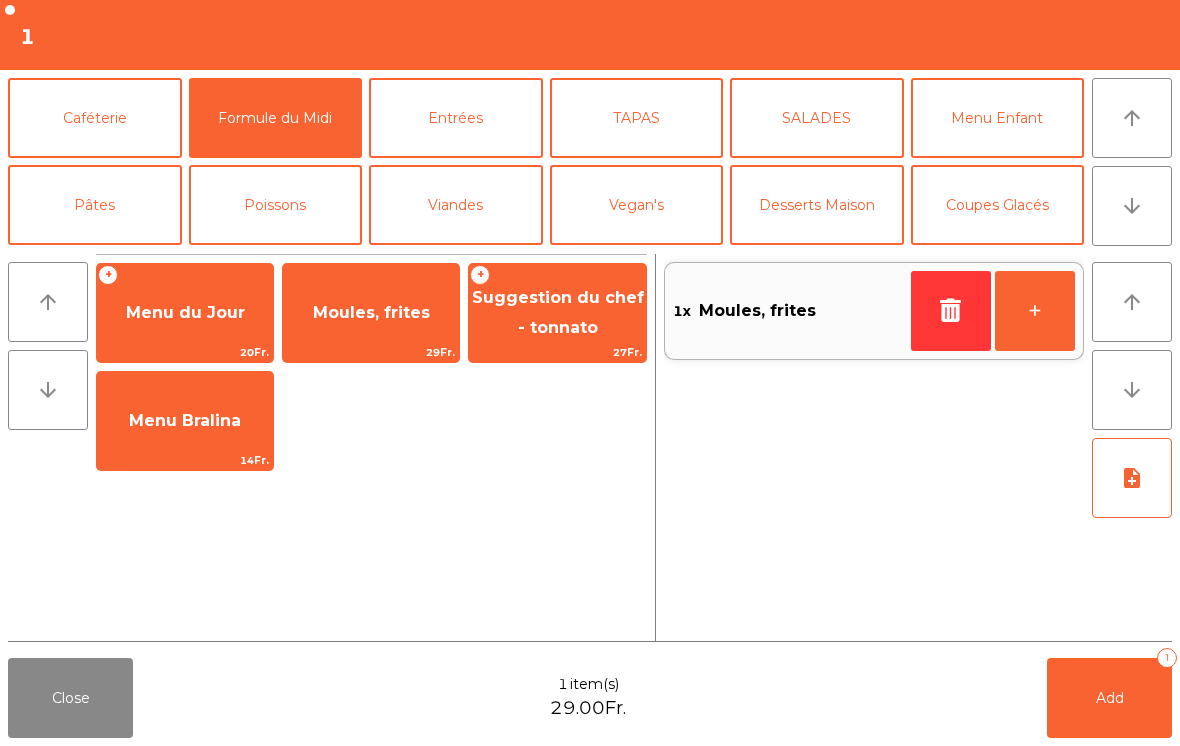 click on "arrow_upward" 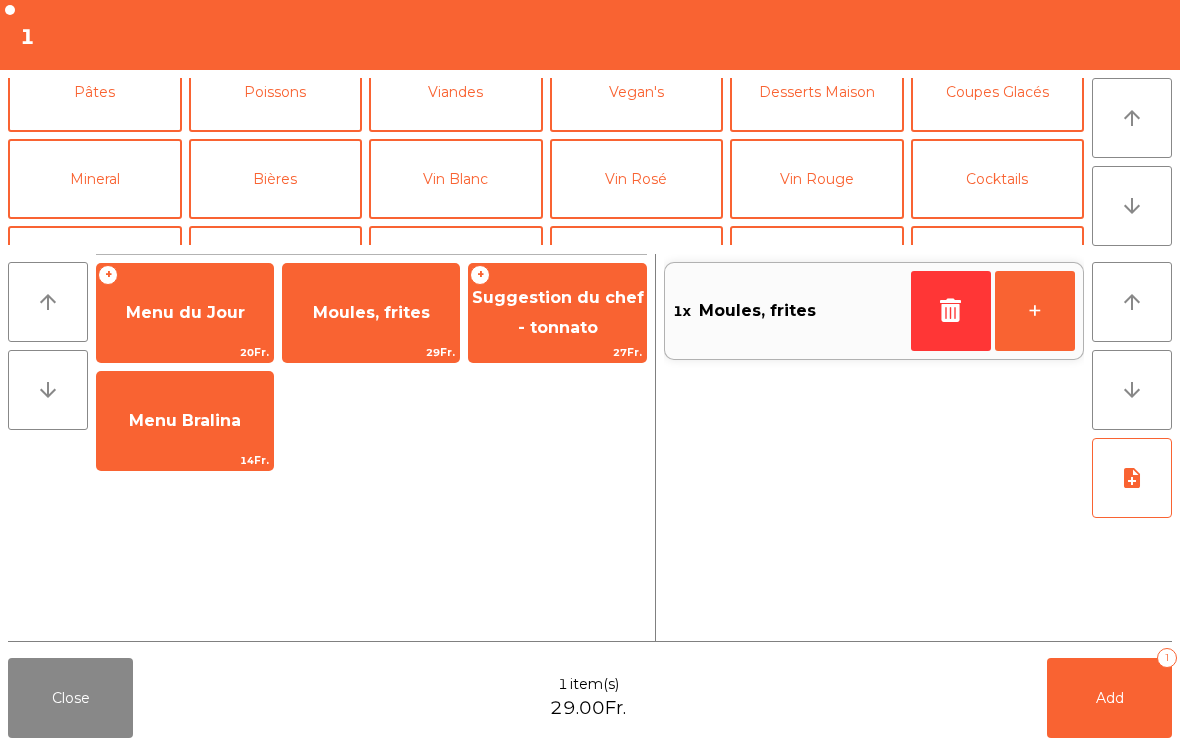 scroll, scrollTop: 174, scrollLeft: 0, axis: vertical 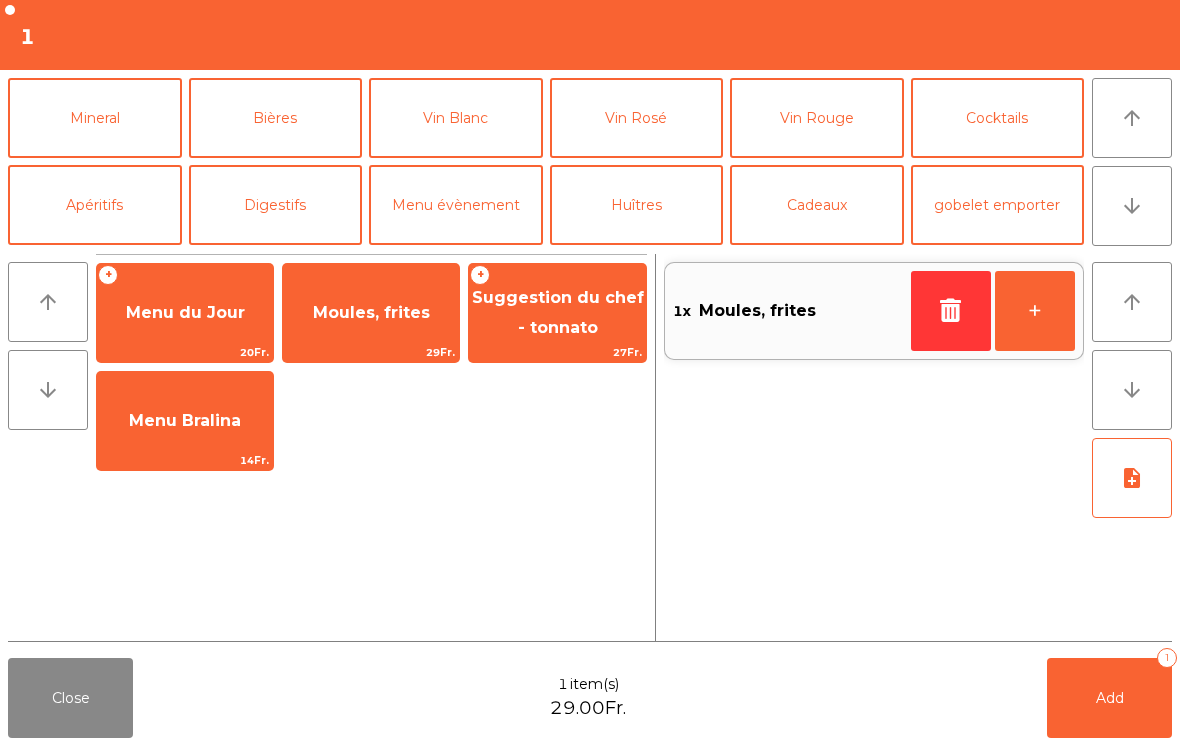 click on "Bières" 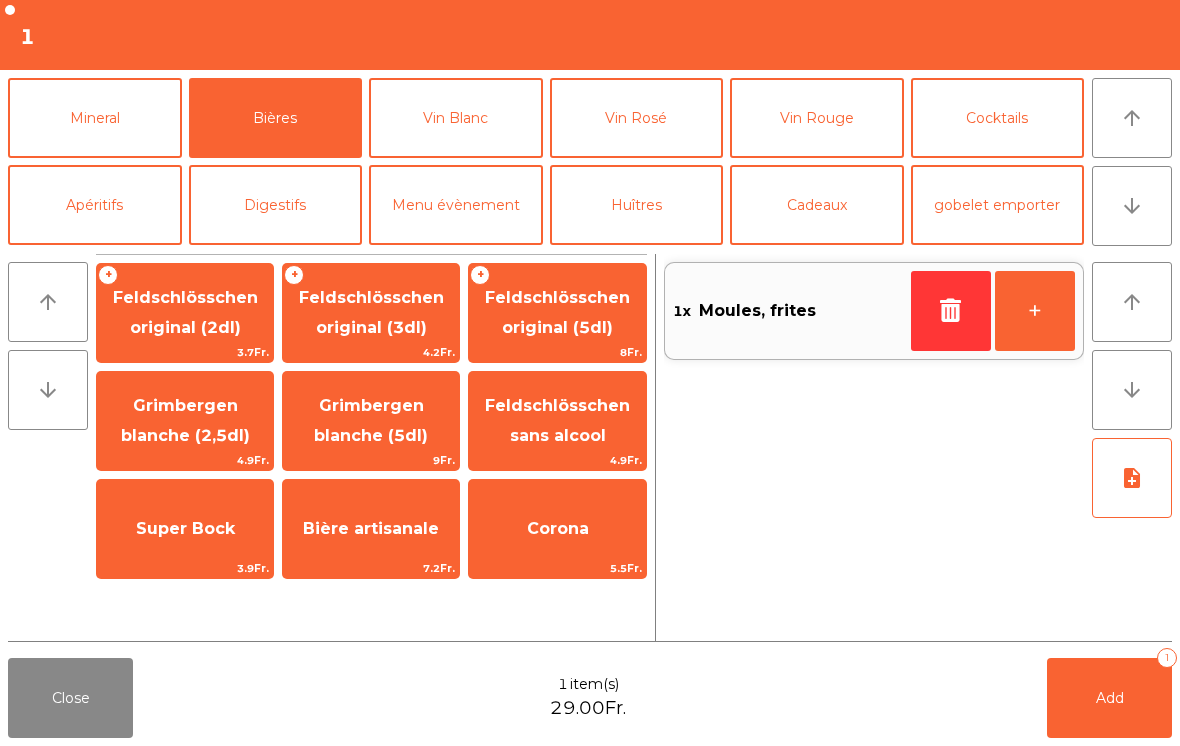 click on "Feldschlösschen original (3dl)" 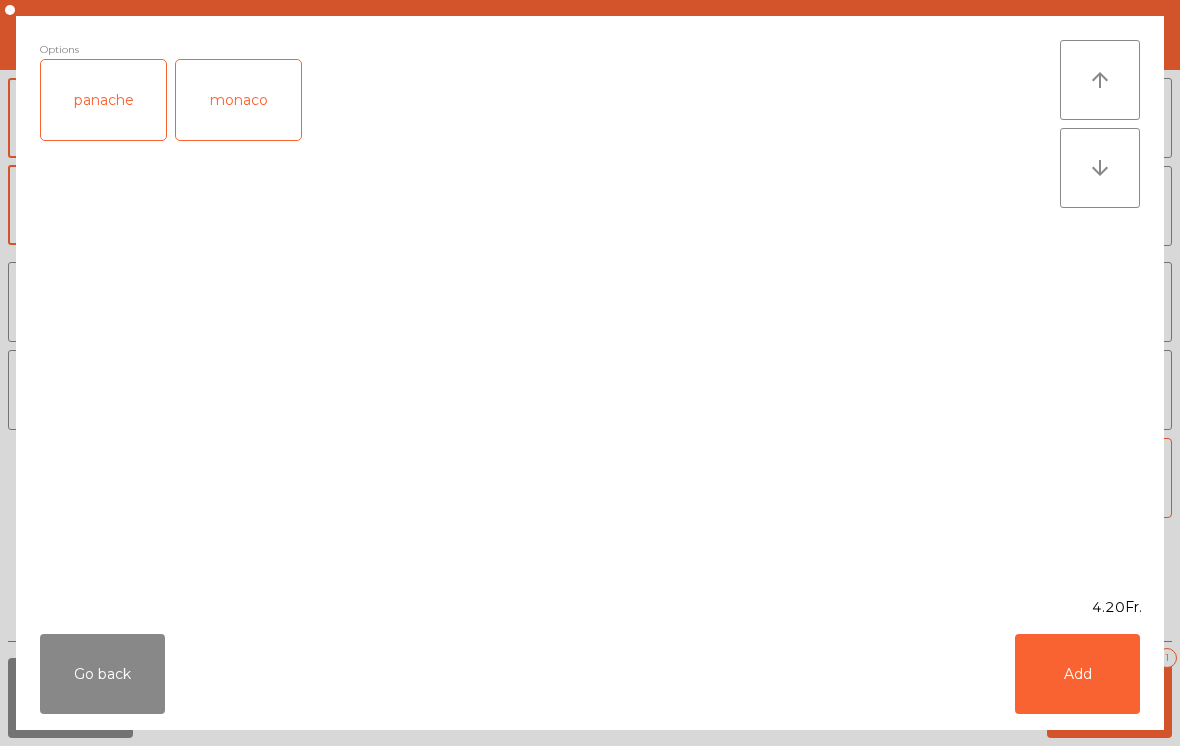 click on "Add" 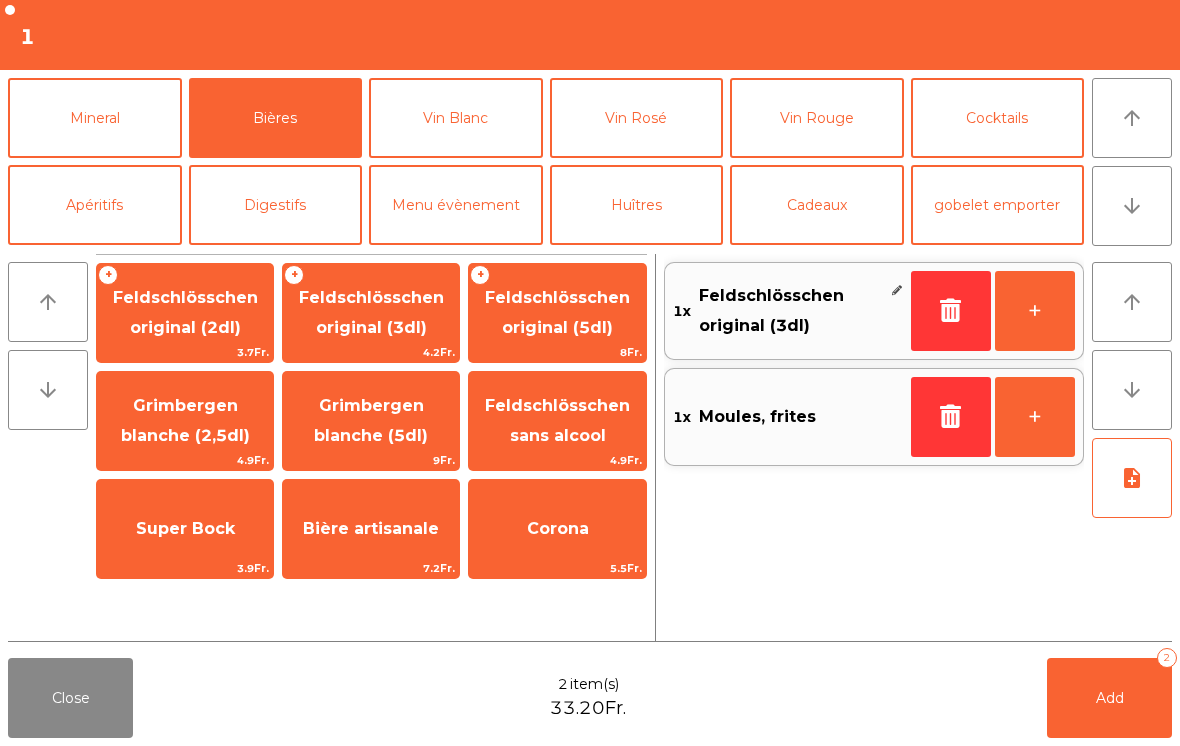 click on "Add" 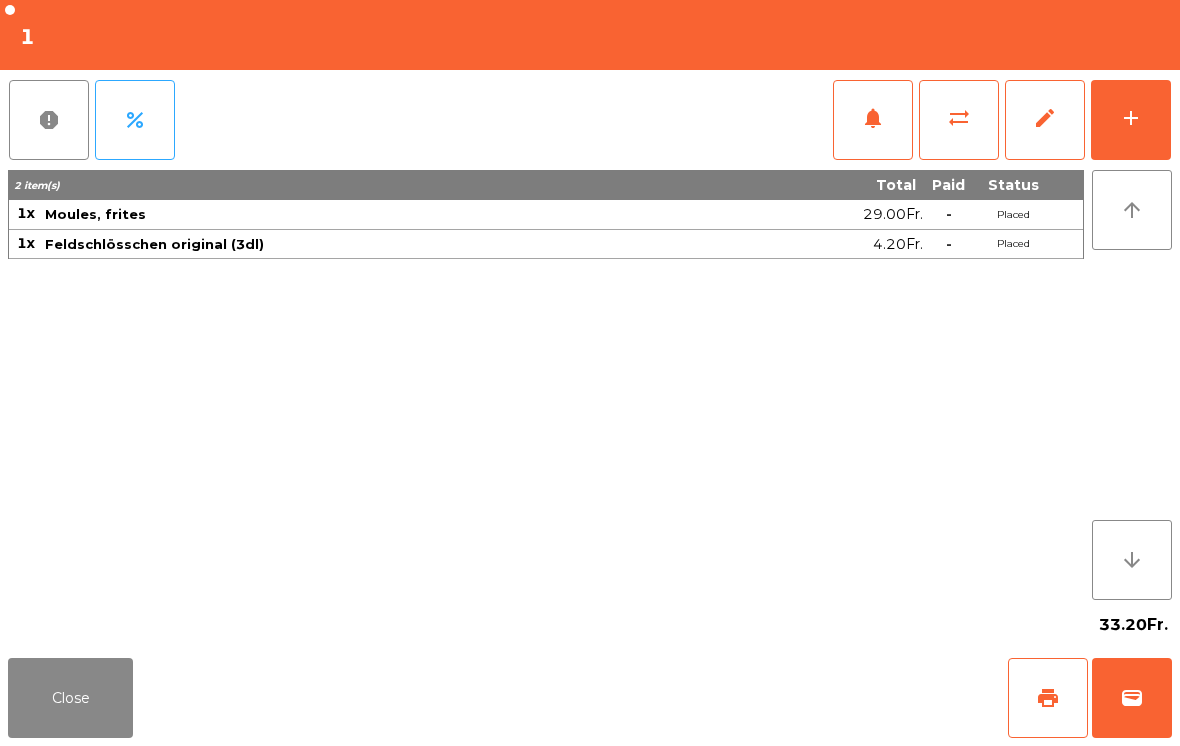 click on "Close" 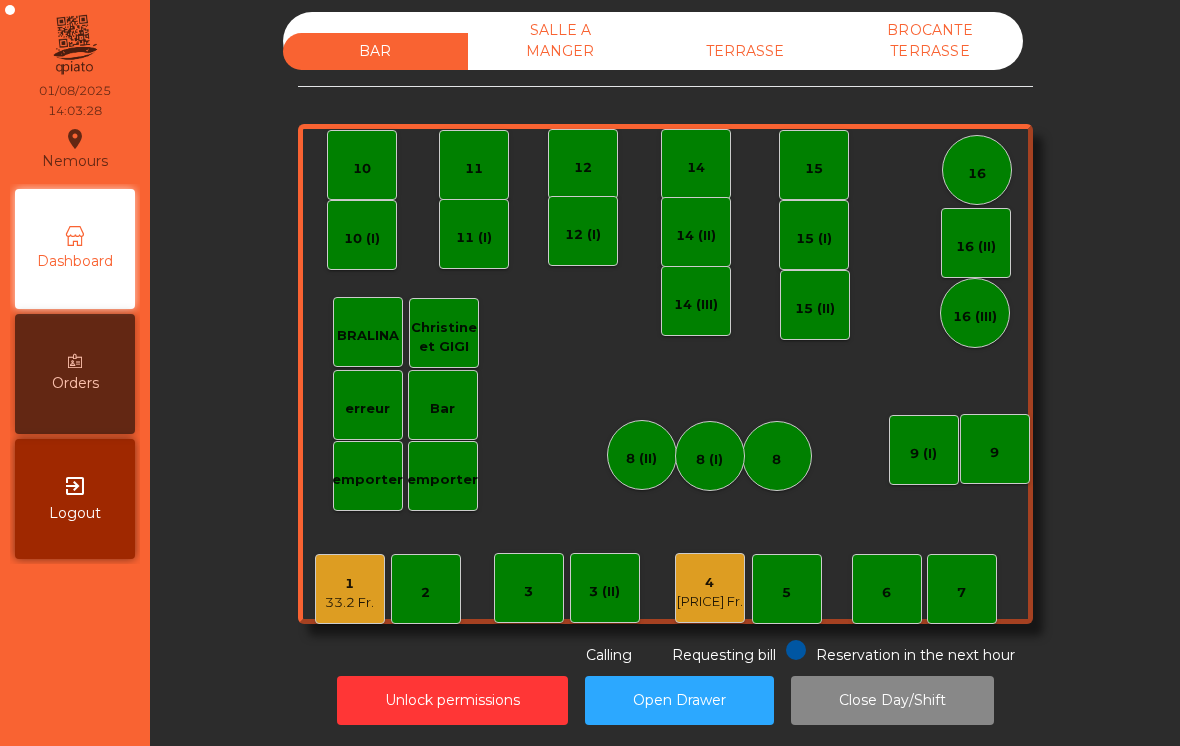 click on "TERRASSE" 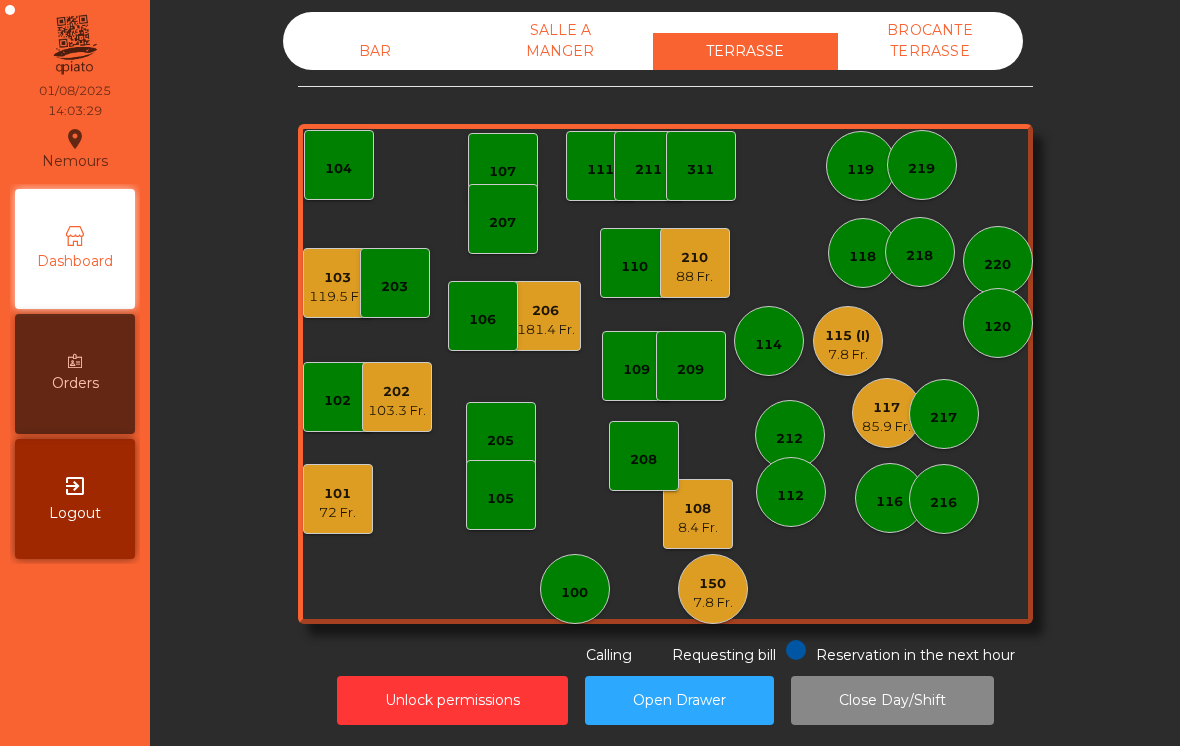 click on "210" 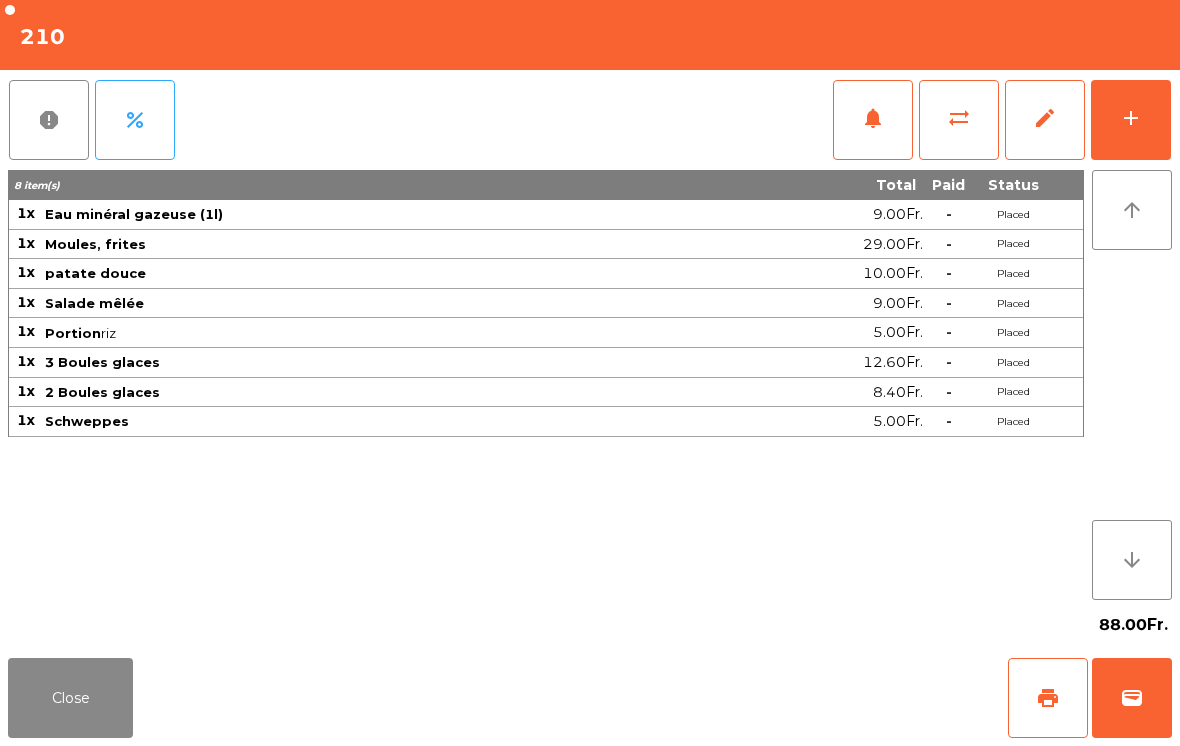 click on "print" 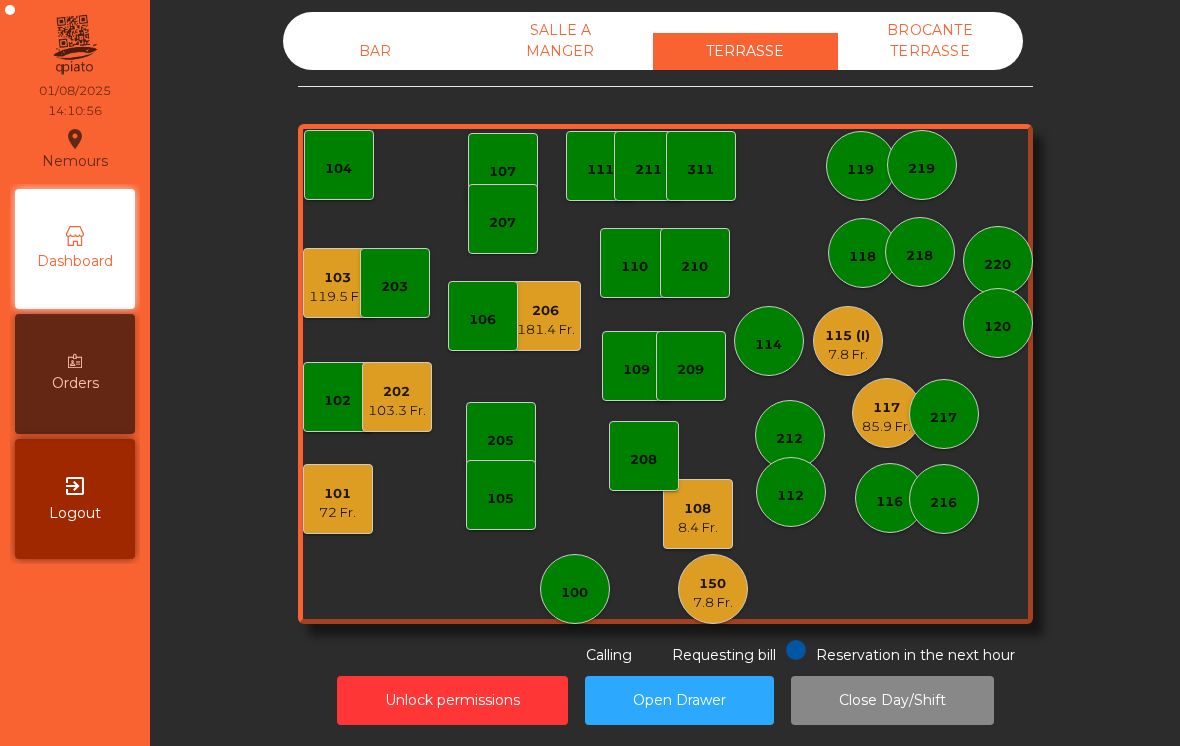 click on "103   [PRICE]    102    101   [PRICE]   202   [PRICE]   206   [PRICE]    104   205   108    [PRICE]   105    107   100   150   [PRICE]   110   207    203   208   116   216    109   106   111   211    311   117   [PRICE]   217   118    119   115 (I)   [PRICE]   212   112   114   210   218   220   120   209   219" 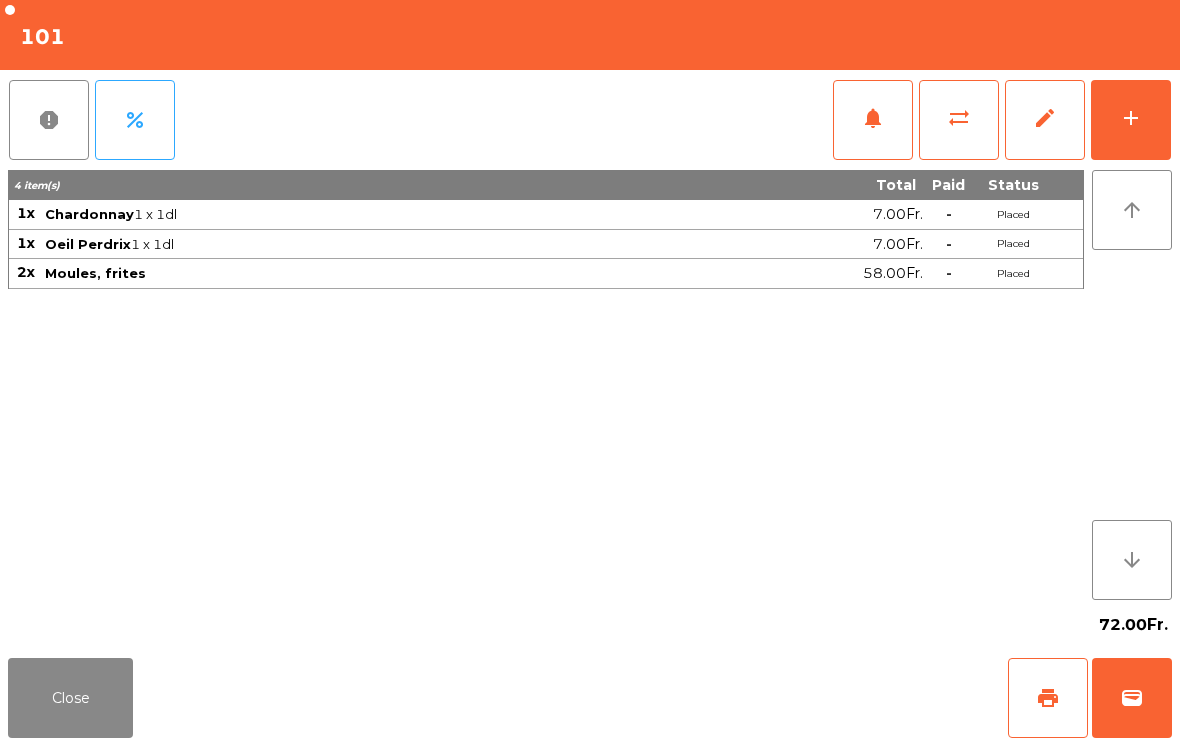click on "add" 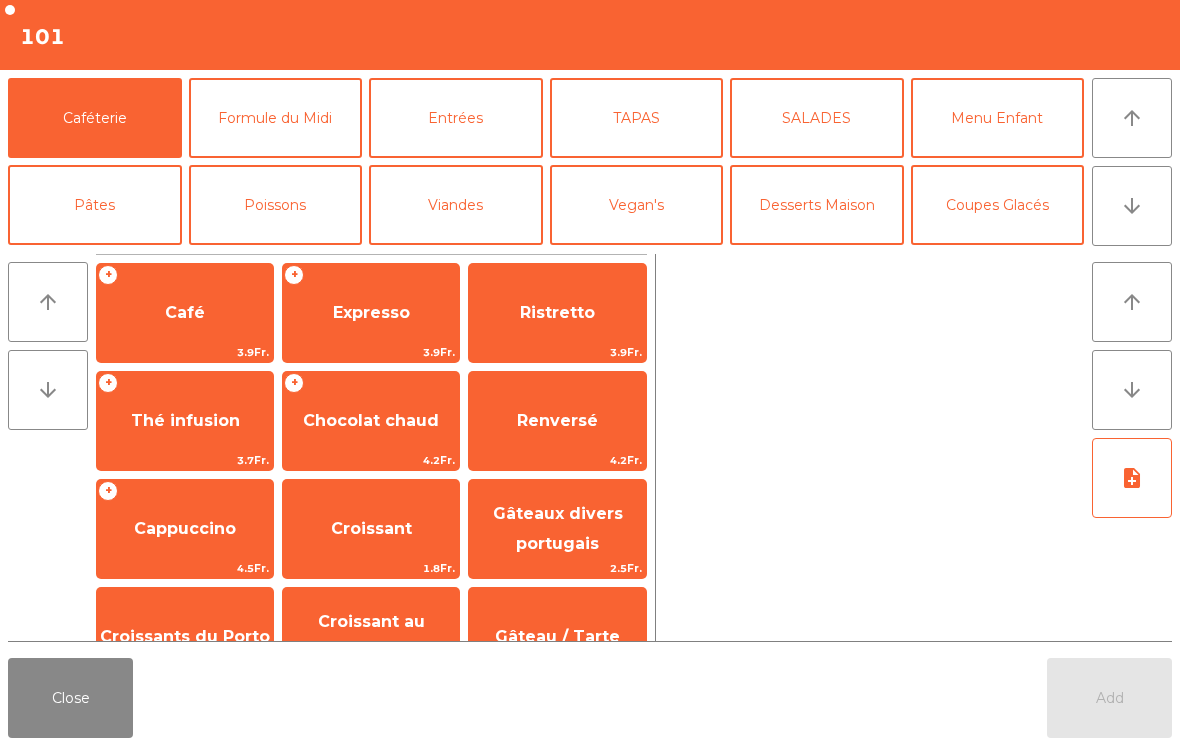 click on "Café" 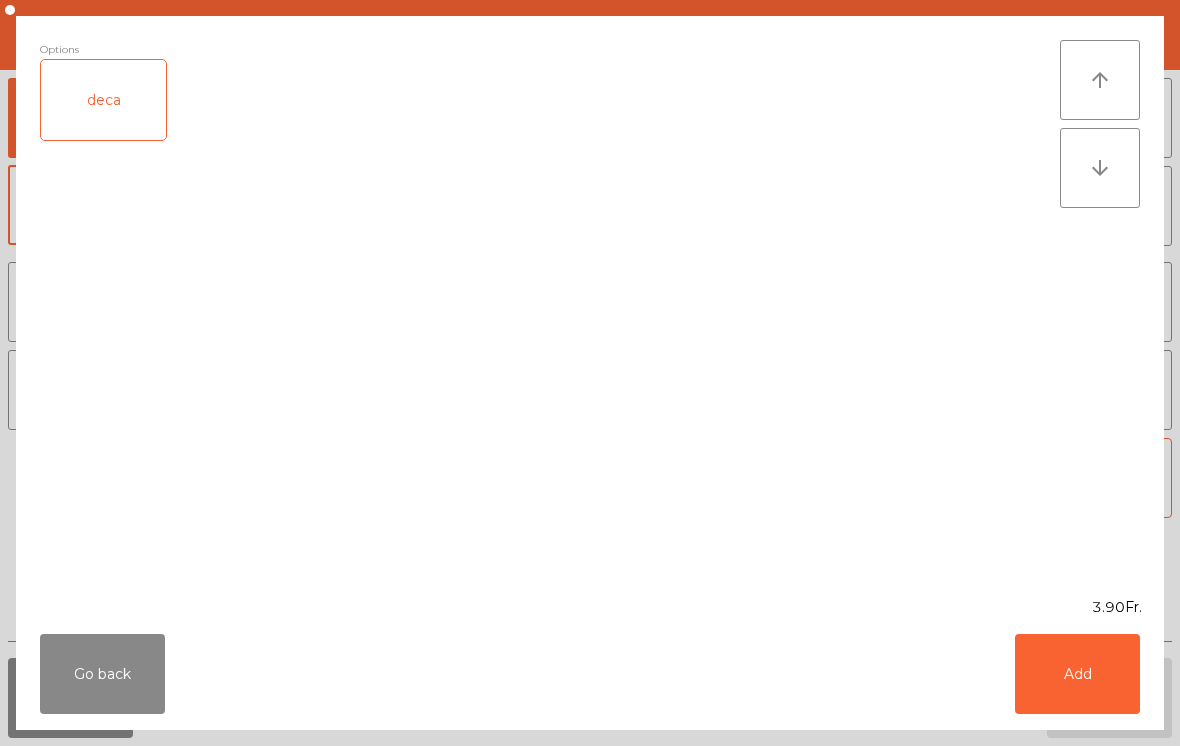 click on "Add" 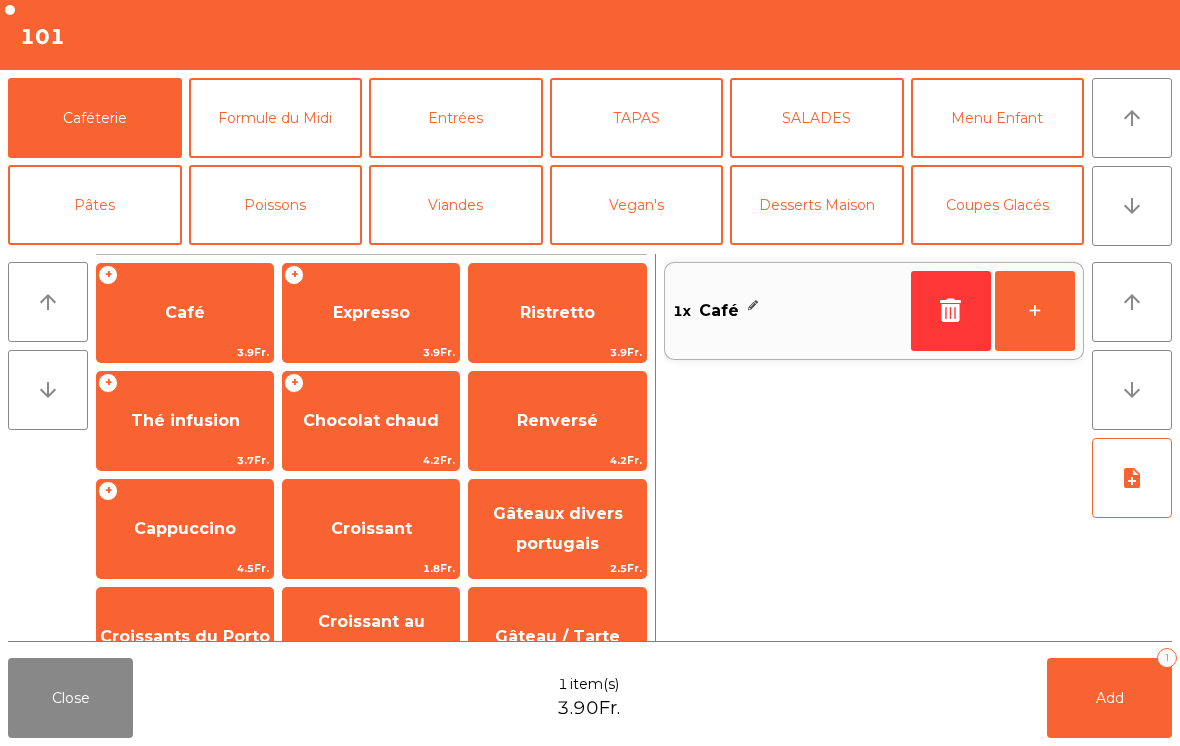 click on "Desserts Maison" 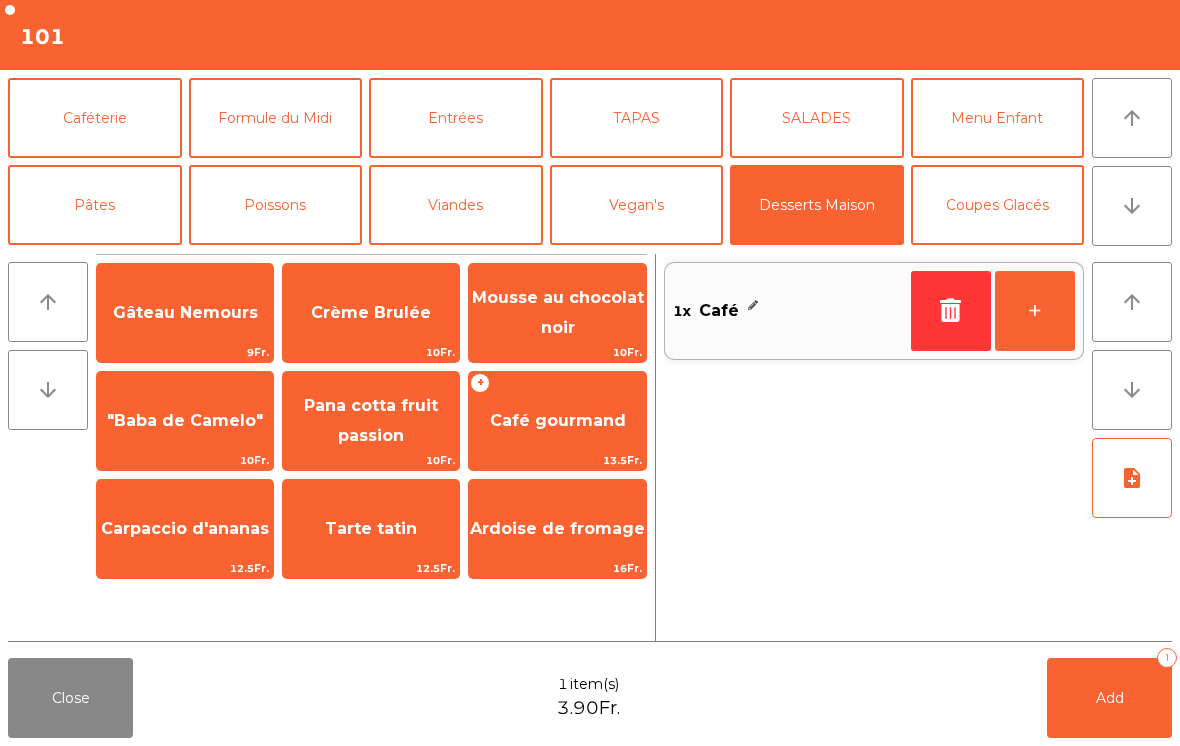 click on "Café gourmand" 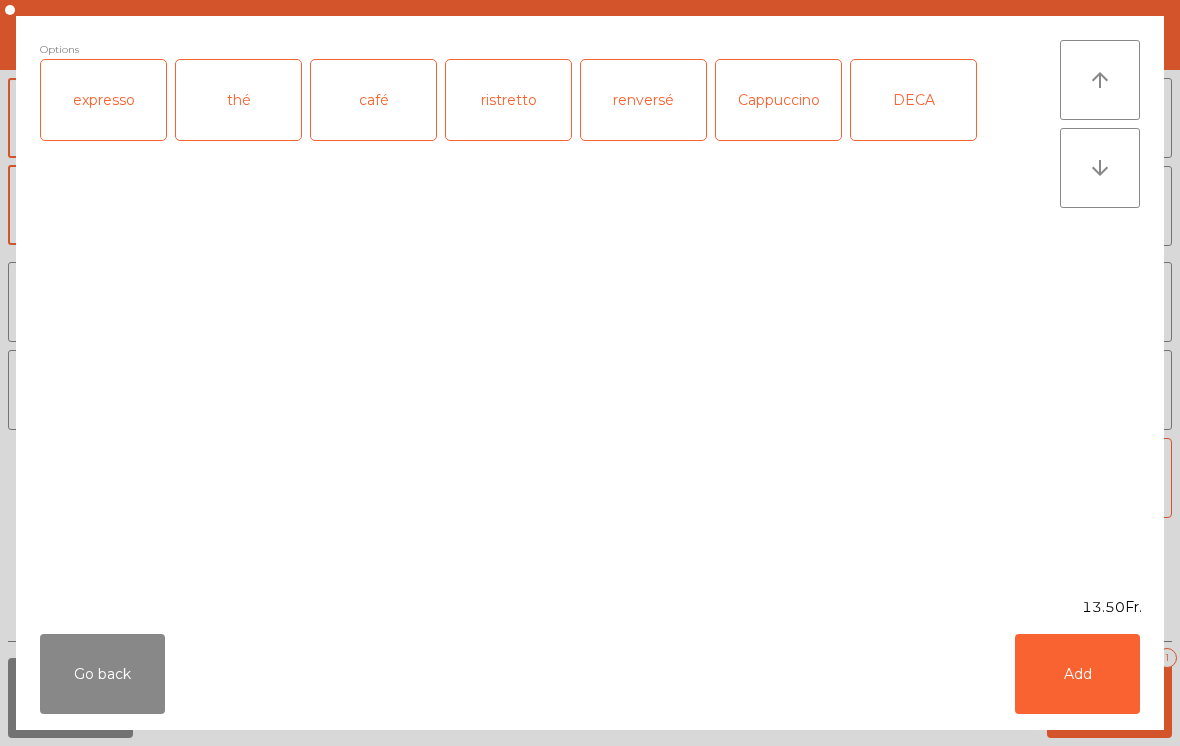 click on "café" 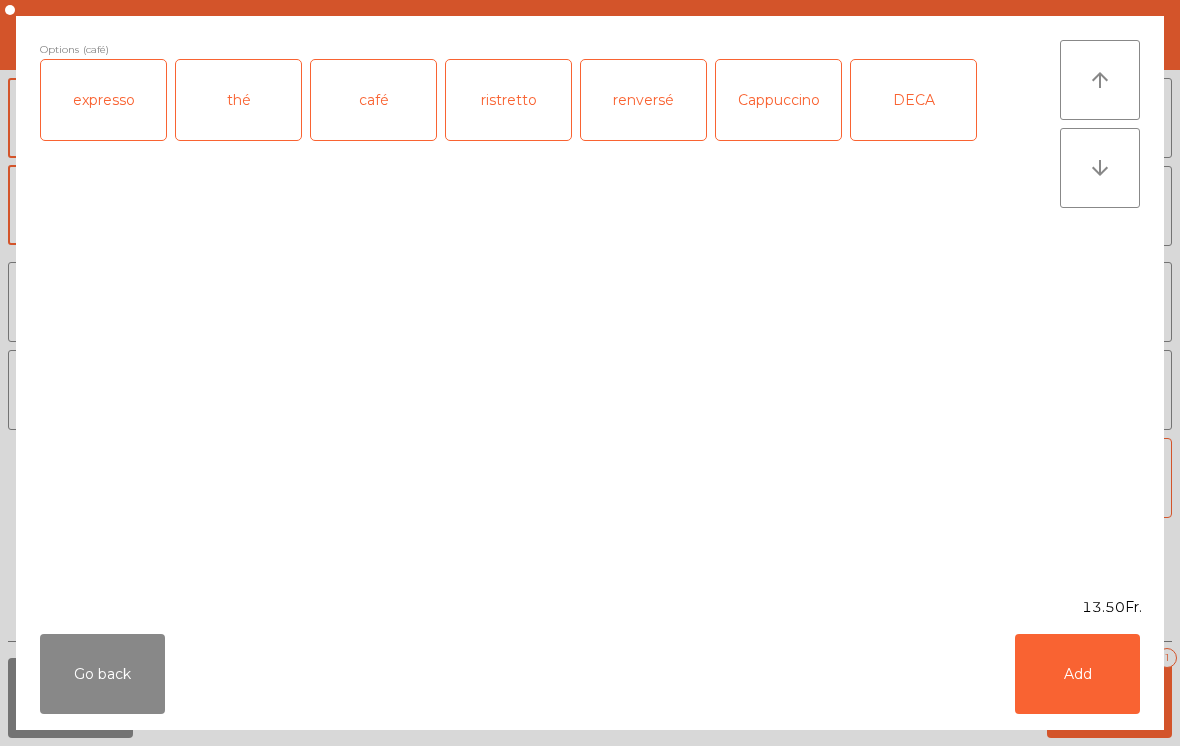 click on "Add" 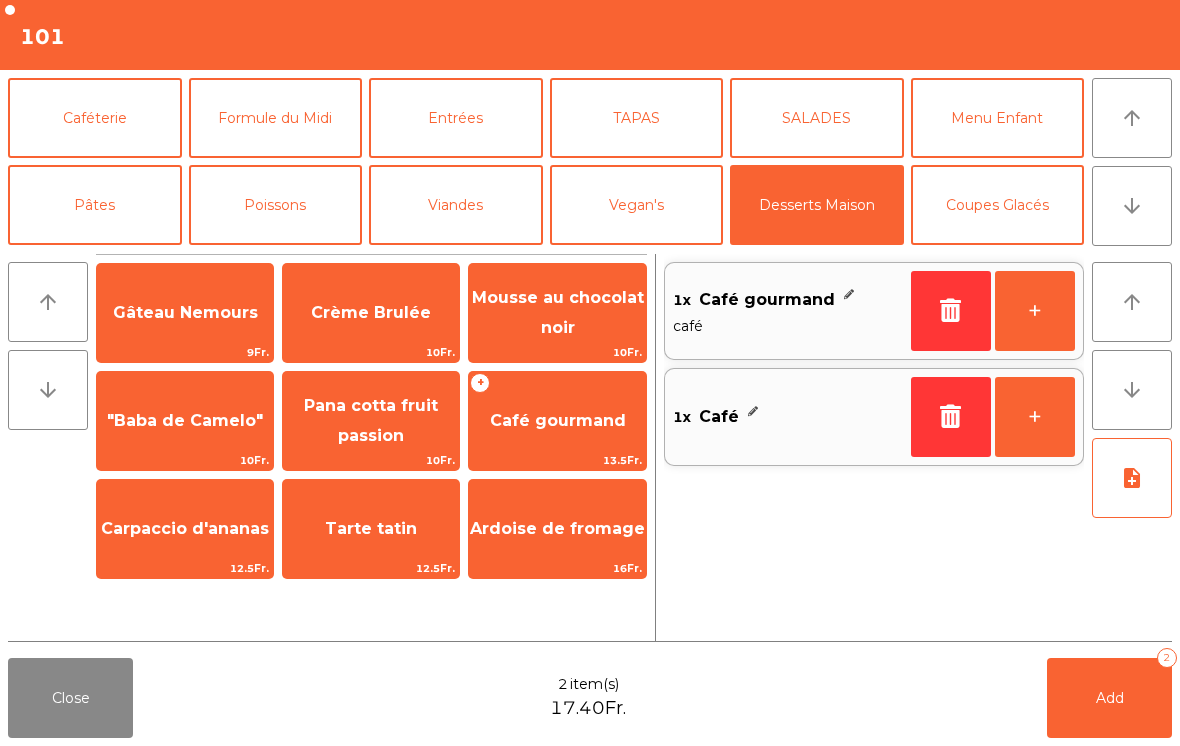 click on "Add   2" 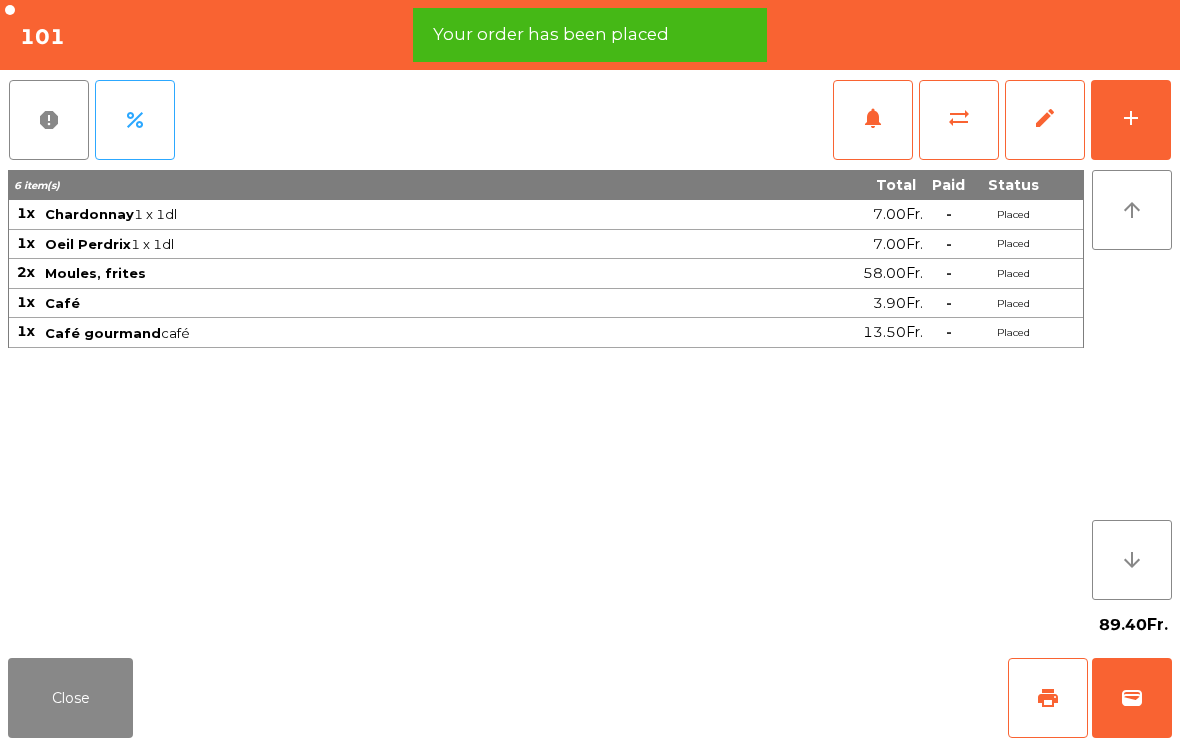 click on "Close" 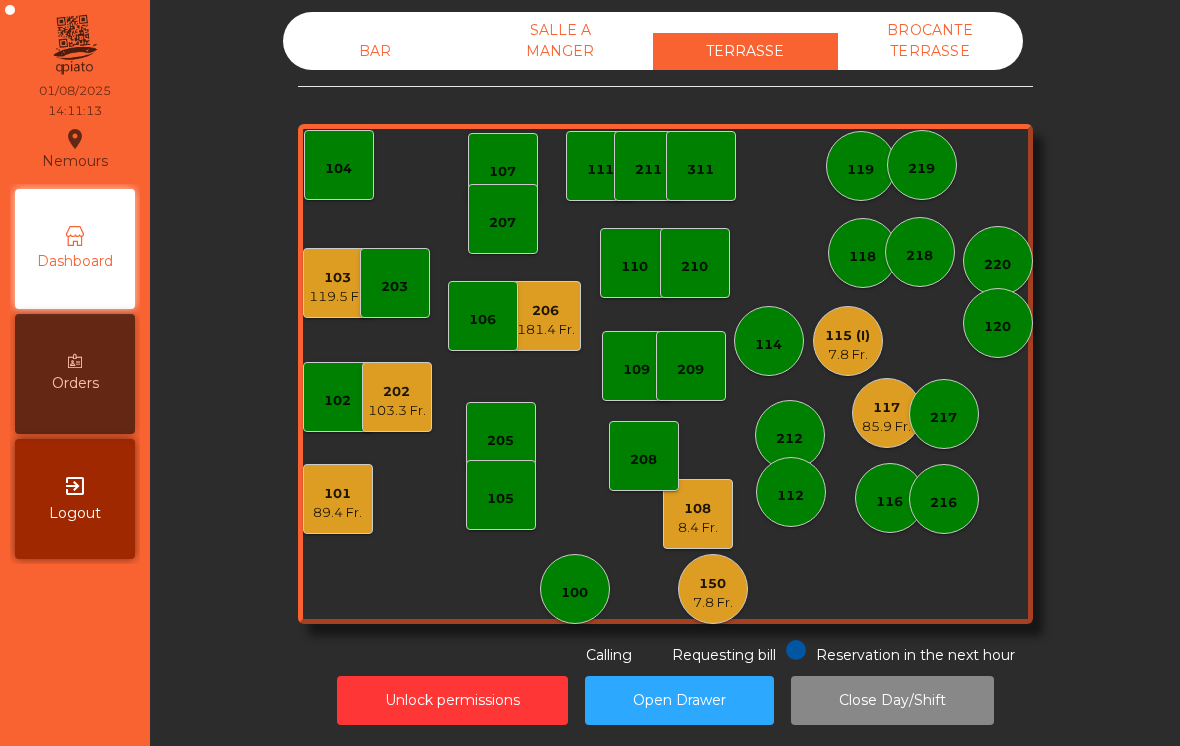 click on "181.4 Fr." 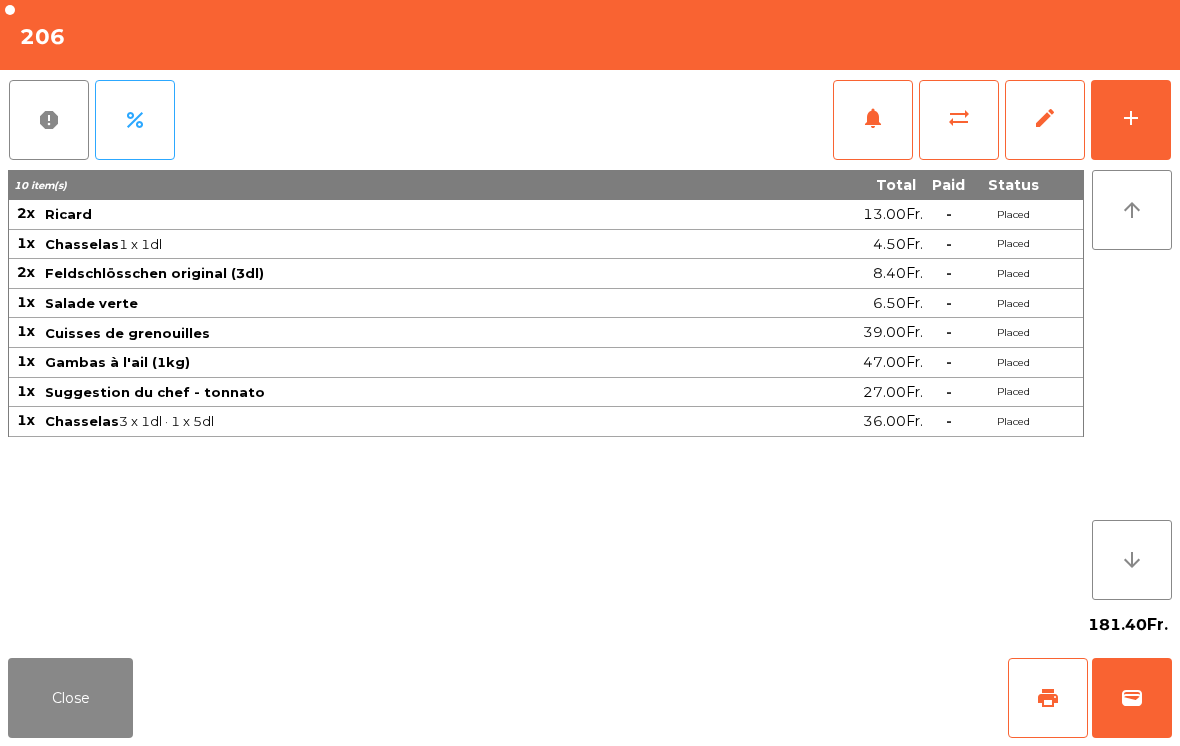 click on "add" 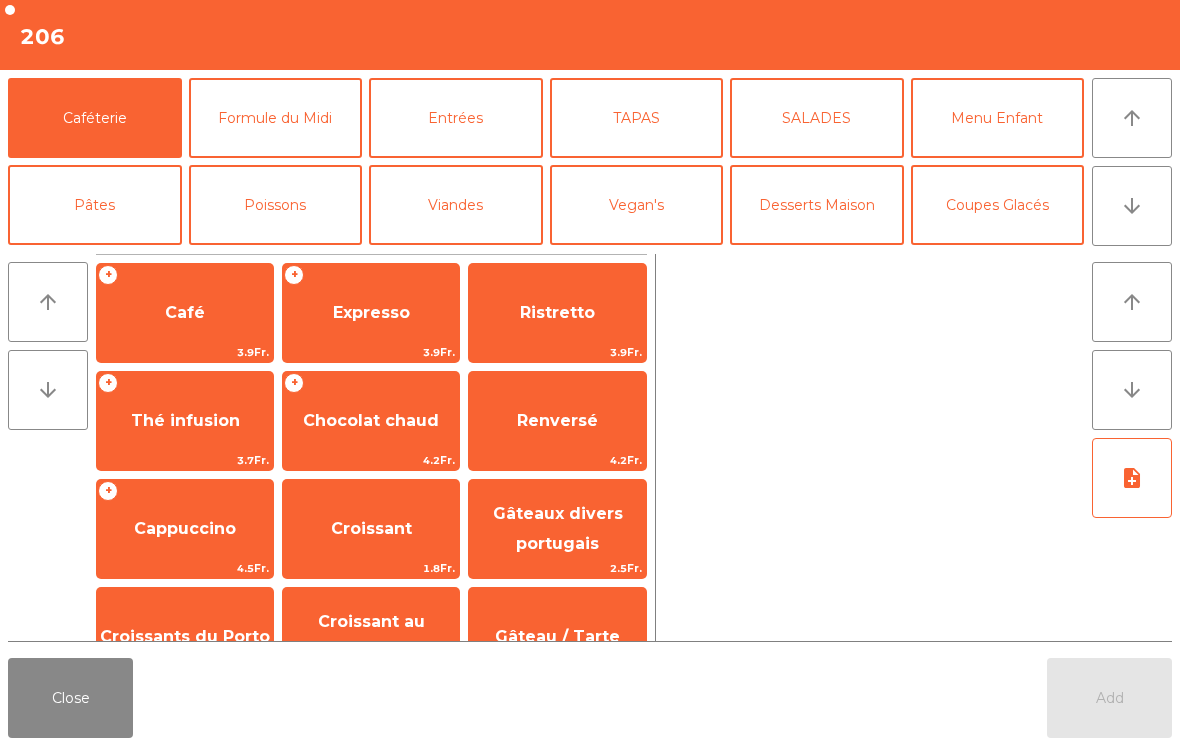 click on "Expresso" 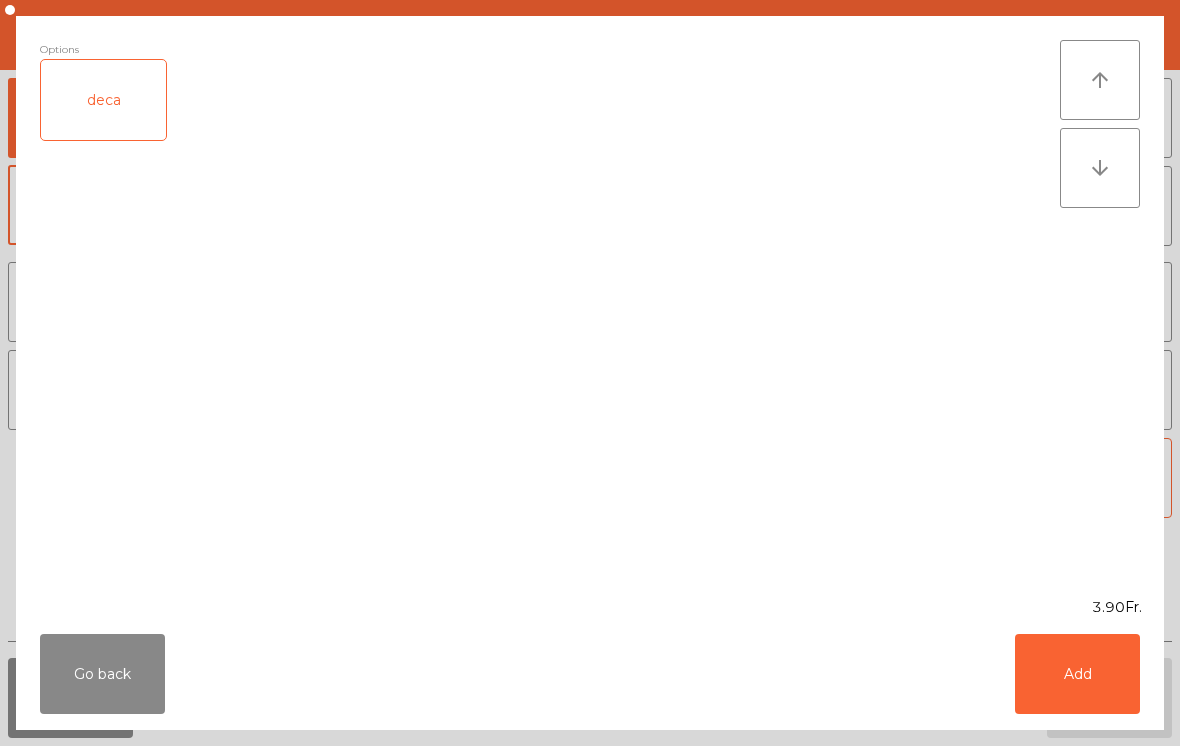 click on "Add" 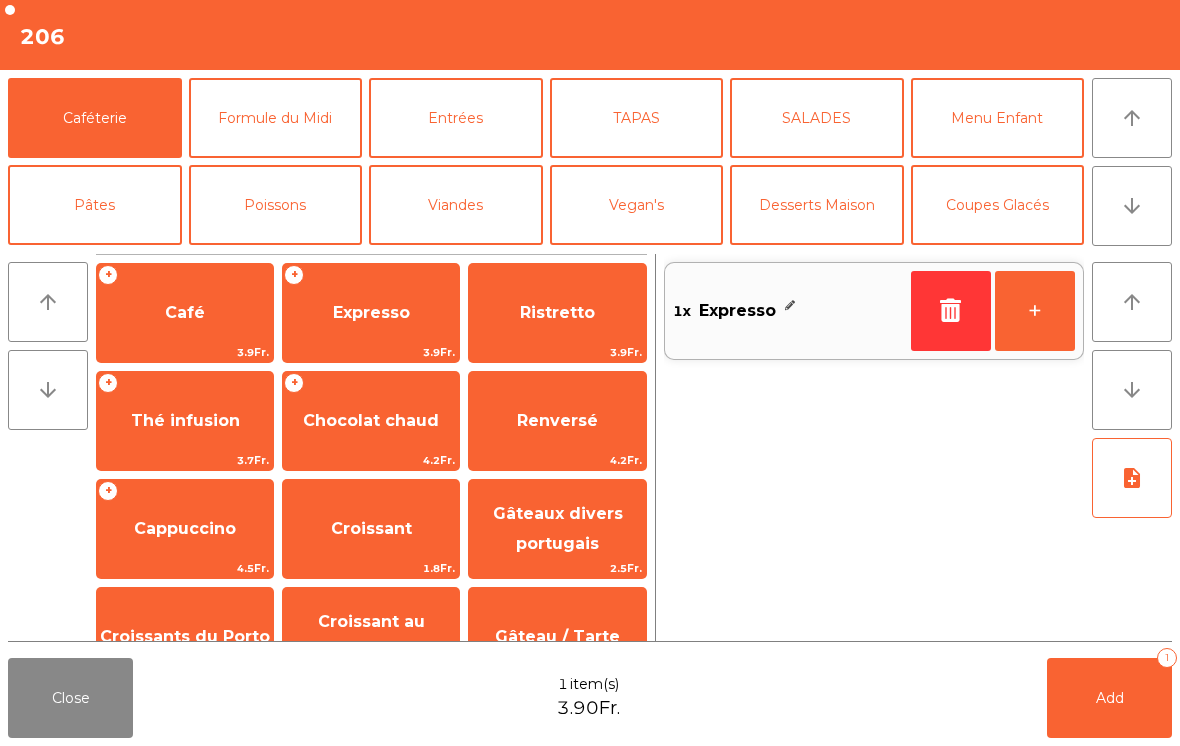 click on "Add   1" 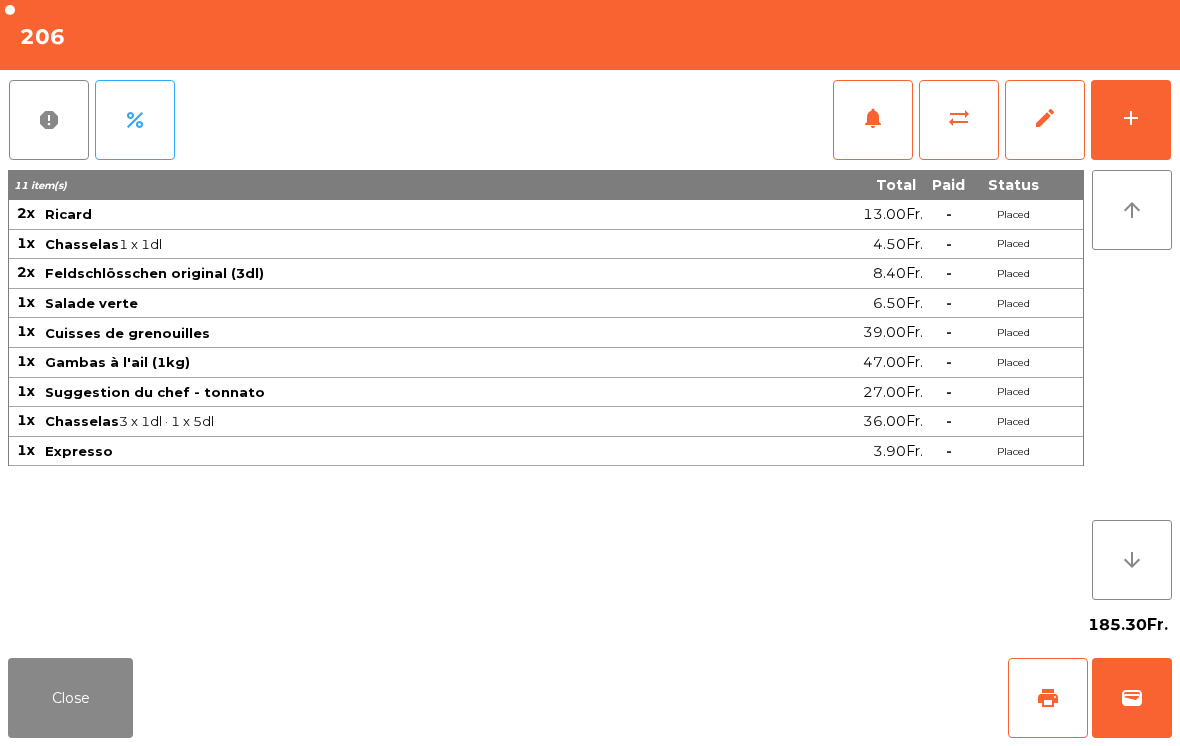 click on "Close" 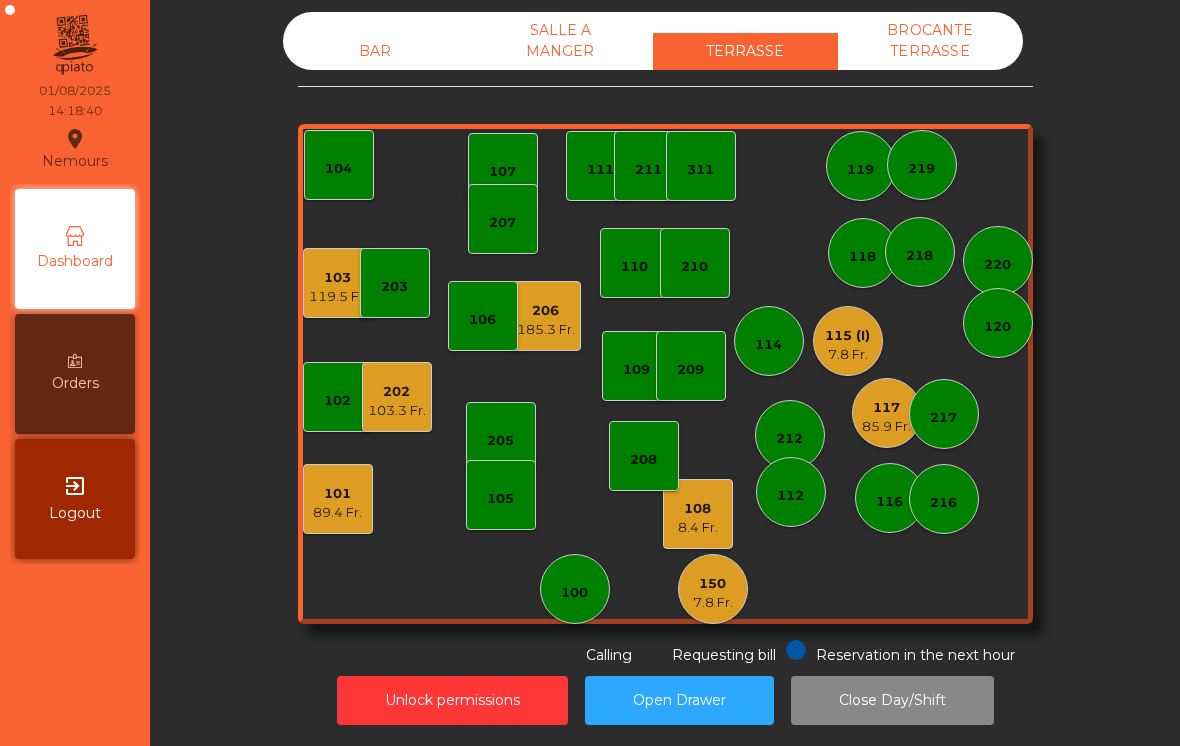 click on "8.4 Fr." 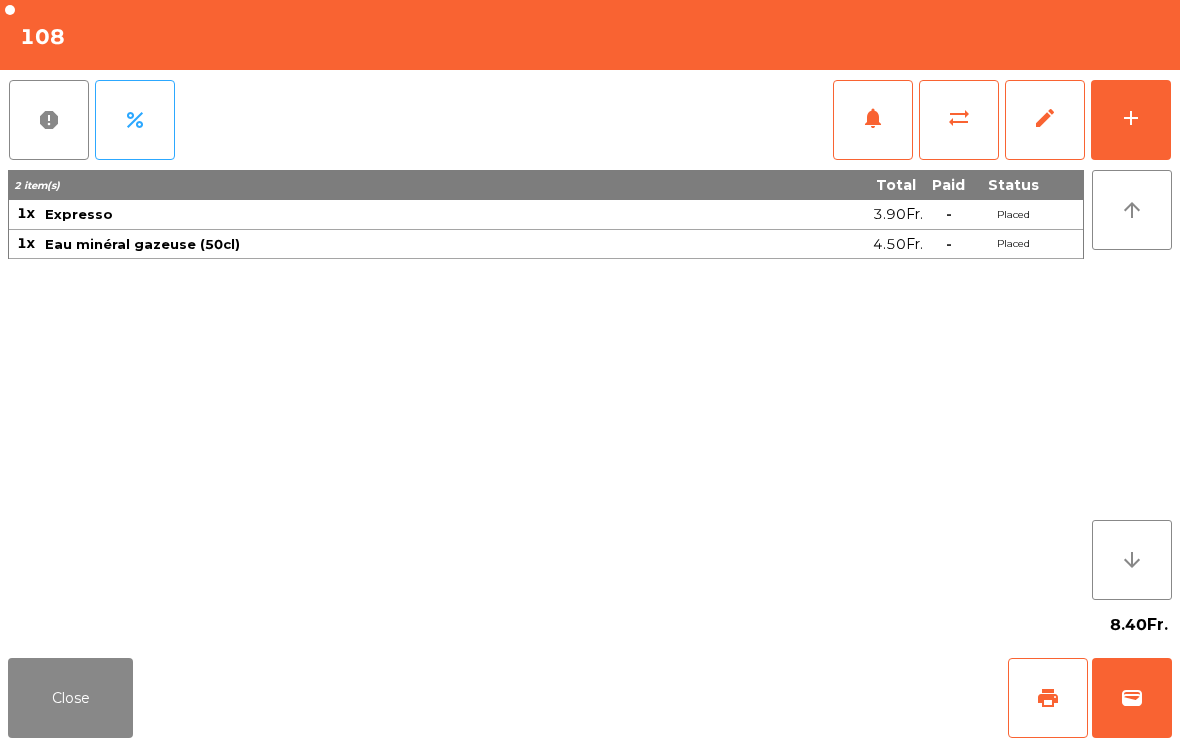 click on "Close" 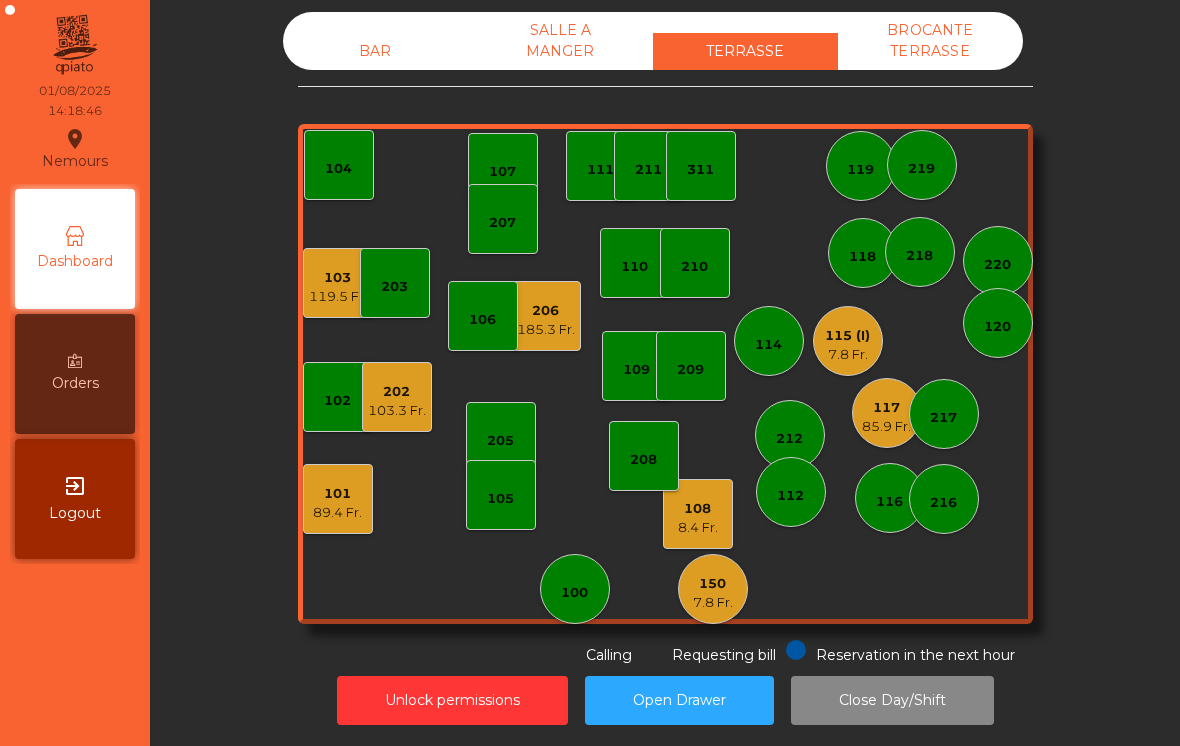 click on "208" 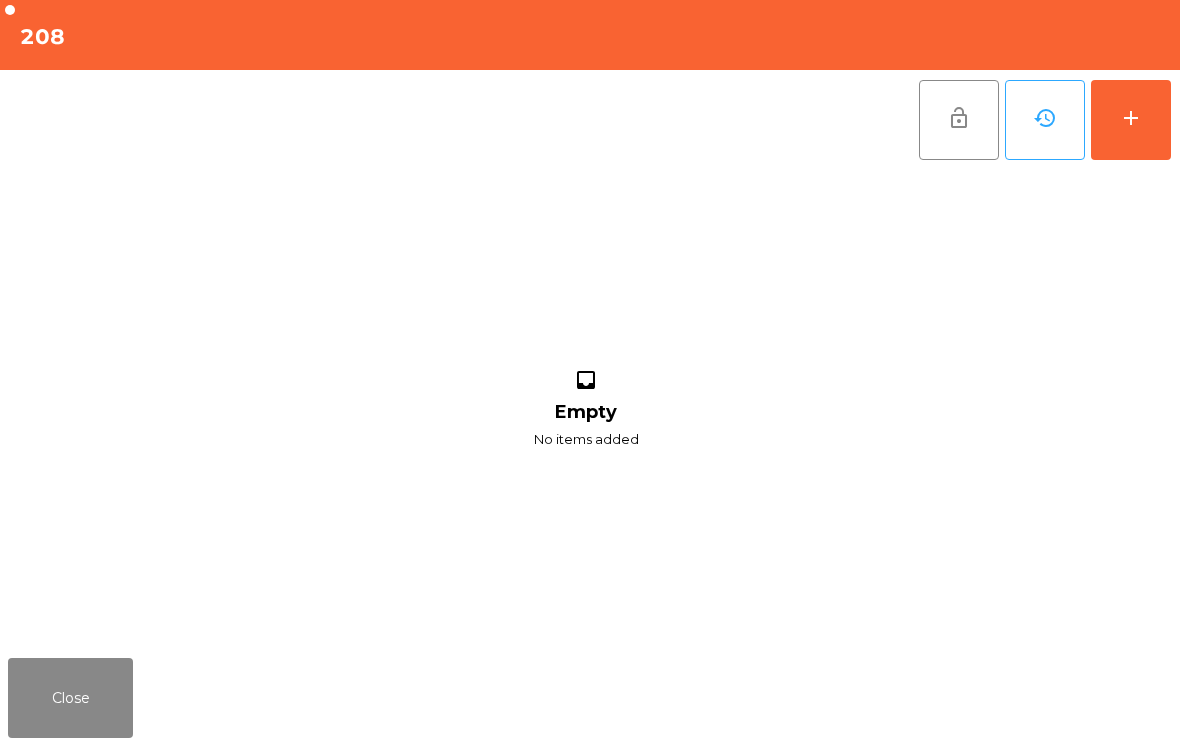 click on "add" 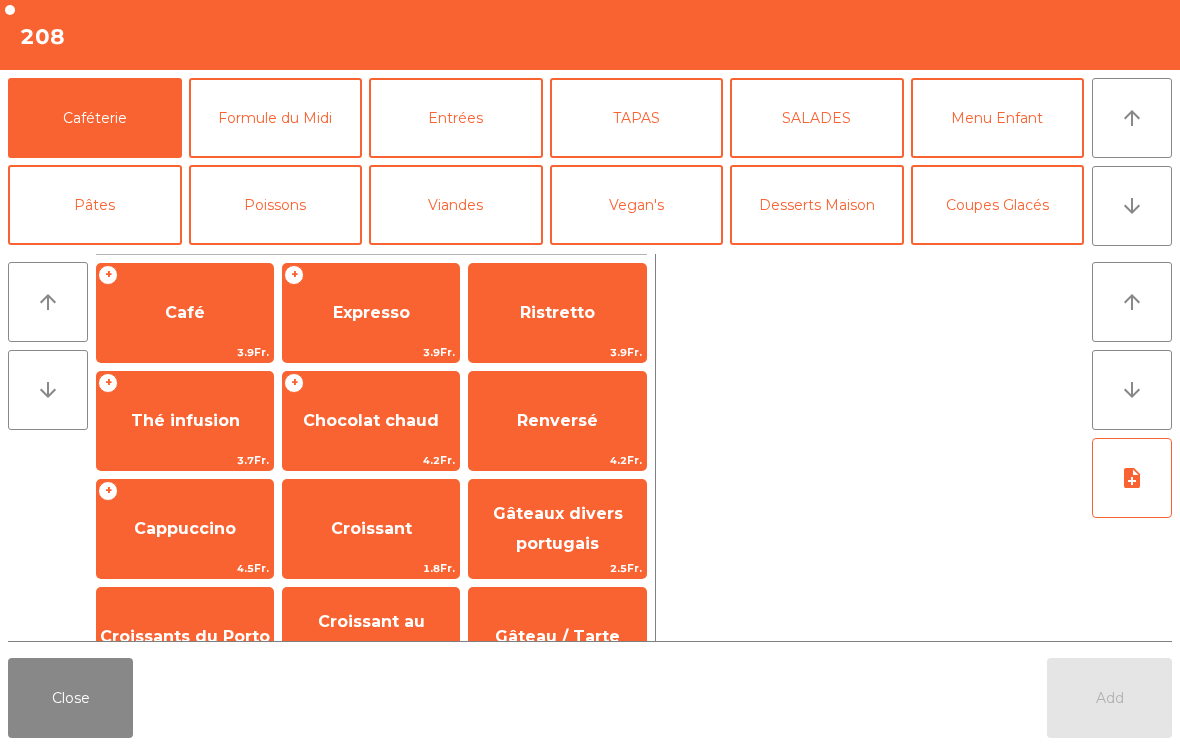 click on "Cappuccino" 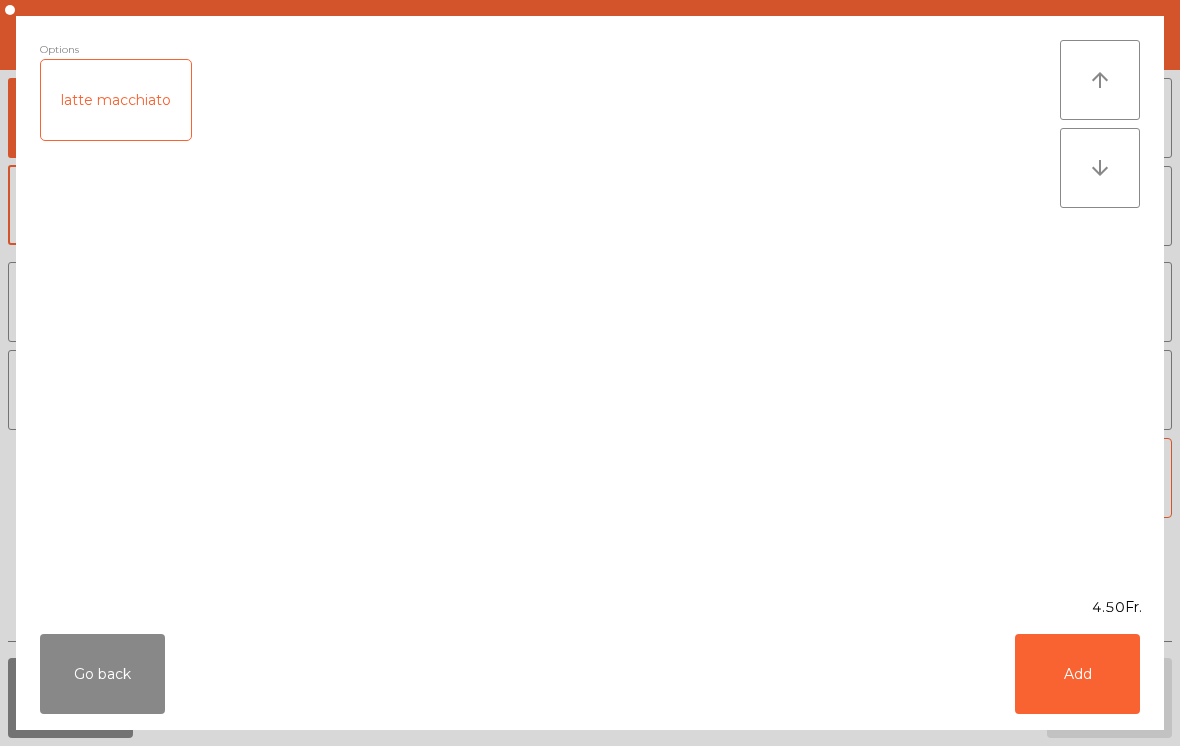 click on "Add" 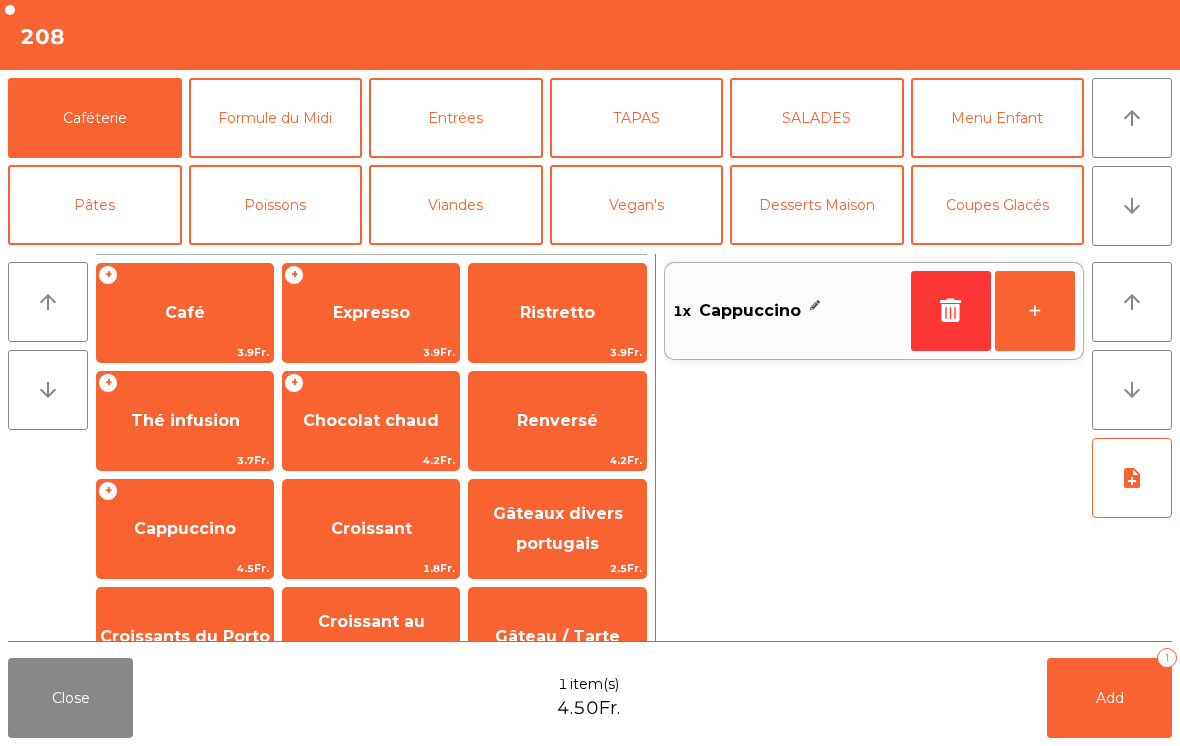 scroll, scrollTop: 192, scrollLeft: 0, axis: vertical 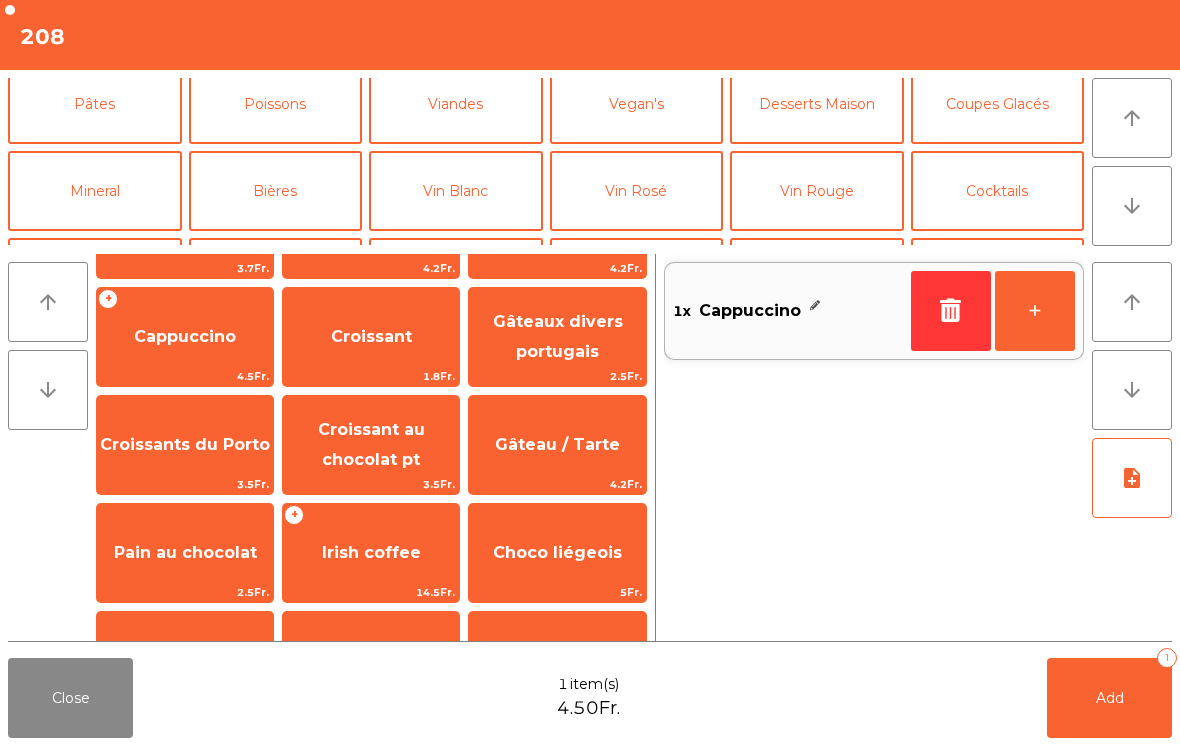 click on "Mineral" 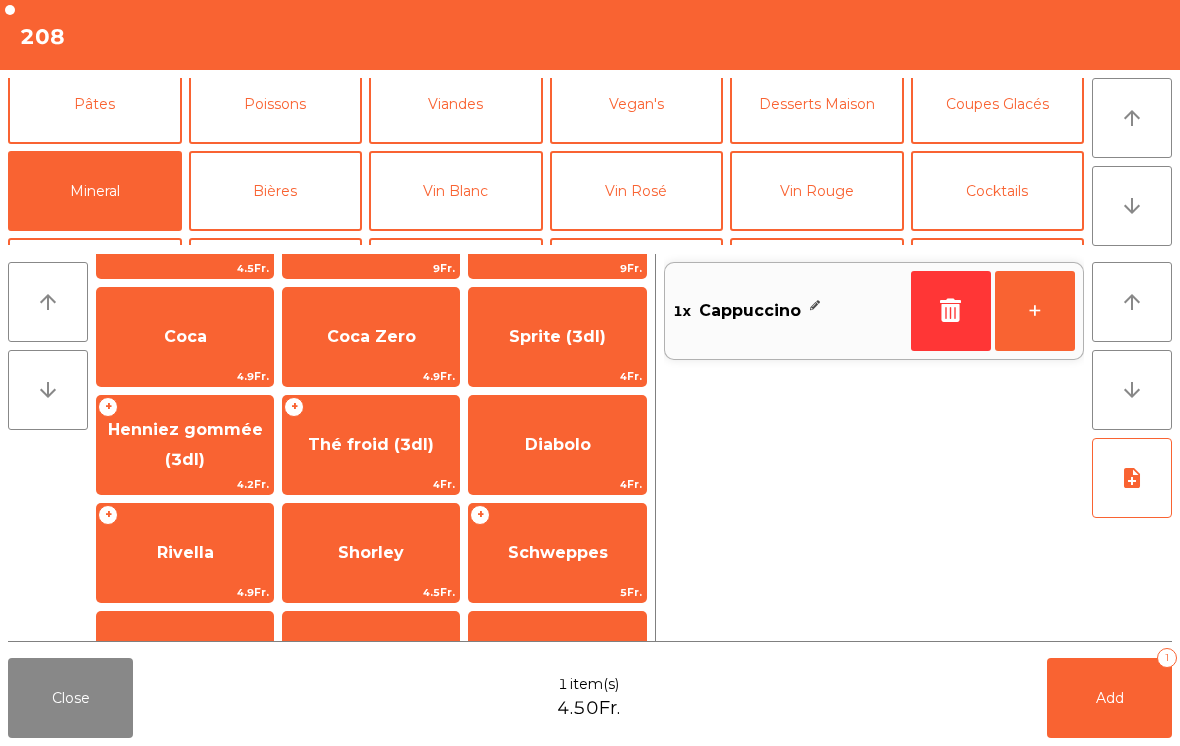 click on "4.9Fr." 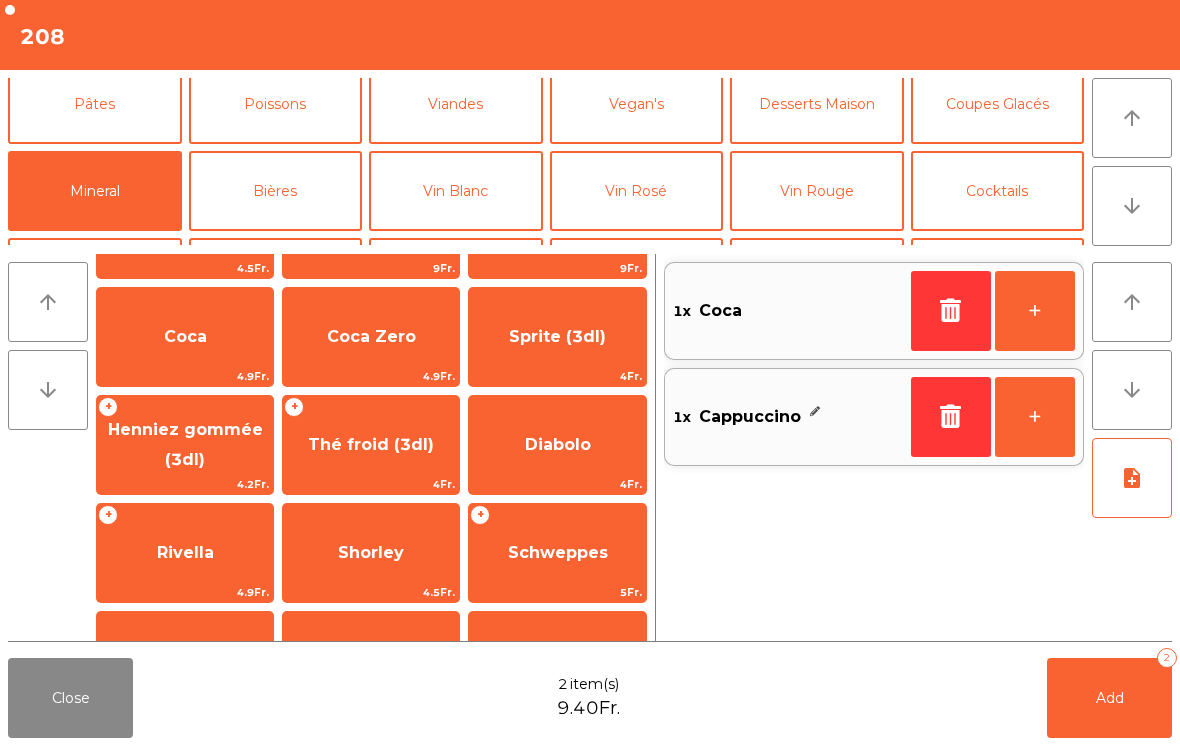 click on "Add" 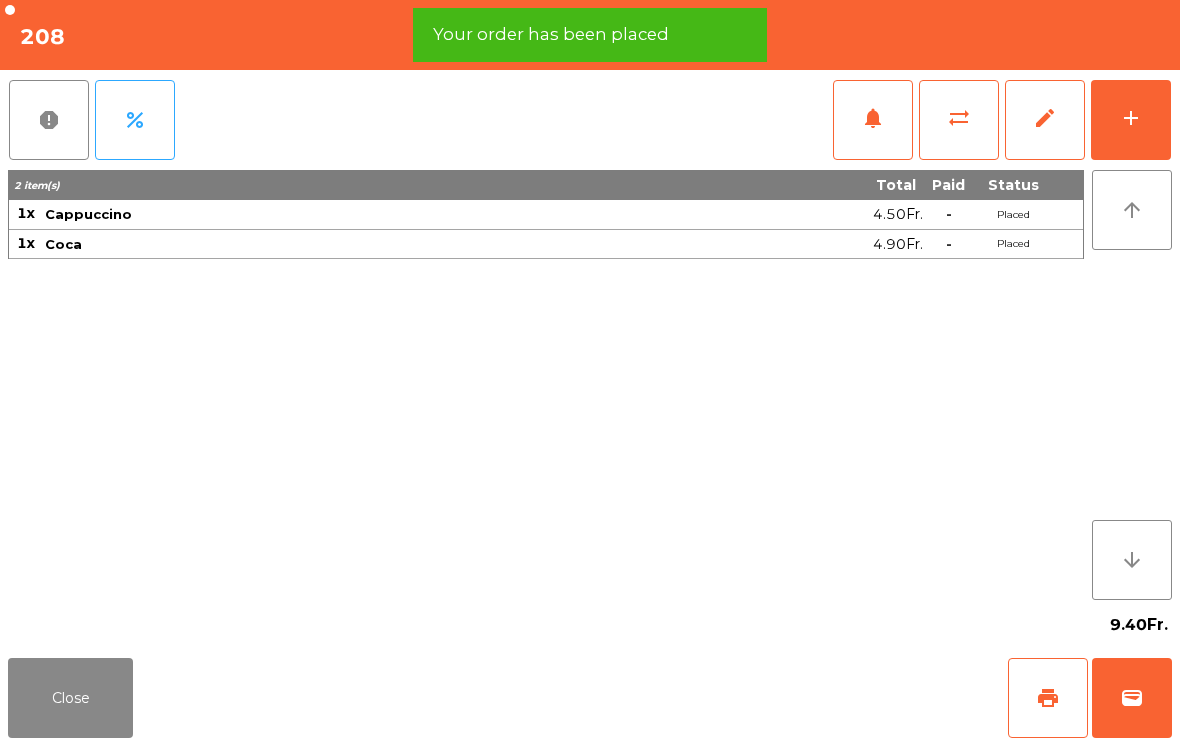 click on "print" 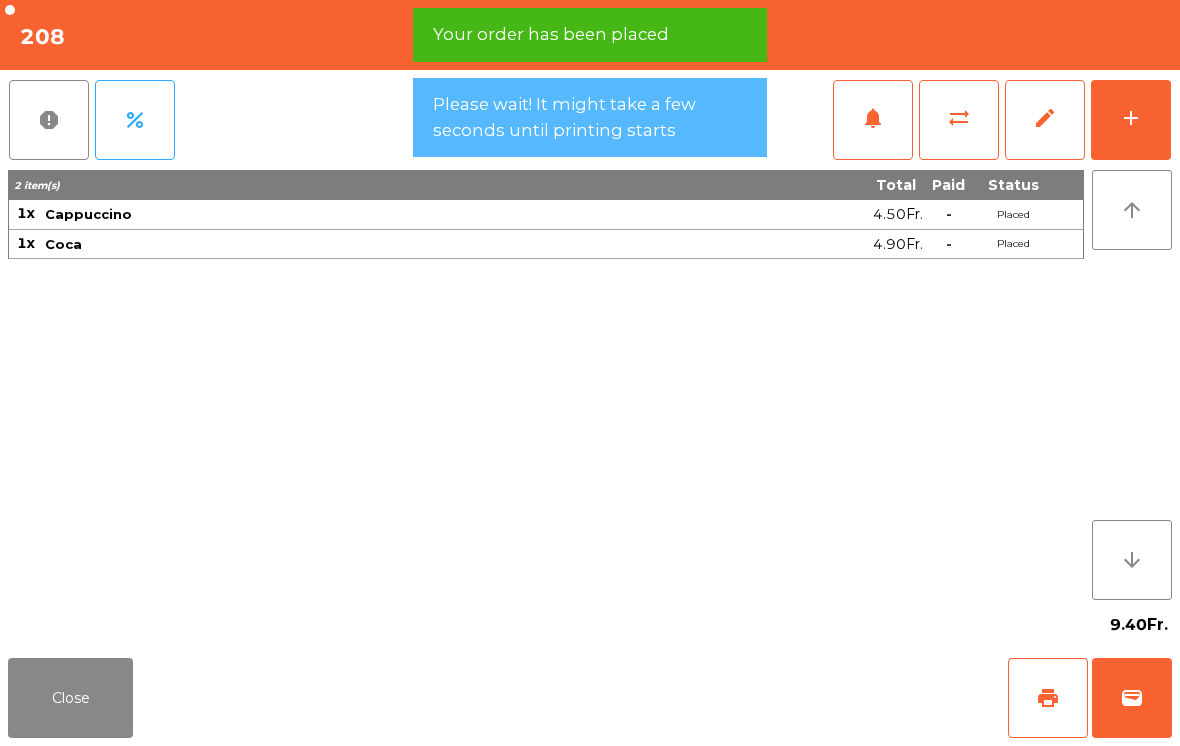 click on "Close" 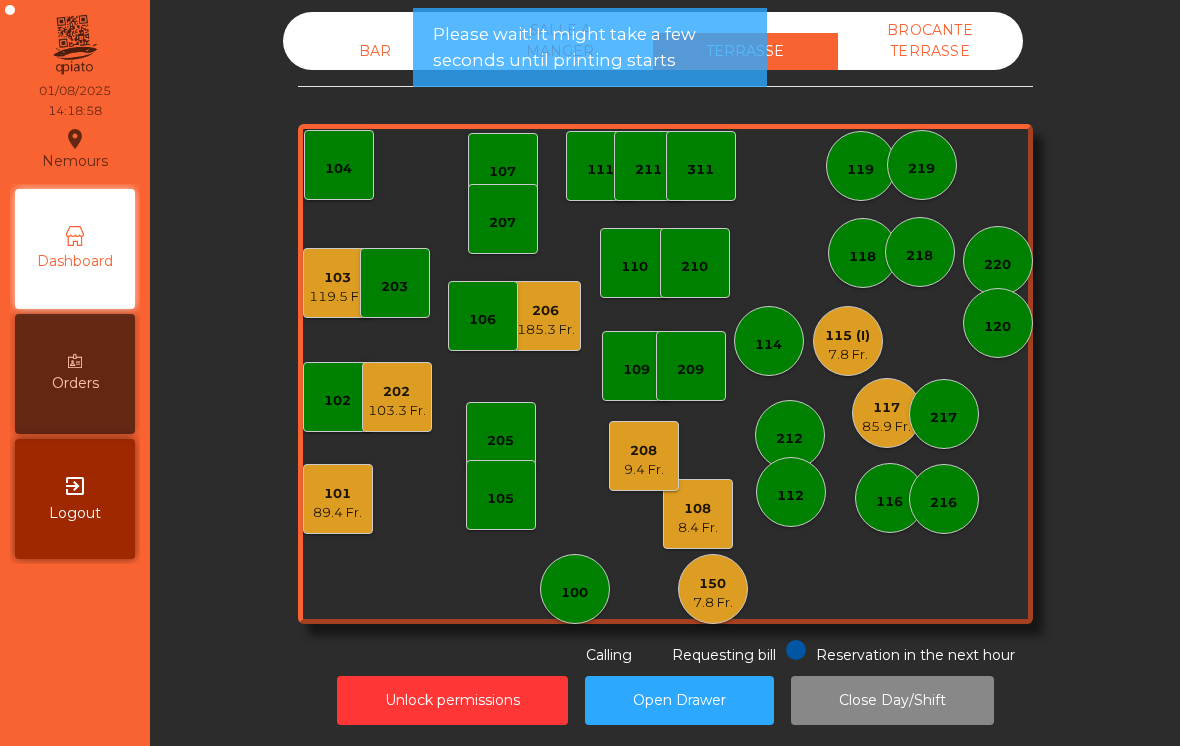 click on "150   7.8 Fr." 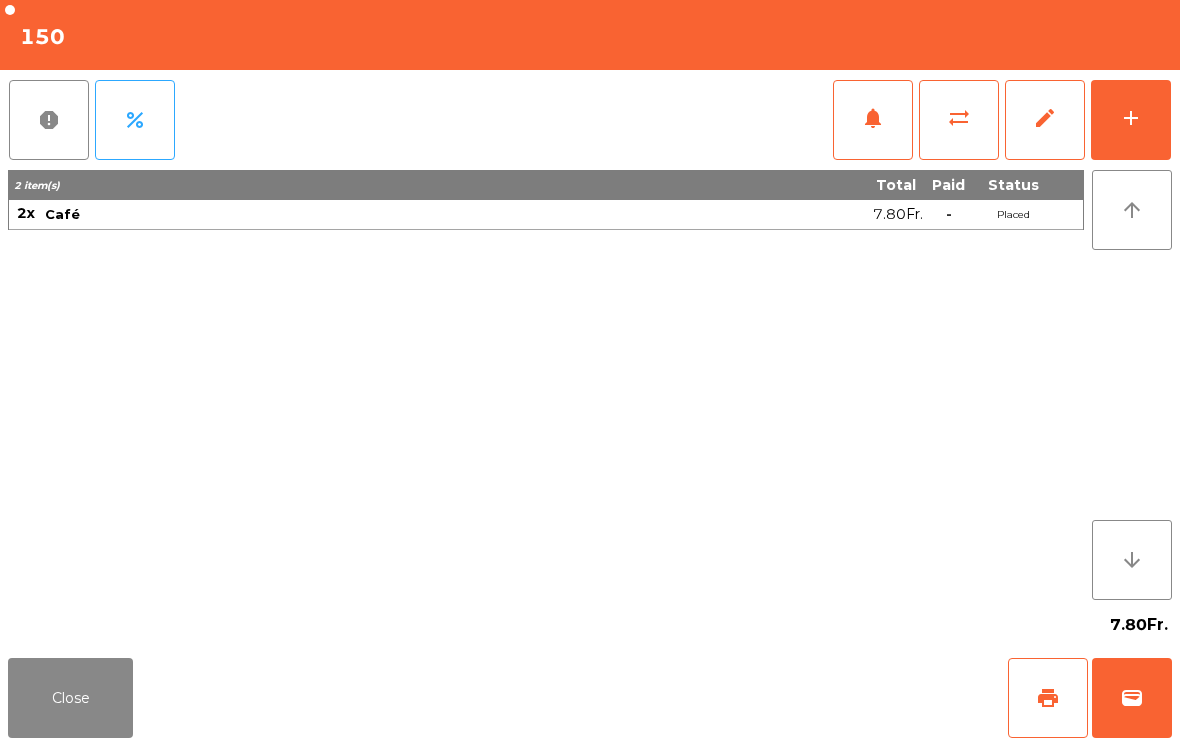 click on "Close" 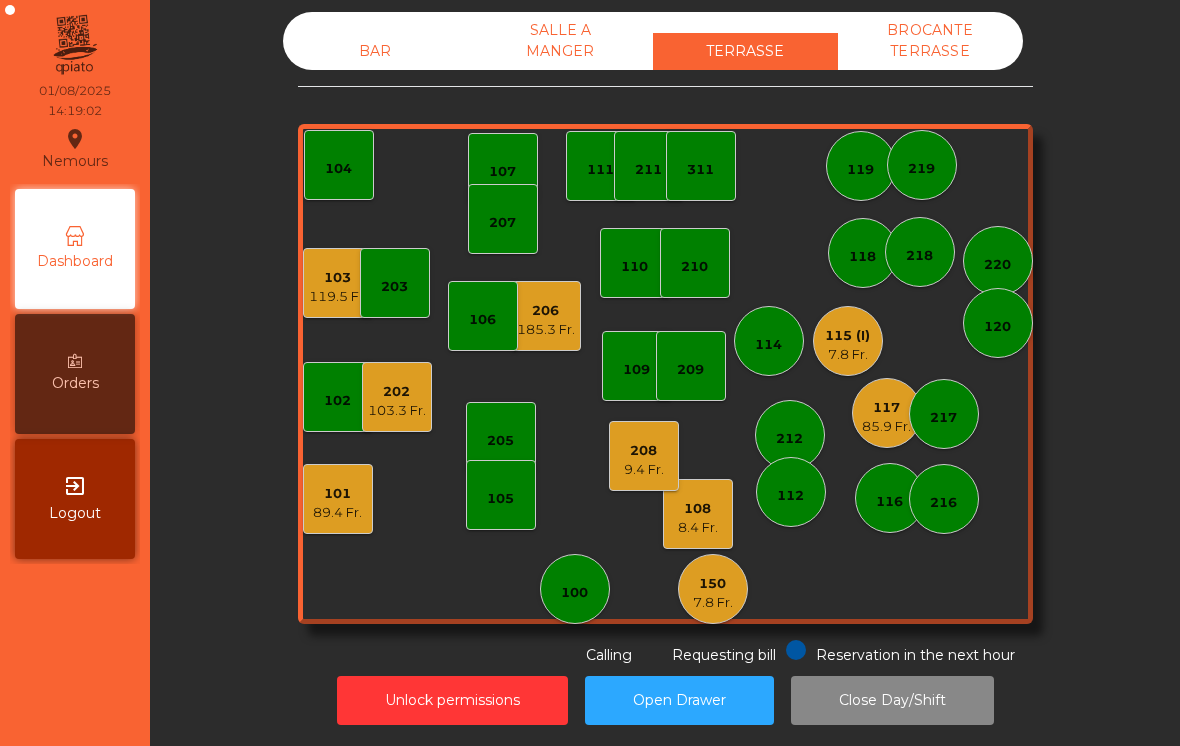 click on "103.3 Fr." 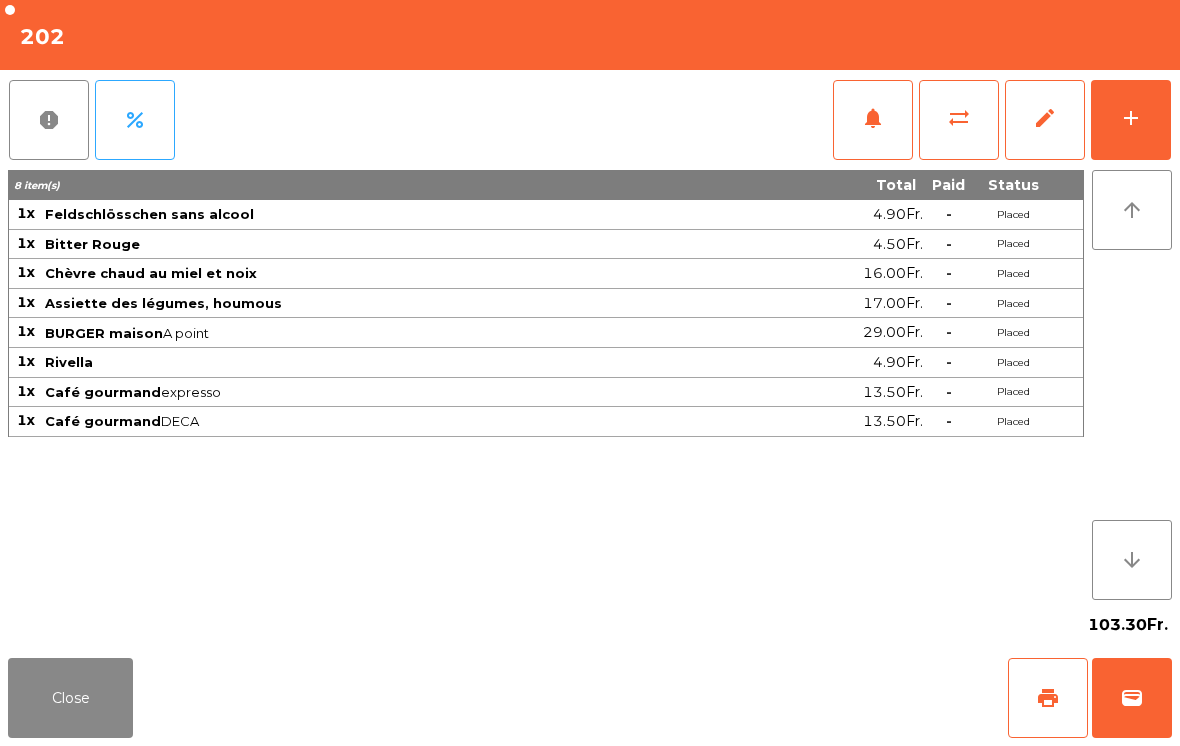 click on "wallet" 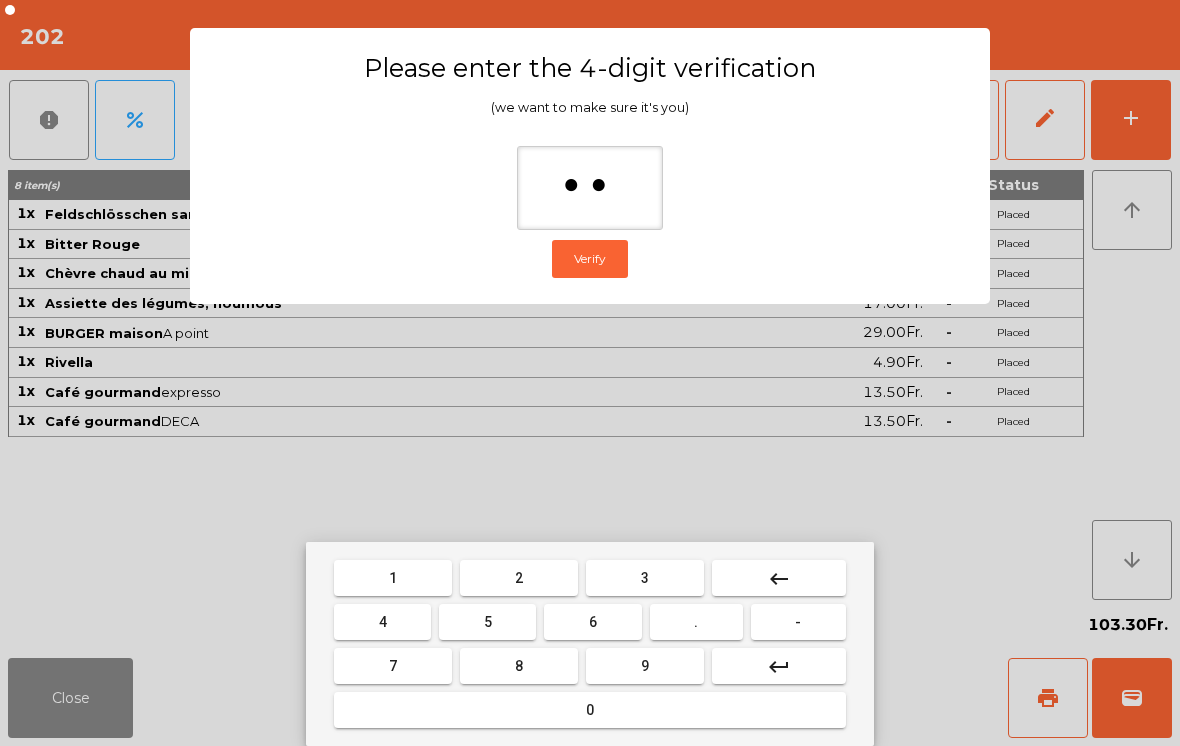 type on "***" 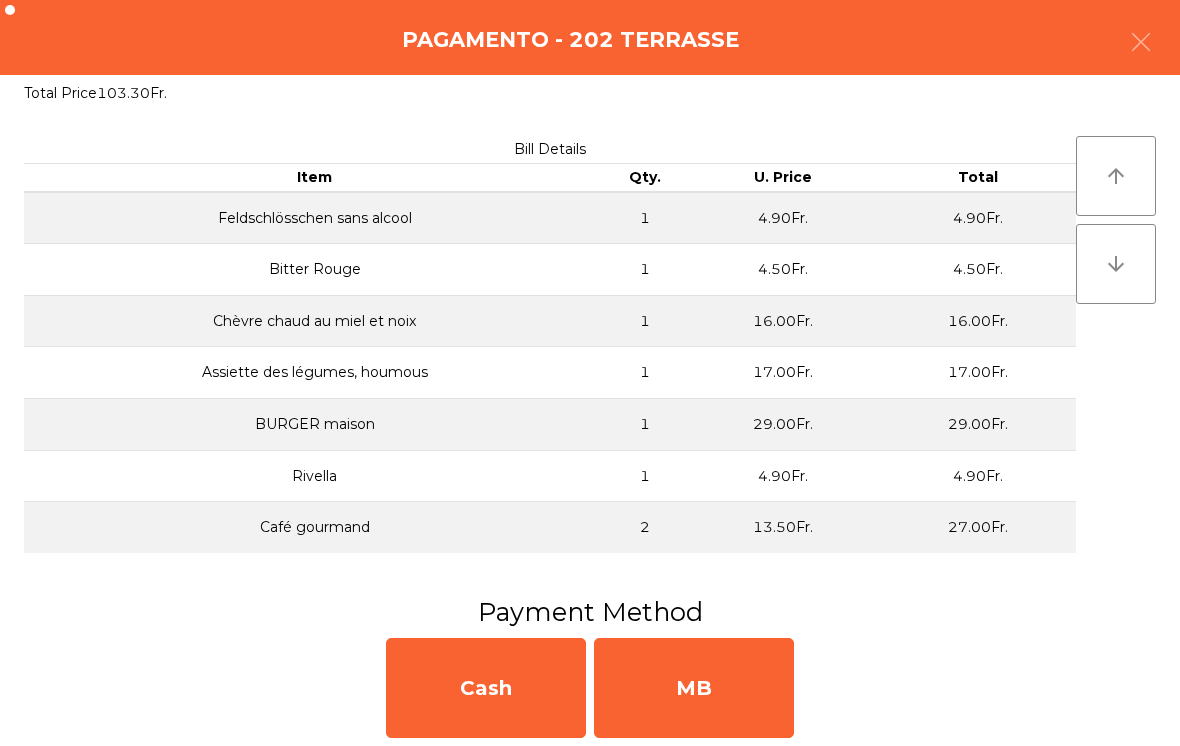 click on "MB" 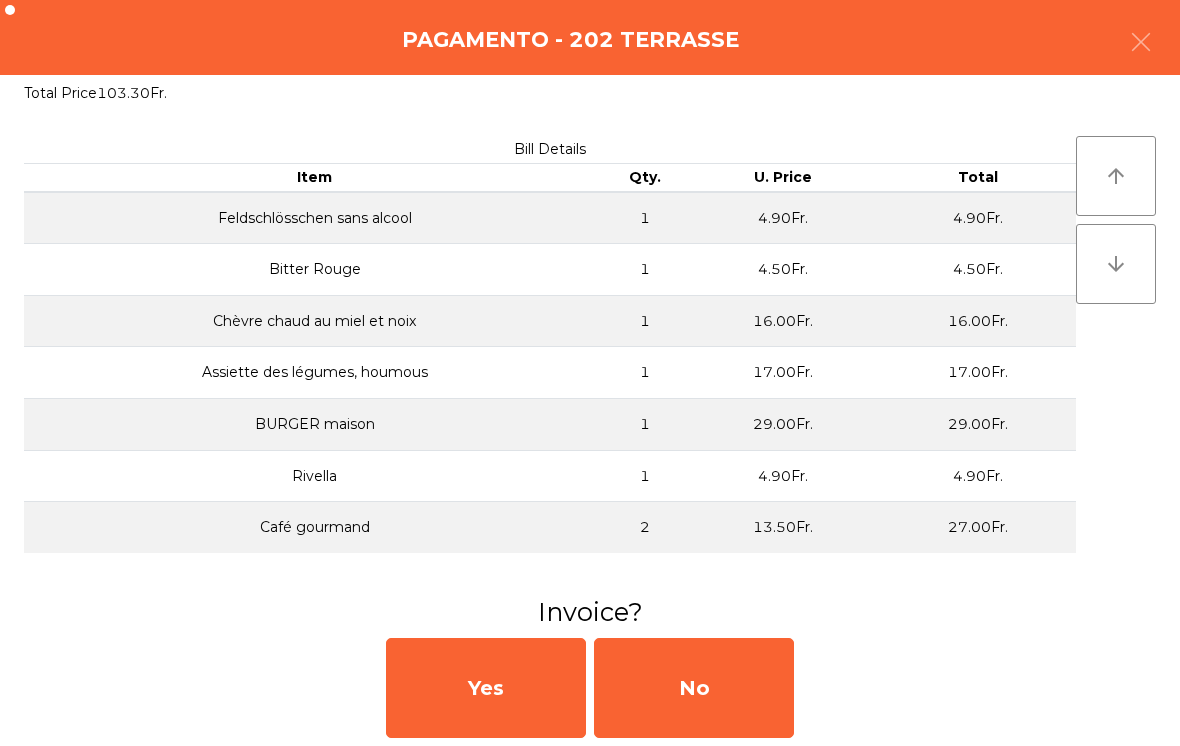 click on "No" 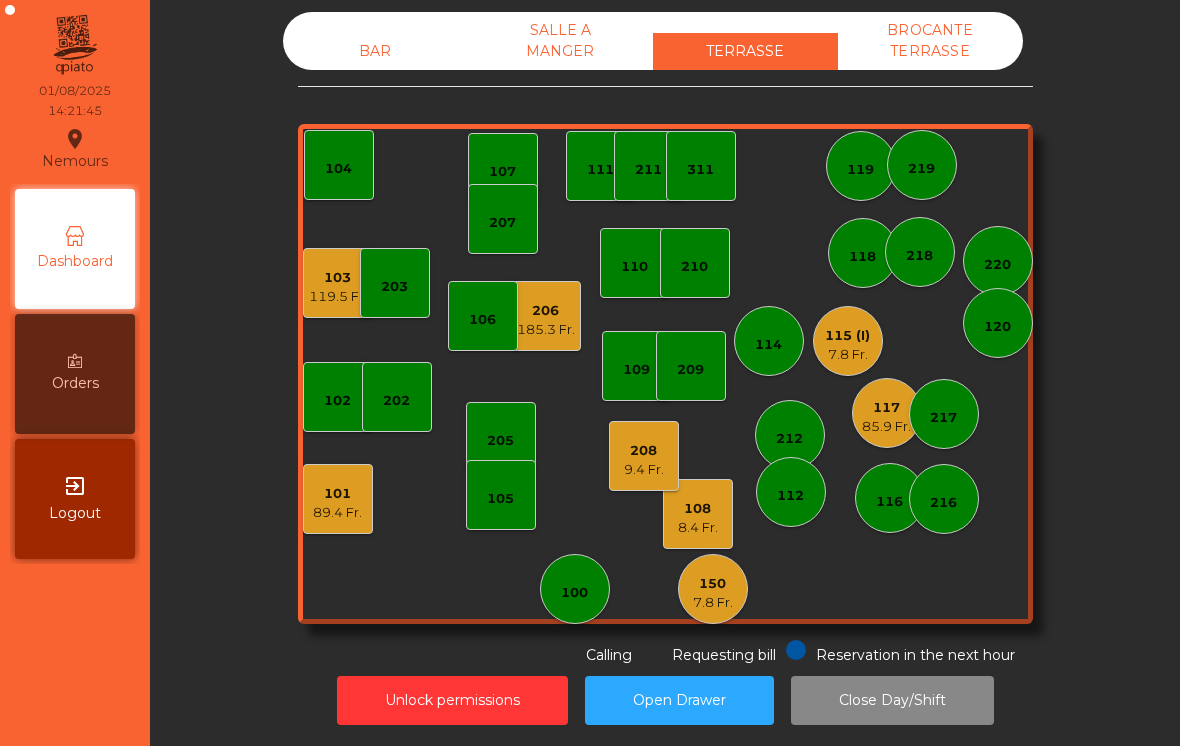 click on "185.3 Fr." 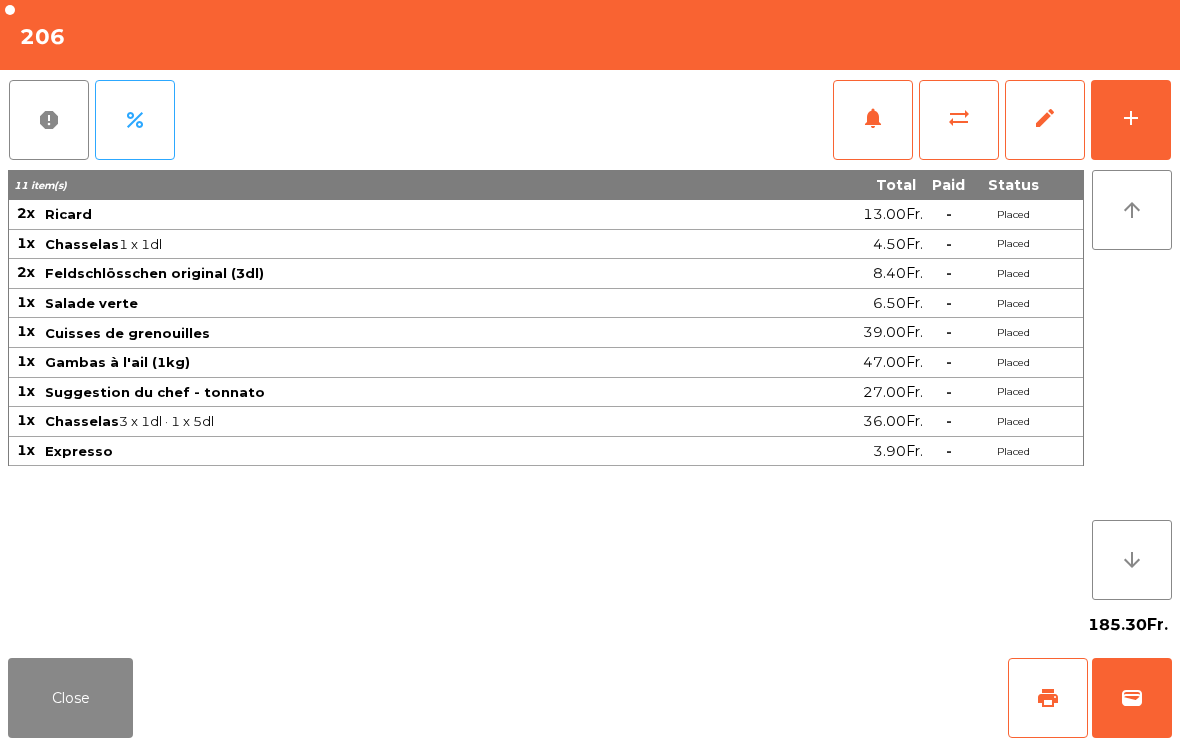 click on "print" 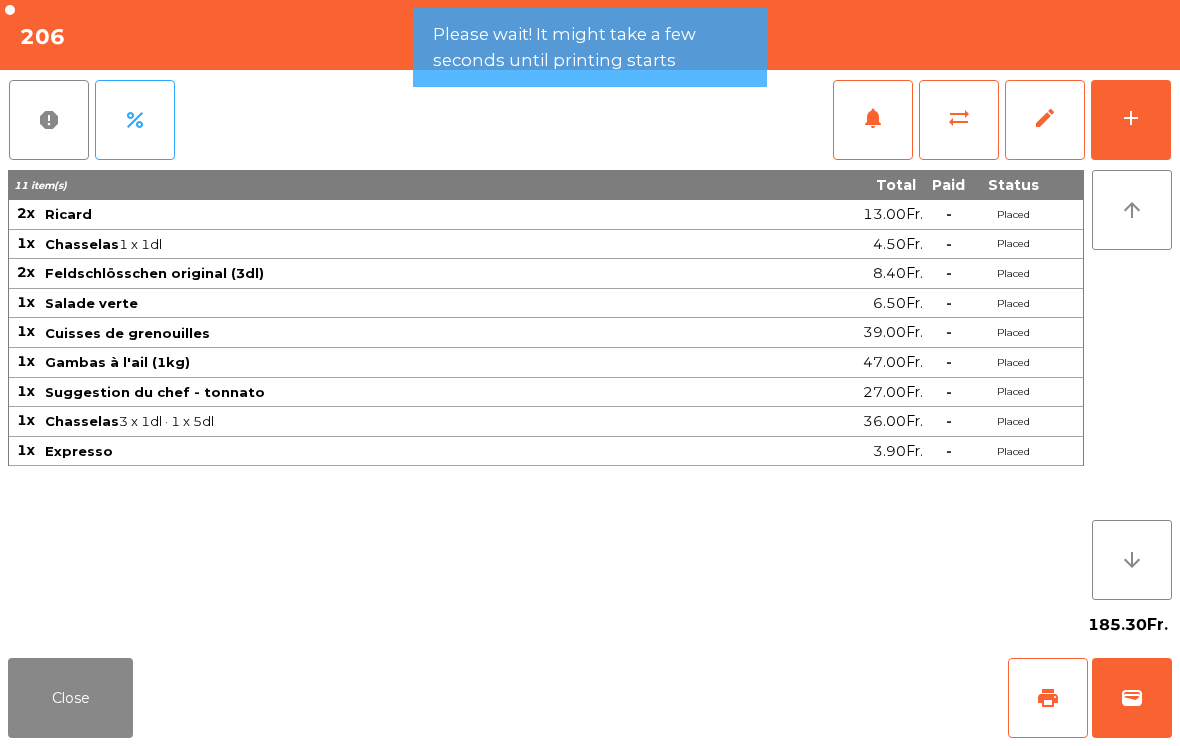 click on "Close" 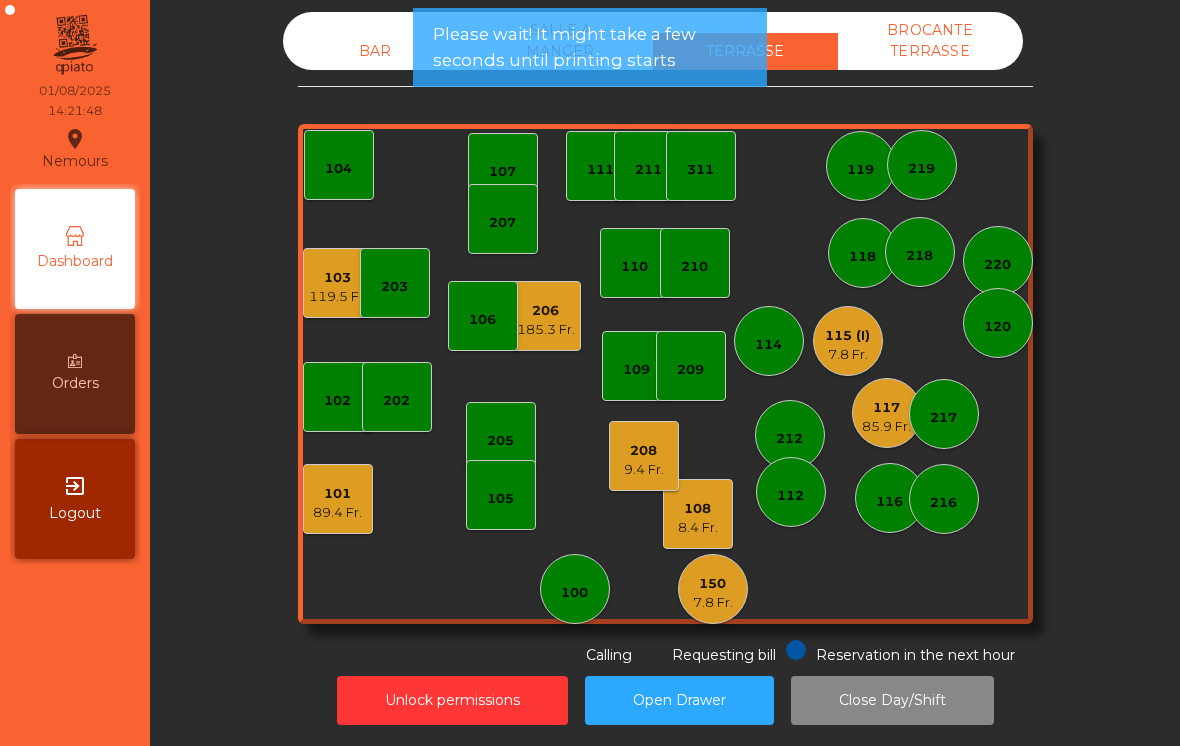 click on "103" 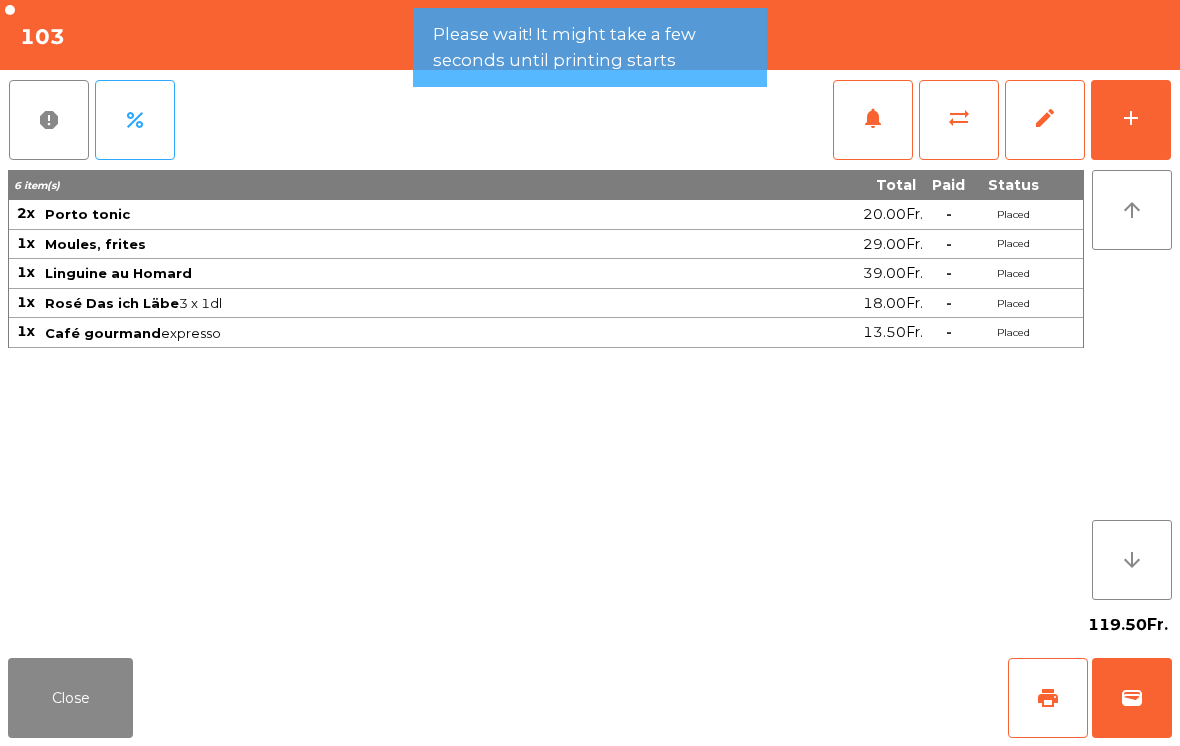 click on "print" 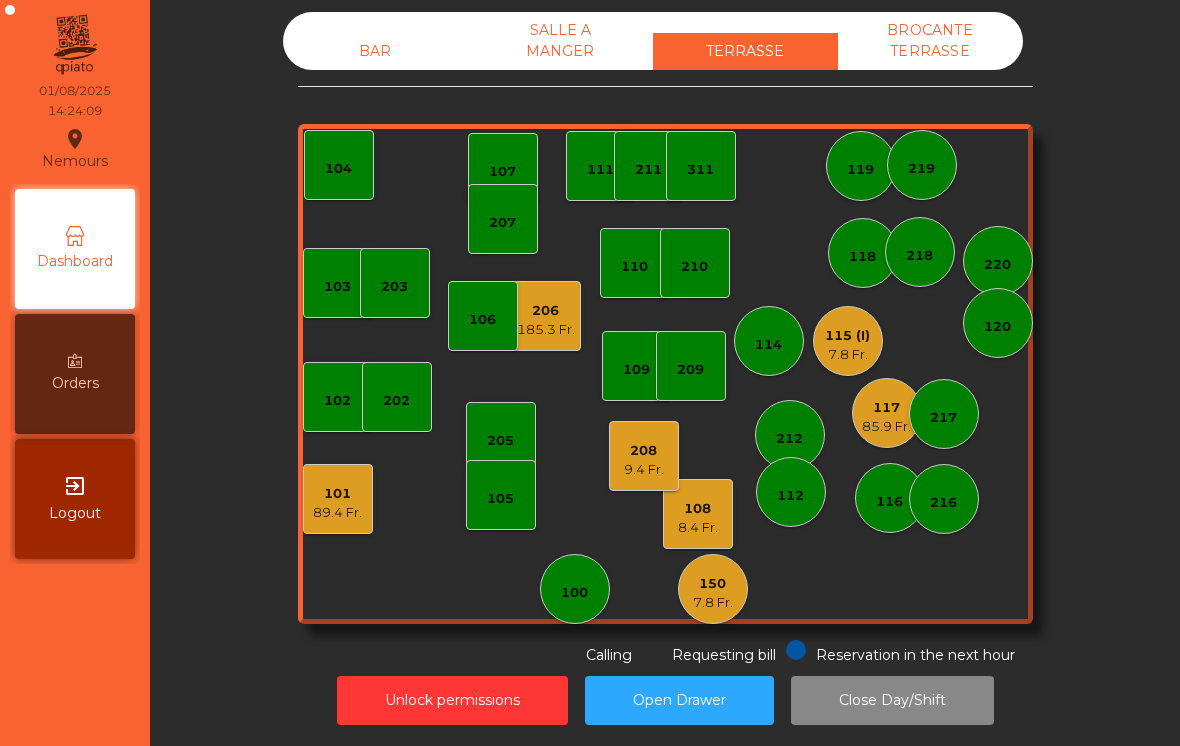 click on "205" 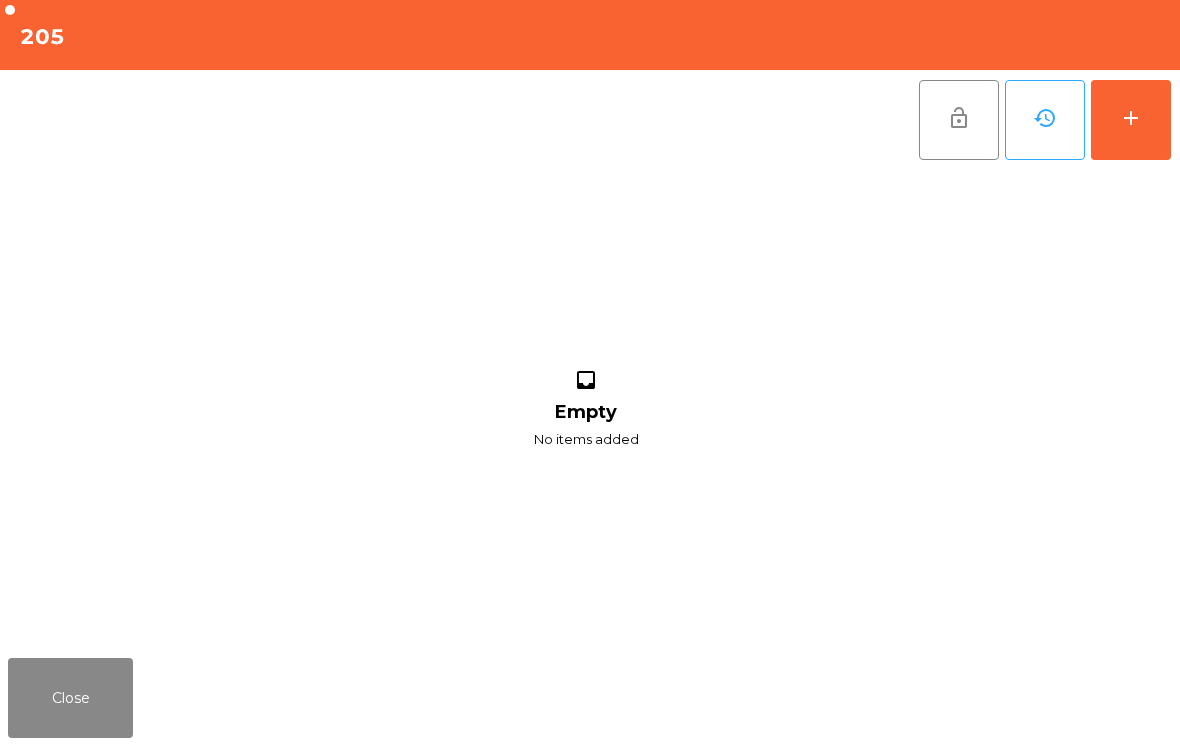 click on "add" 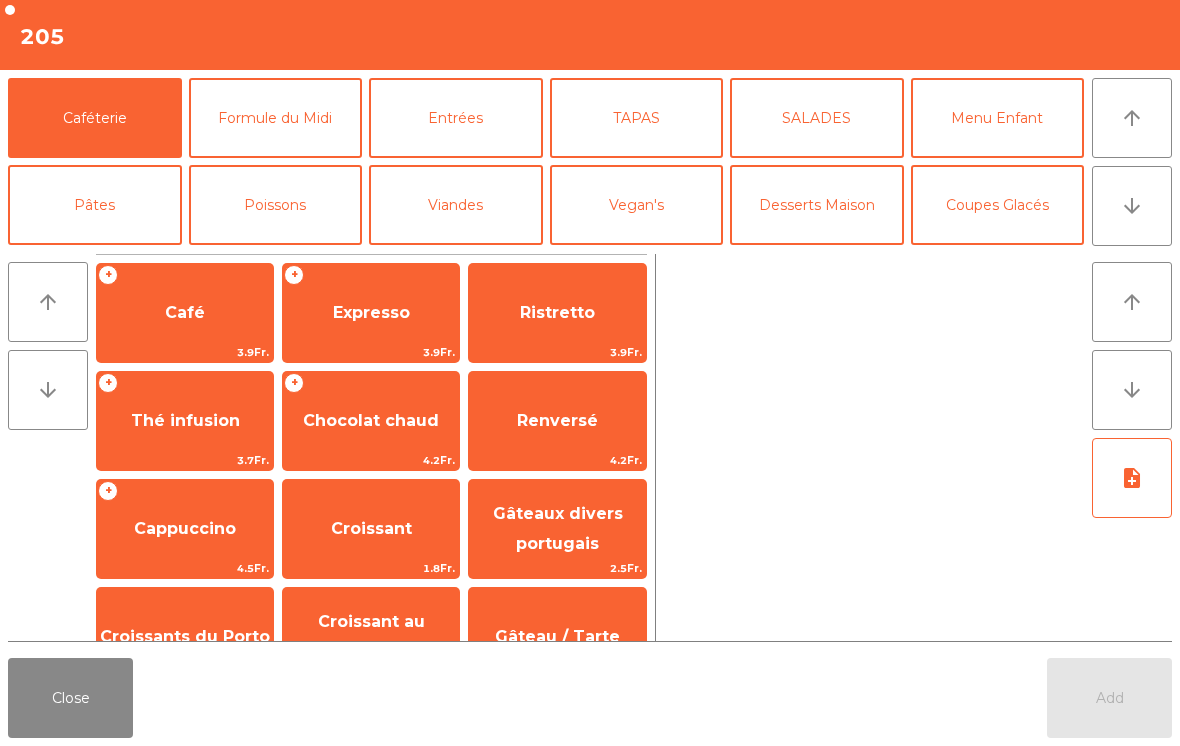 scroll, scrollTop: 100, scrollLeft: 0, axis: vertical 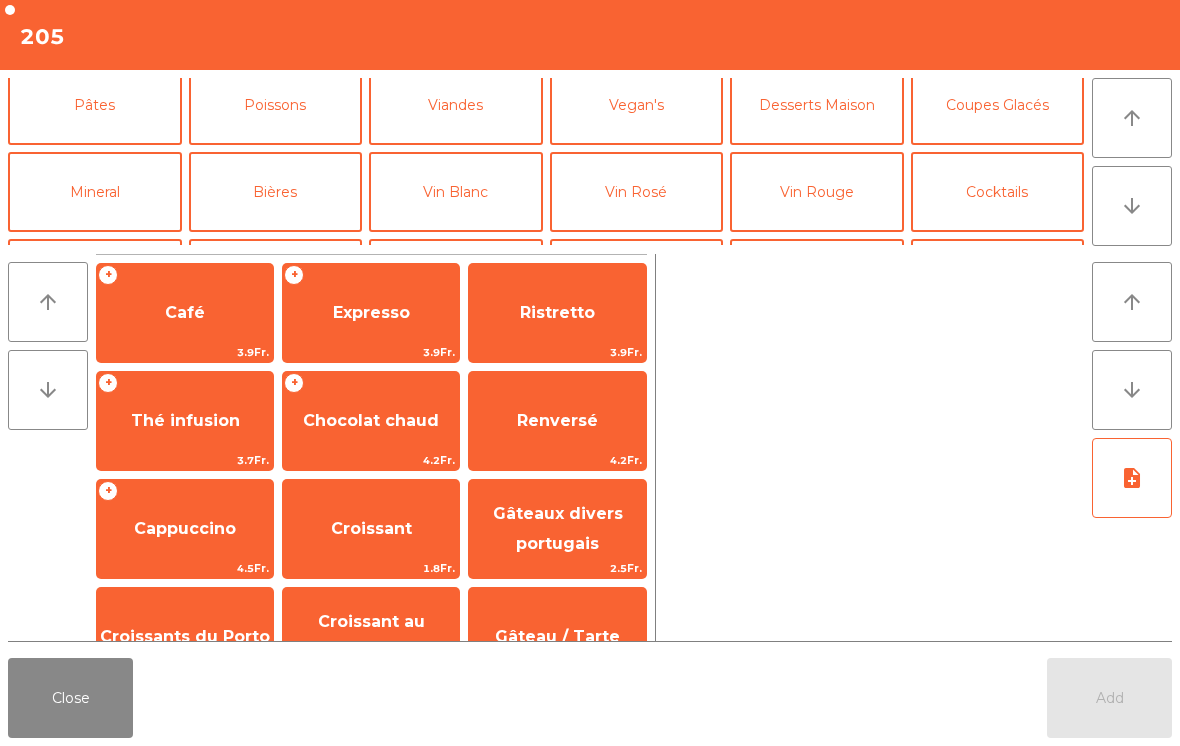click on "Bières" 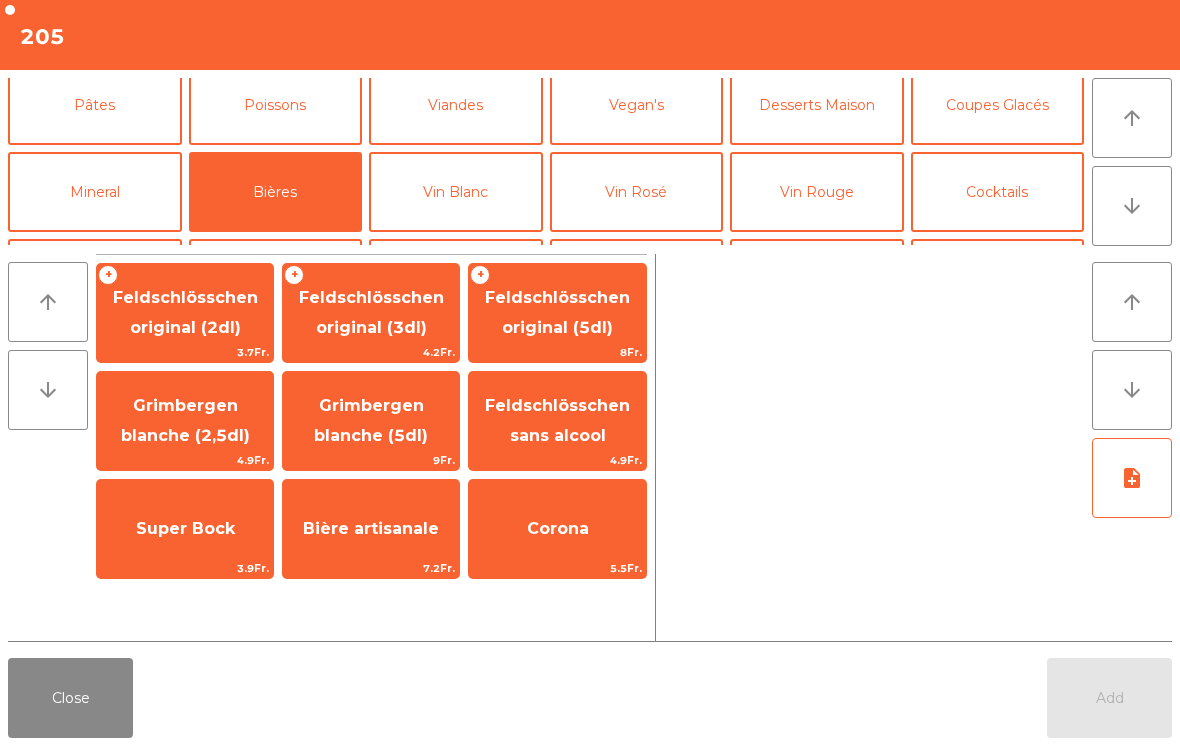 click on "Feldschlösschen original (3dl)" 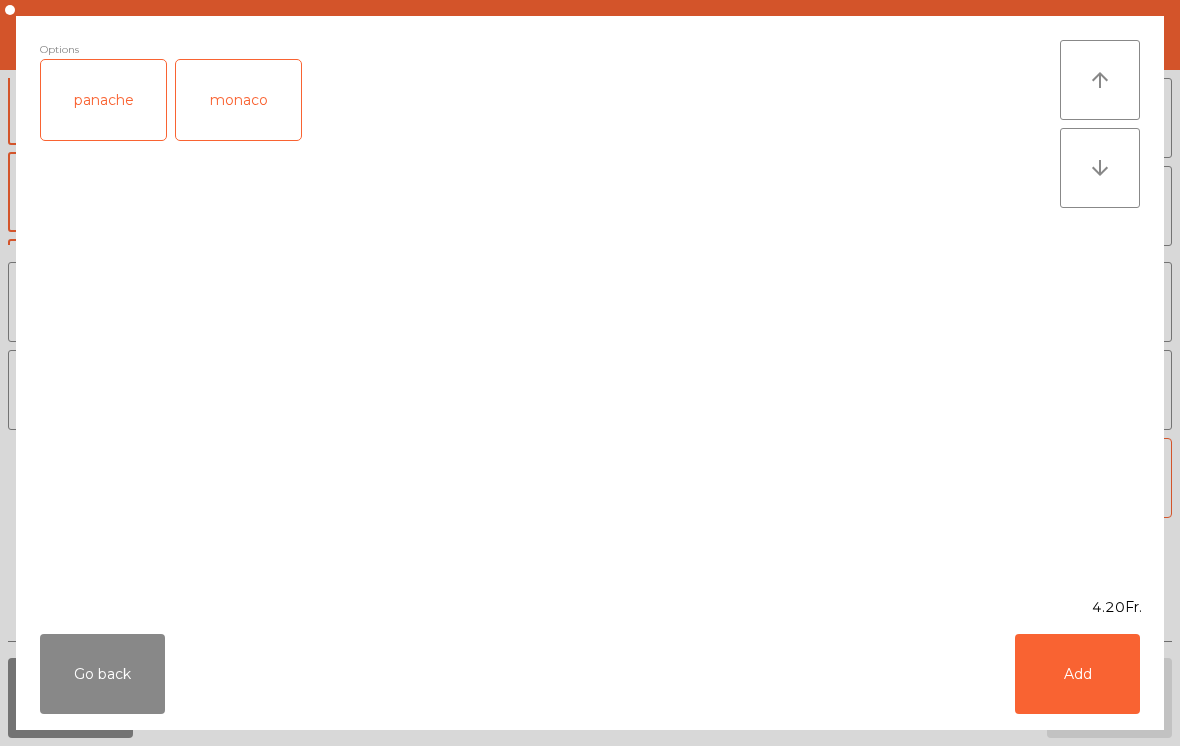 click on "panache" 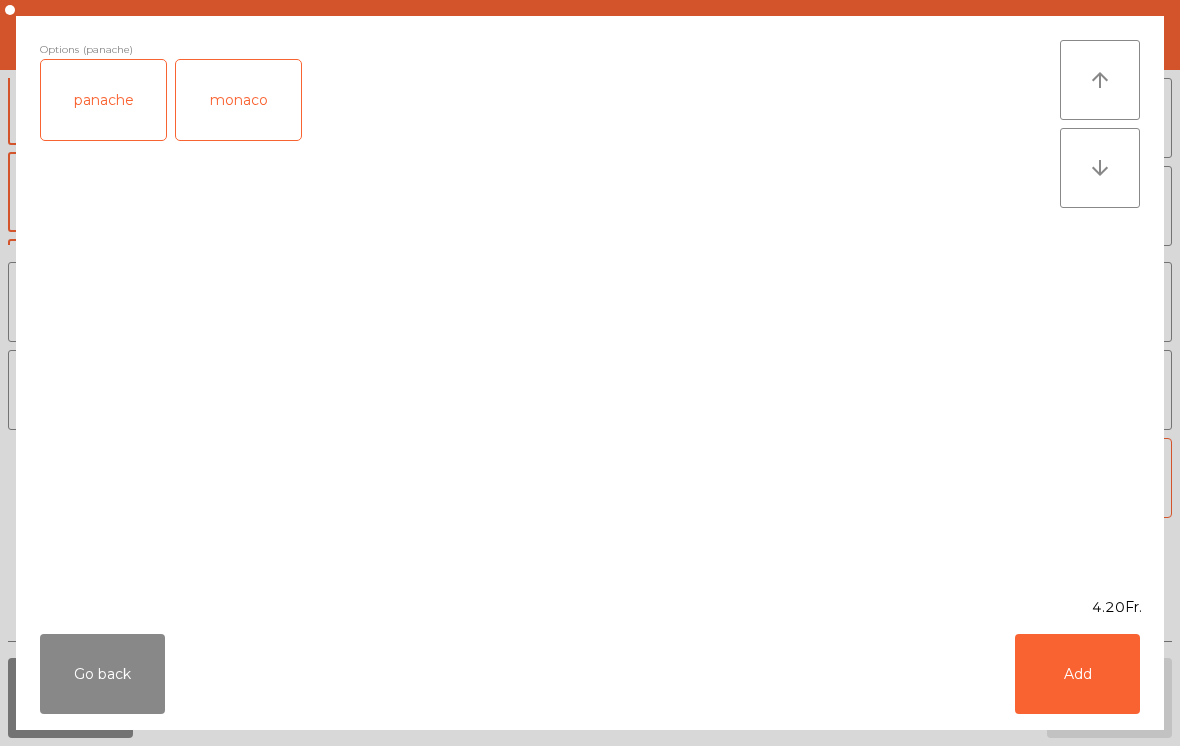 click on "Add" 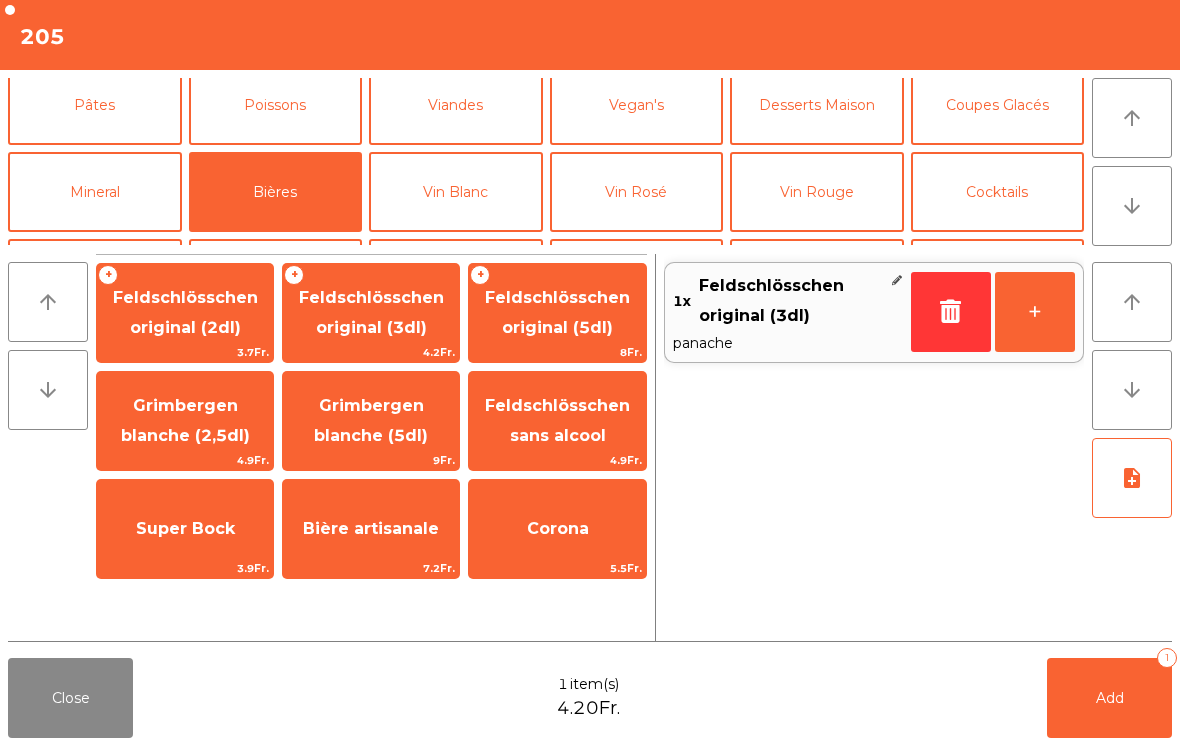 click on "+" 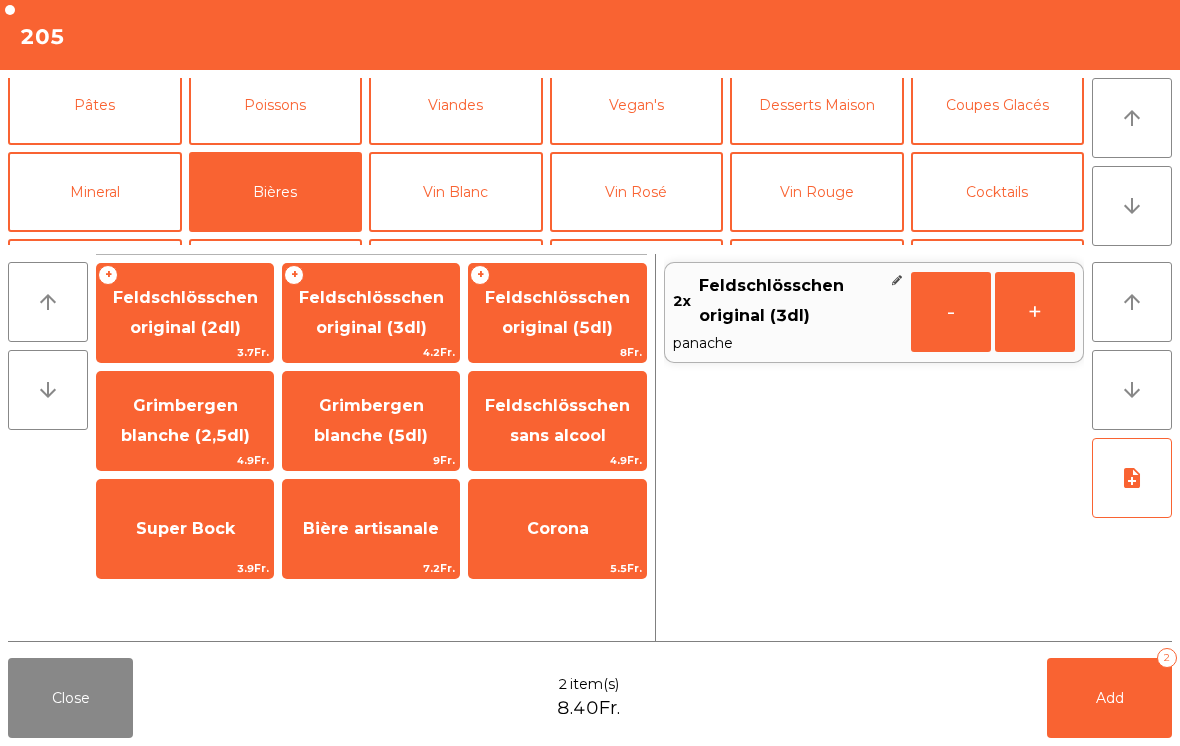 click on "Add   2" 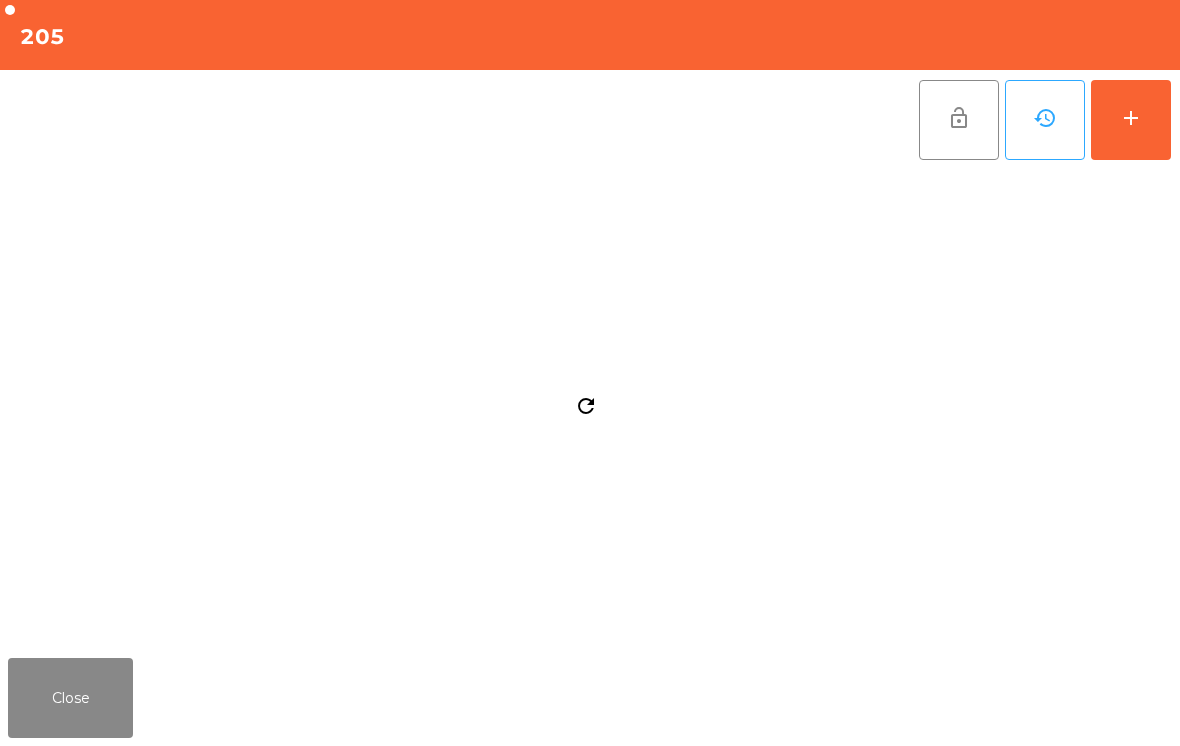 click on "Close" 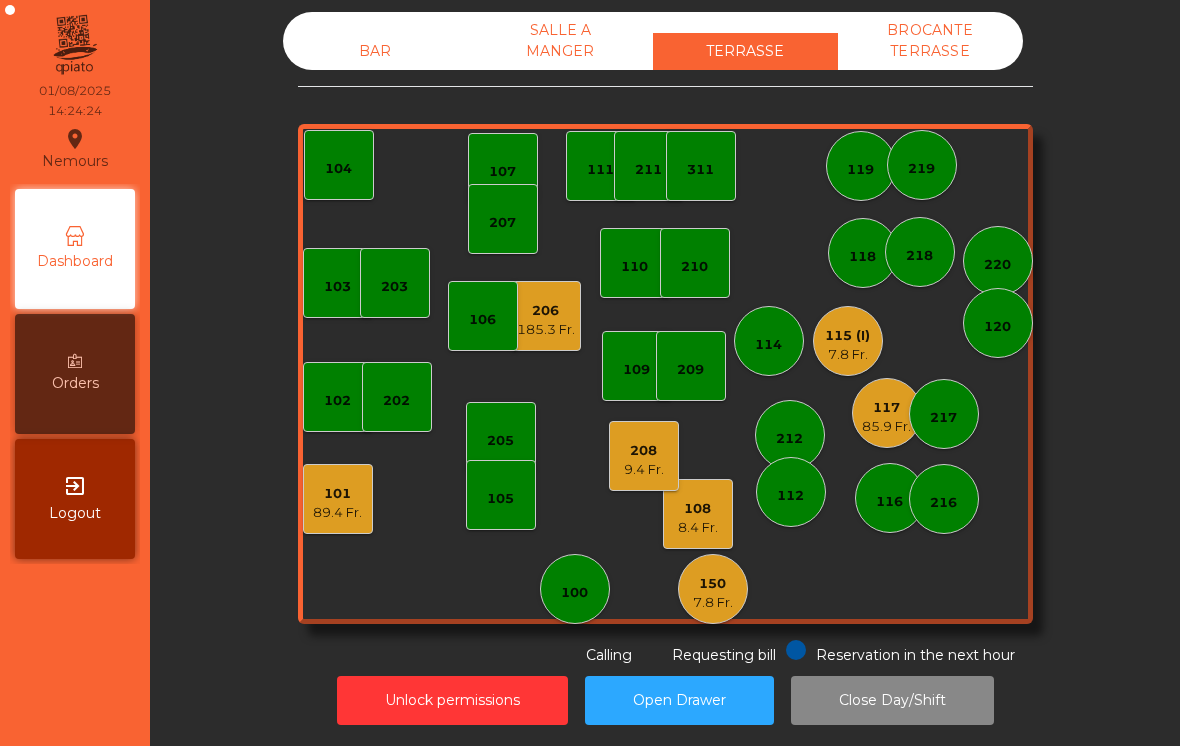 click on "107" 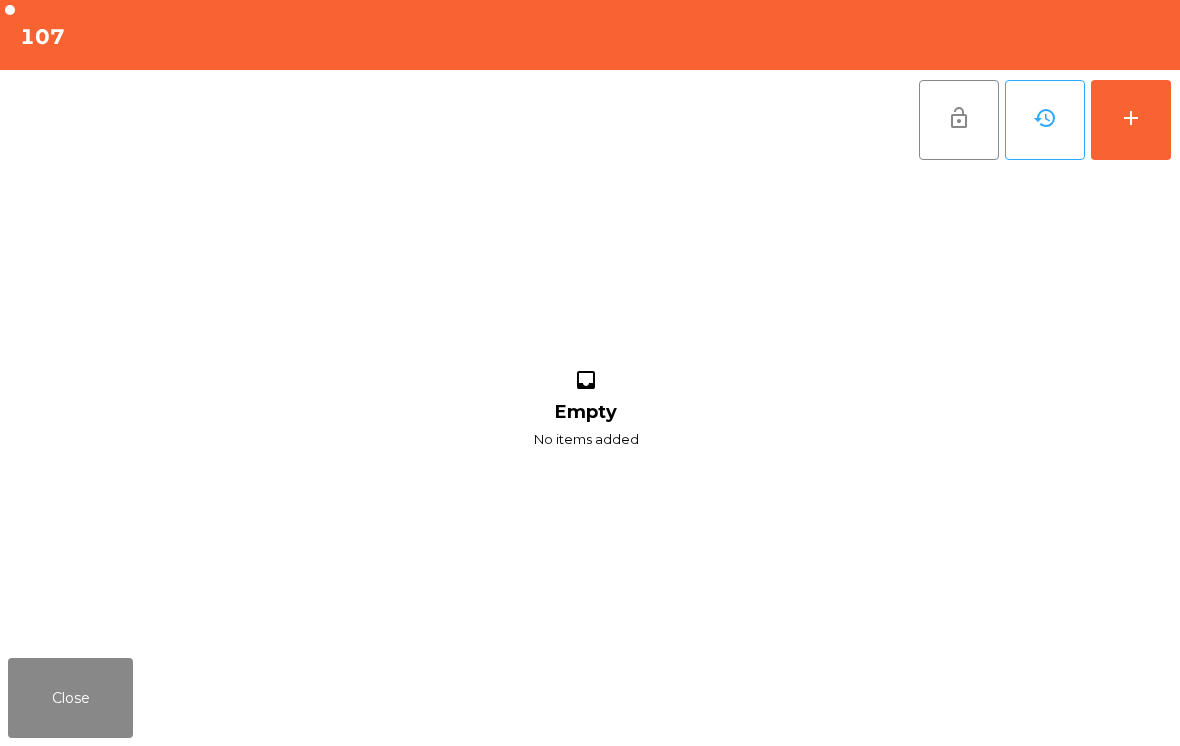 click on "add" 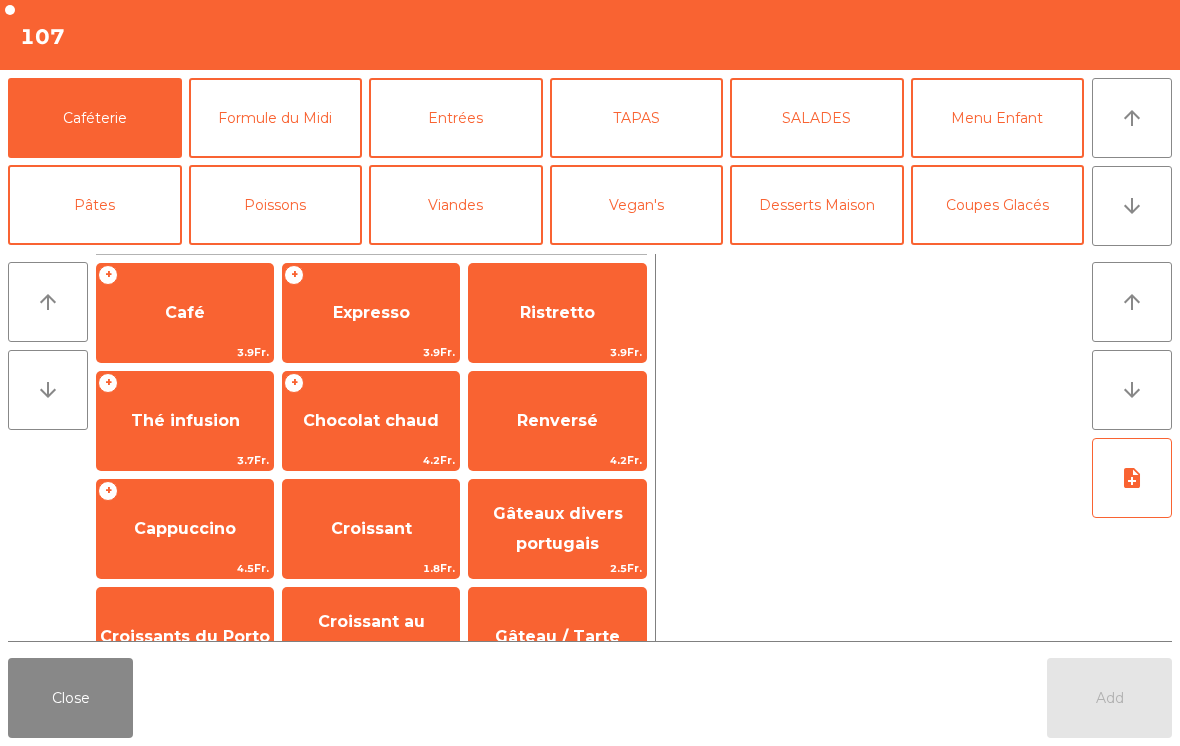click on "Cappuccino" 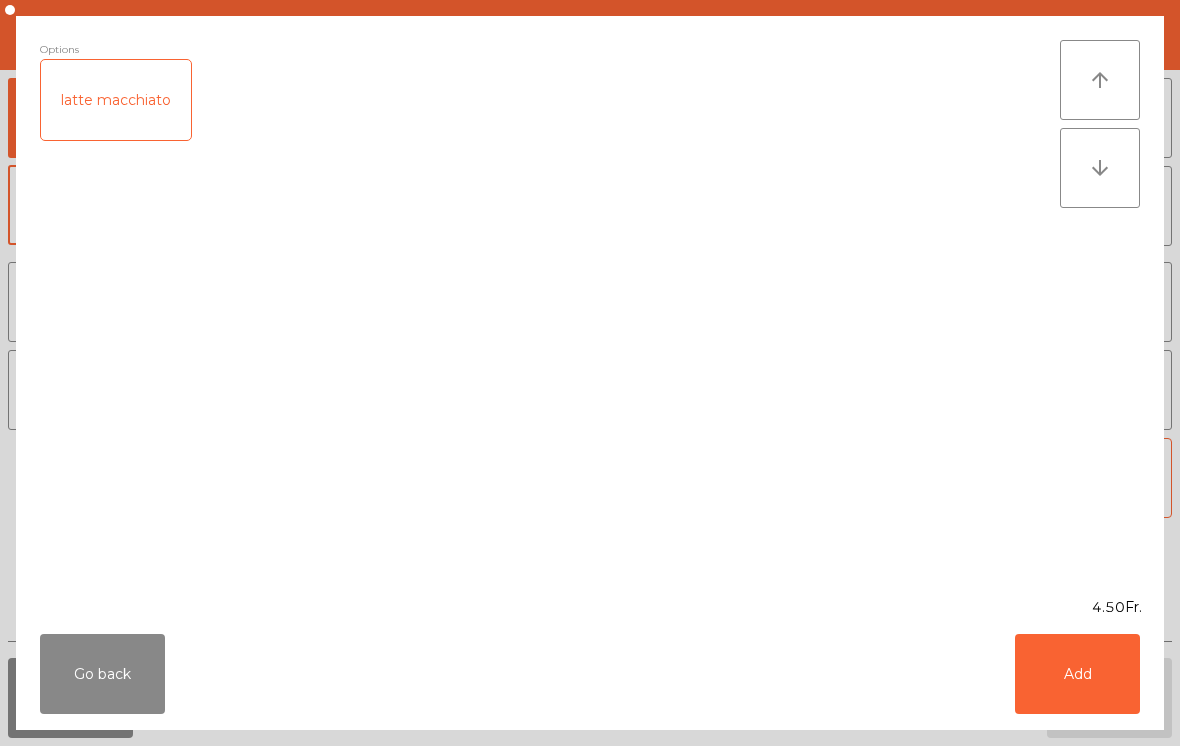 click on "Add" 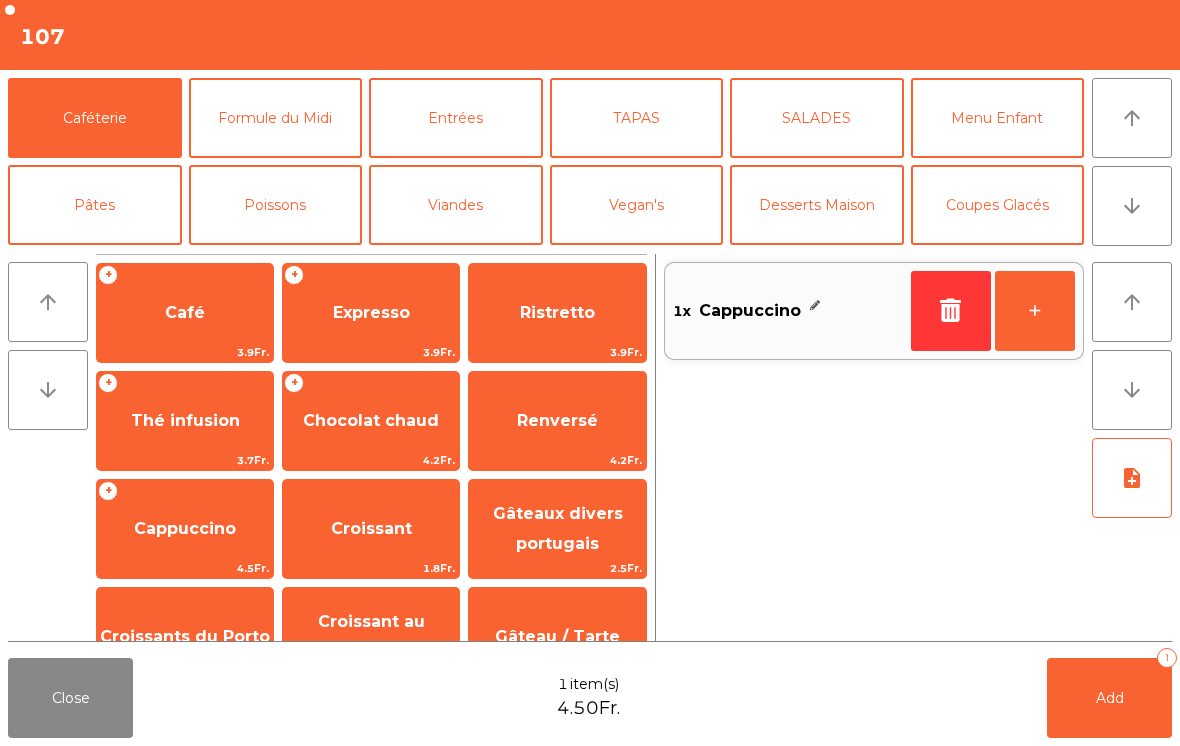 click on "+" 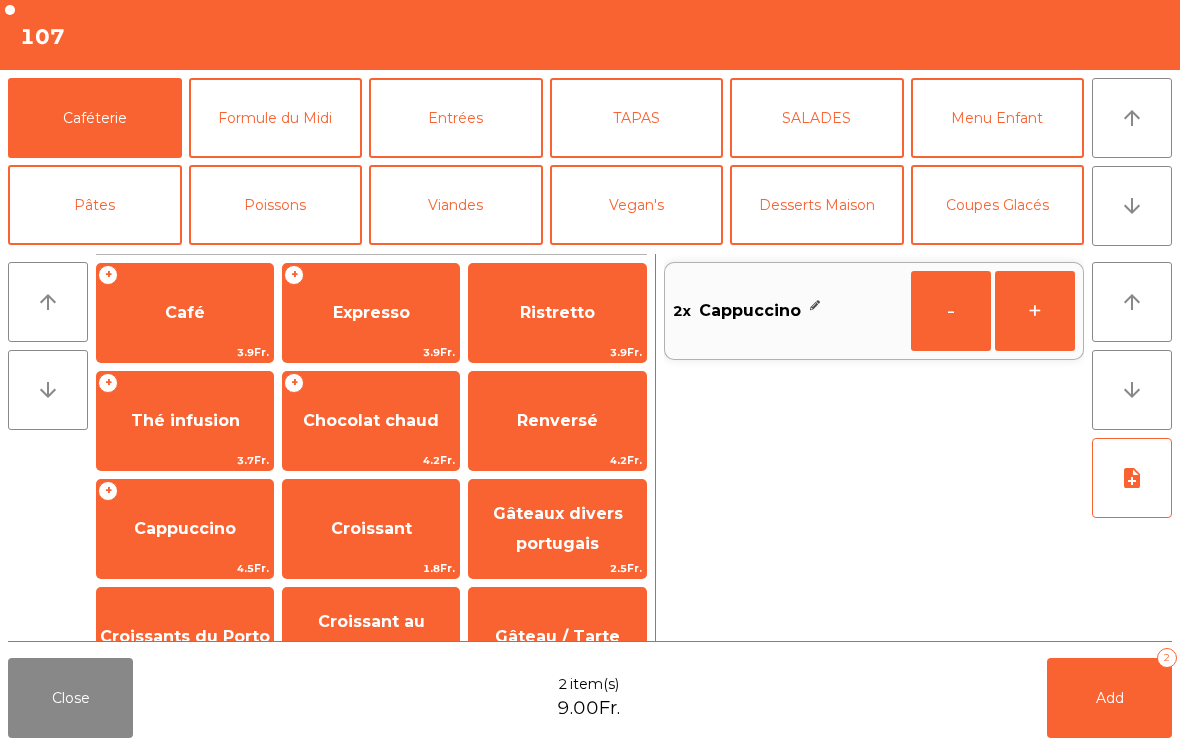 click on "Add   2" 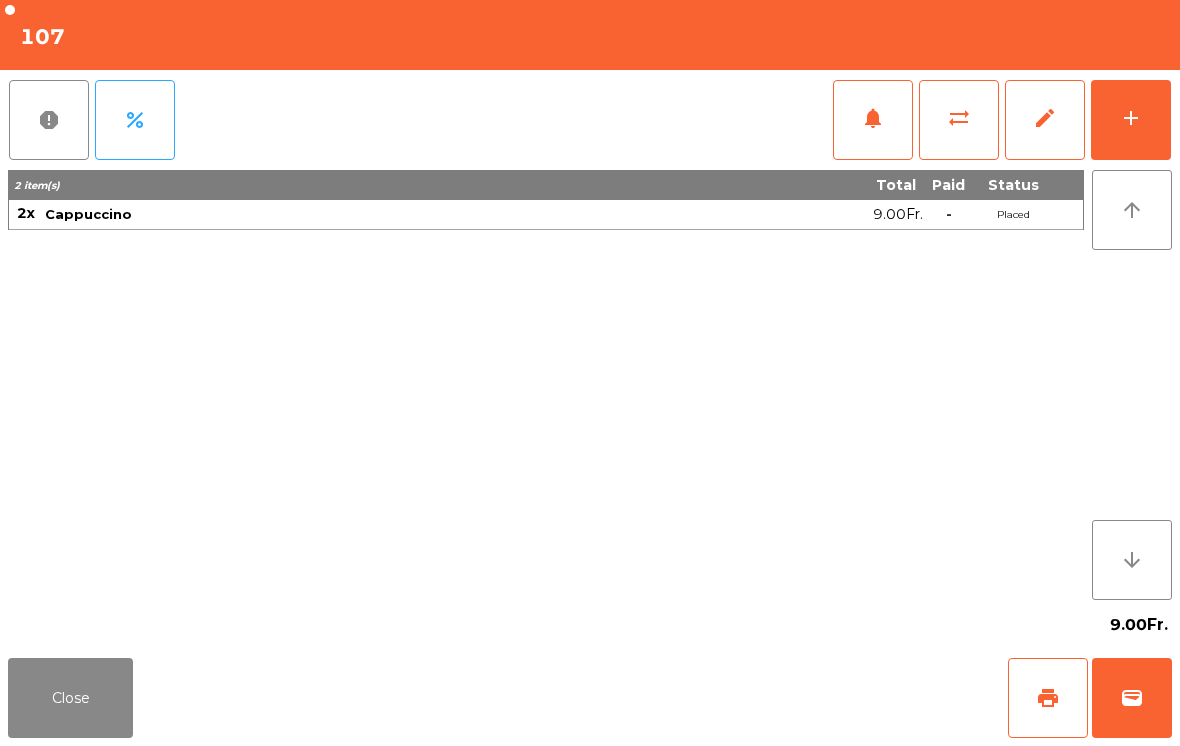 click on "Close" 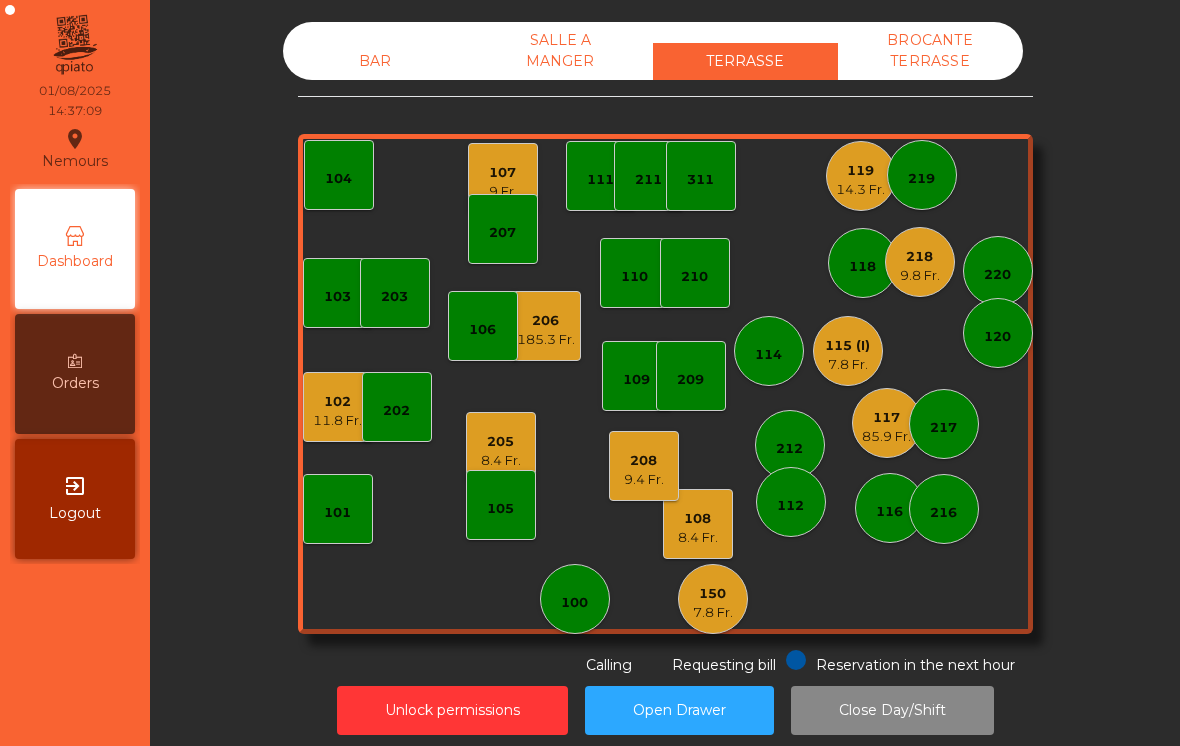 click on "BAR" 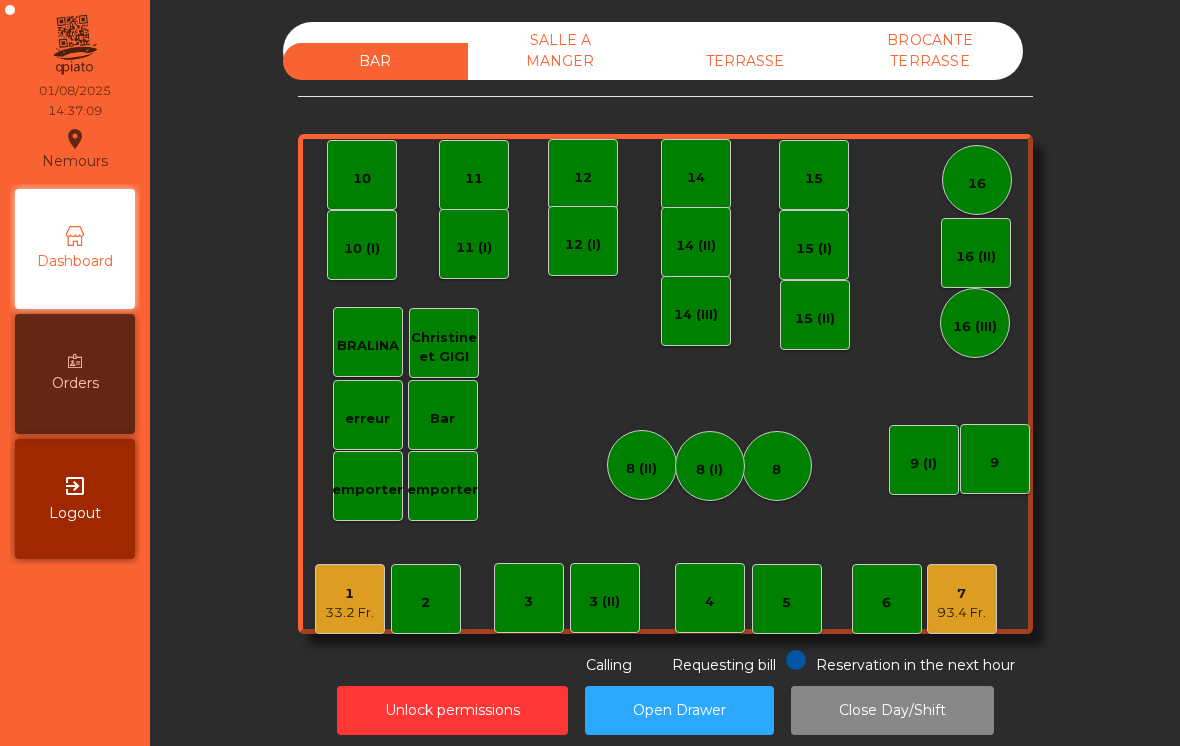scroll, scrollTop: 0, scrollLeft: 0, axis: both 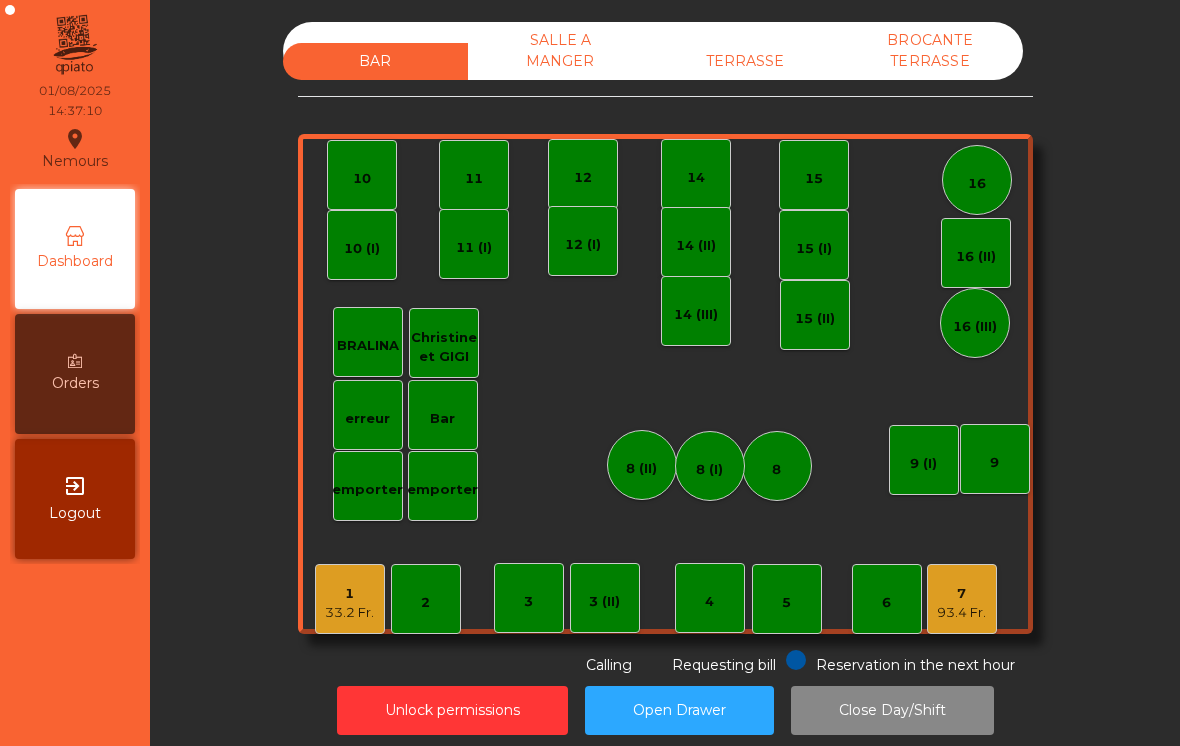click on "Bar" 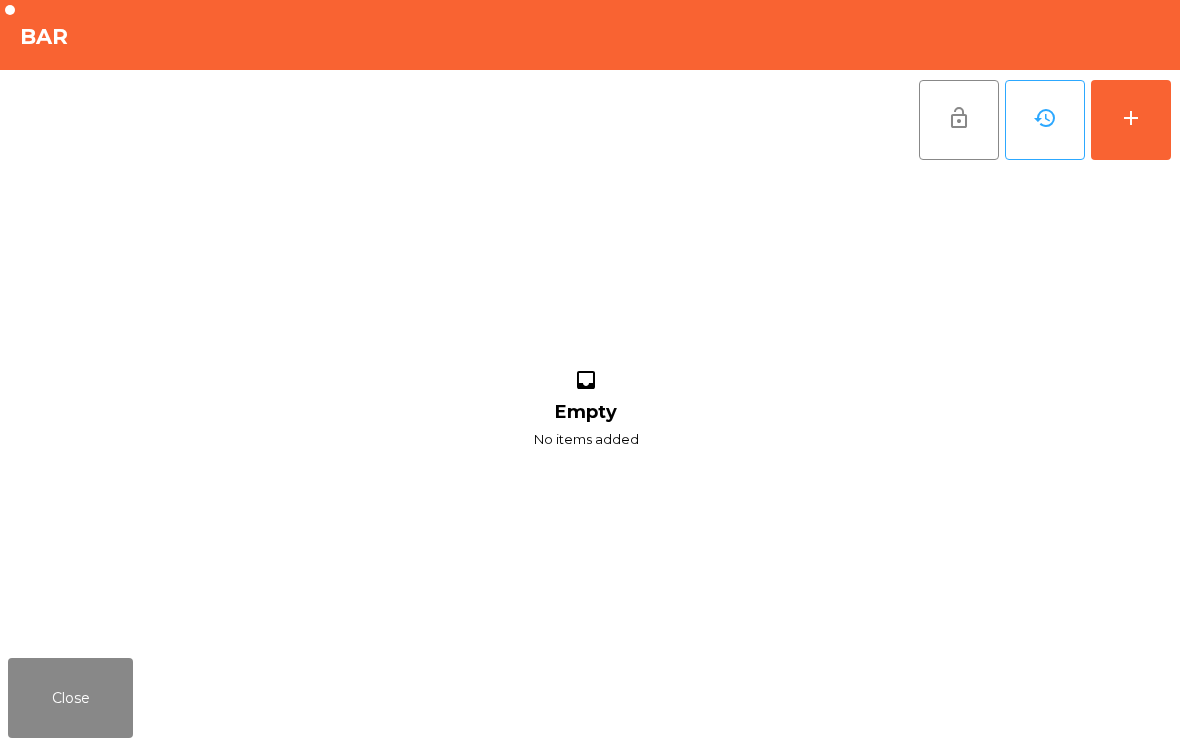 click on "add" 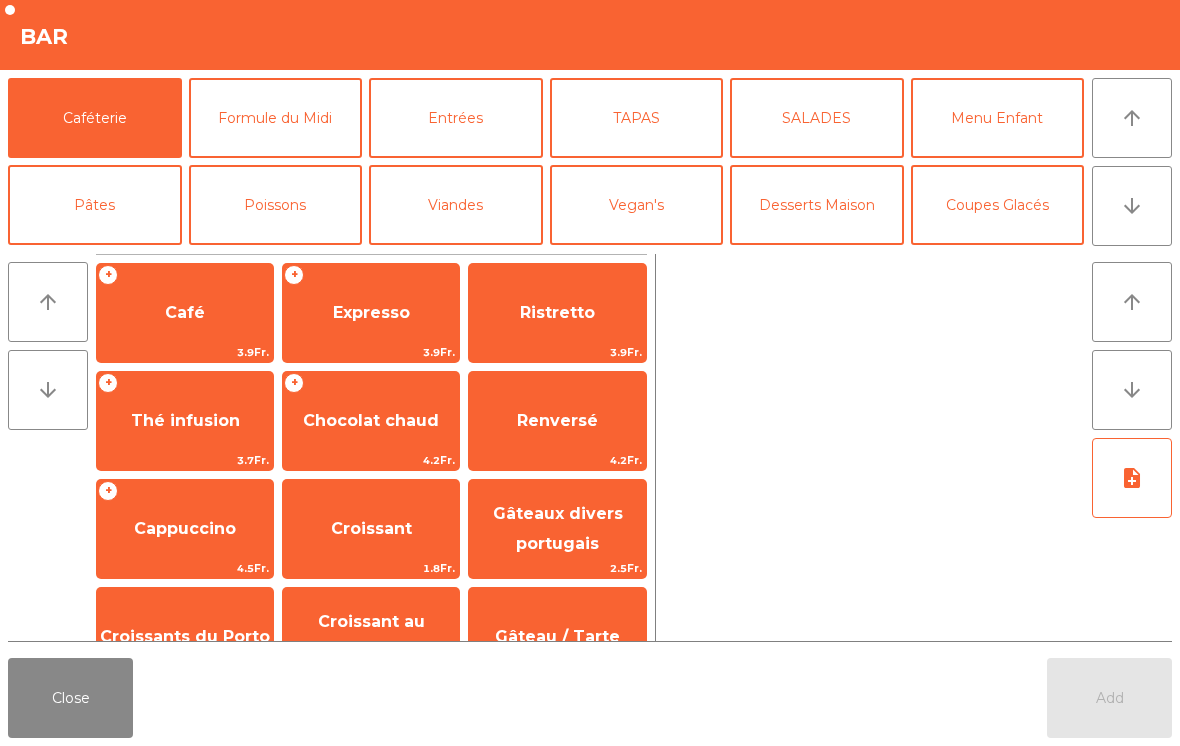 click on "arrow_downward" 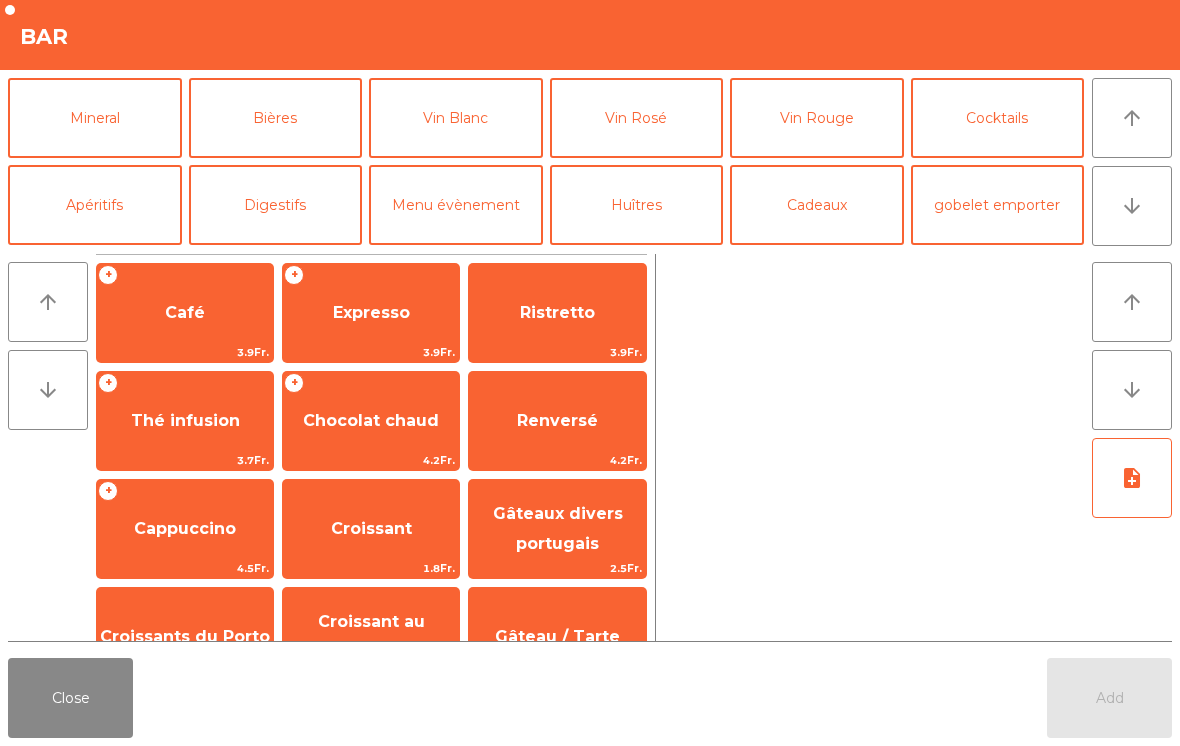 click on "Digestifs" 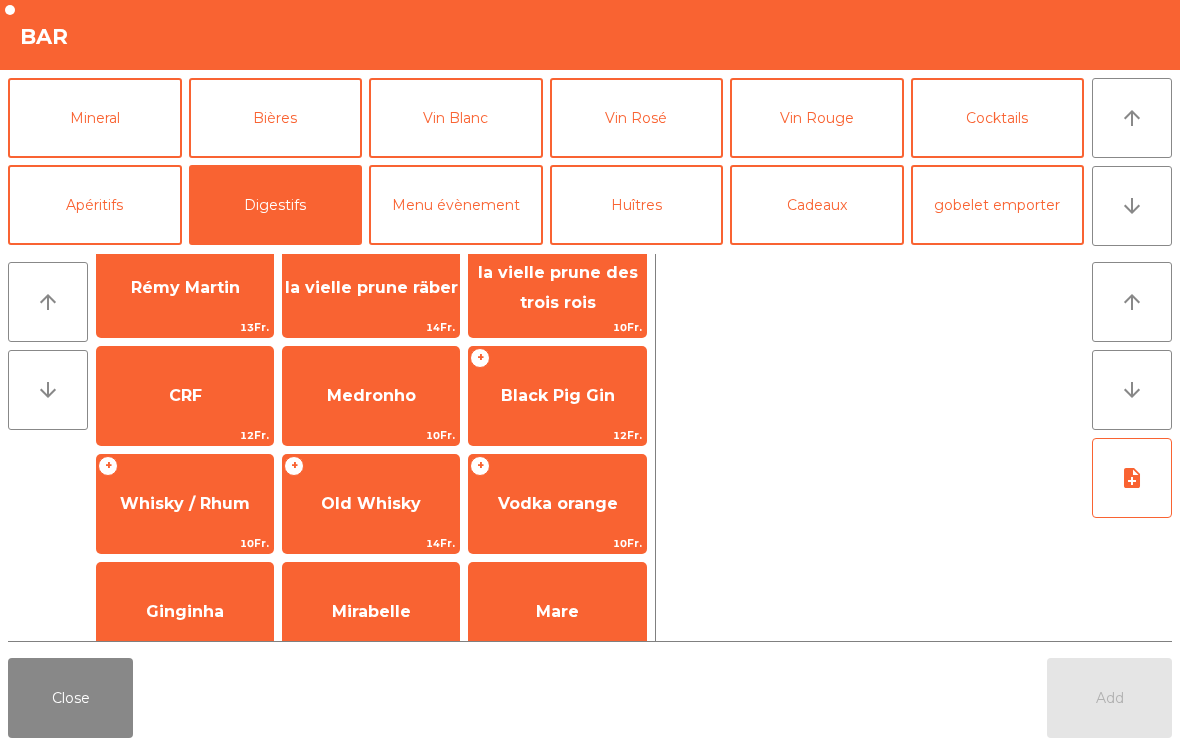 scroll, scrollTop: 702, scrollLeft: 0, axis: vertical 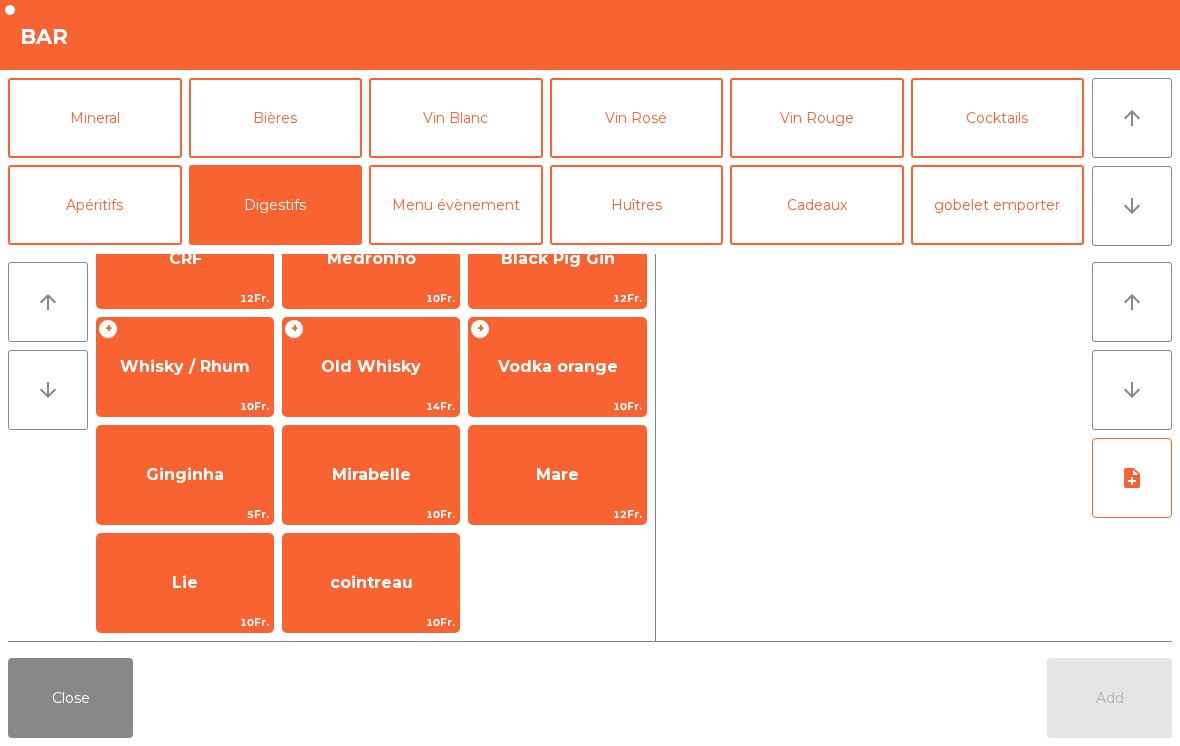 click on "Mare" 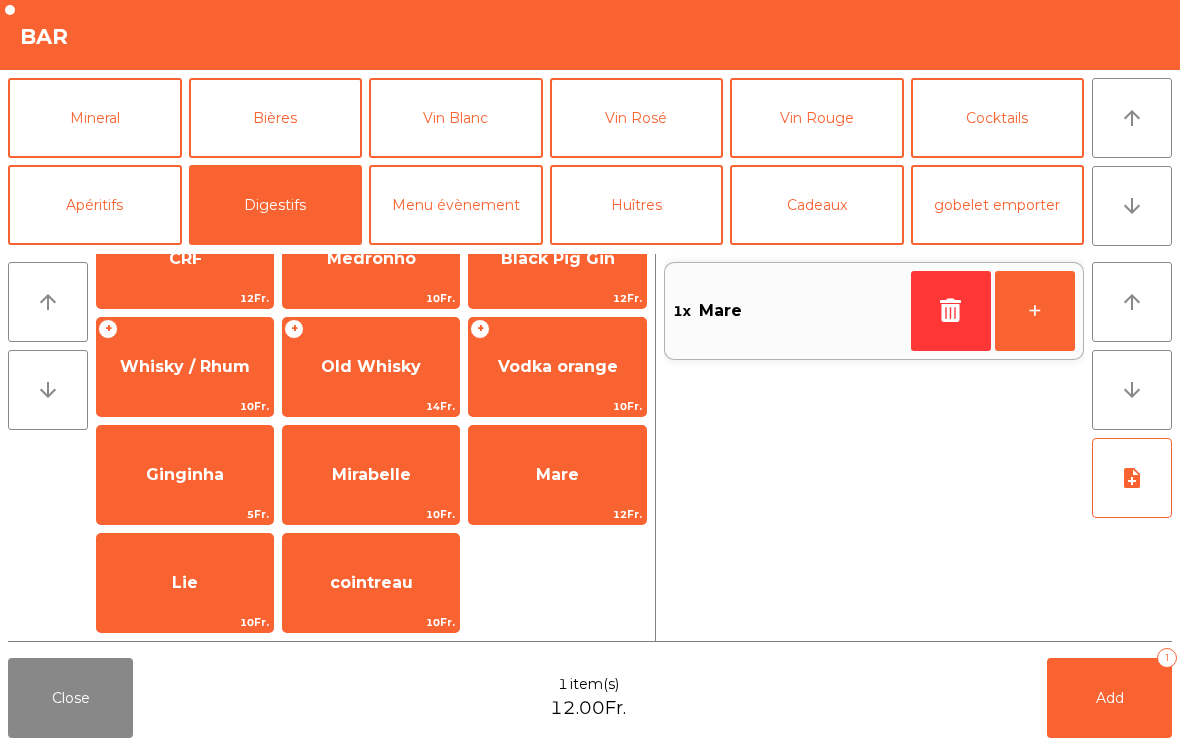 click on "Add" 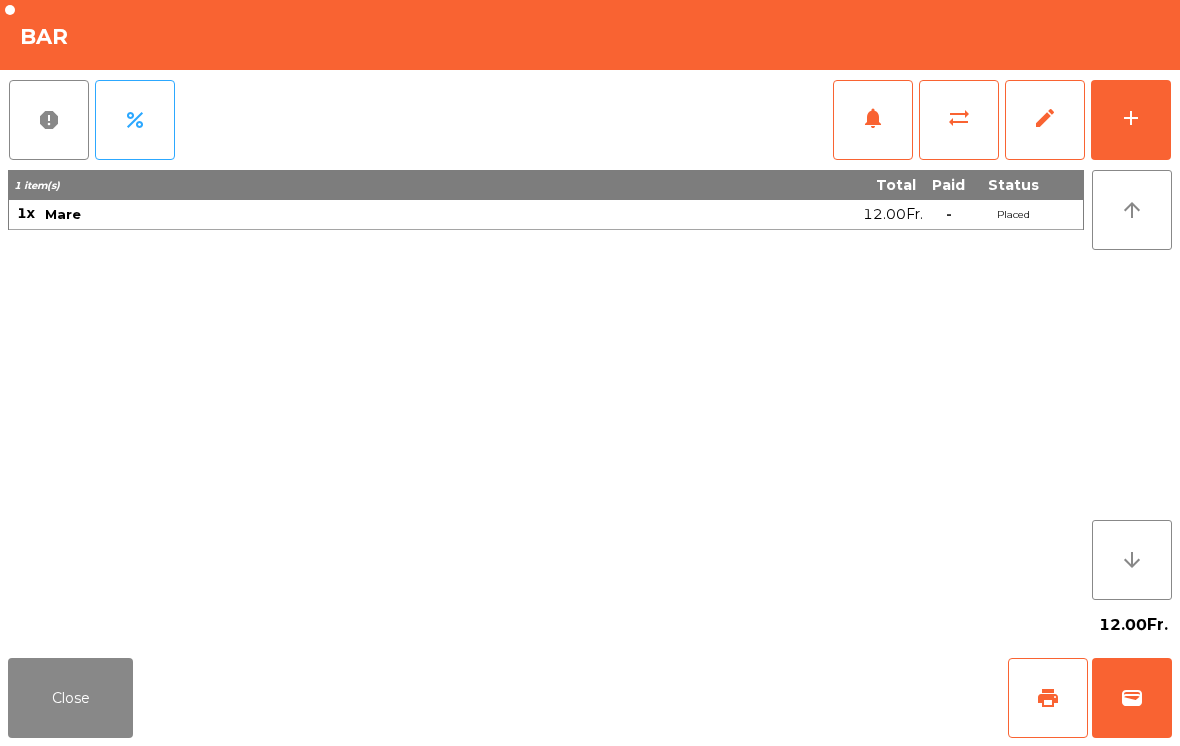 click on "print" 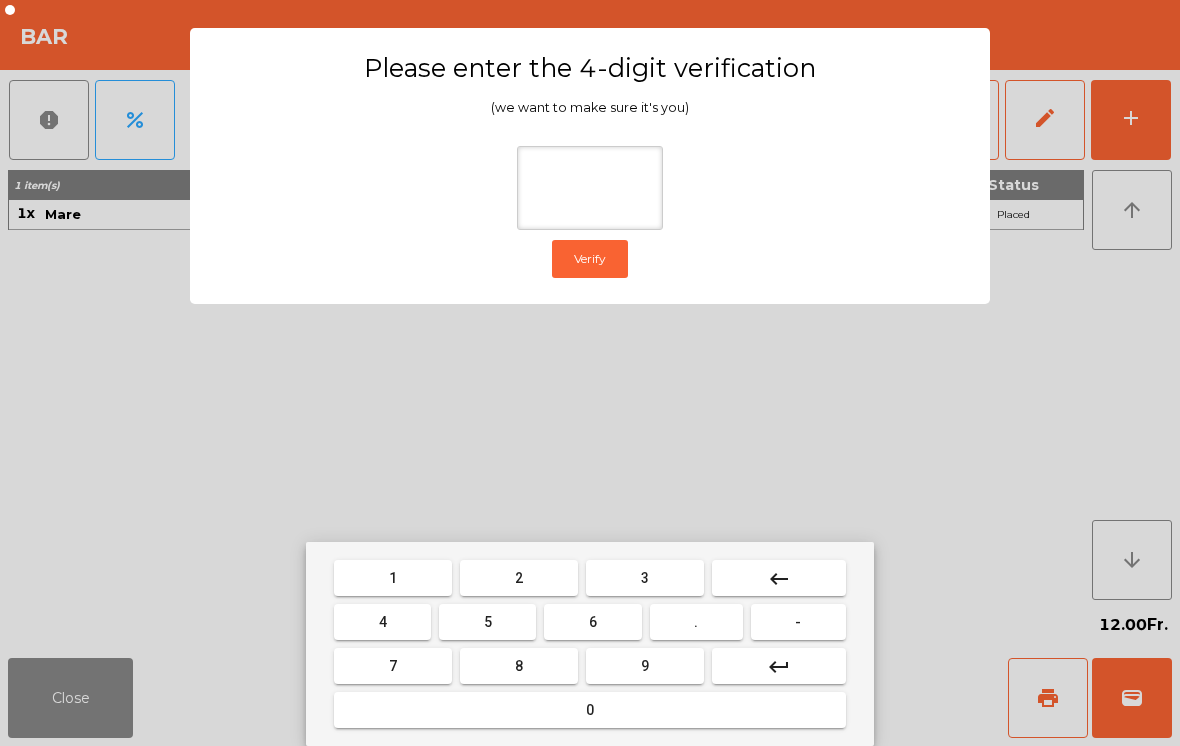 type on "*" 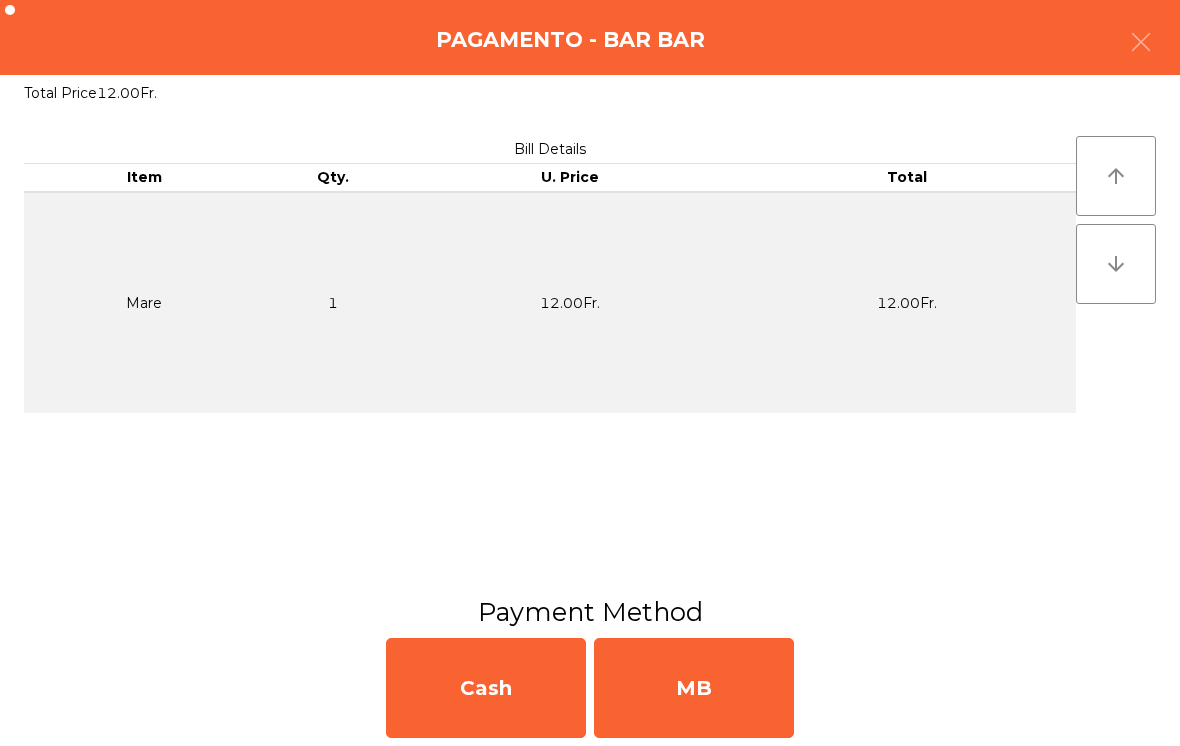click on "MB" 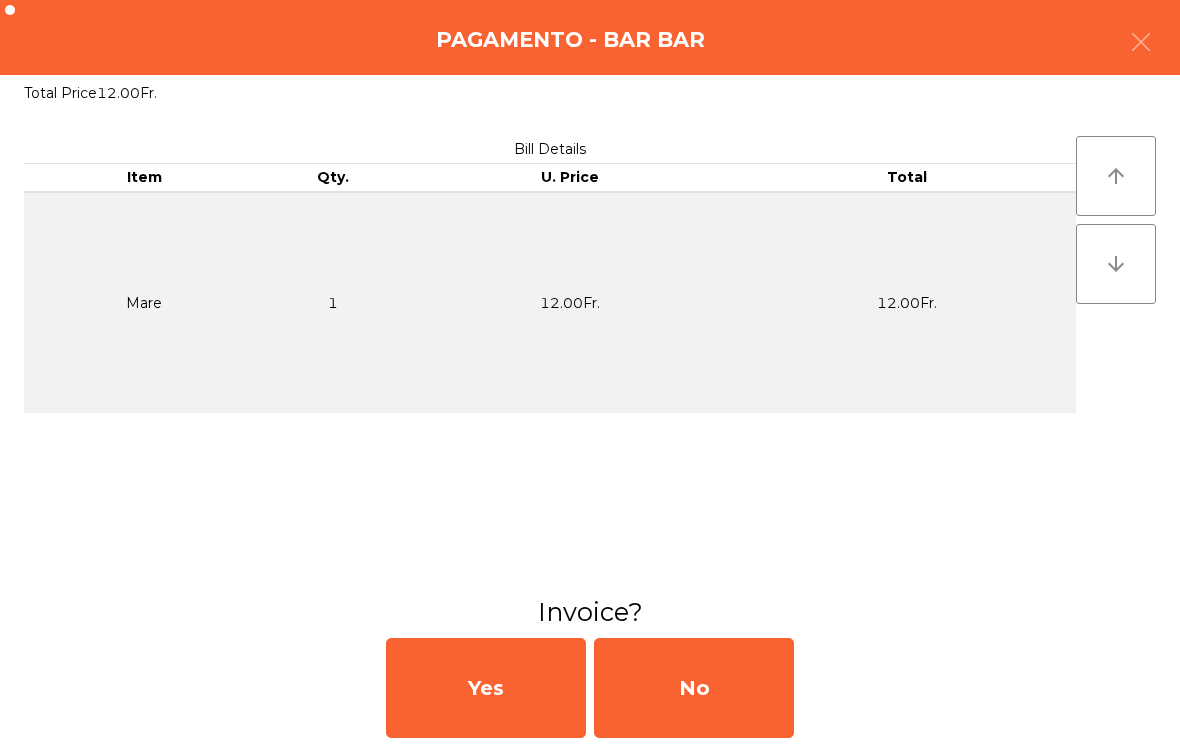 click on "No" 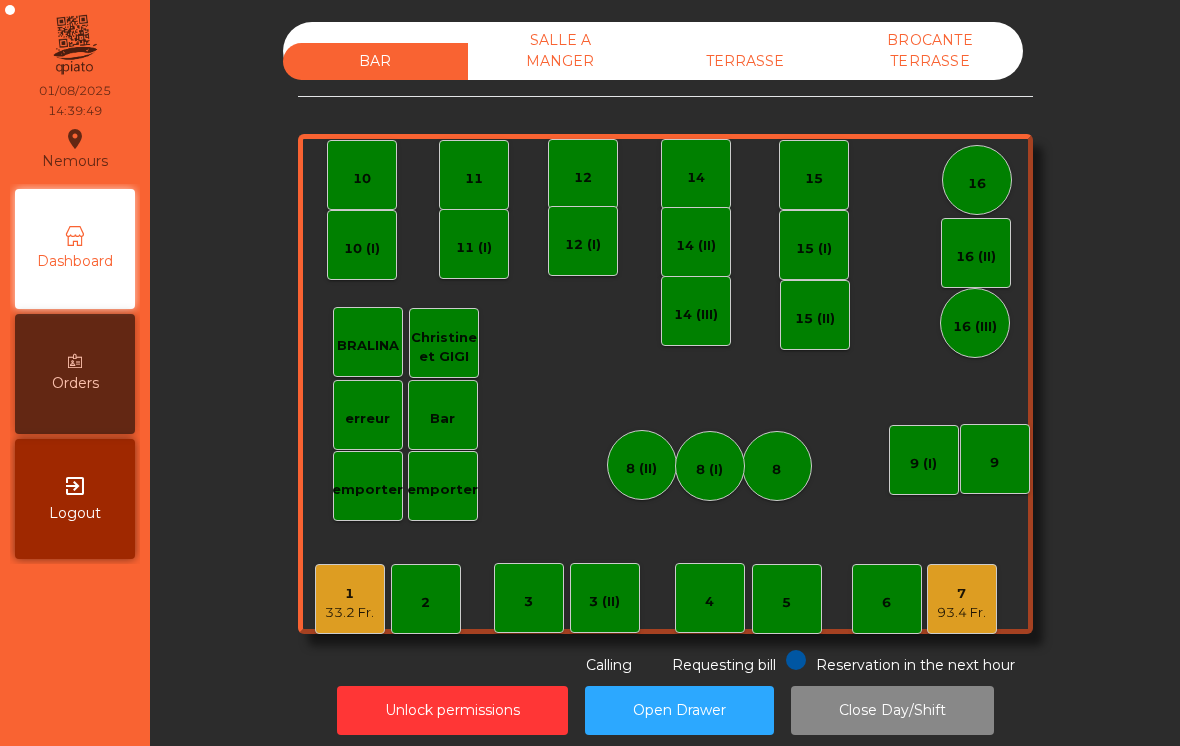click on "TERRASSE" 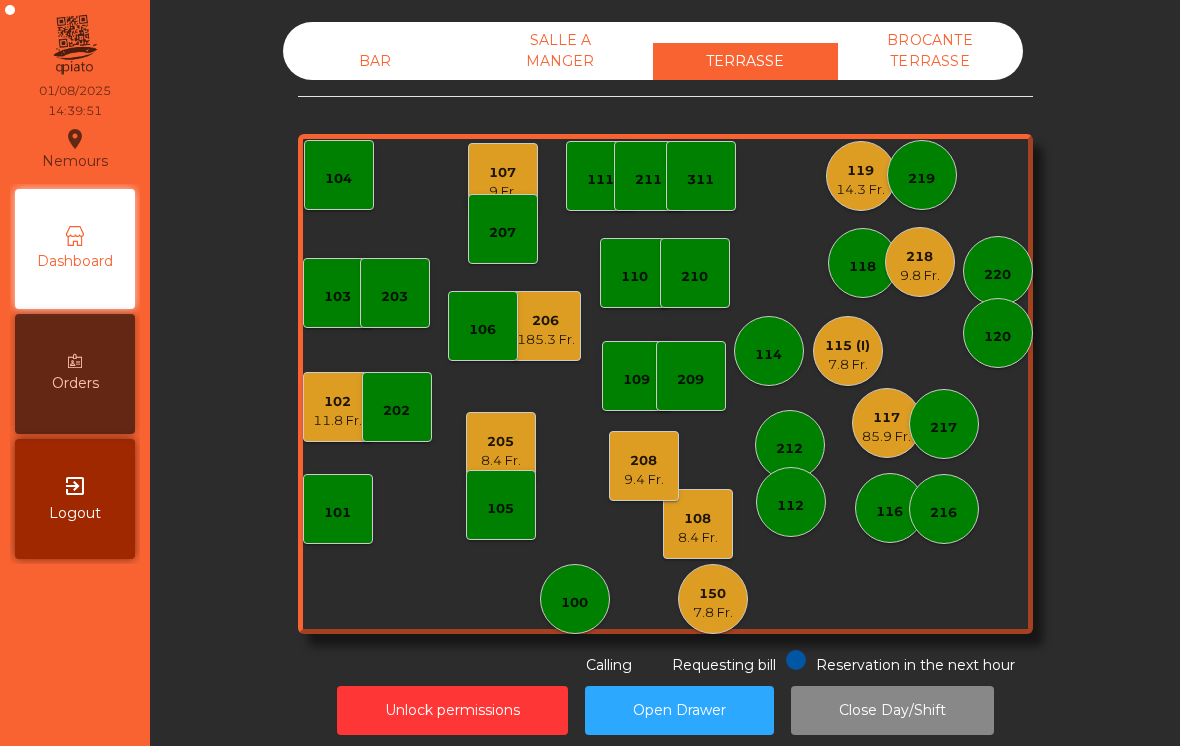click on "85.9 Fr." 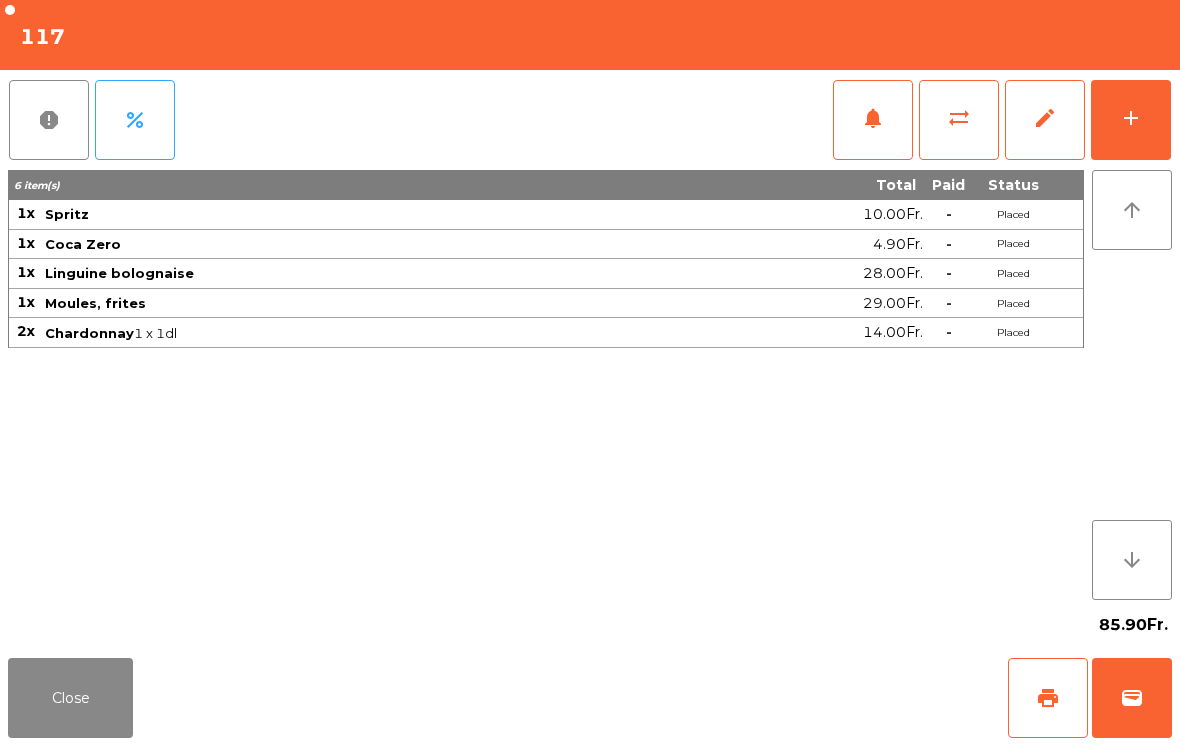 click on "print" 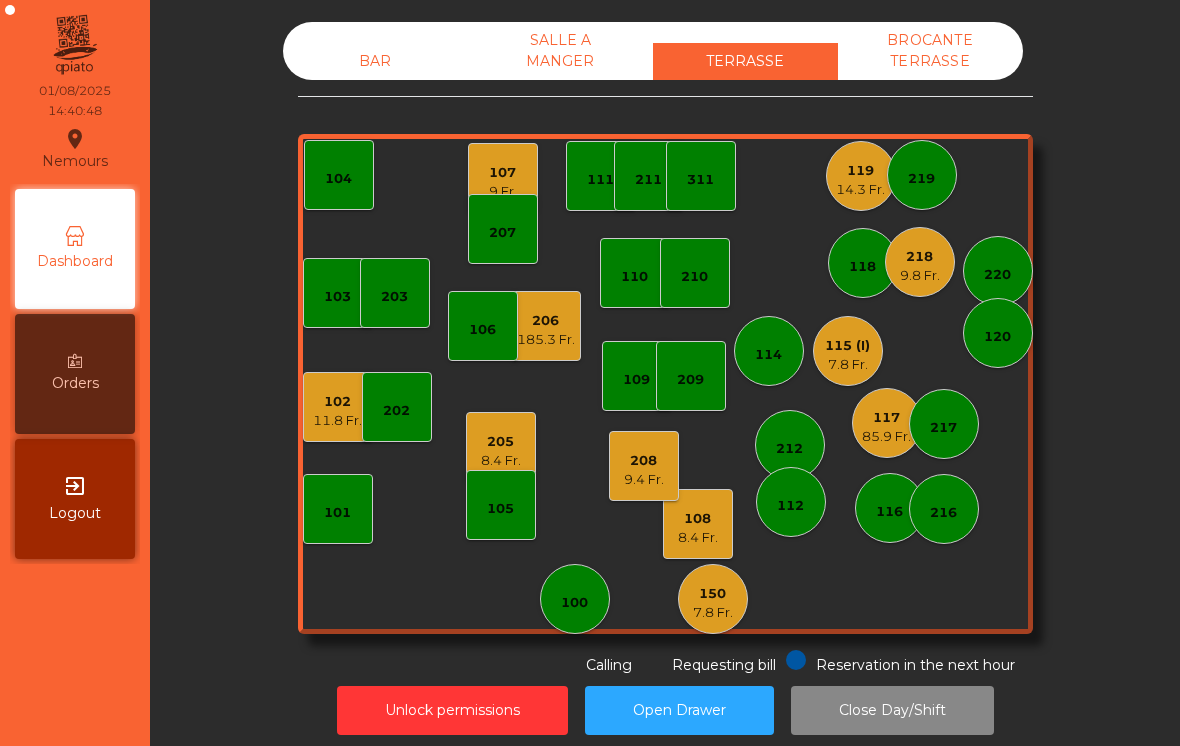 click on "106" 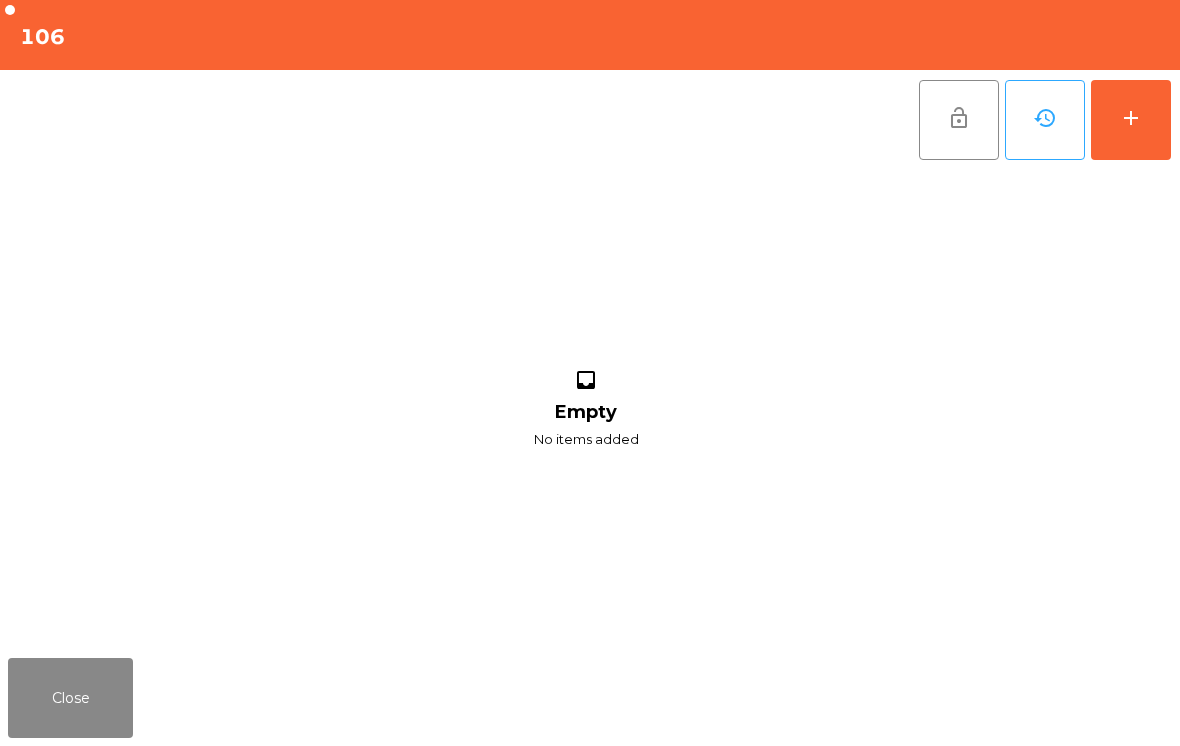 click on "add" 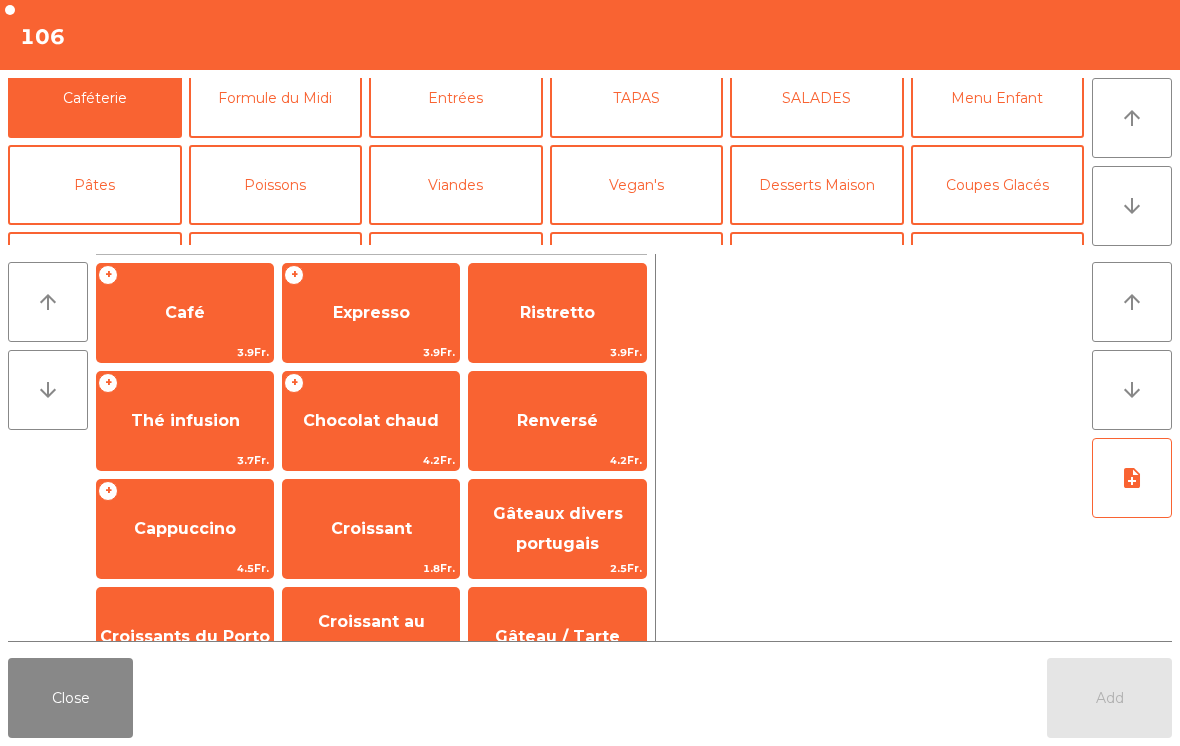 scroll, scrollTop: 149, scrollLeft: 0, axis: vertical 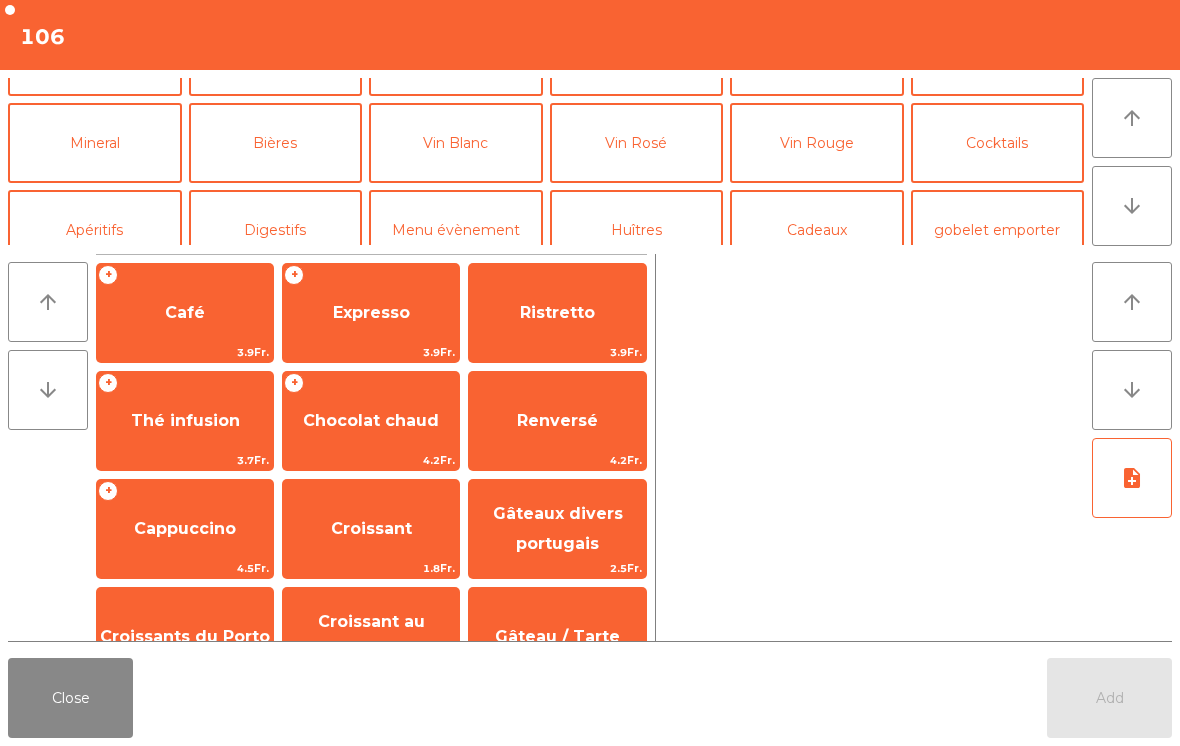 click on "Vin Blanc" 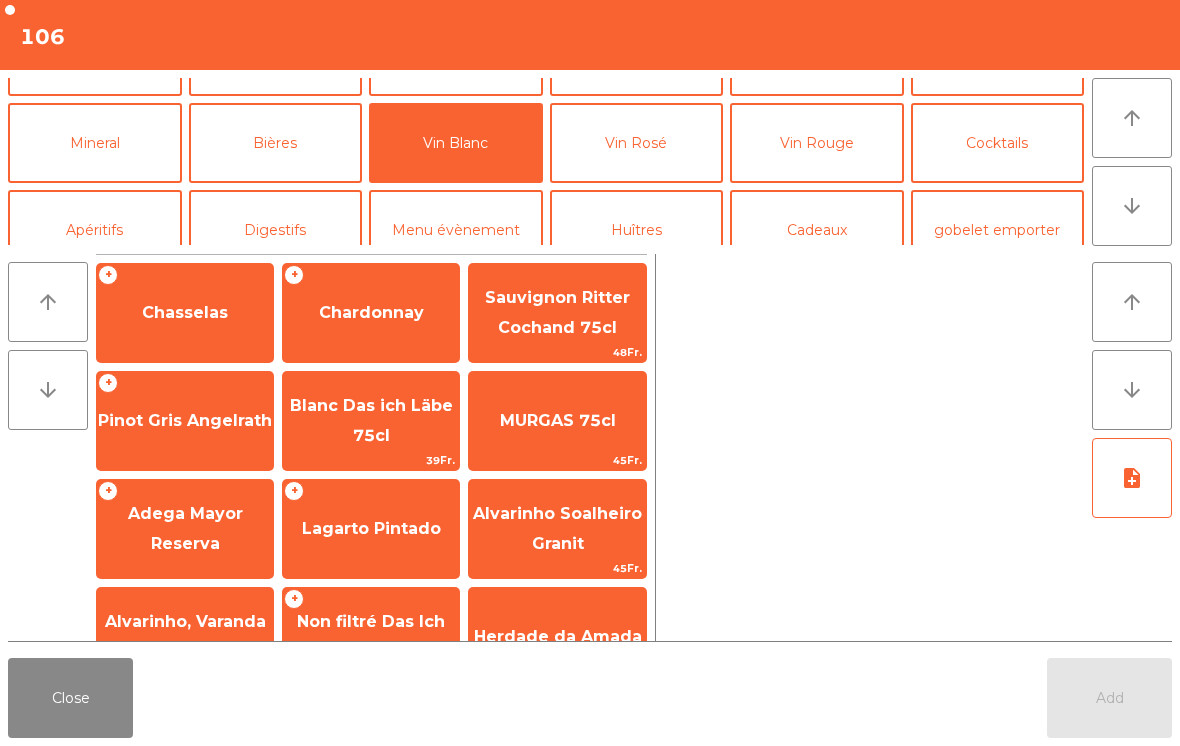 click on "Chasselas" 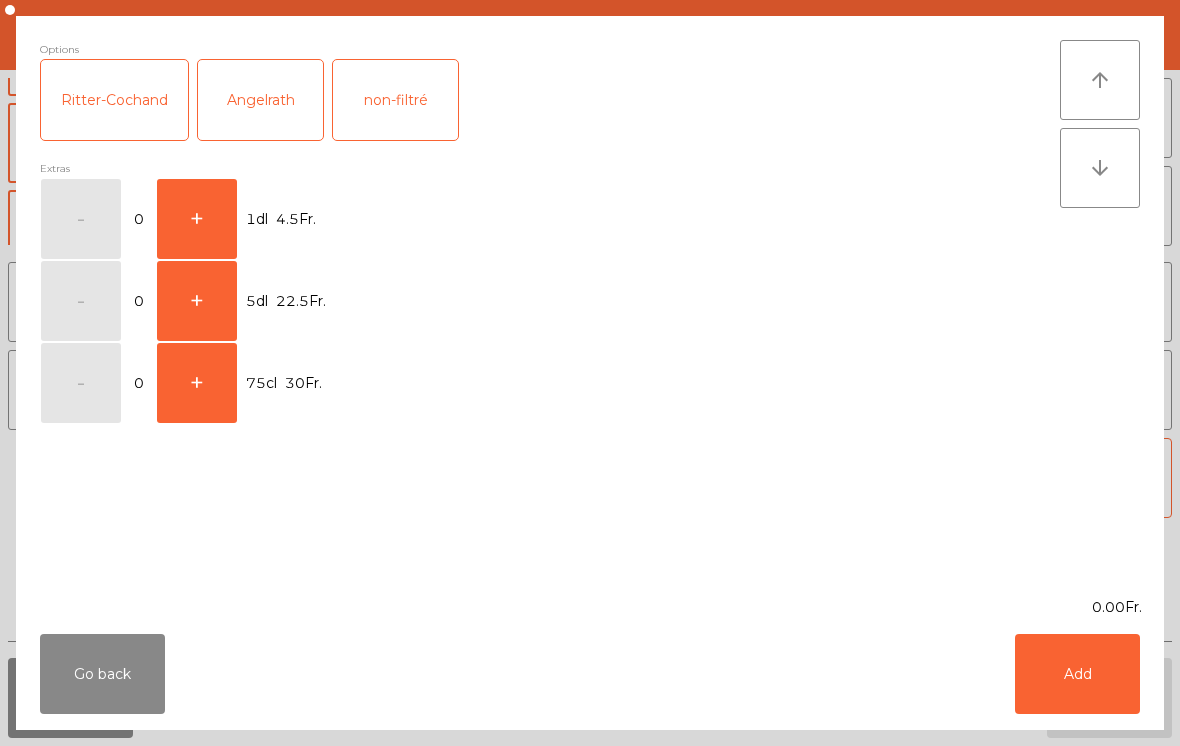 click on "+" 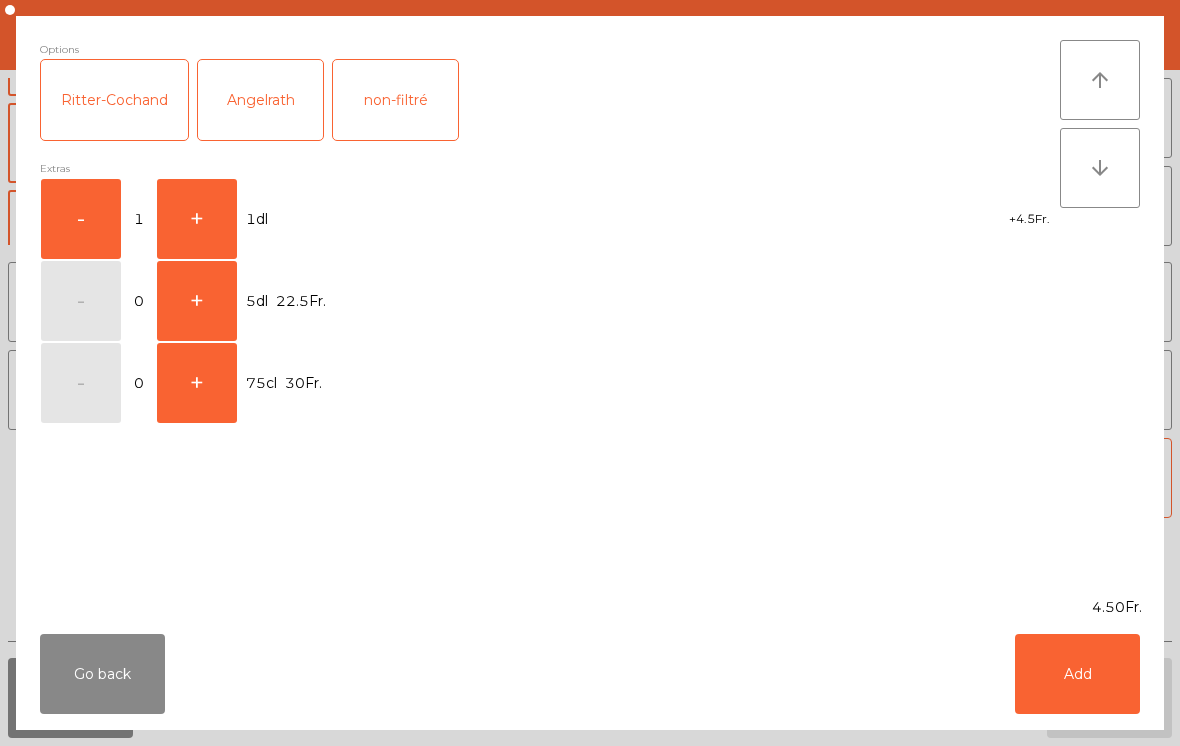 click on "Add" 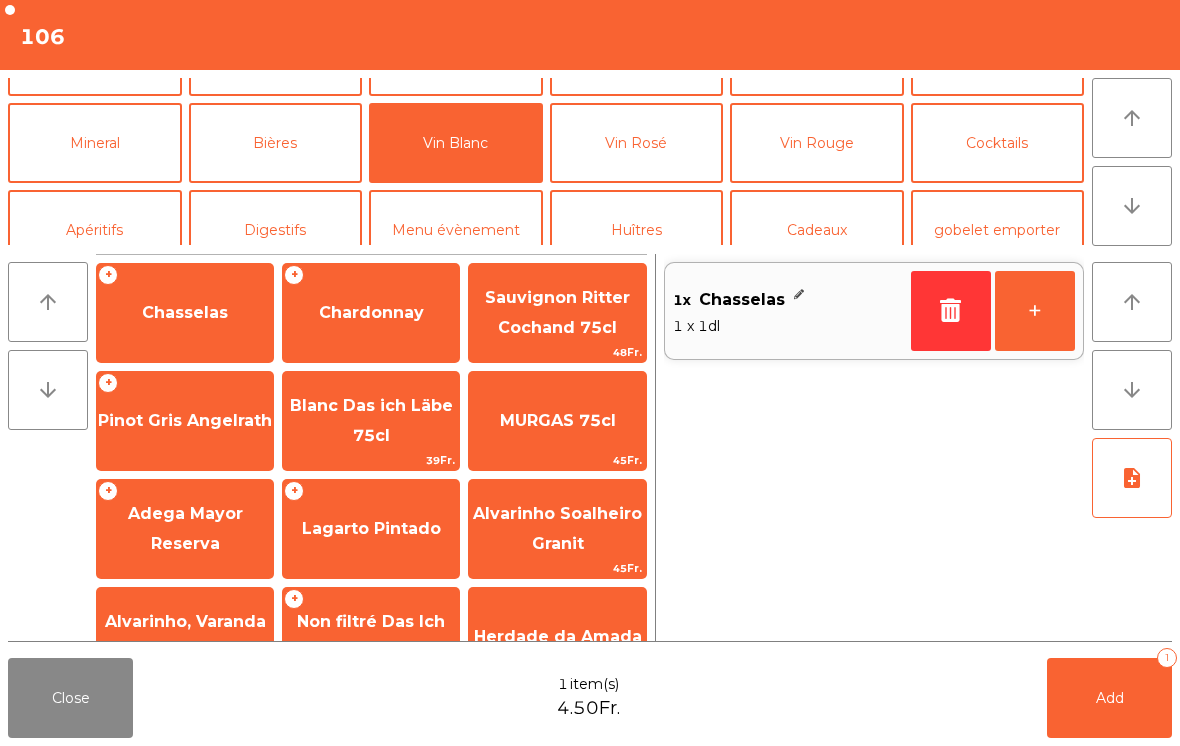click on "+" 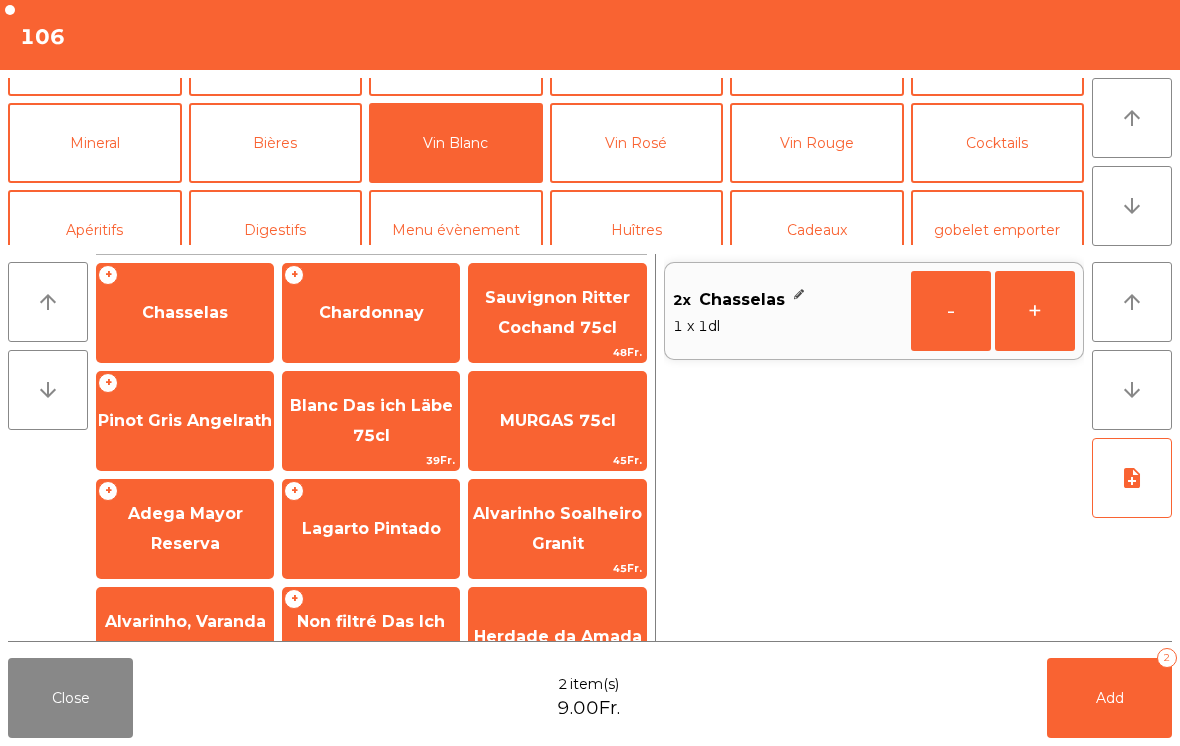 click on "+" 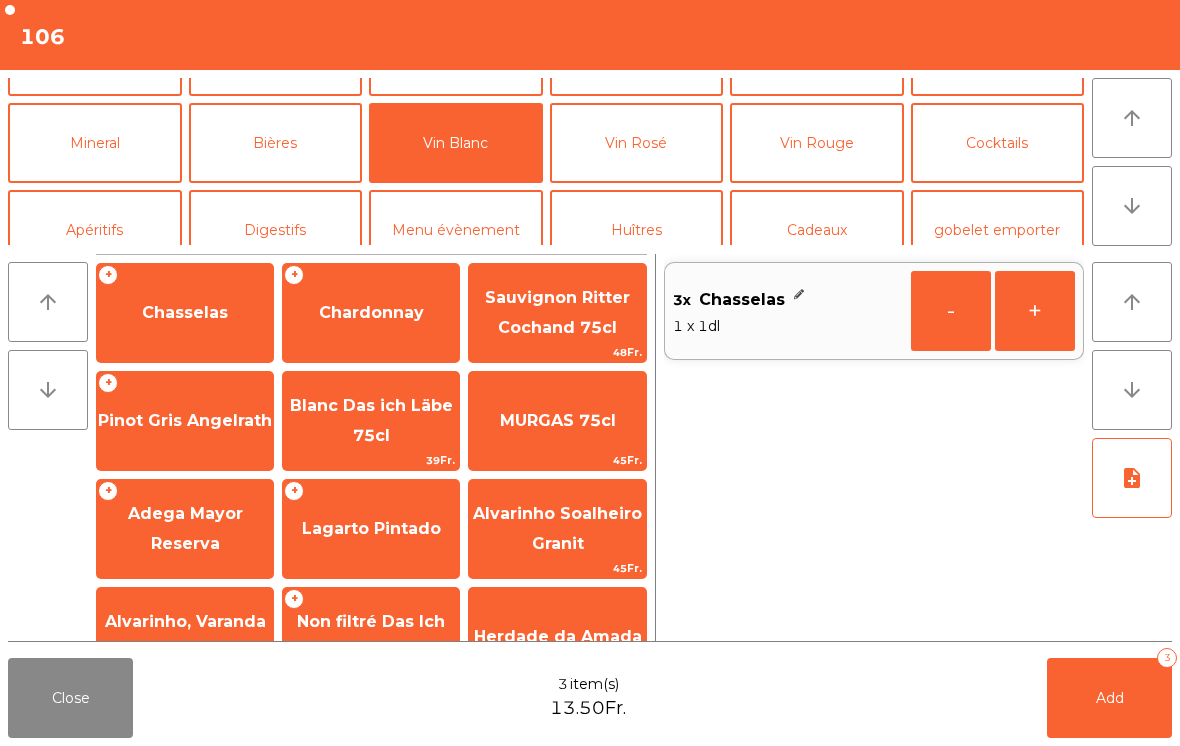 click on "Add" 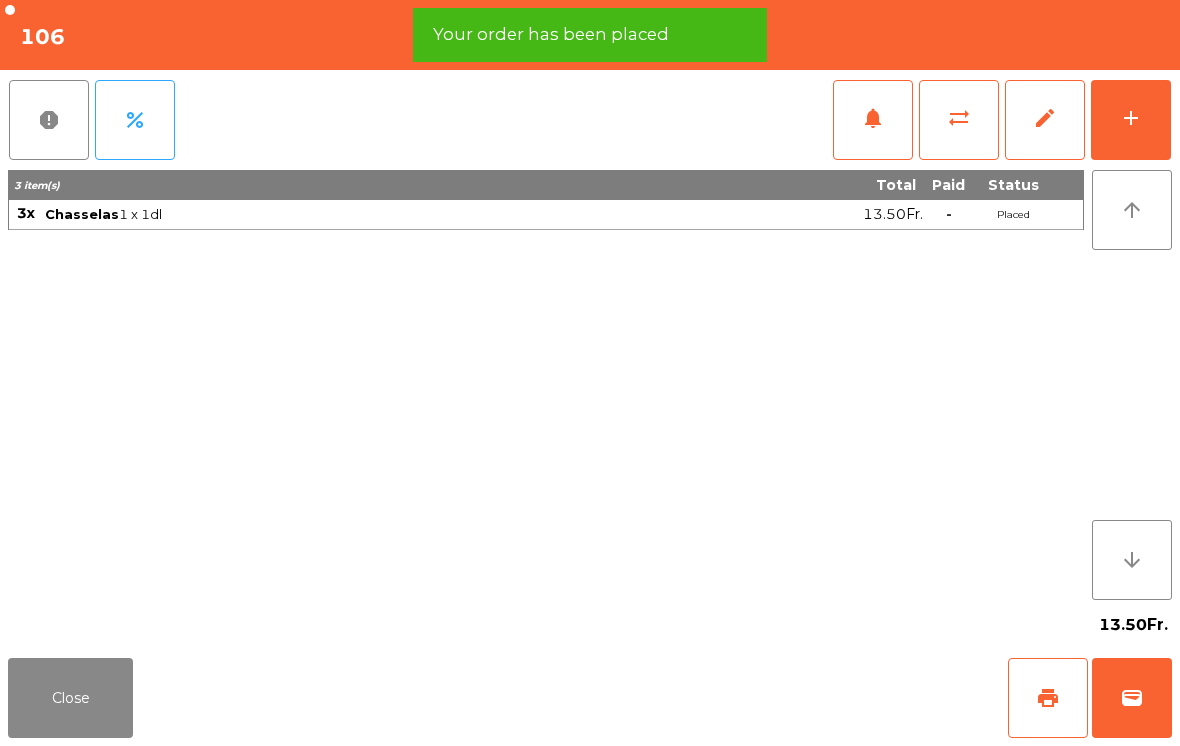 click on "print" 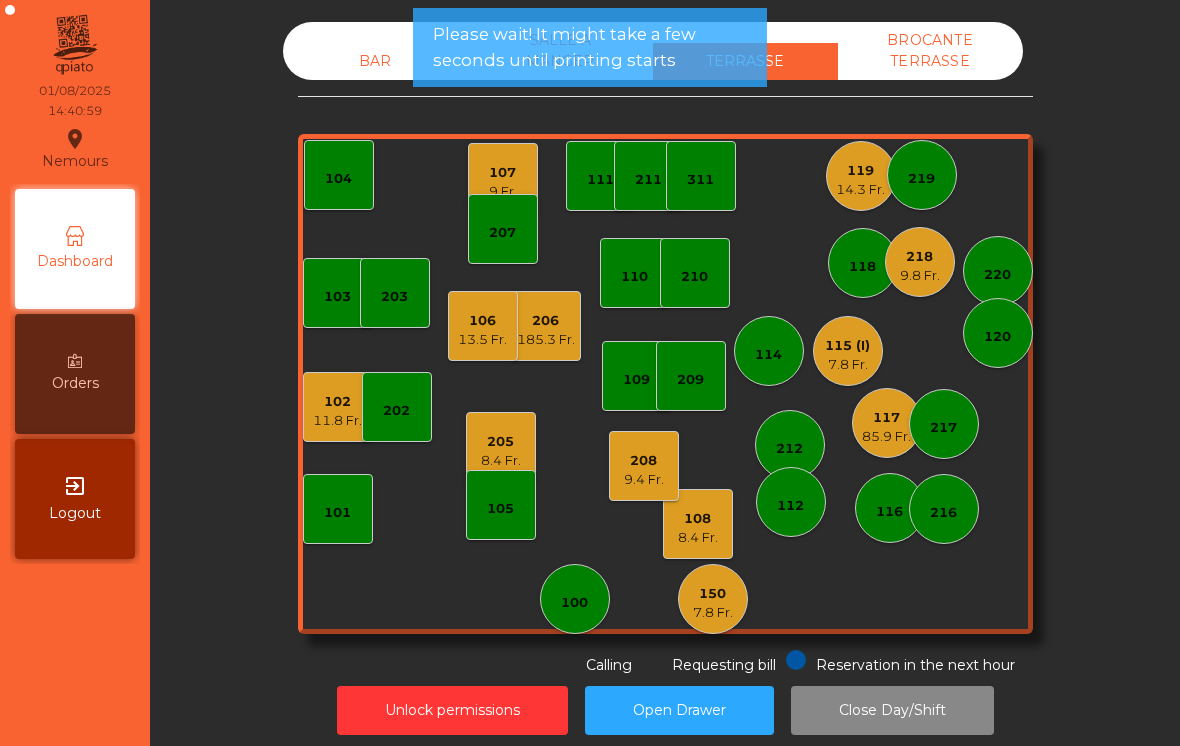click on "206" 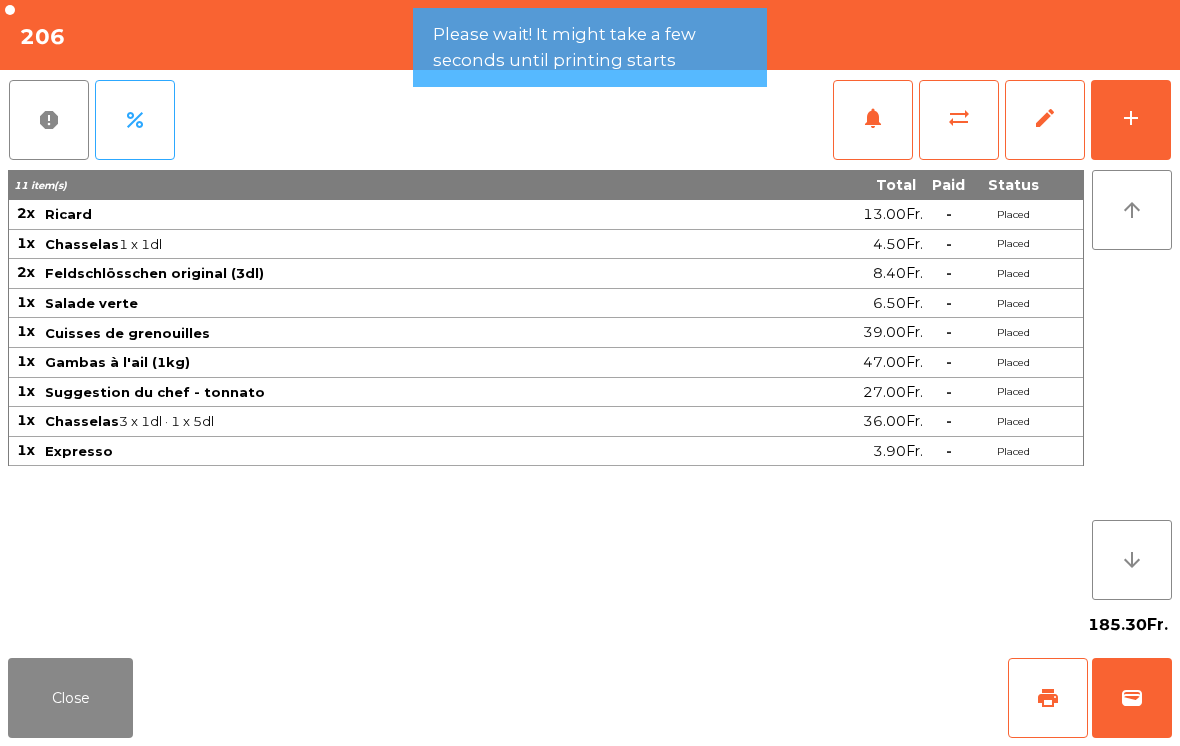 click on "wallet" 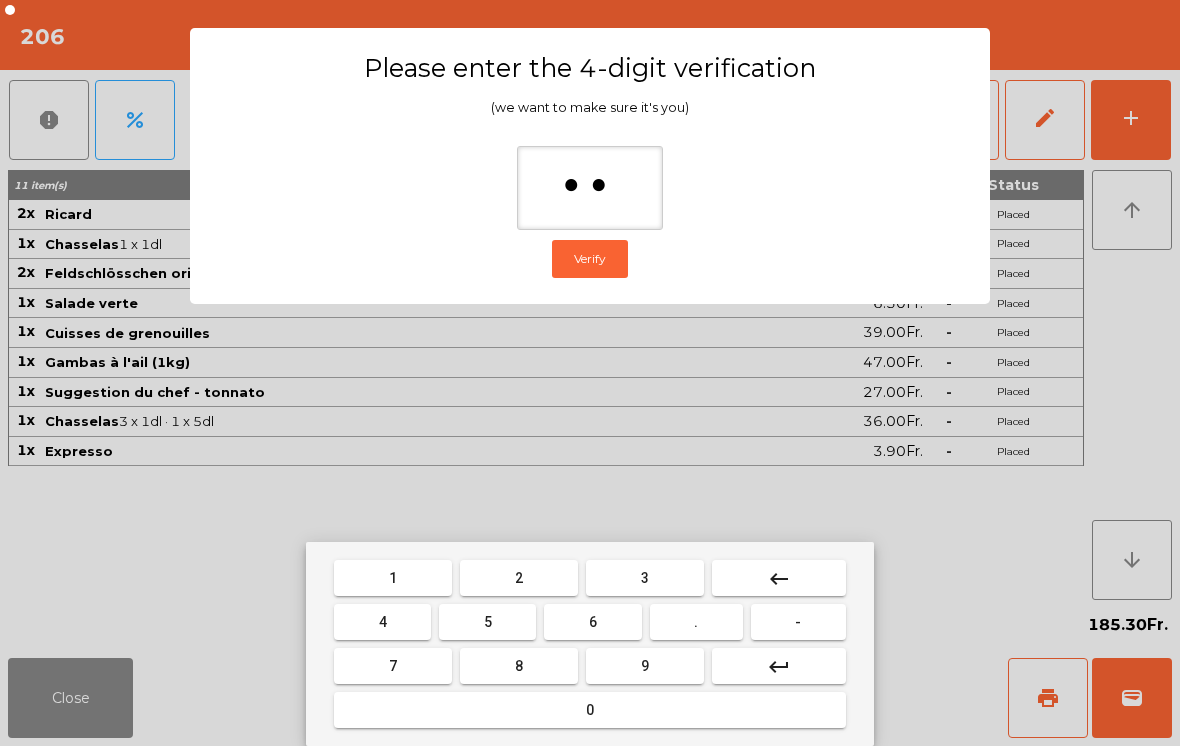 type on "***" 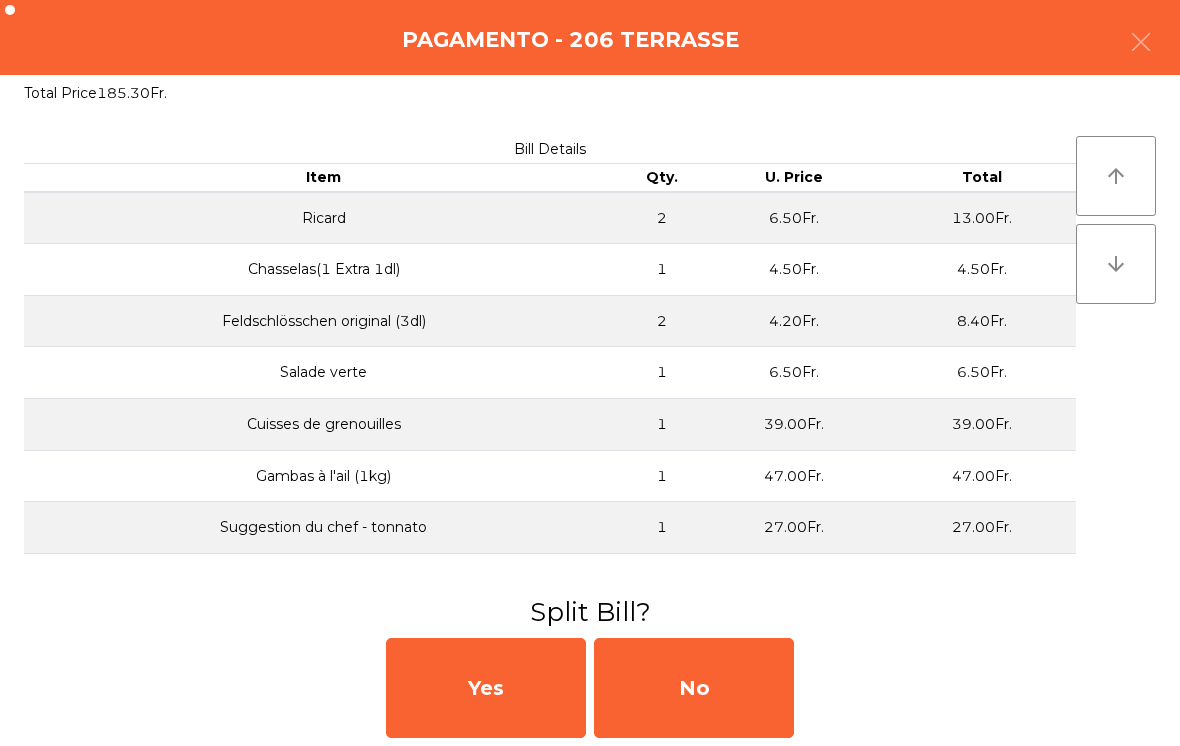 click on "No" 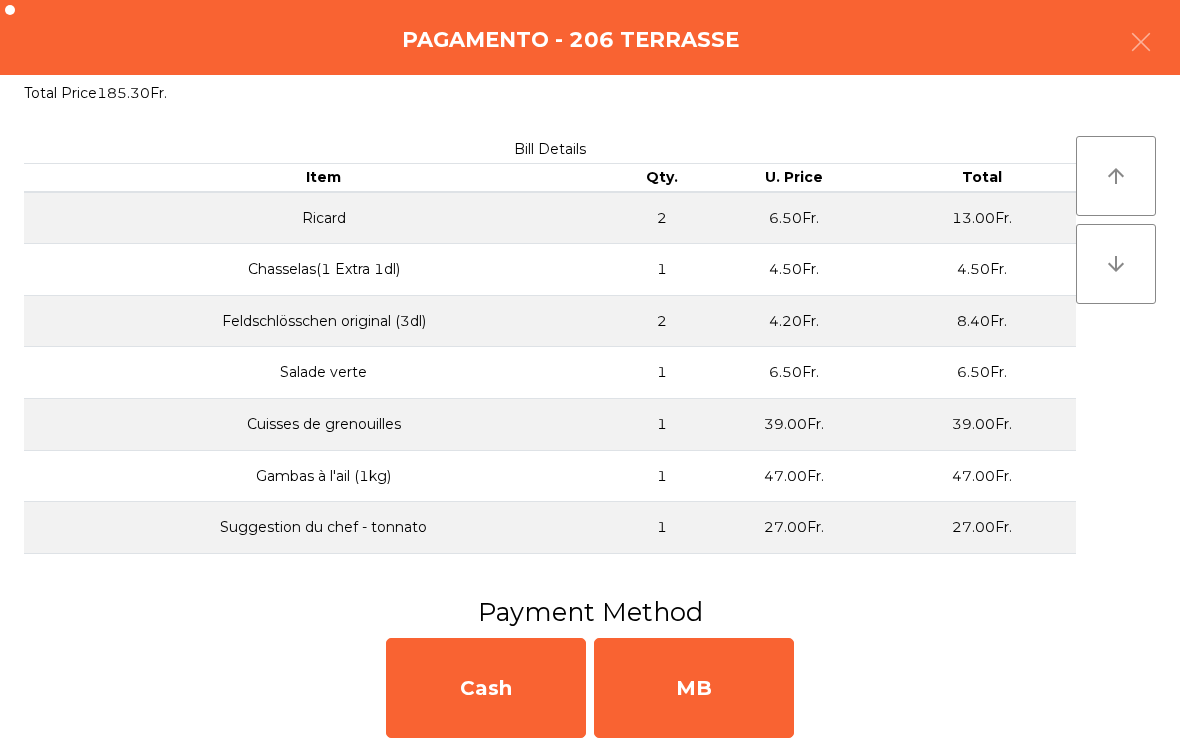 click on "MB" 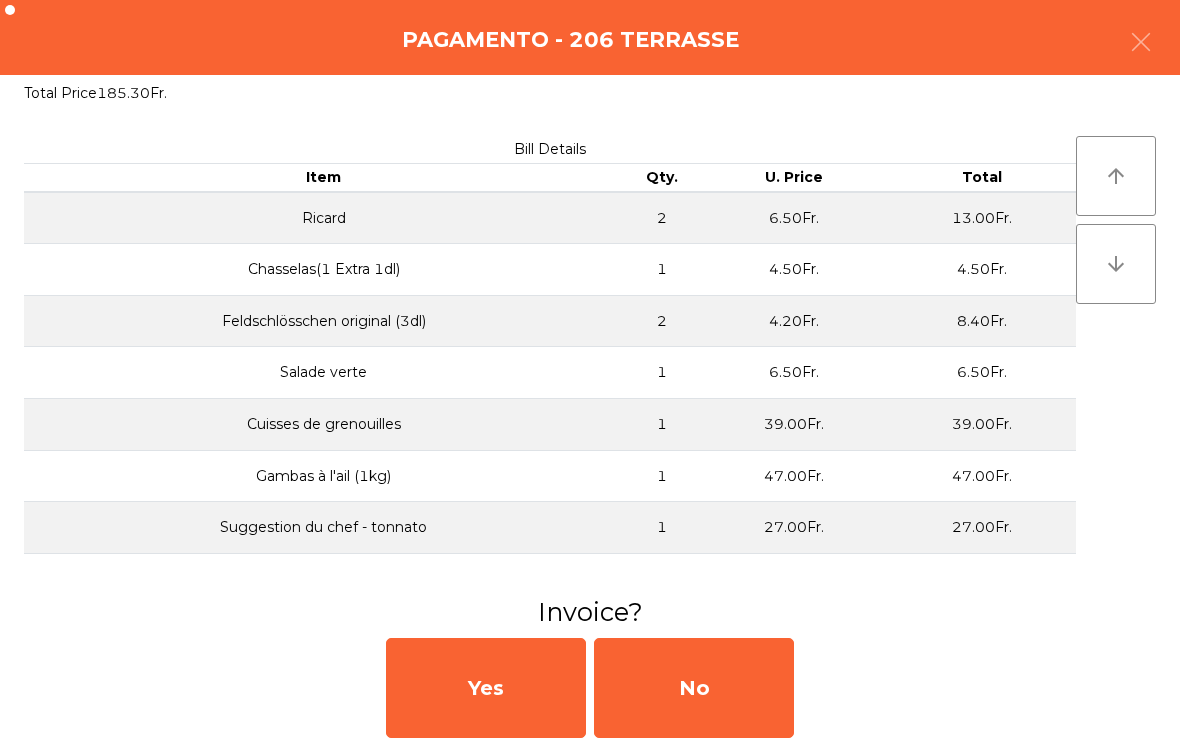 click on "No" 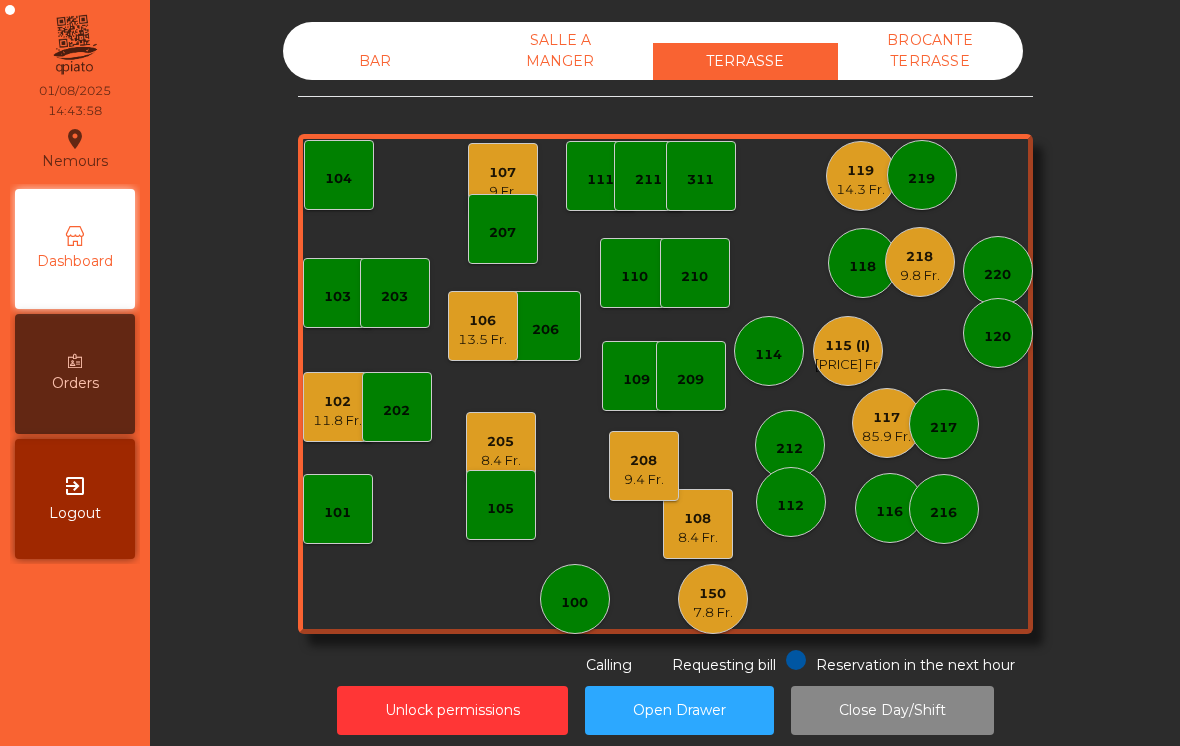 click on "107" 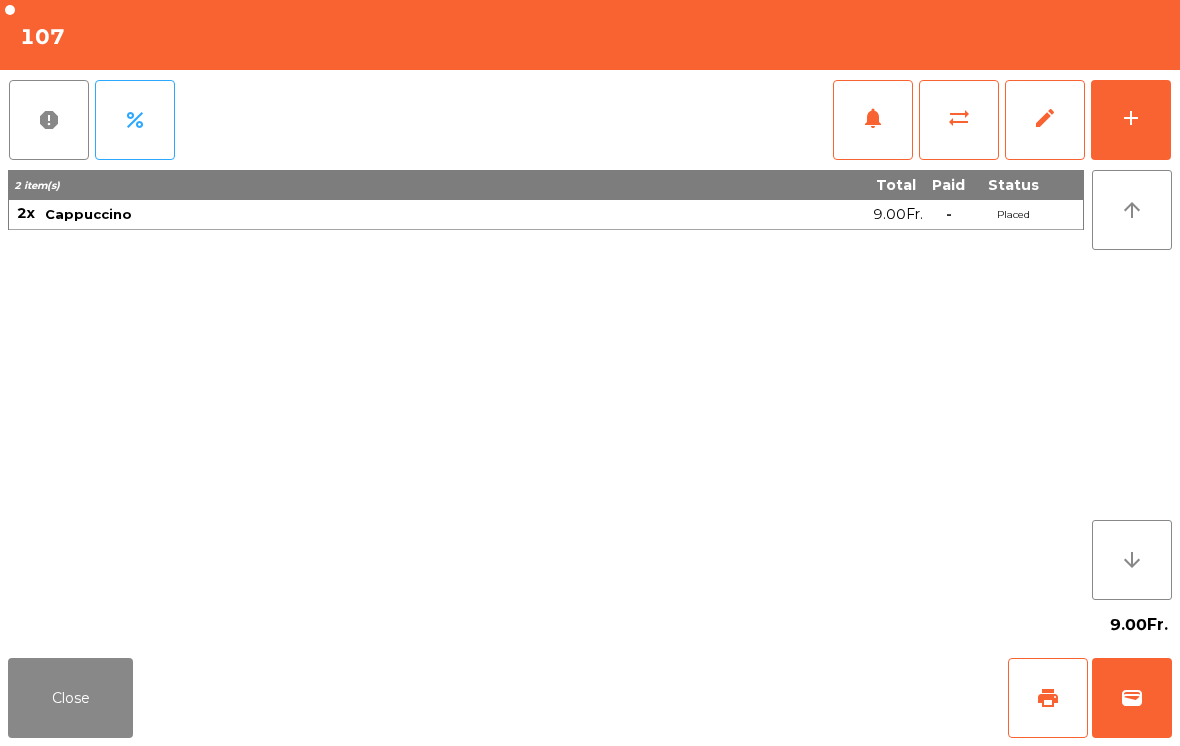 click on "wallet" 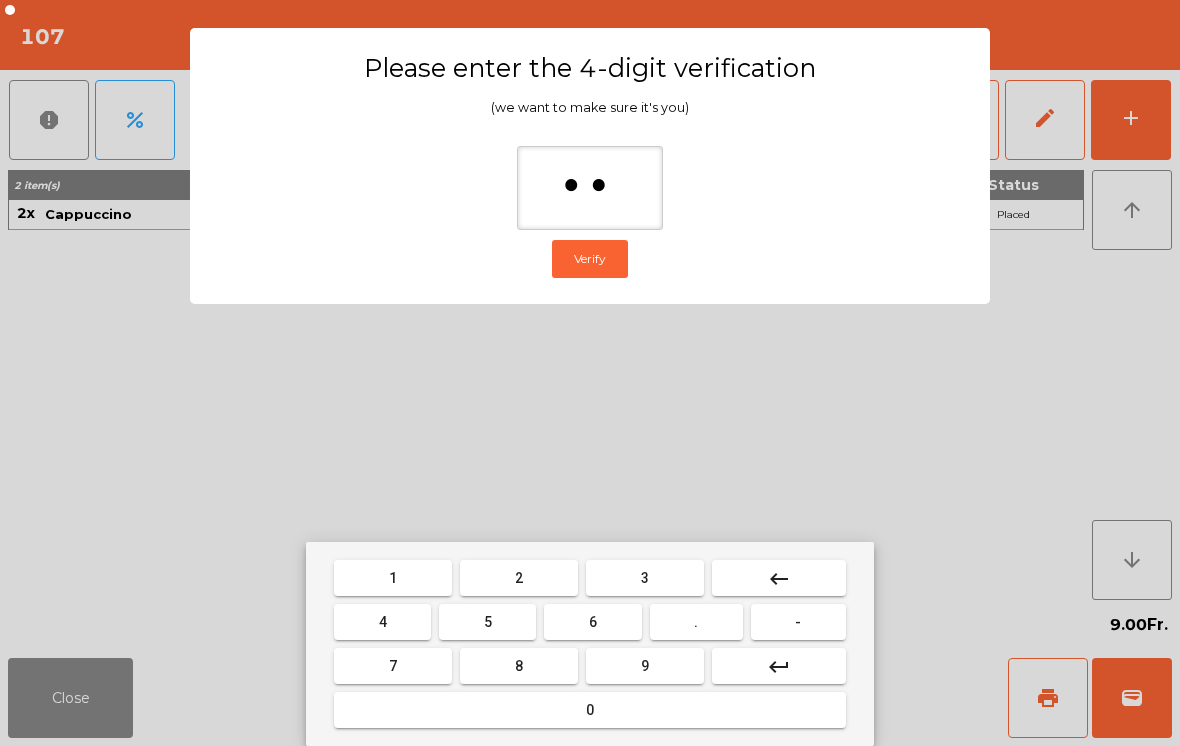 type on "***" 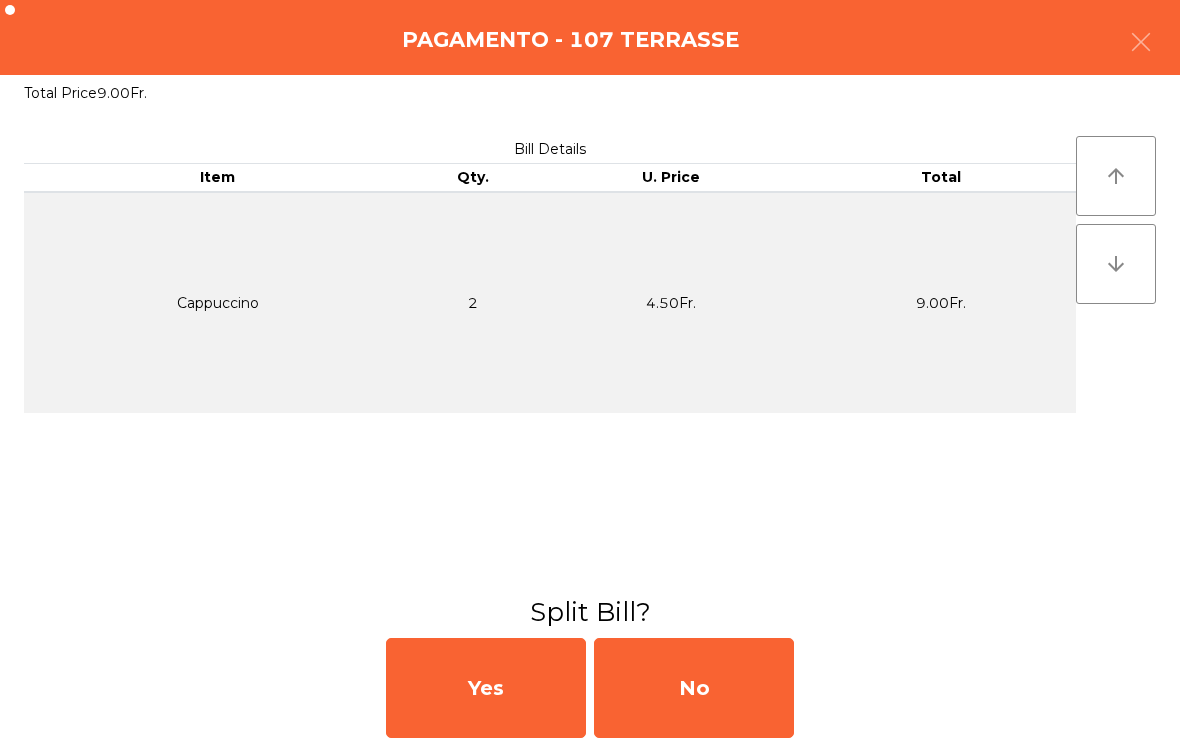 click on "No" 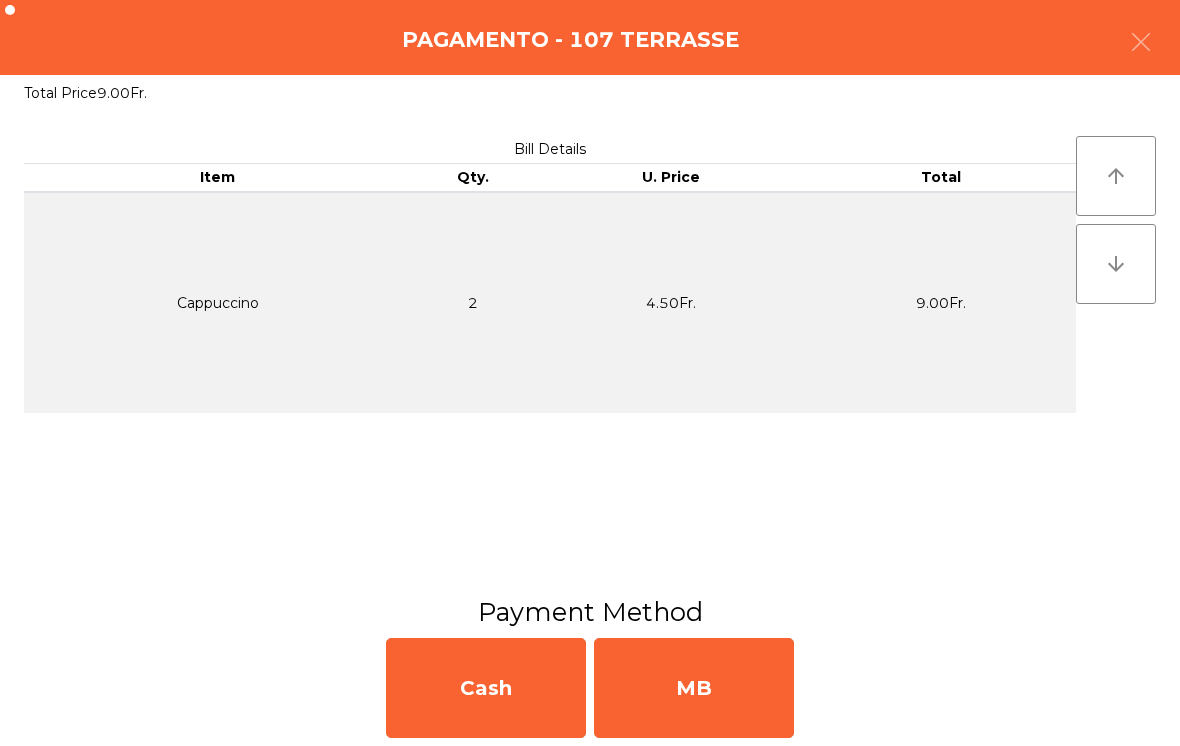 click on "MB" 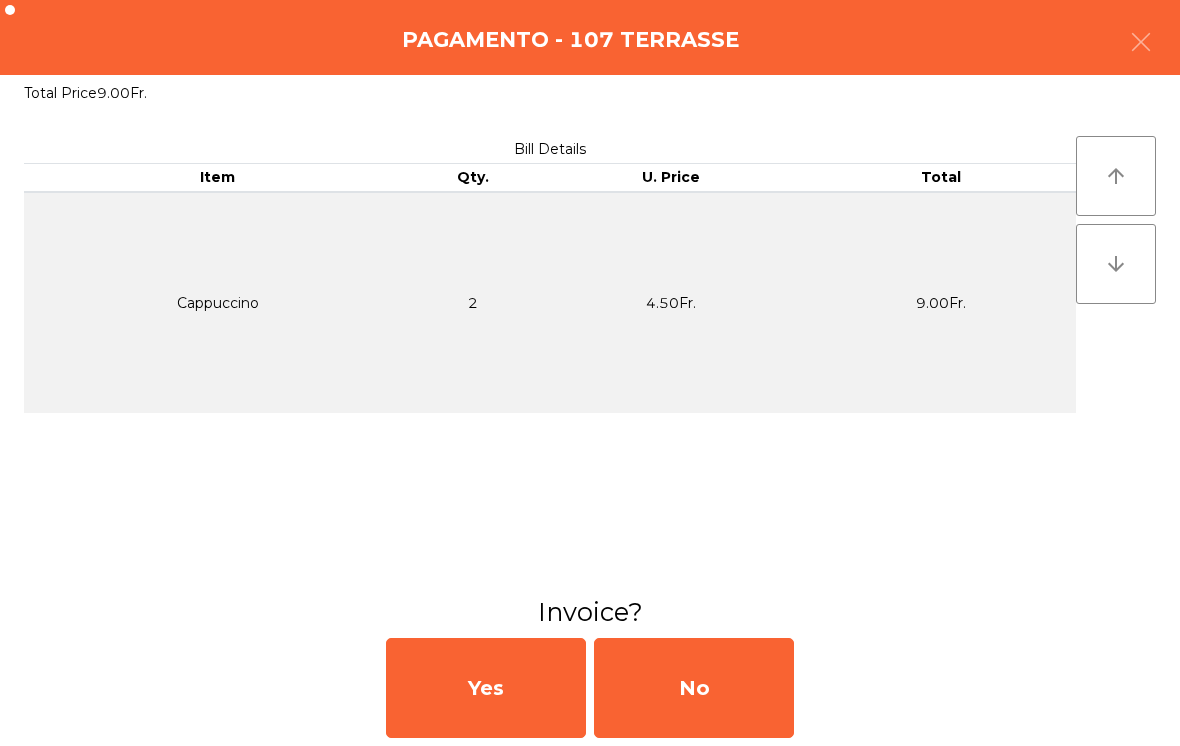 click on "No" 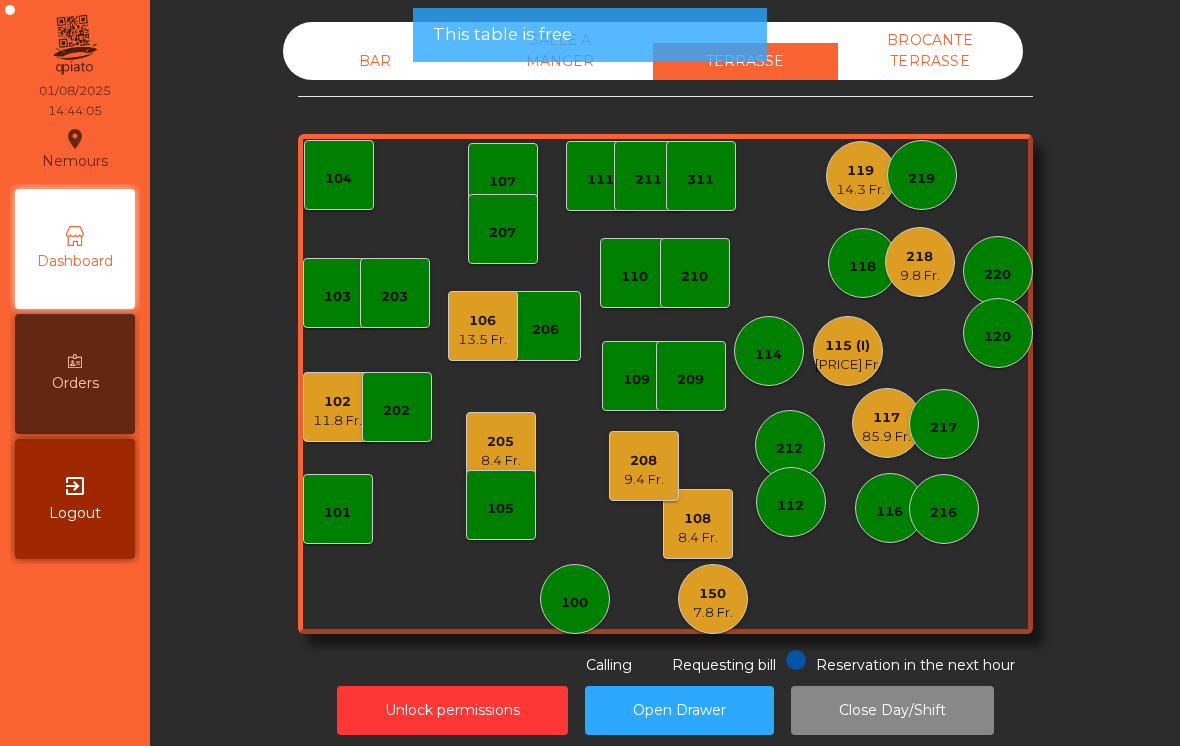 click on "106" 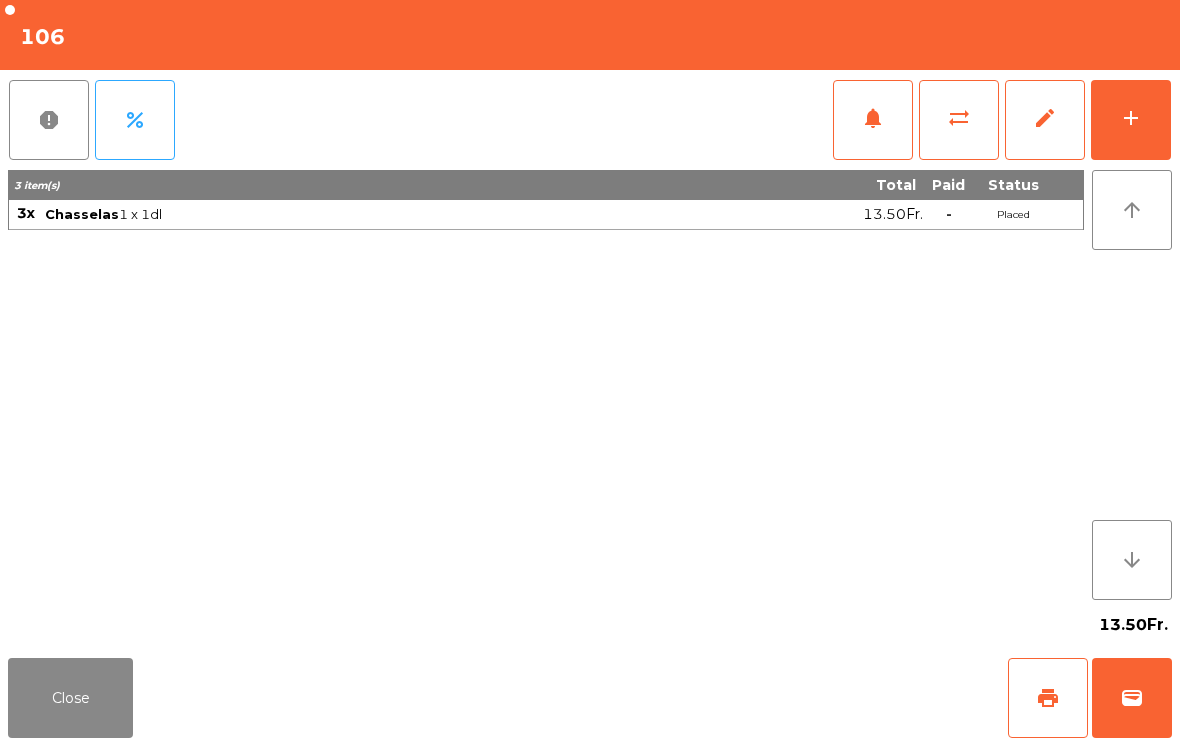 click on "wallet" 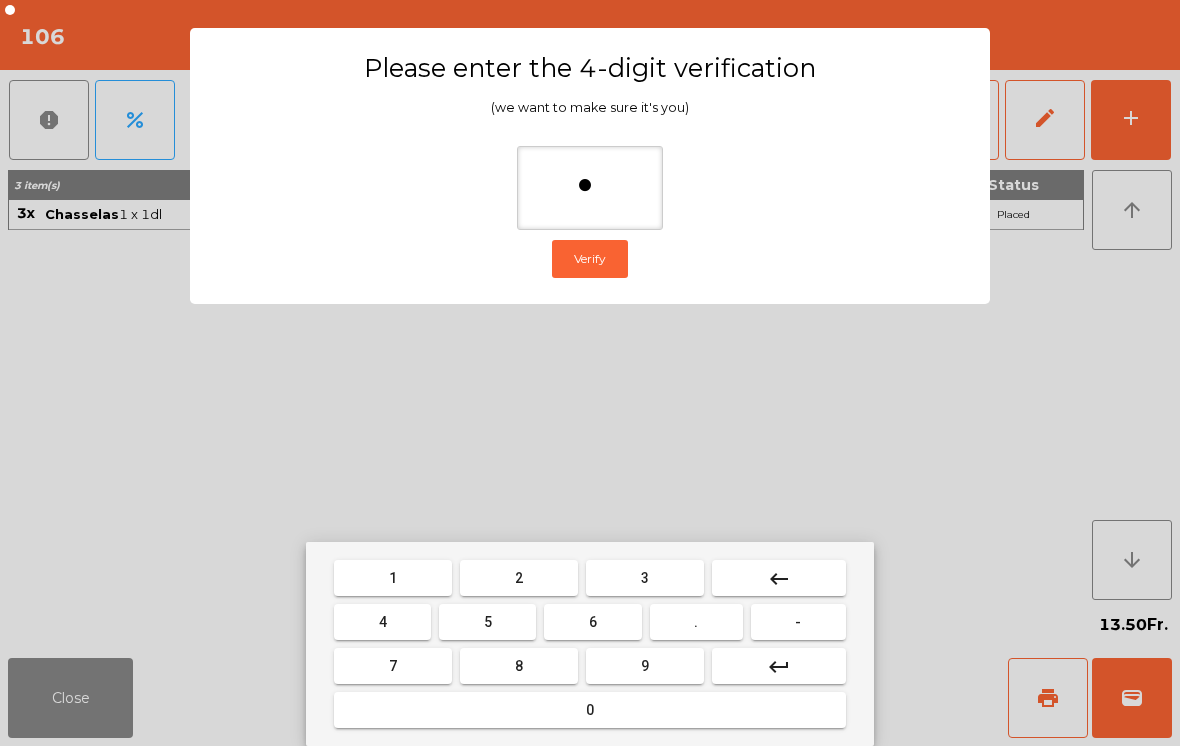 type on "**" 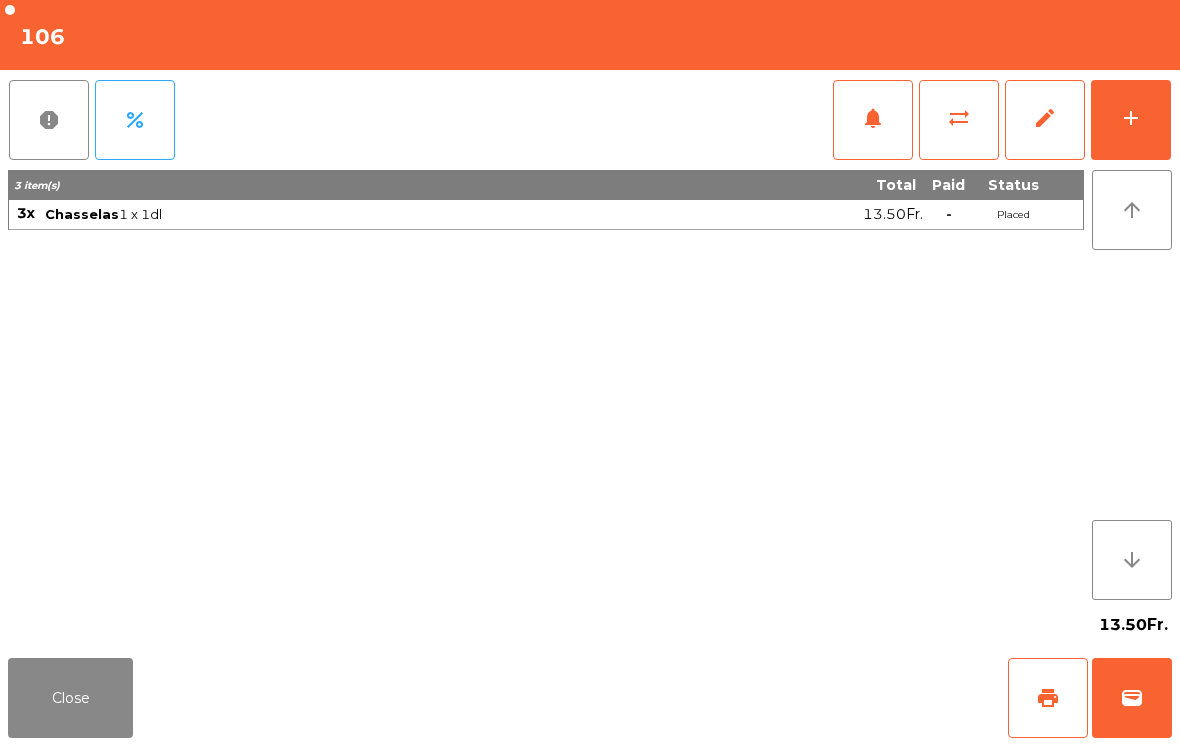 click on "Close   print   wallet" 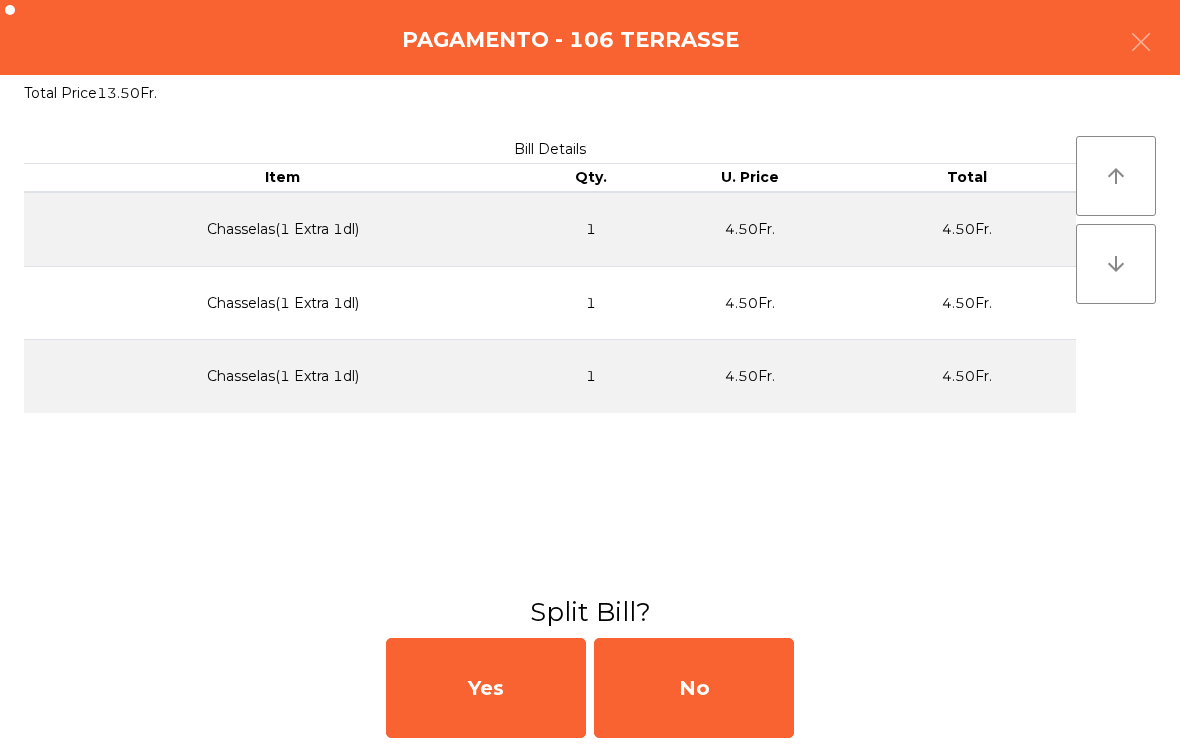 click on "No" 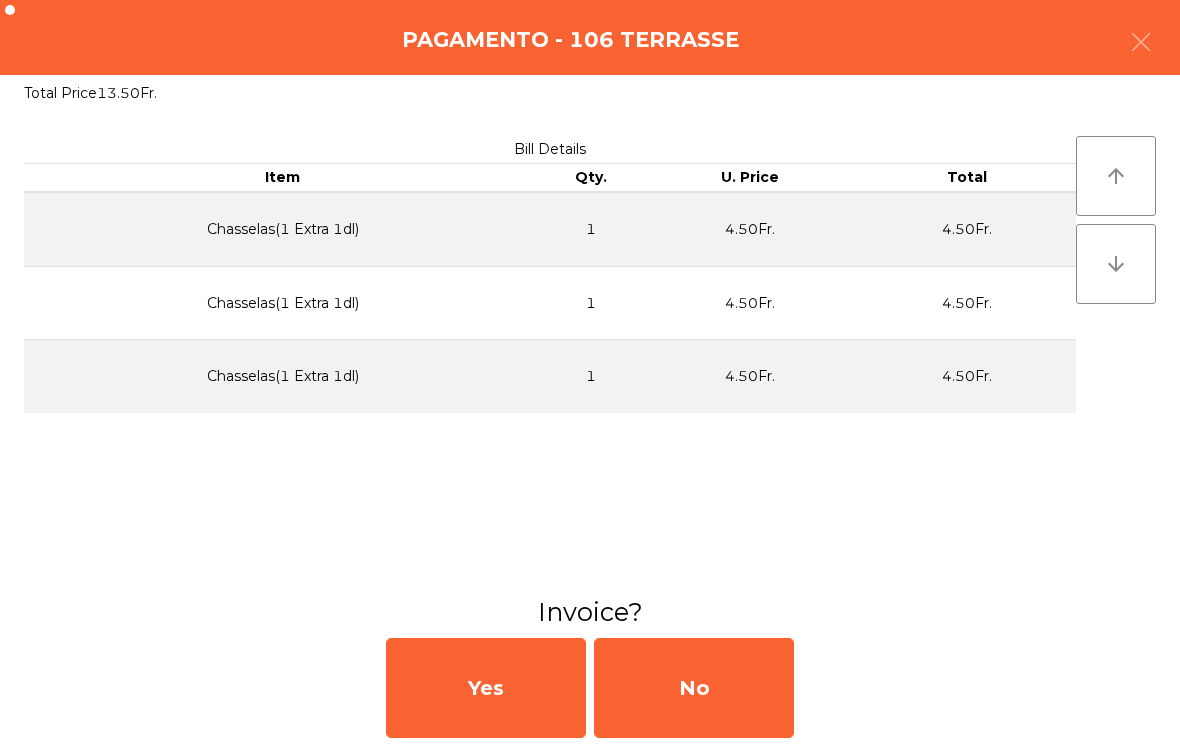 click on "No" 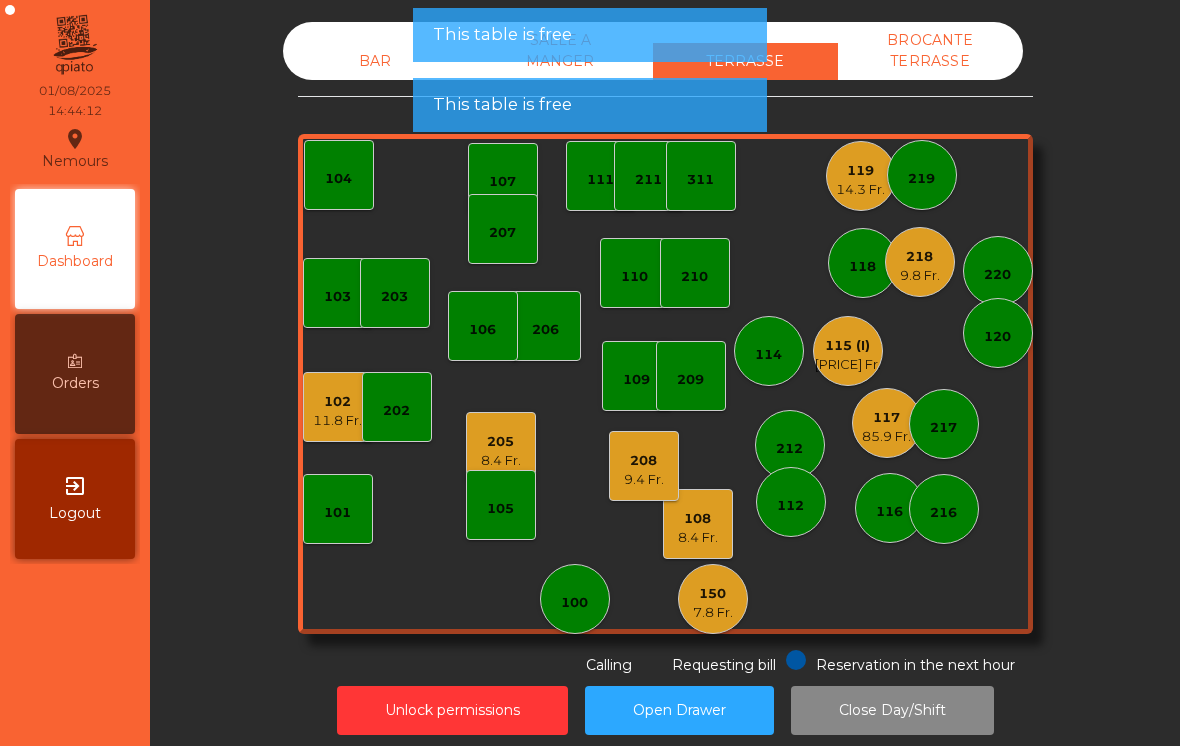 click on "117" 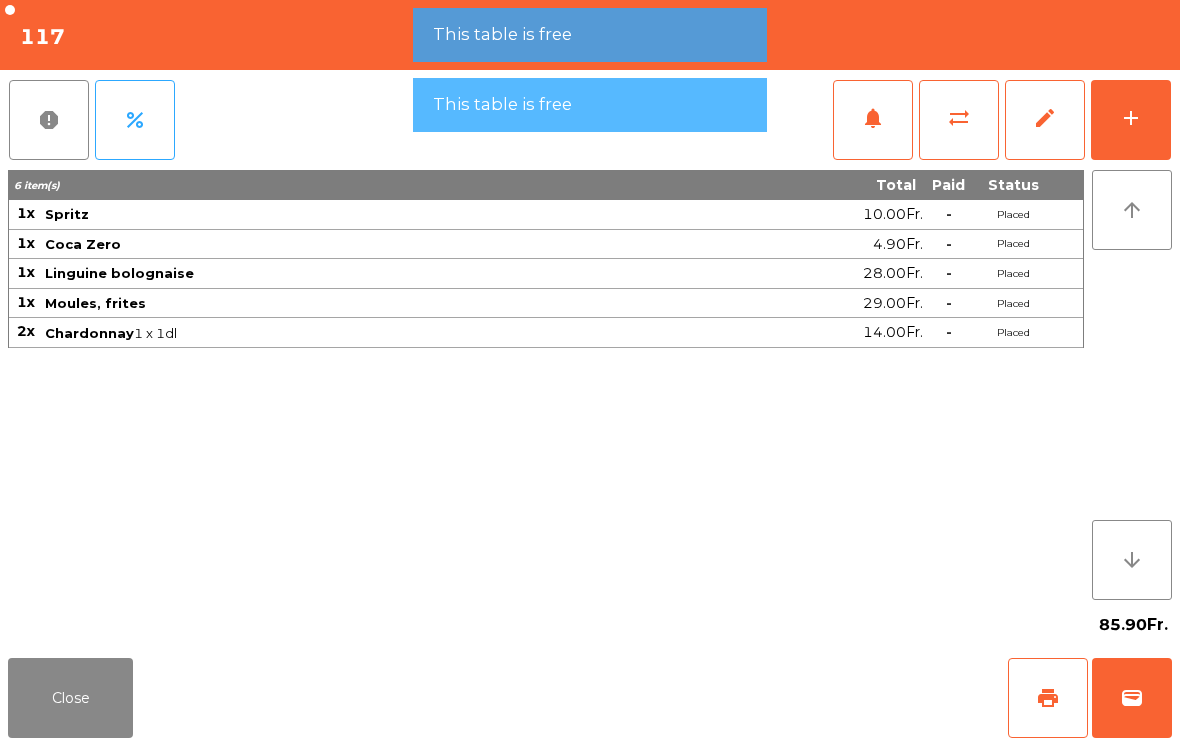click on "Close" 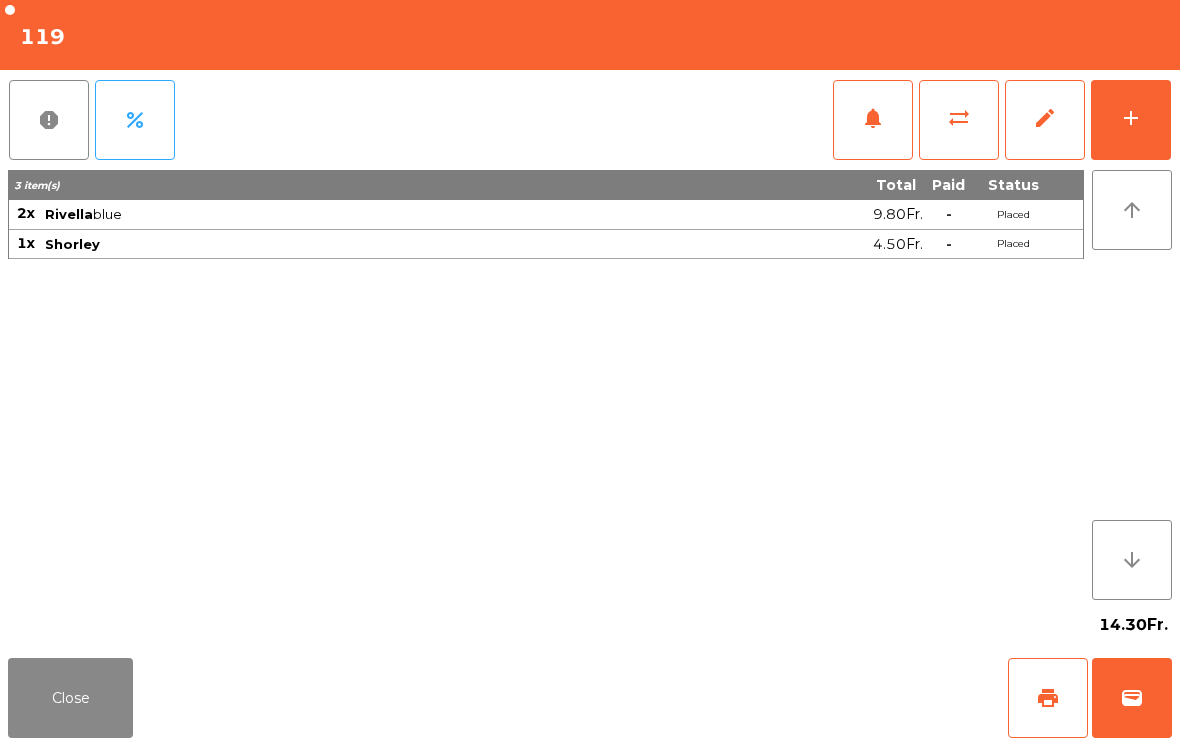 click on "Close" 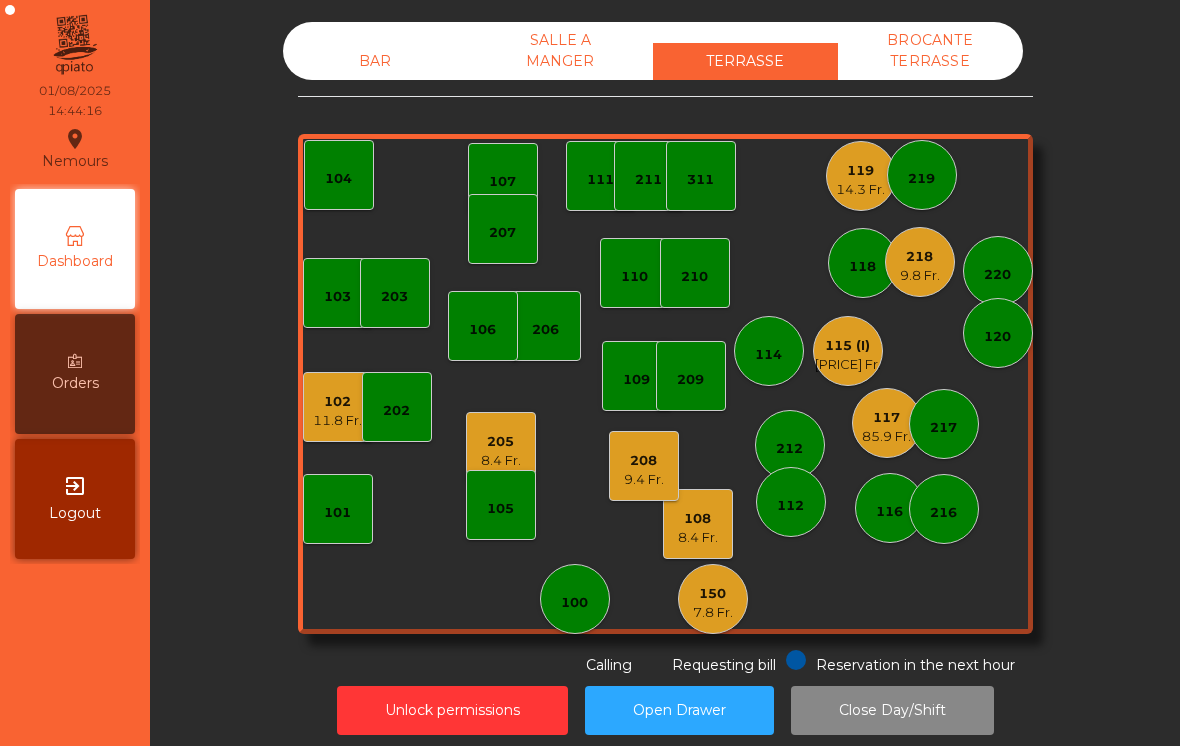 click on "9.8 Fr." 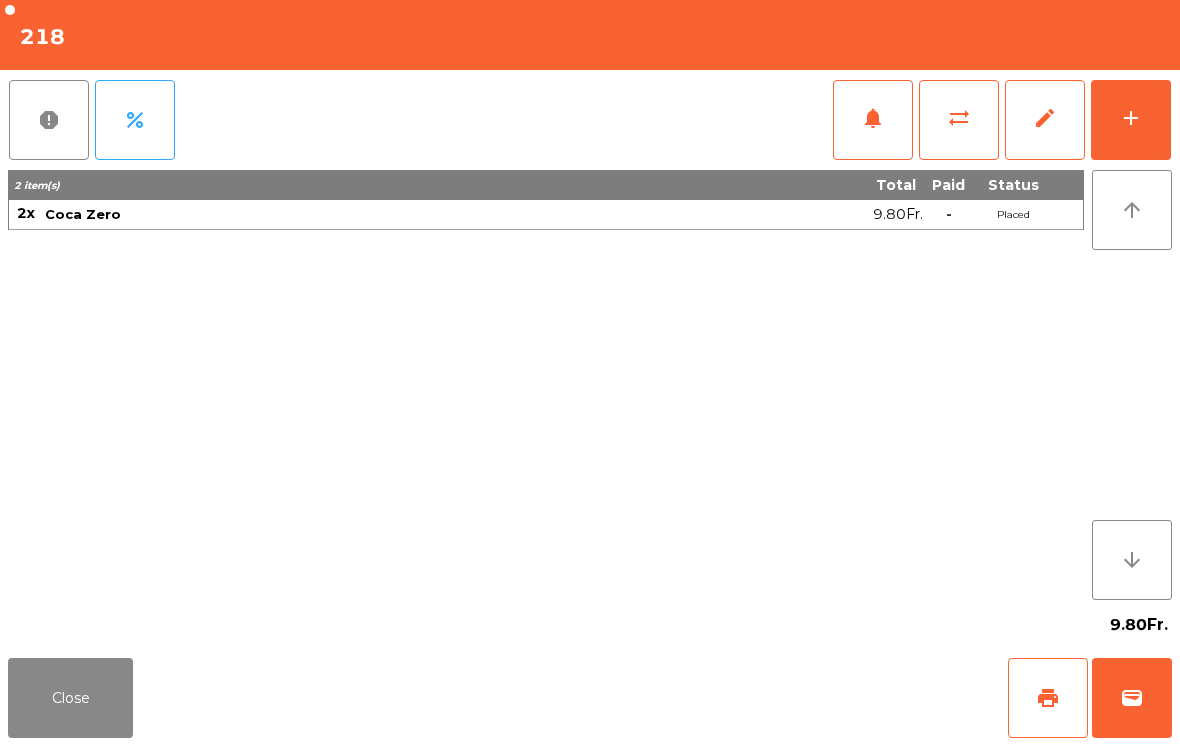 click on "Close" 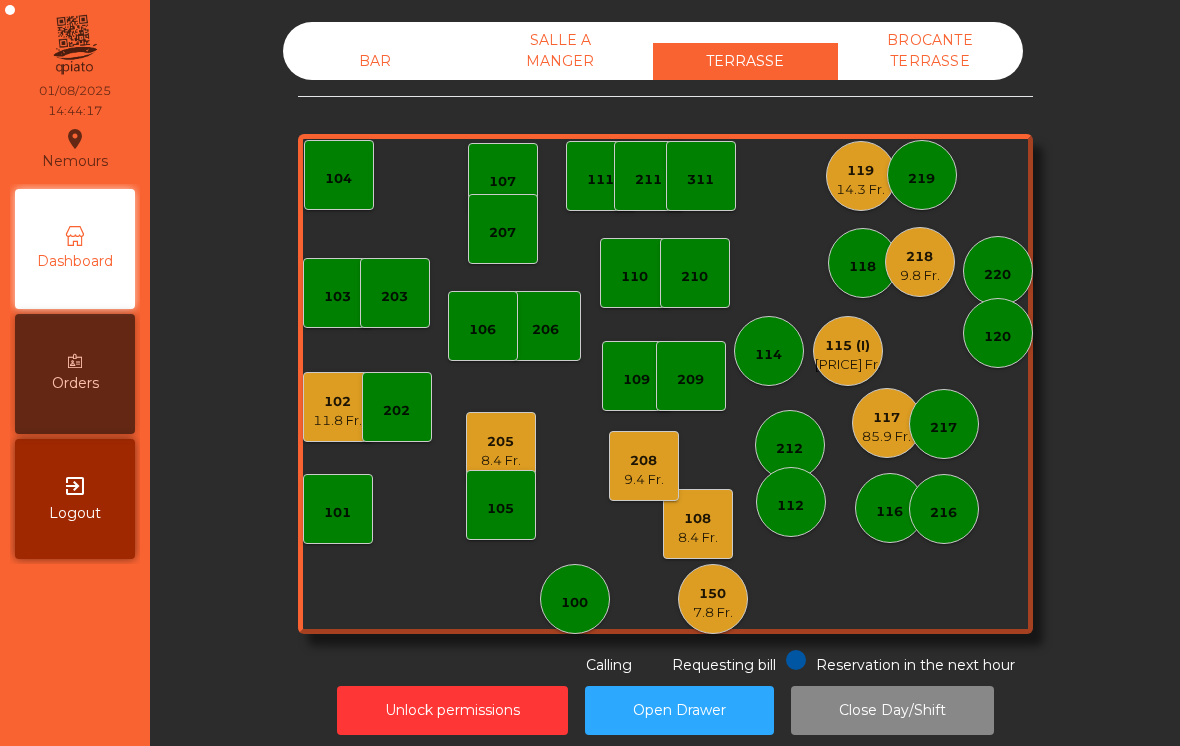 click on "115 (I)" 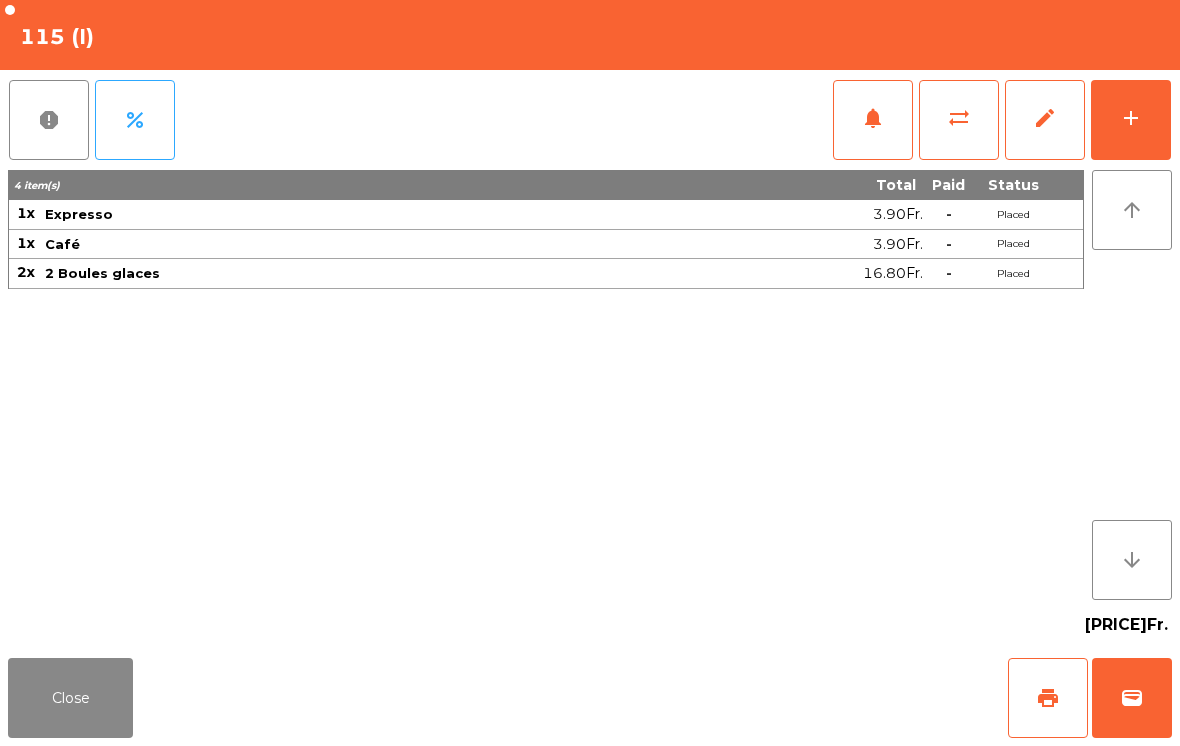 click on "Close" 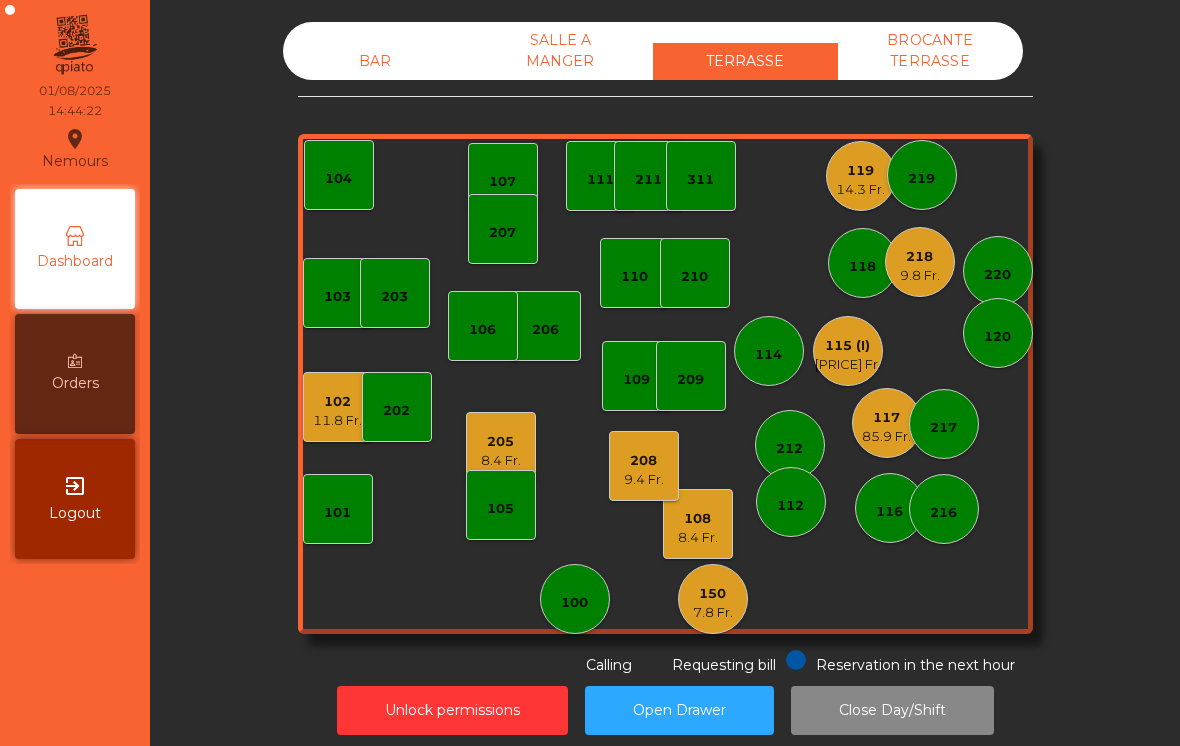 click on "9.4 Fr." 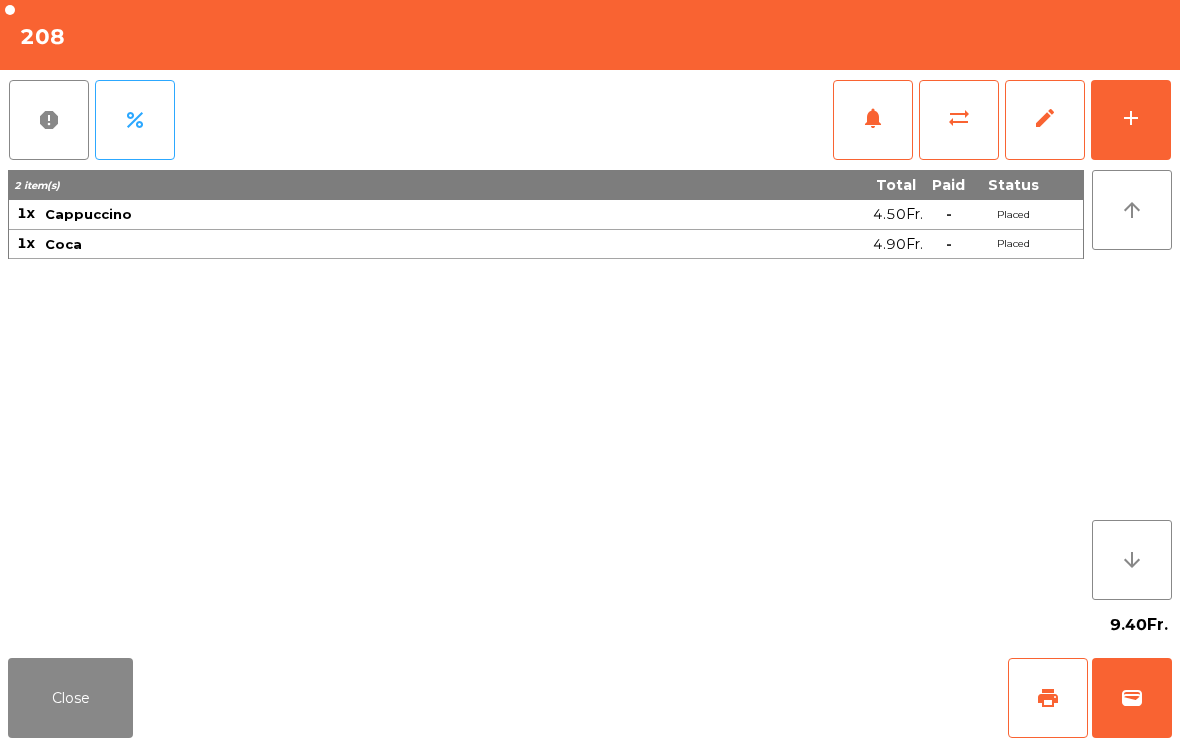 click on "Close" 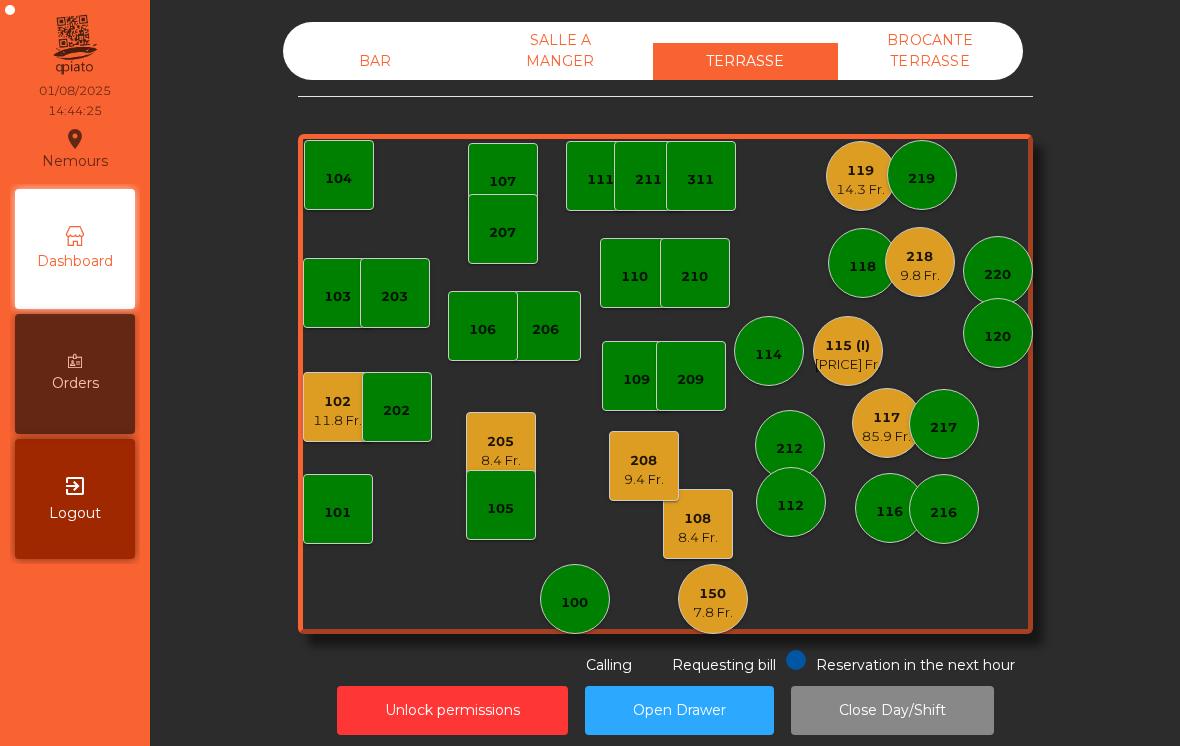 click on "205" 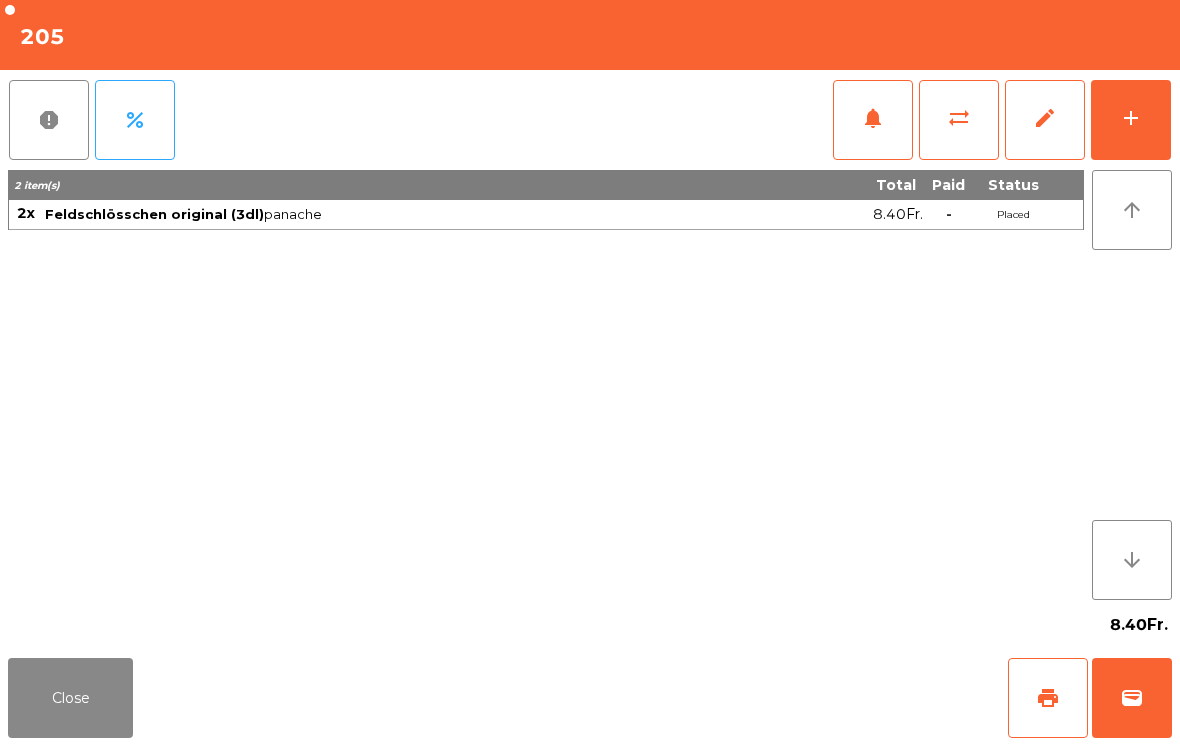 click on "Close" 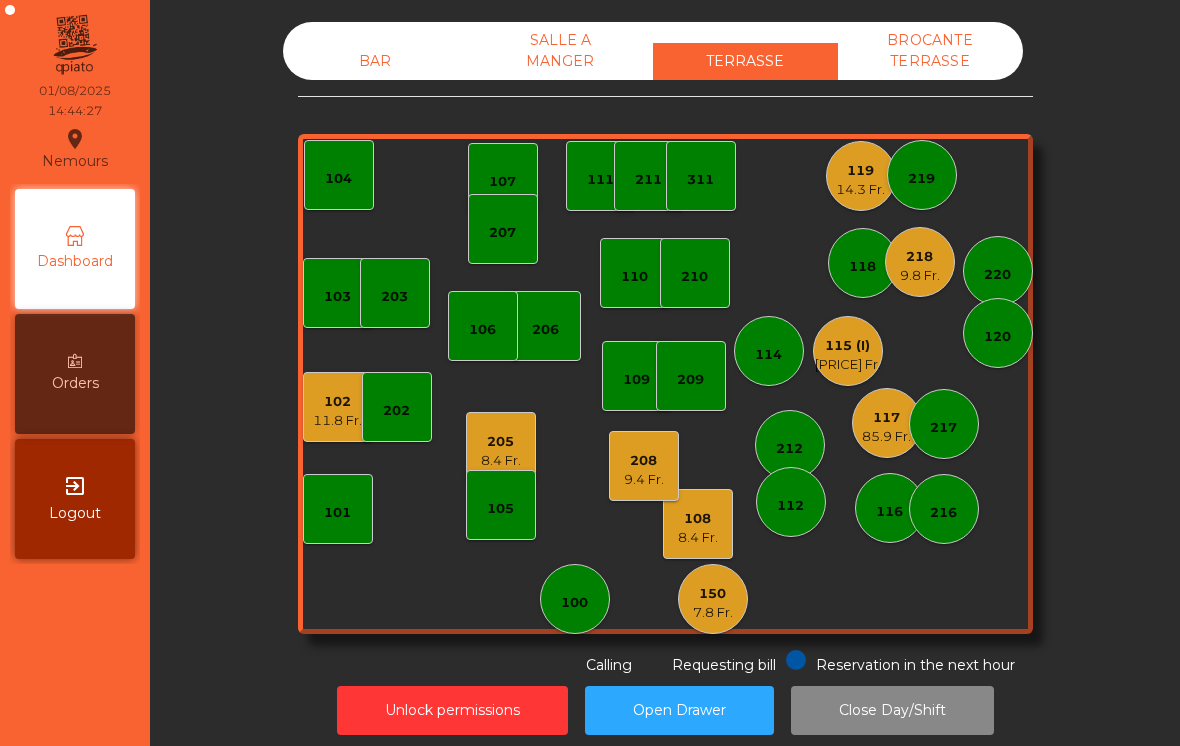 click on "BAR" 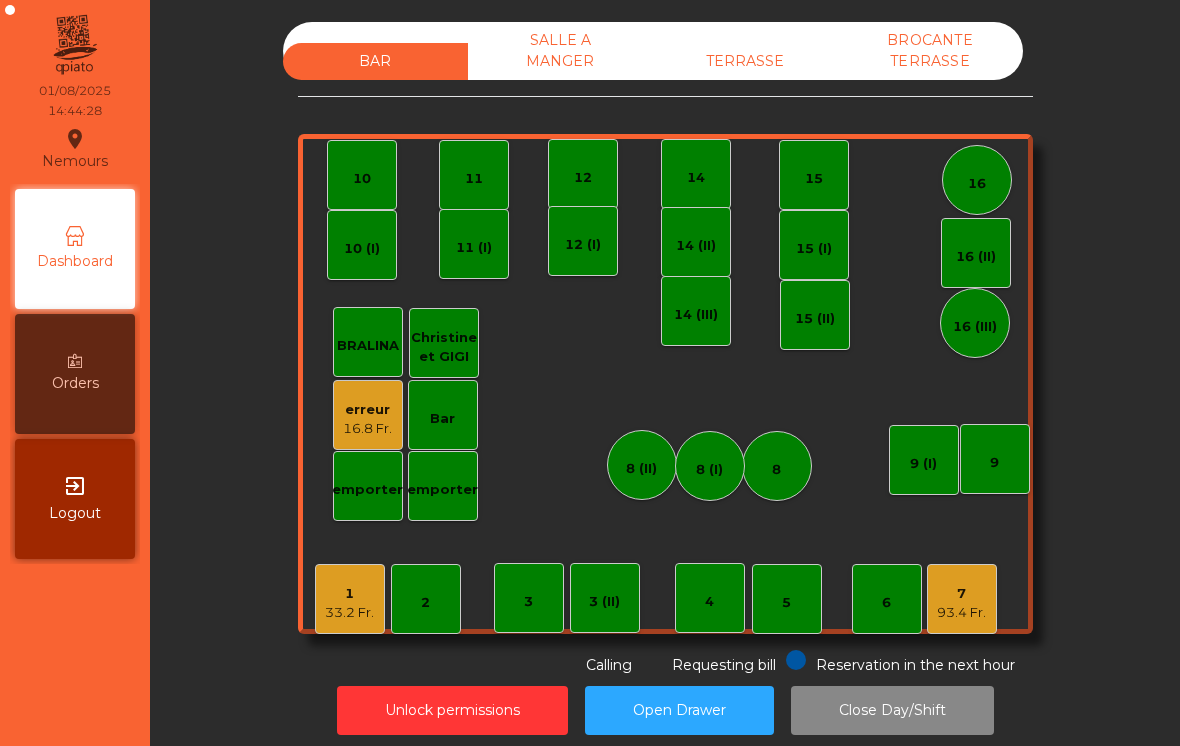 click on "93.4 Fr." 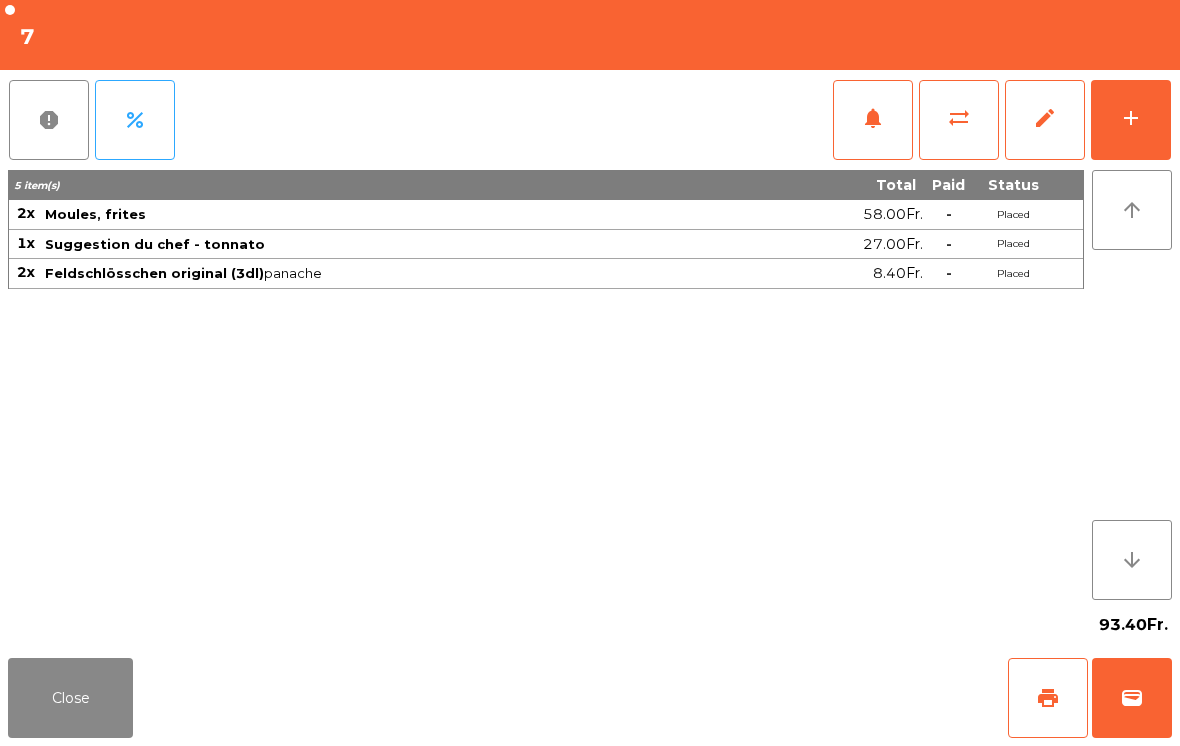 click on "add" 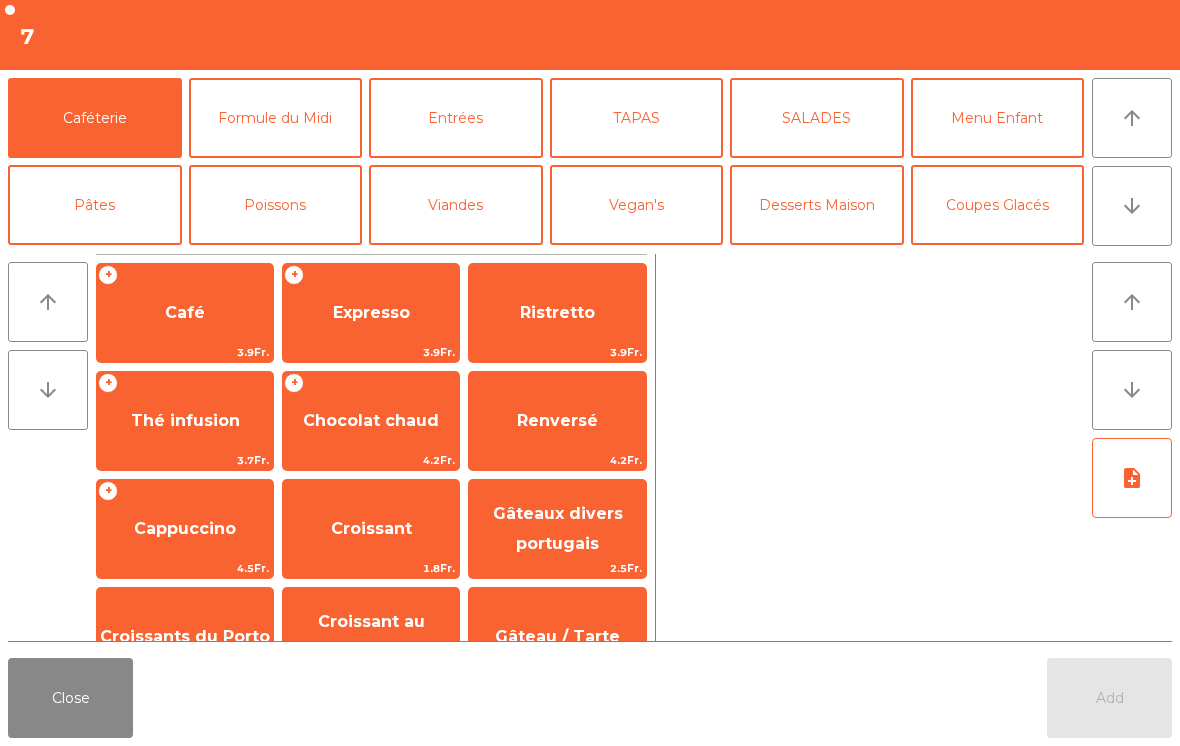 scroll, scrollTop: 124, scrollLeft: 0, axis: vertical 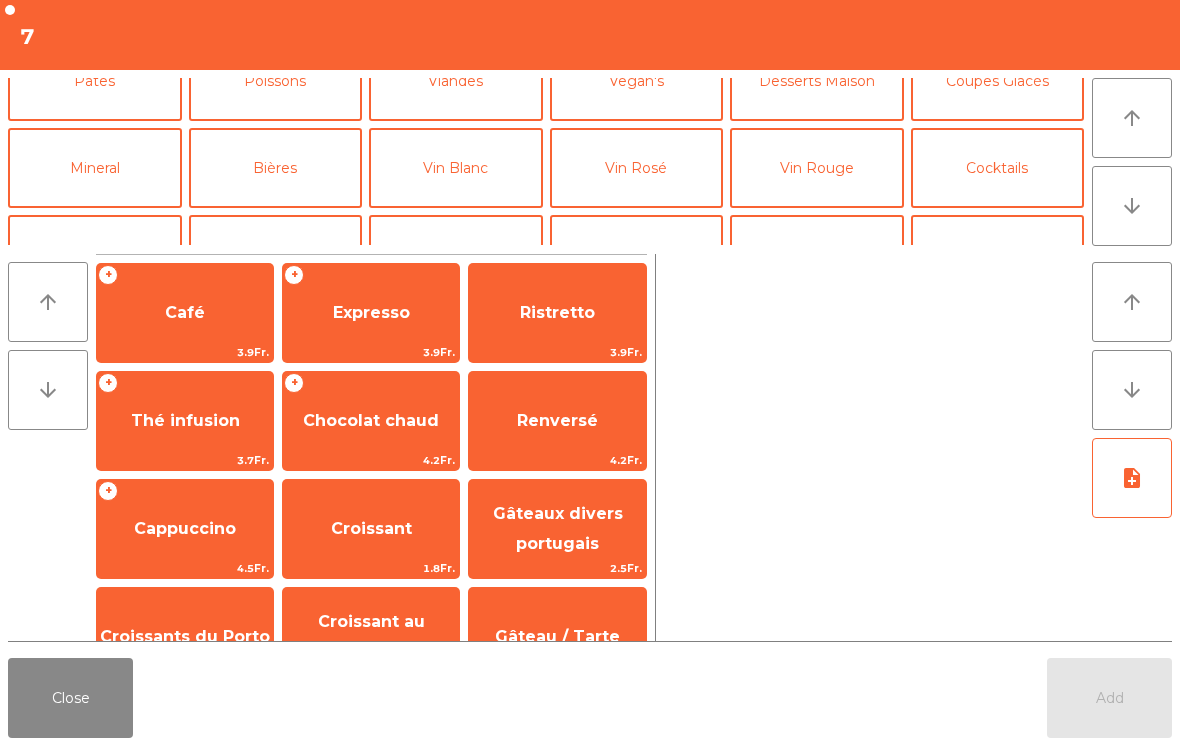 click on "Bières" 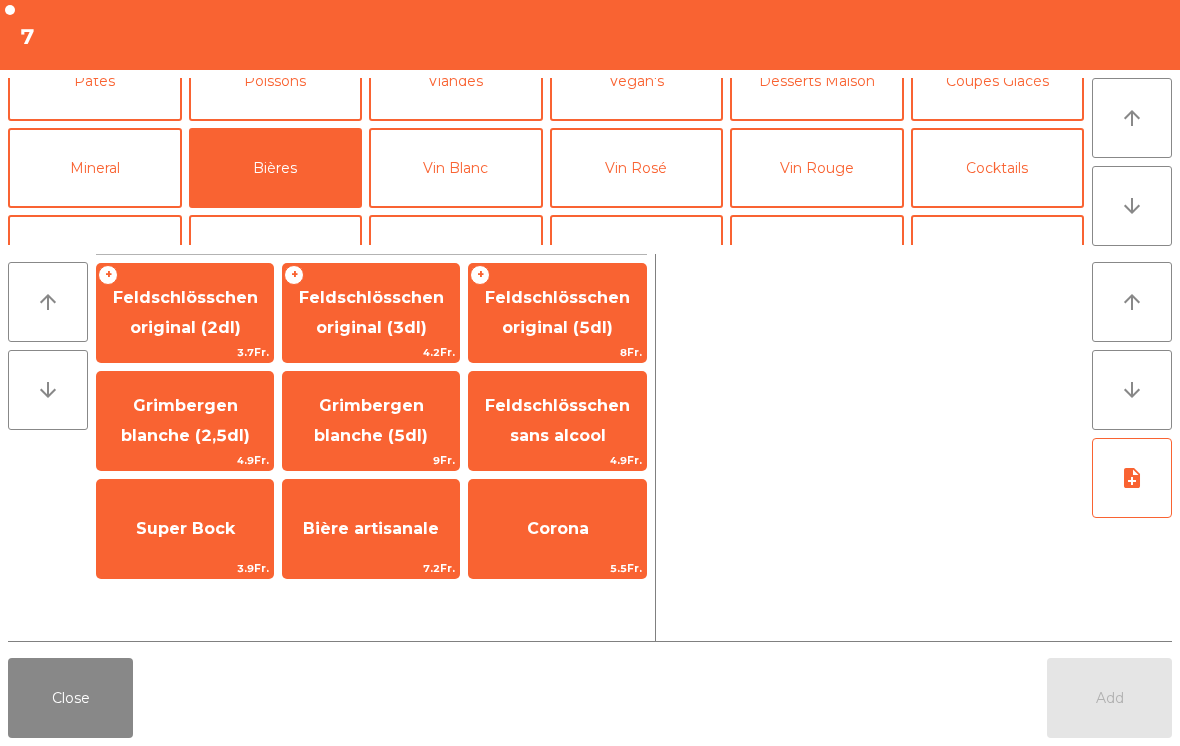click on "Feldschlösschen original (3dl)" 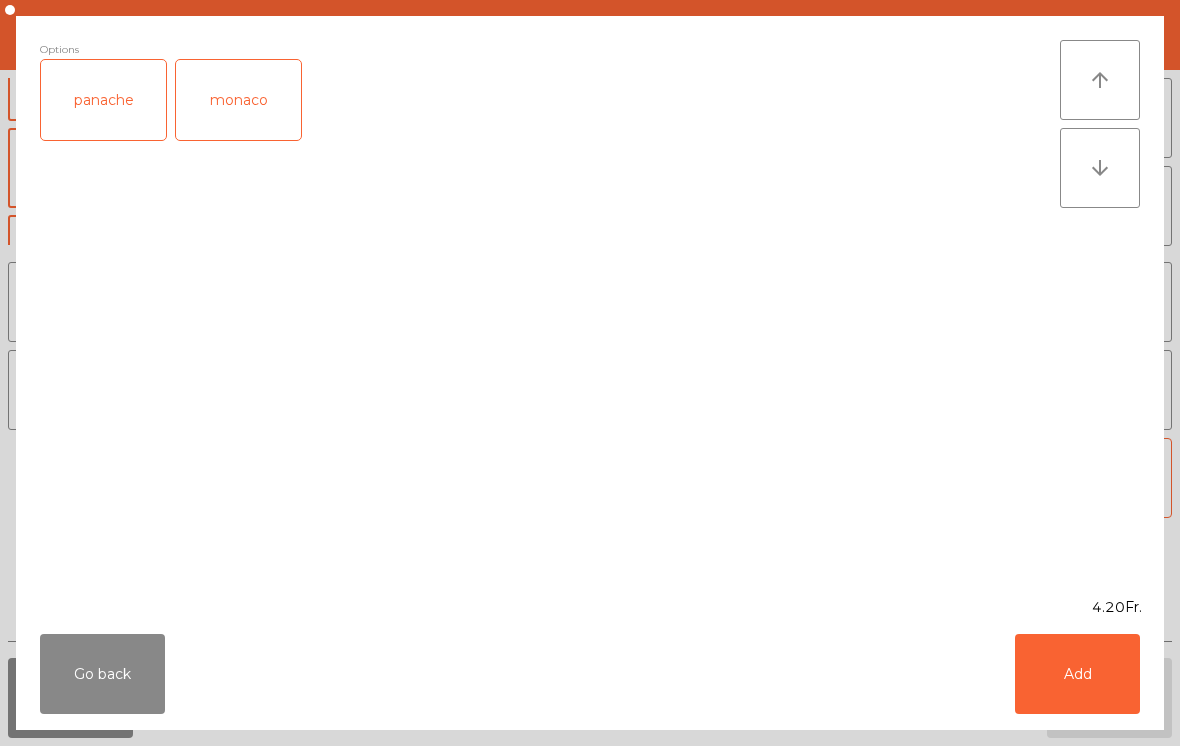 click on "panache" 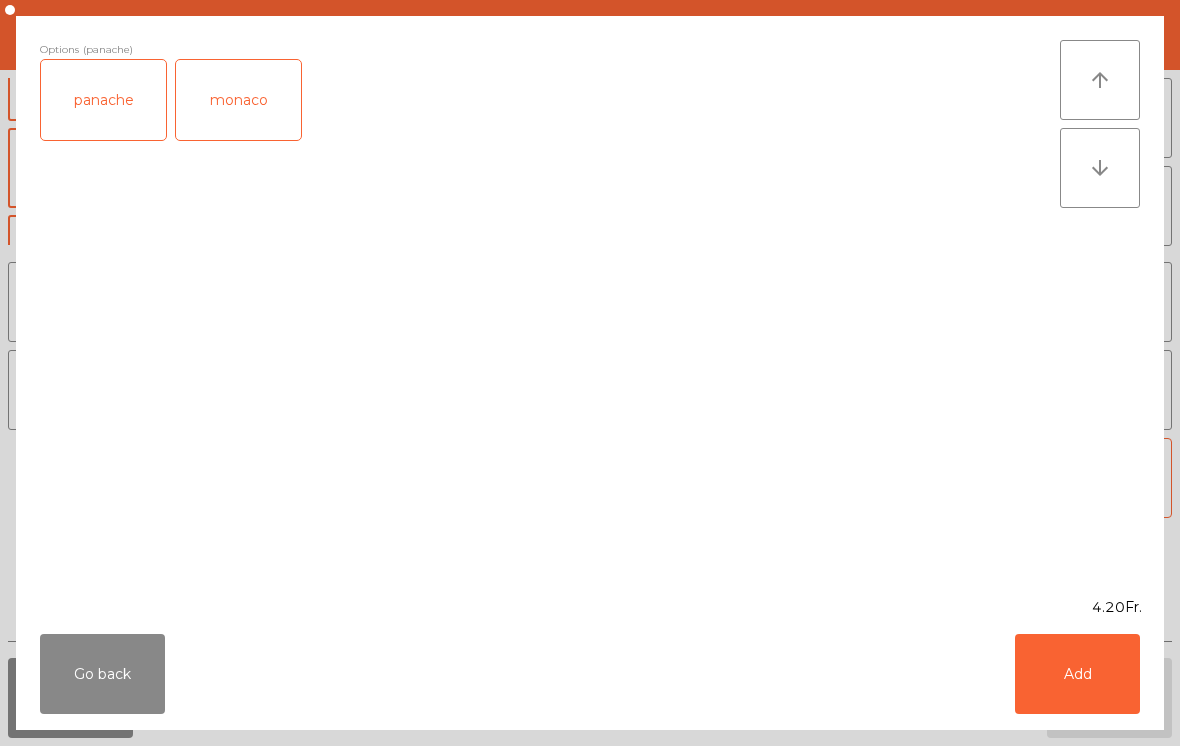 click on "Add" 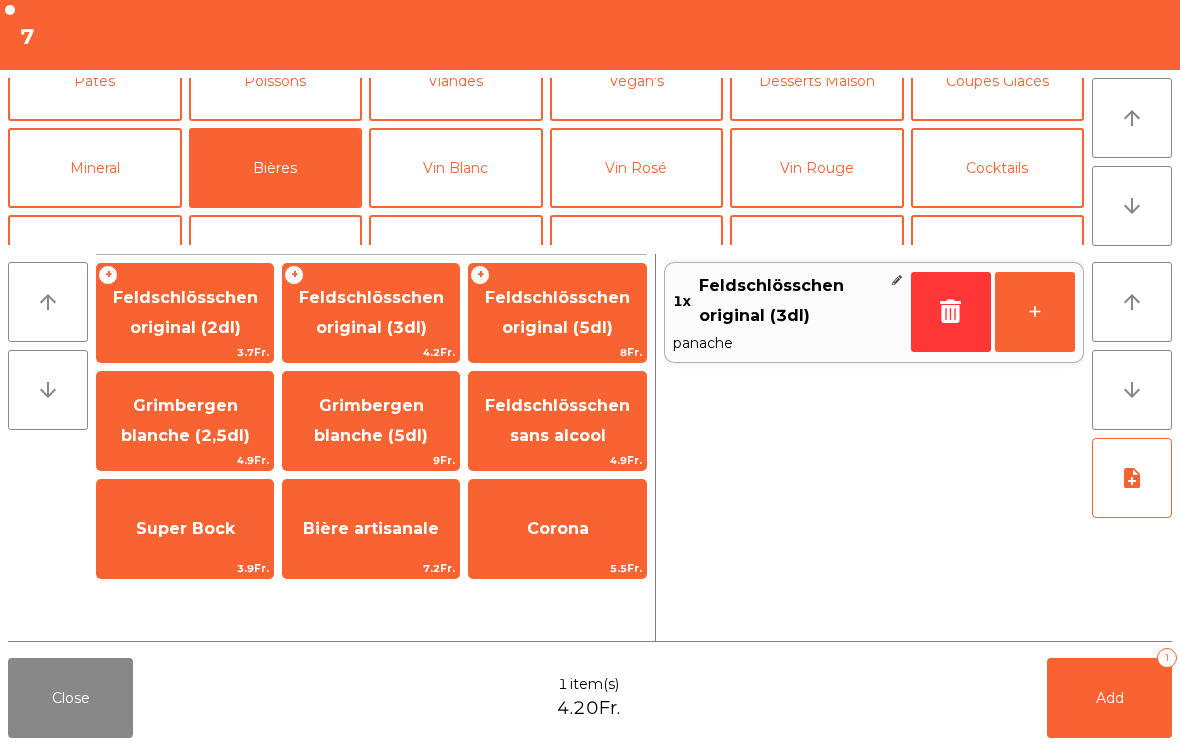 click on "+" 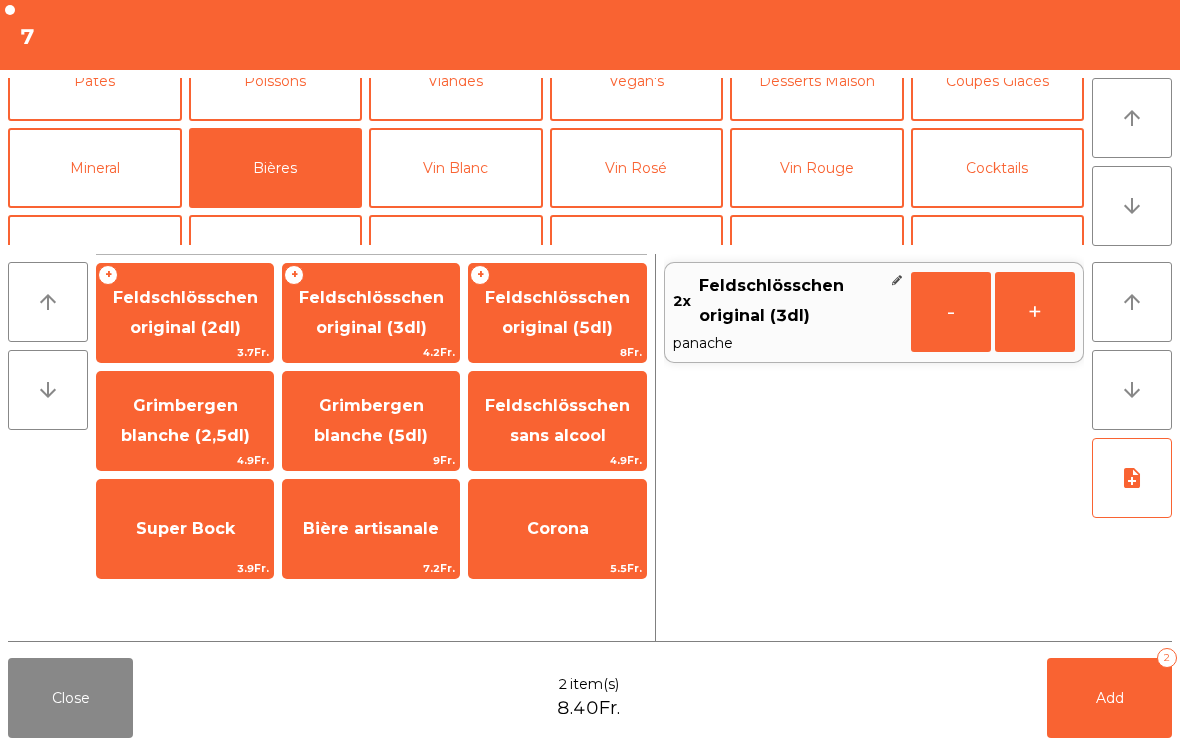 click on "Add   2" 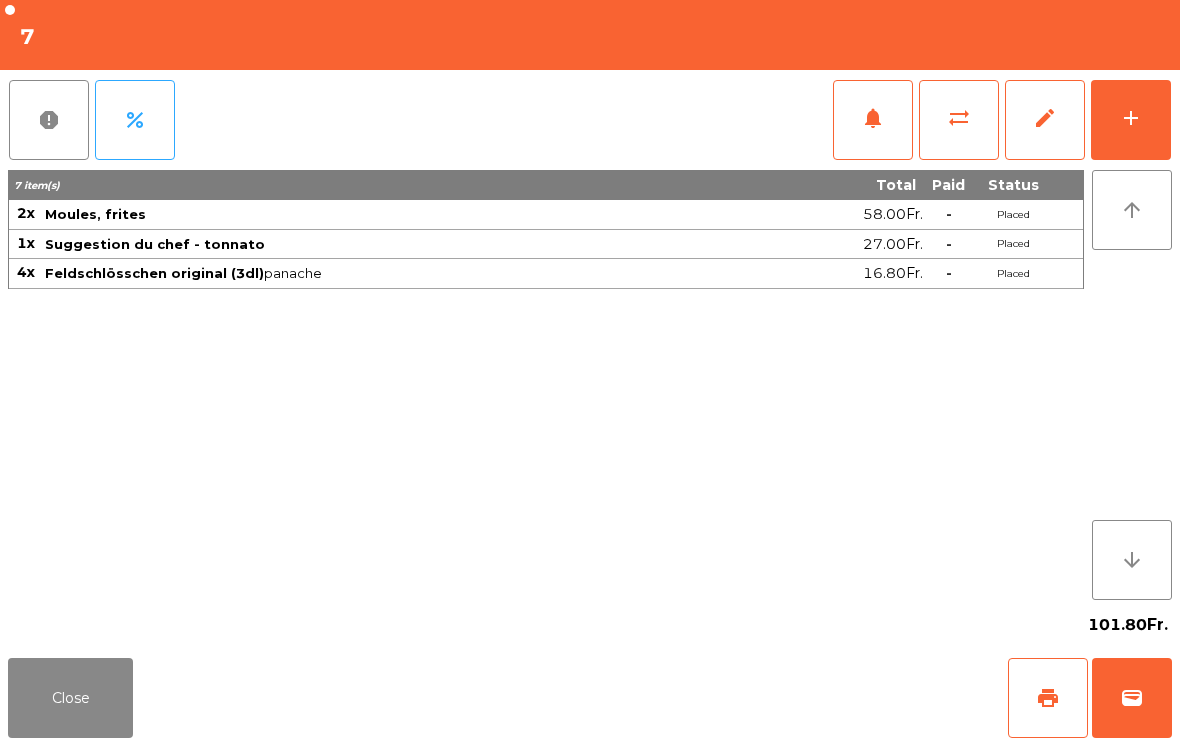 click on "Close" 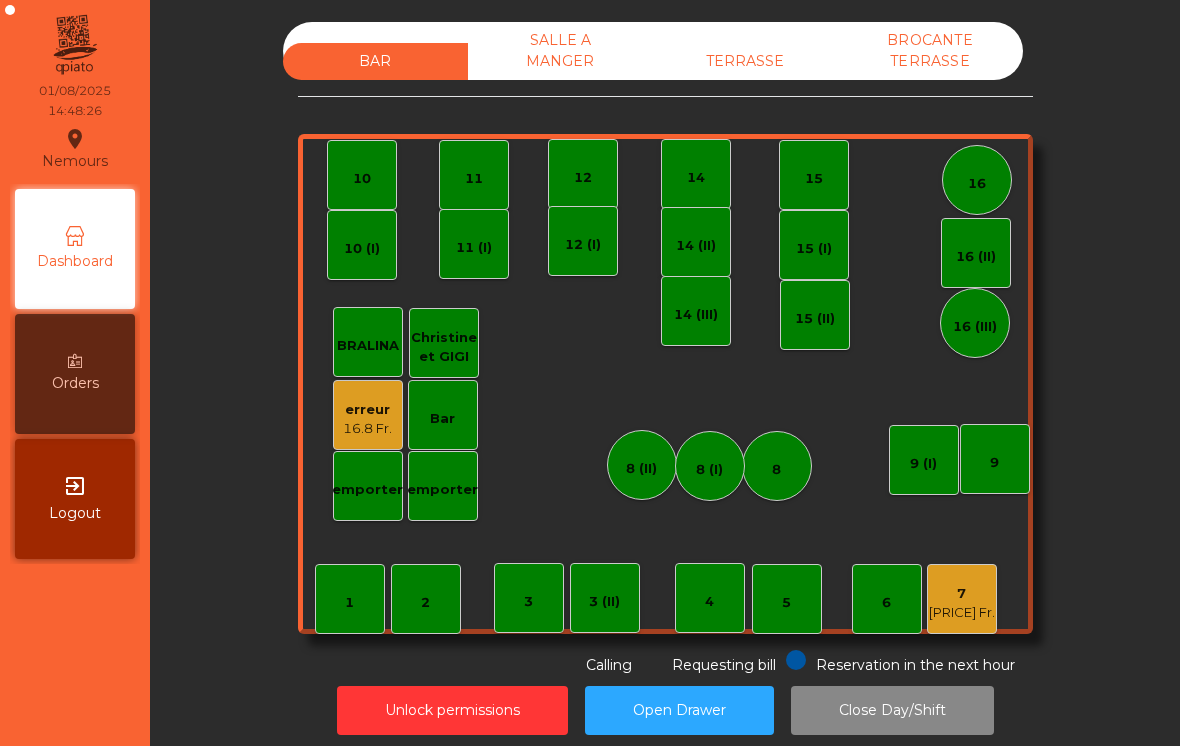 click on "TERRASSE" 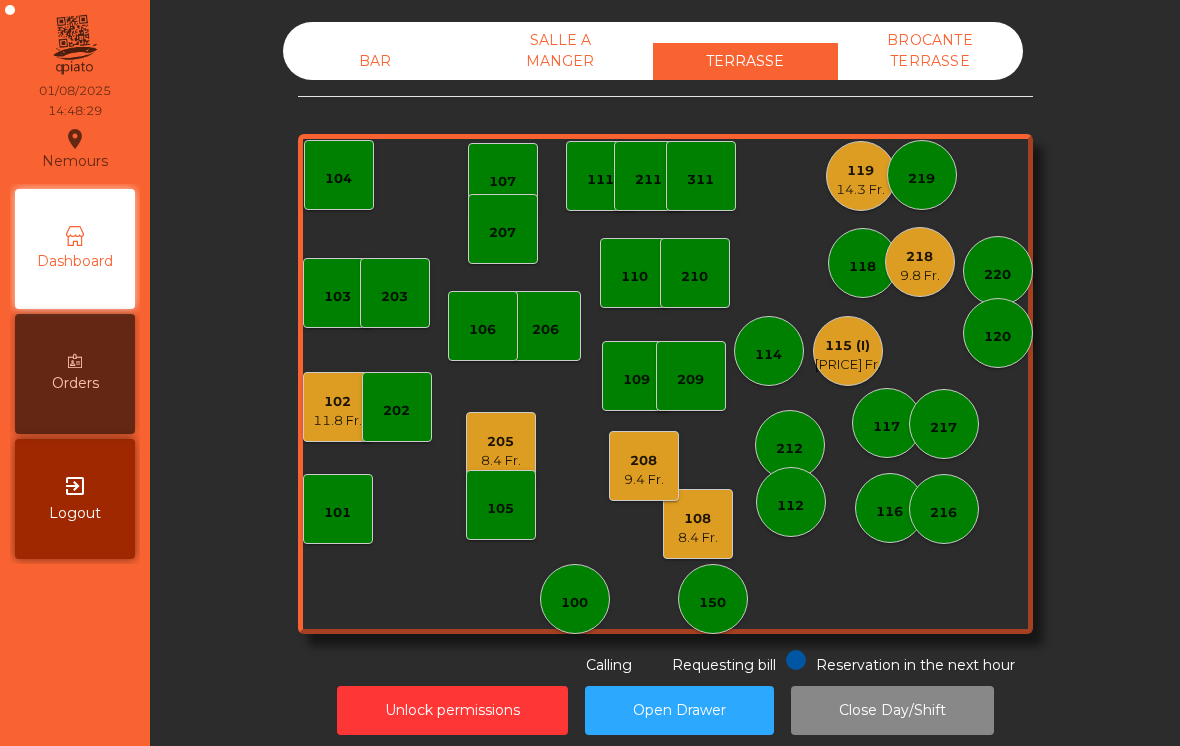 click on "11.8 Fr." 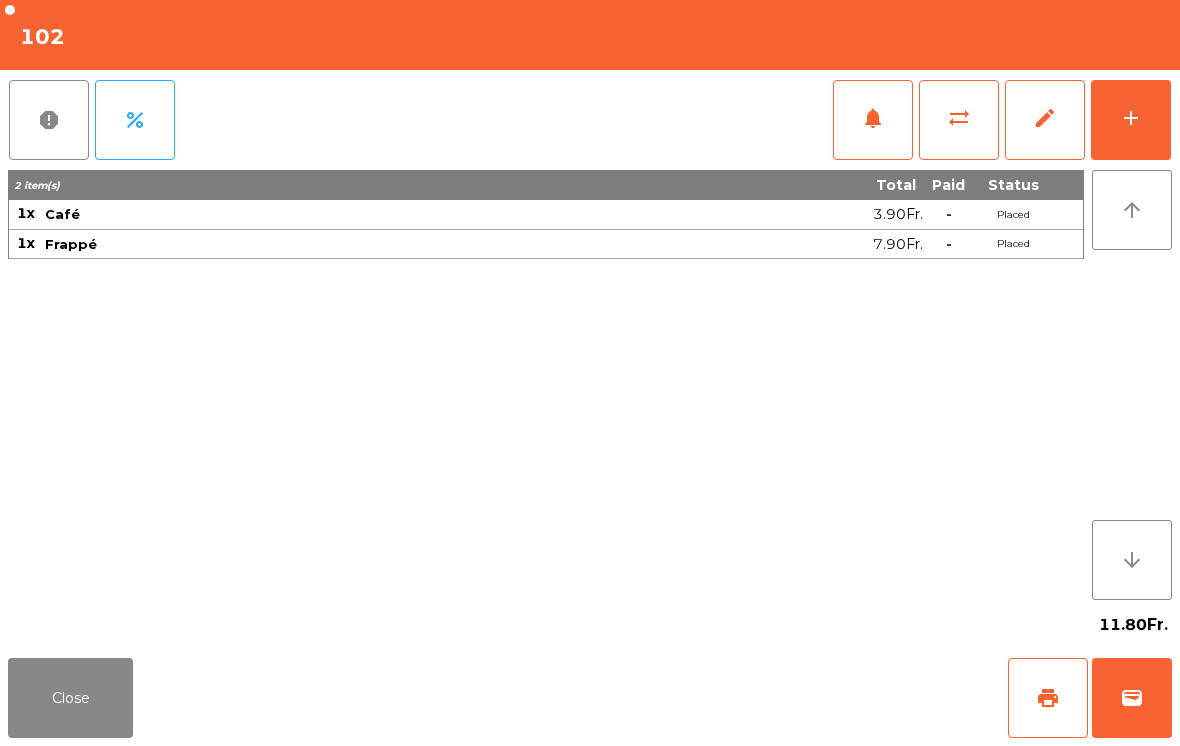 click on "Close" 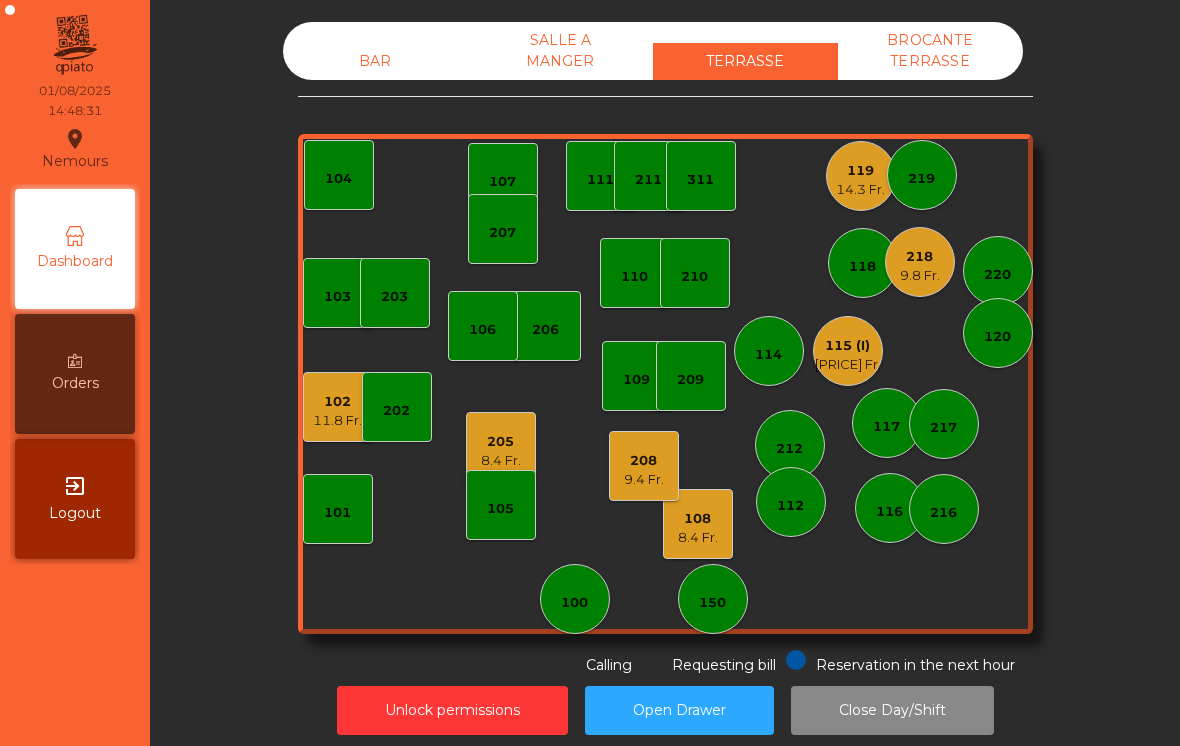 click on "8.4 Fr." 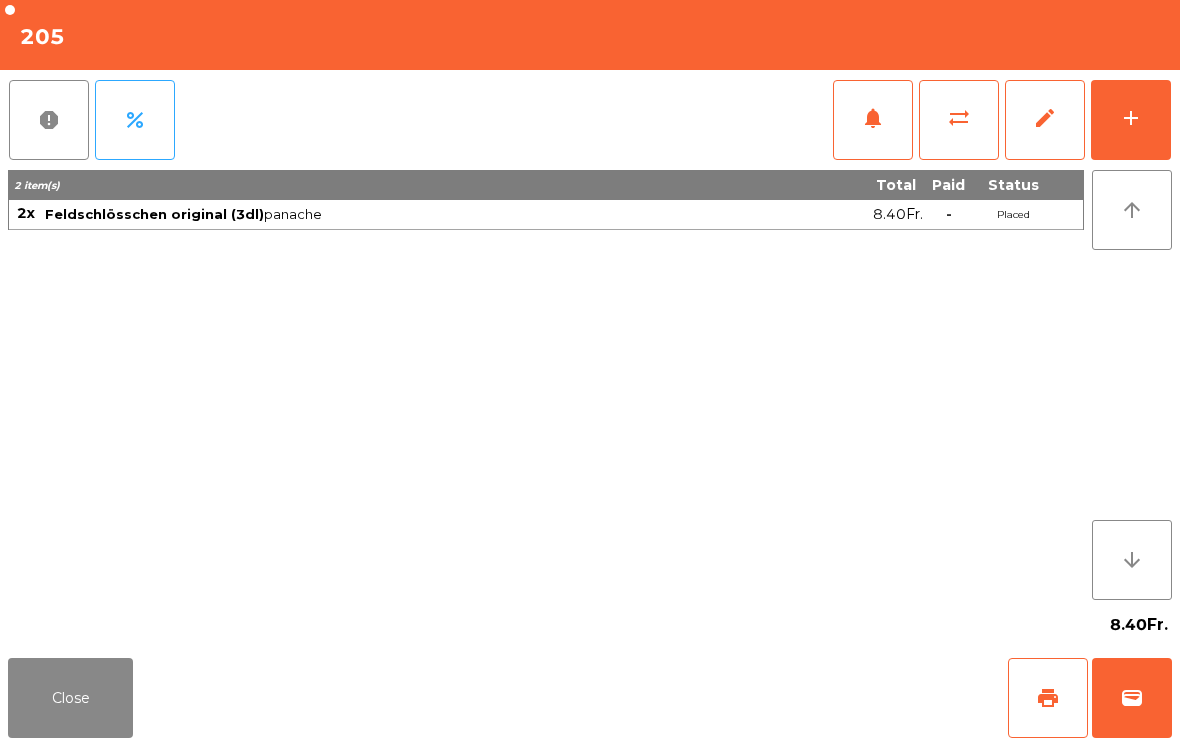 click on "Close" 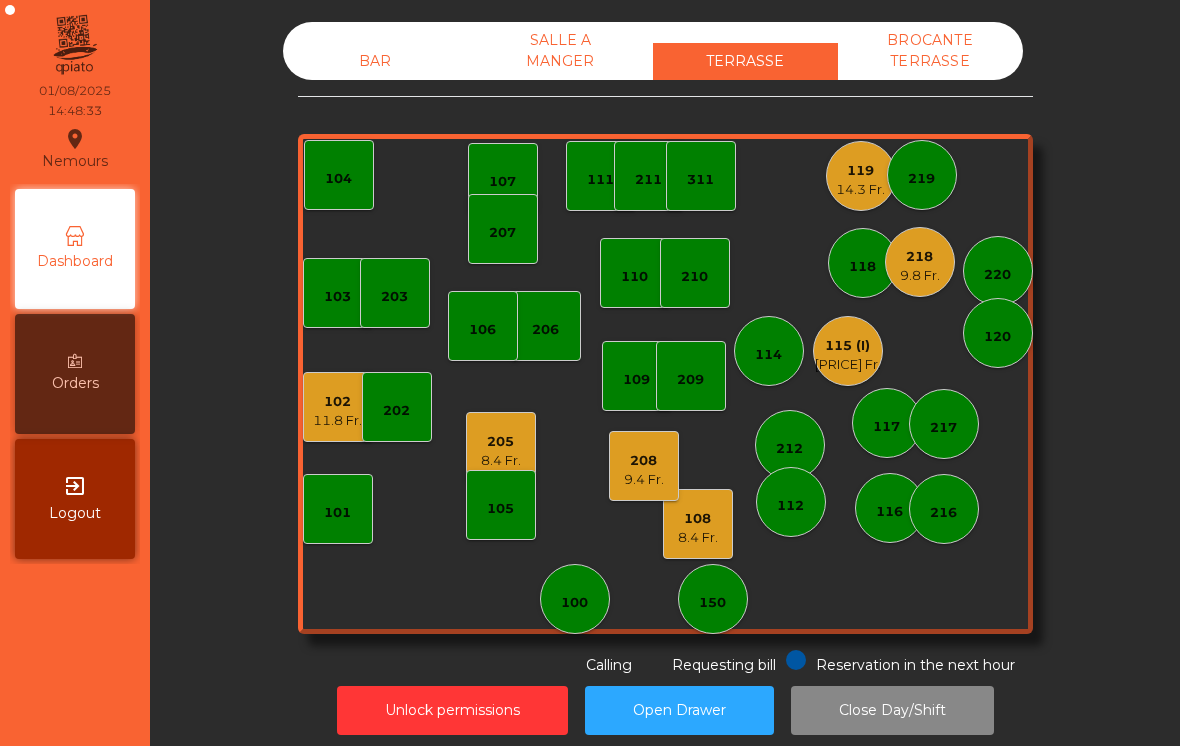 click on "[NUMBER]   [PRICE] Fr." 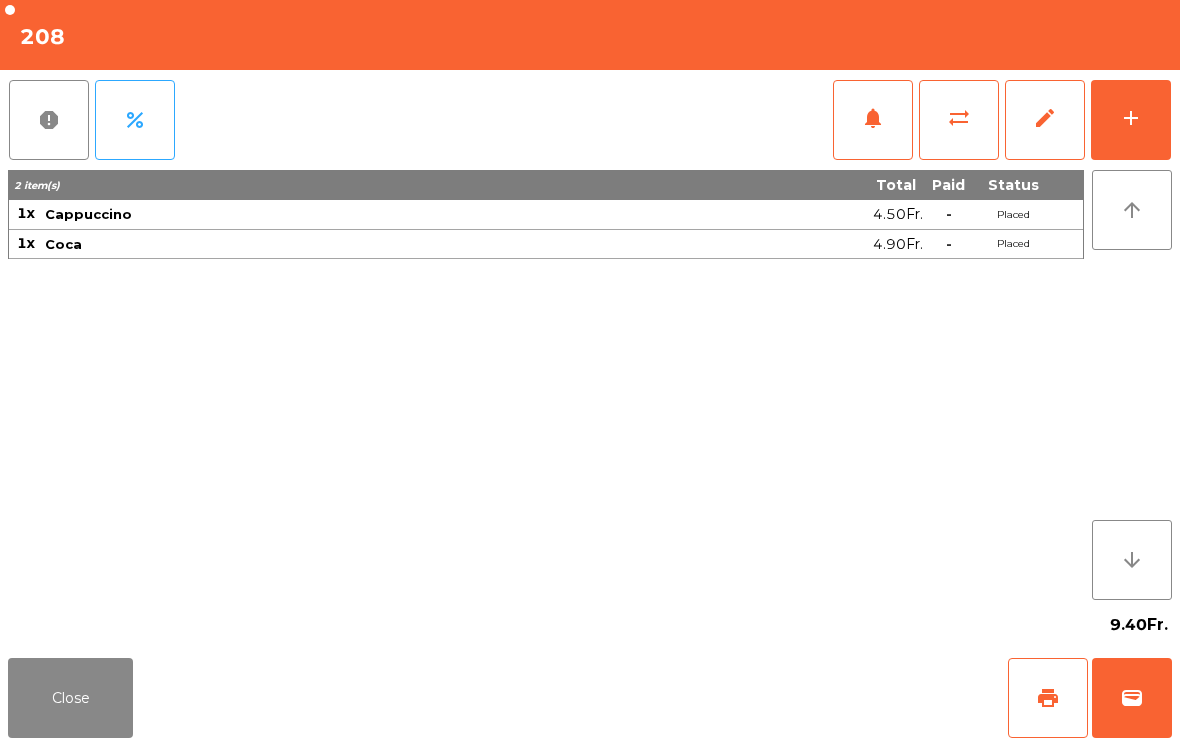 click on "Close" 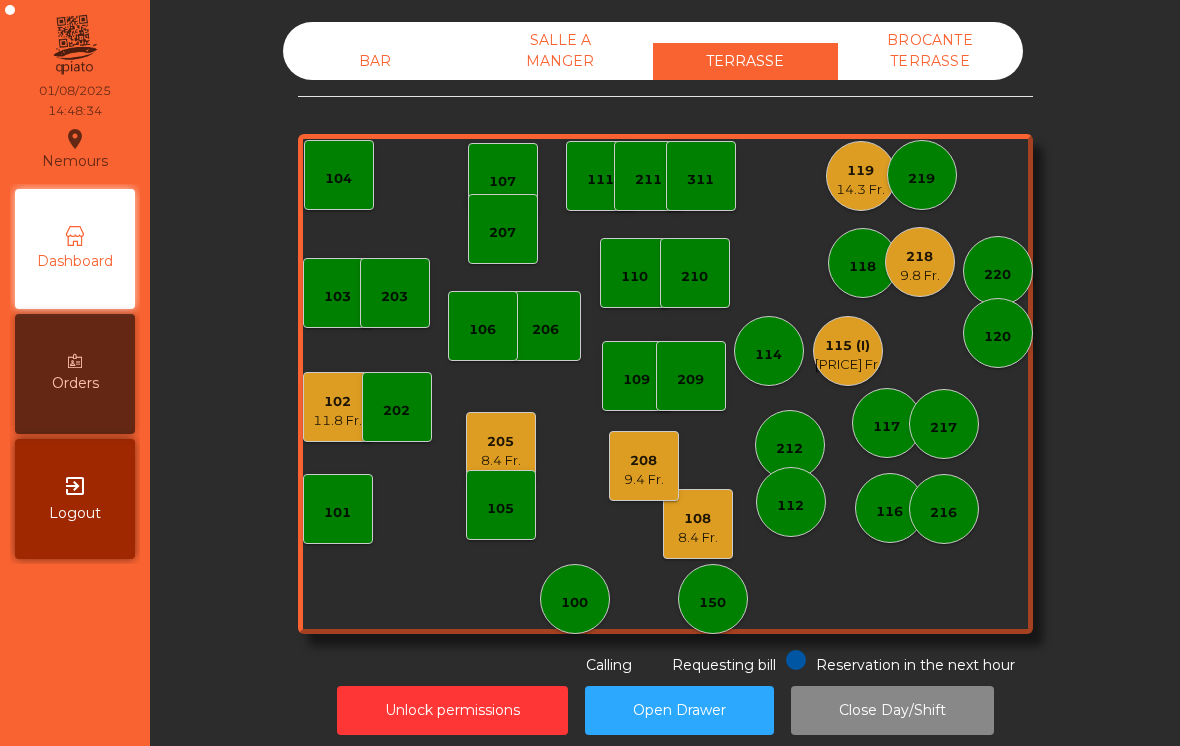 click on "108    8.4 Fr." 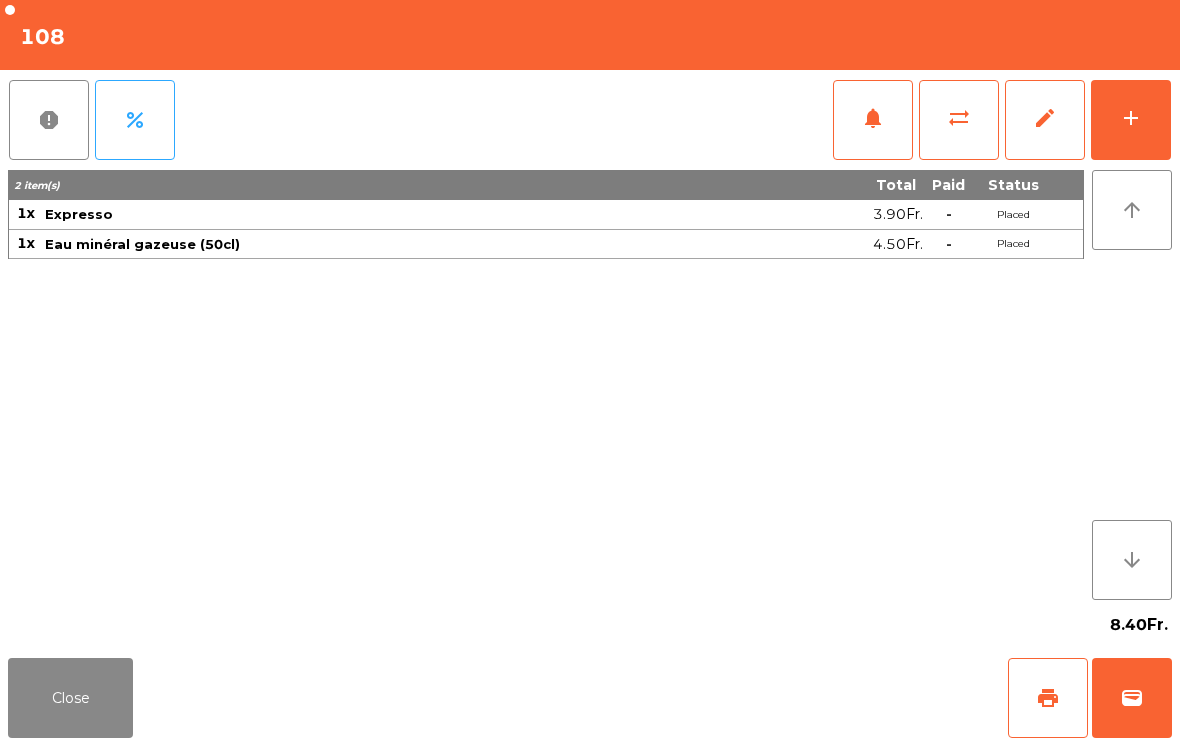 click on "wallet" 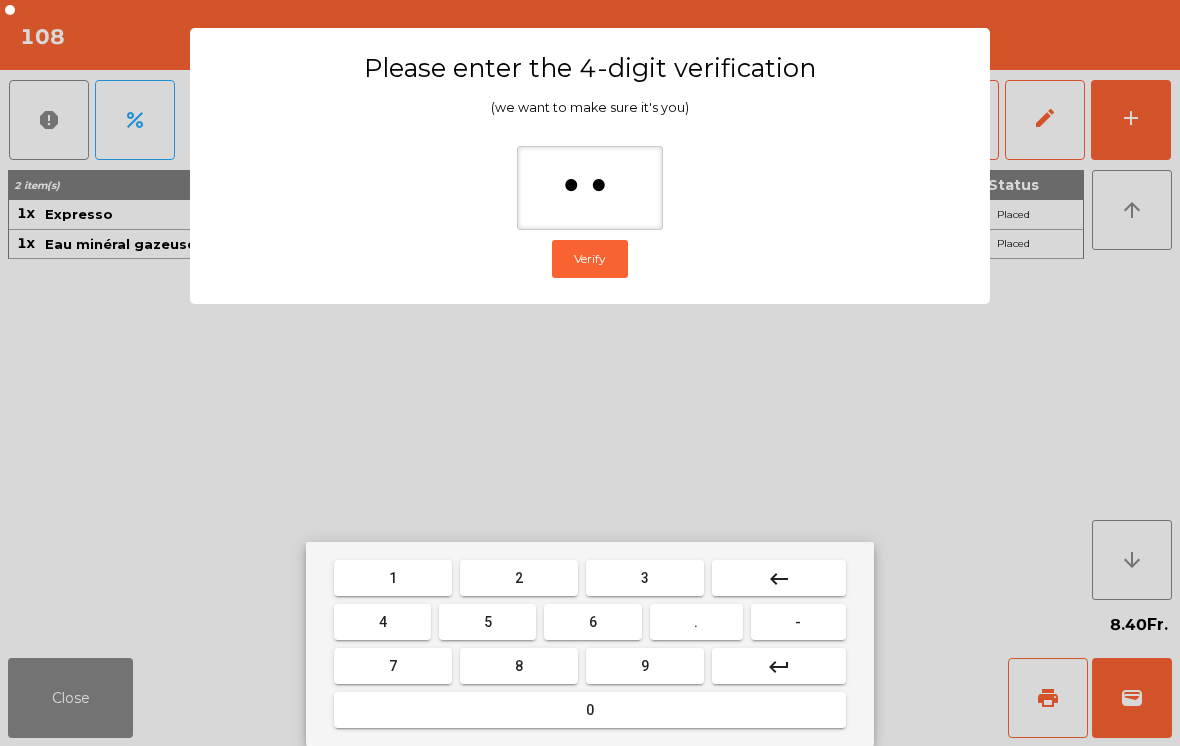 type on "***" 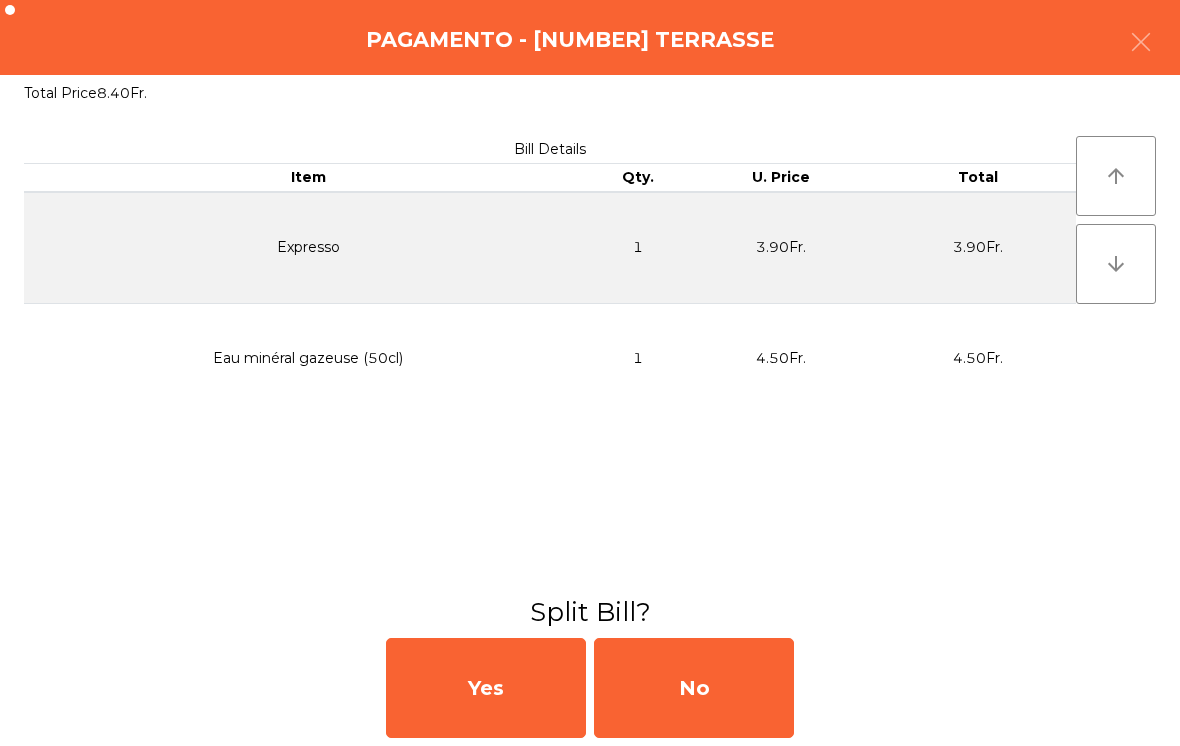click on "No" 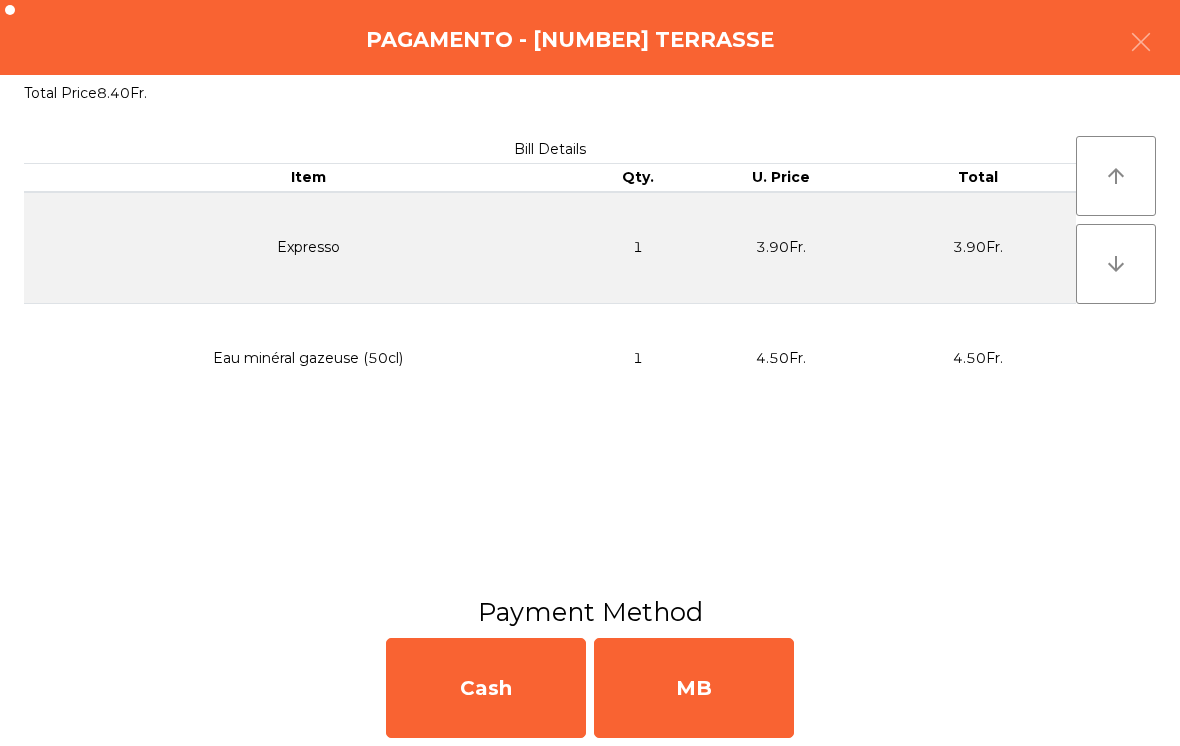 click on "MB" 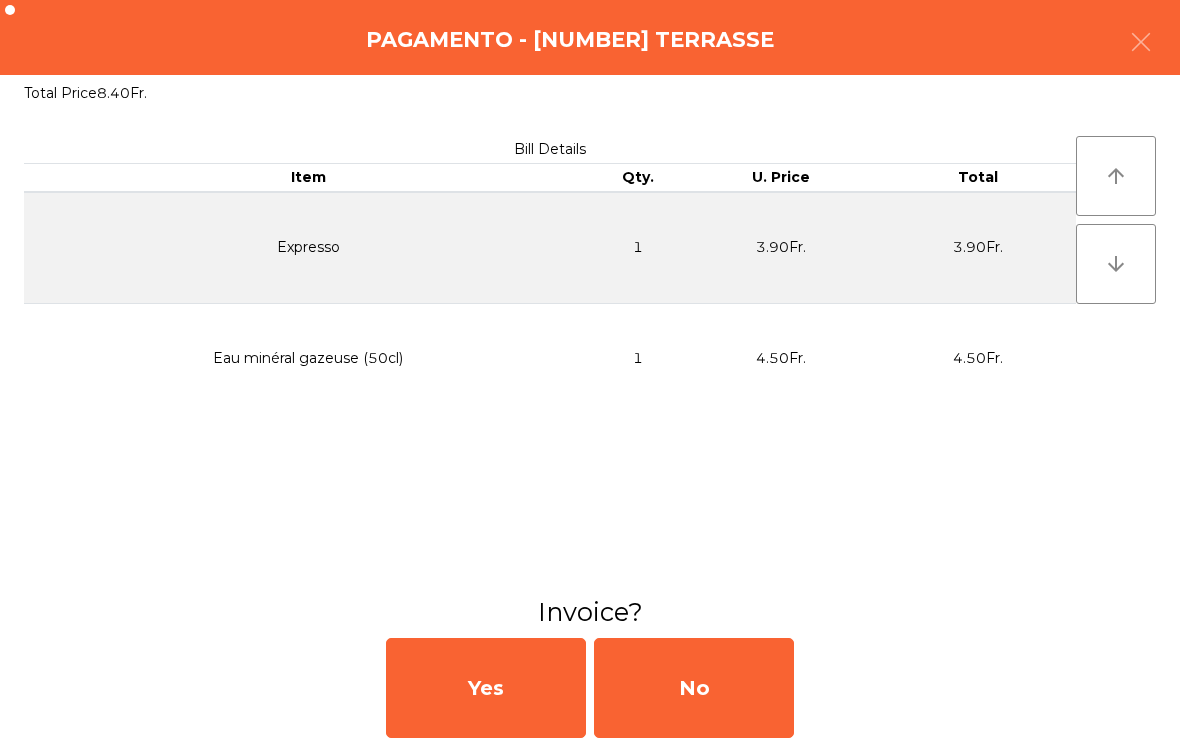 click on "No" 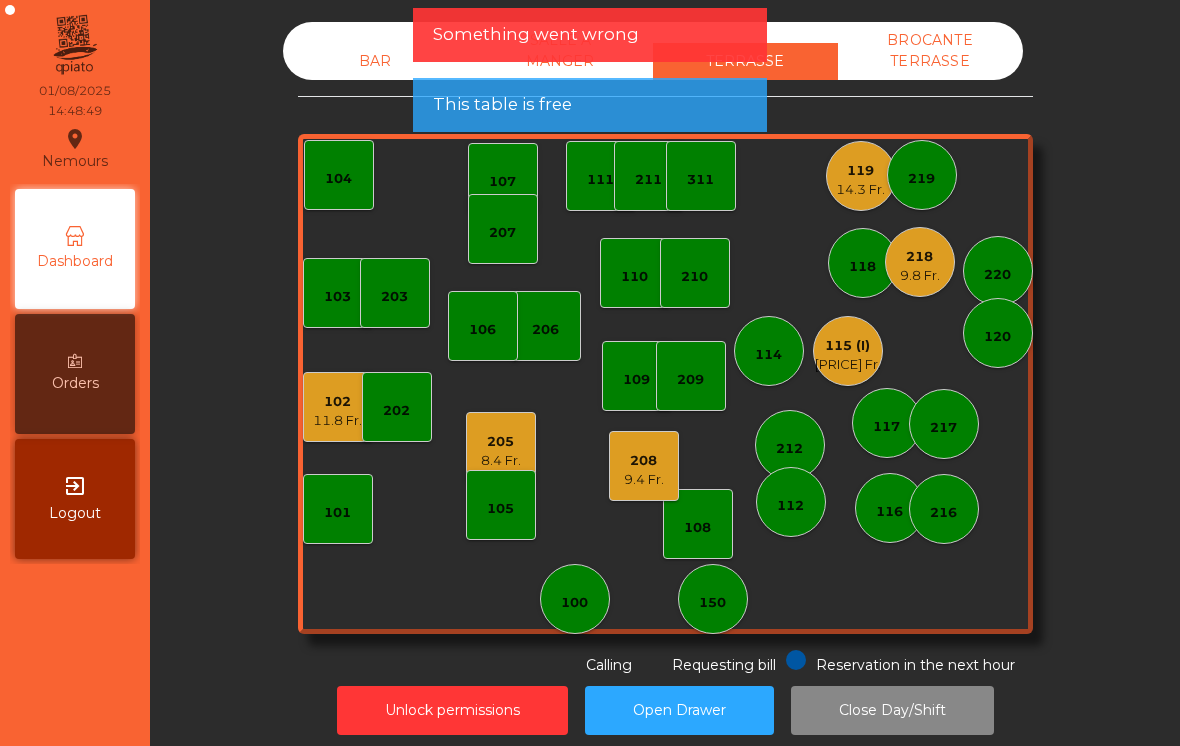 click on "[PRICE] Fr." 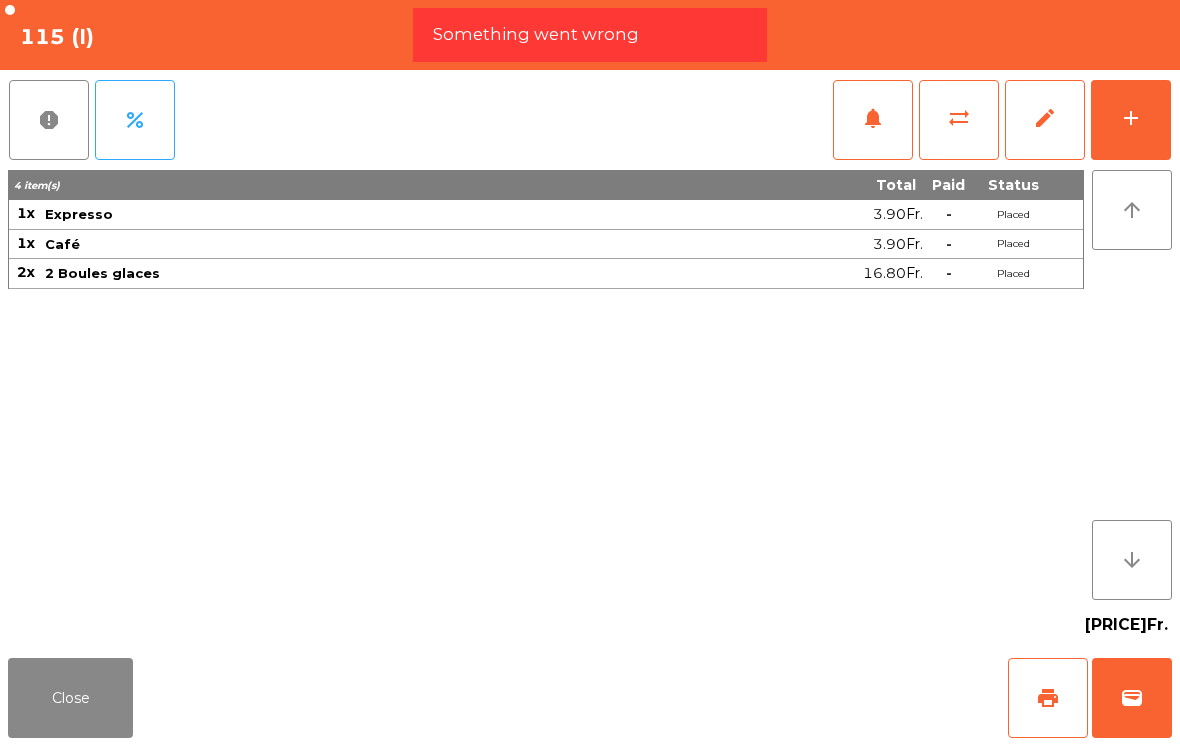 click on "Close" 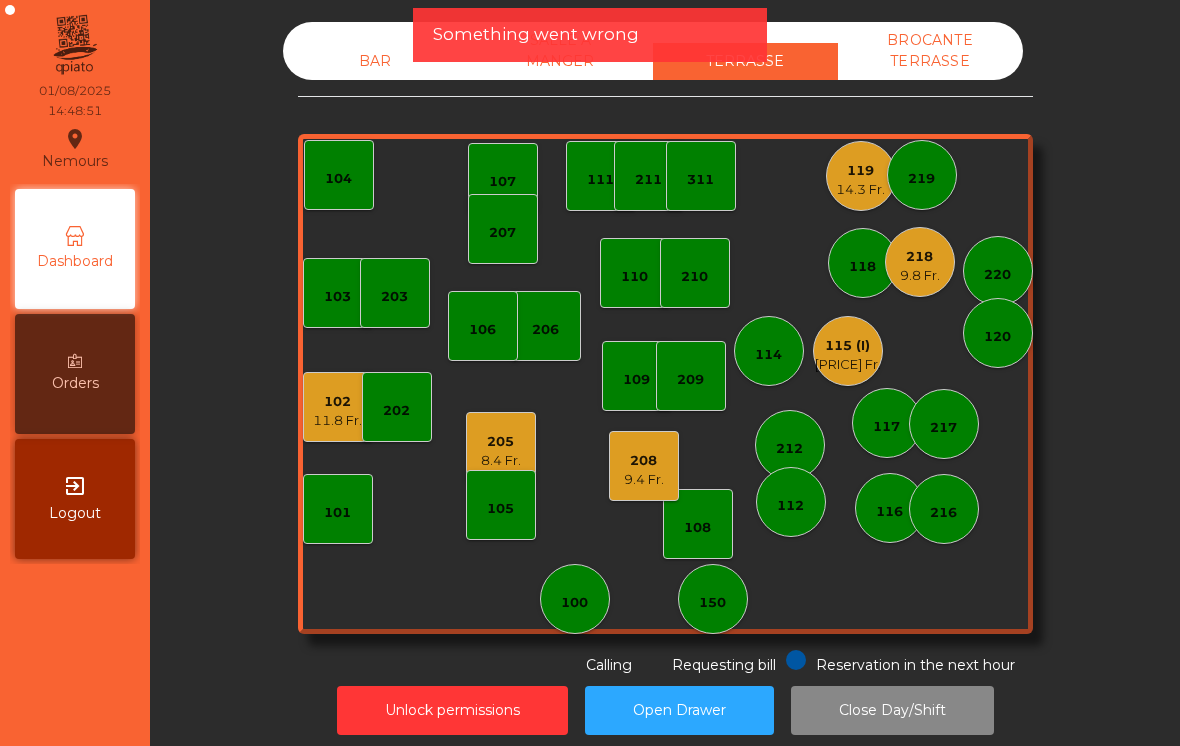 click on "9.8 Fr." 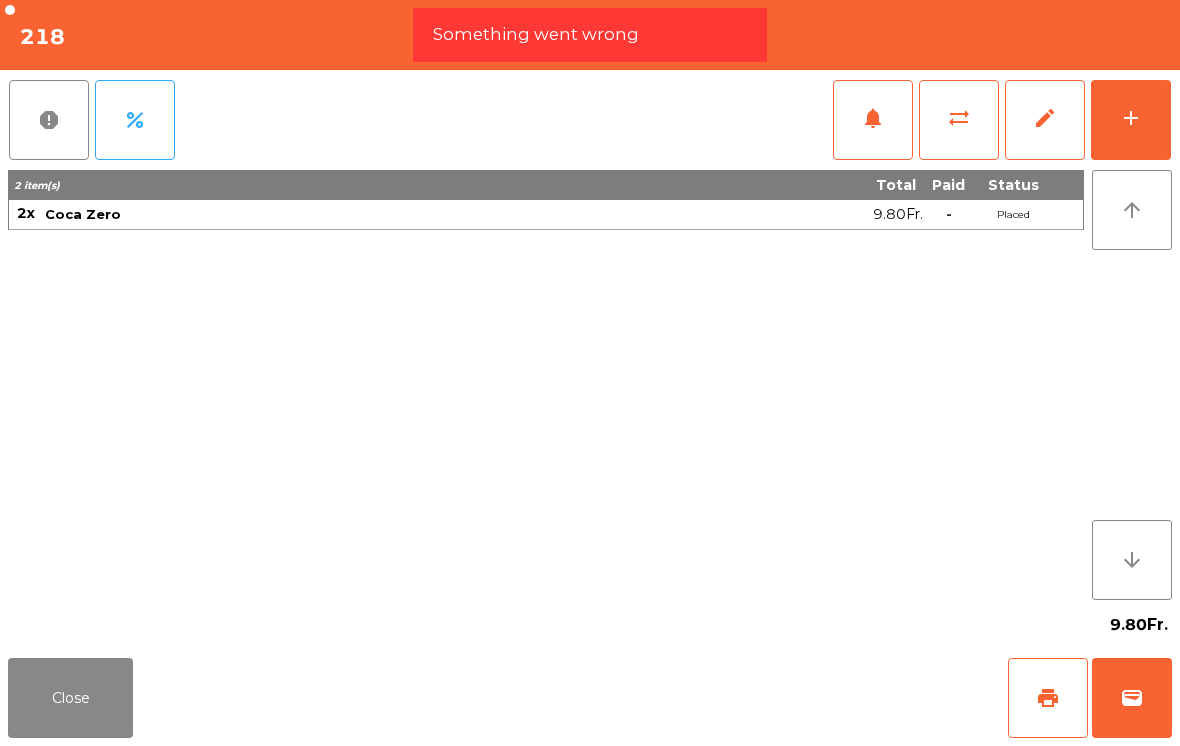 click on "Close" 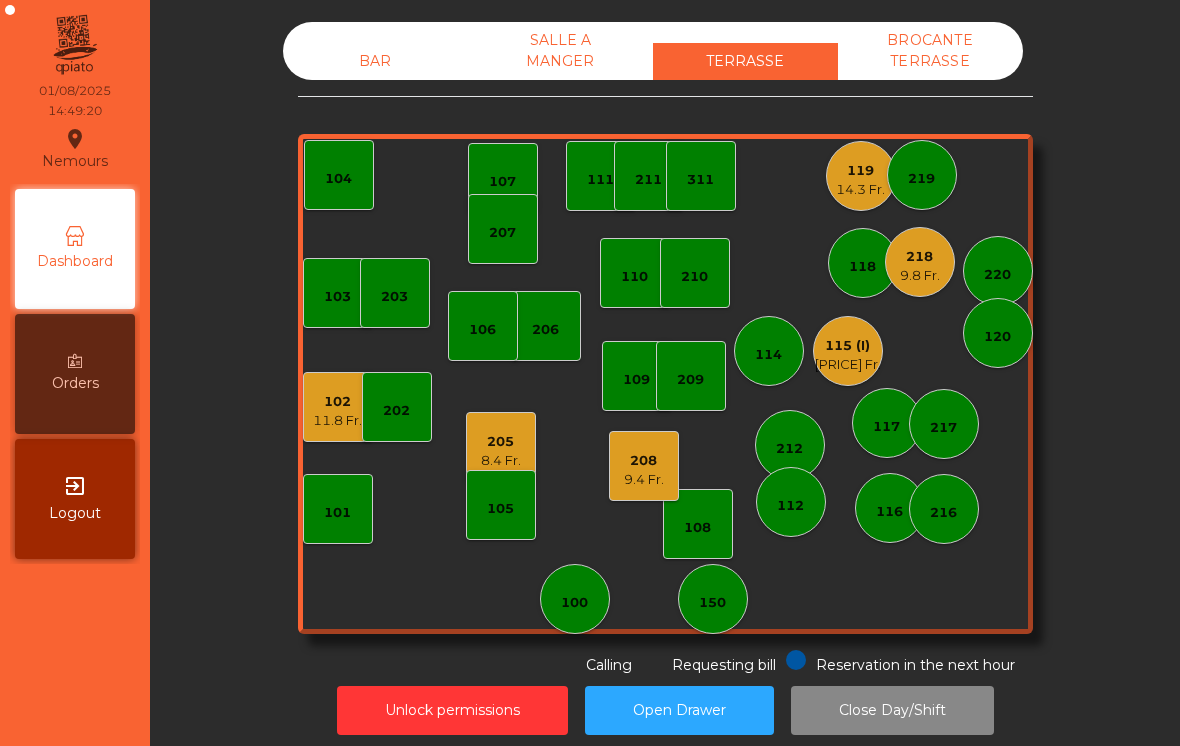 click on "BAR" 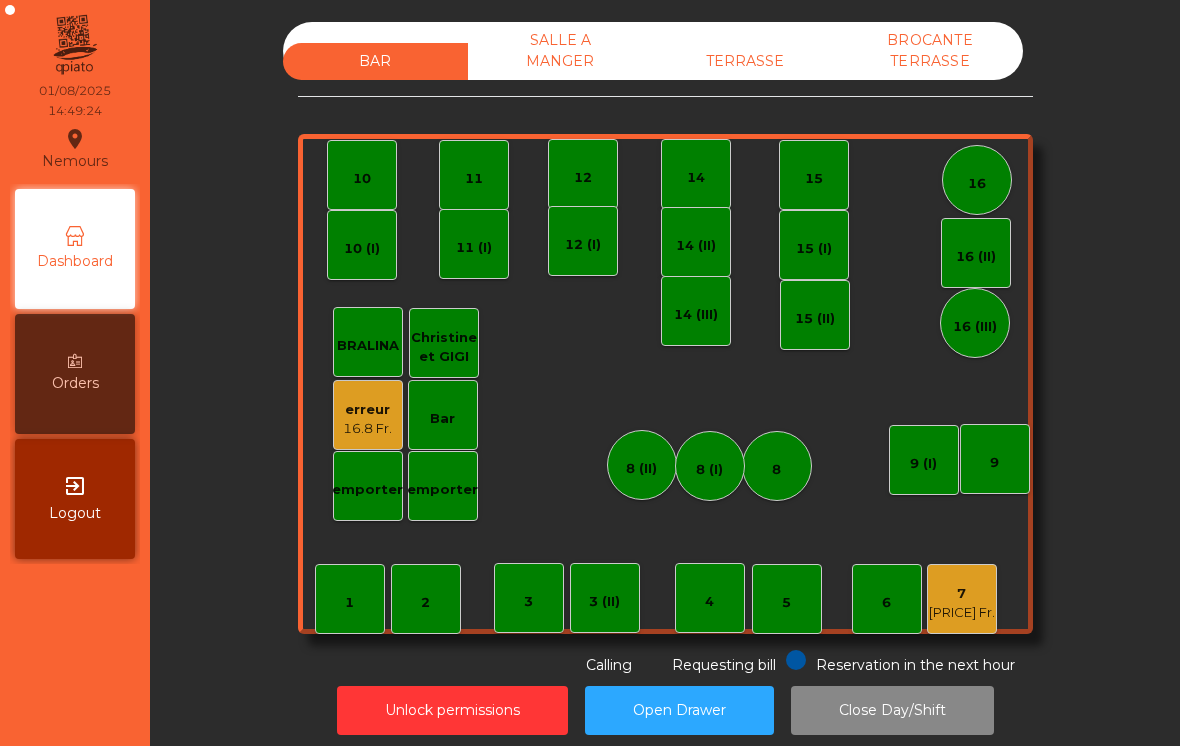 click on "SALLE A MANGER" 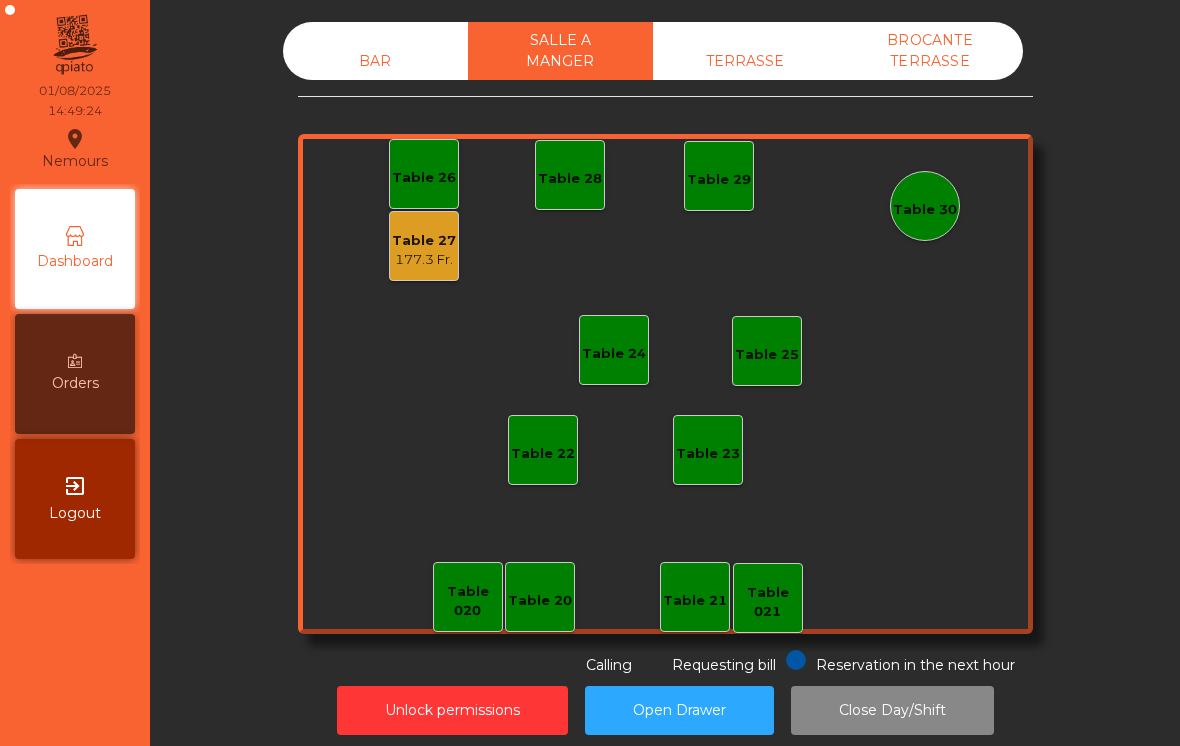 click on "TERRASSE" 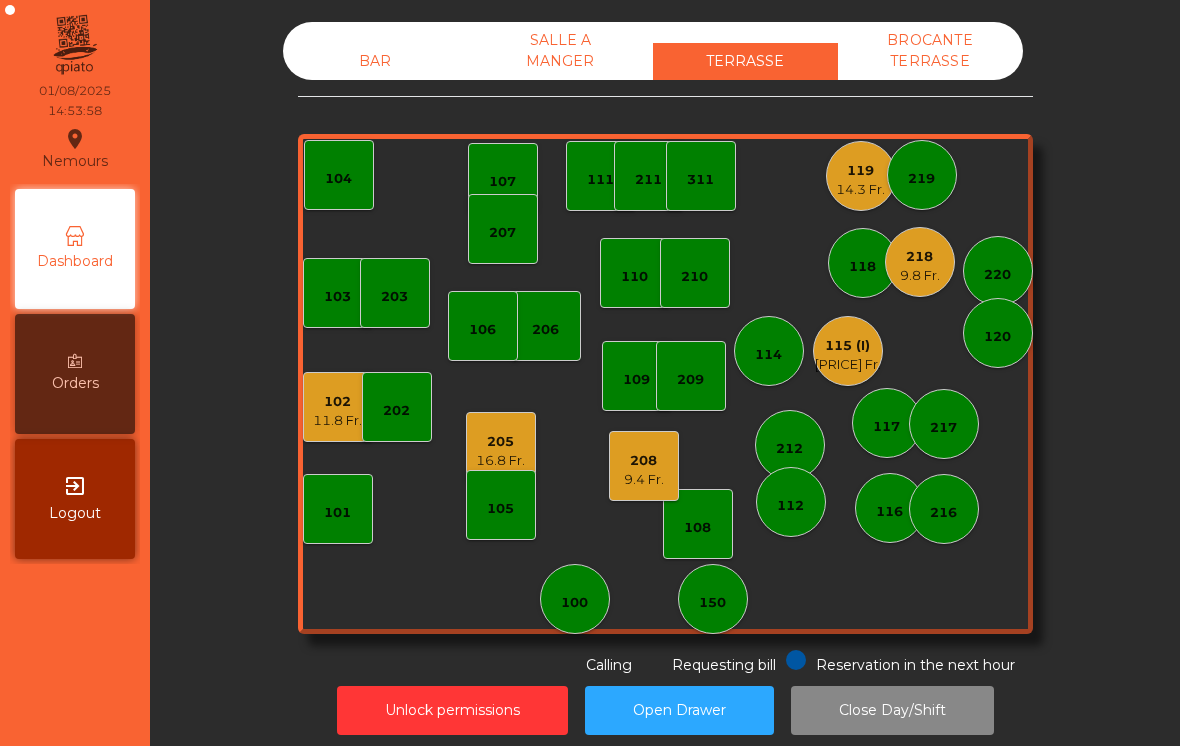 click on "11.8 Fr." 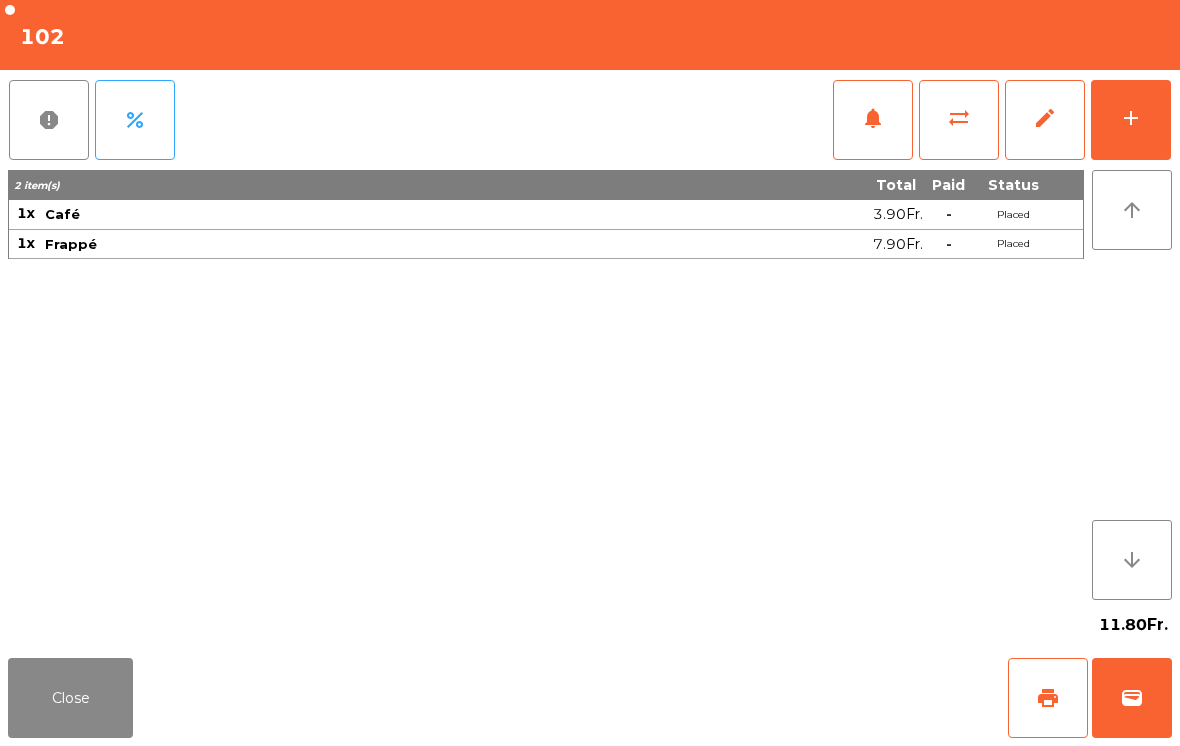 click on "print" 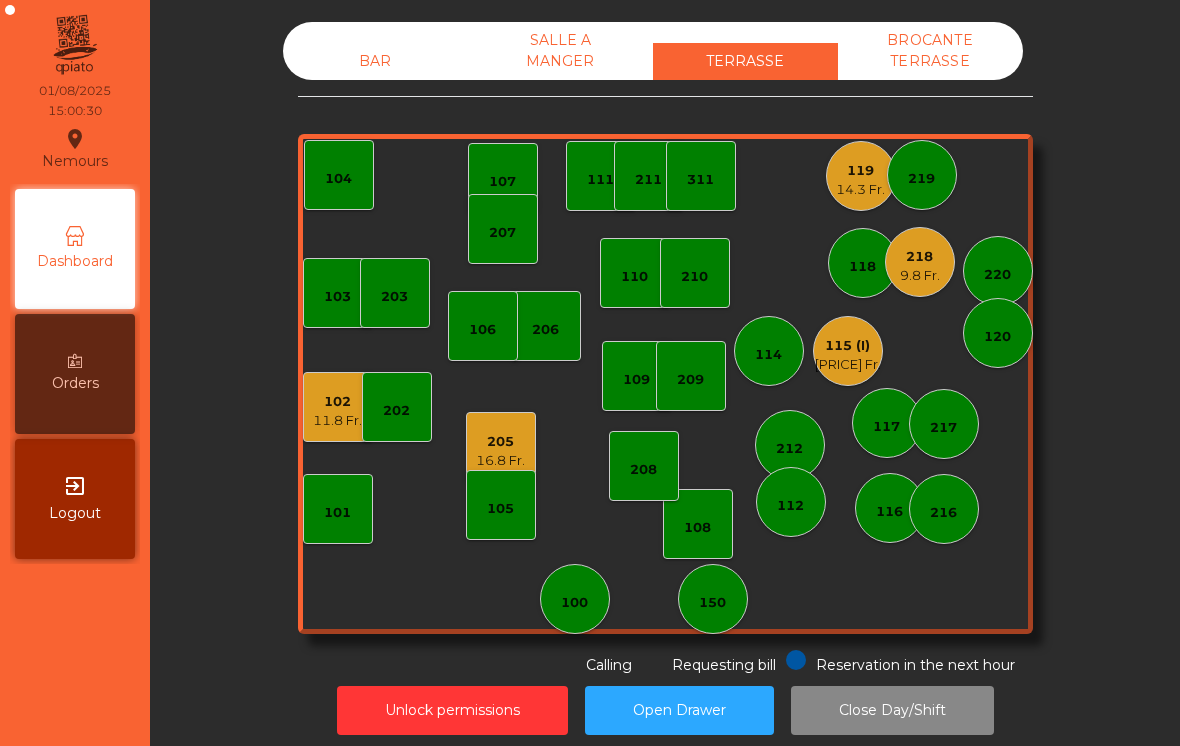 click on "[NUMBER]   [PRICE] Fr." 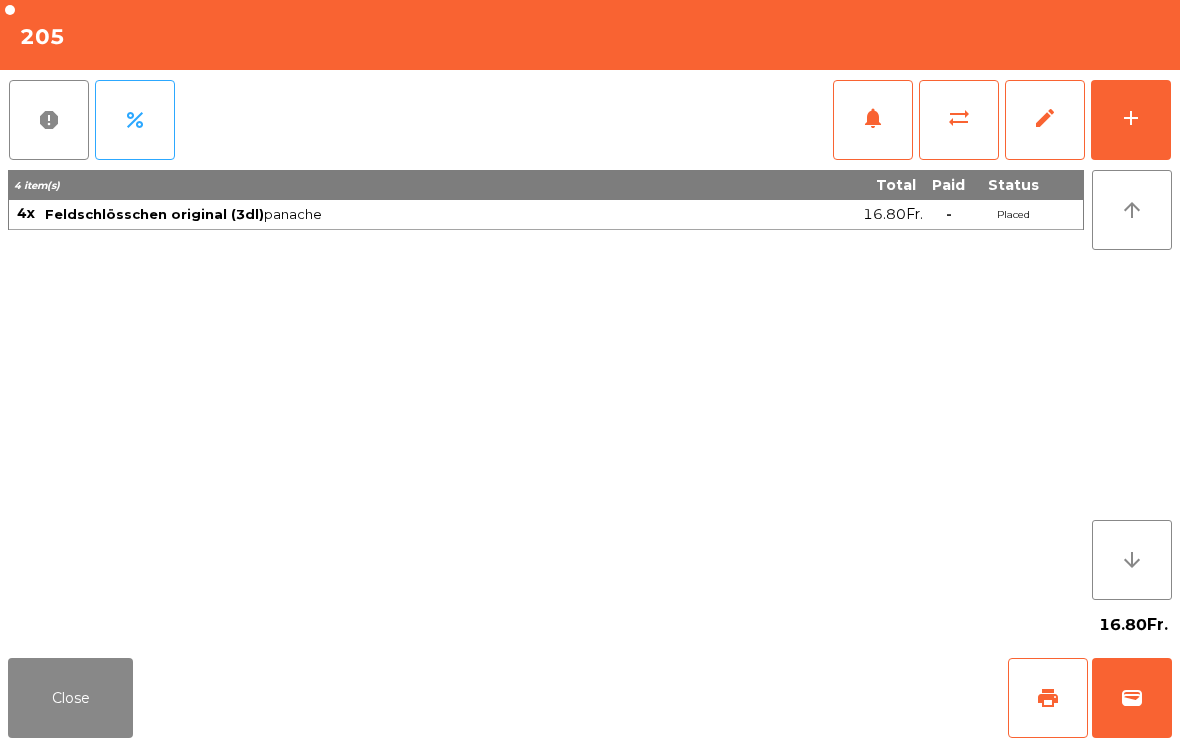 click on "Close" 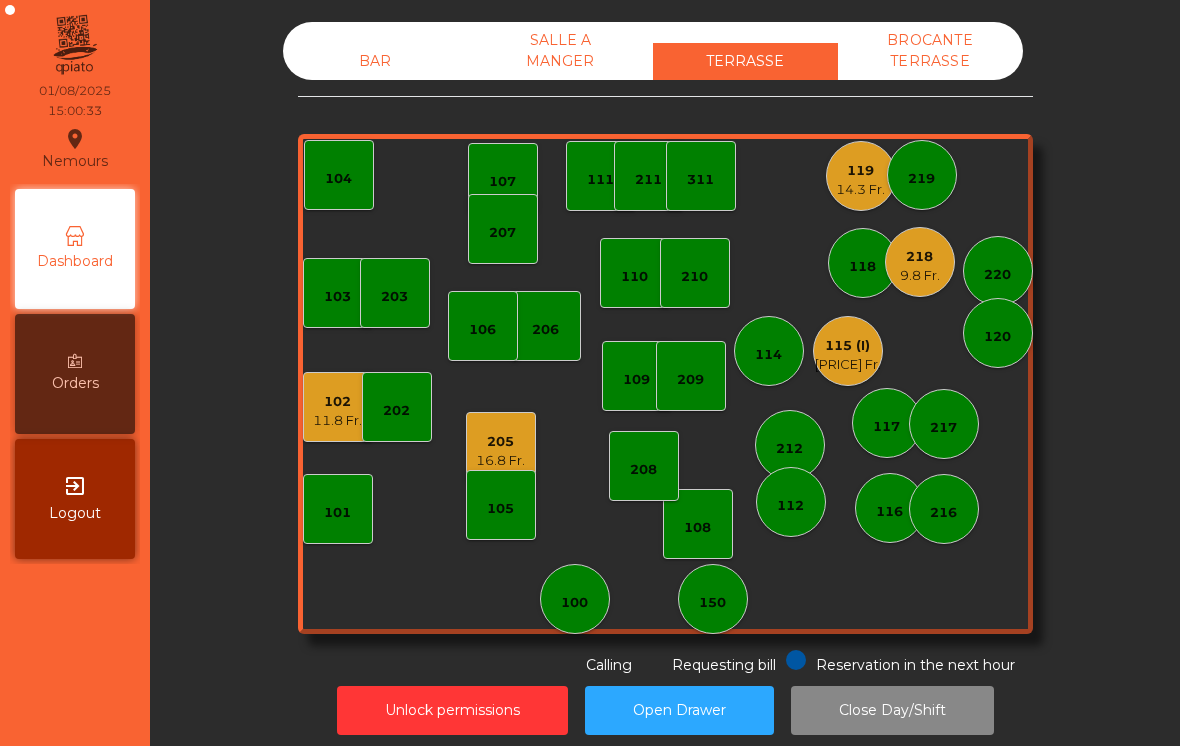click on "[PRICE] Fr." 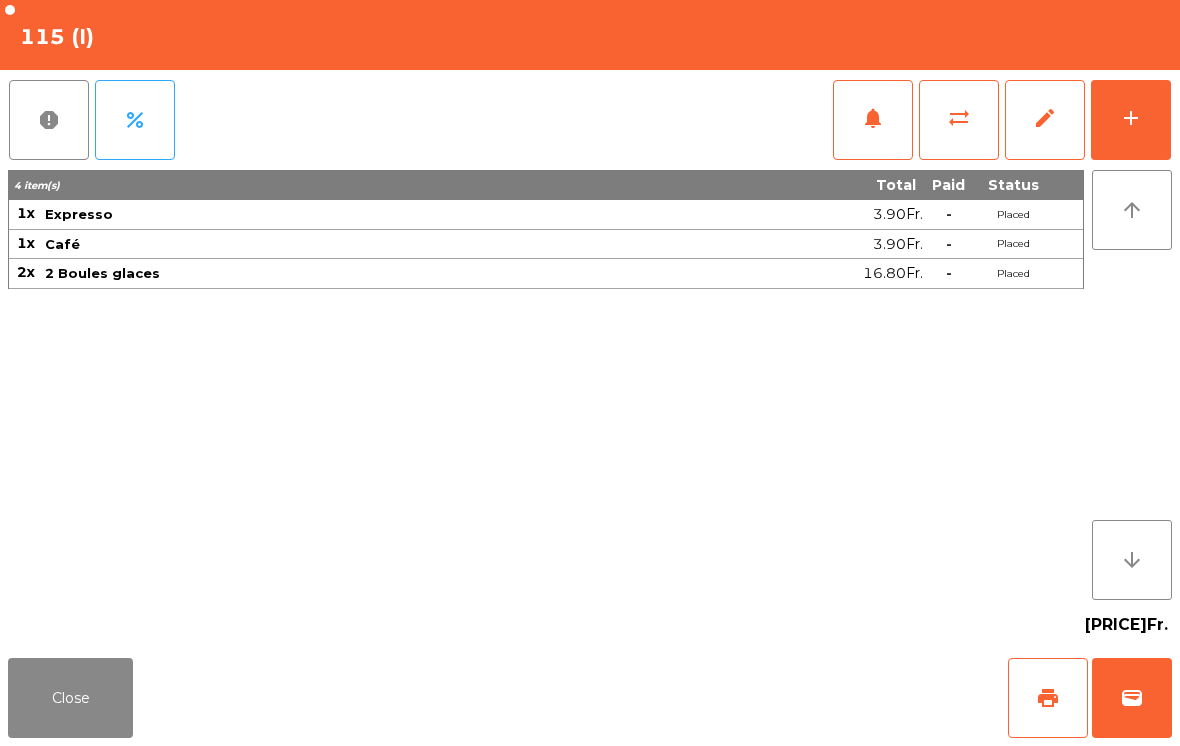 click on "Close" 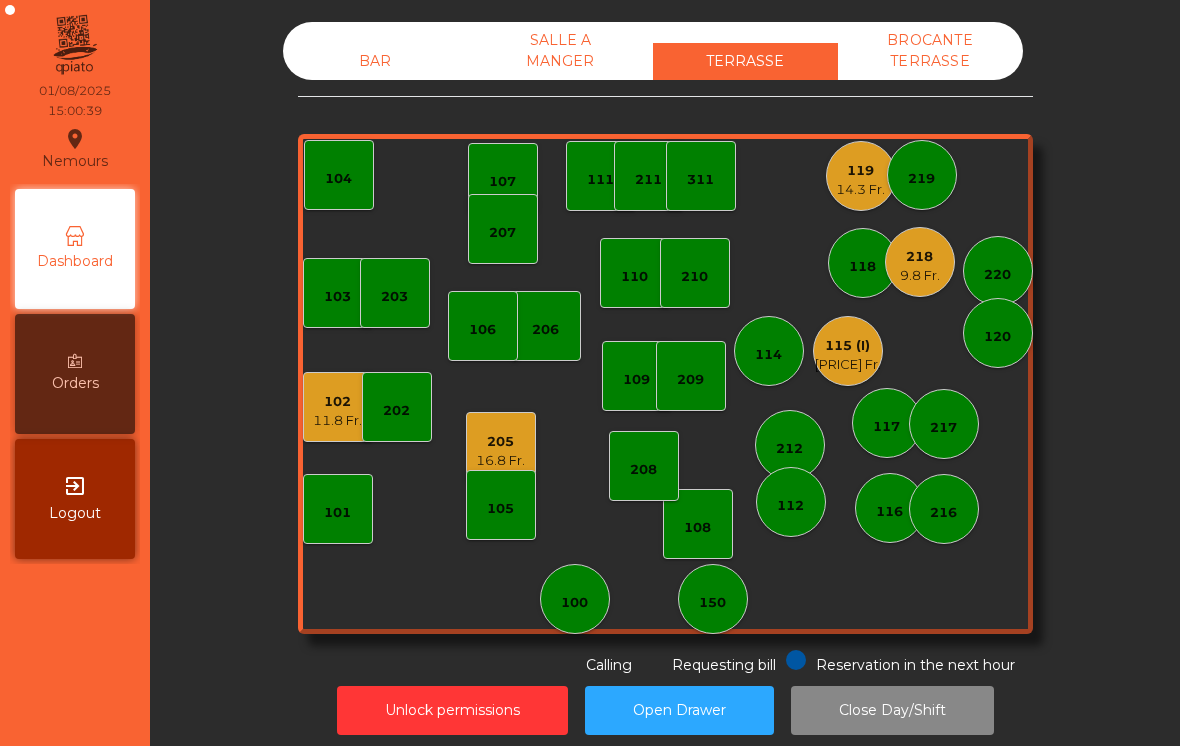 click on "218" 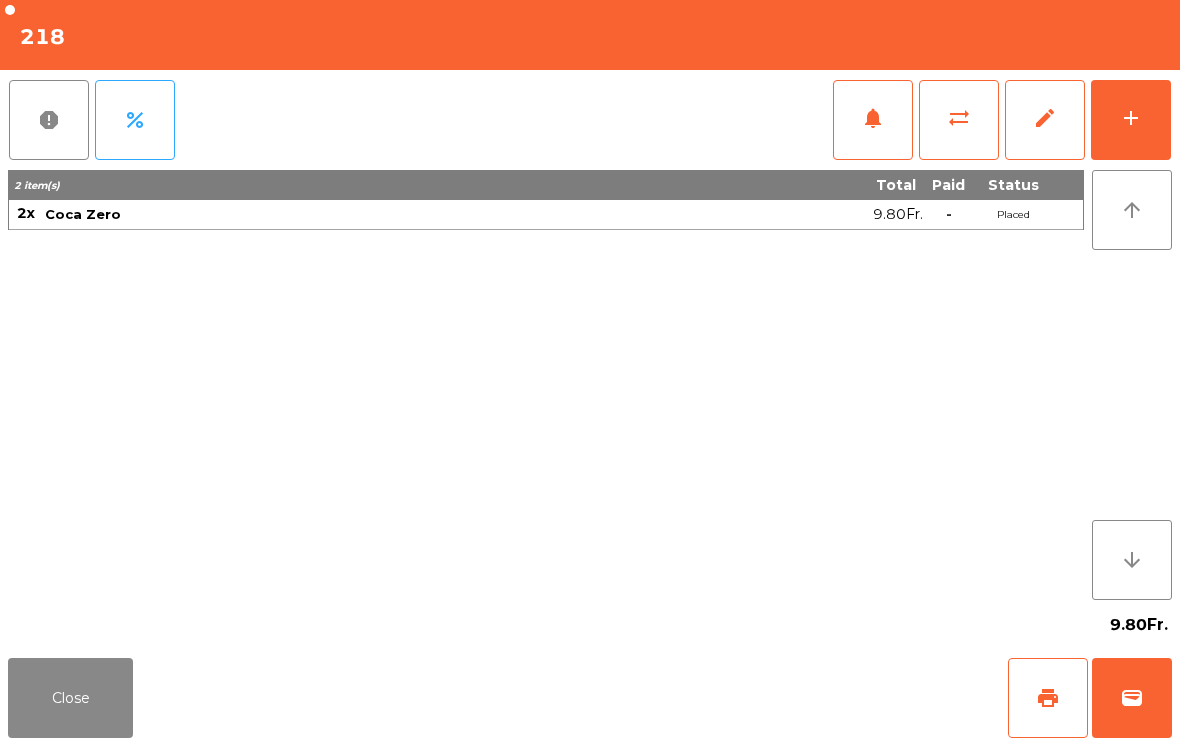 click on "Close" 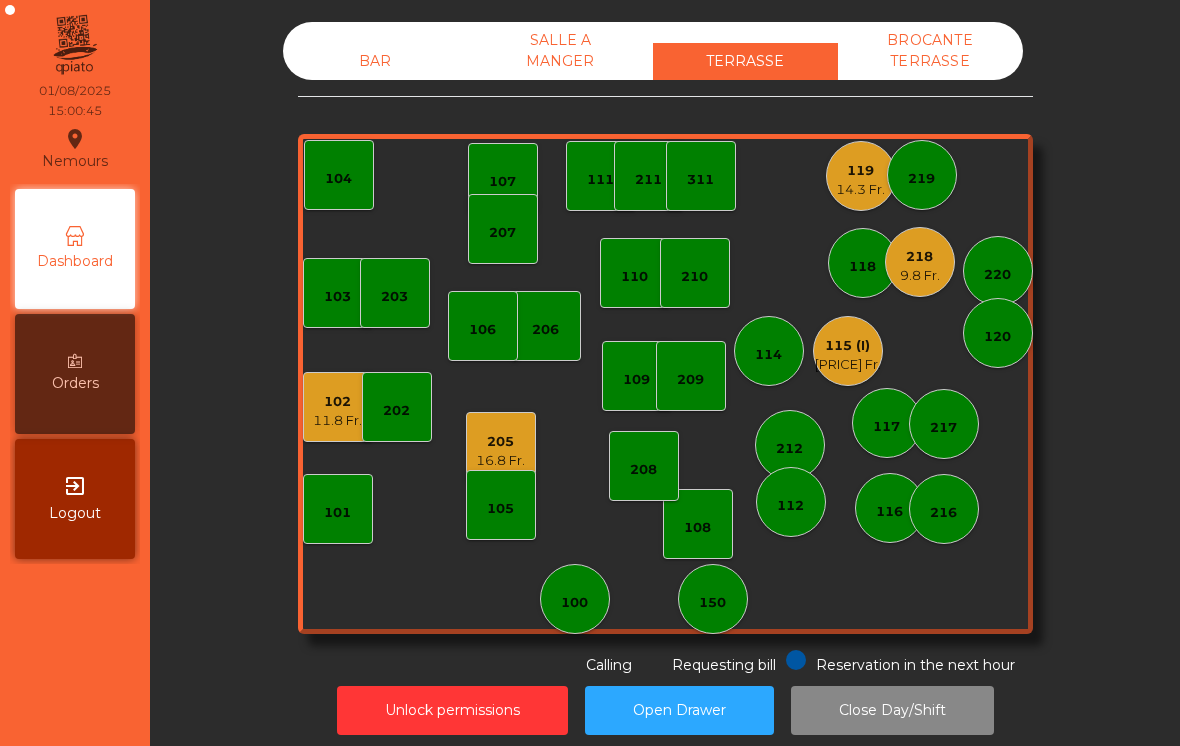 click on "9.8 Fr." 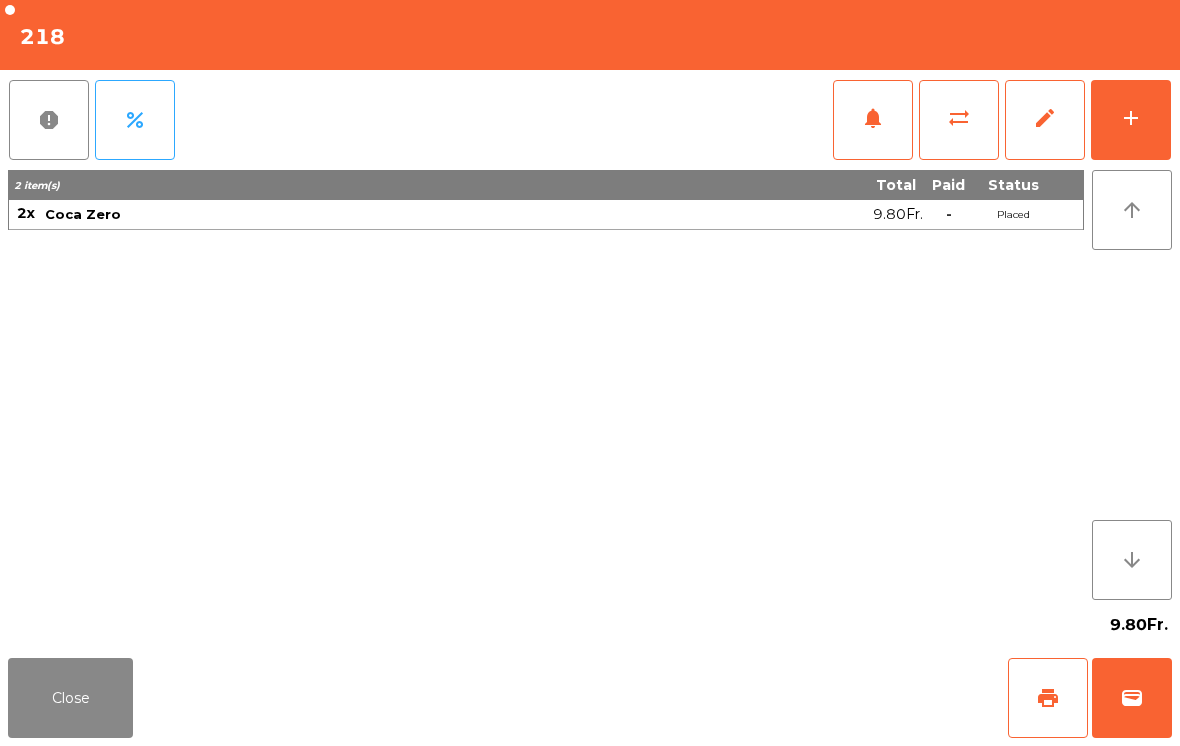 click on "wallet" 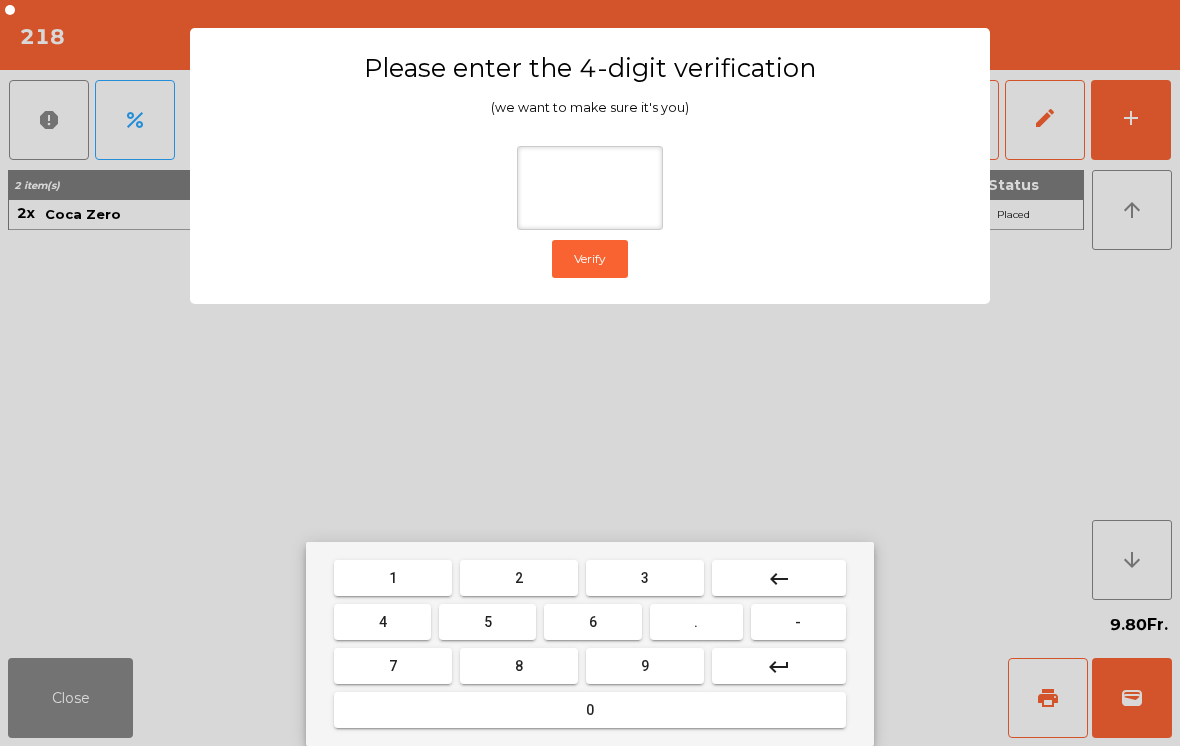 type on "*" 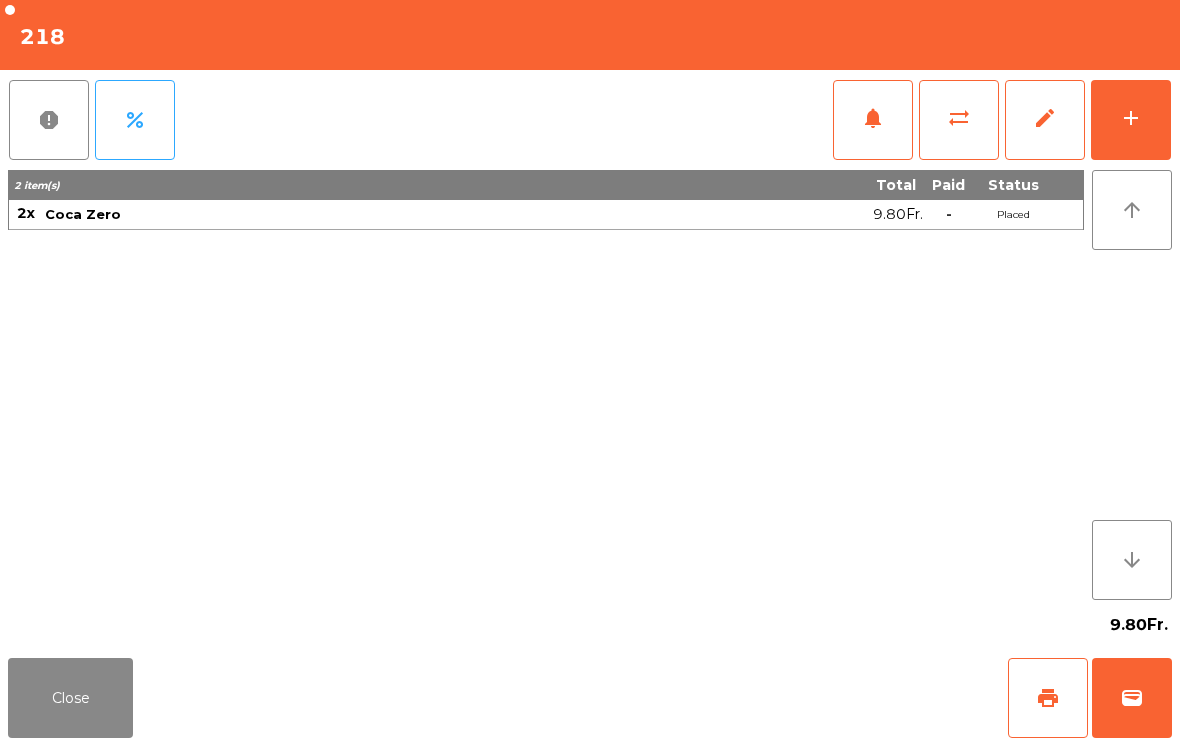 click on "Close   print   wallet" 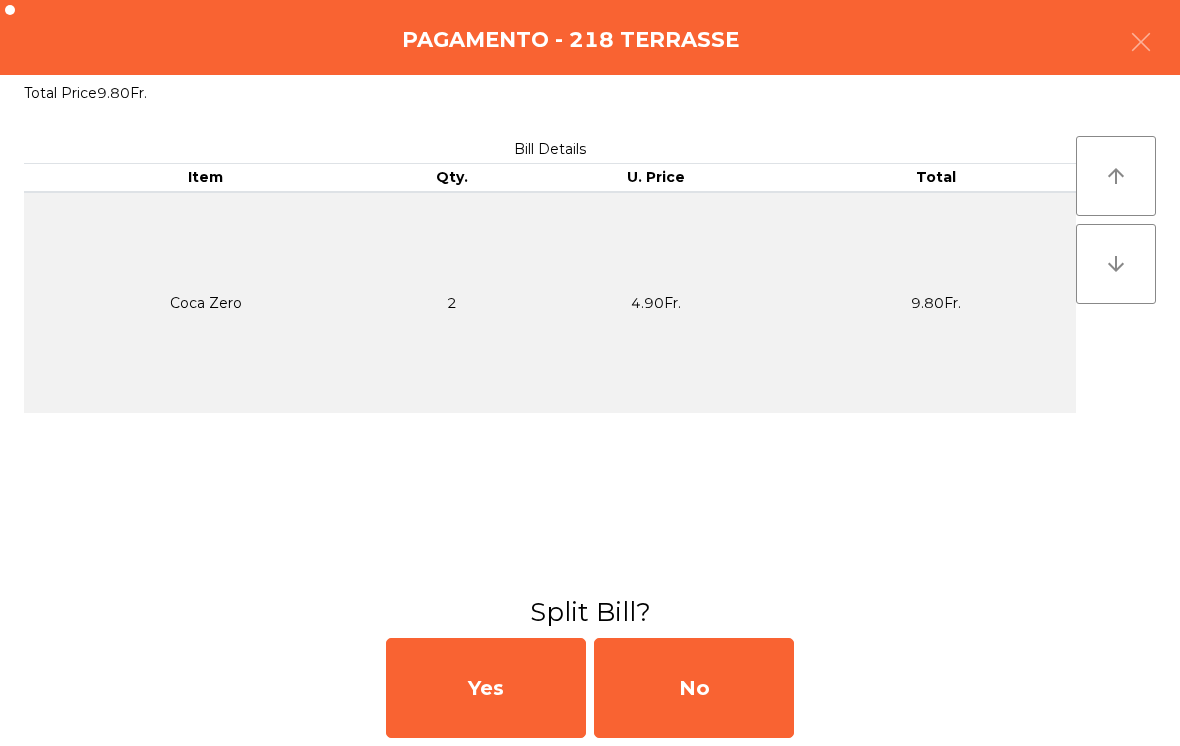 click on "No" 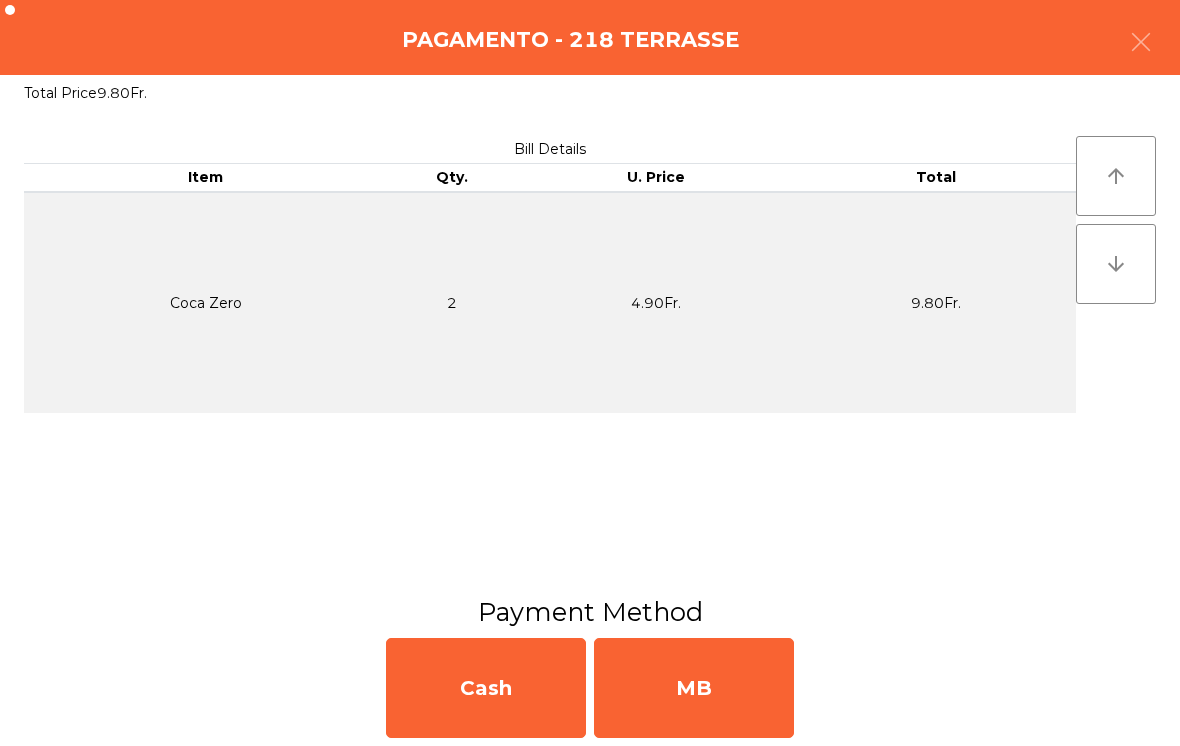 click on "MB" 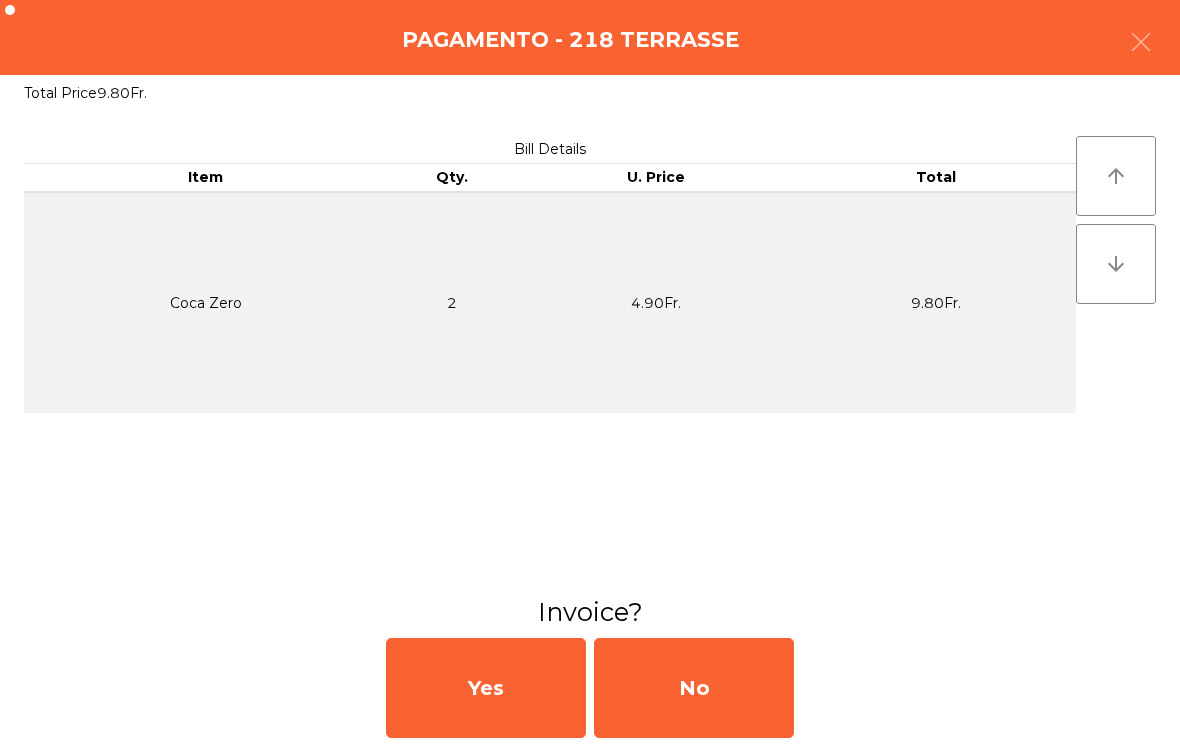 click on "No" 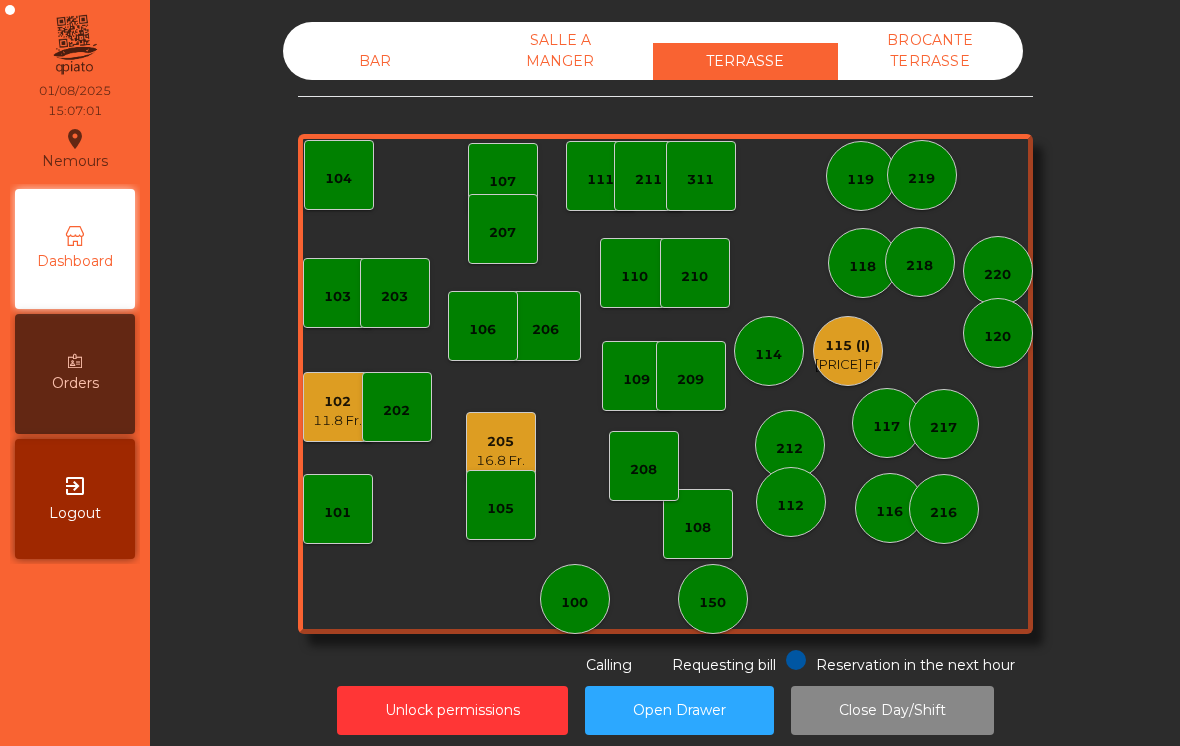 click on "BAR" 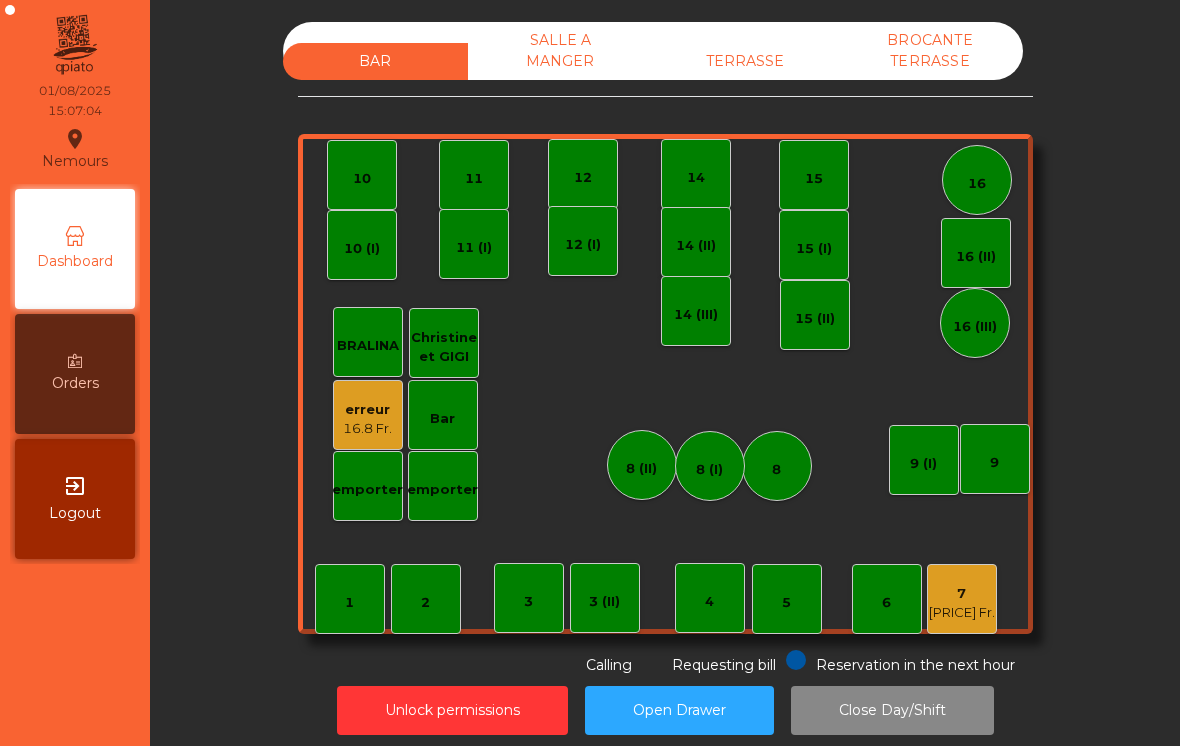 click on "TERRASSE" 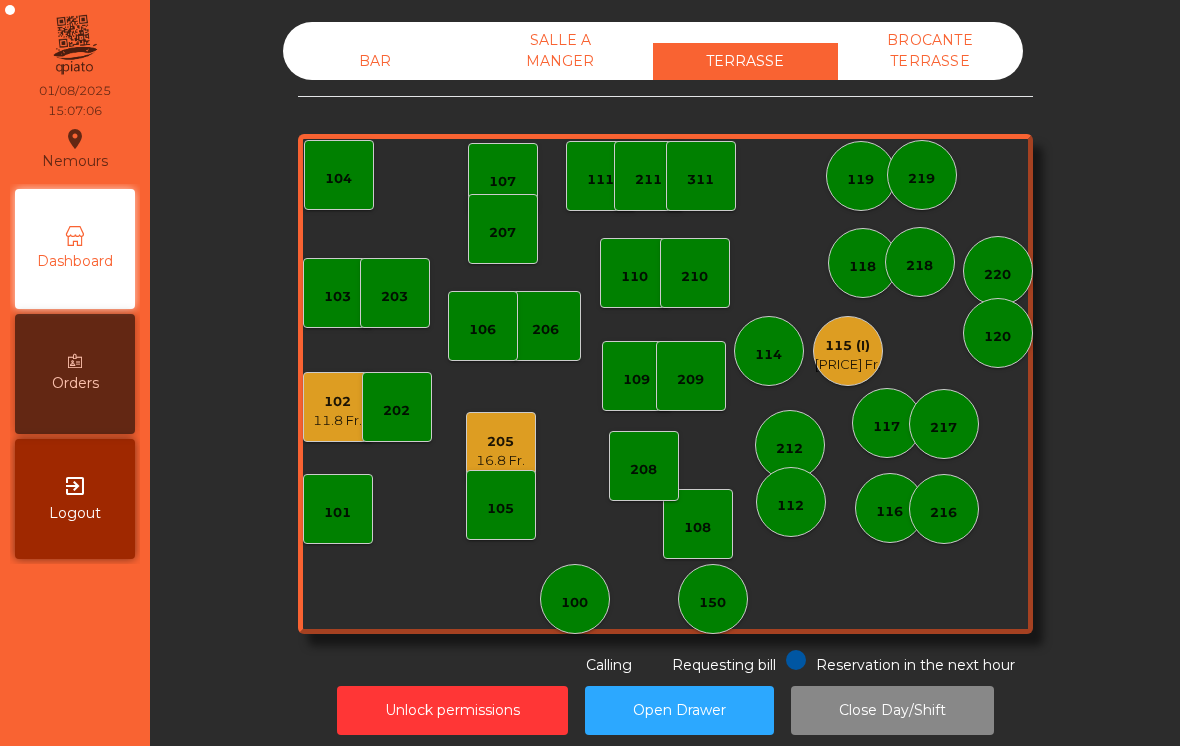 click on "BAR" 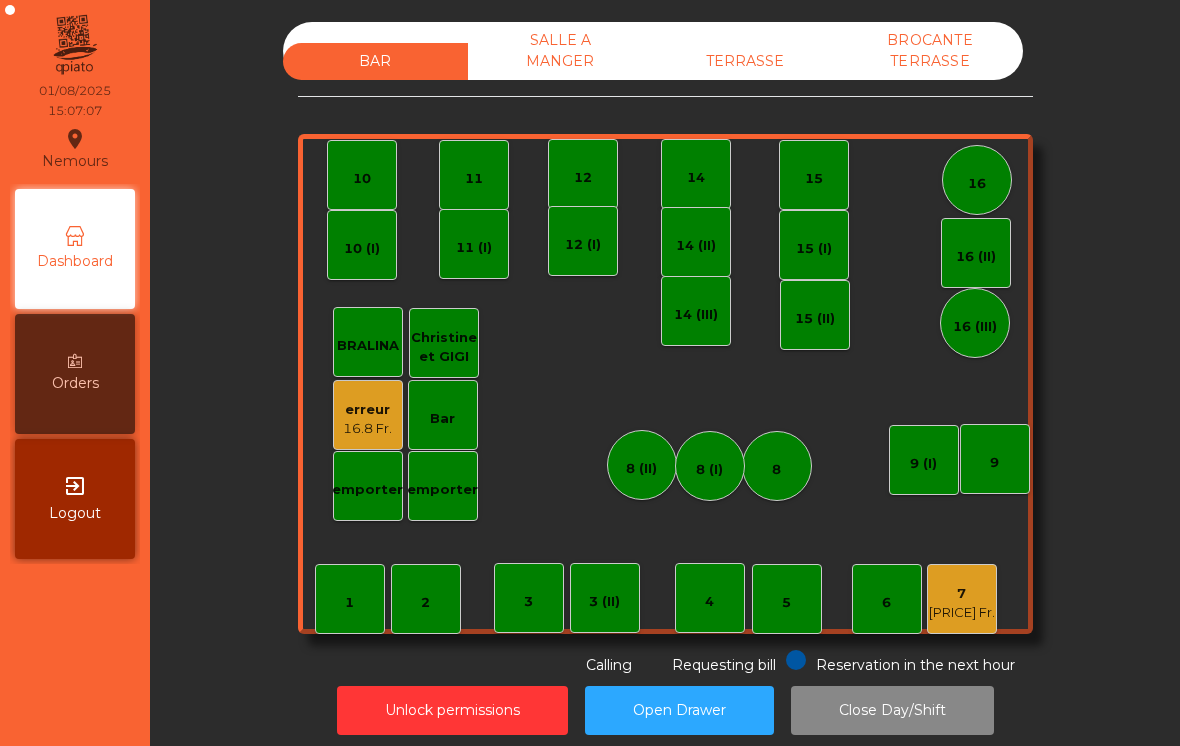 click on "16.8 Fr." 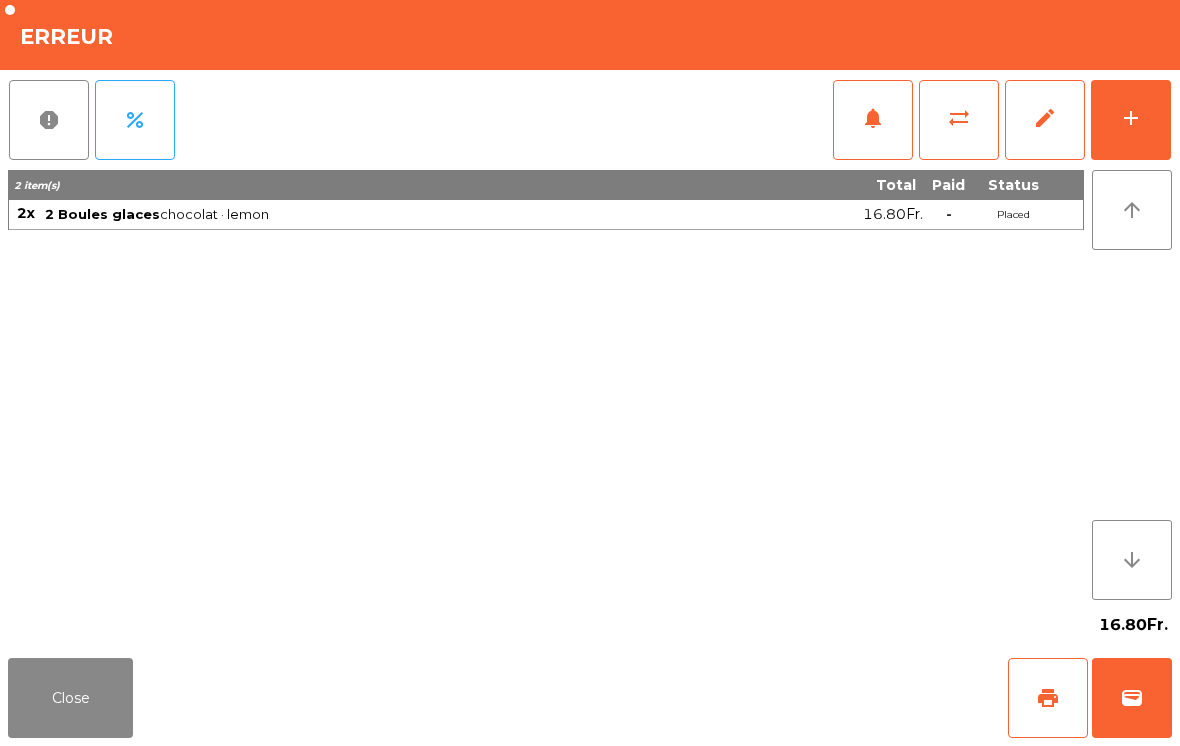 click on "Close" 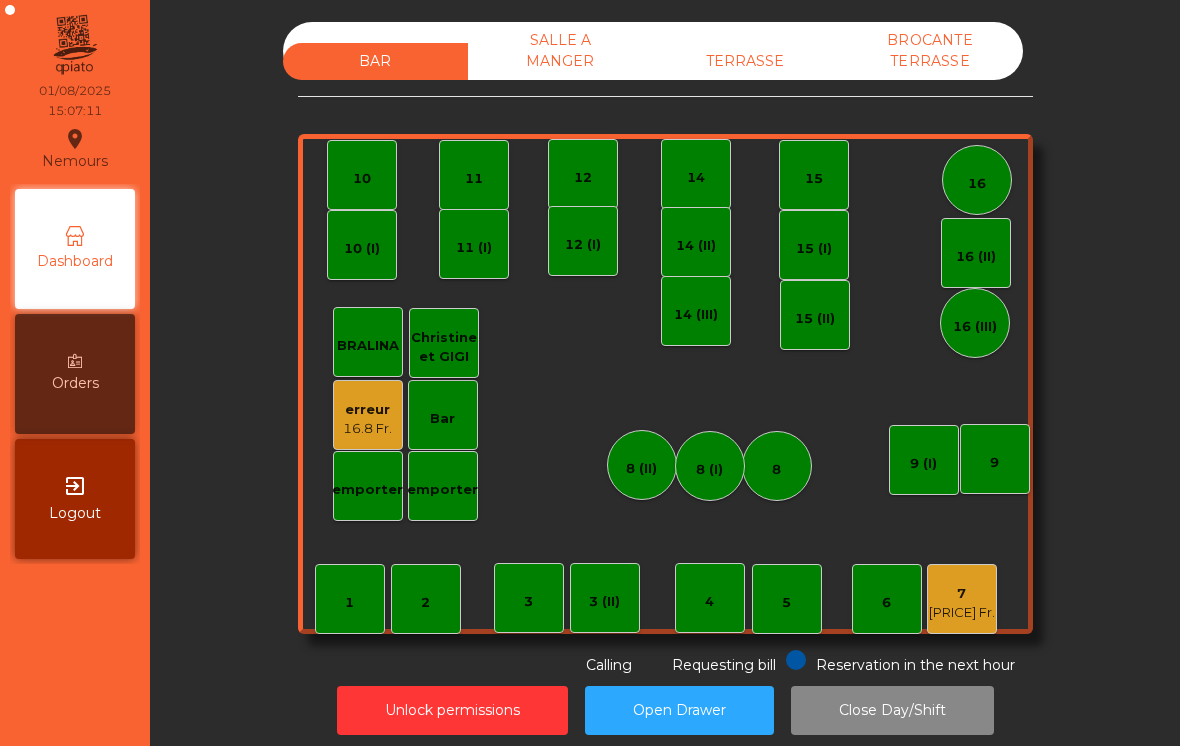 click on "TERRASSE" 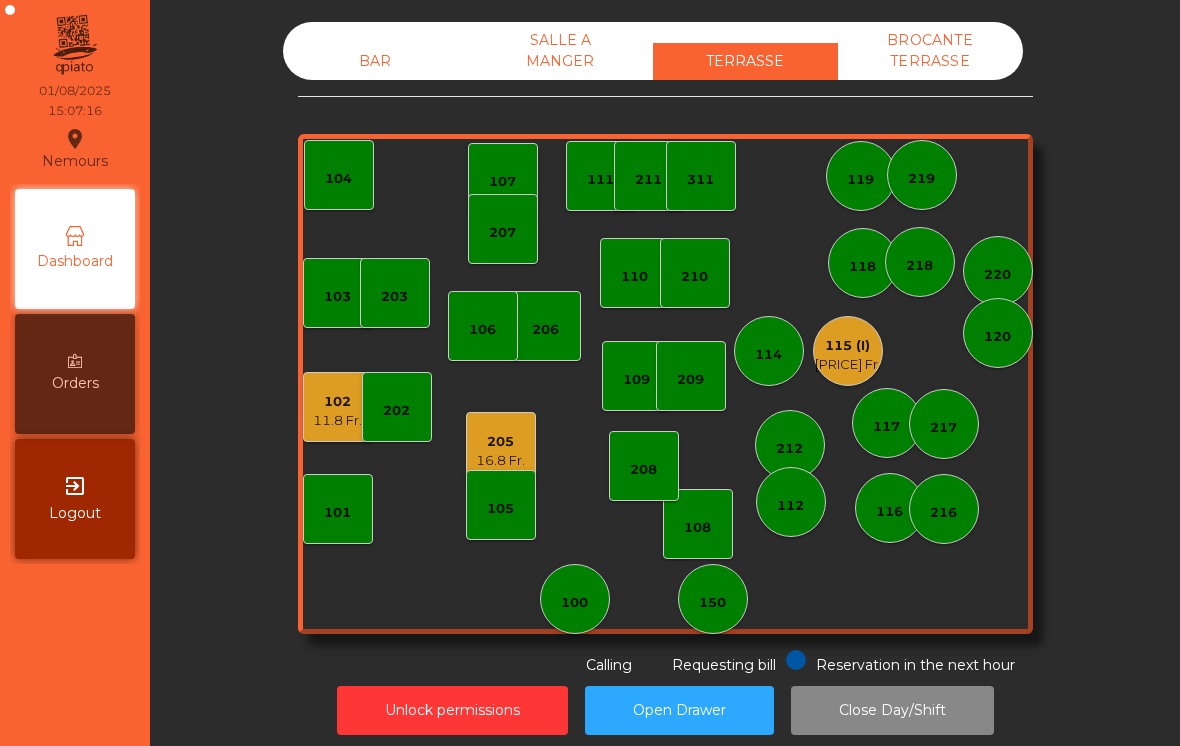 click on "BROCANTE TERRASSE" 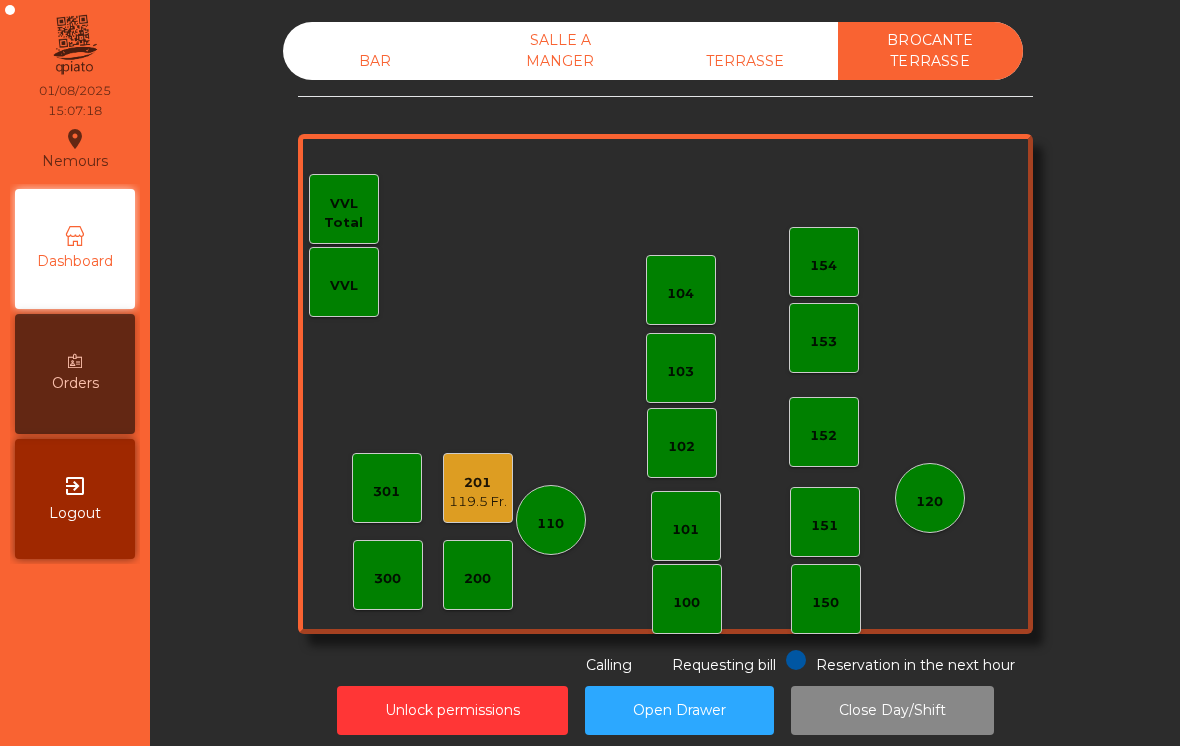 click on "[NUMBER]   [PRICE] Fr." 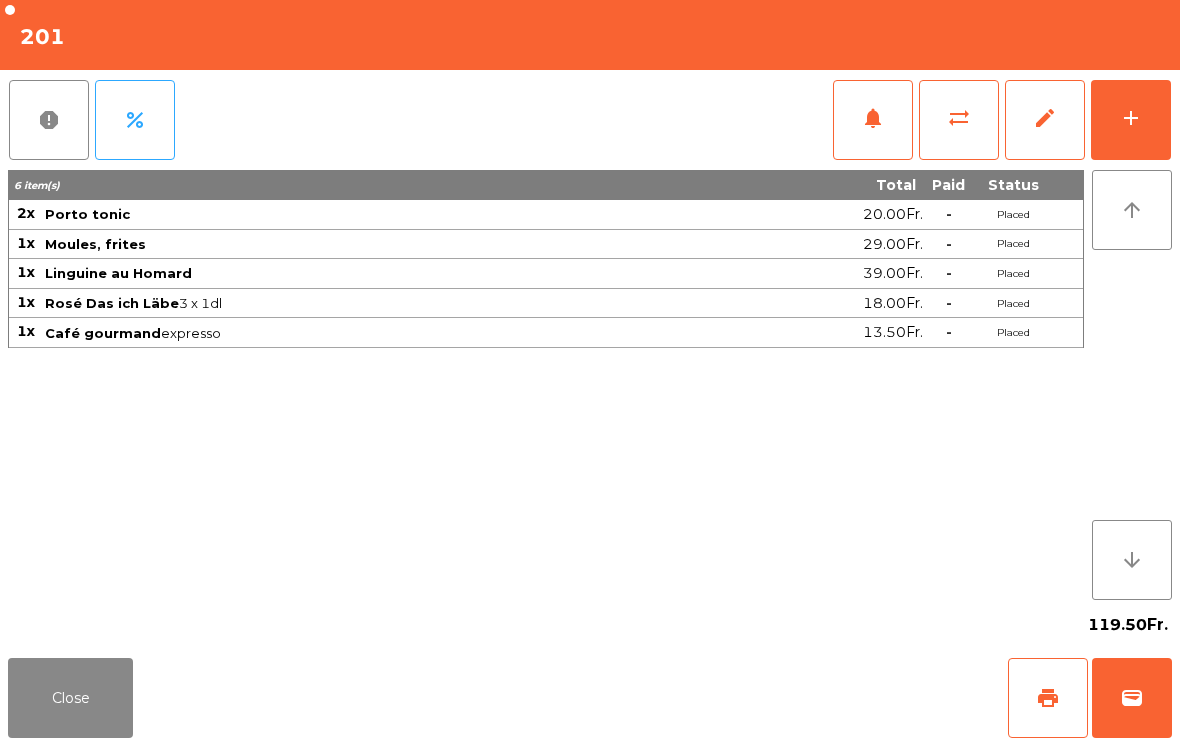 click on "Close" 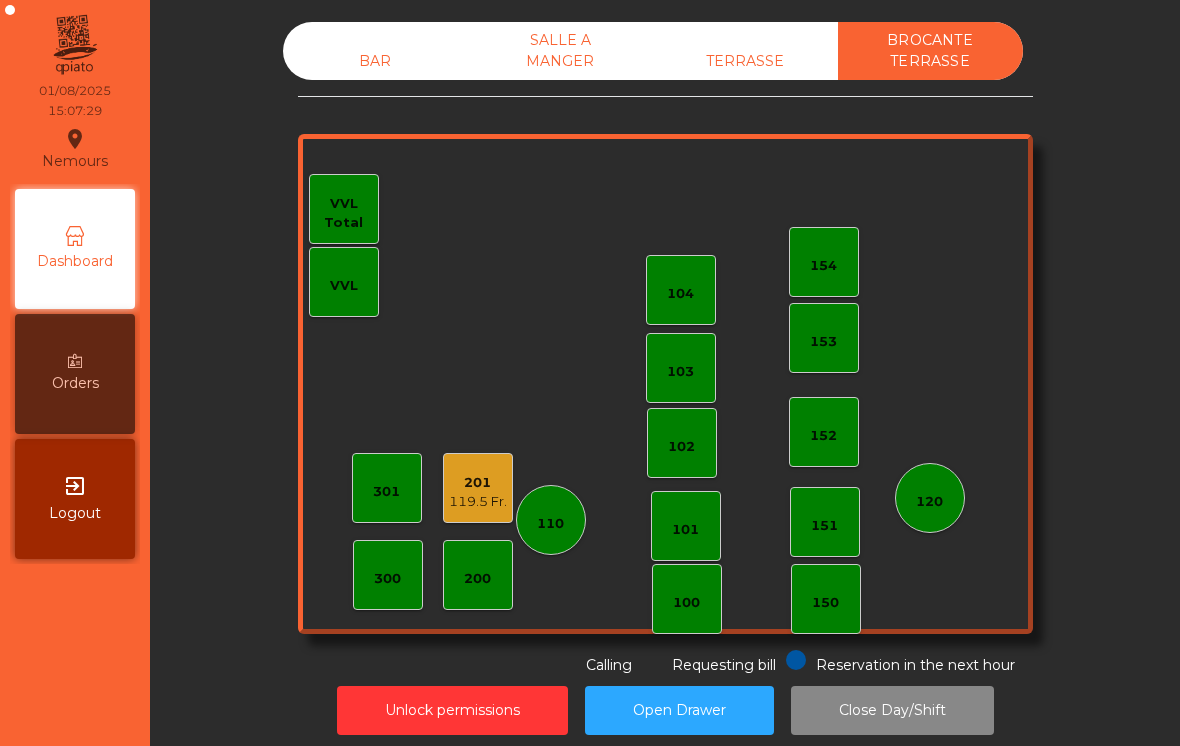 click on "TERRASSE" 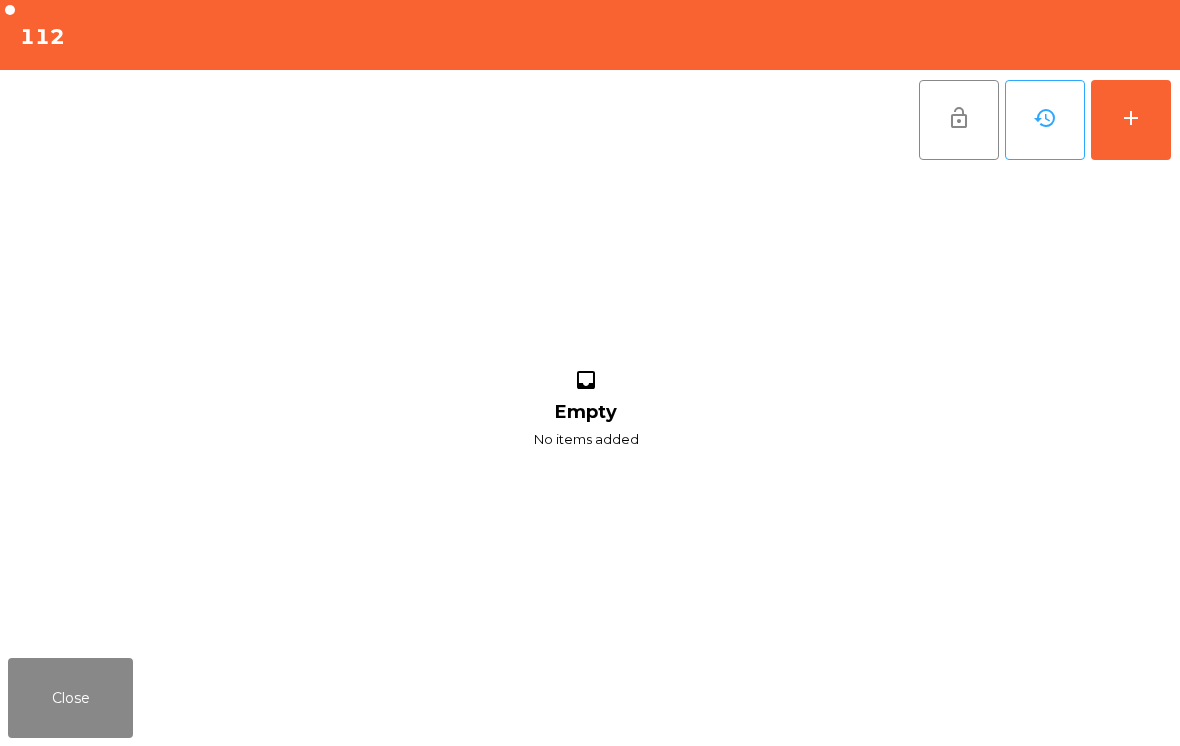 click on "add" 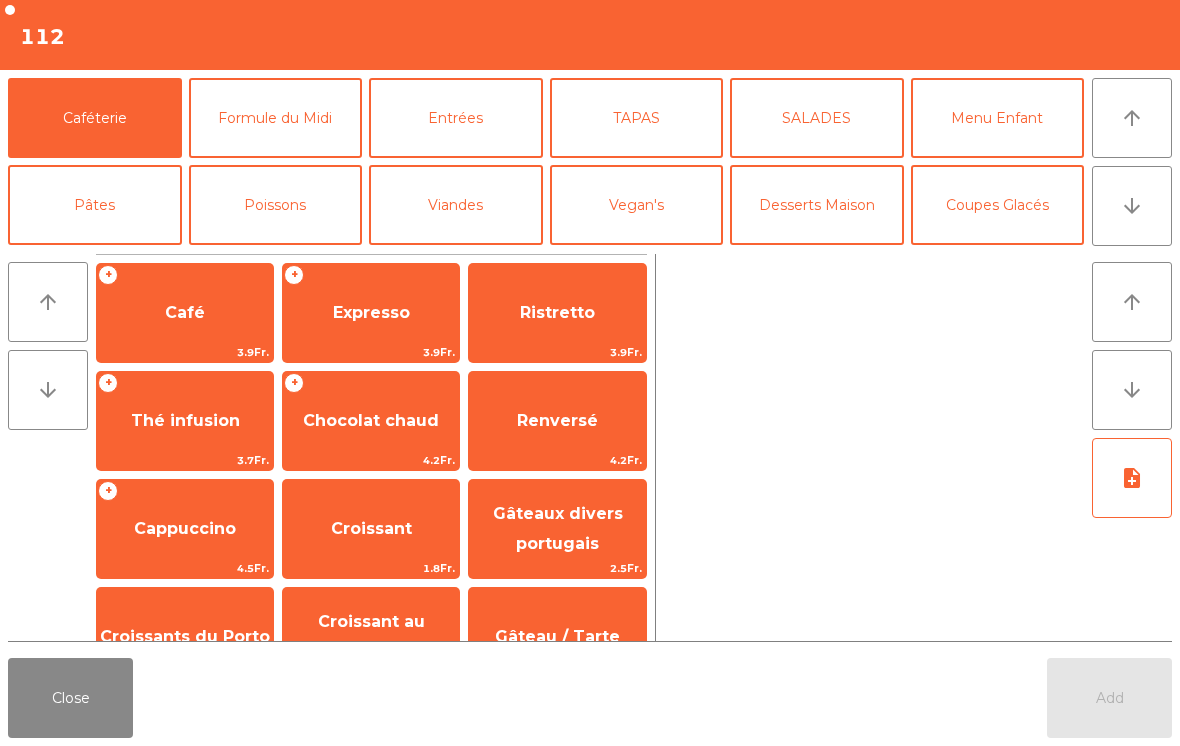 click on "Coupes Glacés" 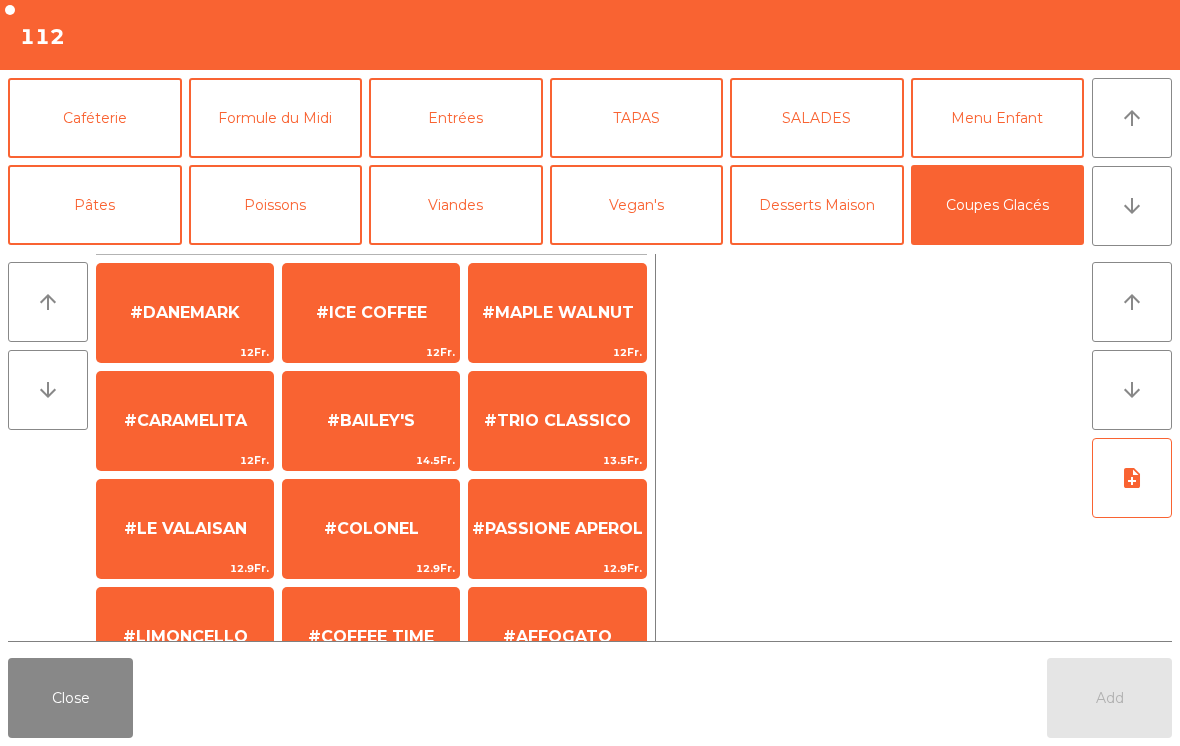 scroll, scrollTop: 0, scrollLeft: 0, axis: both 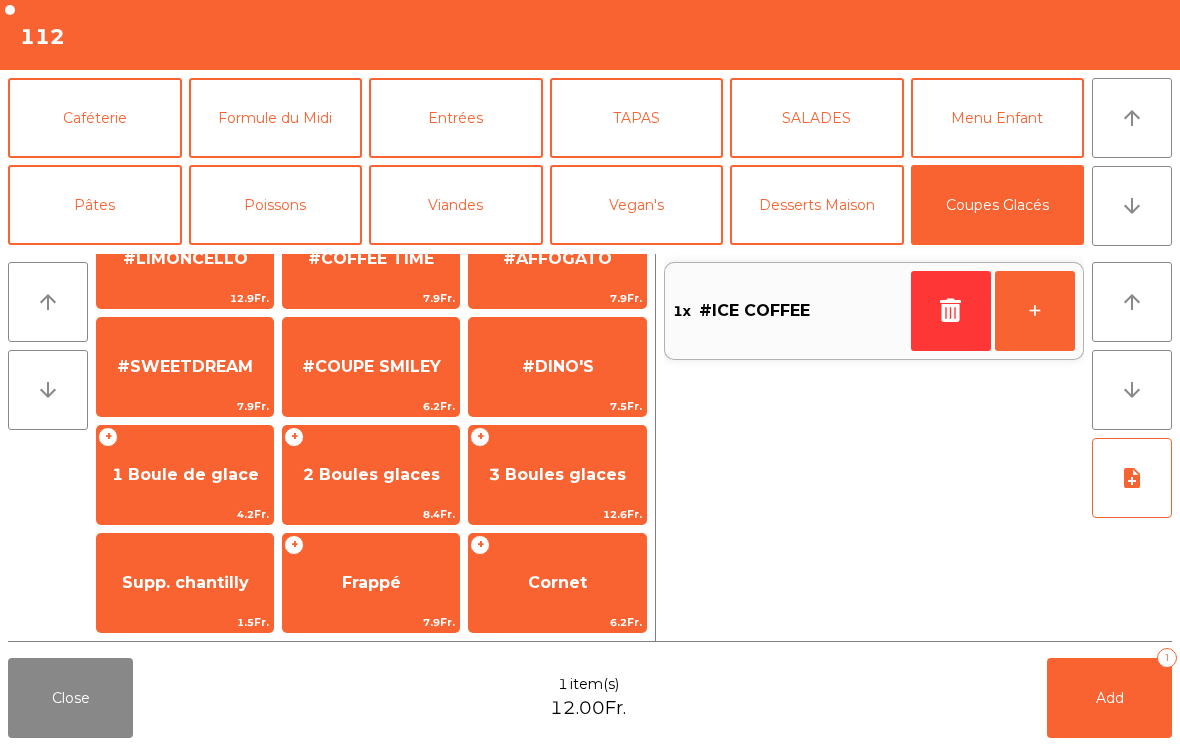 click on "1 Boule de glace" 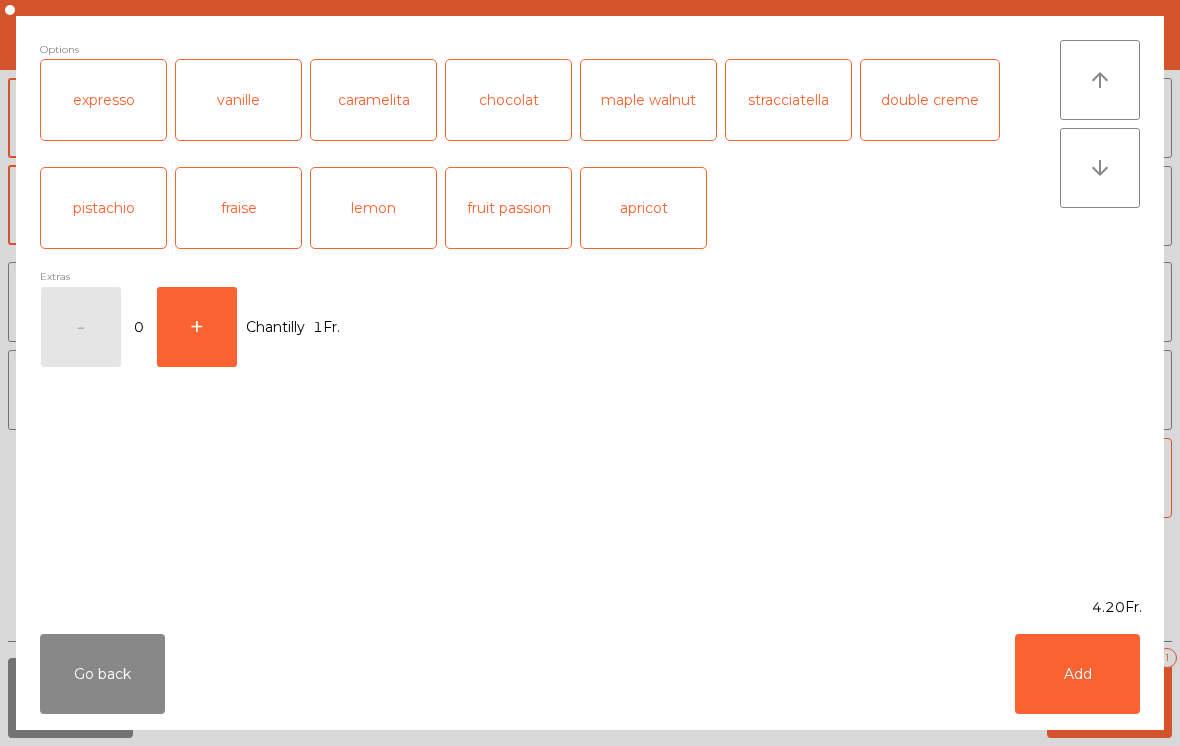scroll, scrollTop: 378, scrollLeft: 0, axis: vertical 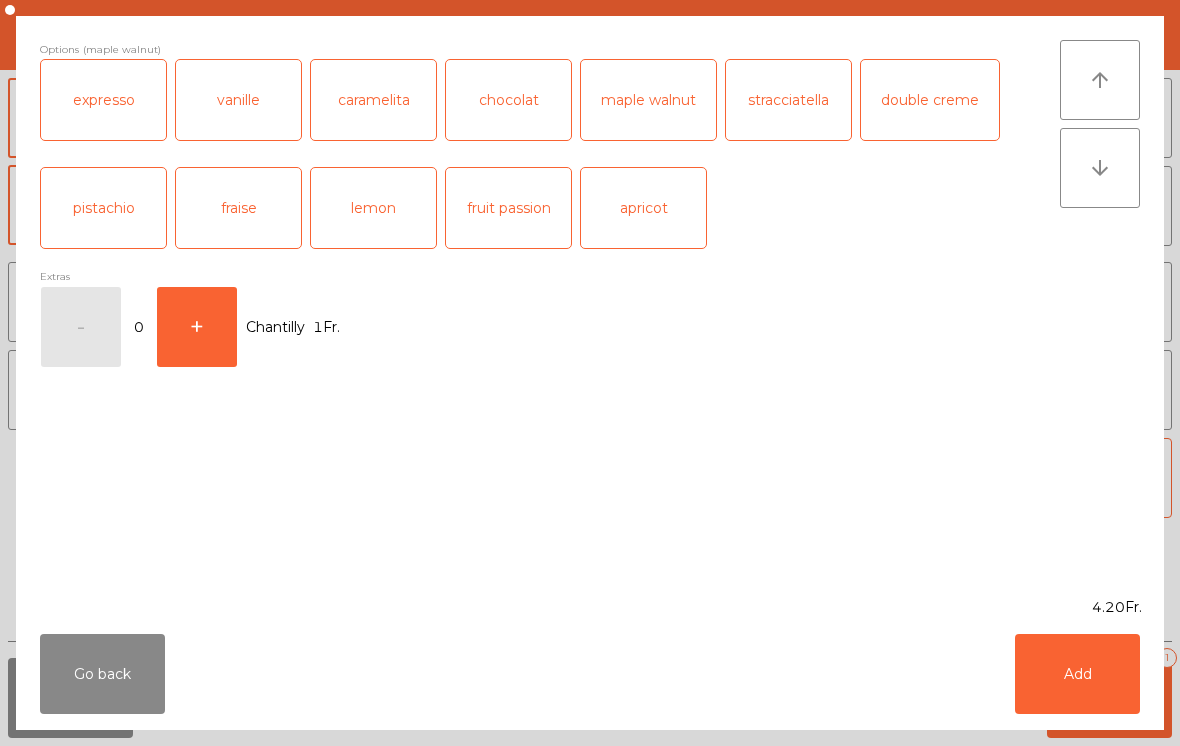 click on "Add" 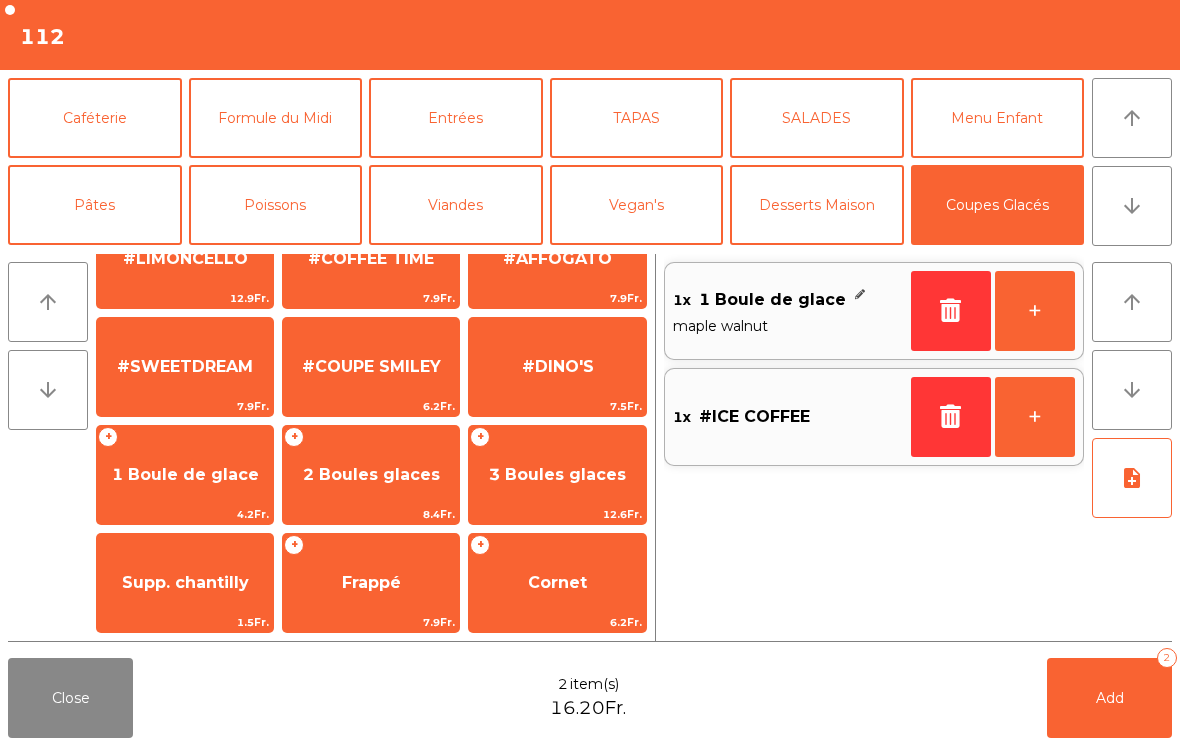 click on "1.5Fr." 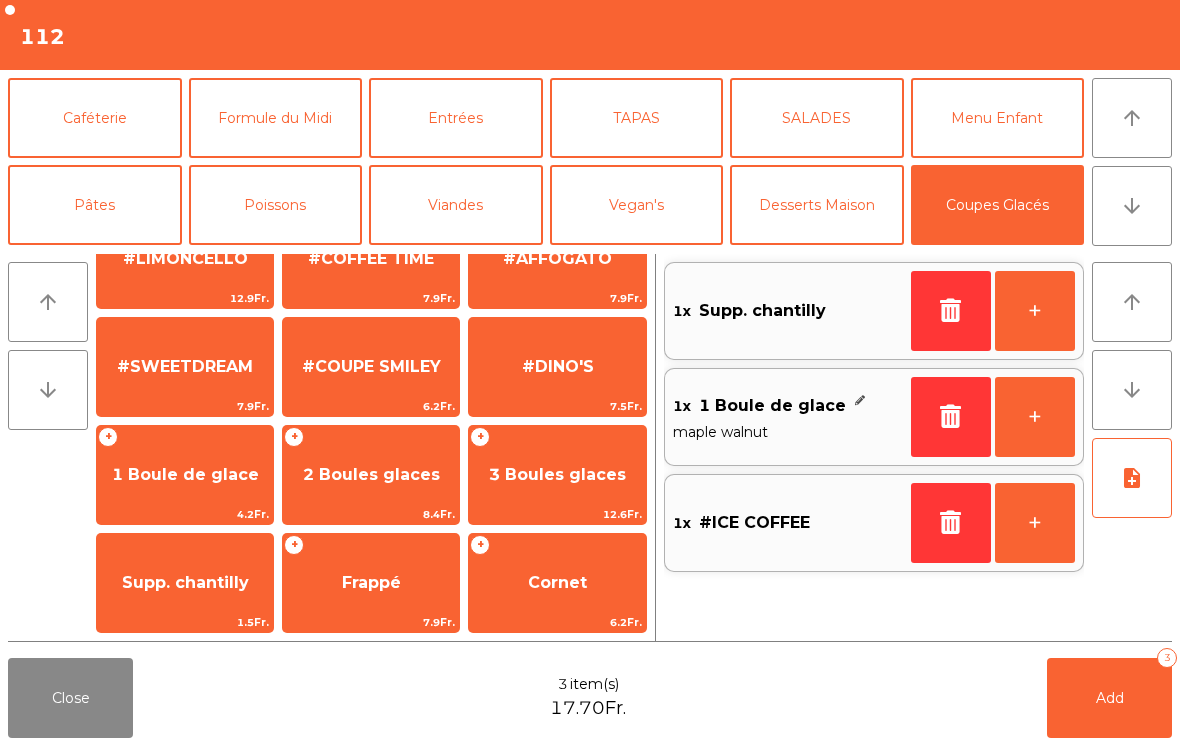 click on "Caféterie" 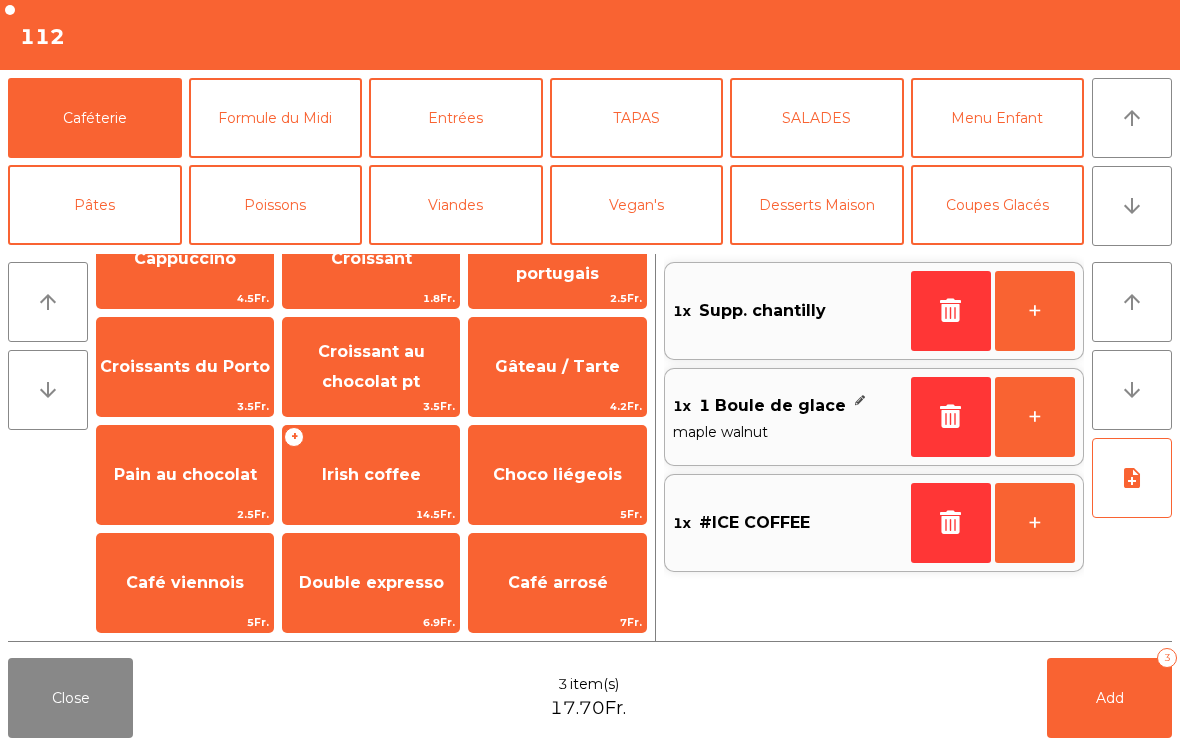 scroll, scrollTop: 270, scrollLeft: 0, axis: vertical 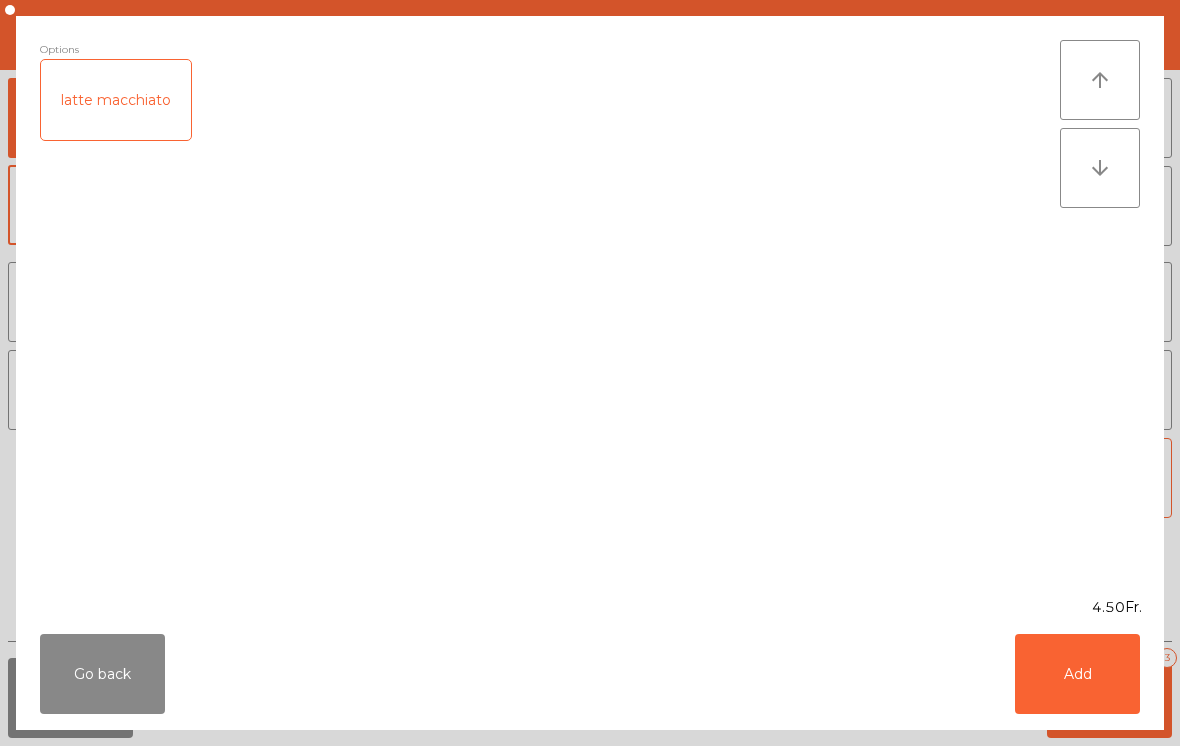 click on "Go back" 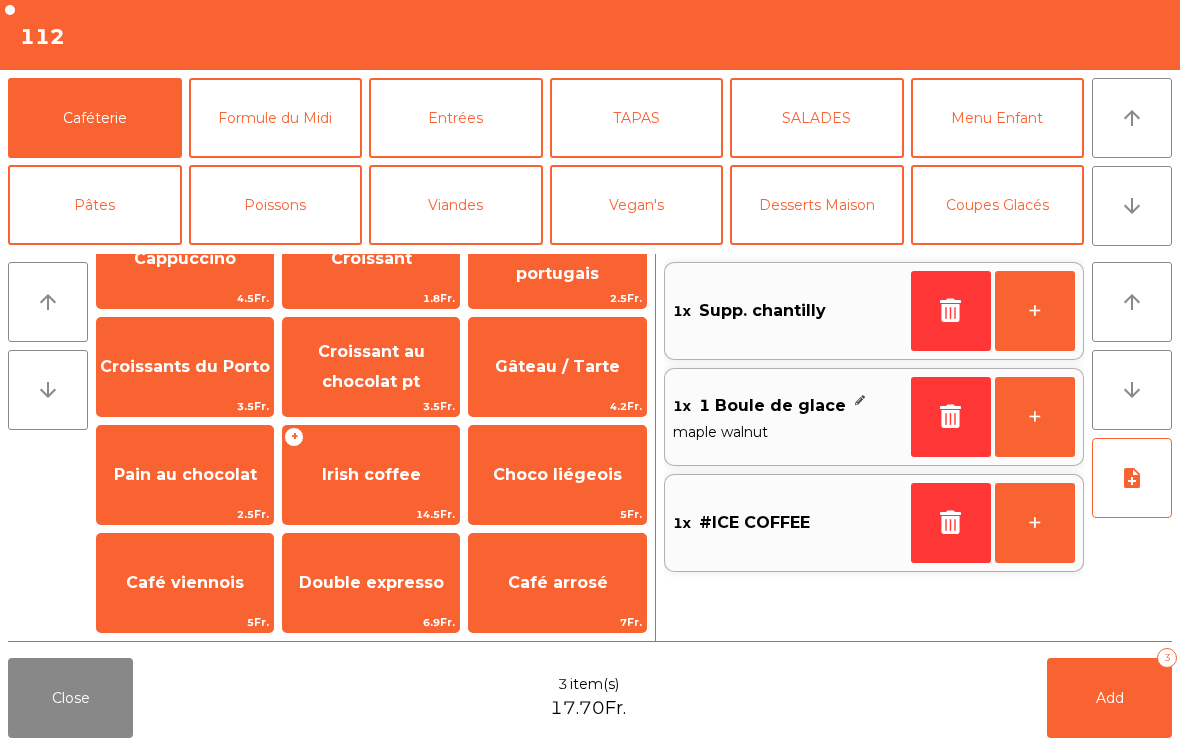 scroll, scrollTop: 23, scrollLeft: 0, axis: vertical 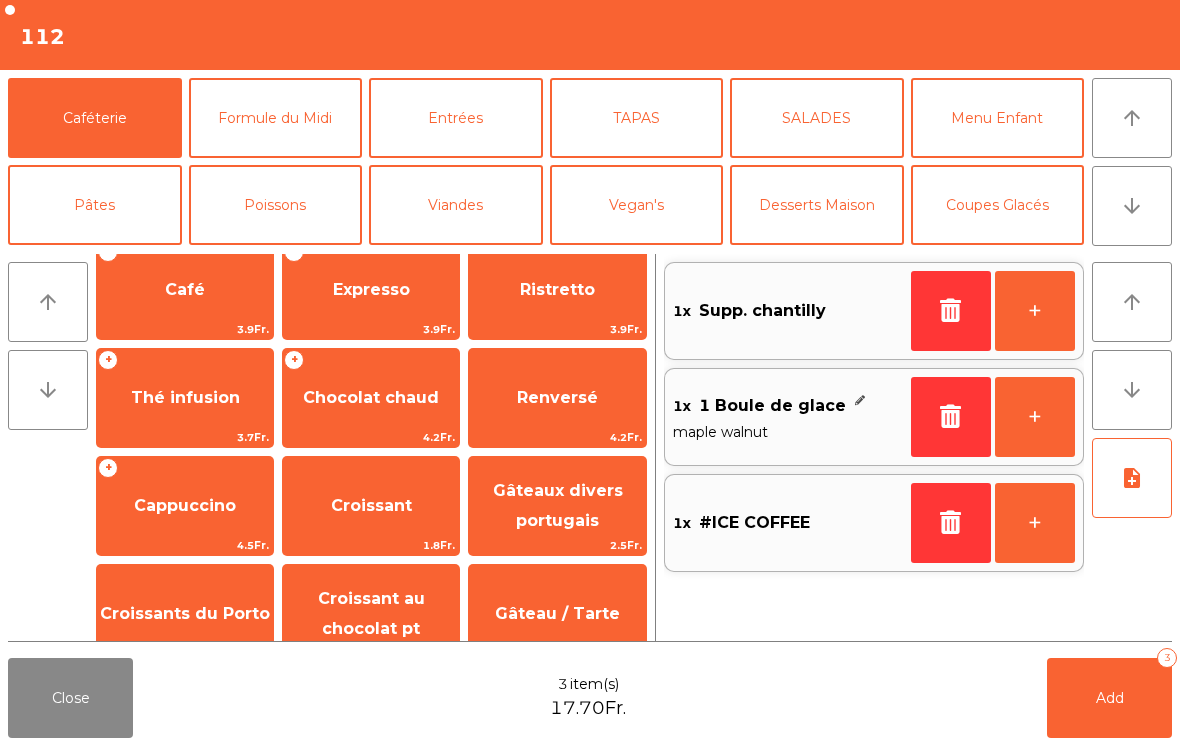 click on "Café" 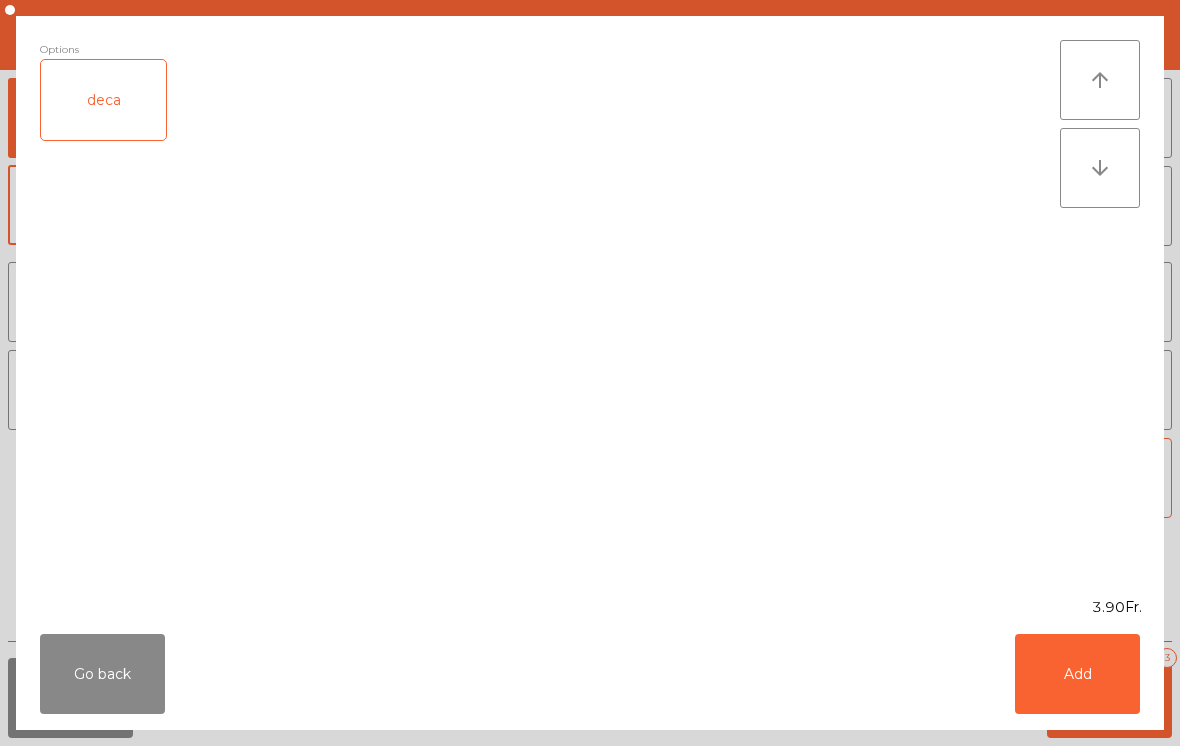 scroll, scrollTop: 0, scrollLeft: 0, axis: both 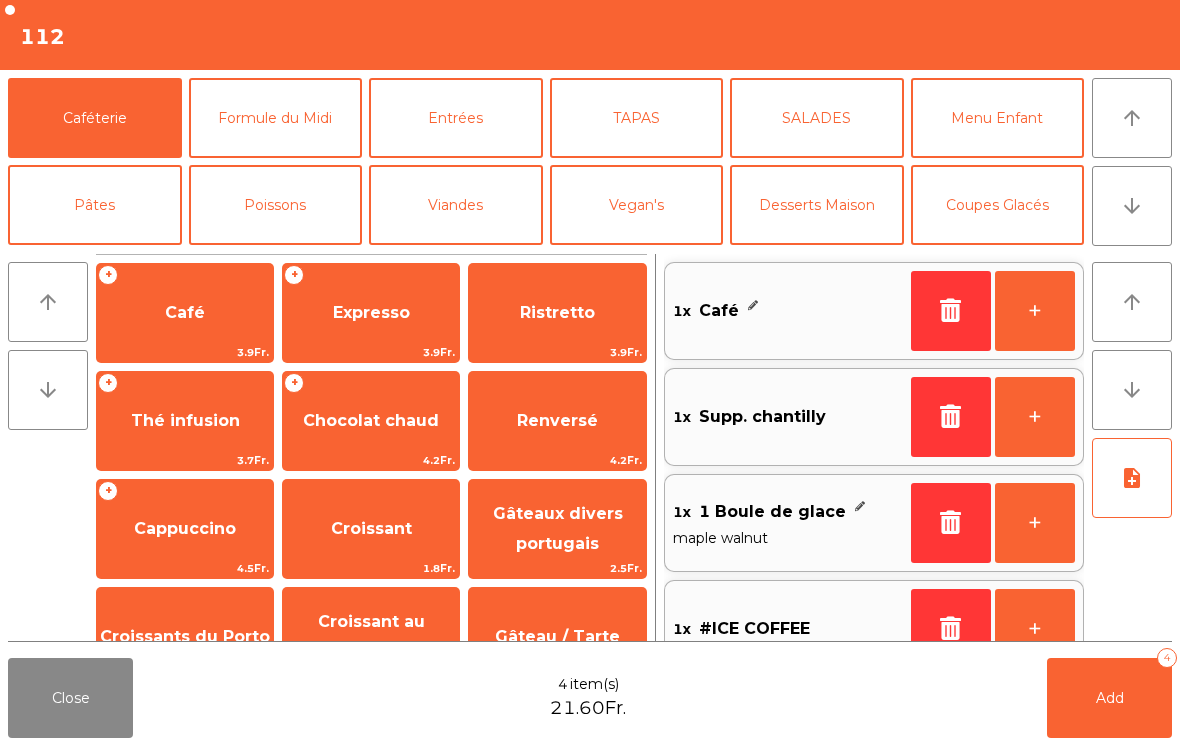 click on "Add   4" 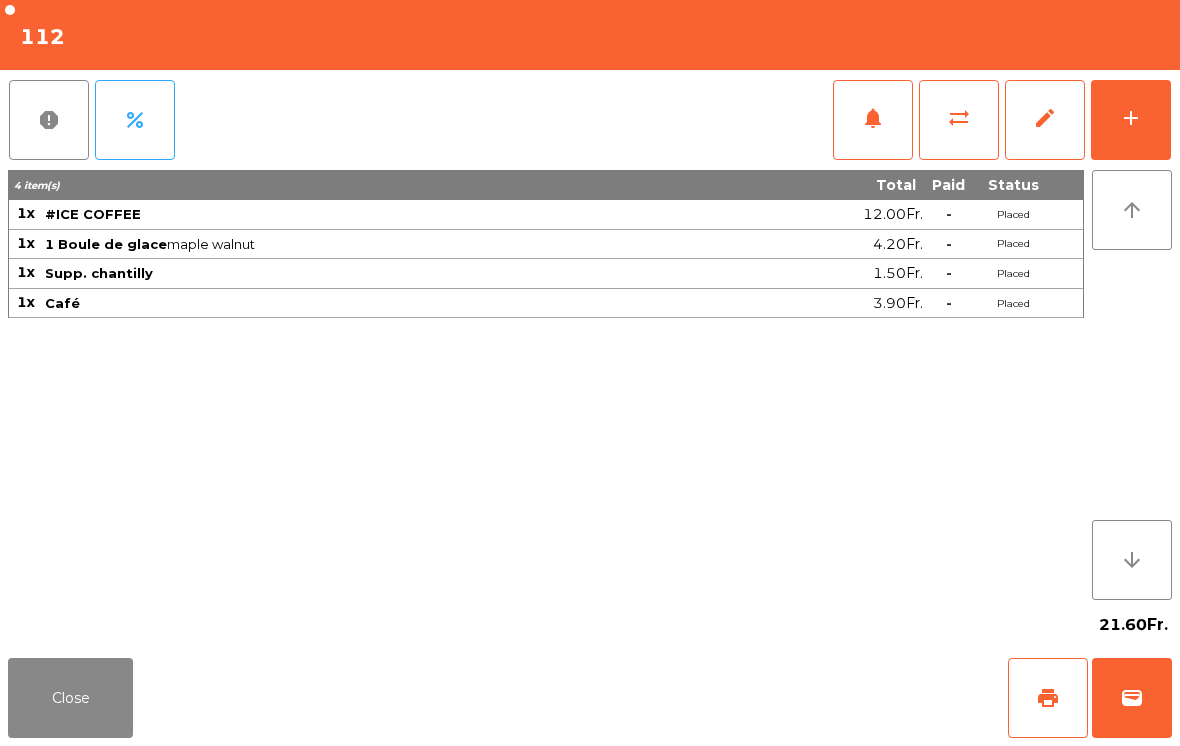 click on "Close" 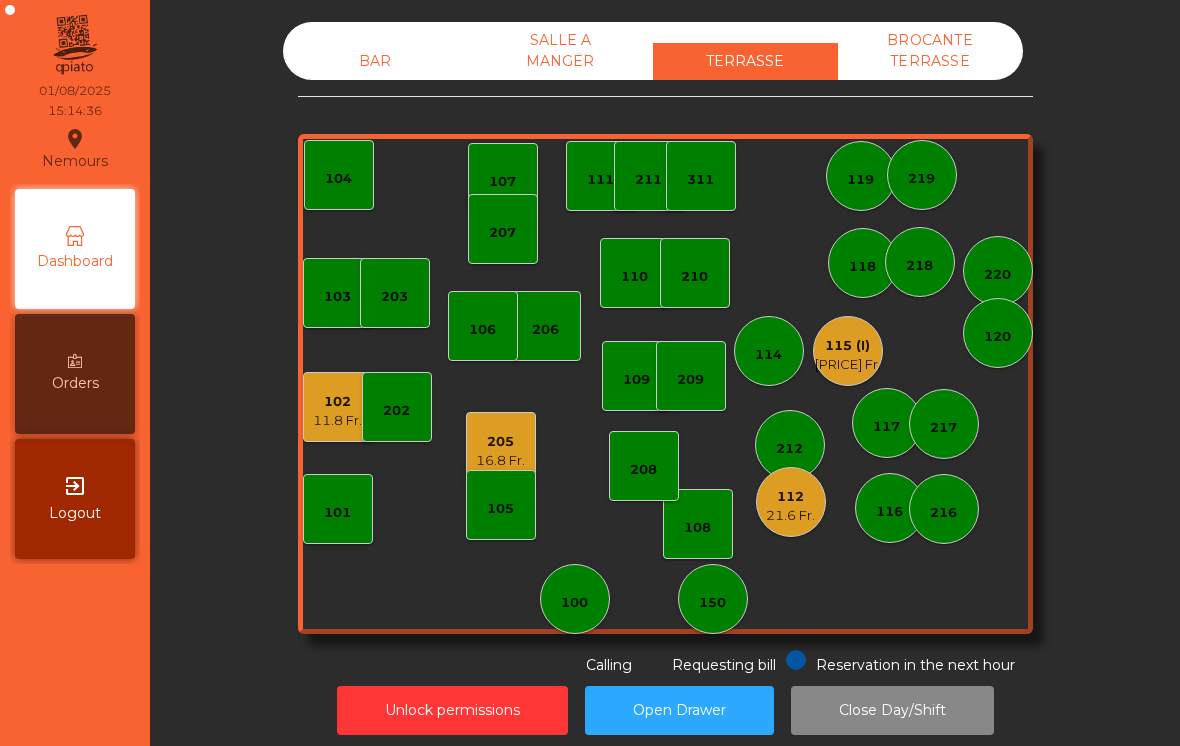 click on "112" 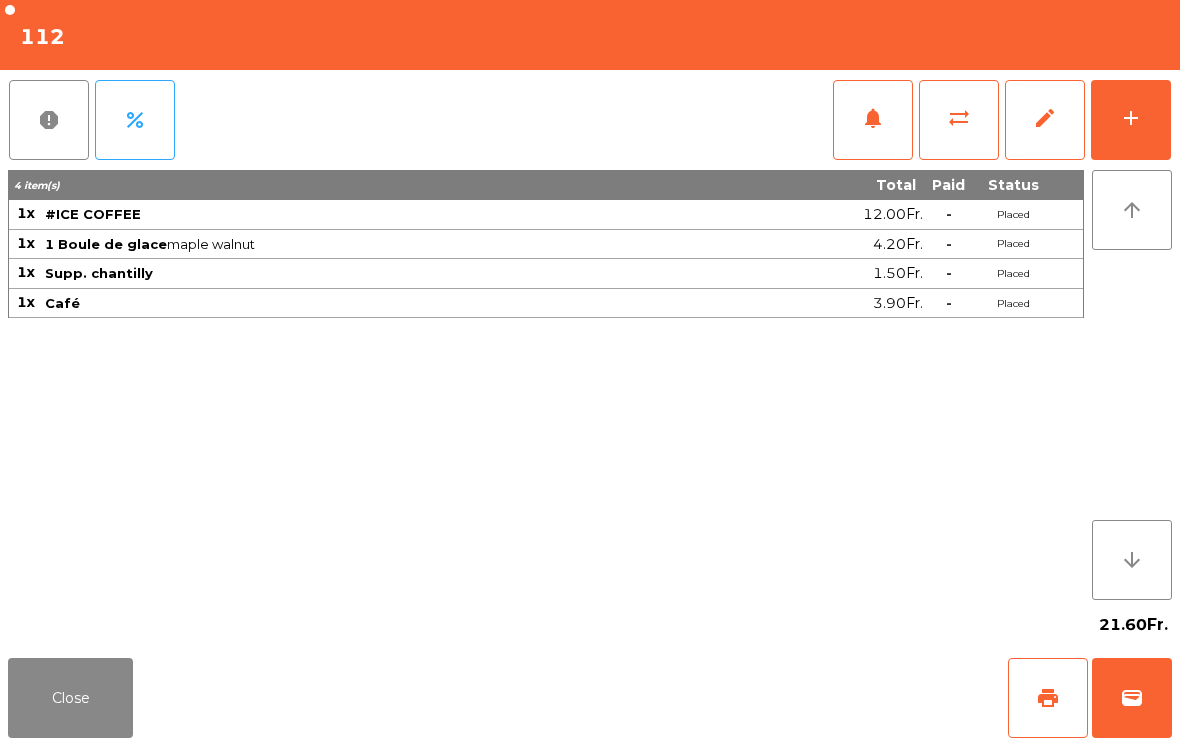 click on "print" 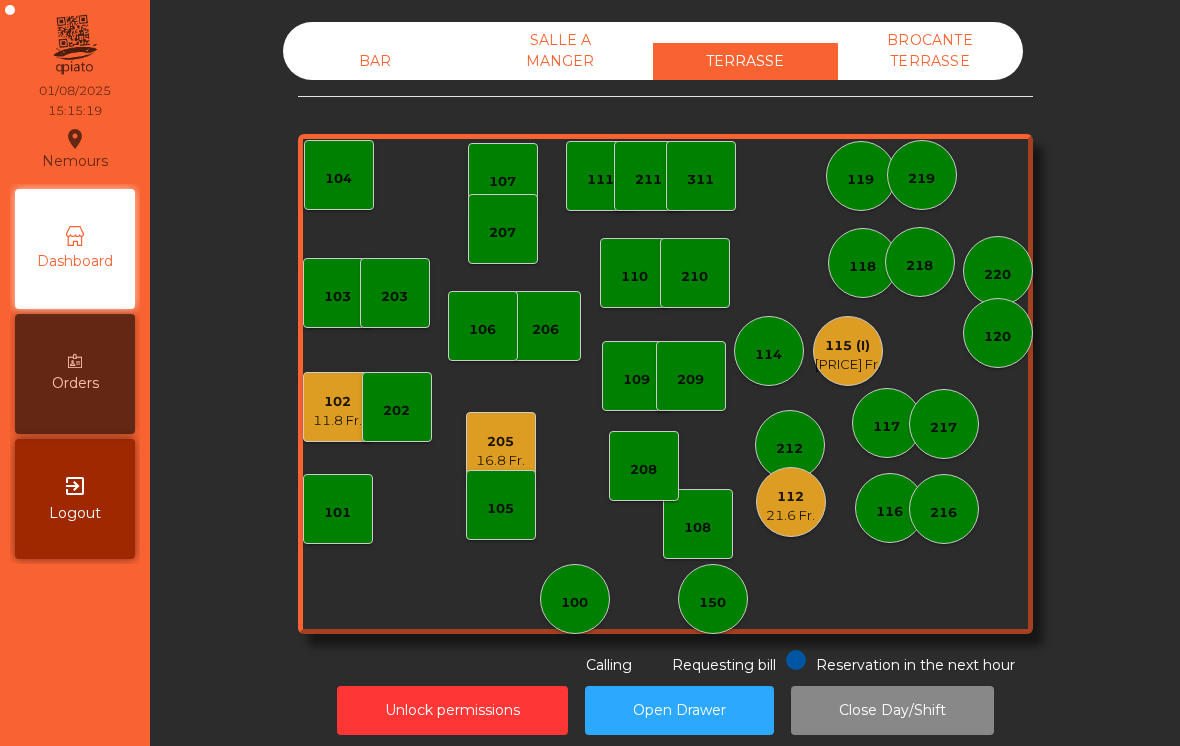 click on "112" 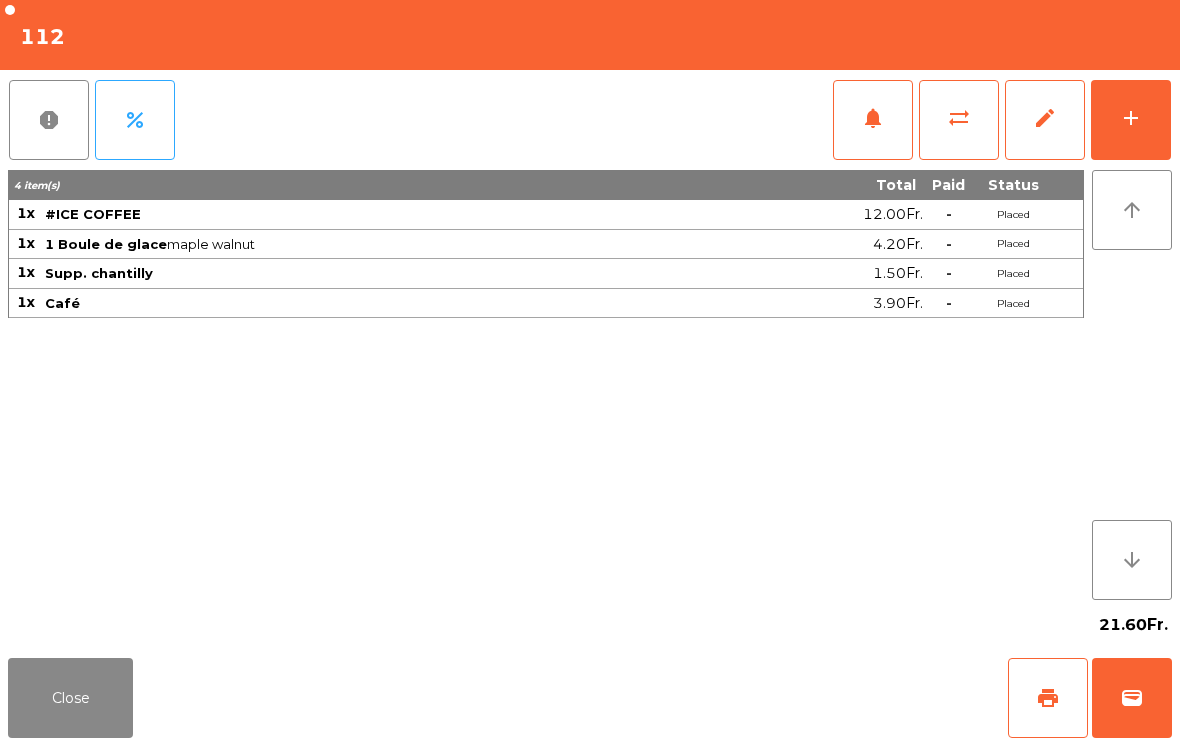 click on "Close" 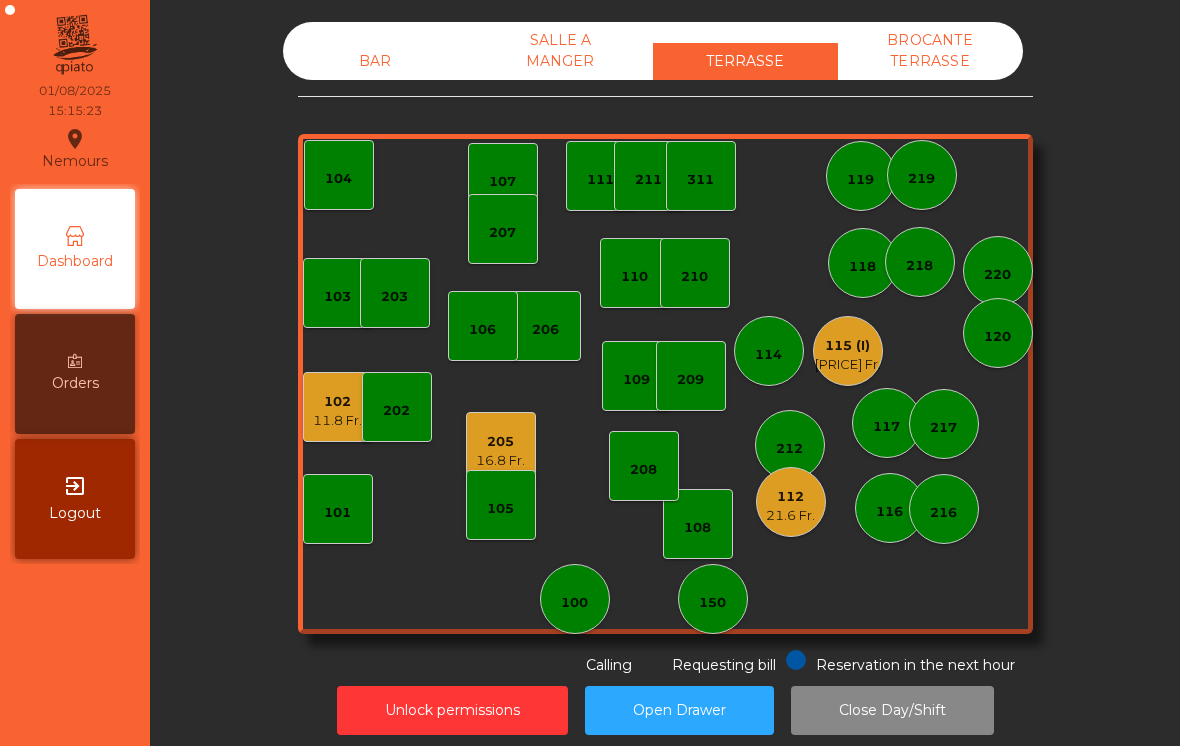 click on "112   21.6 Fr." 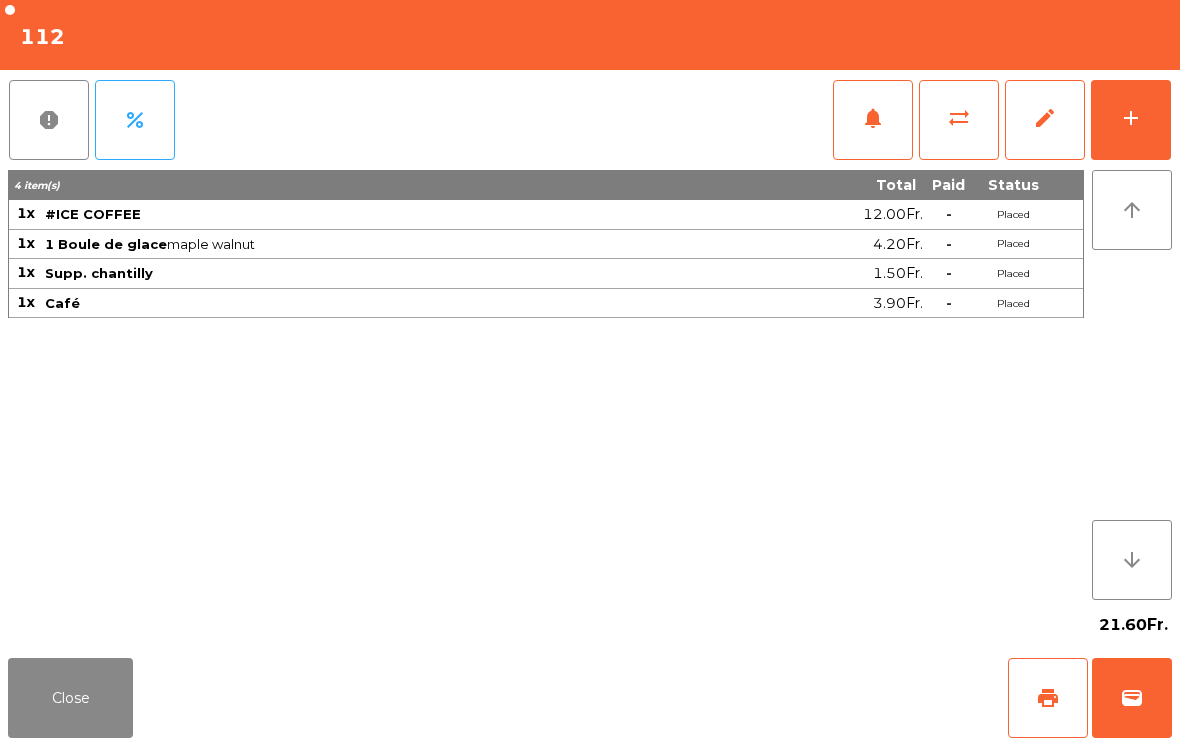 click on "Close" 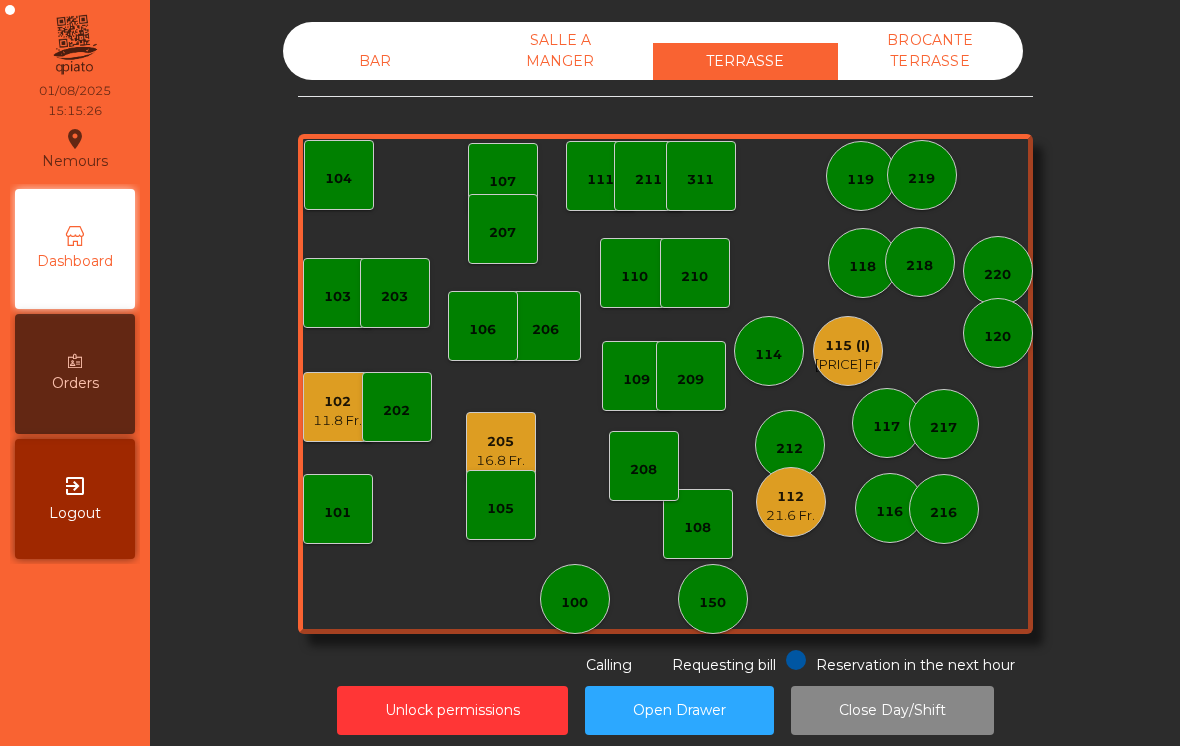 click on "205" 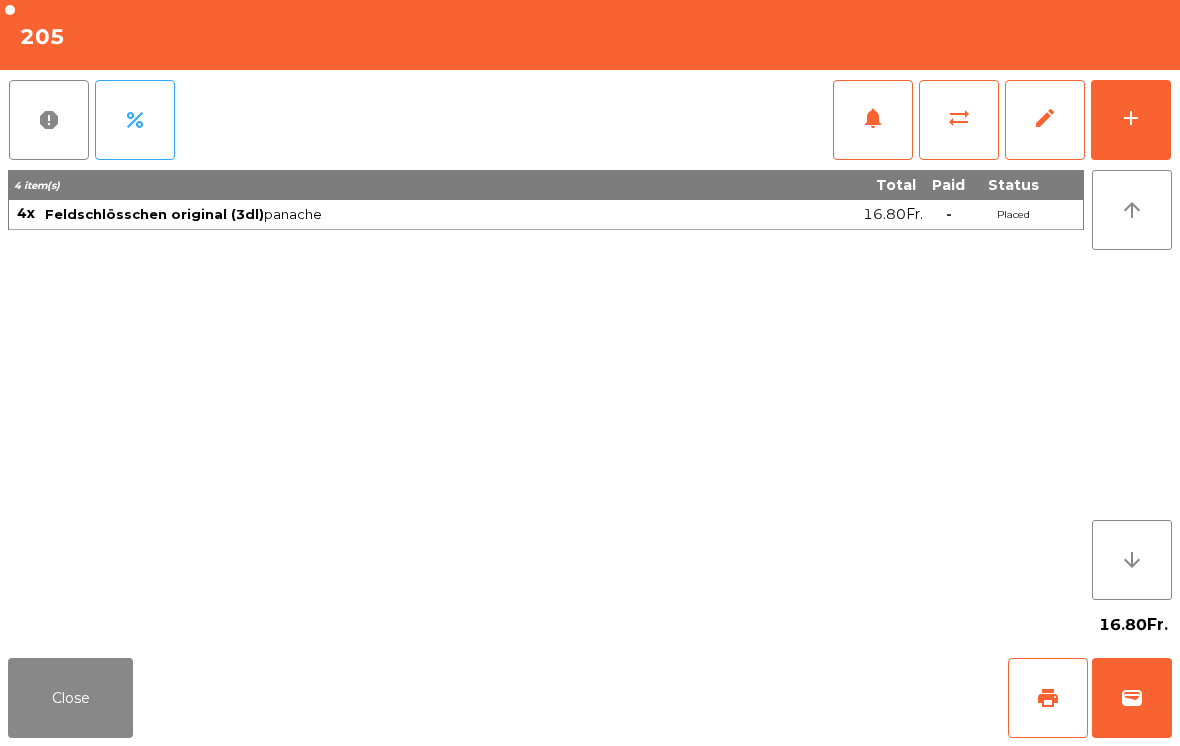 click on "print" 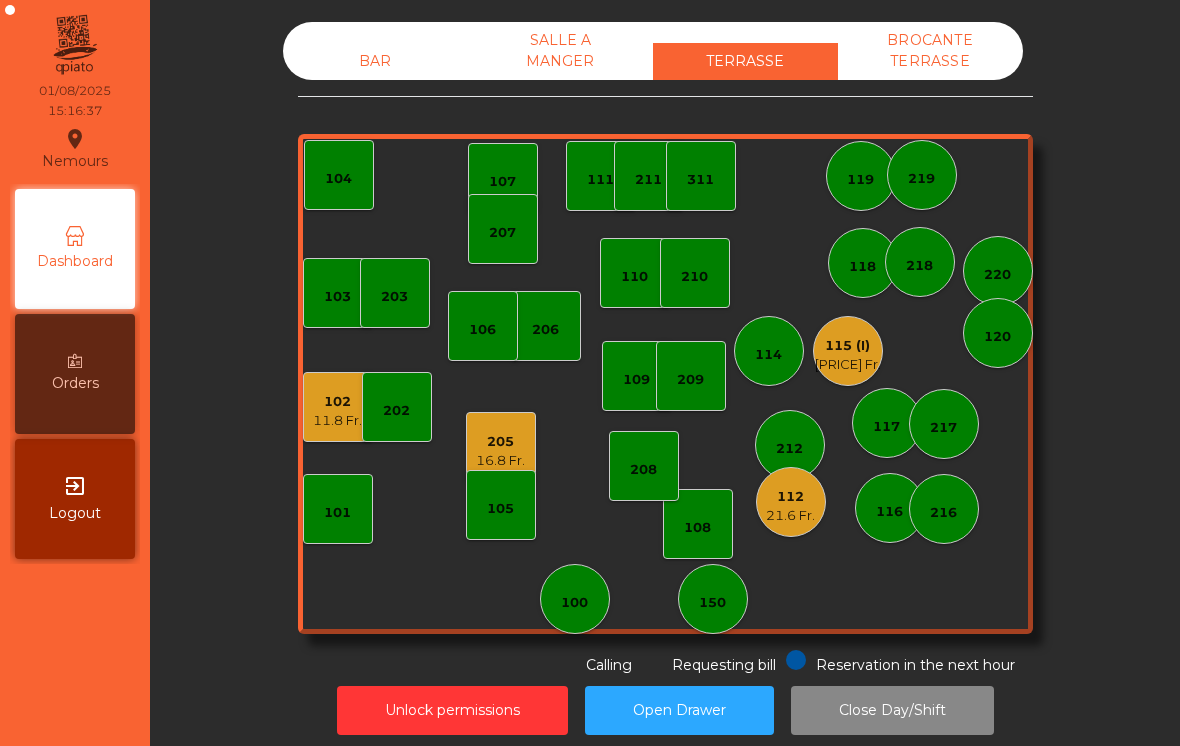 click on "[NUMBER]   [PRICE] Fr." 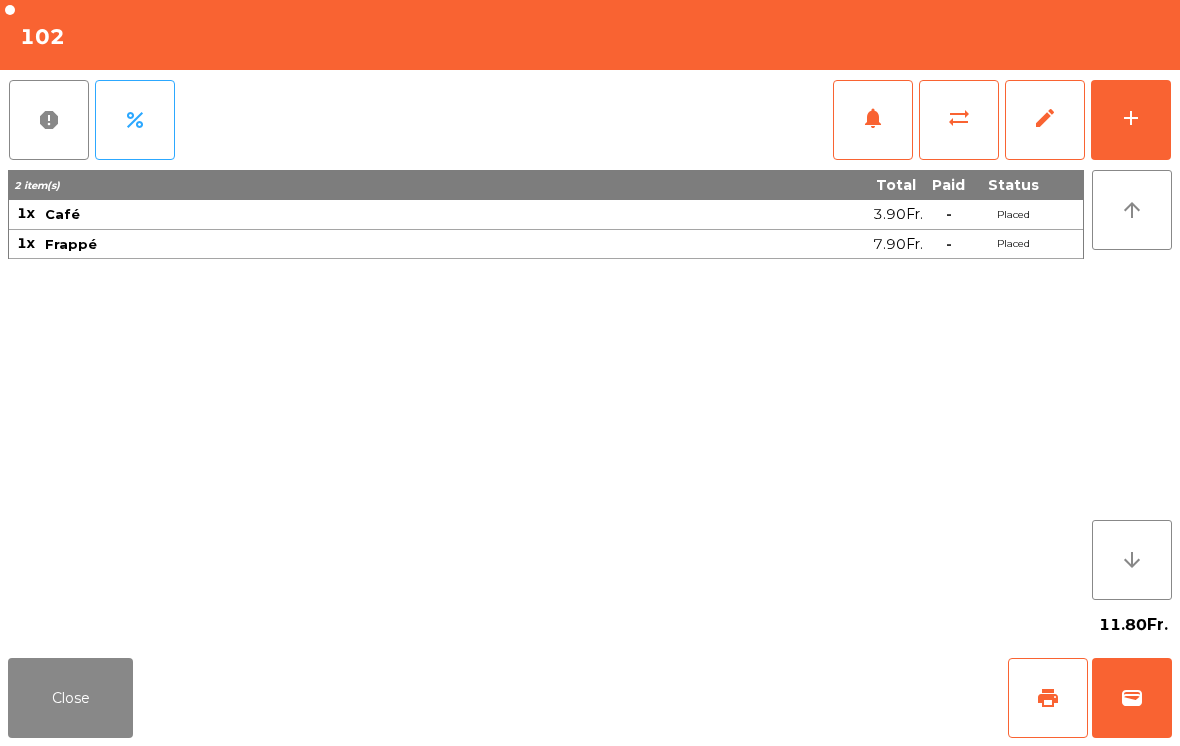 click on "Close" 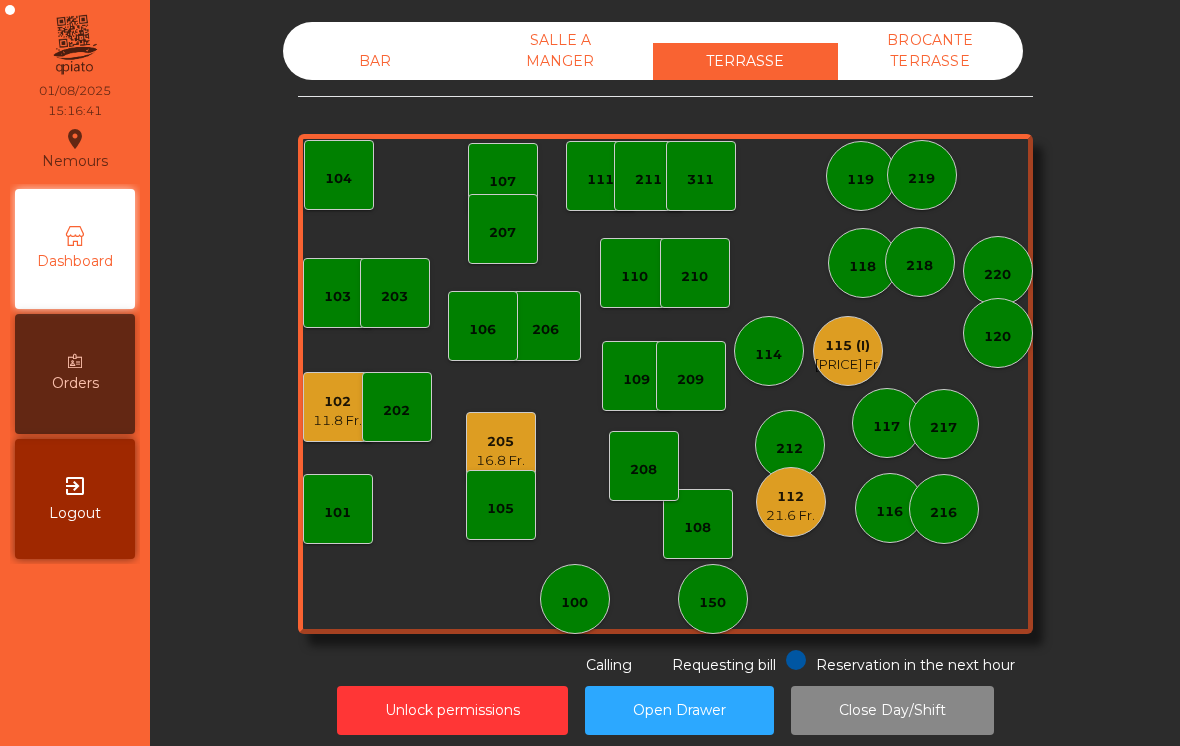 click on "205" 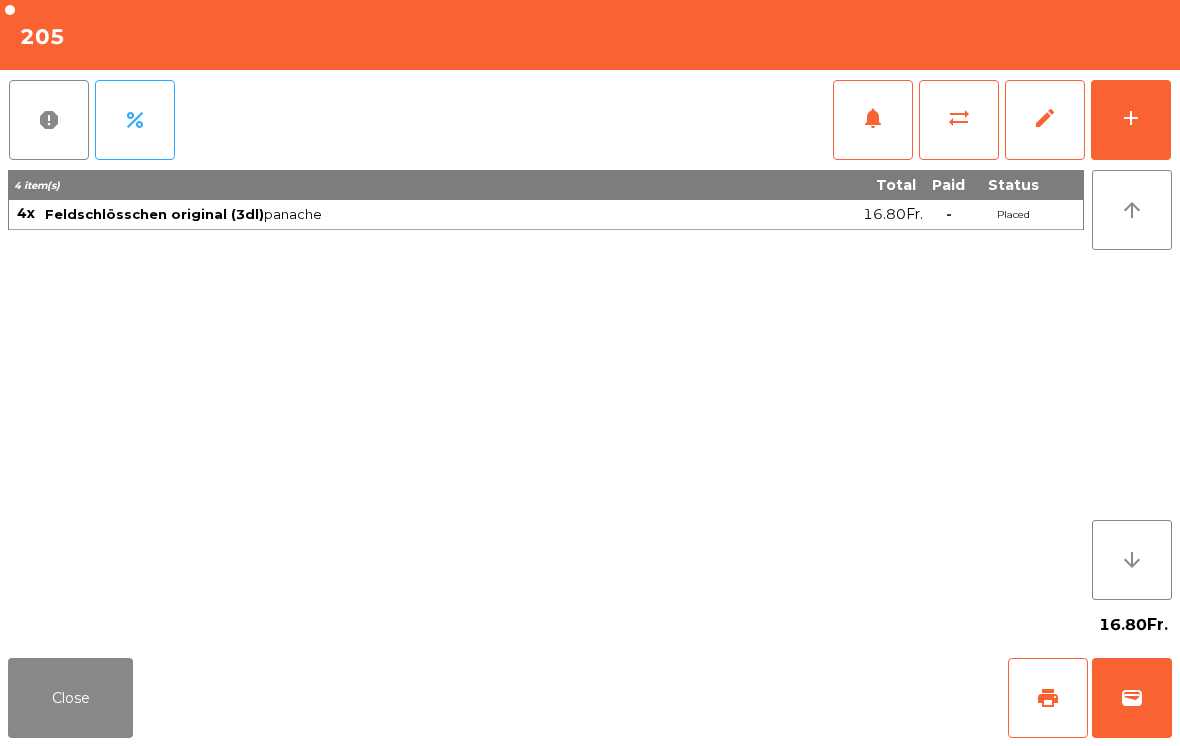 click on "wallet" 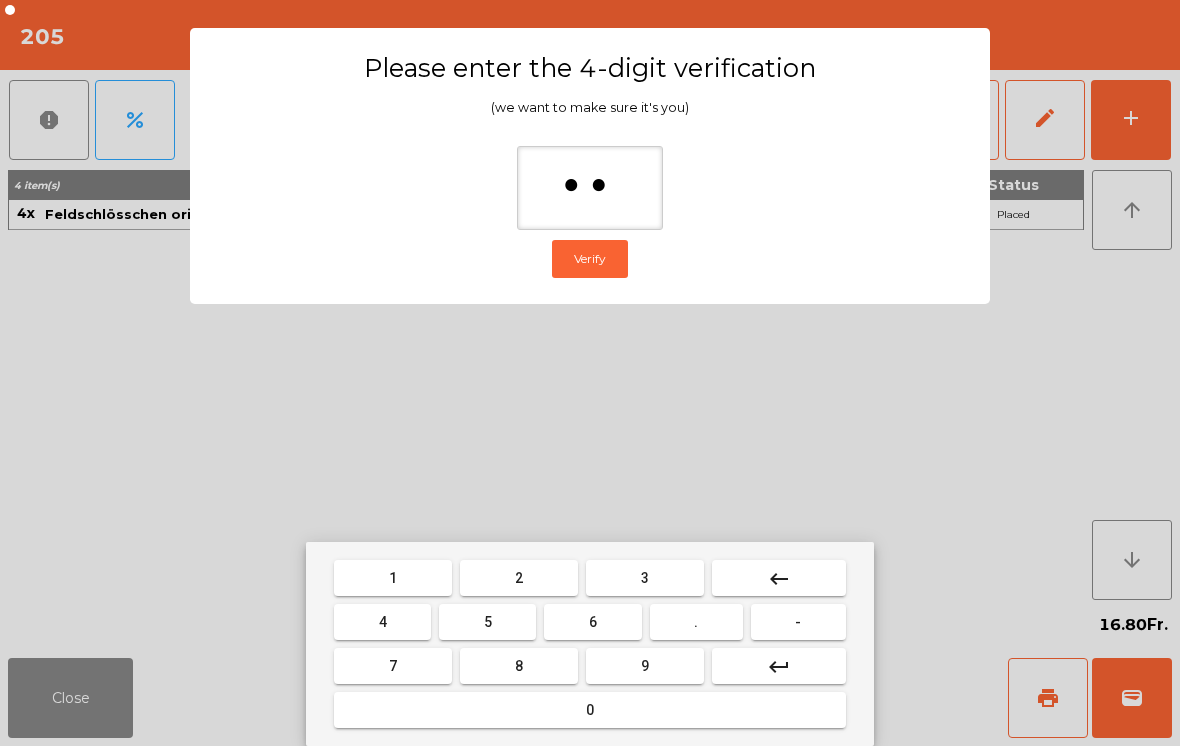 type on "***" 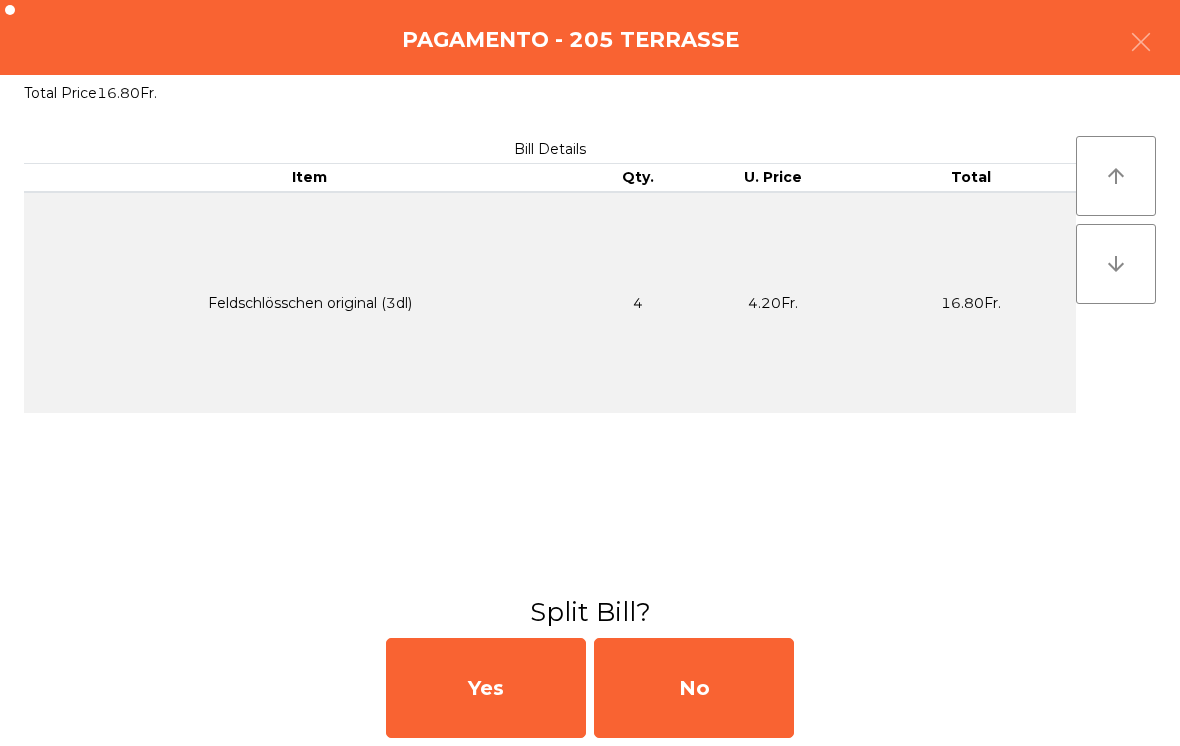 click on "No" 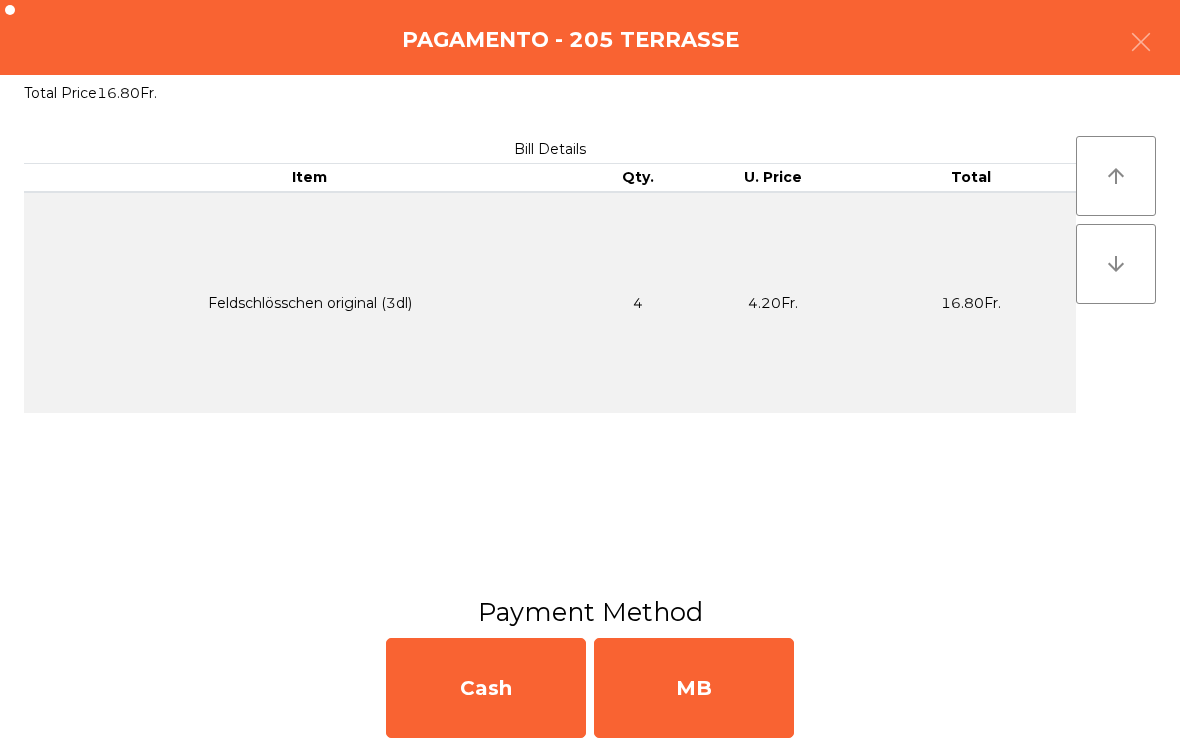 click on "MB" 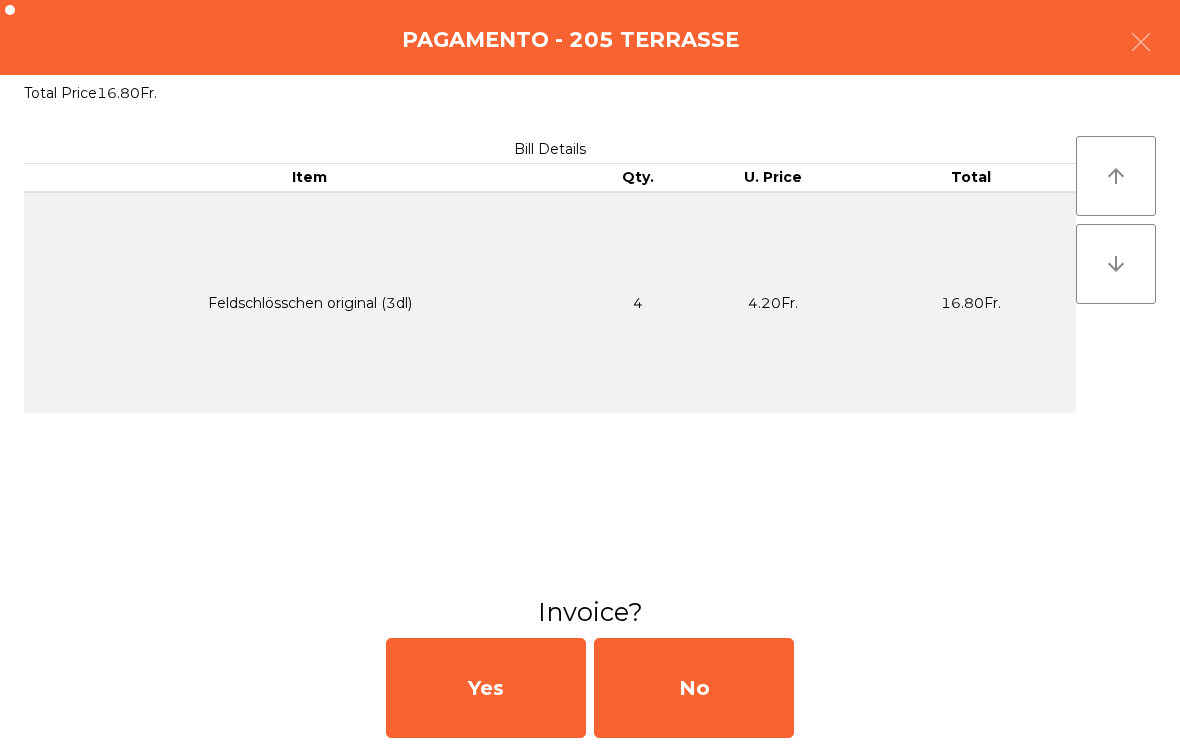 click on "No" 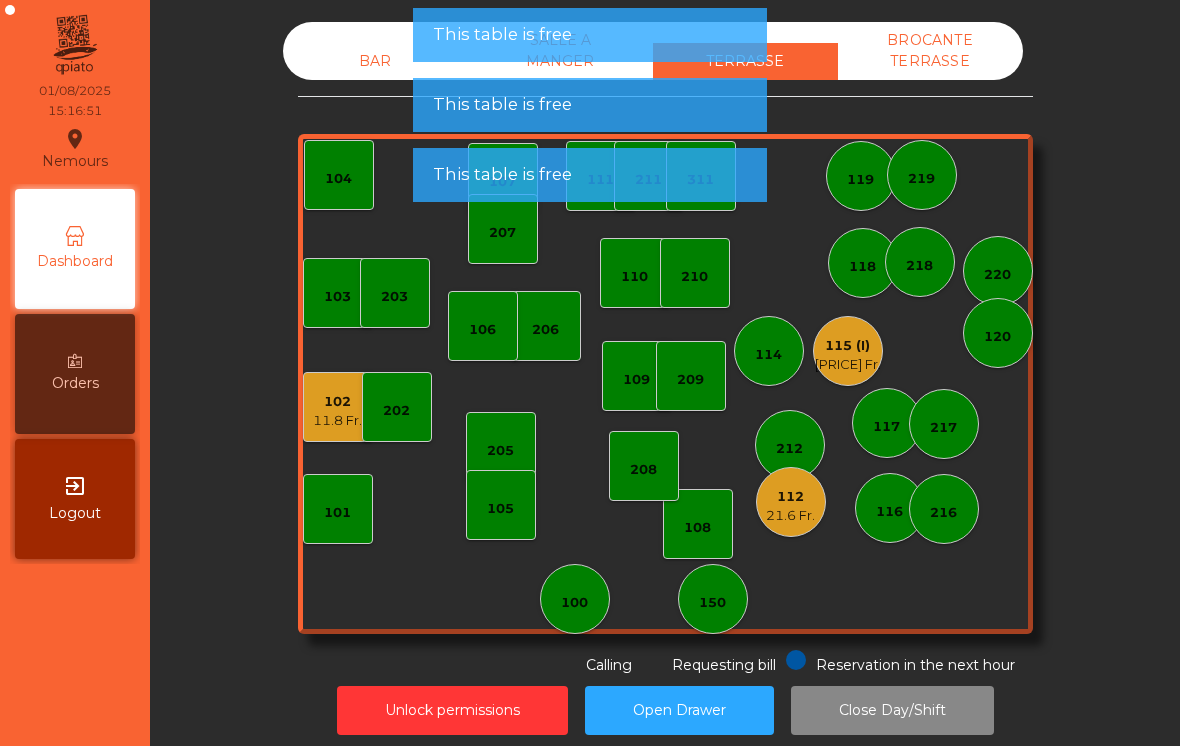 click on "102" 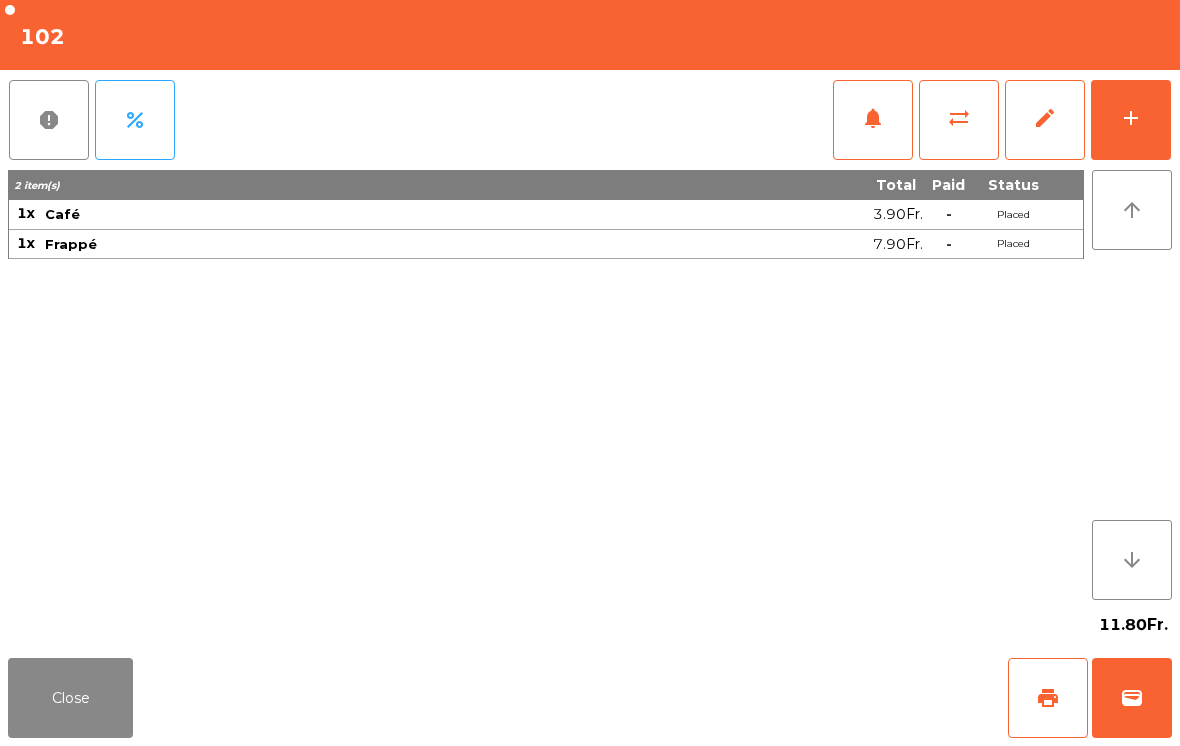click on "wallet" 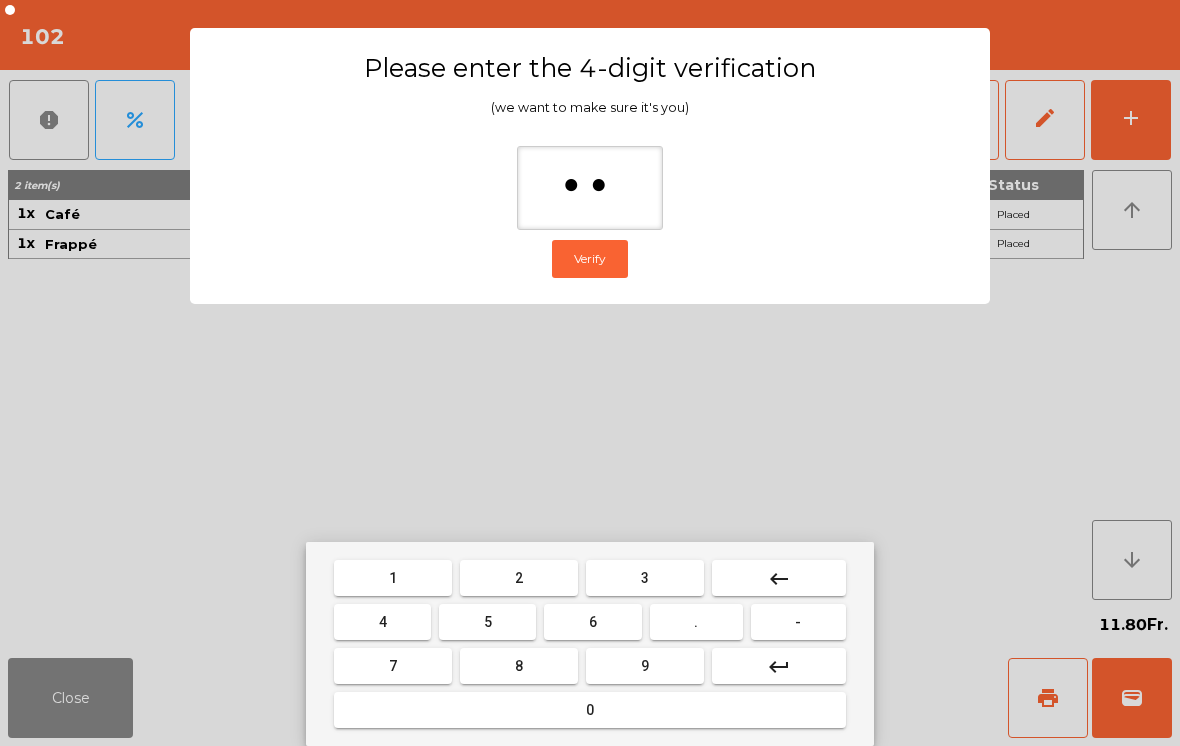 type on "***" 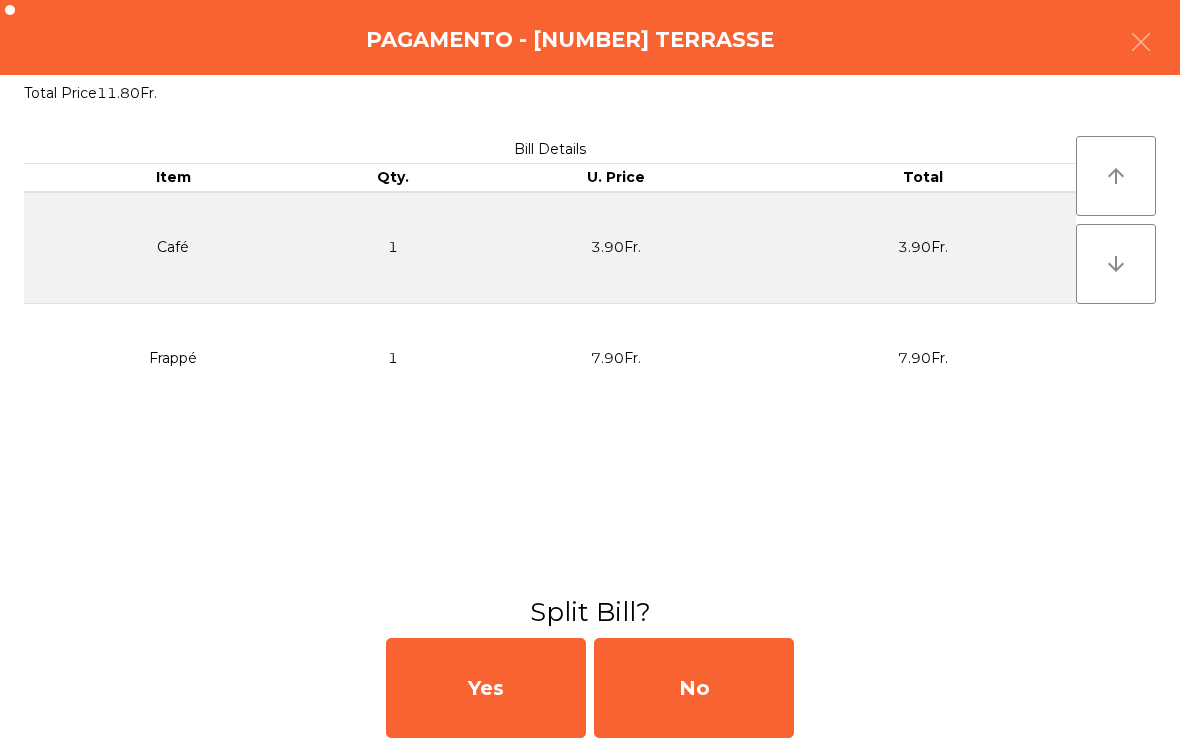 click on "No" 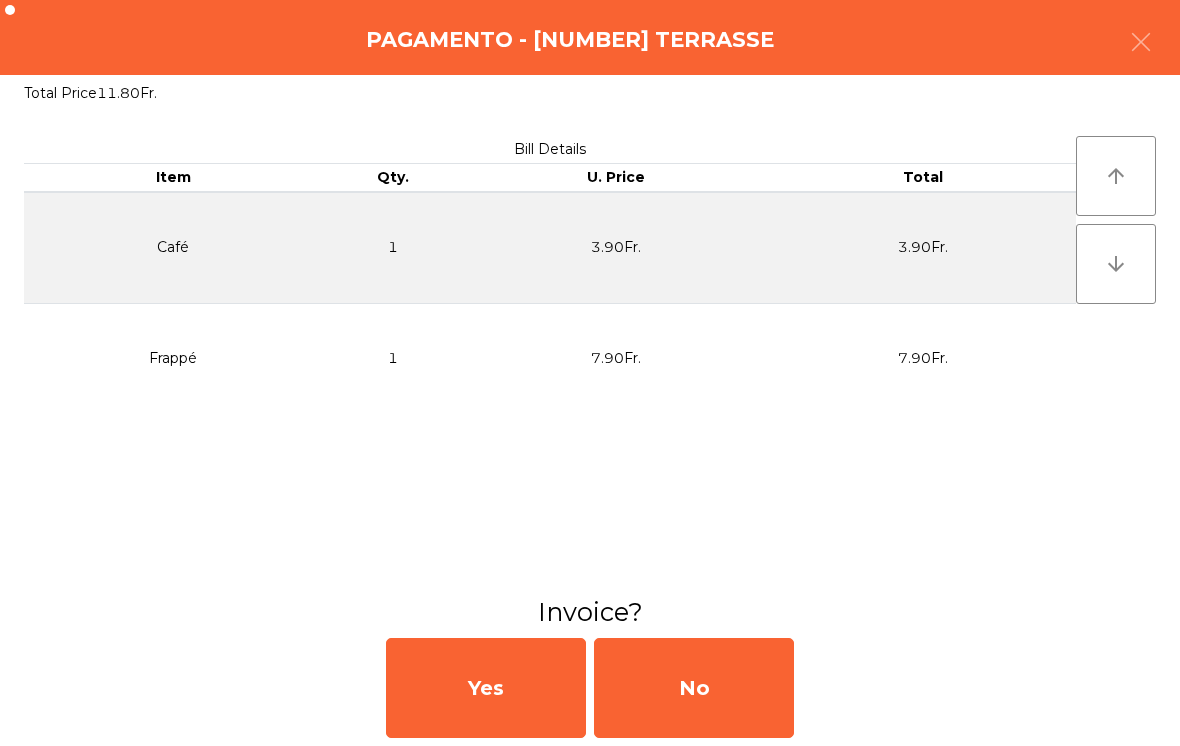 click on "No" 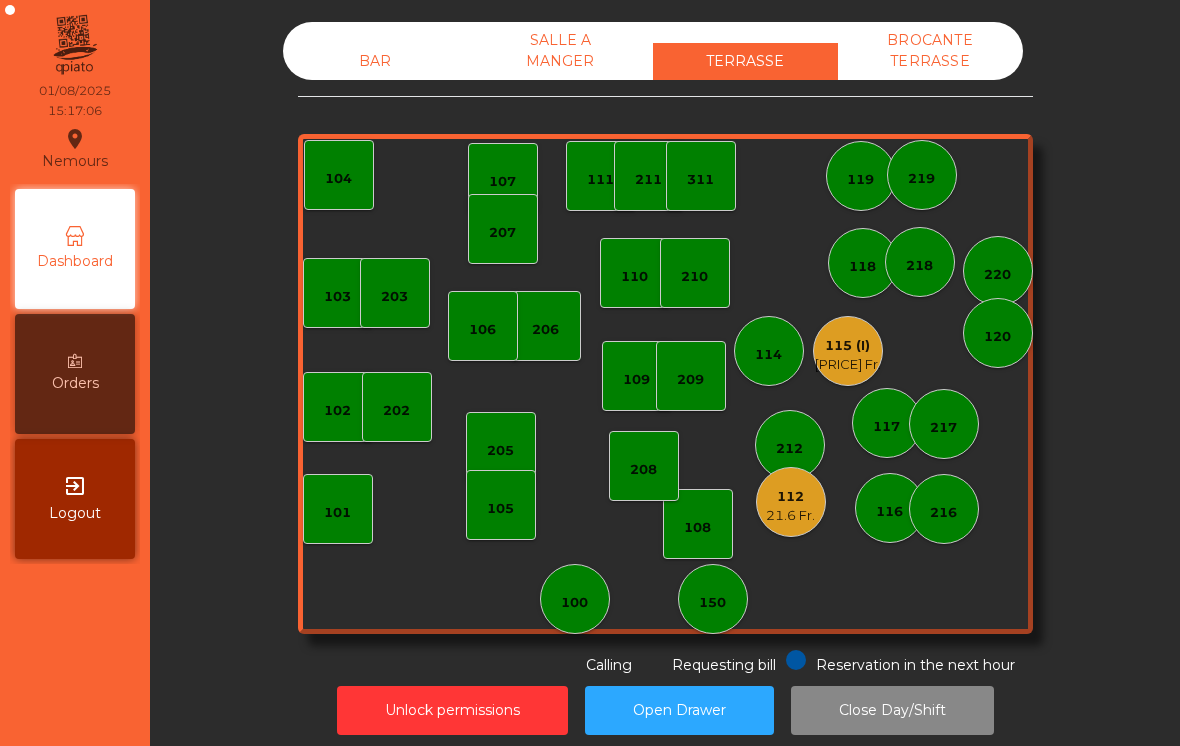 click on "[PRICE] Fr." 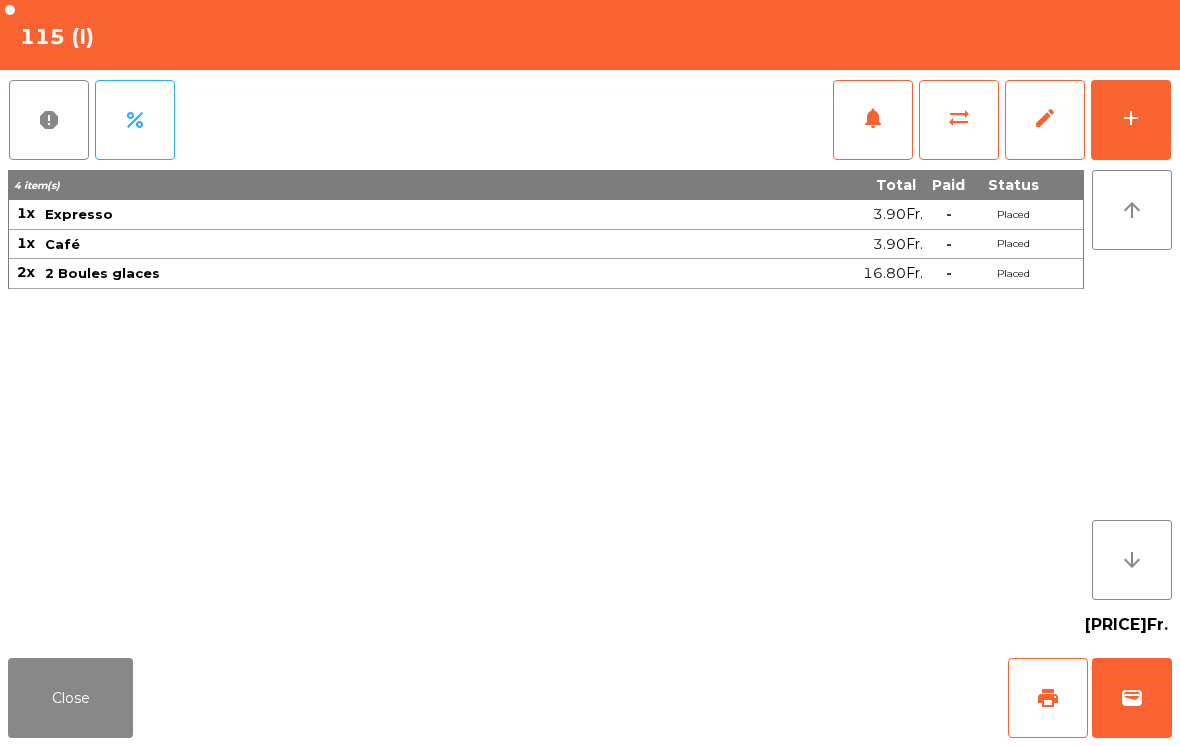 click on "Close   print   wallet" 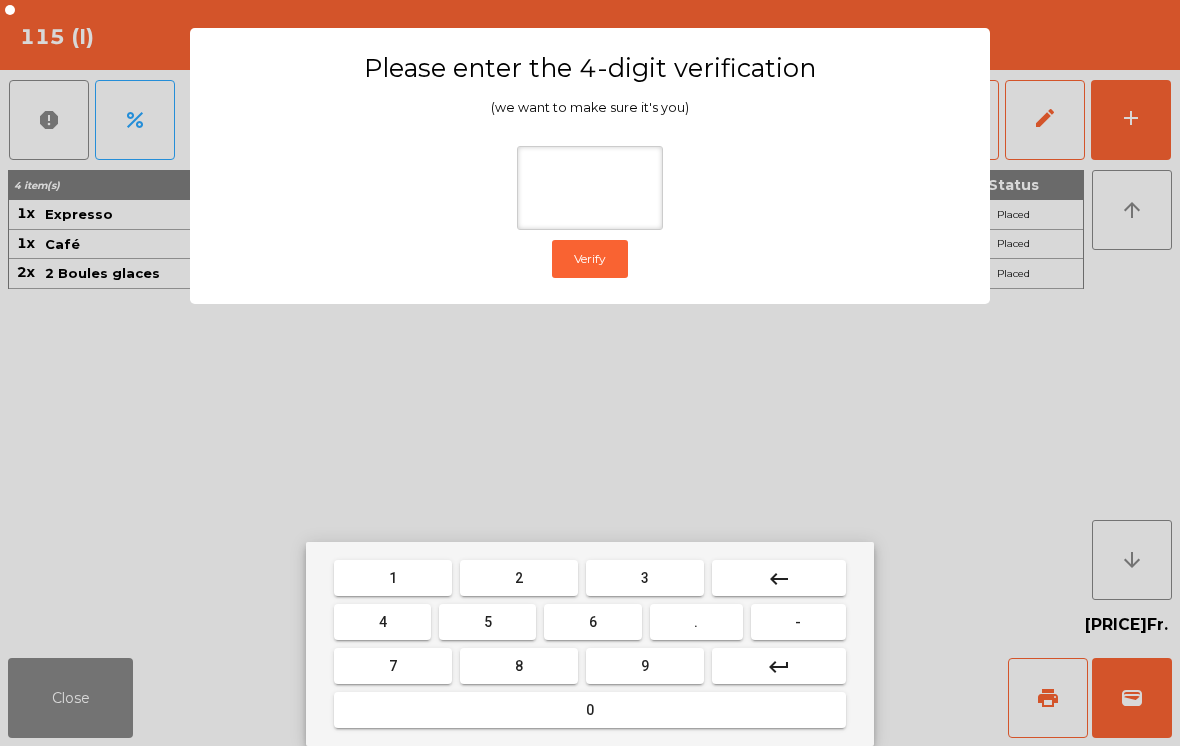 type on "*" 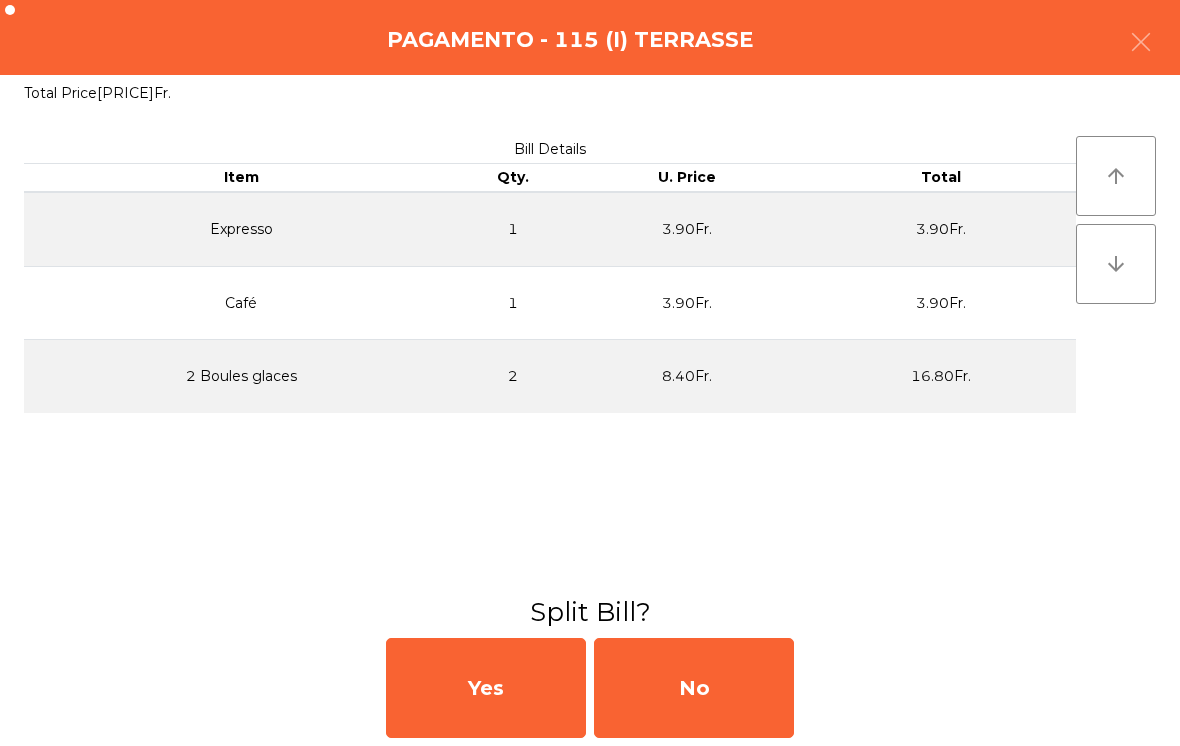click on "No" 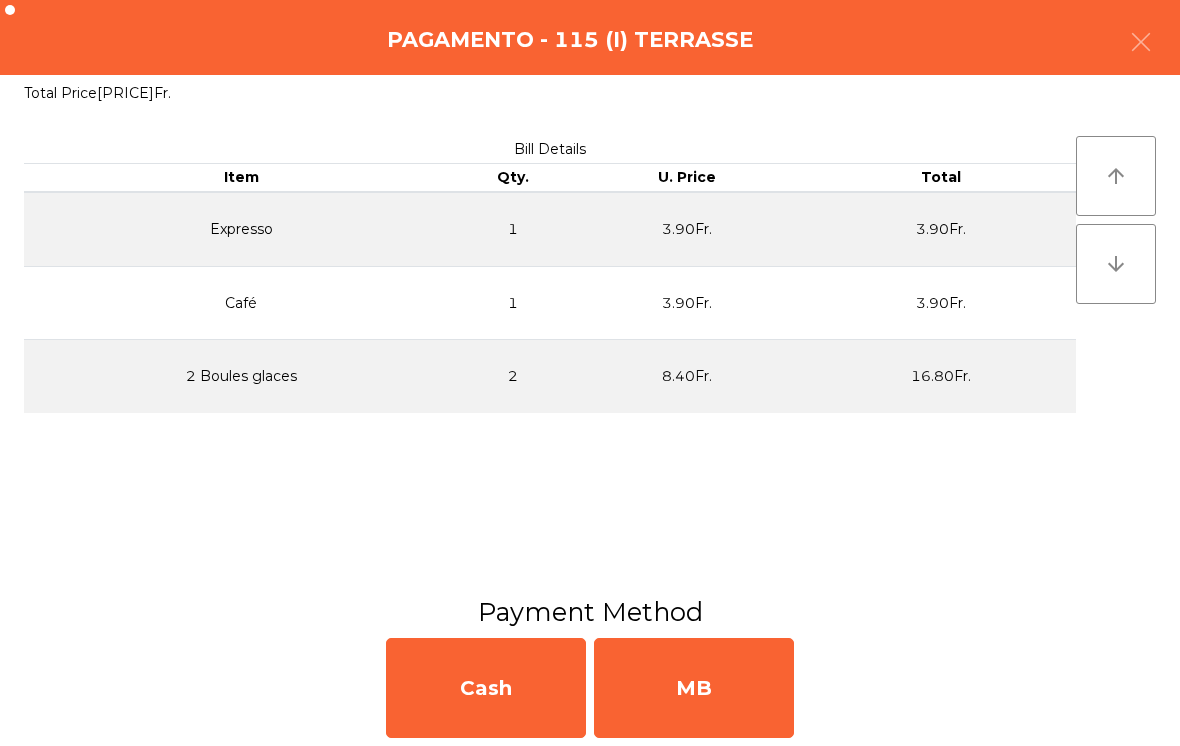 click on "Cash   MB" 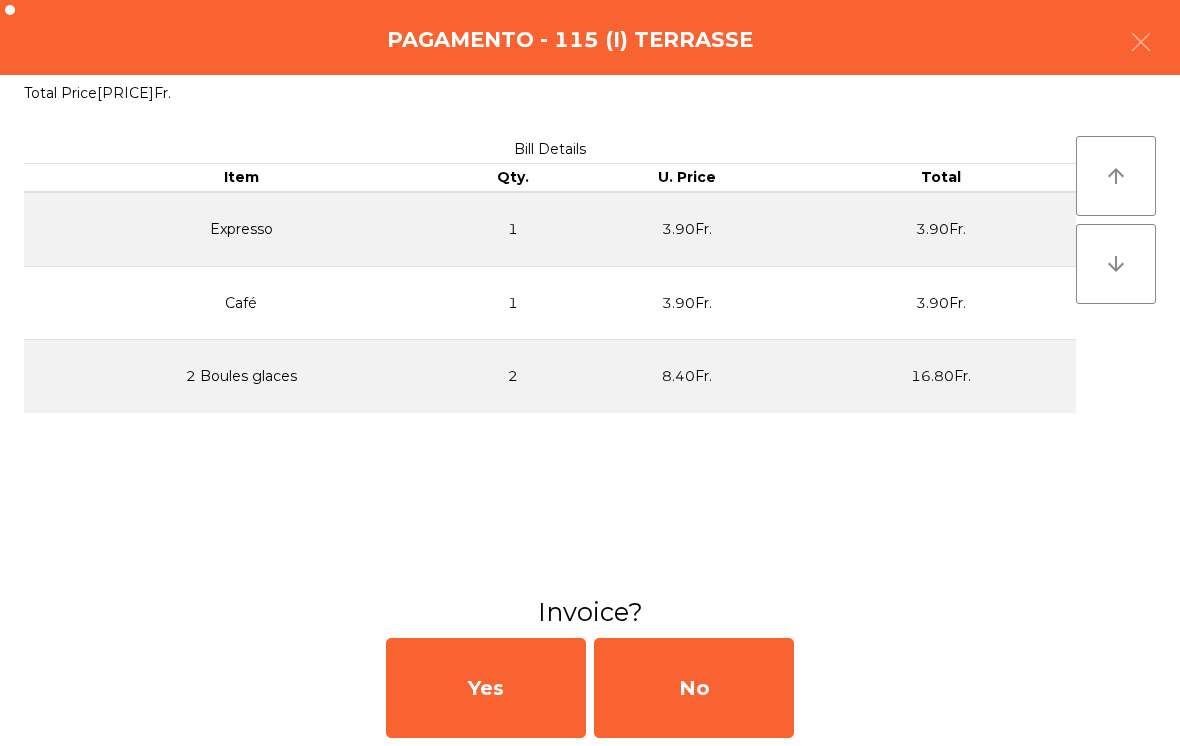 click on "No" 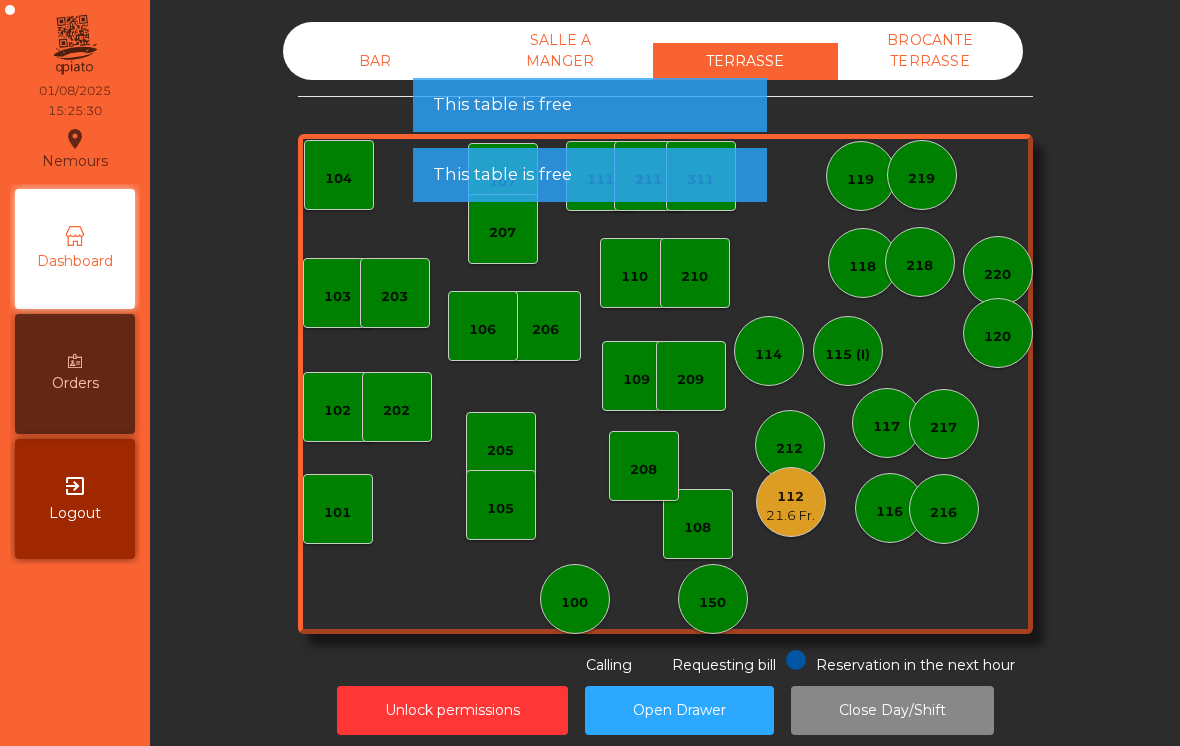 click on "BAR" 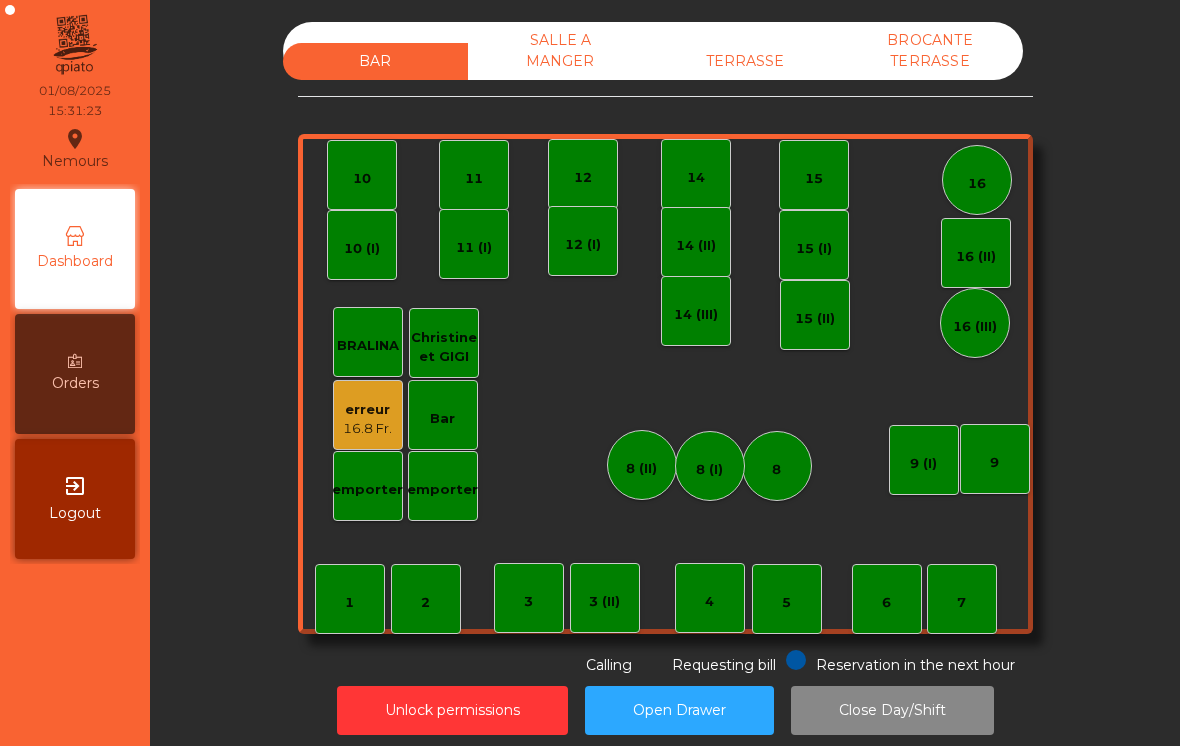 click on "TERRASSE" 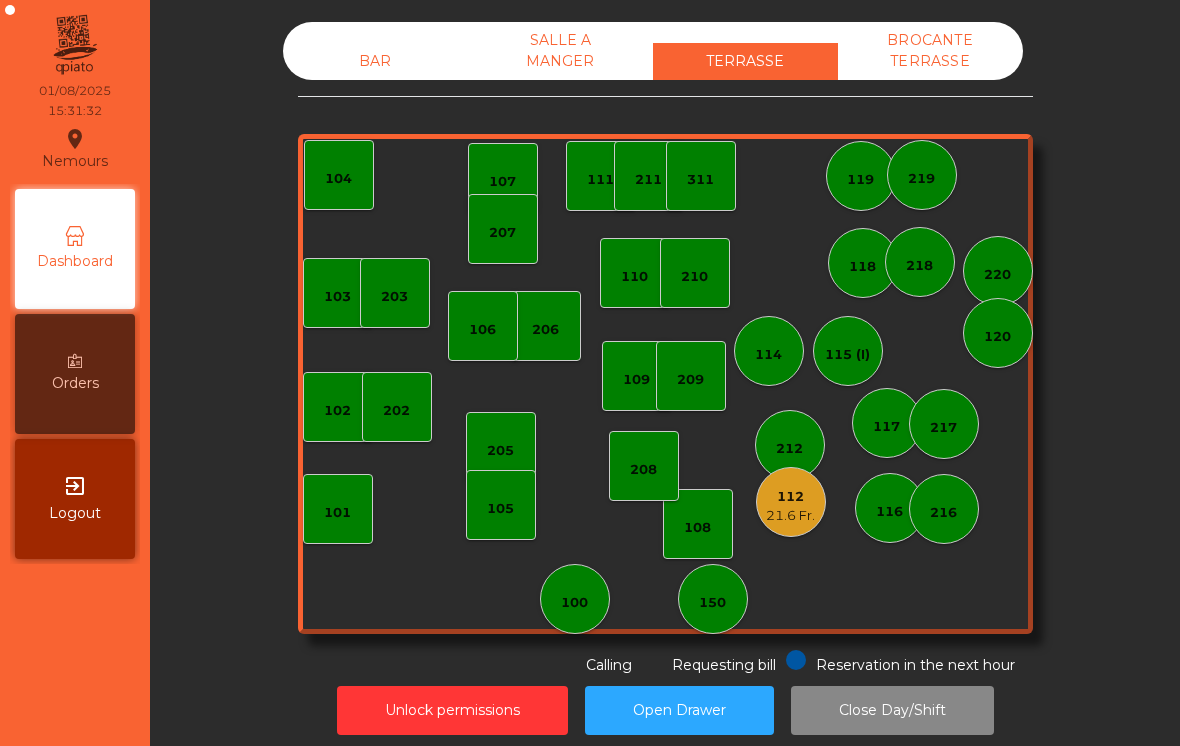 click on "117" 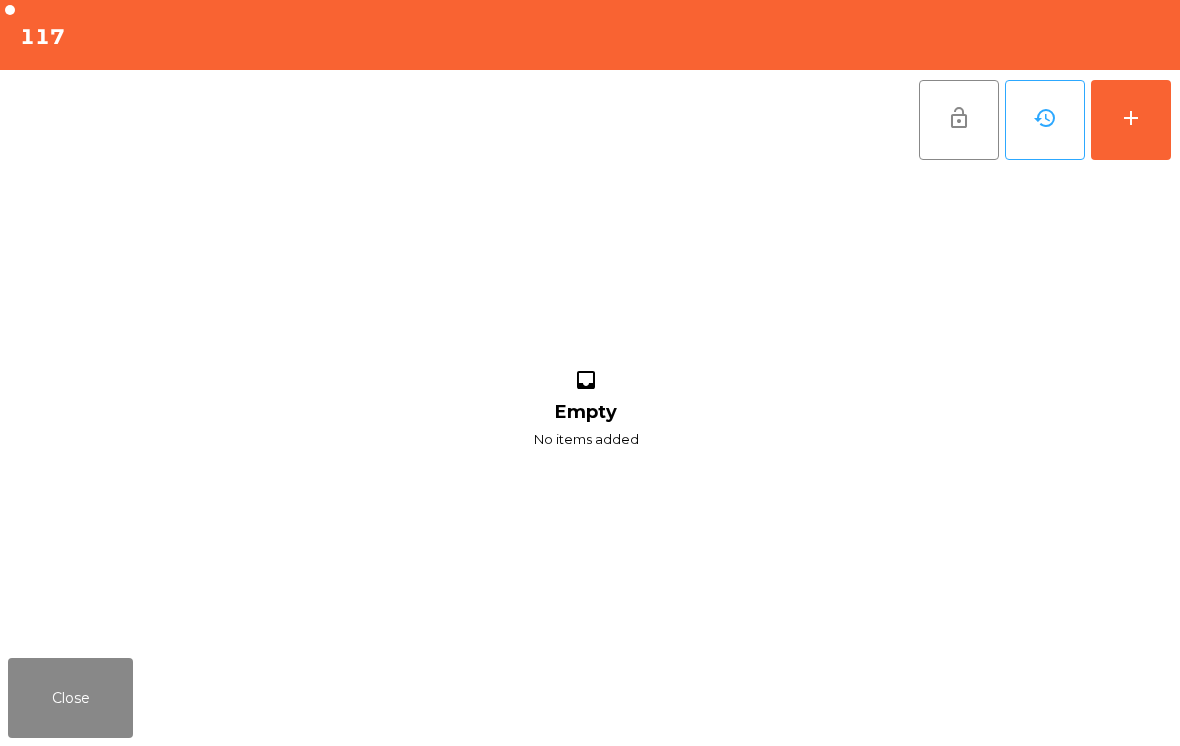 click on "add" 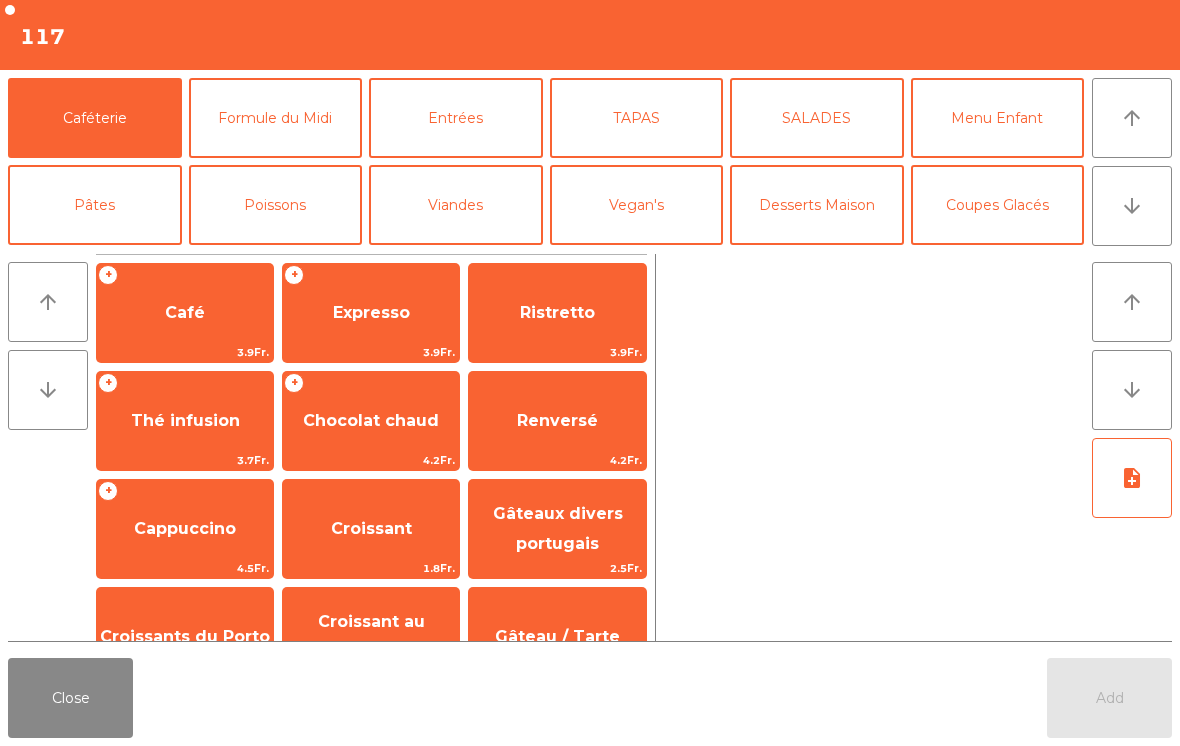 click on "Coupes Glacés" 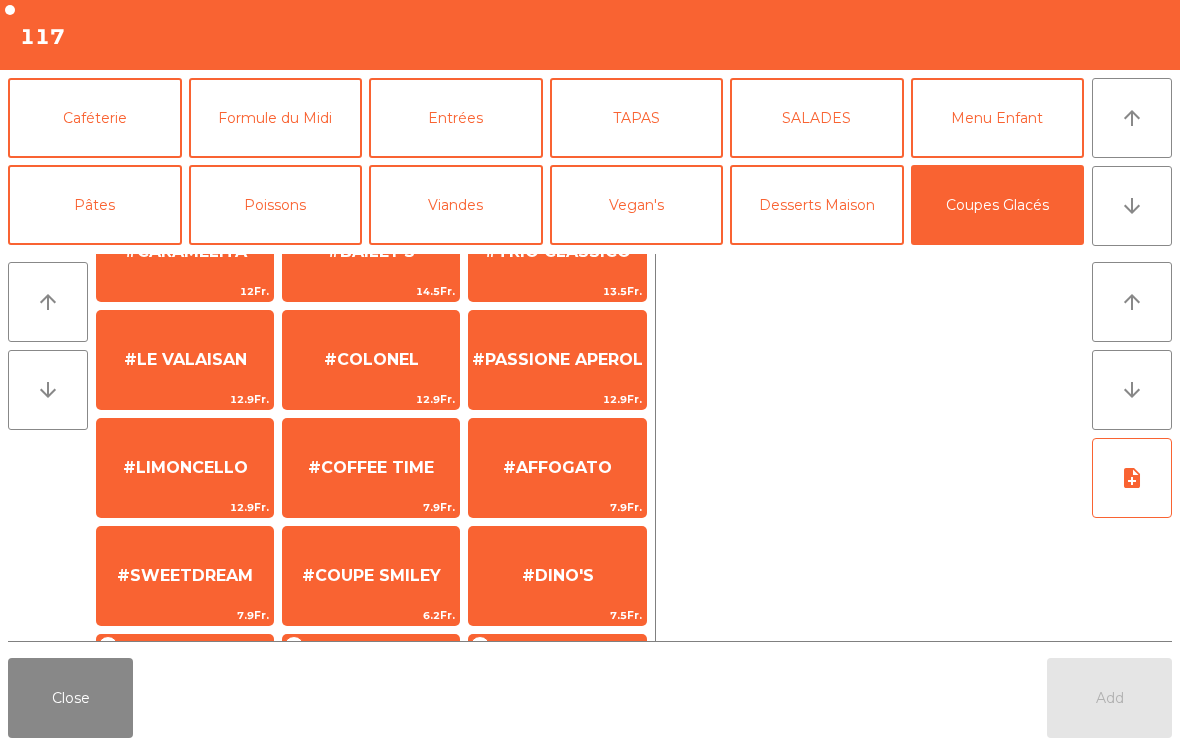 scroll, scrollTop: 166, scrollLeft: 0, axis: vertical 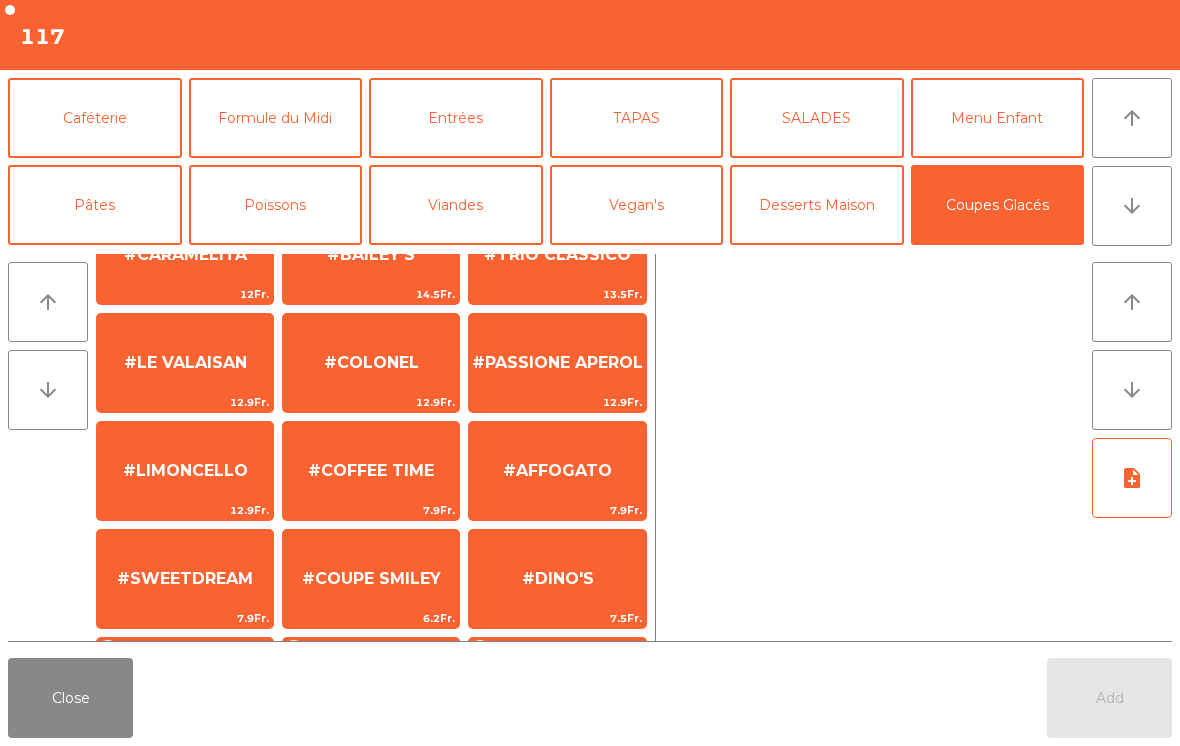 click on "#COFFEE TIME" 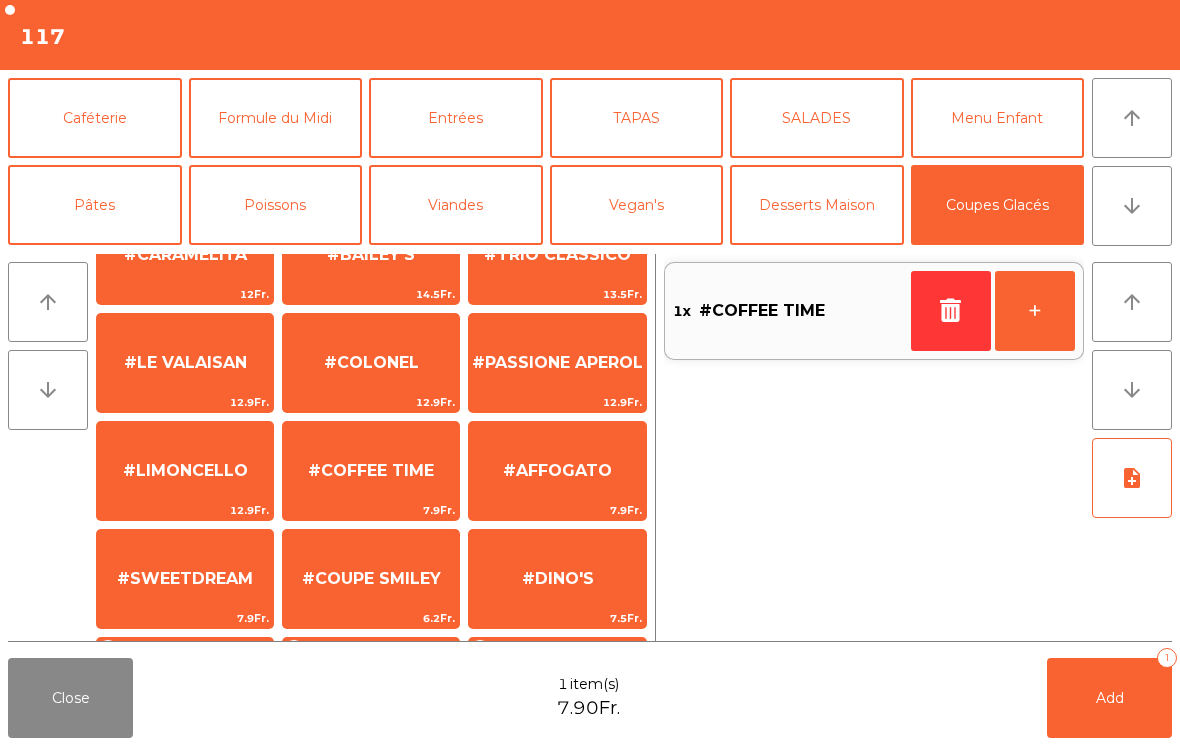 click on "+" 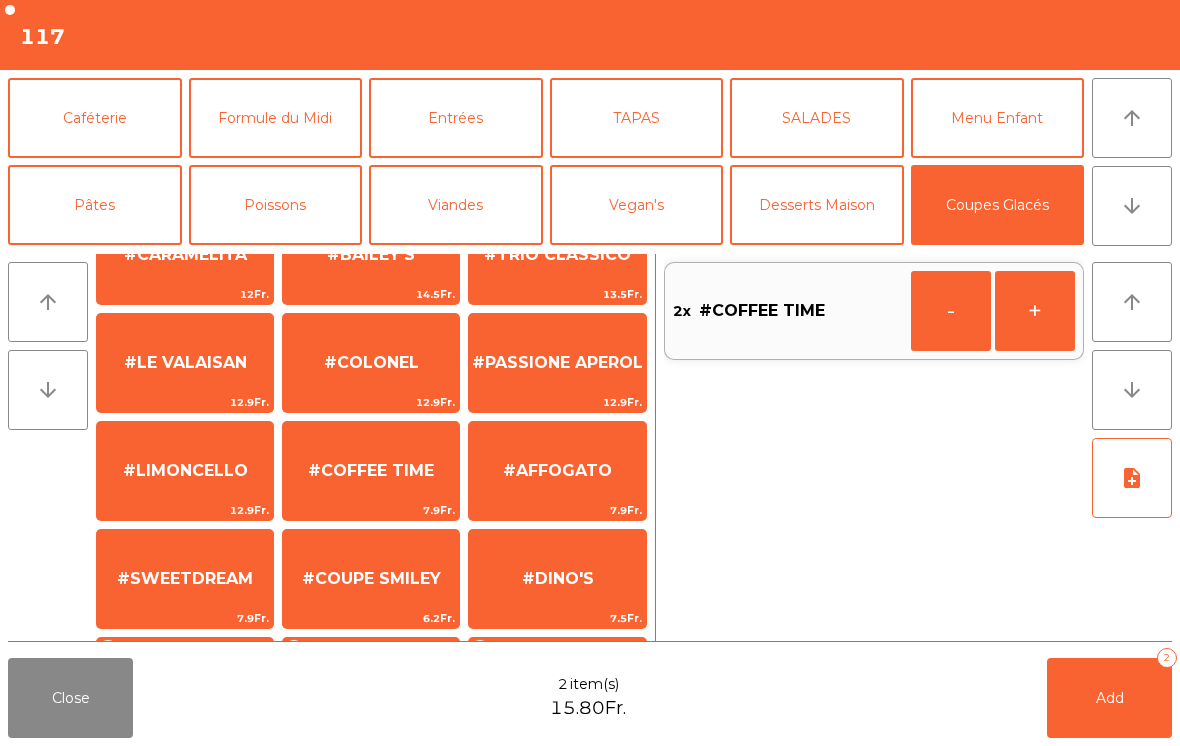 click on "#AFFOGATO" 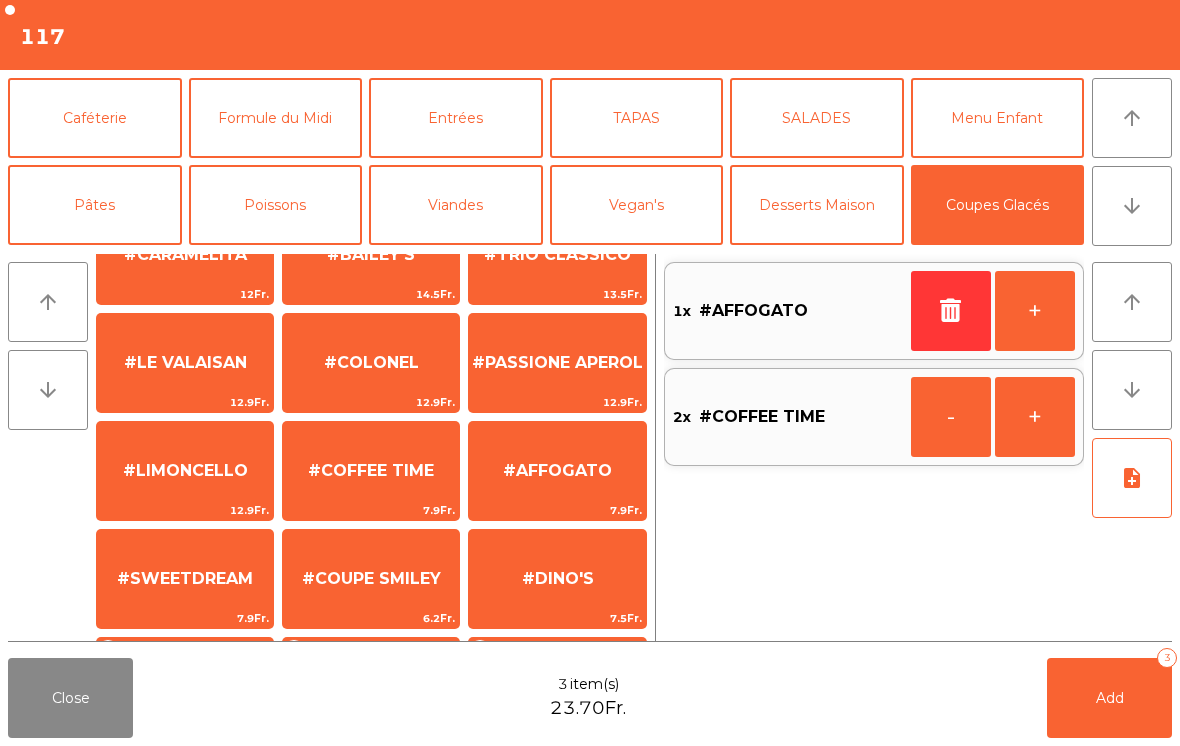 click on "Add   3" 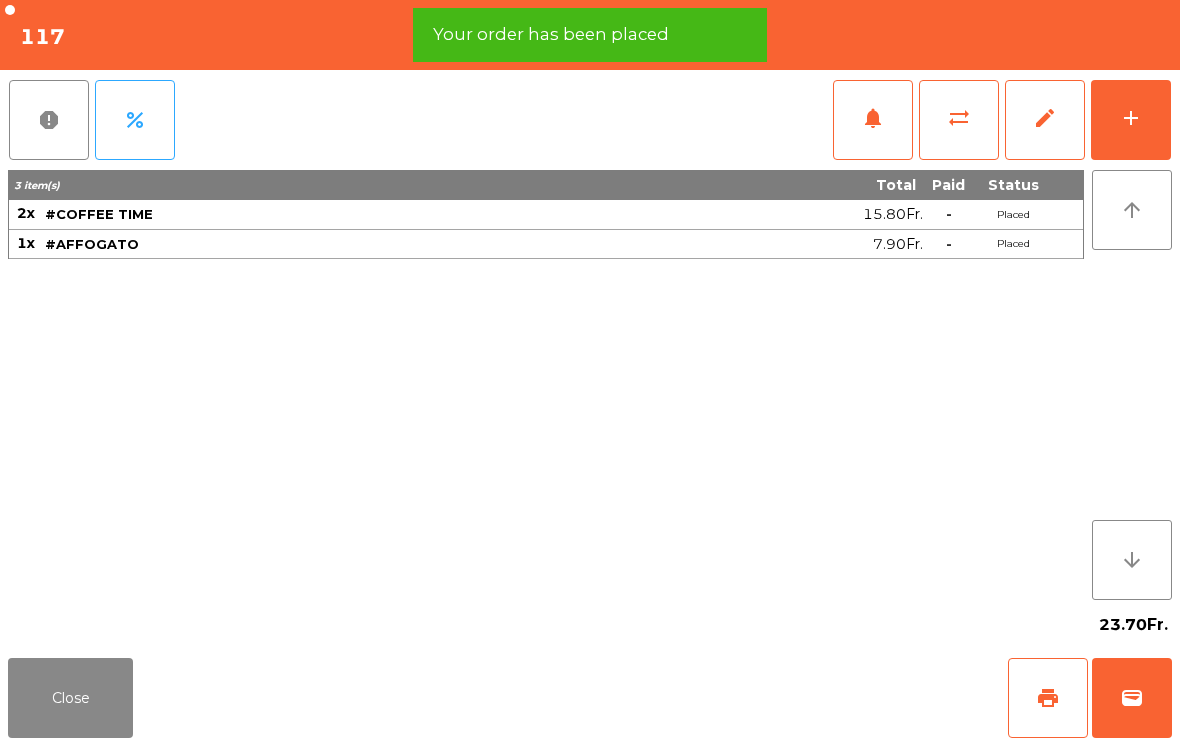 click on "print" 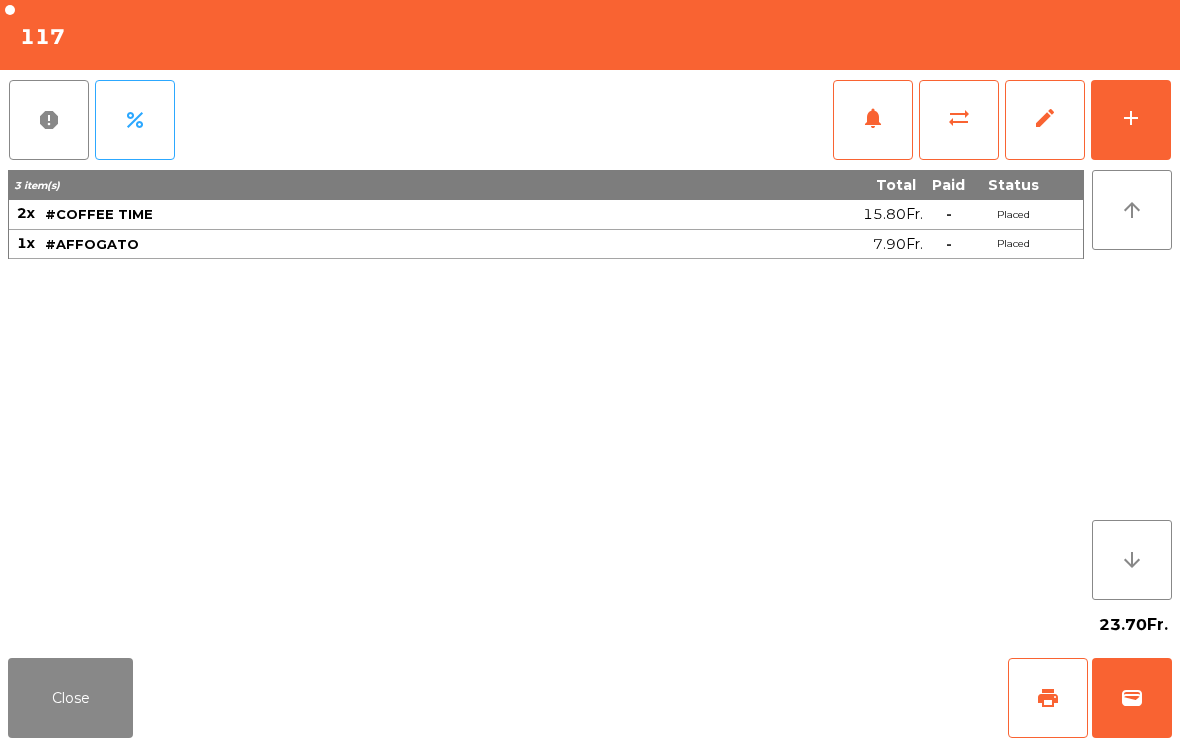 click on "Close" 